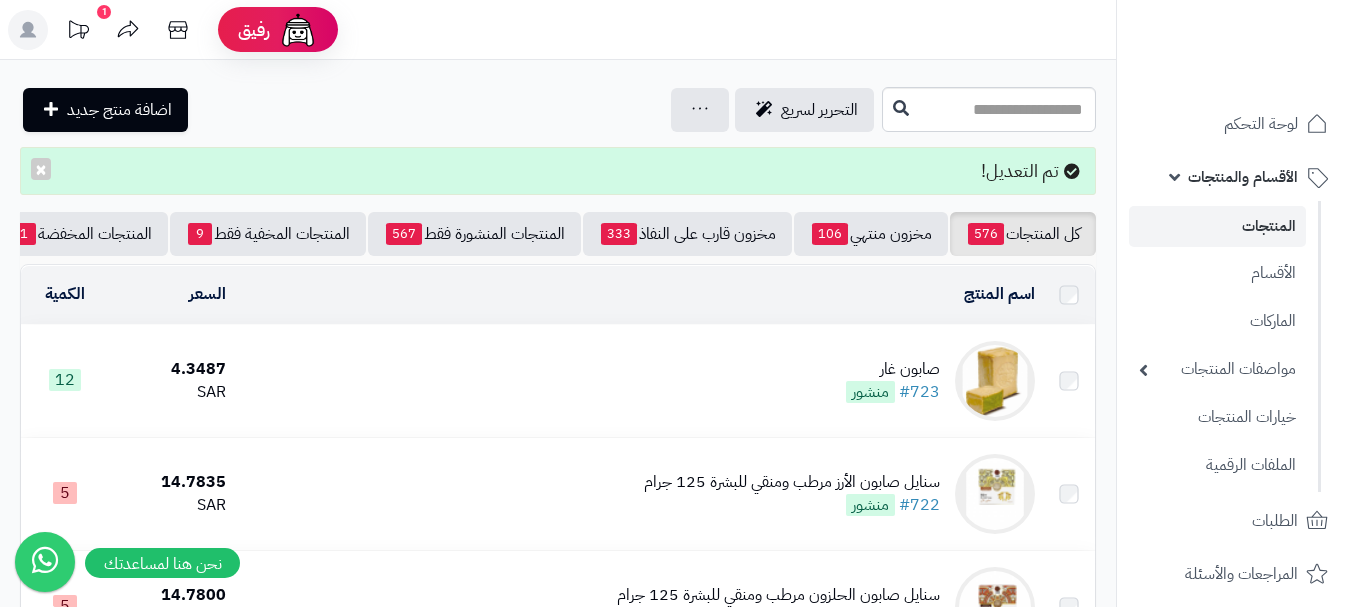 scroll, scrollTop: 0, scrollLeft: 0, axis: both 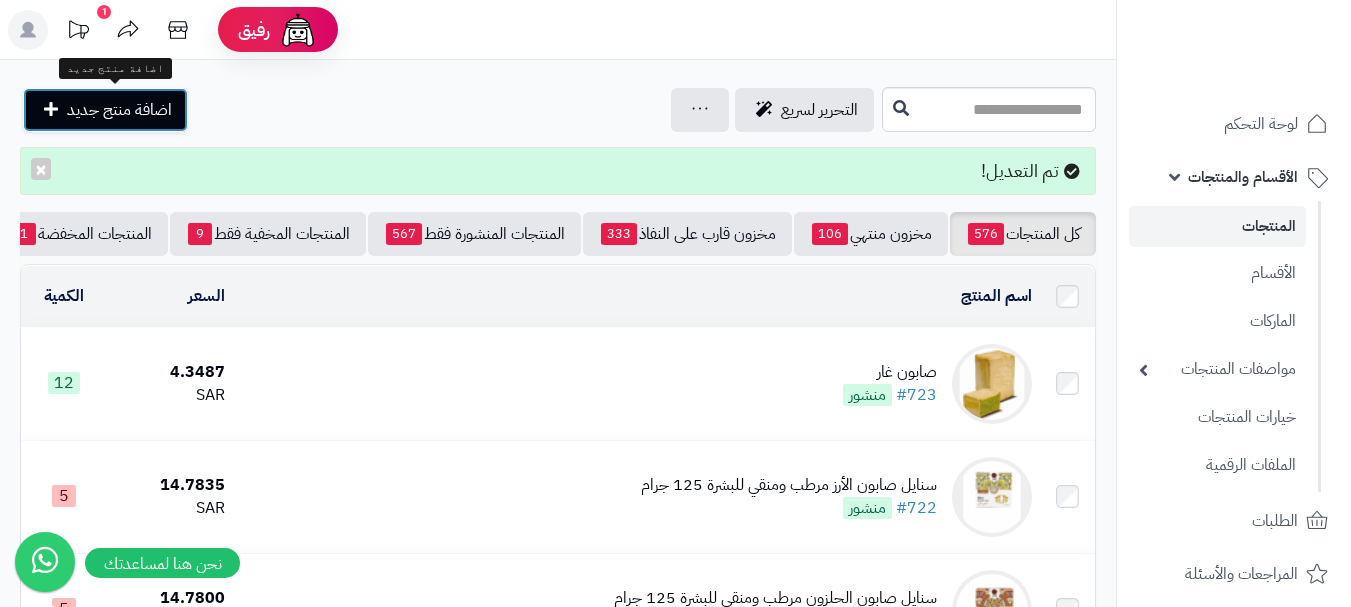 click on "اضافة منتج جديد" at bounding box center (119, 110) 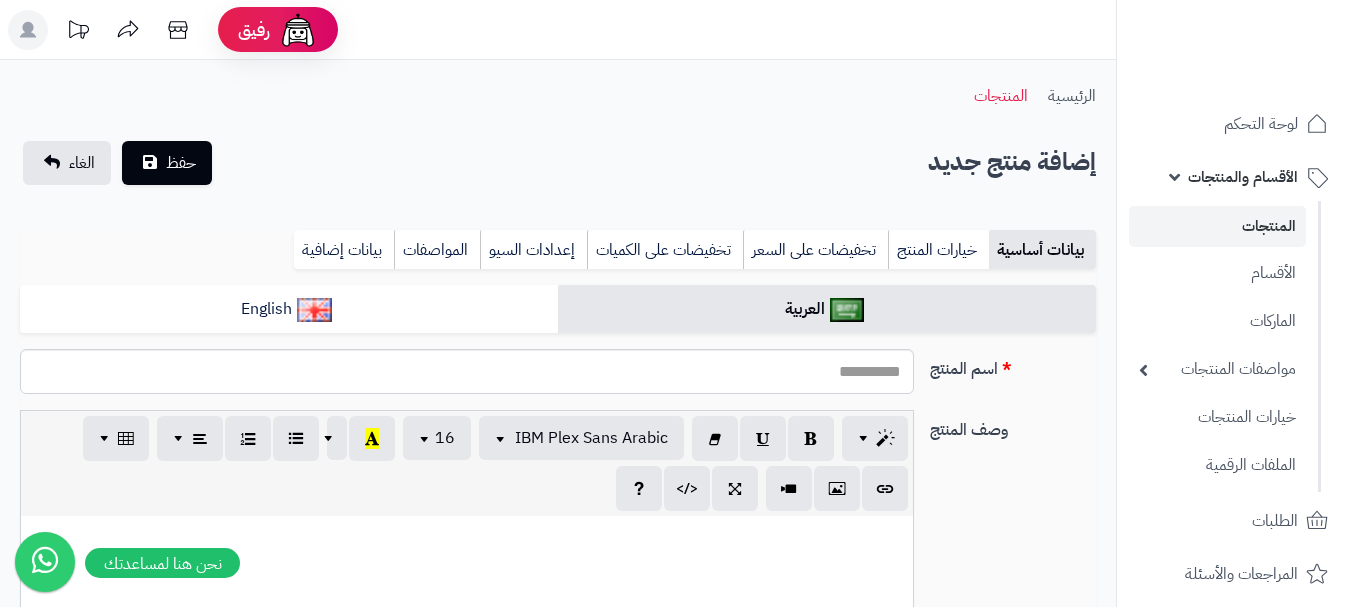 select 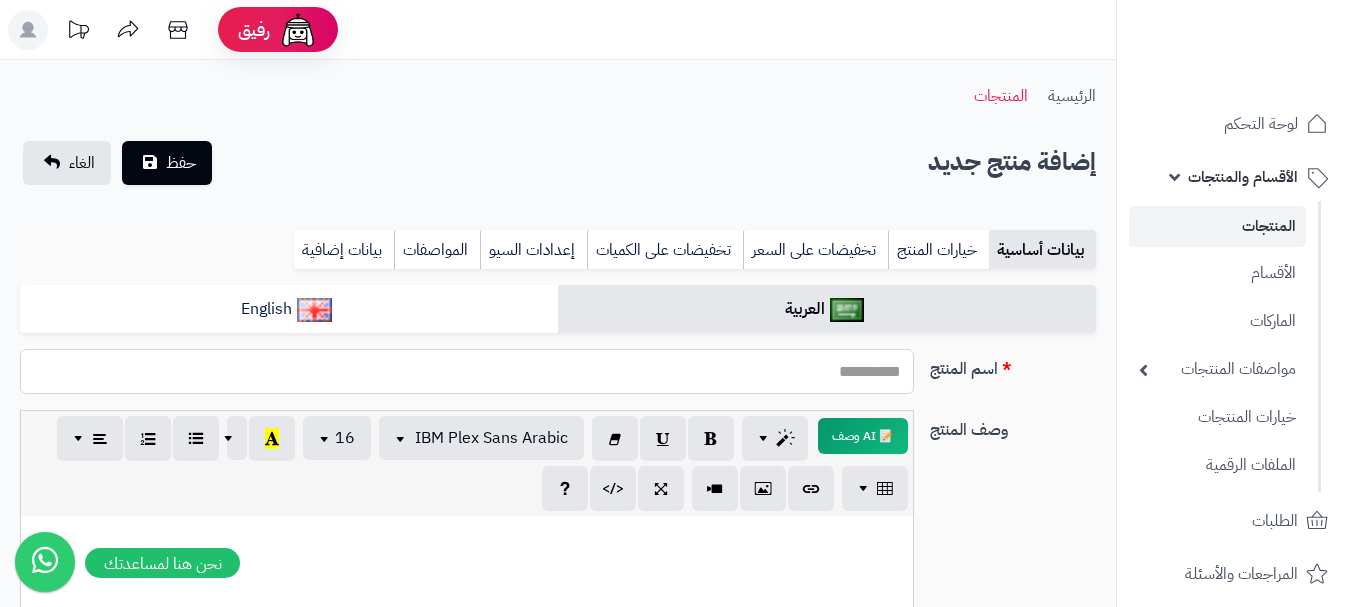 click on "اسم المنتج" at bounding box center [467, 371] 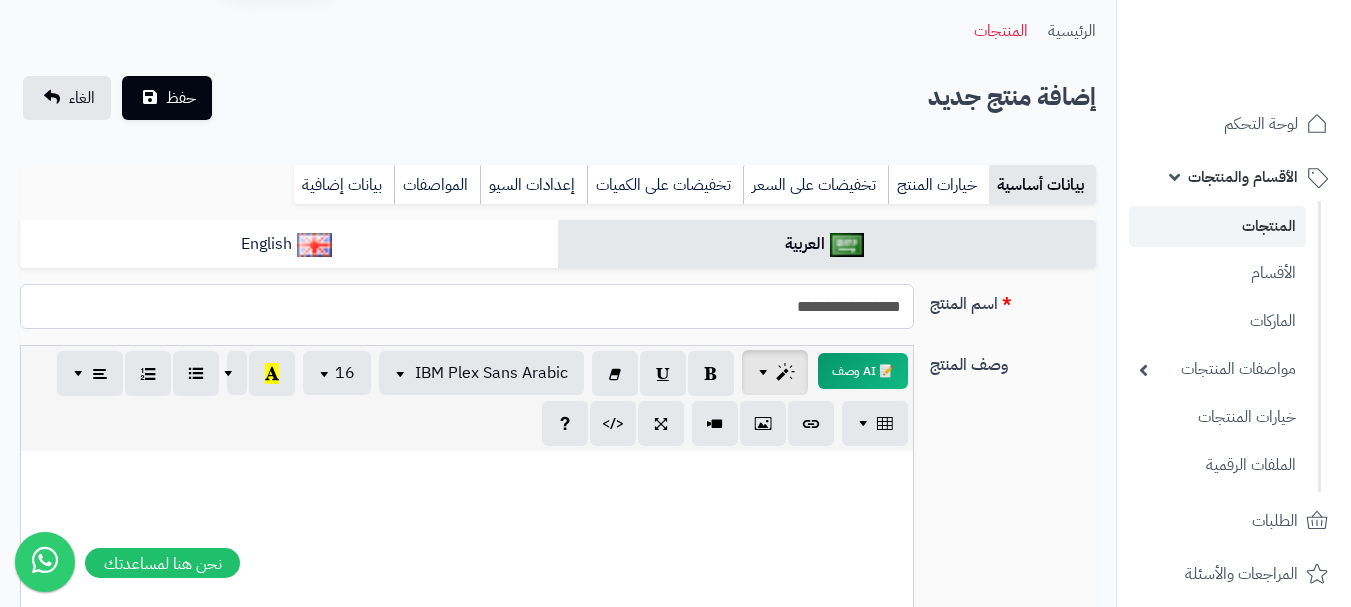 scroll, scrollTop: 100, scrollLeft: 0, axis: vertical 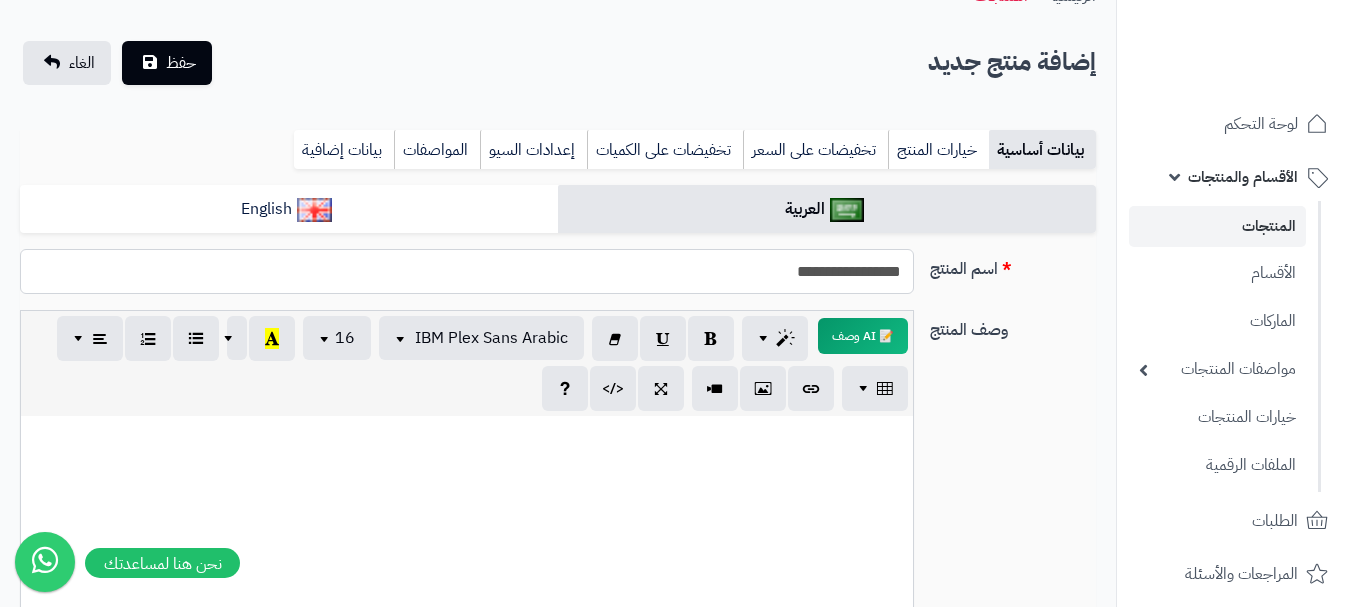 drag, startPoint x: 902, startPoint y: 278, endPoint x: 790, endPoint y: 288, distance: 112.44554 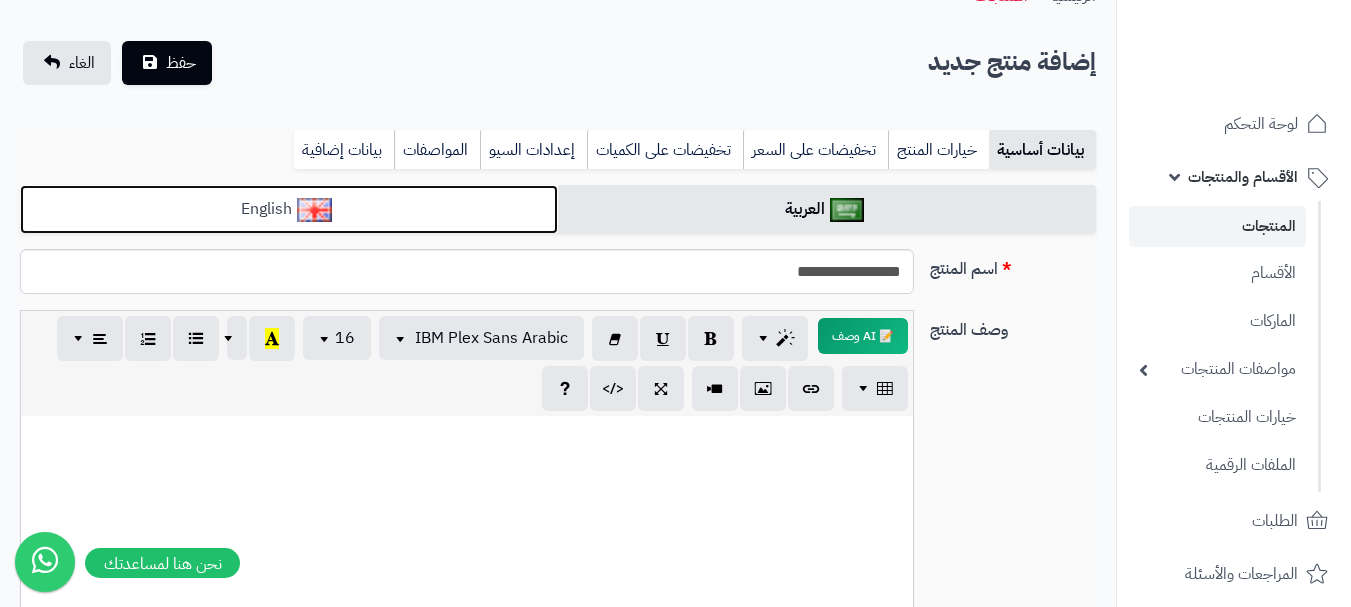 click on "English" at bounding box center (289, 209) 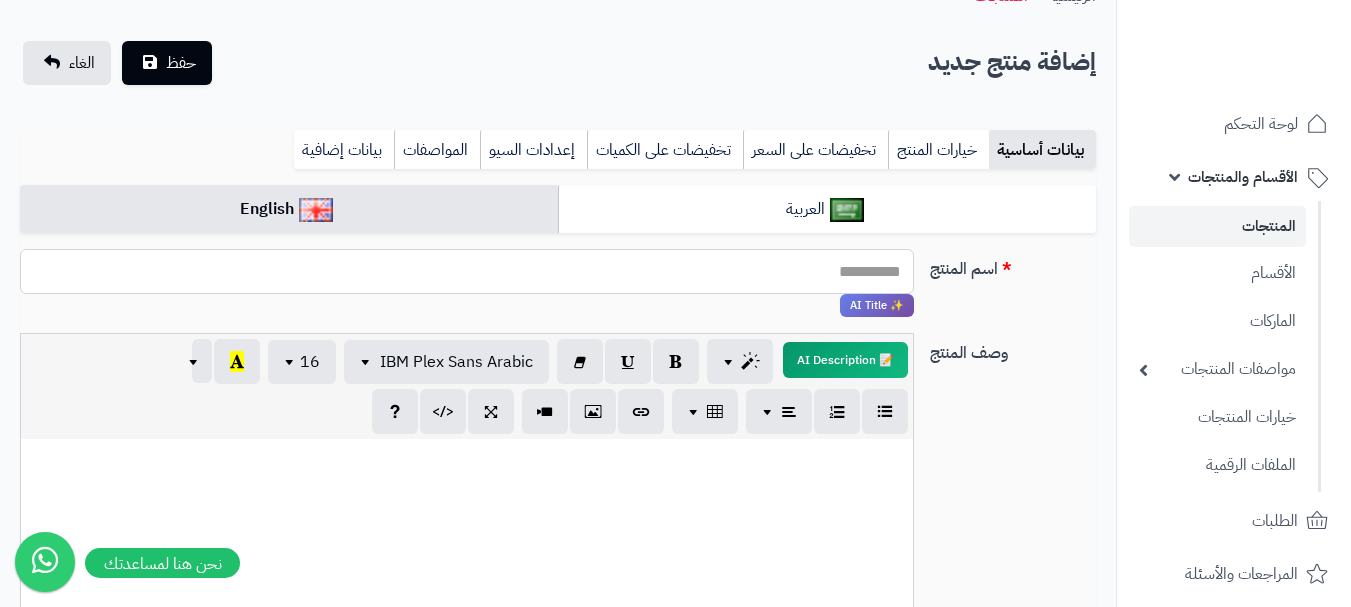 paste on "**********" 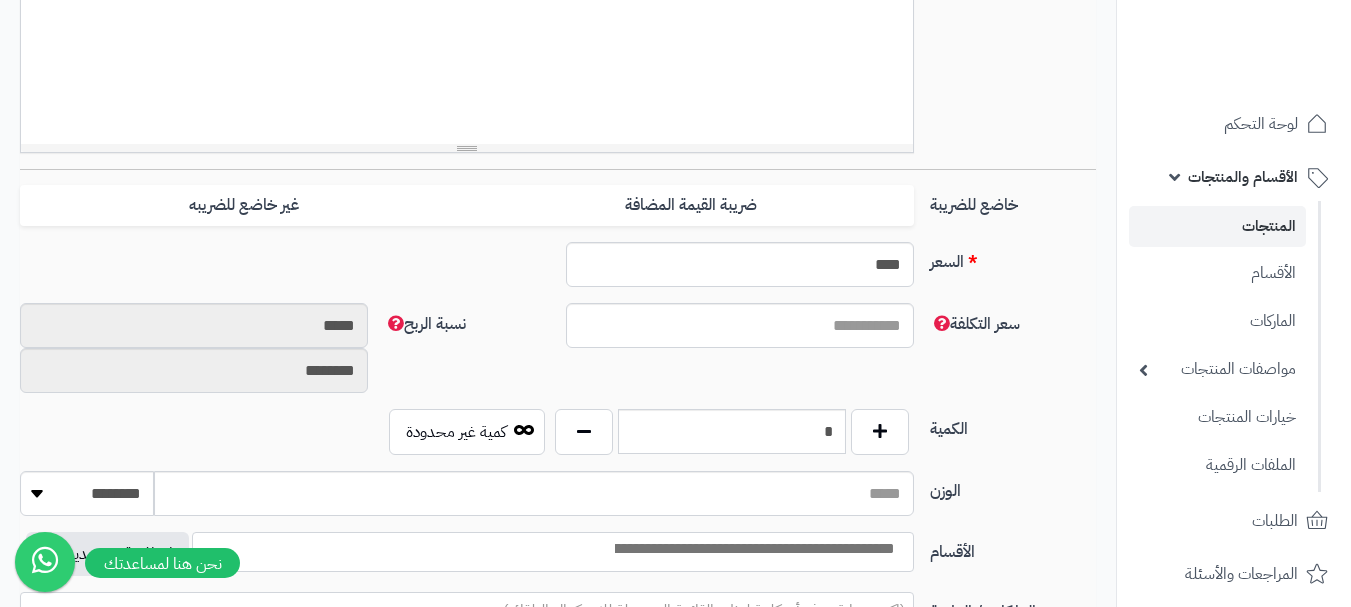 scroll, scrollTop: 700, scrollLeft: 0, axis: vertical 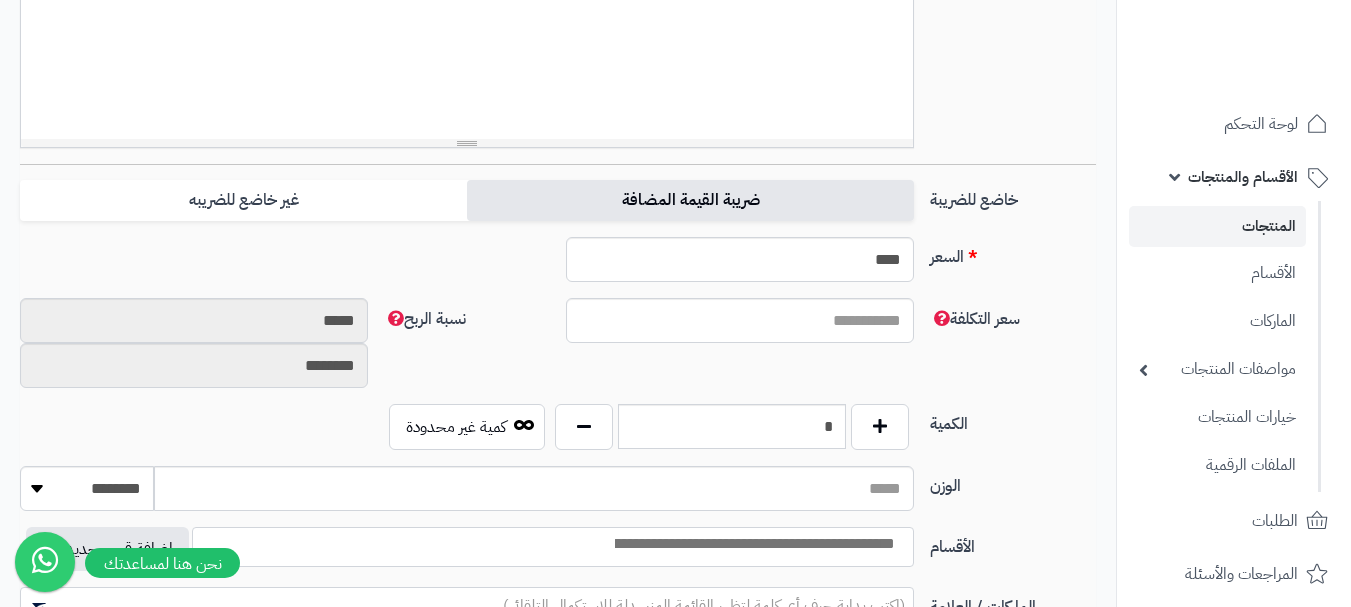 type on "**********" 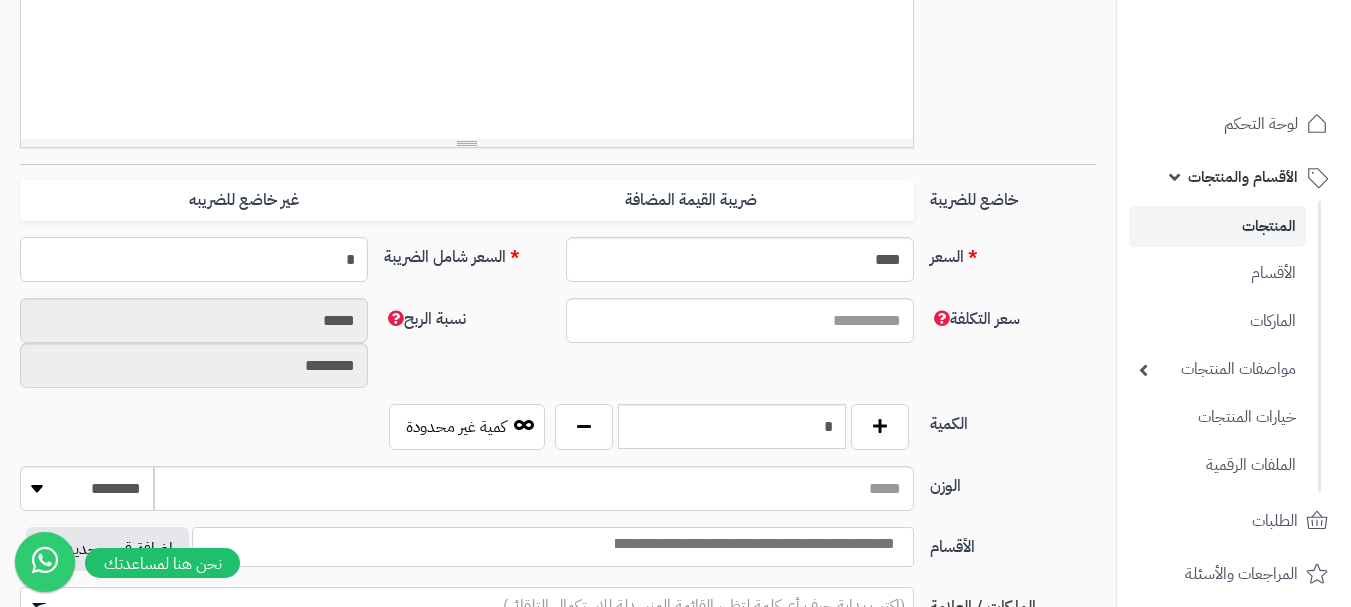 click on "*" at bounding box center (194, 259) 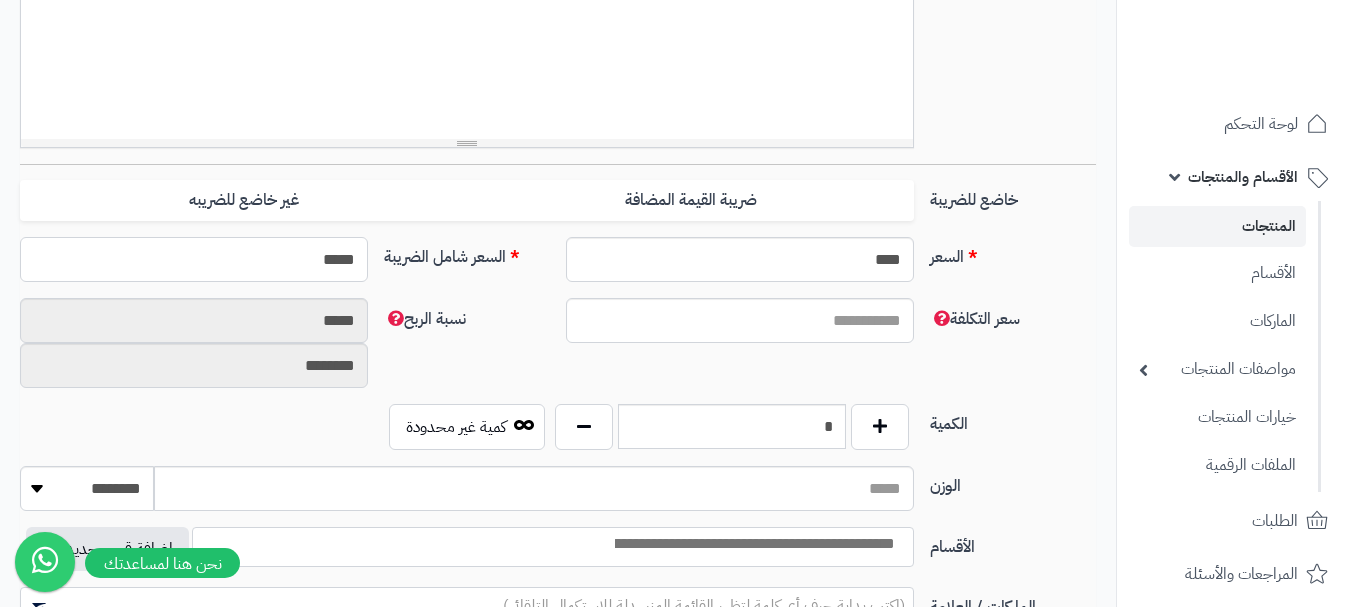 type on "******" 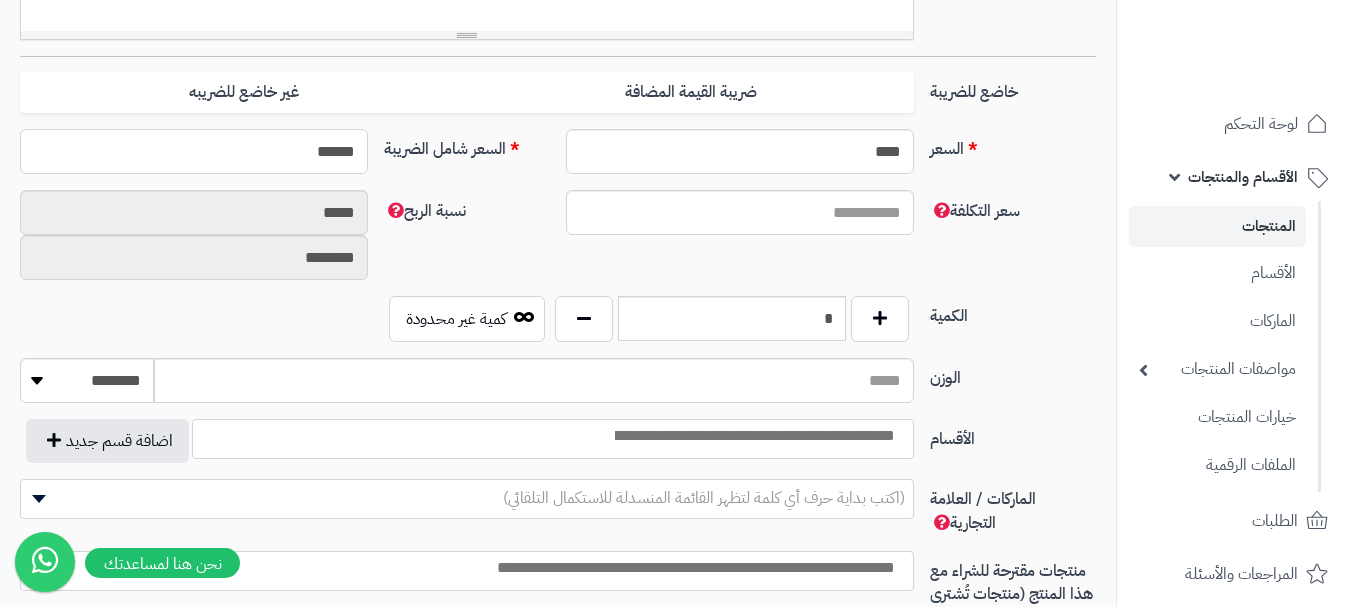 scroll, scrollTop: 900, scrollLeft: 0, axis: vertical 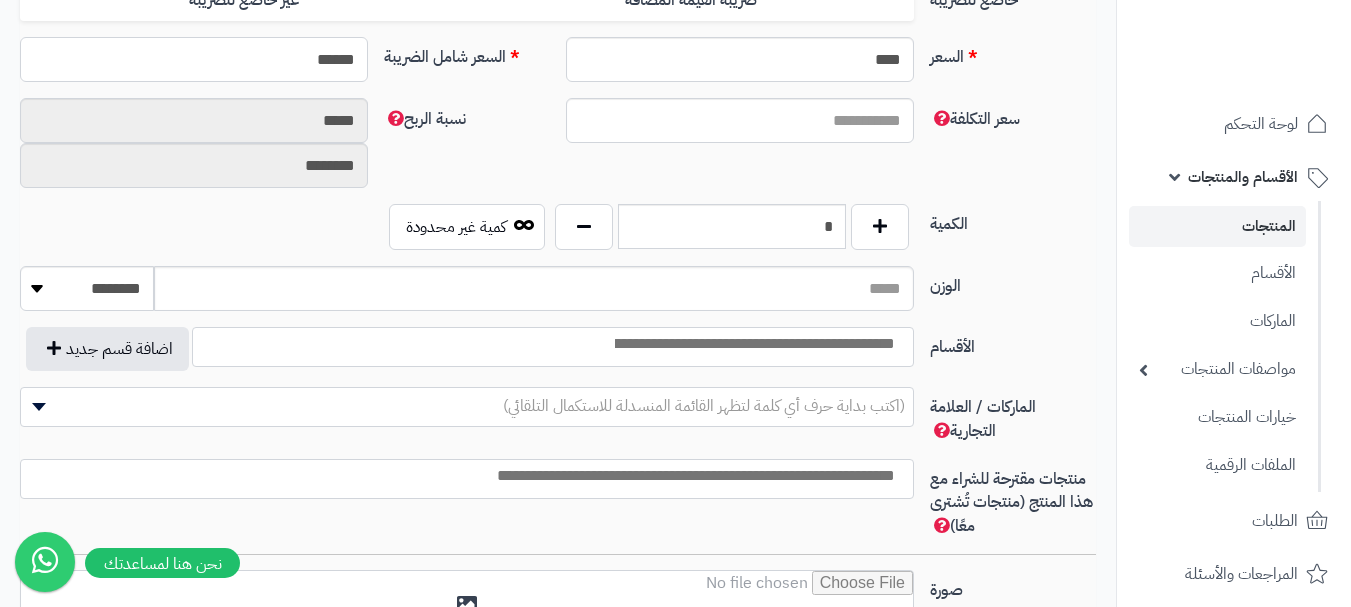 type on "**********" 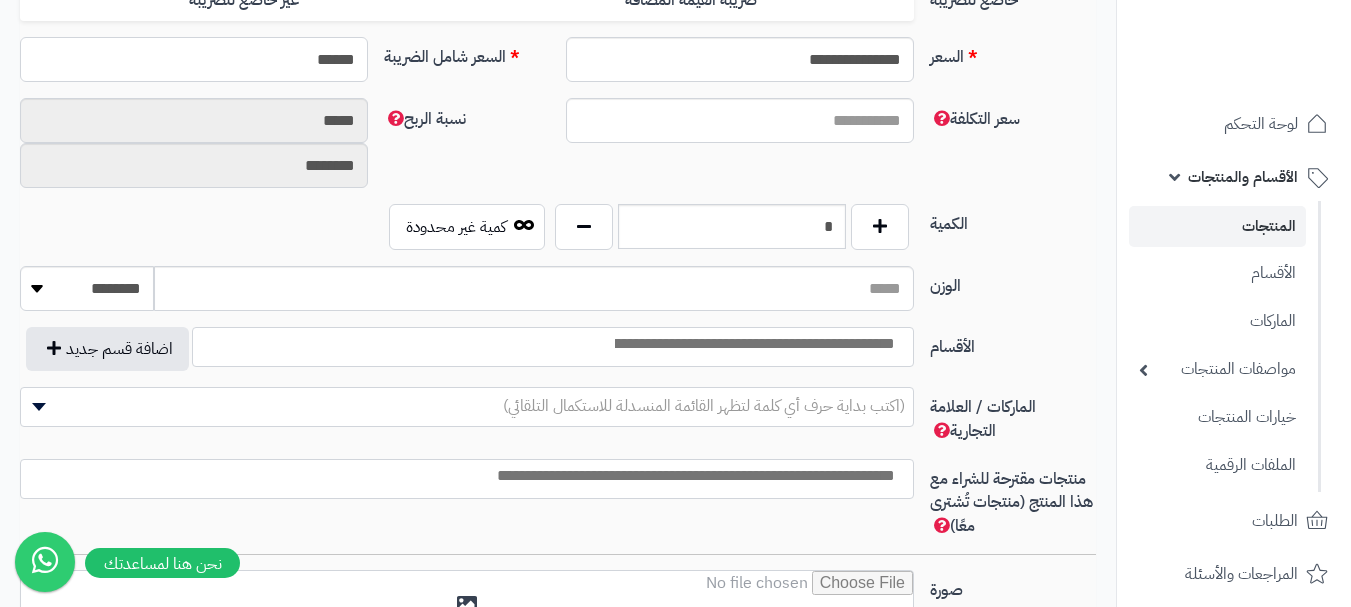 type on "******" 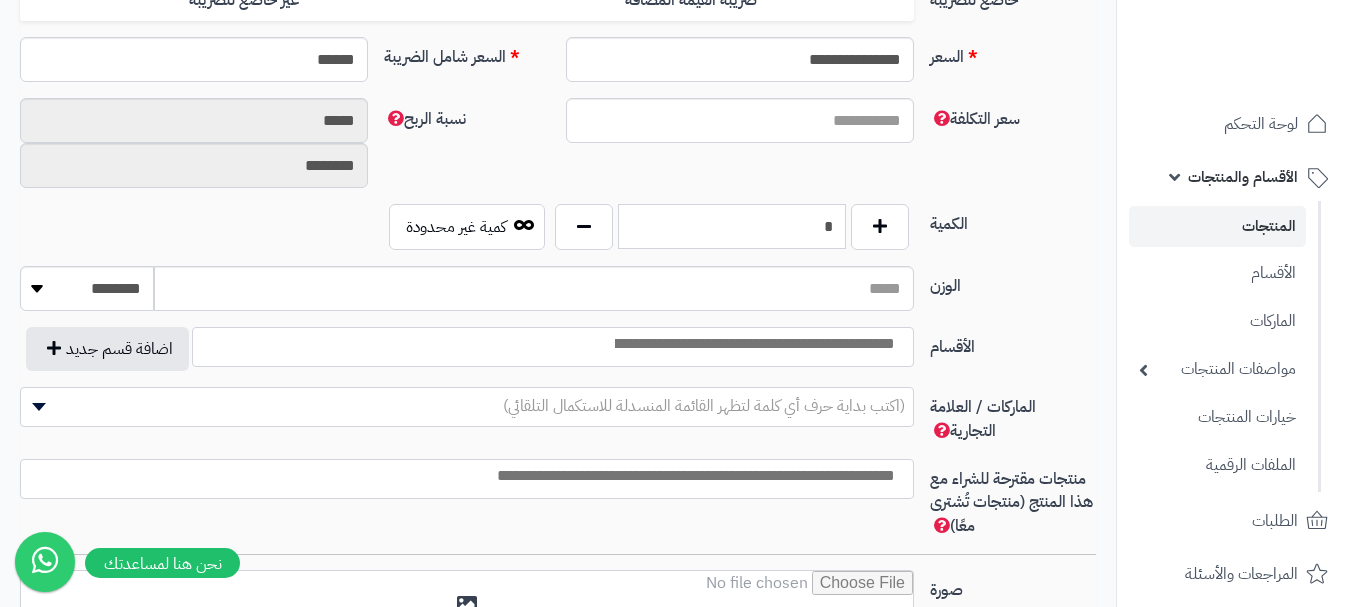 click on "*" at bounding box center (732, 226) 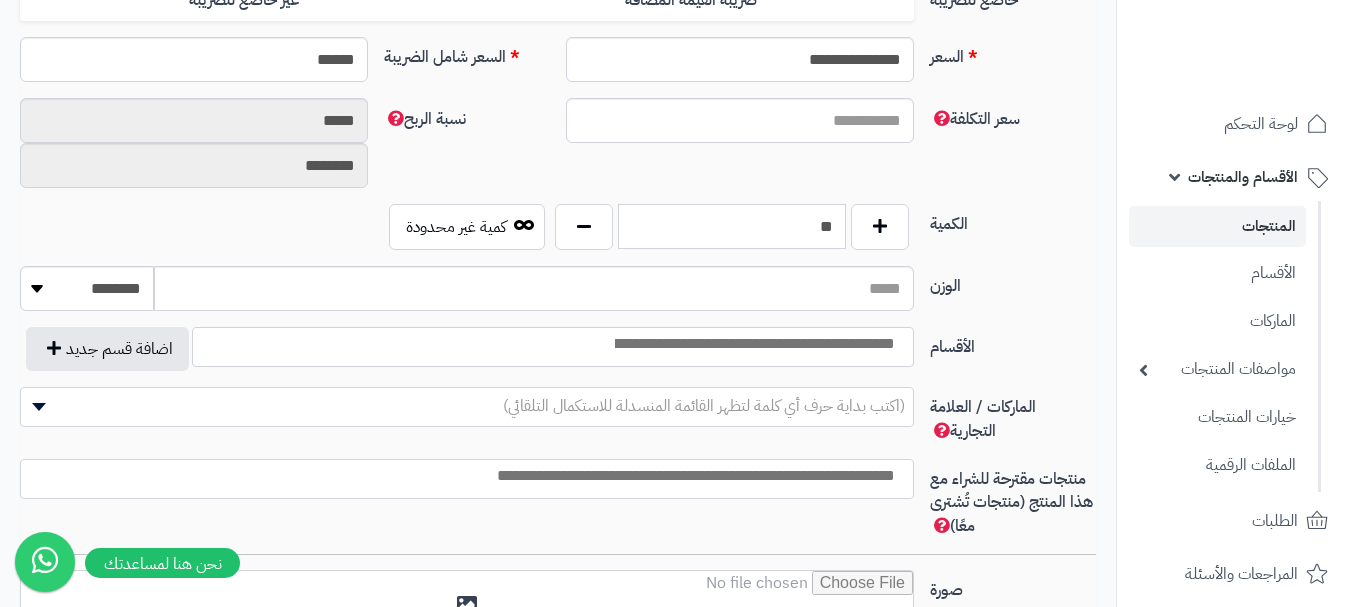 scroll, scrollTop: 1000, scrollLeft: 0, axis: vertical 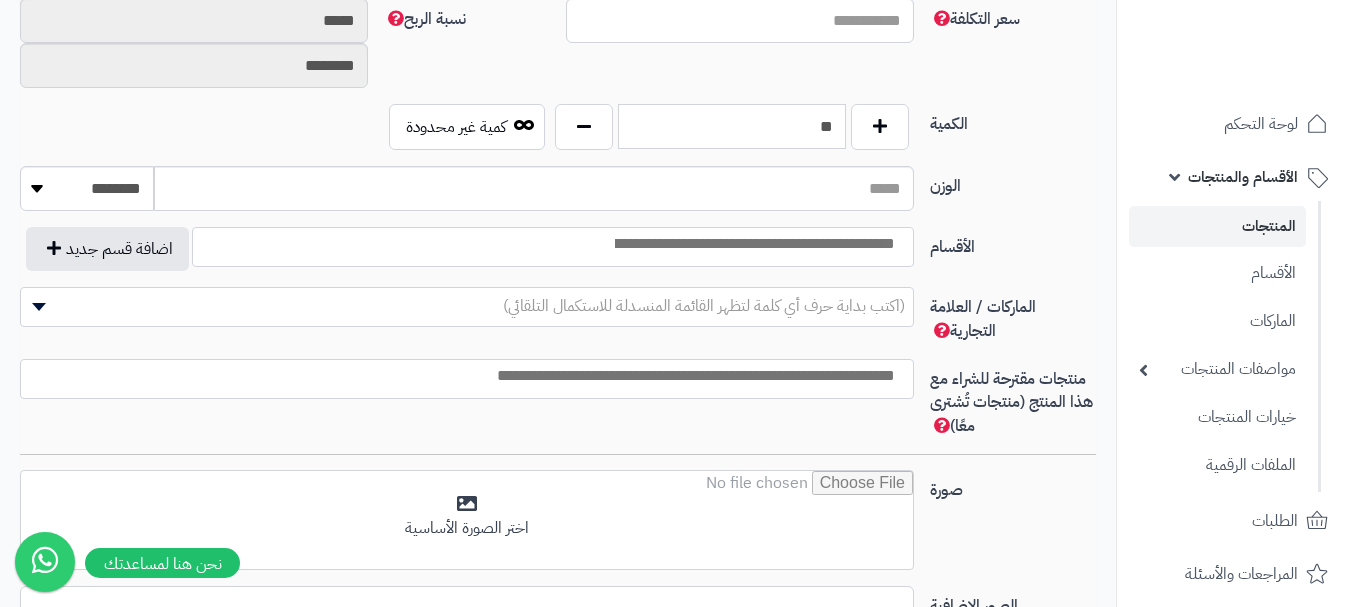 type on "**" 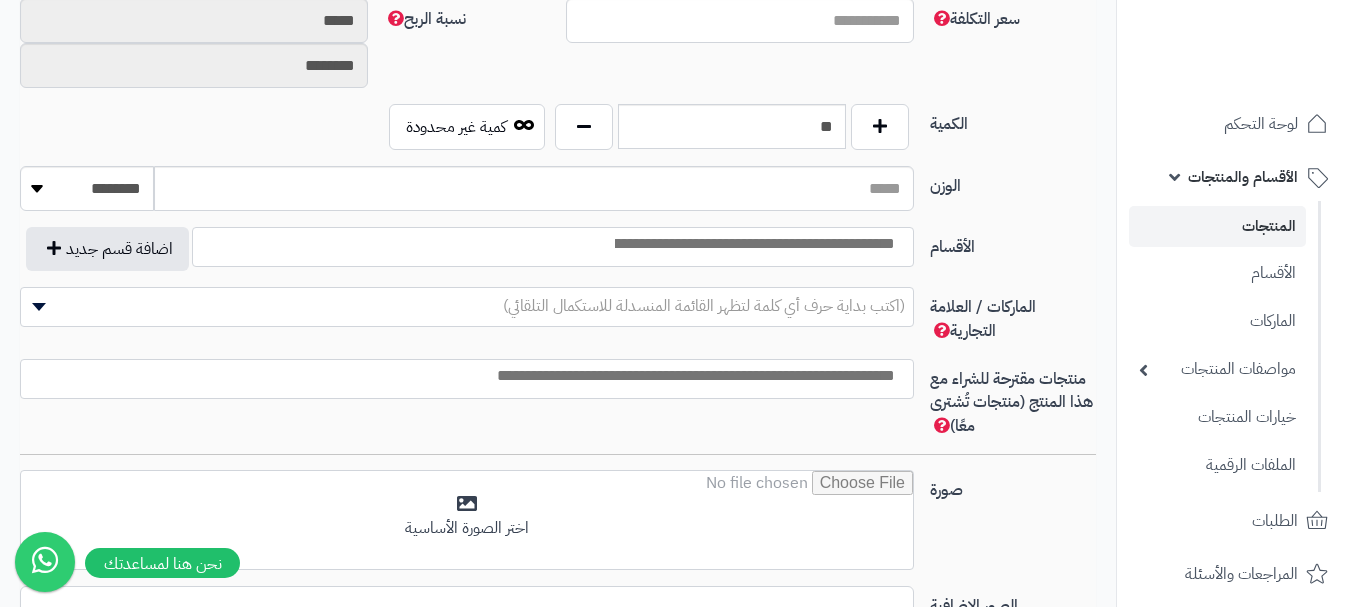 click at bounding box center (753, 244) 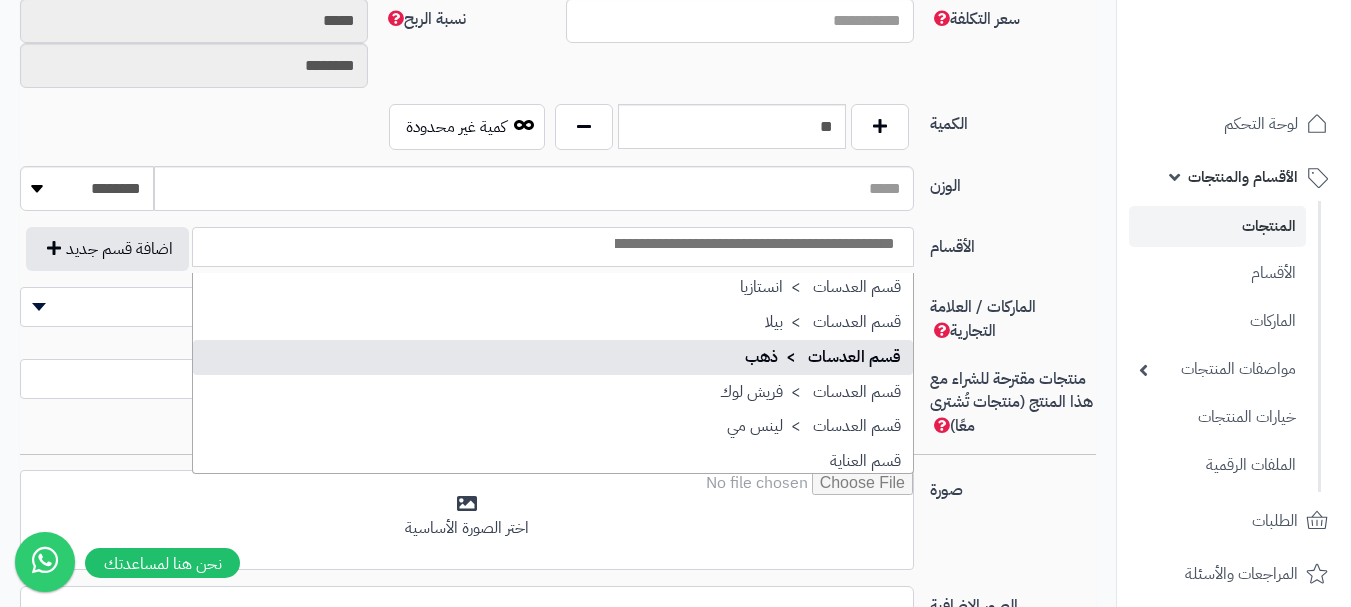 scroll, scrollTop: 1600, scrollLeft: 0, axis: vertical 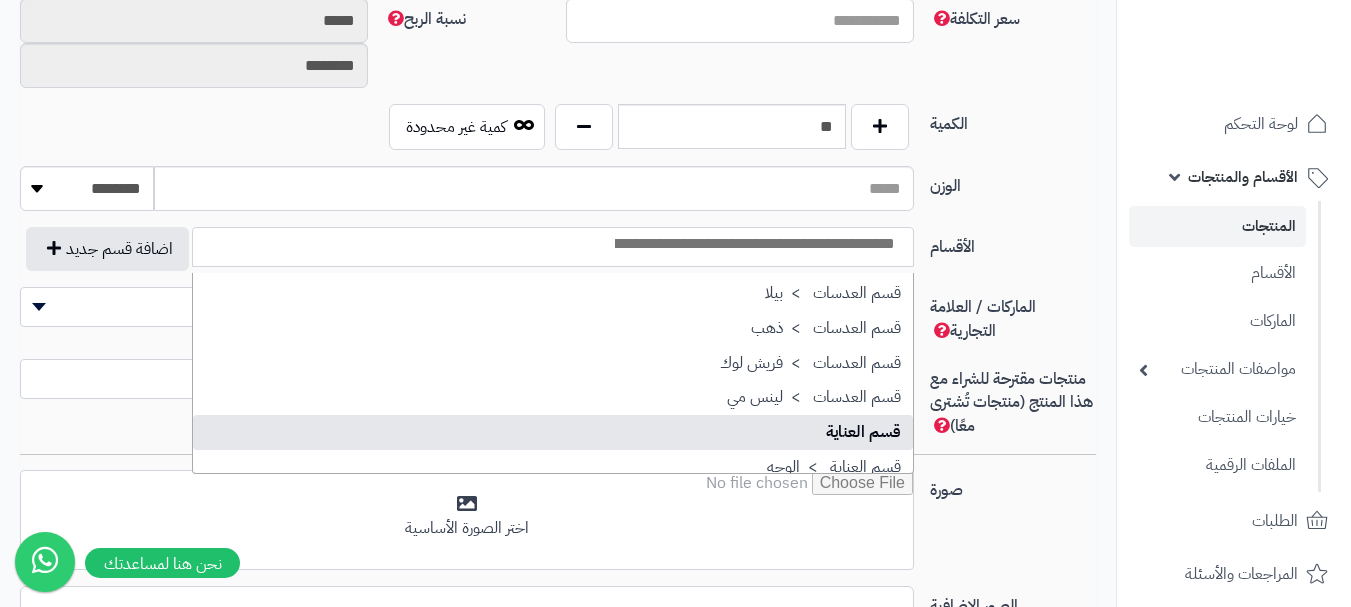 select on "**" 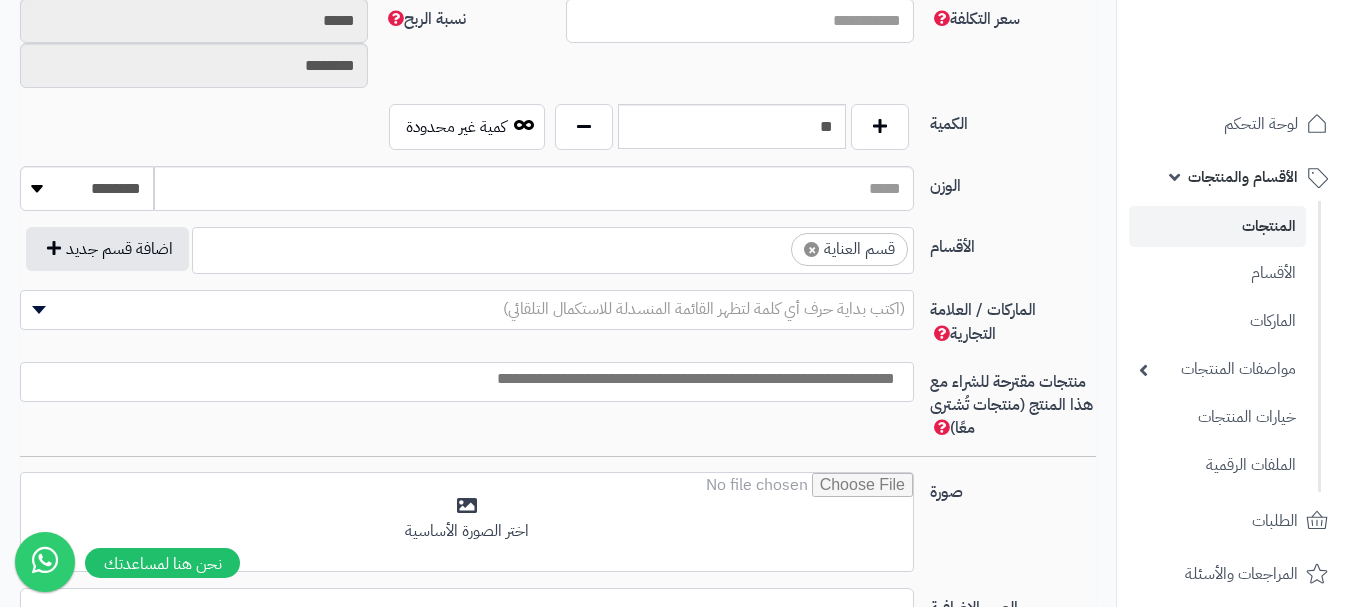 click at bounding box center [773, 244] 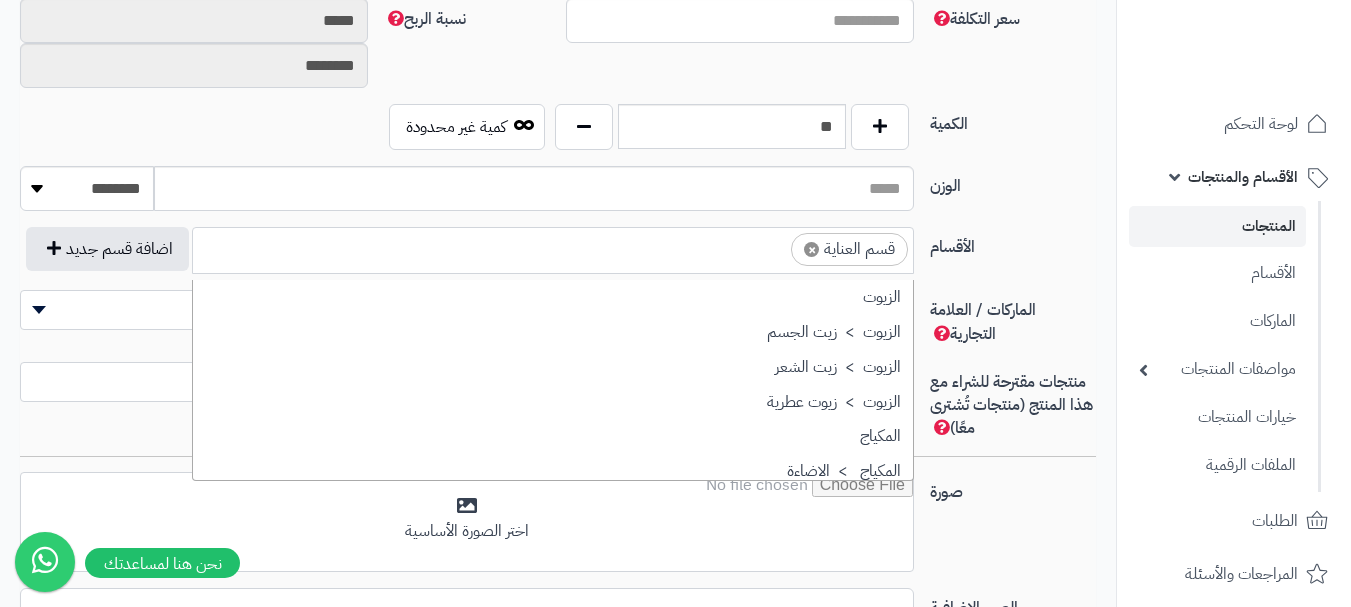 scroll, scrollTop: 1707, scrollLeft: 0, axis: vertical 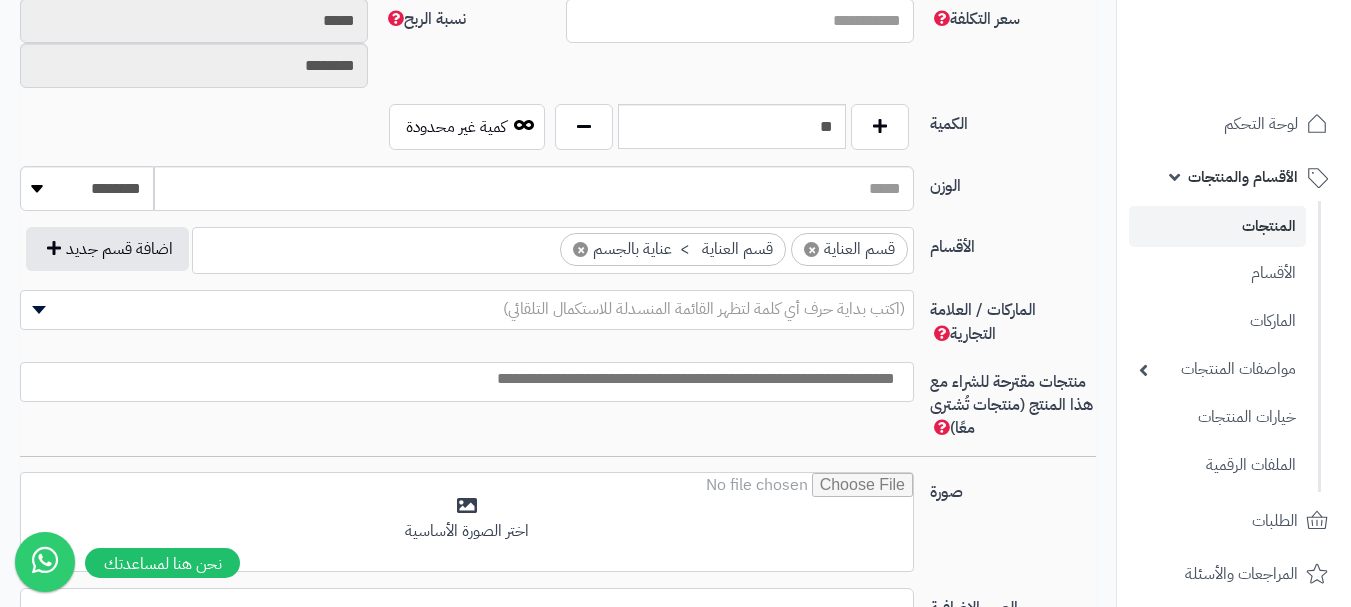 click at bounding box center [462, 379] 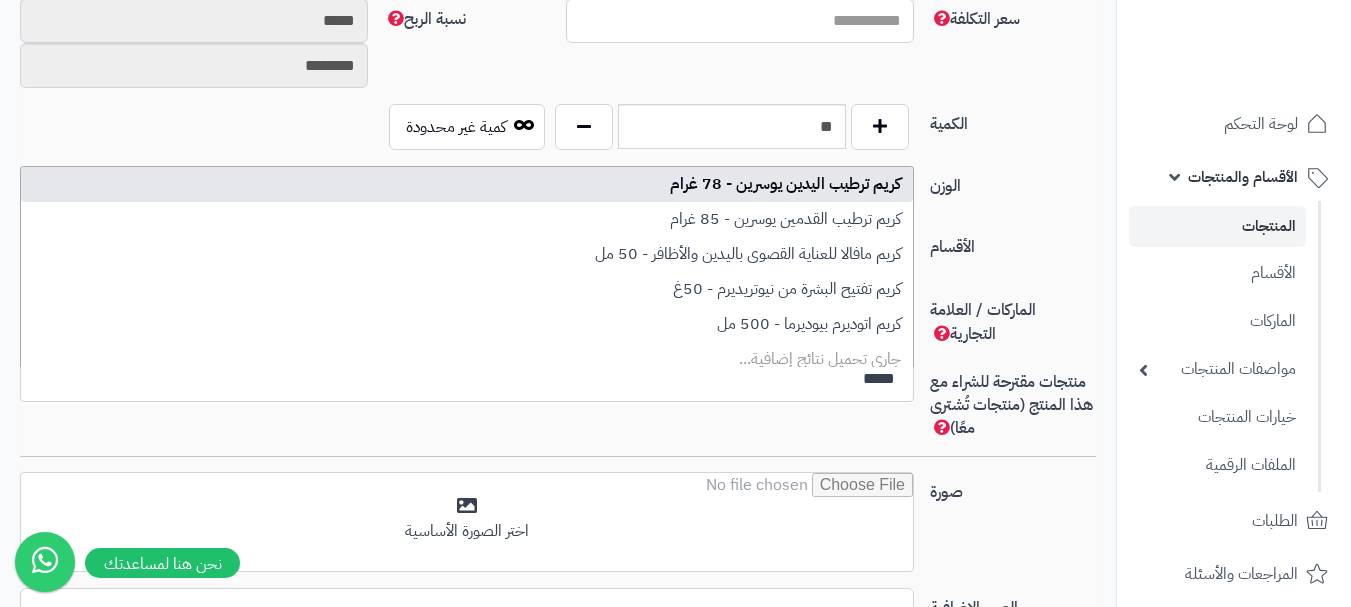 type on "****" 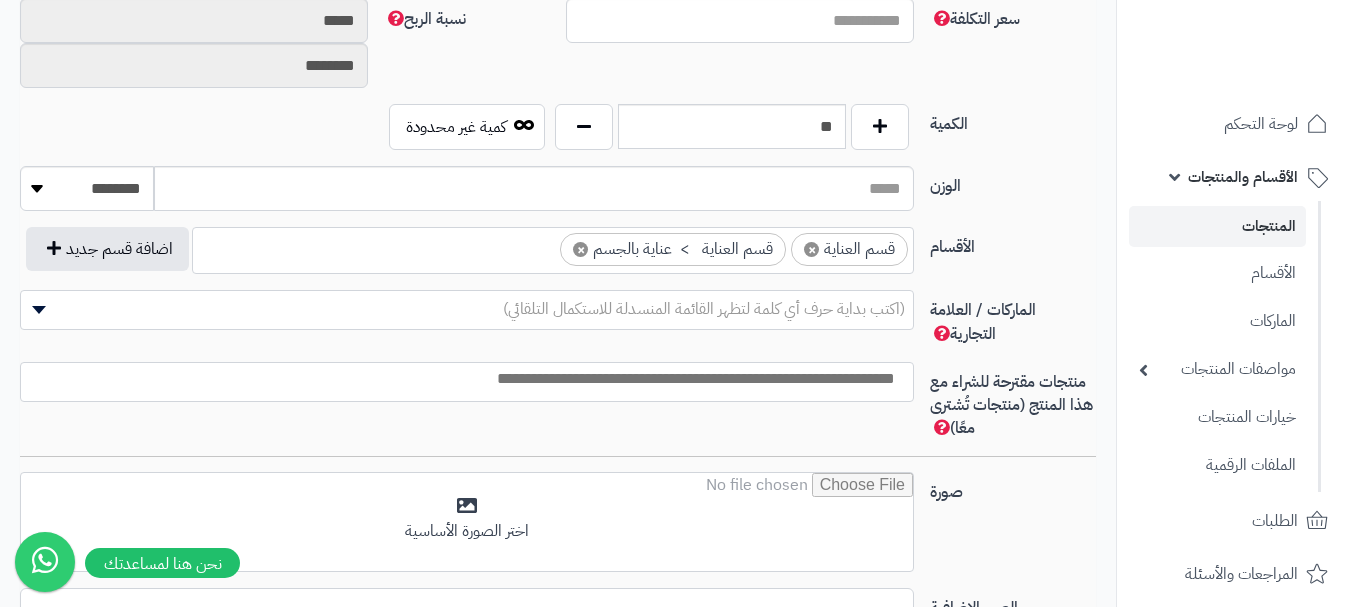 click on "منتجات مقترحة للشراء مع هذا المنتج (منتجات تُشترى معًا)" at bounding box center [558, 409] 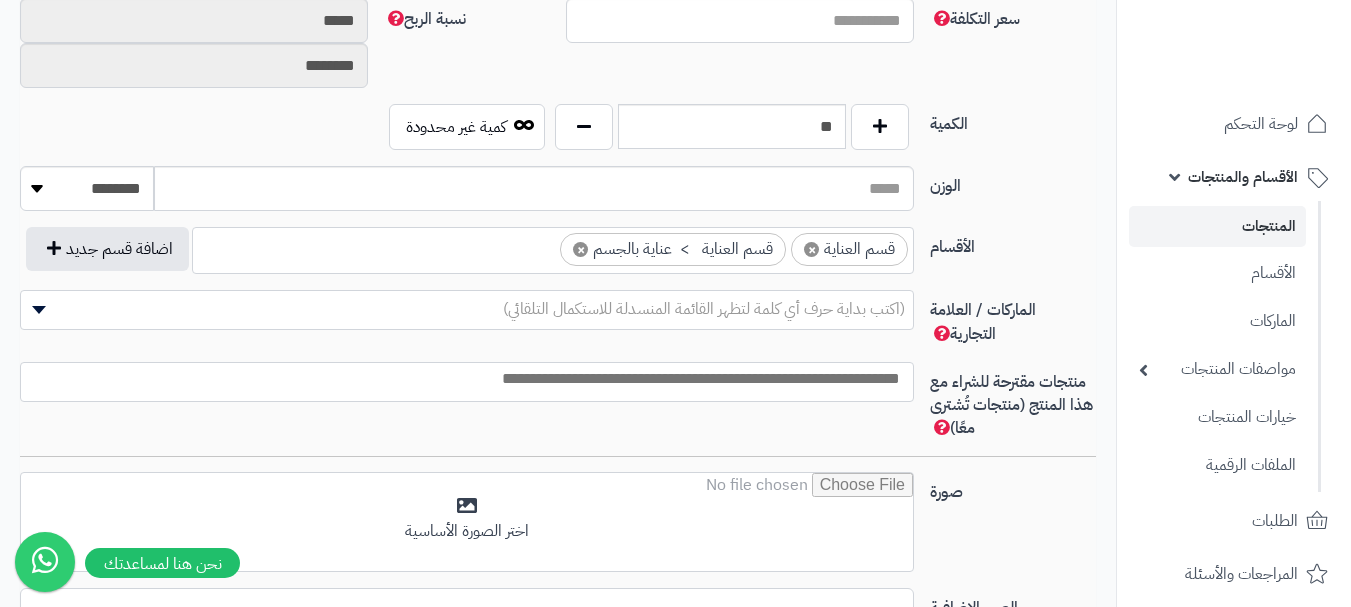 scroll, scrollTop: 1100, scrollLeft: 0, axis: vertical 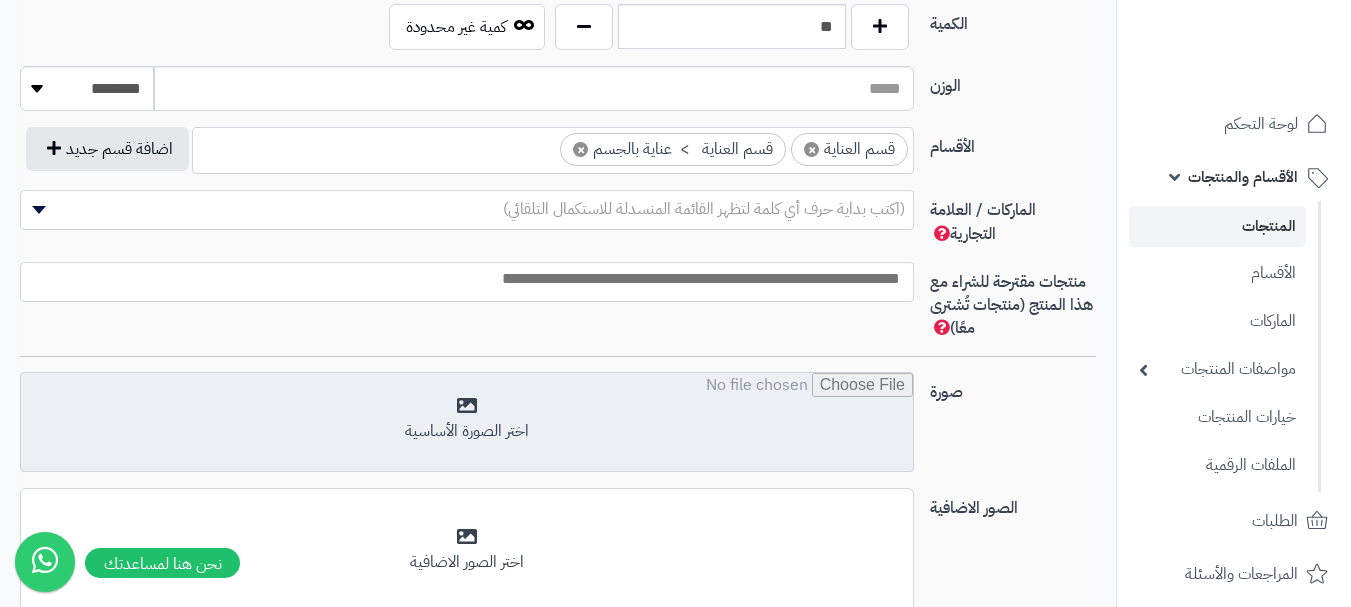 click at bounding box center [467, 423] 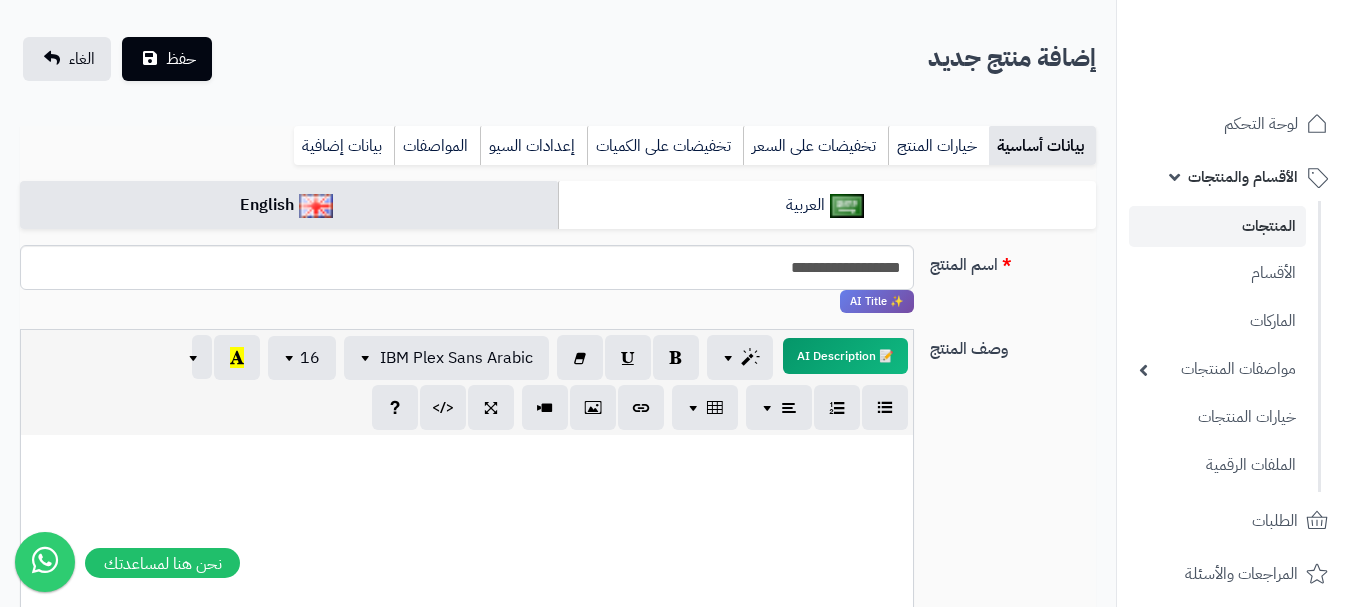 scroll, scrollTop: 0, scrollLeft: 0, axis: both 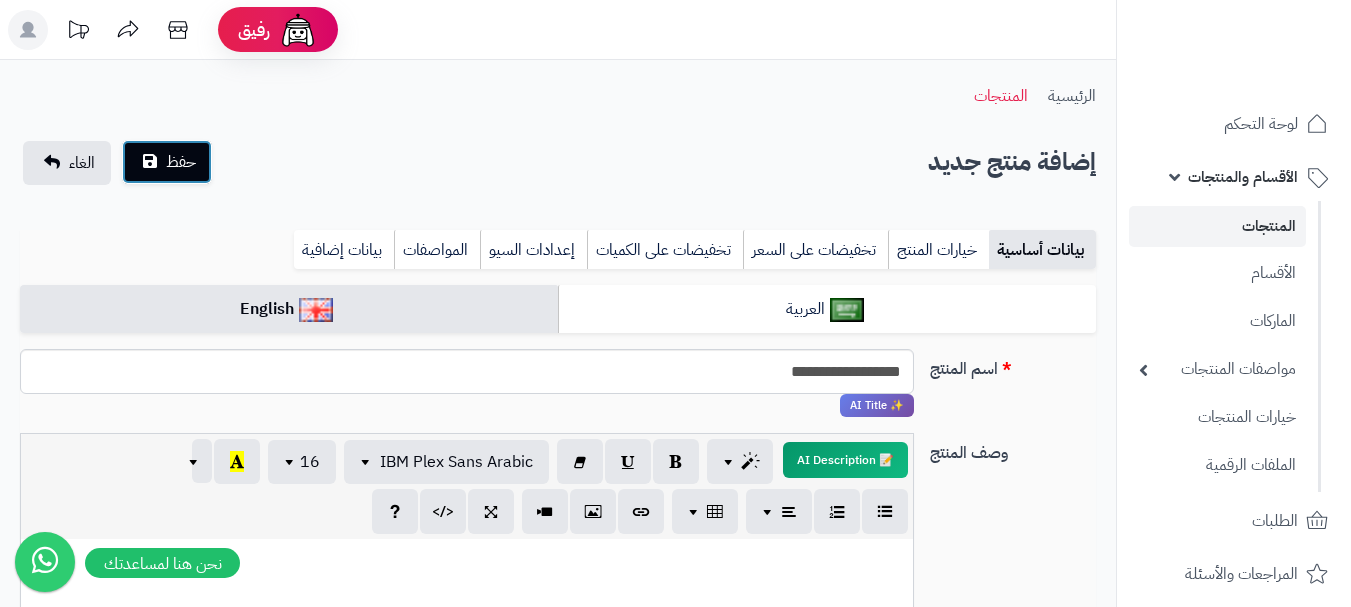 click on "حفظ" at bounding box center [181, 162] 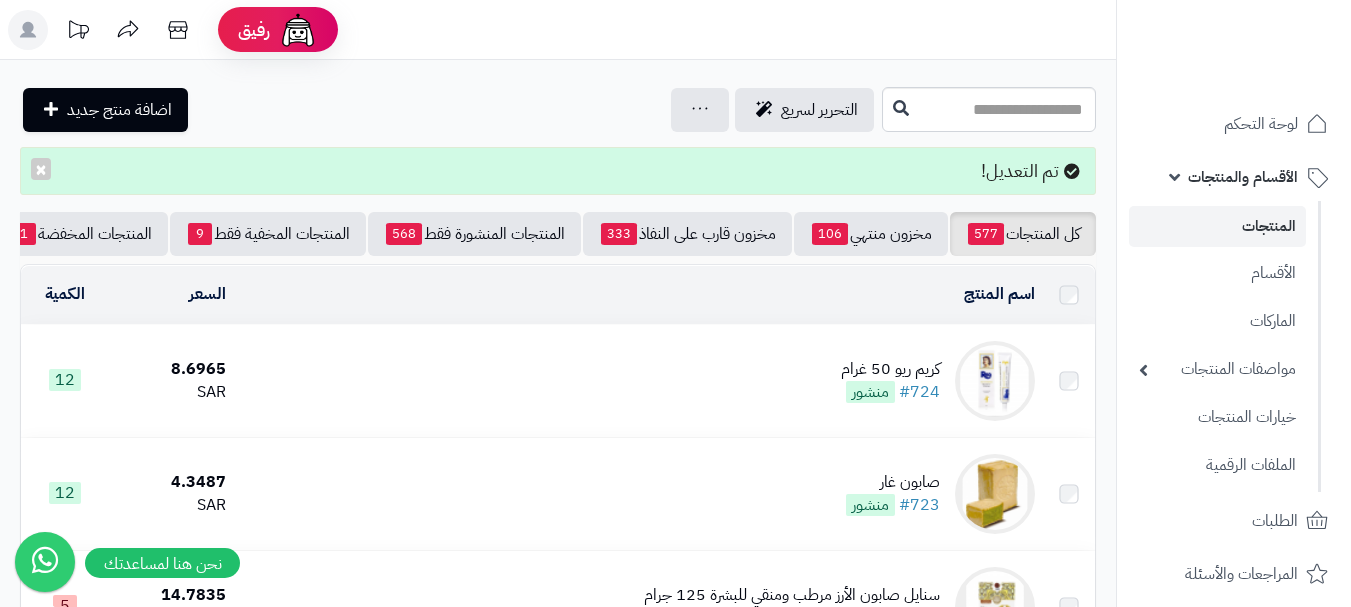 scroll, scrollTop: 0, scrollLeft: 0, axis: both 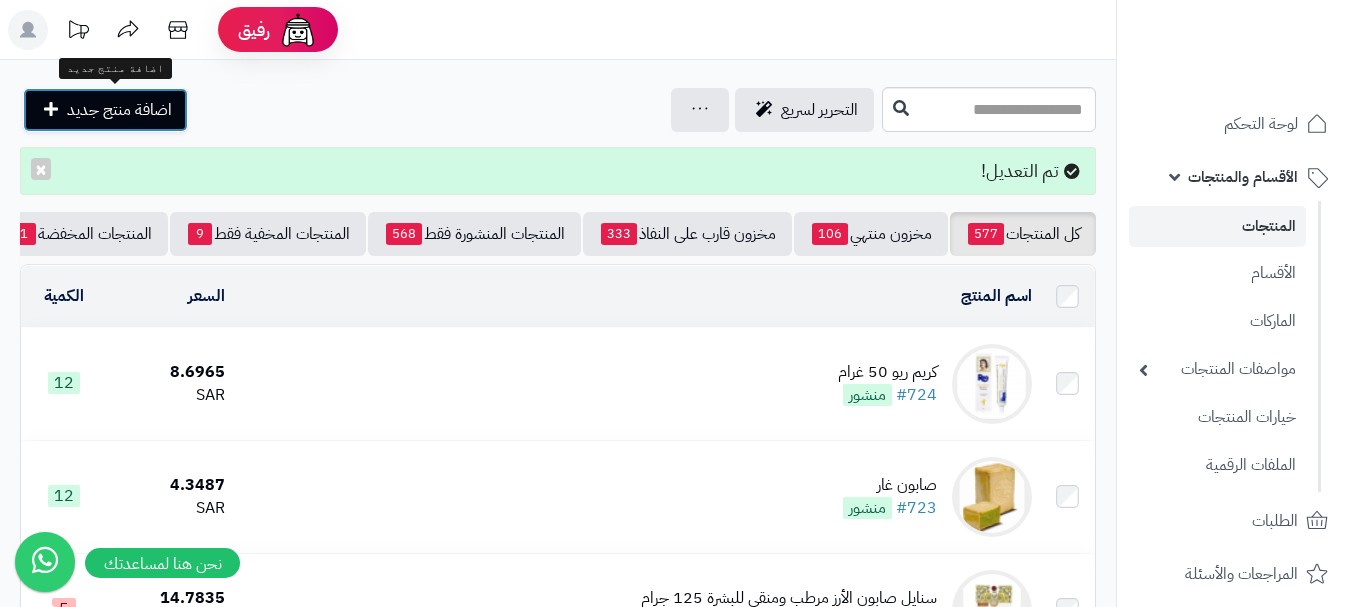click on "اضافة منتج جديد" at bounding box center [119, 110] 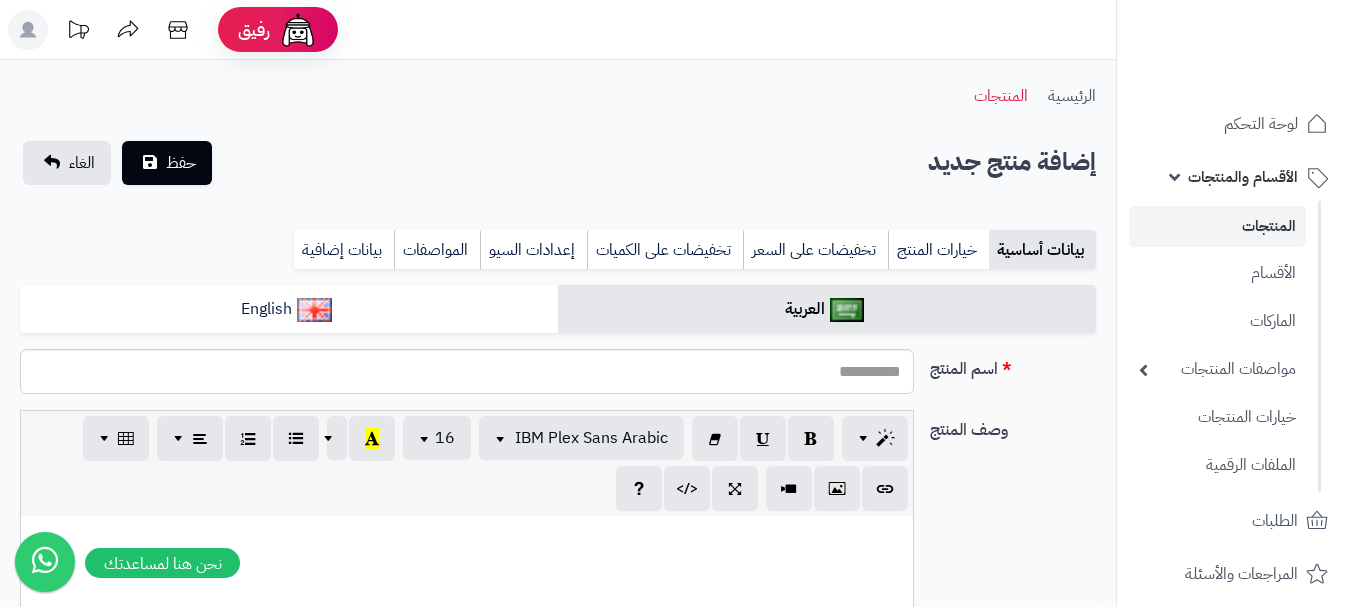 select 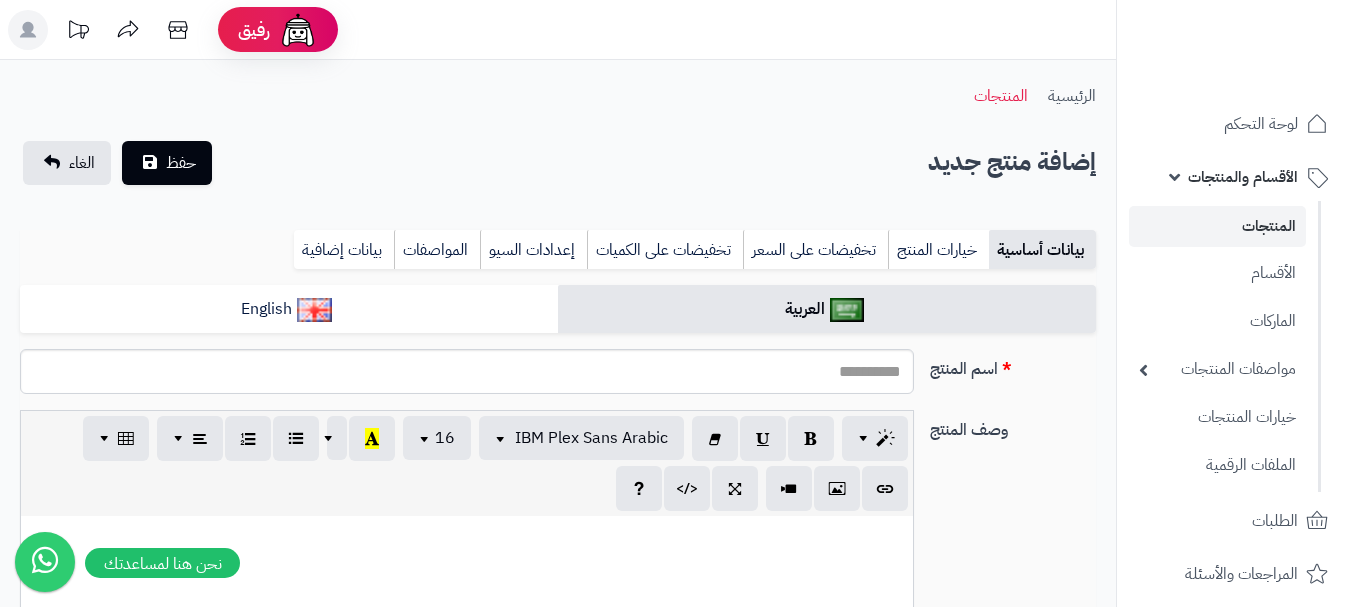 click on "اسم المنتج" at bounding box center [467, 371] 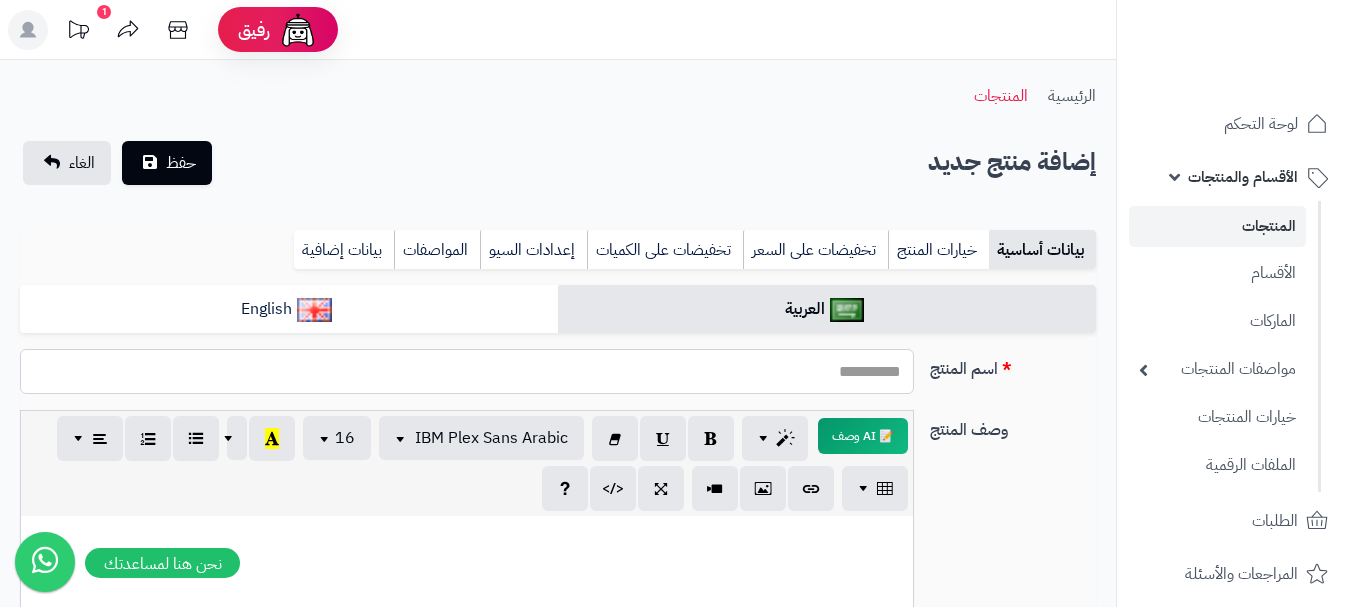 paste on "**********" 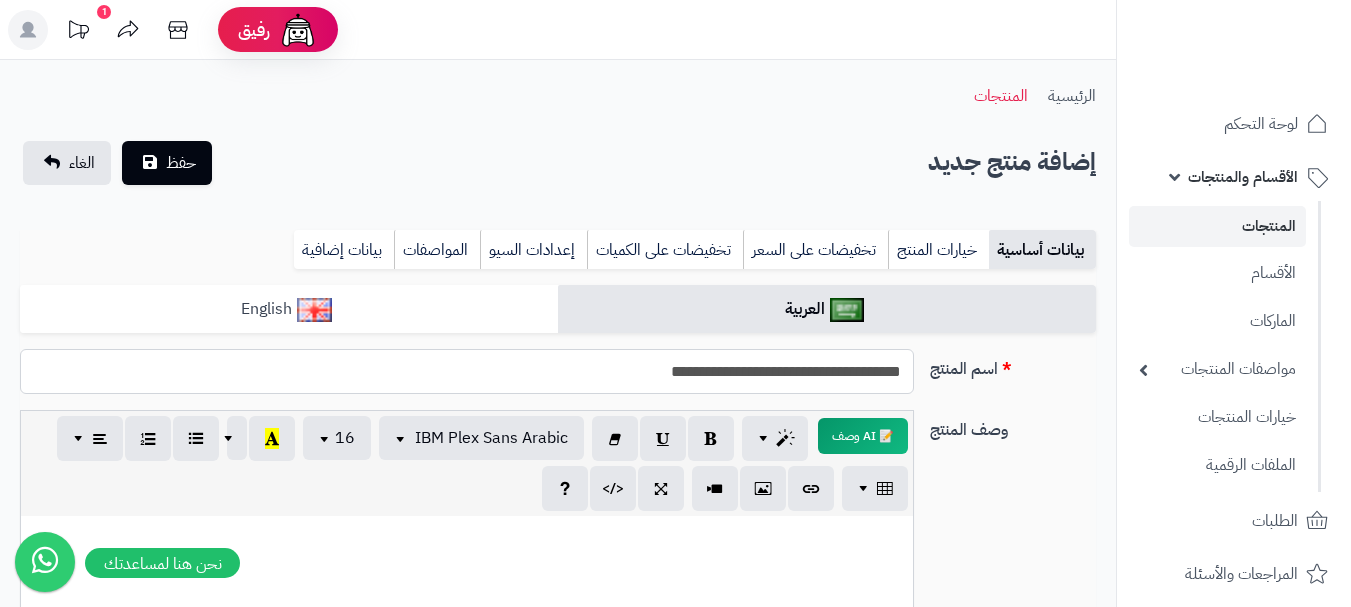 type on "**********" 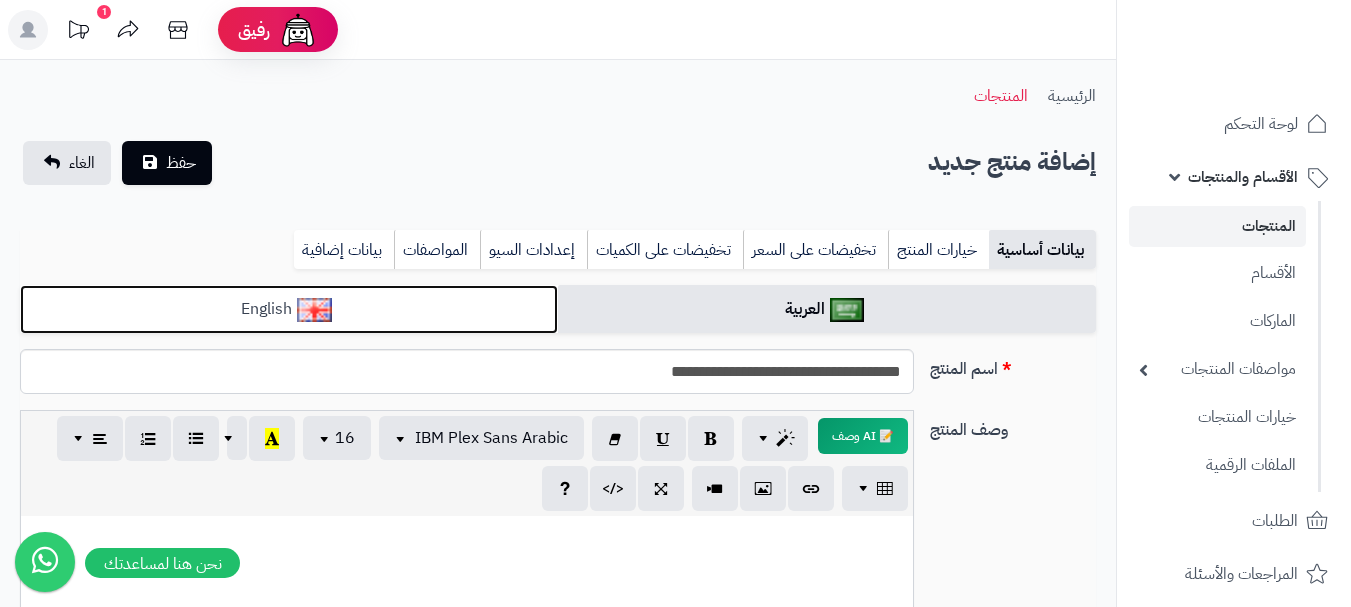 click on "English" at bounding box center [289, 309] 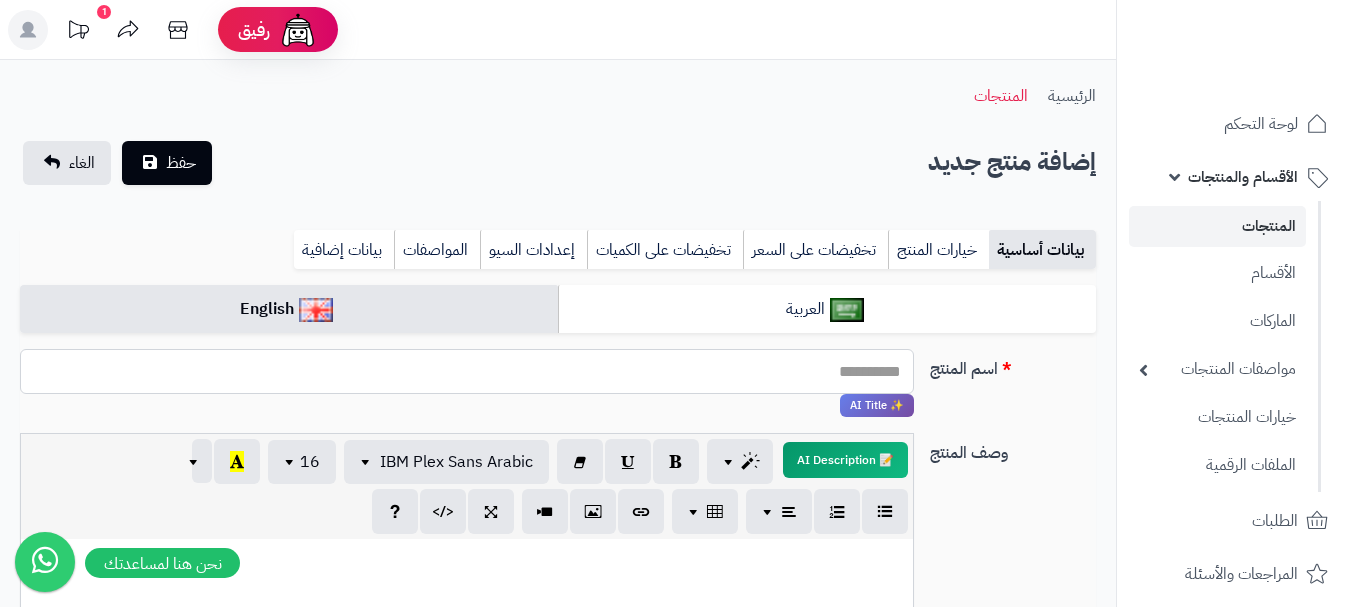 paste on "**********" 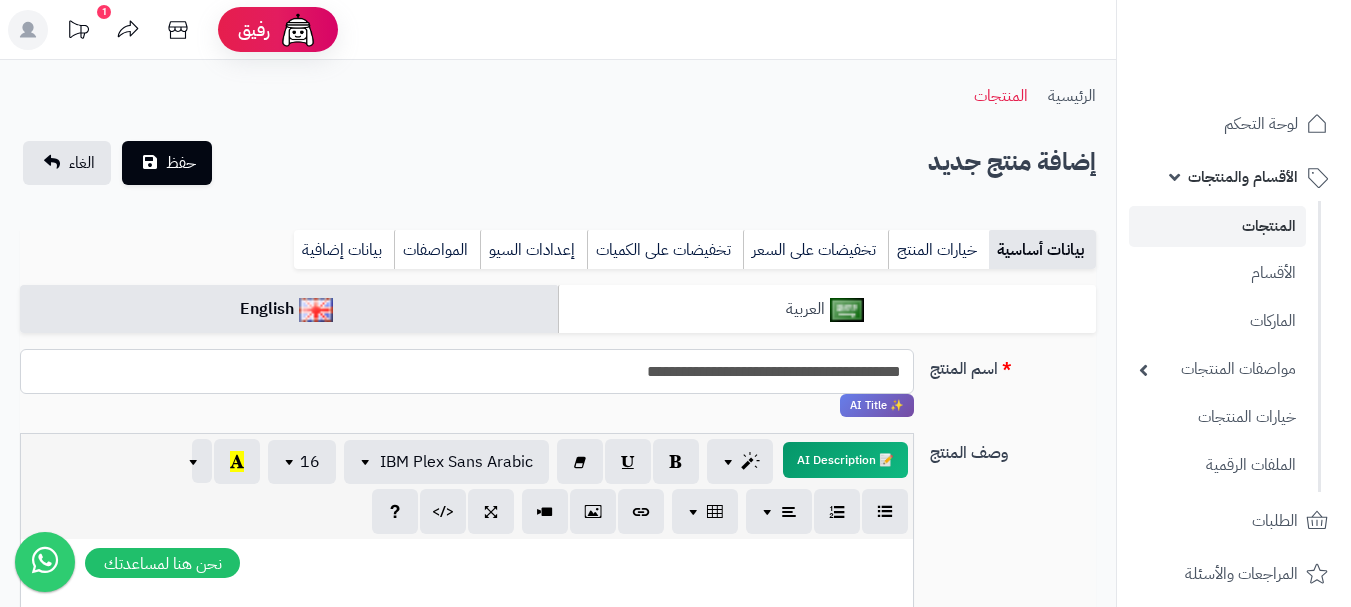 type on "**********" 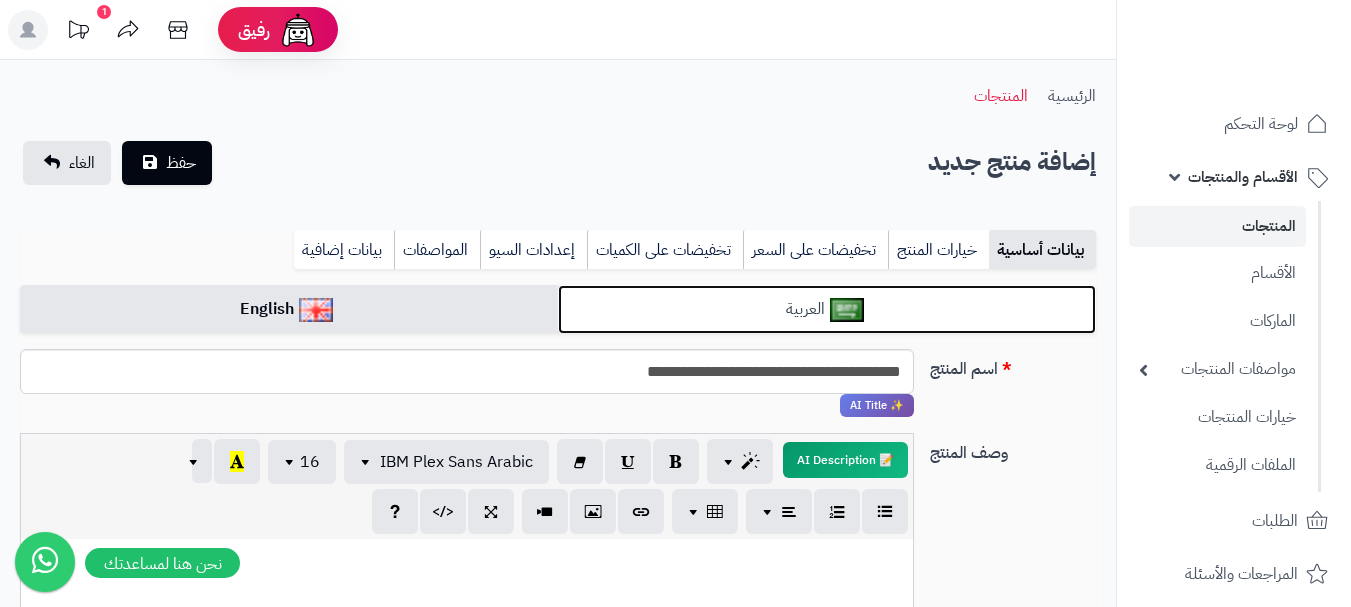 click on "العربية" at bounding box center (827, 309) 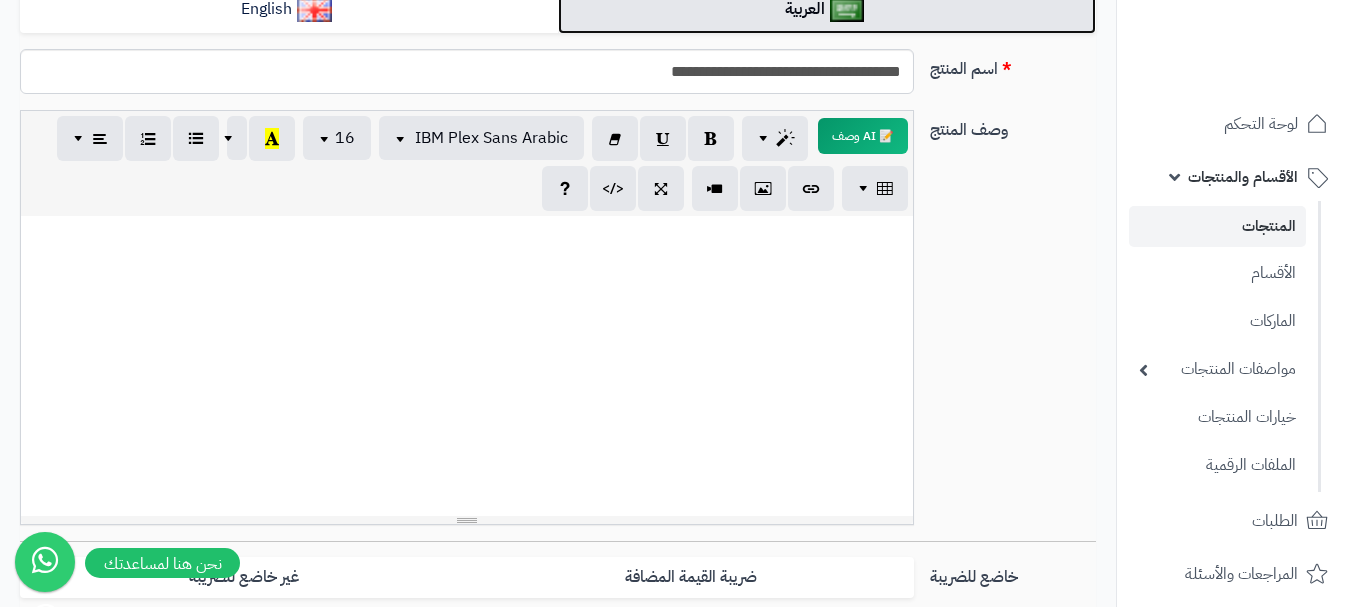 scroll, scrollTop: 500, scrollLeft: 0, axis: vertical 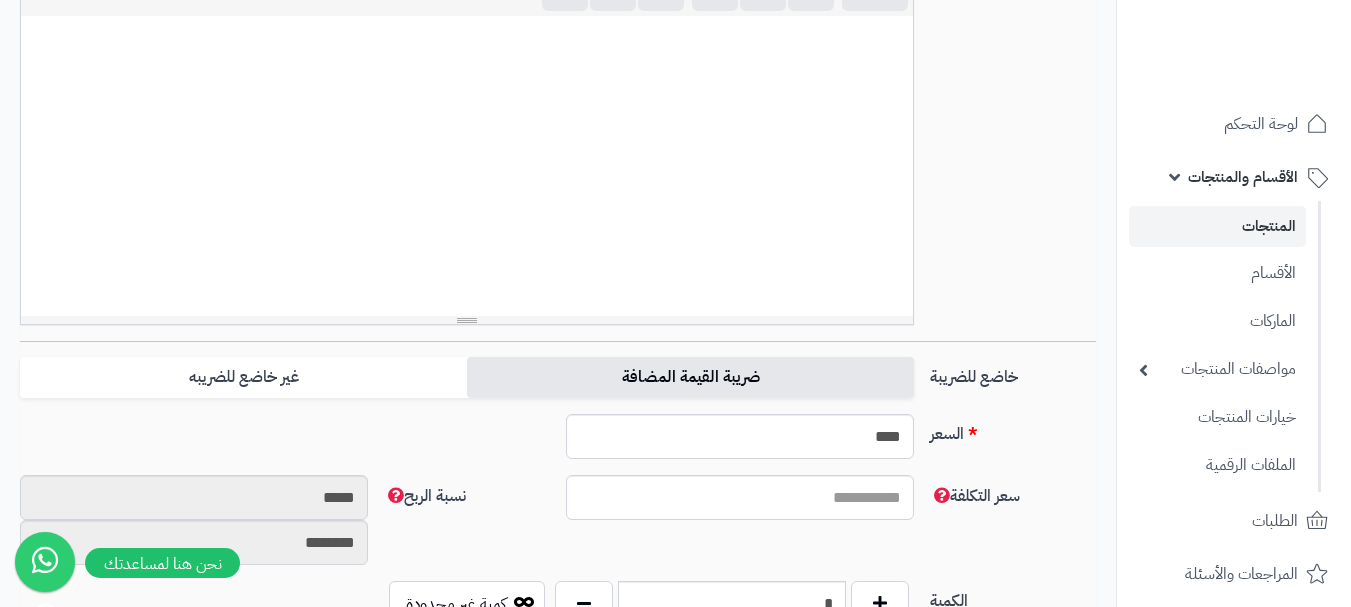 click on "ضريبة القيمة المضافة" at bounding box center [690, 377] 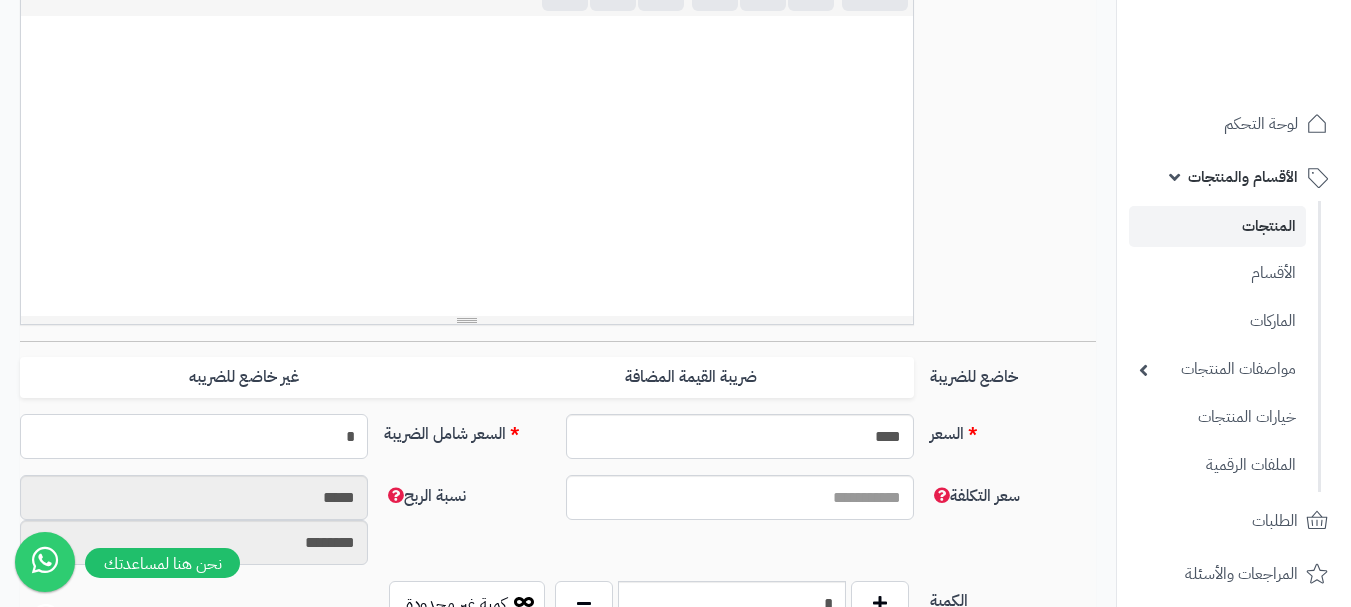 click on "*" at bounding box center (194, 436) 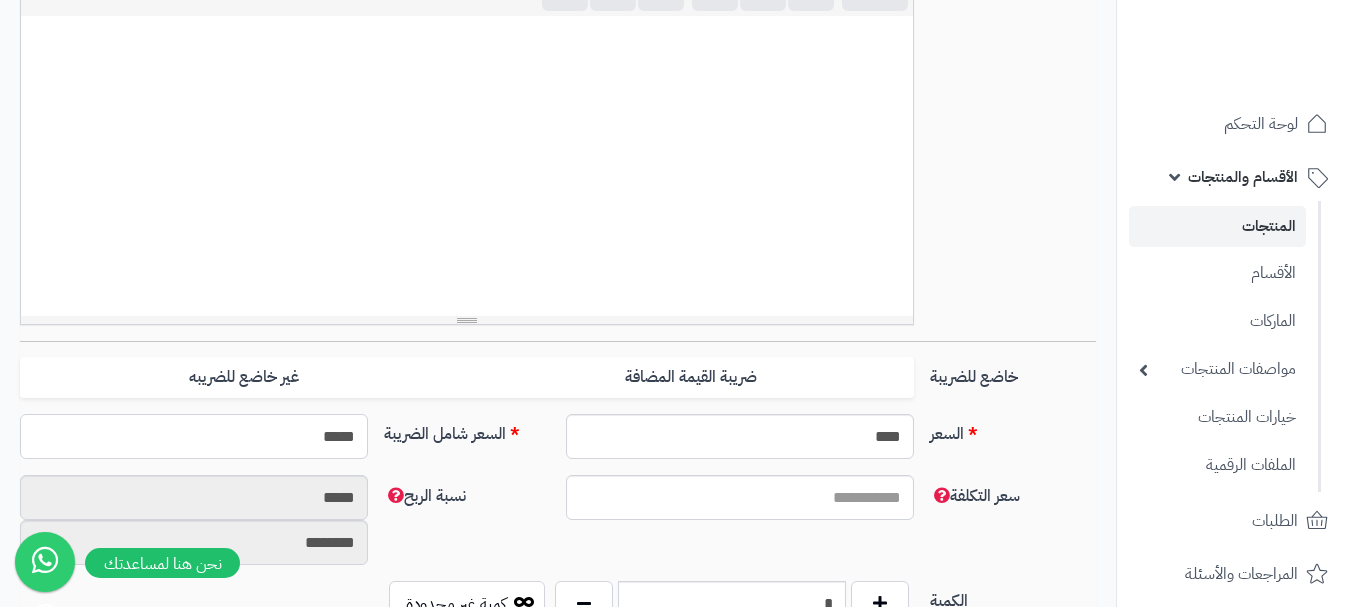 type on "******" 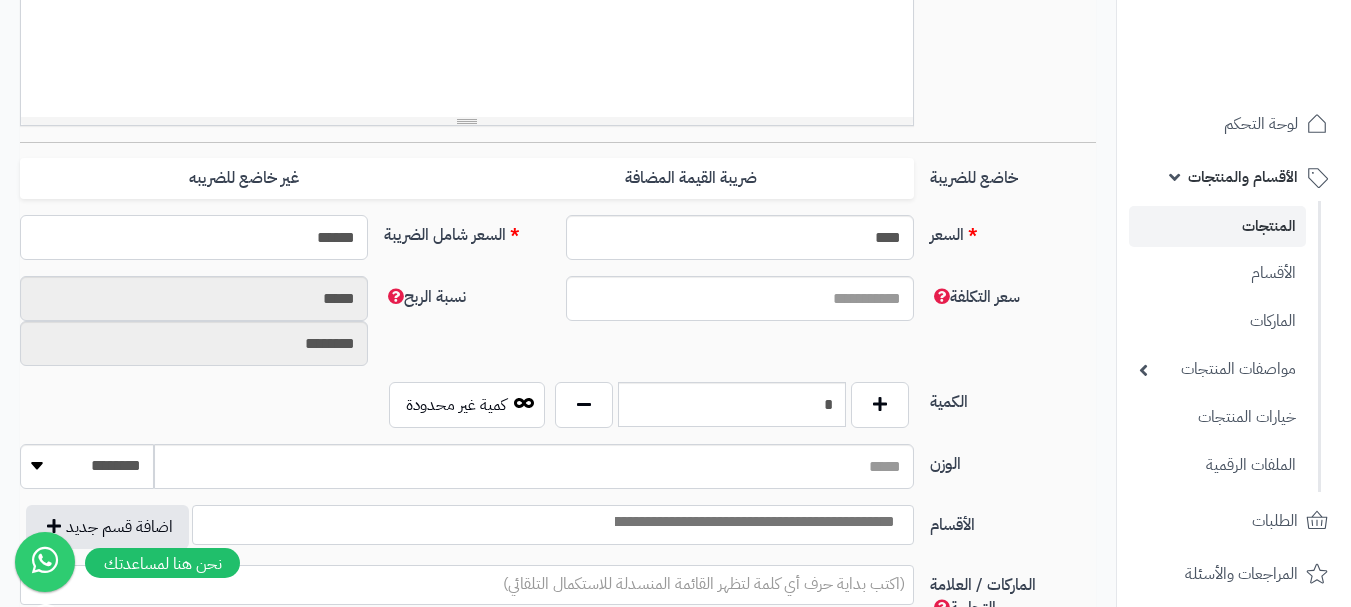 scroll, scrollTop: 700, scrollLeft: 0, axis: vertical 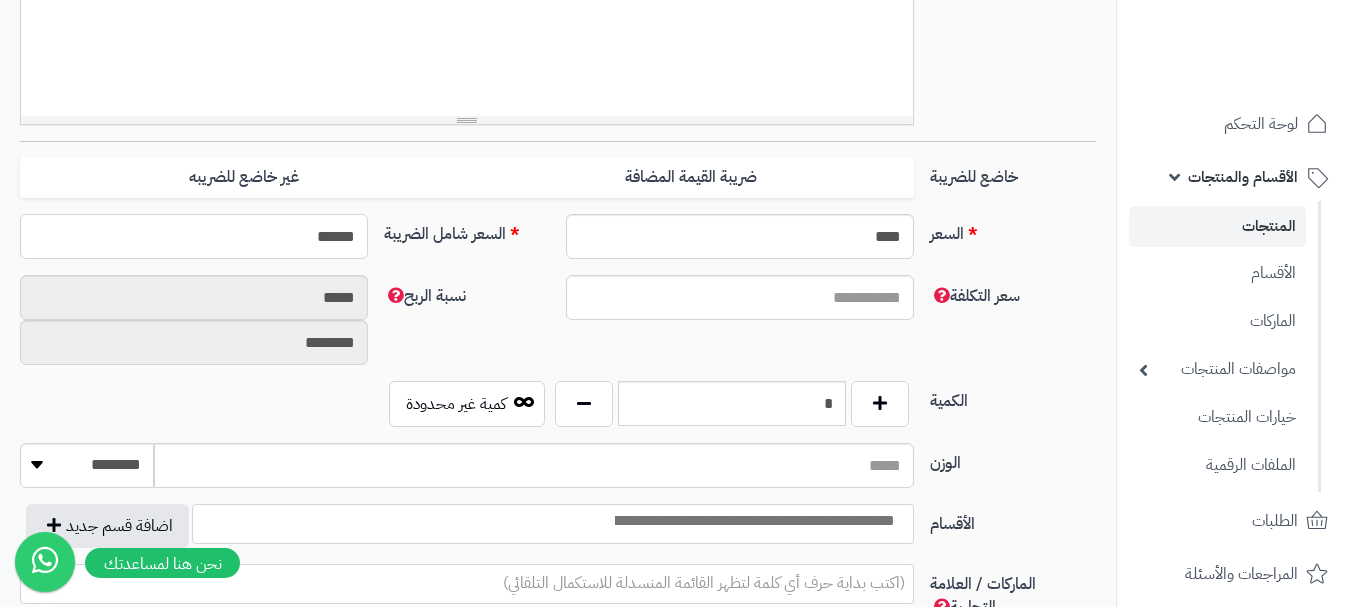 type on "**********" 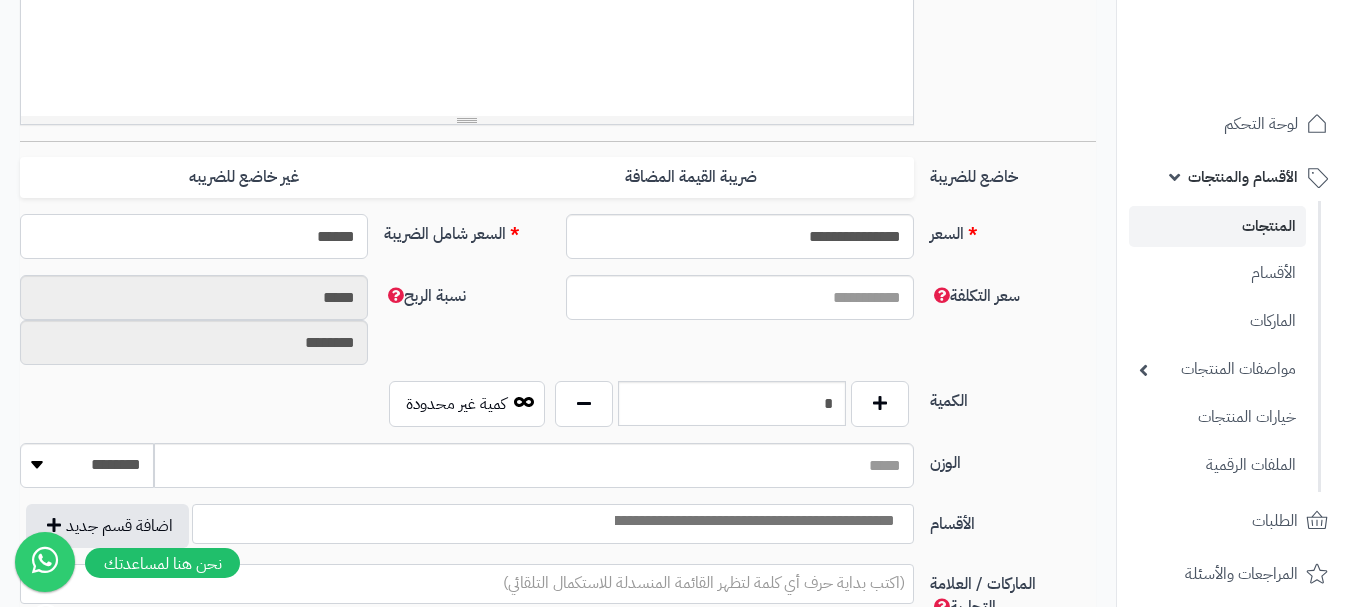 type on "******" 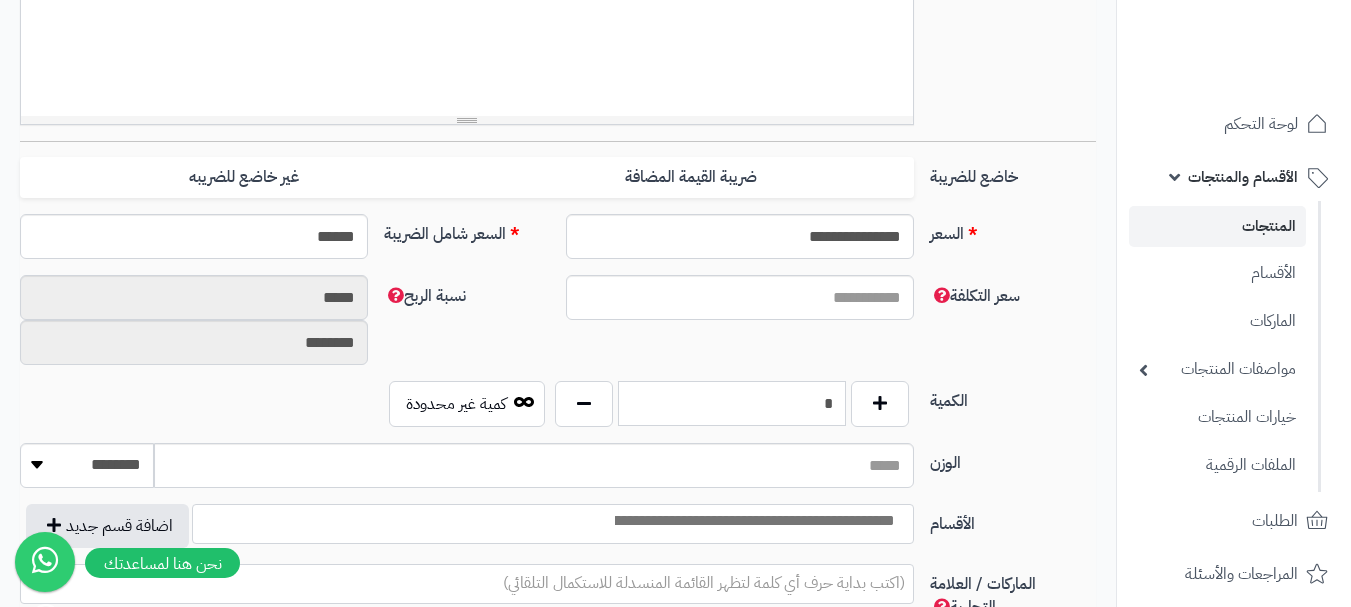 click on "*" at bounding box center [732, 403] 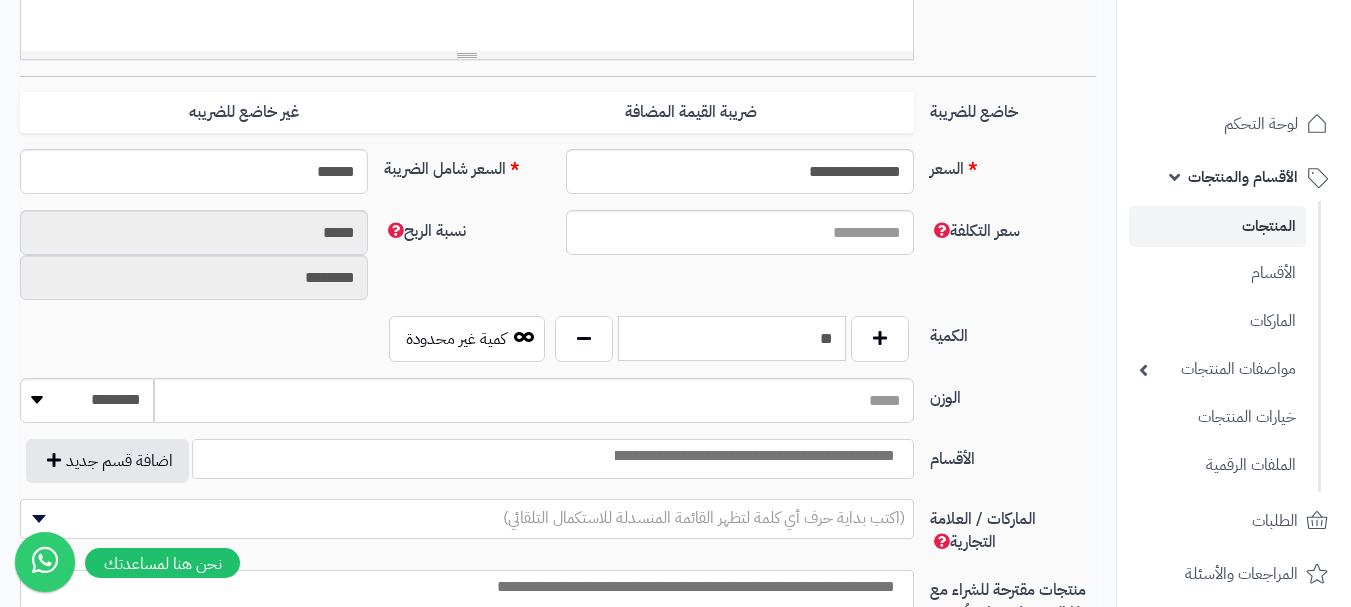 scroll, scrollTop: 800, scrollLeft: 0, axis: vertical 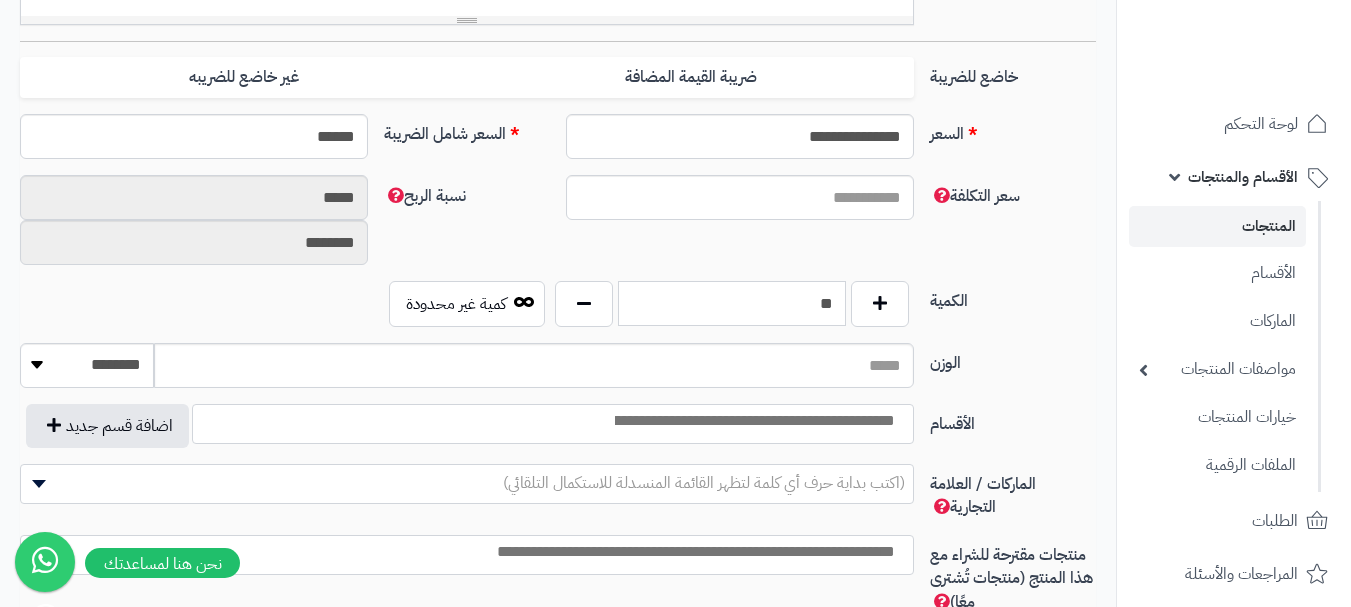 type on "**" 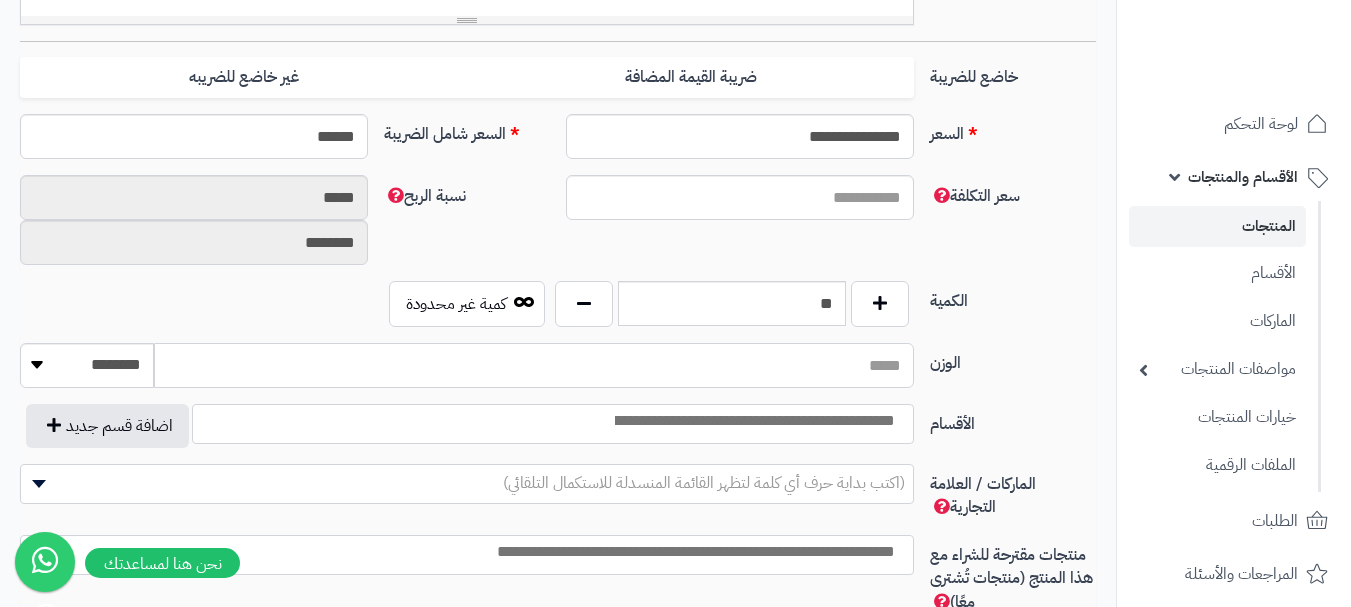 click on "الوزن" at bounding box center [534, 365] 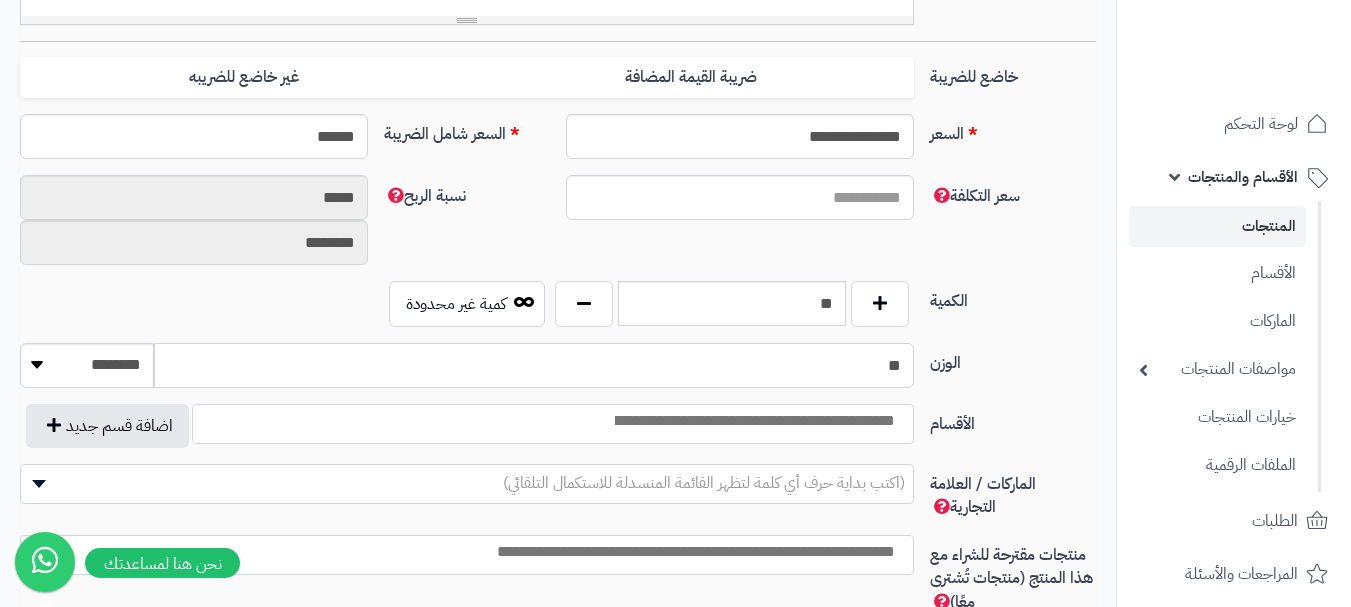 type on "**" 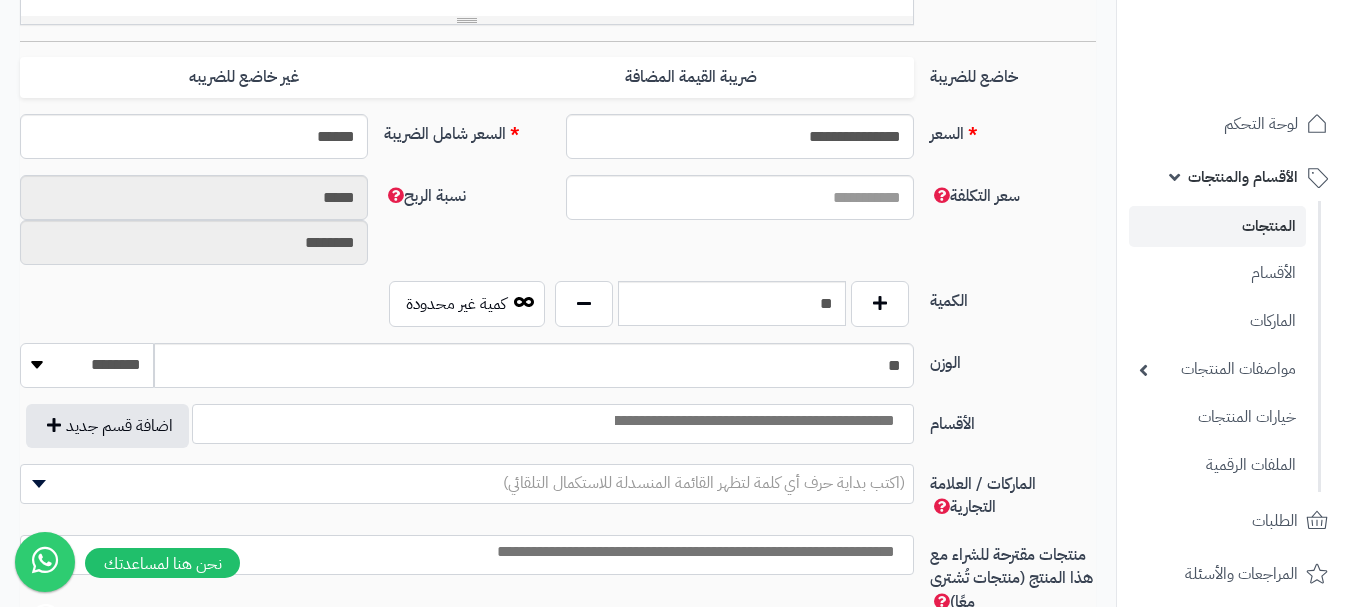 click on "******** **** ***** *****" at bounding box center (87, 365) 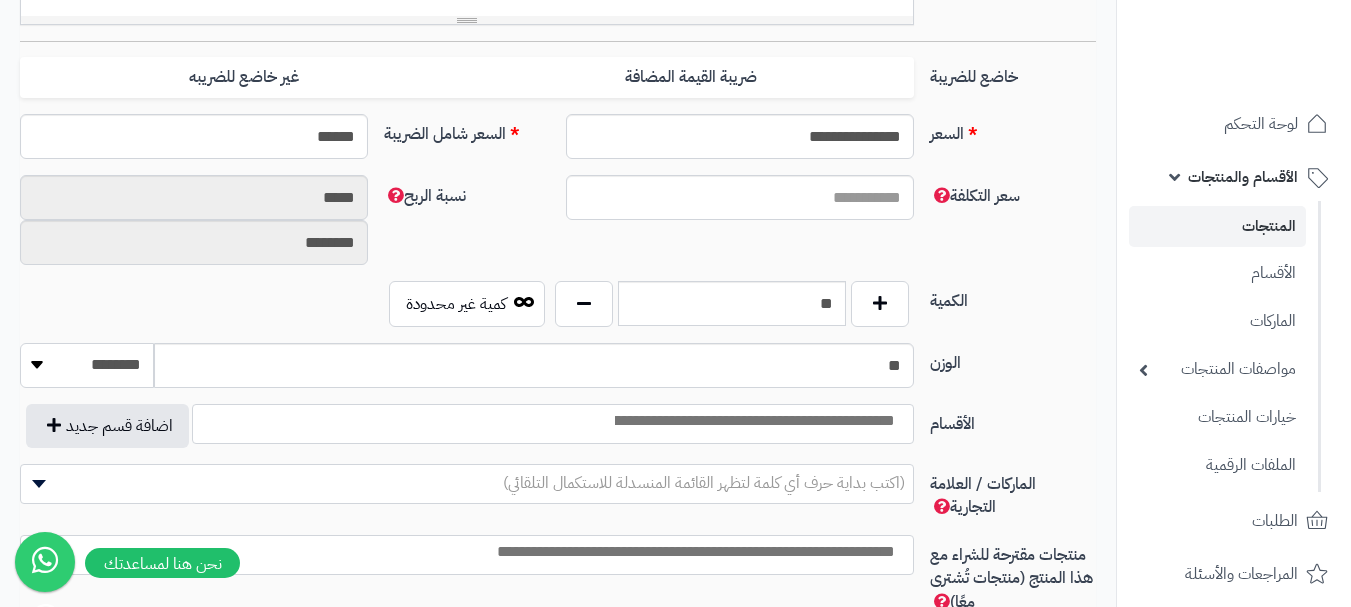 select on "*" 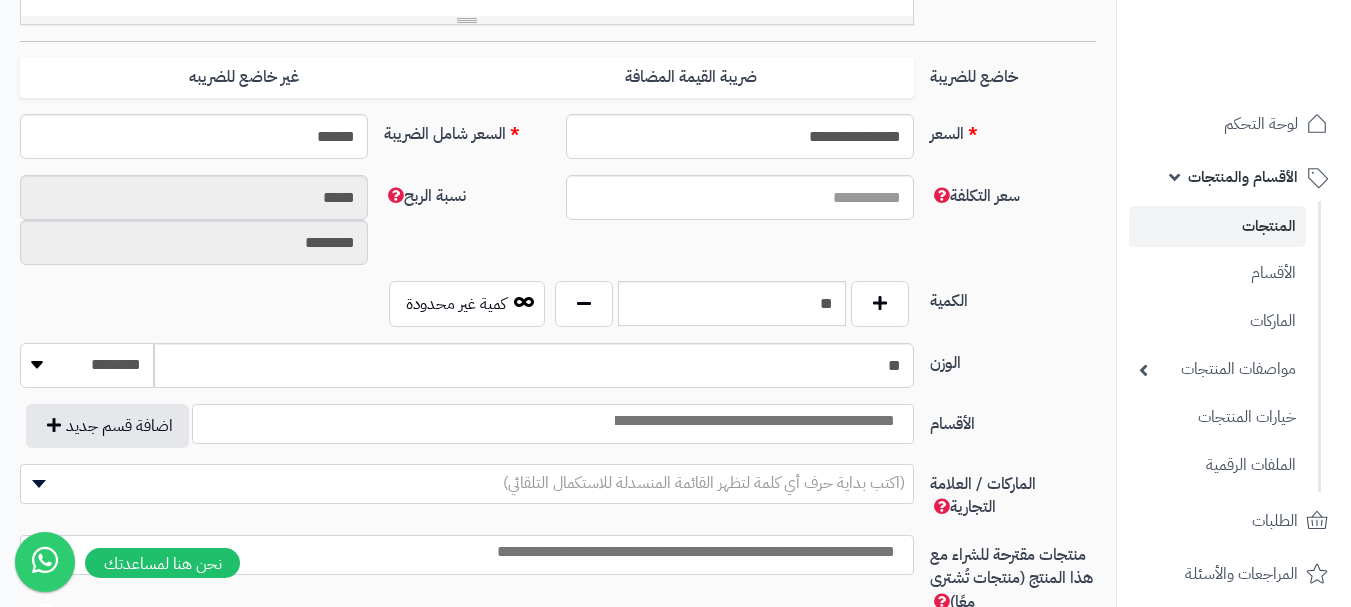 click on "******** **** ***** *****" at bounding box center (87, 365) 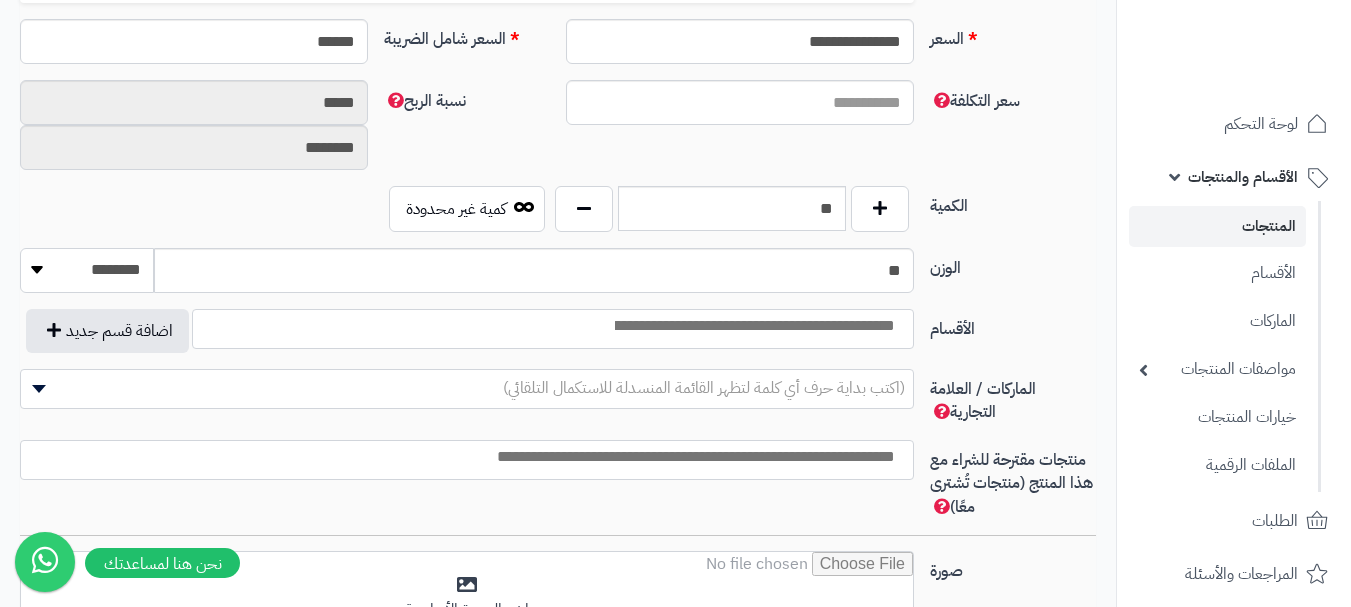 scroll, scrollTop: 1000, scrollLeft: 0, axis: vertical 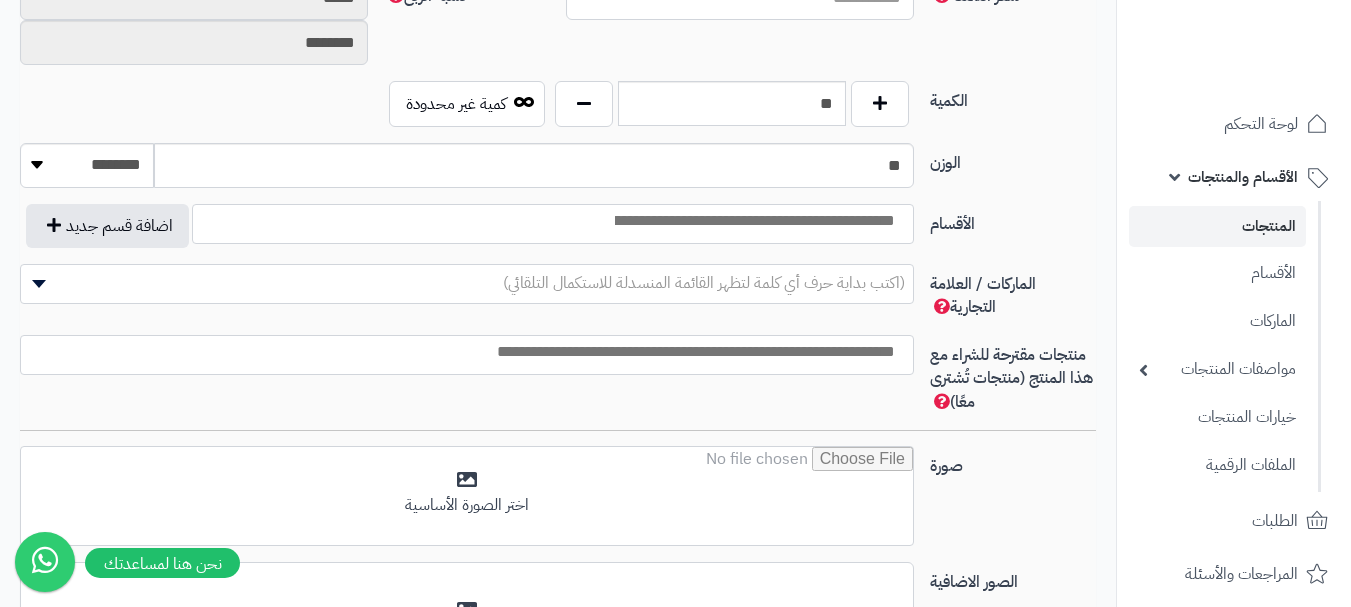 click at bounding box center [553, 224] 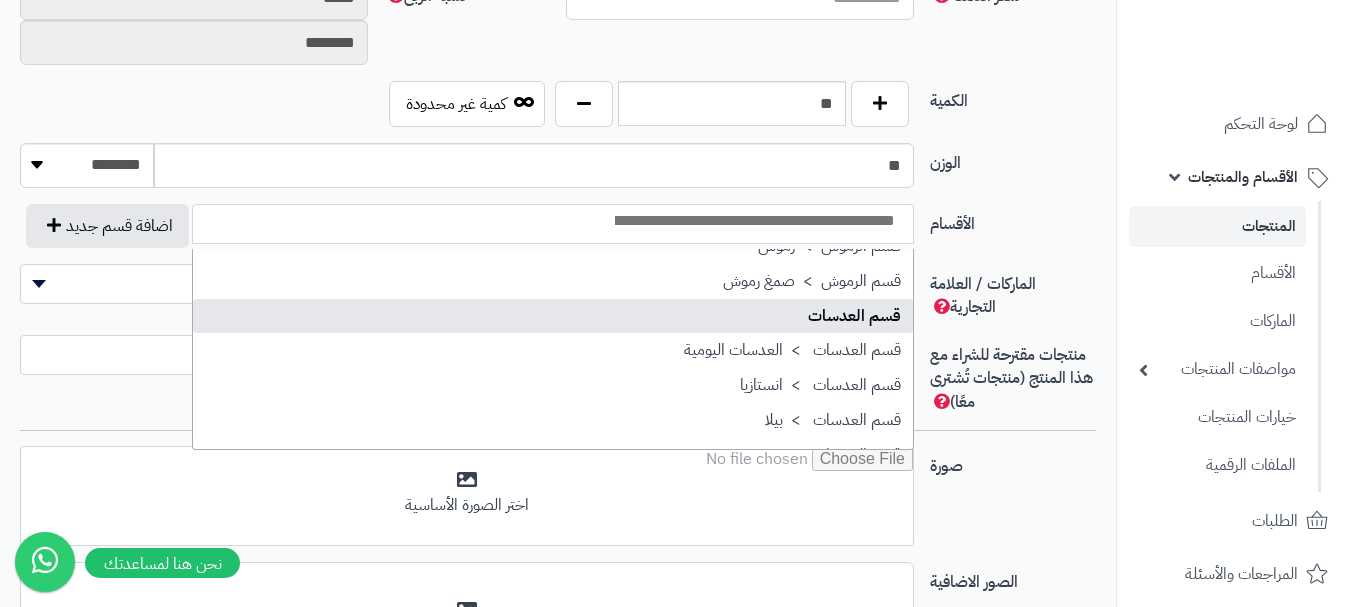 scroll, scrollTop: 1600, scrollLeft: 0, axis: vertical 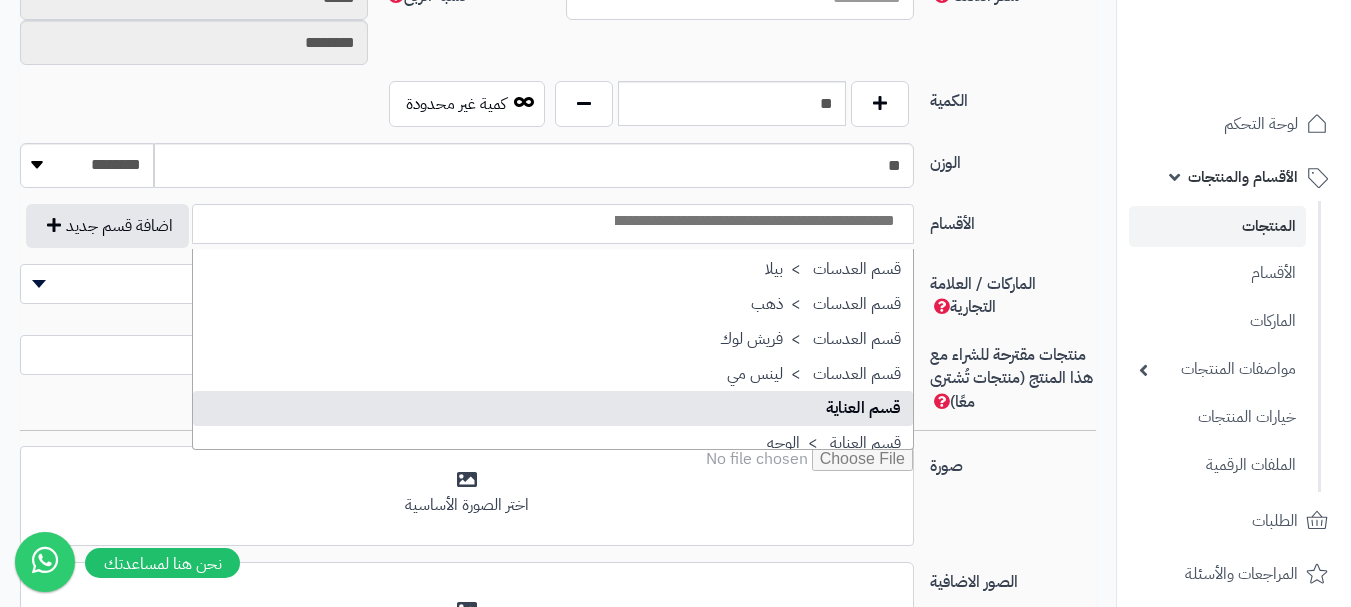 select on "**" 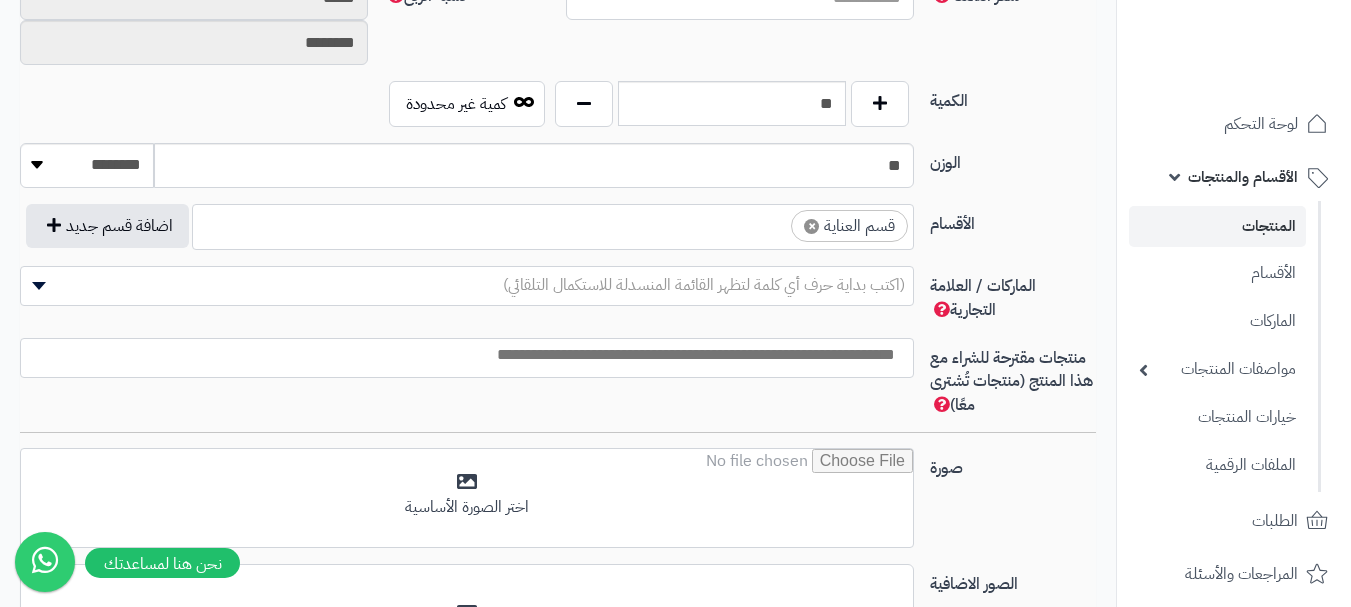 click on "× قسم العناية" at bounding box center (553, 224) 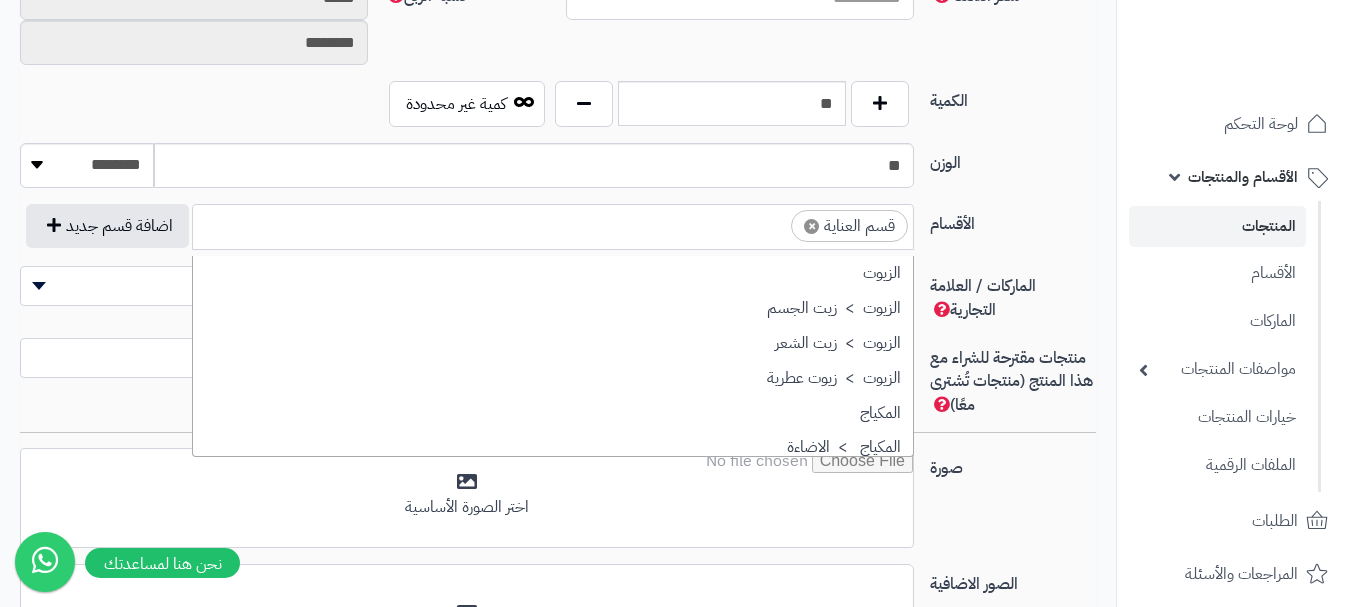 scroll, scrollTop: 1707, scrollLeft: 0, axis: vertical 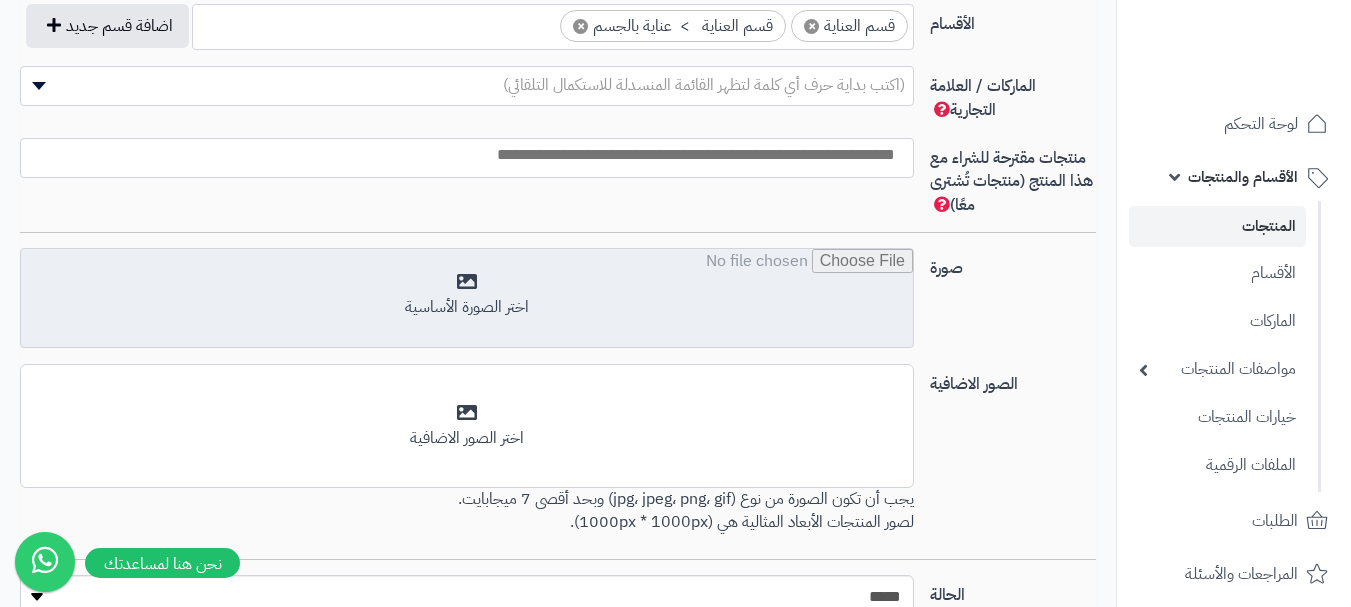 click at bounding box center [467, 299] 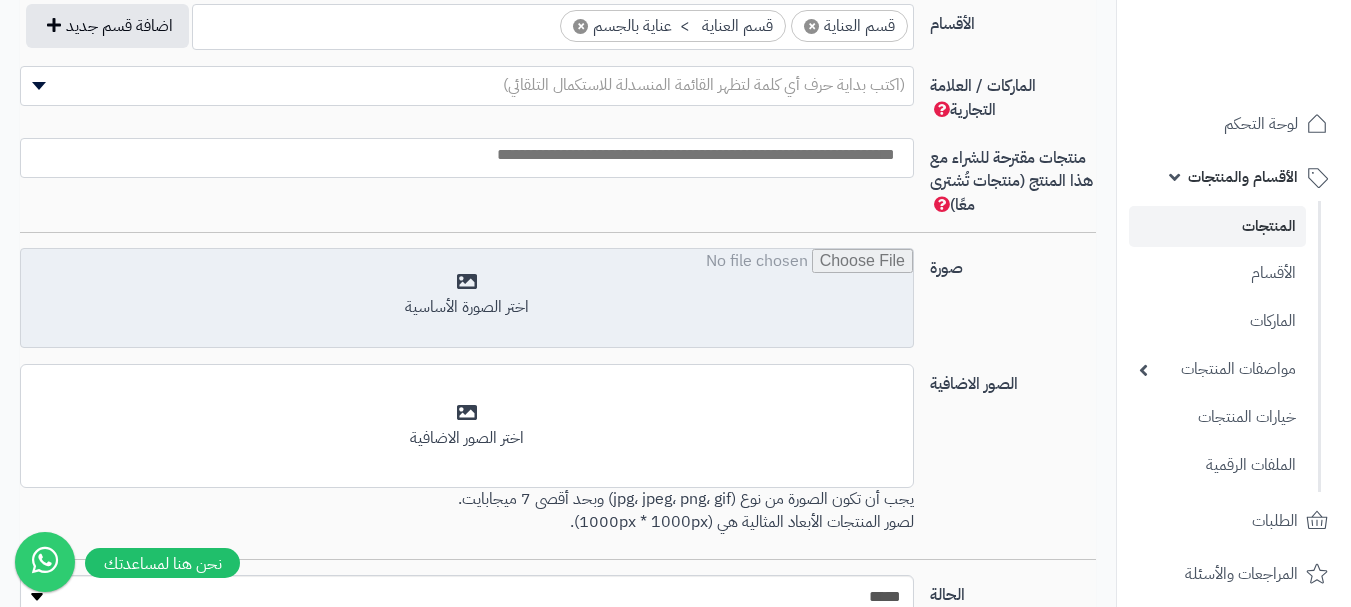 click at bounding box center (467, 299) 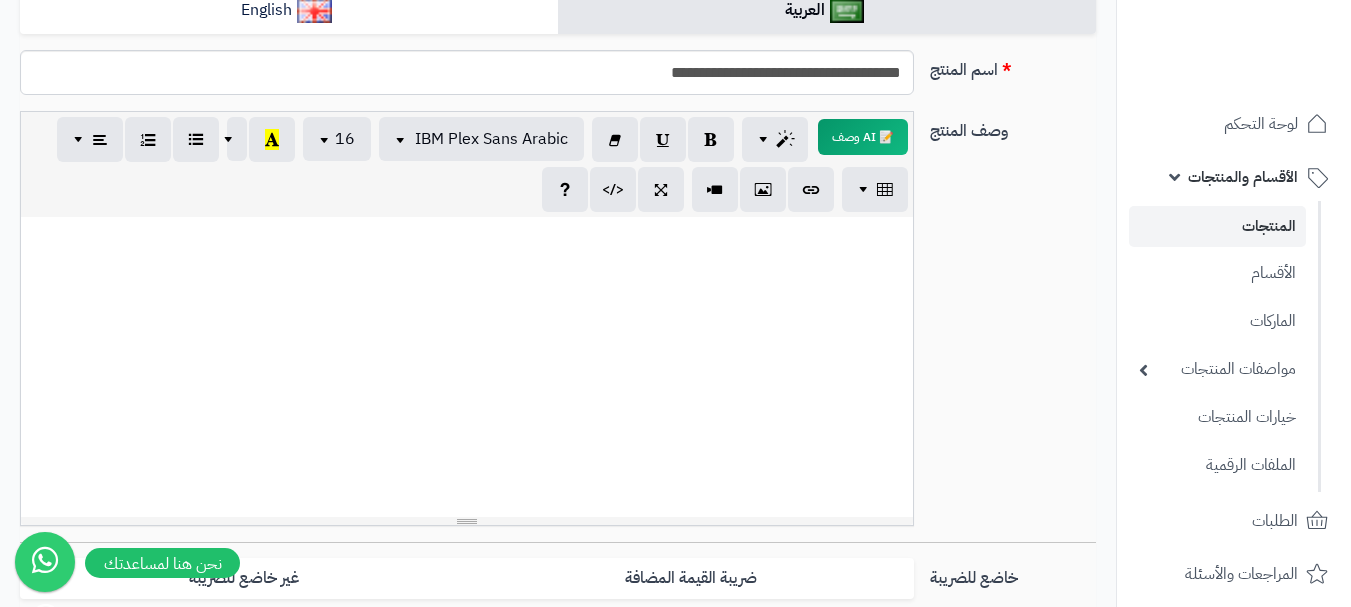 scroll, scrollTop: 0, scrollLeft: 0, axis: both 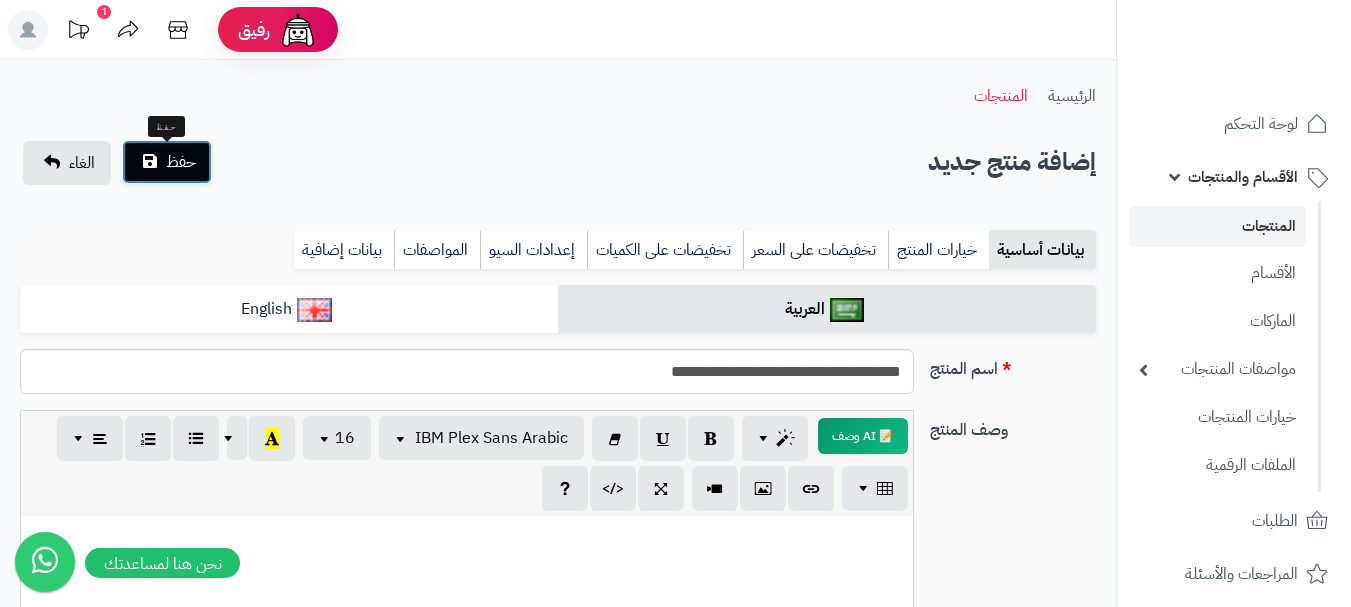 click on "حفظ" at bounding box center (167, 162) 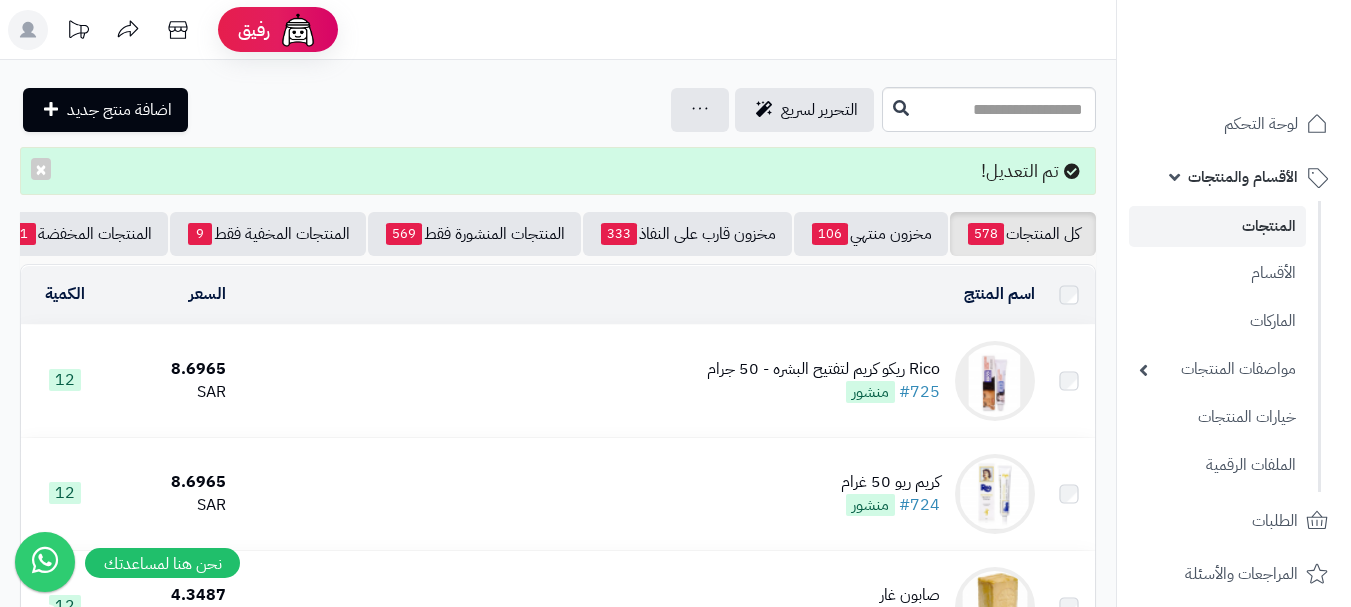 scroll, scrollTop: 0, scrollLeft: 0, axis: both 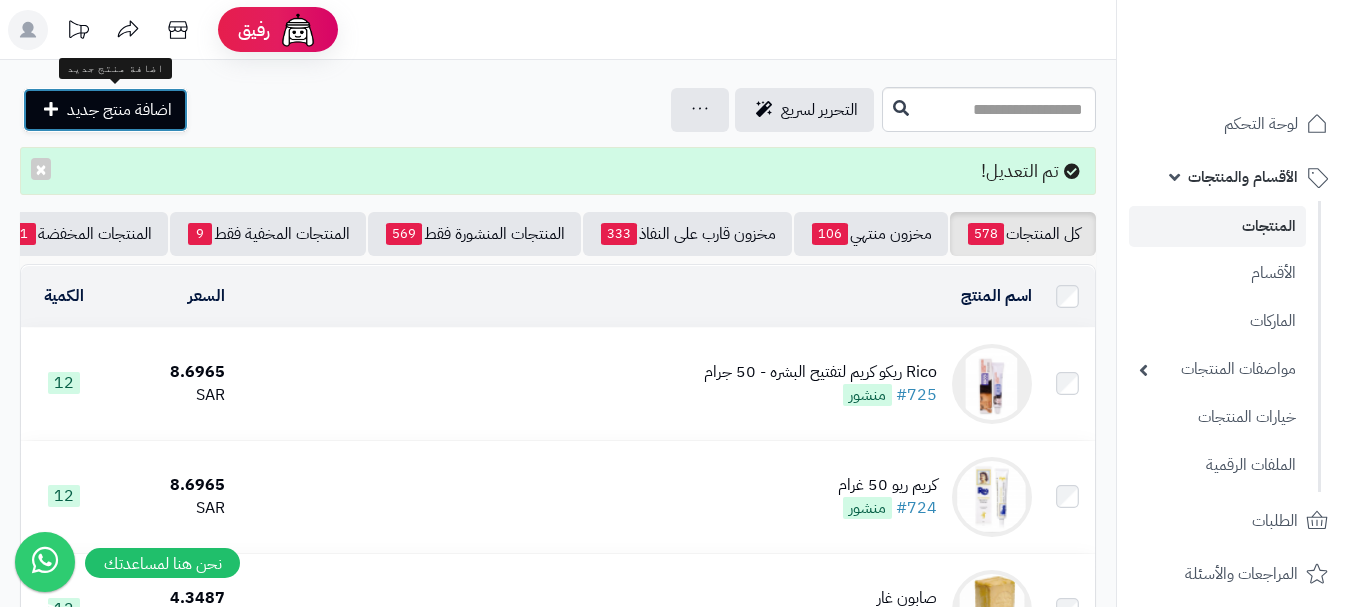 click on "اضافة منتج جديد" at bounding box center [119, 110] 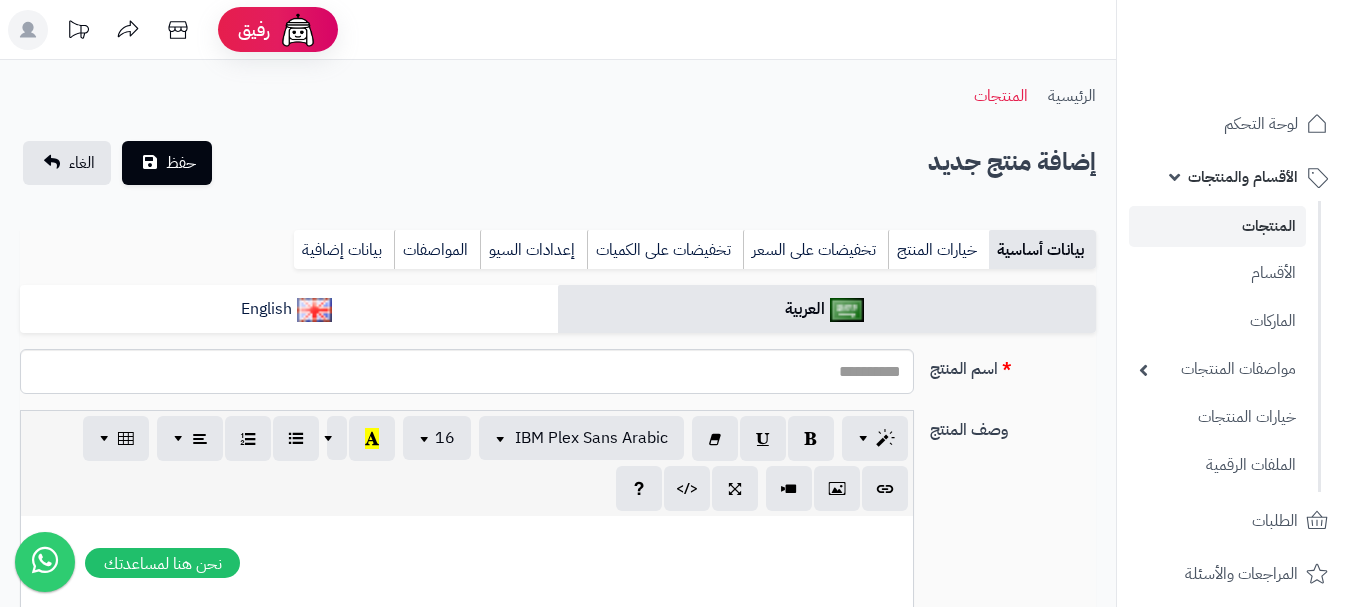 select 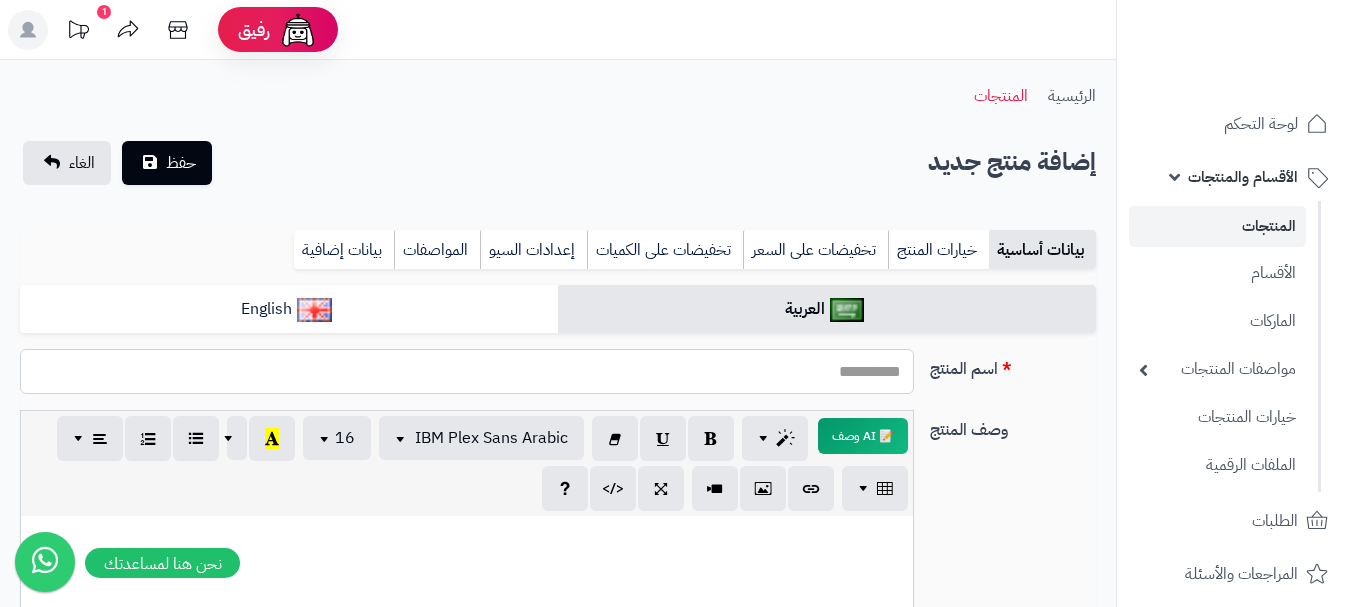 paste on "**********" 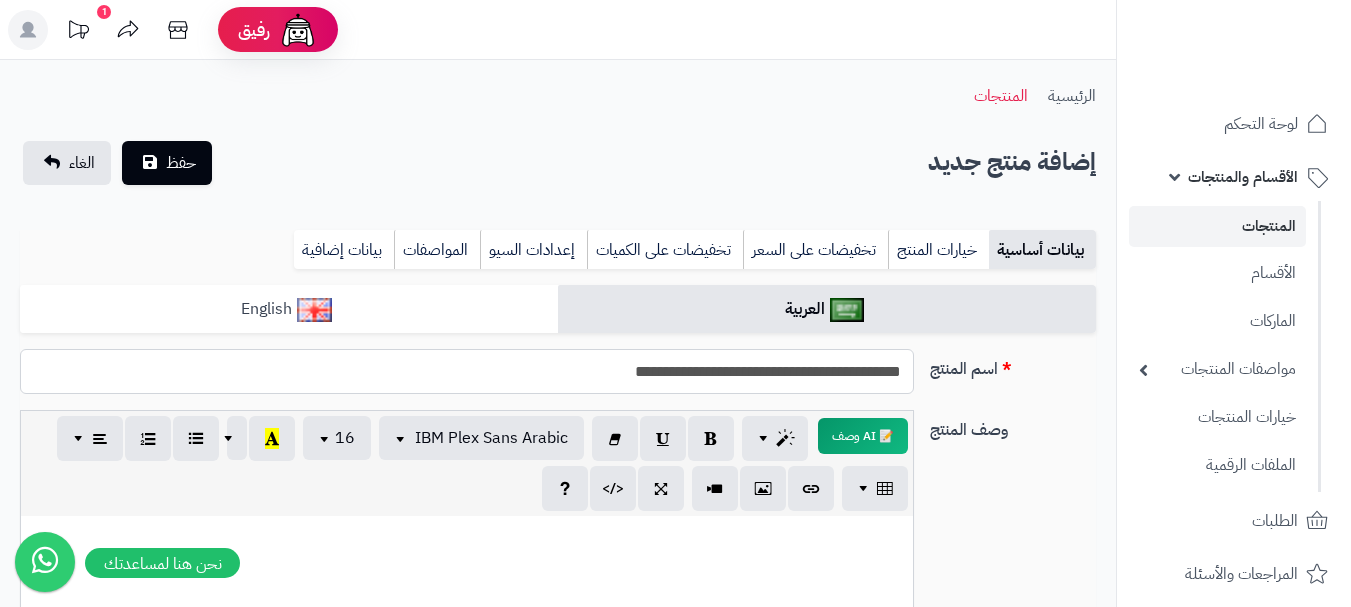 type on "**********" 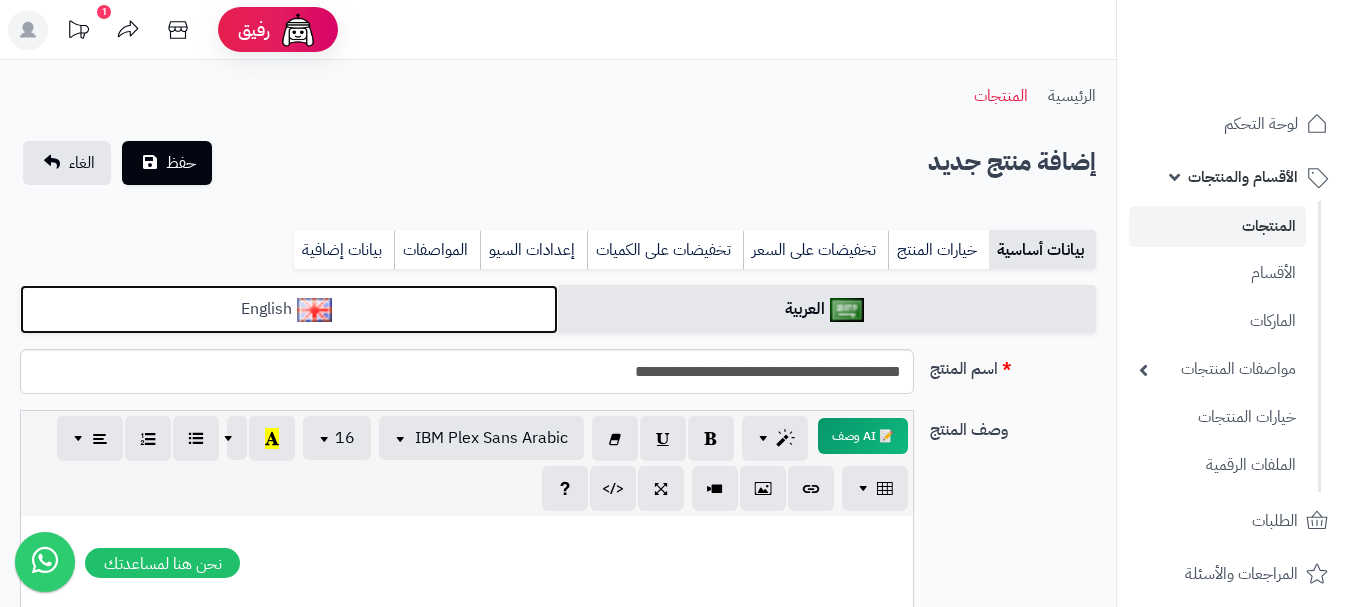 click on "English" at bounding box center (289, 309) 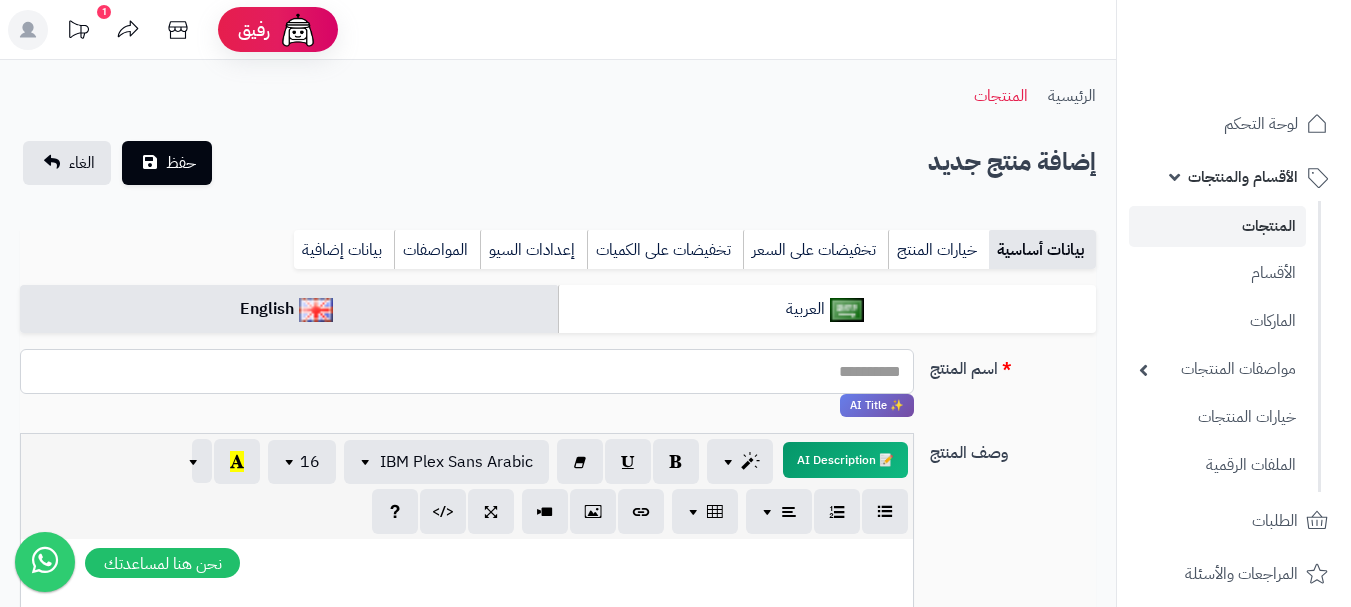 paste on "**********" 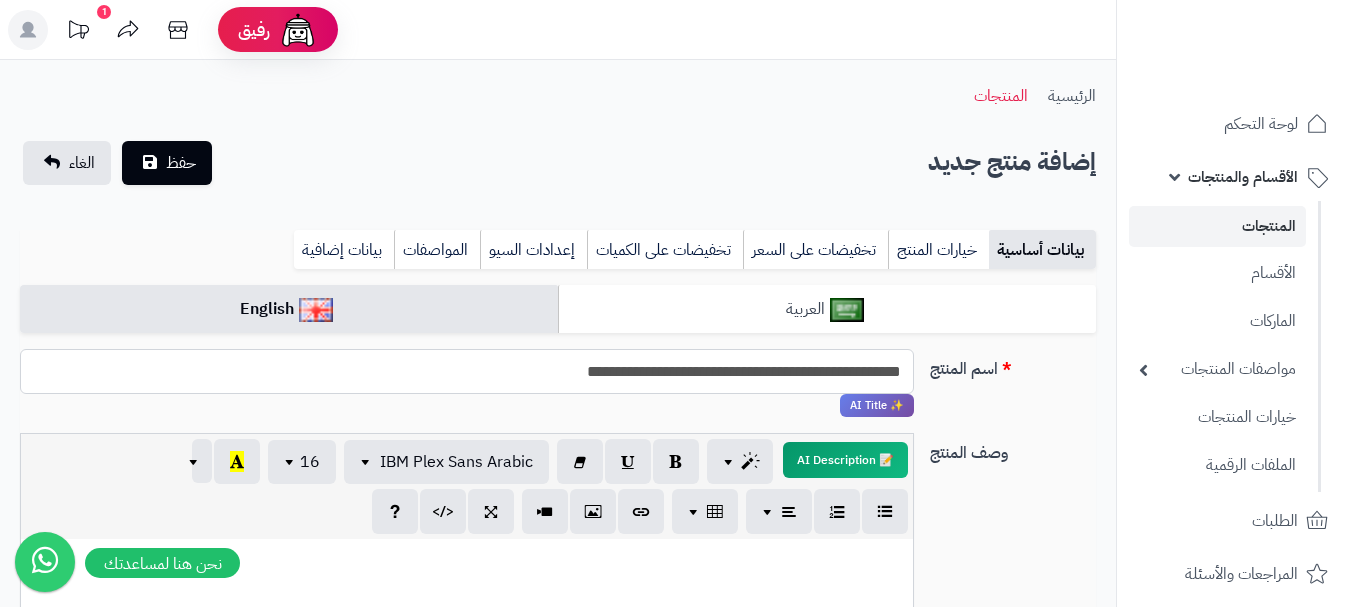 type on "**********" 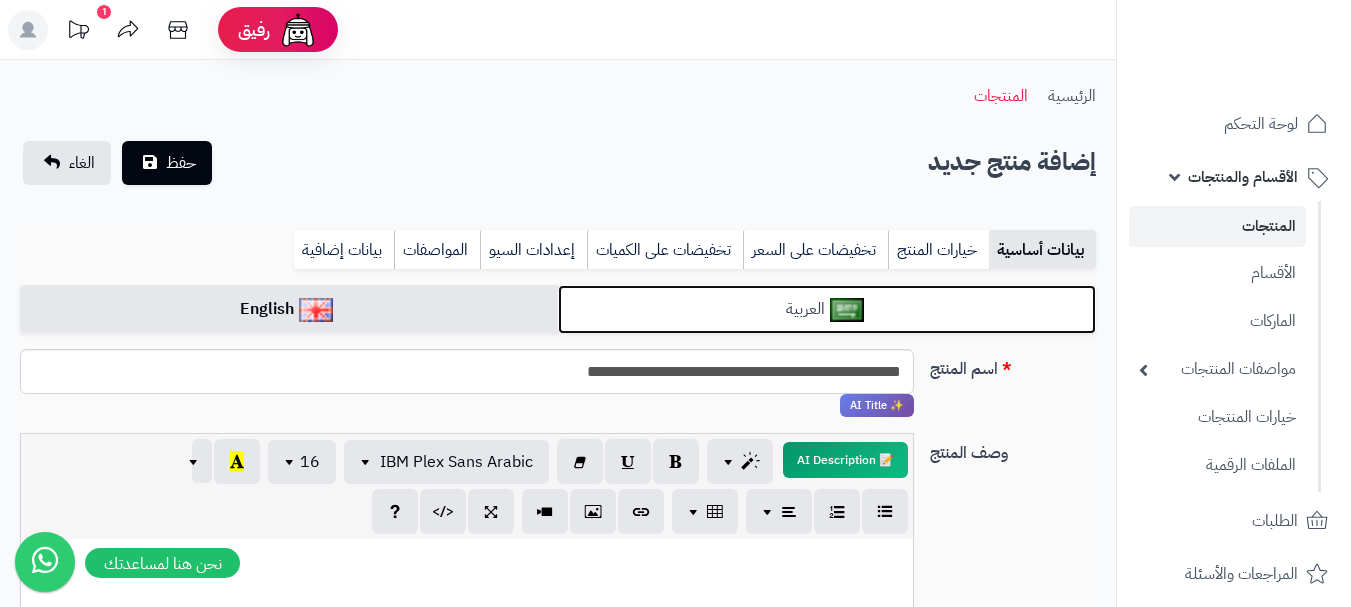 click at bounding box center (847, 310) 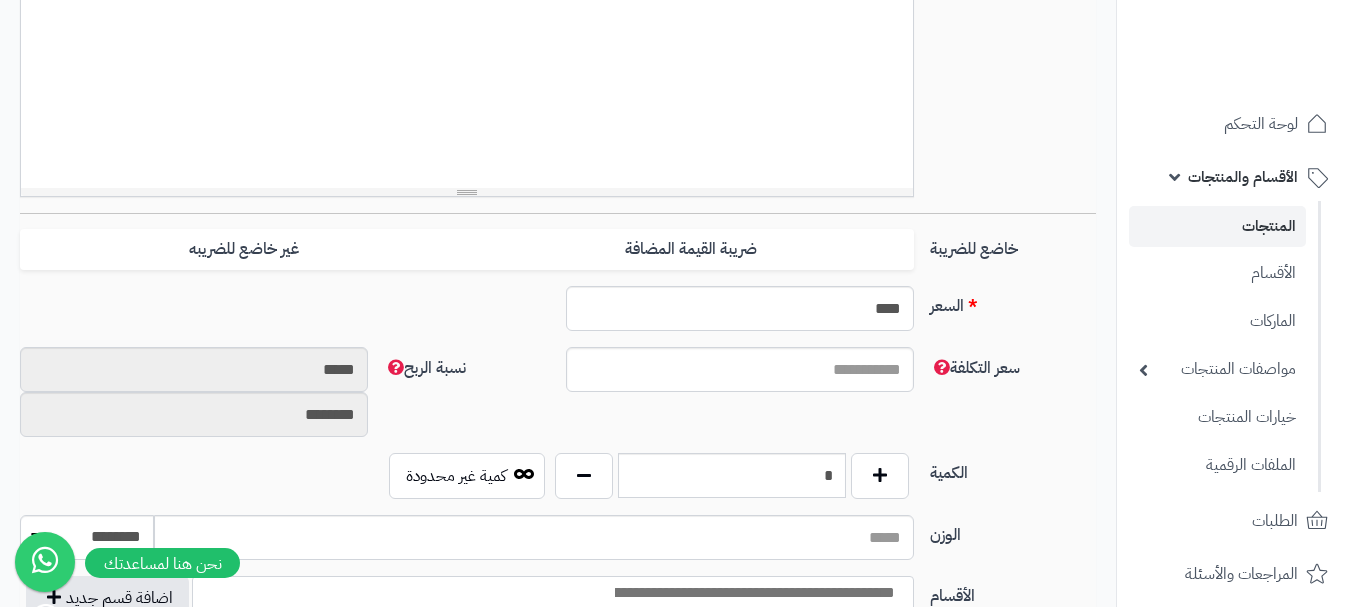 scroll, scrollTop: 700, scrollLeft: 0, axis: vertical 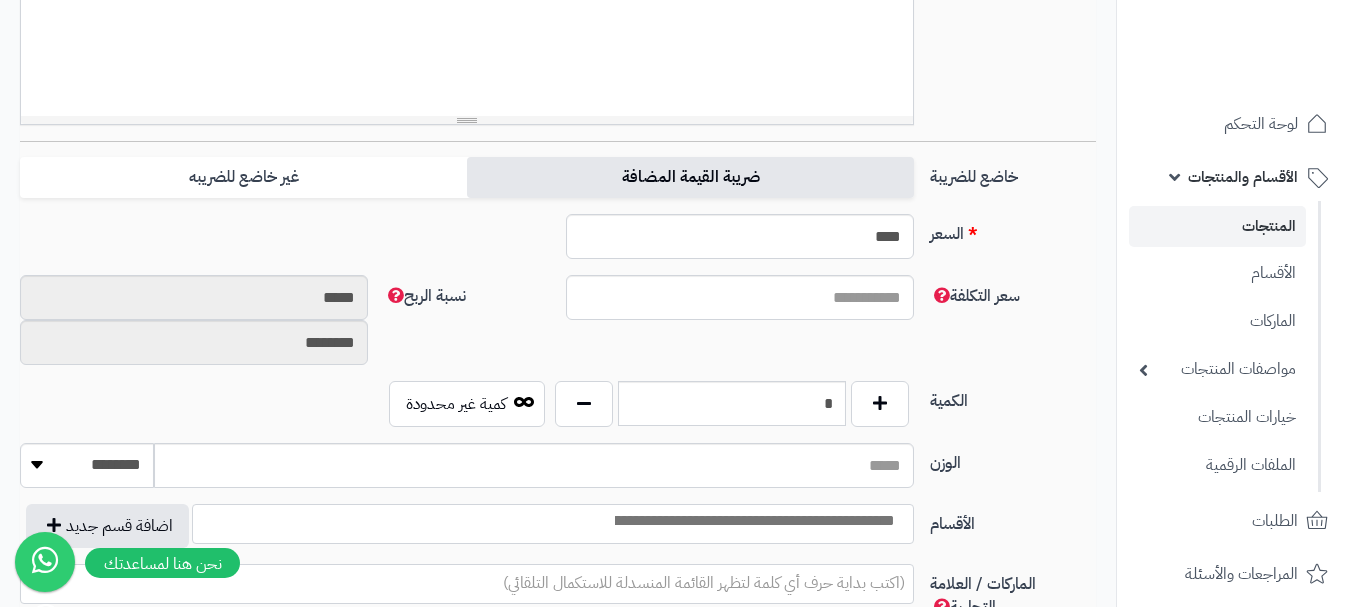 click on "ضريبة القيمة المضافة" at bounding box center [690, 177] 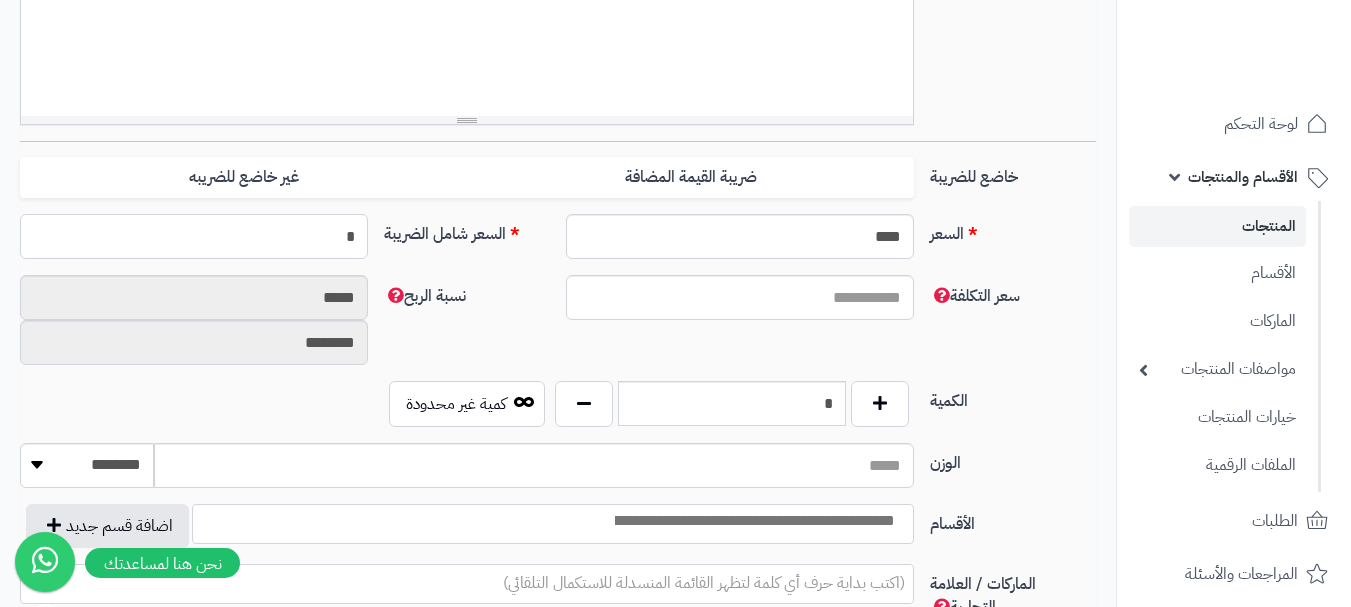click on "*" at bounding box center (194, 236) 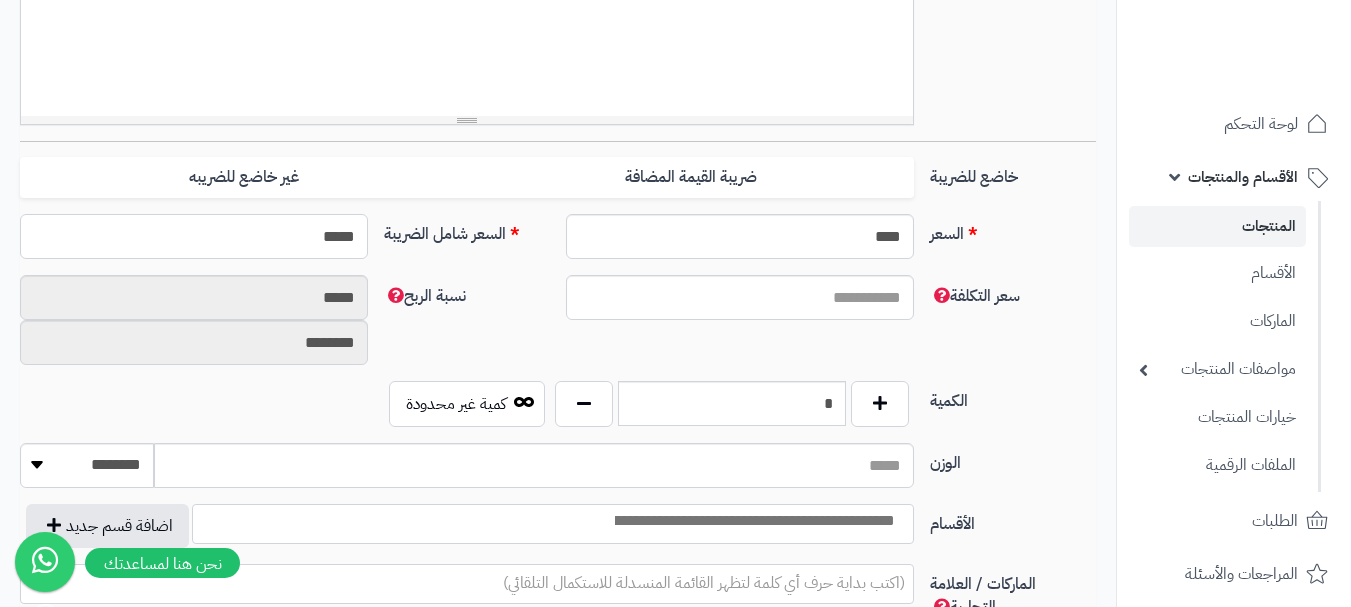 type on "******" 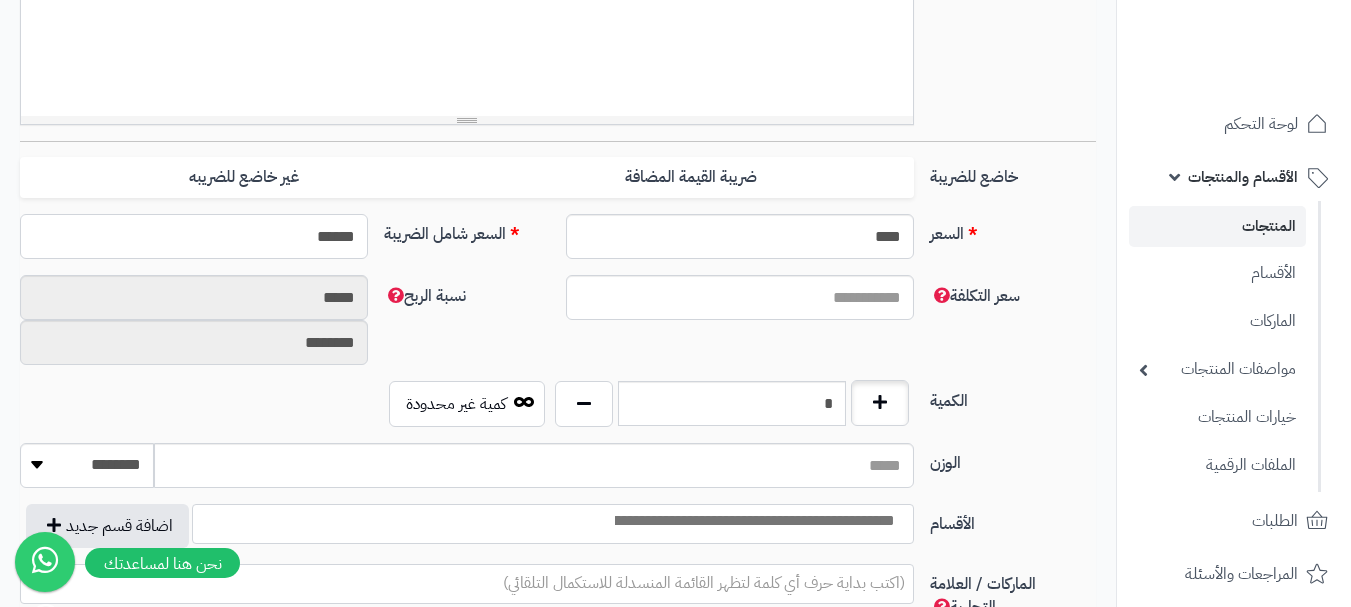 type on "**********" 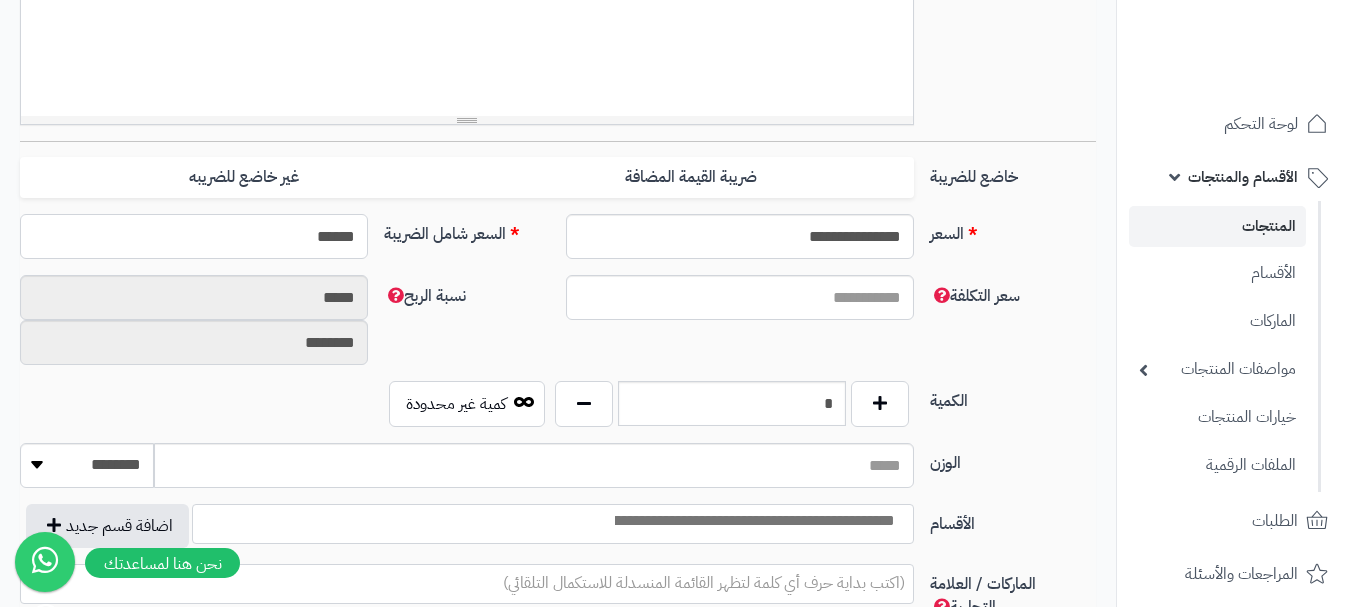 type on "******" 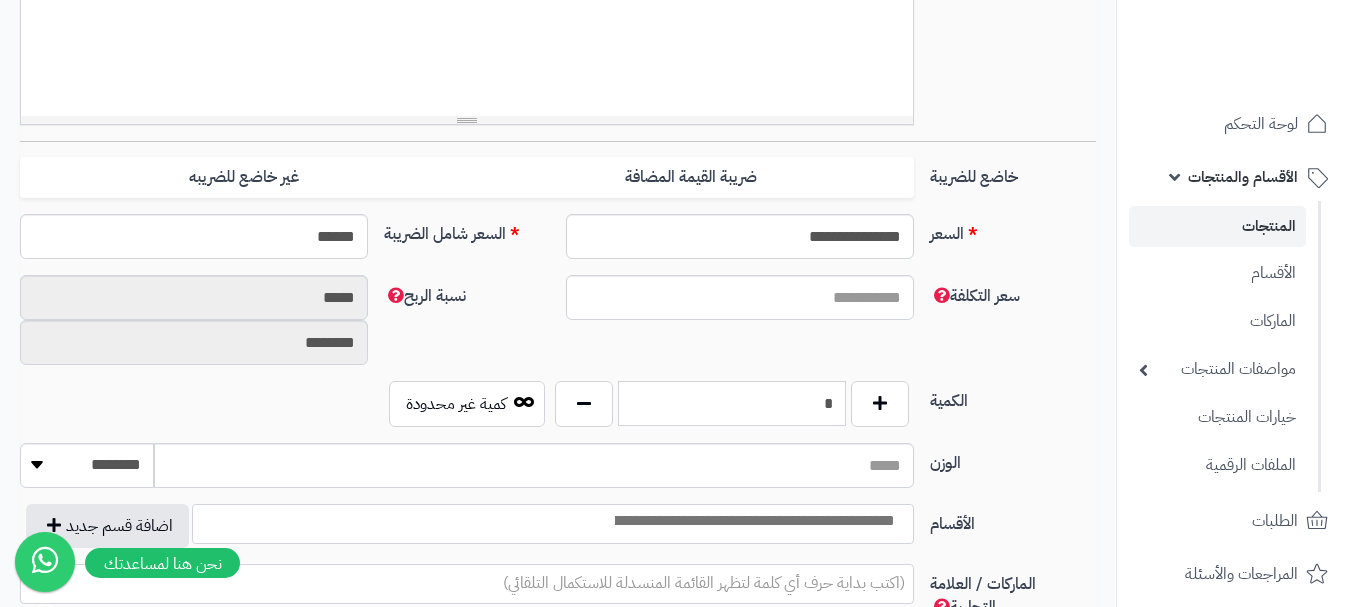 click on "*" at bounding box center [732, 403] 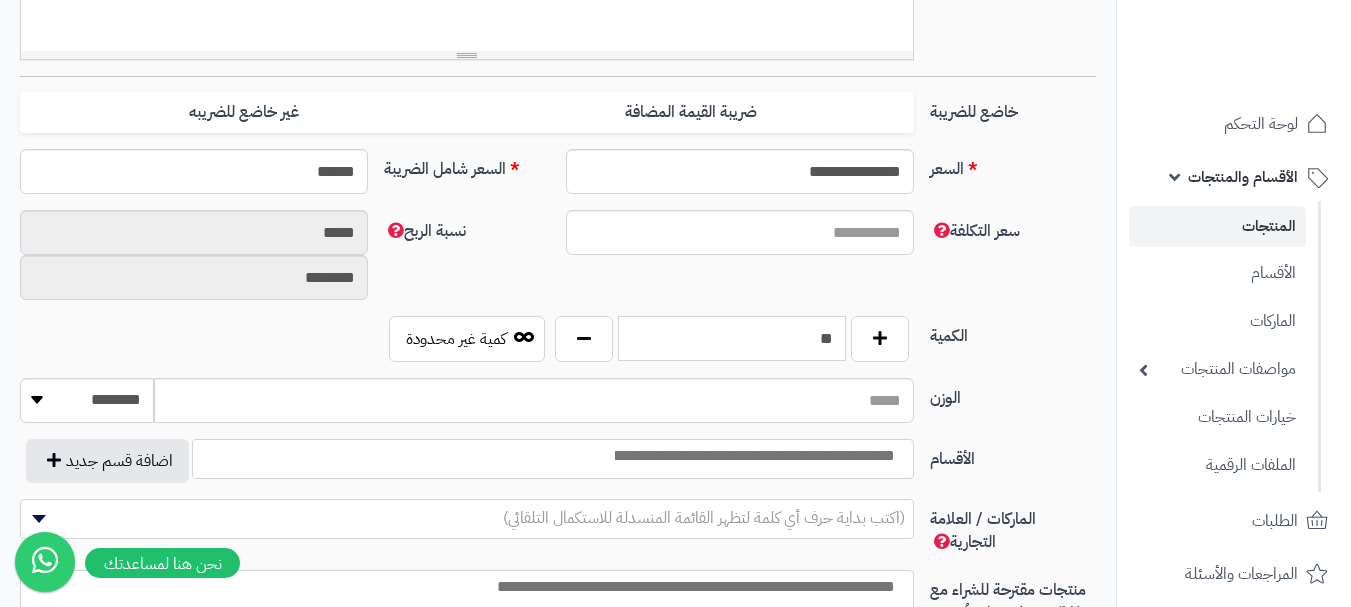 scroll, scrollTop: 800, scrollLeft: 0, axis: vertical 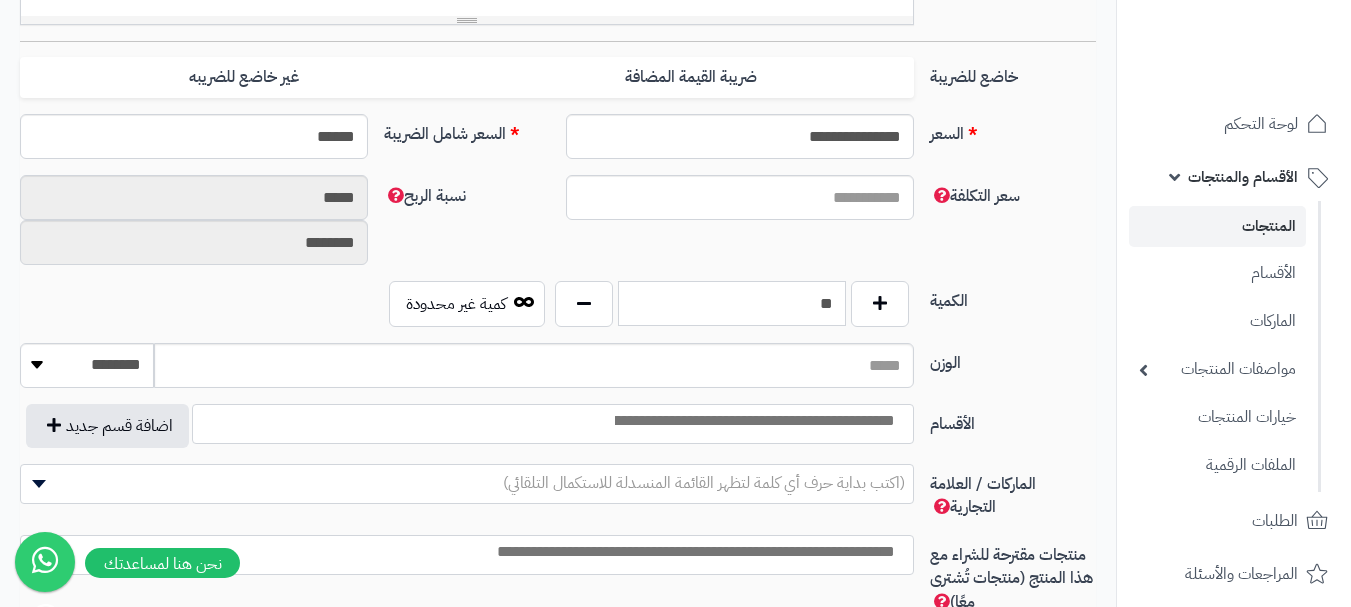 type on "**" 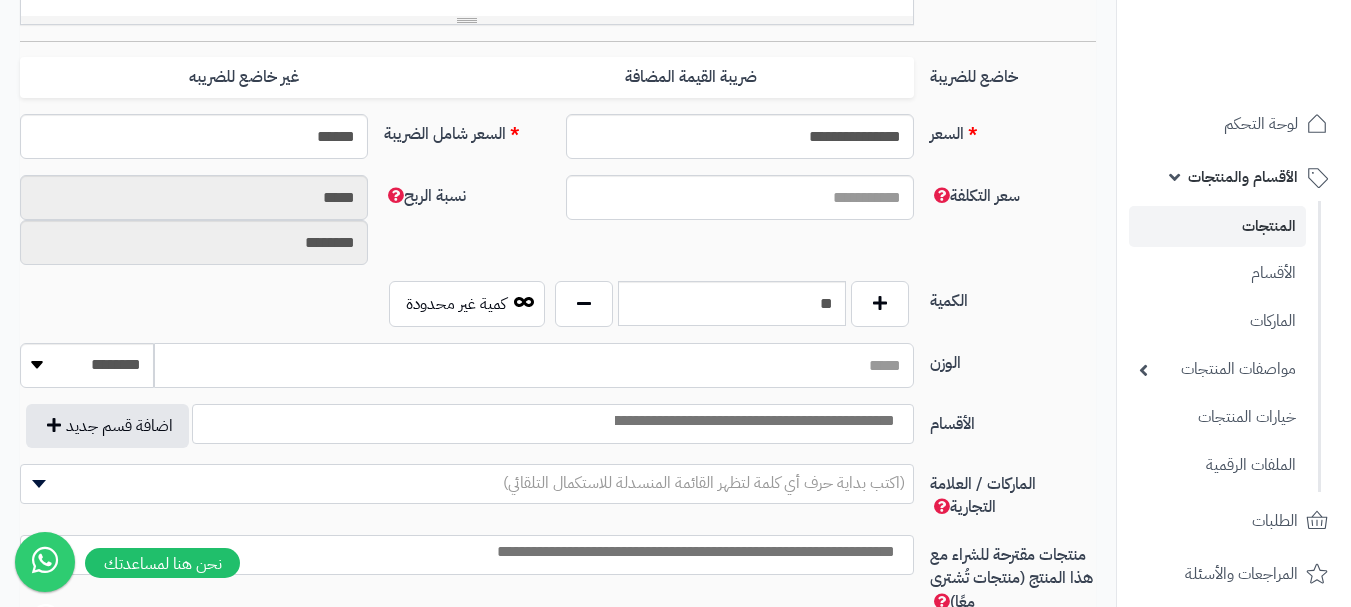 click on "الوزن" at bounding box center [534, 365] 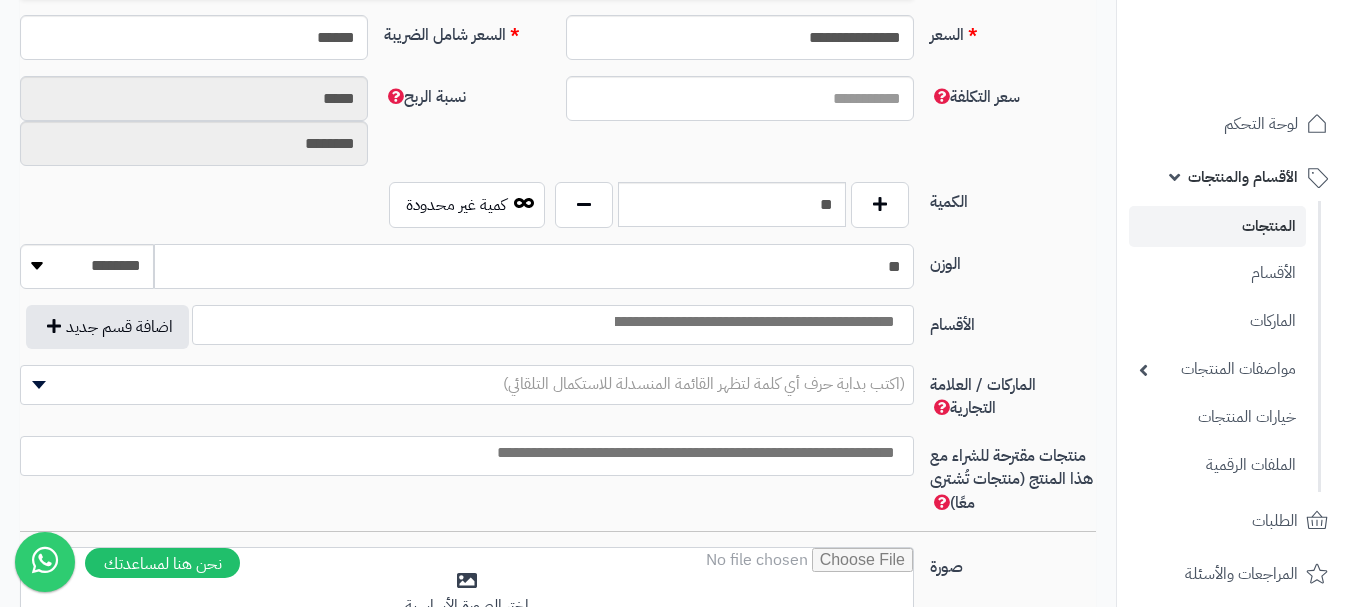 scroll, scrollTop: 900, scrollLeft: 0, axis: vertical 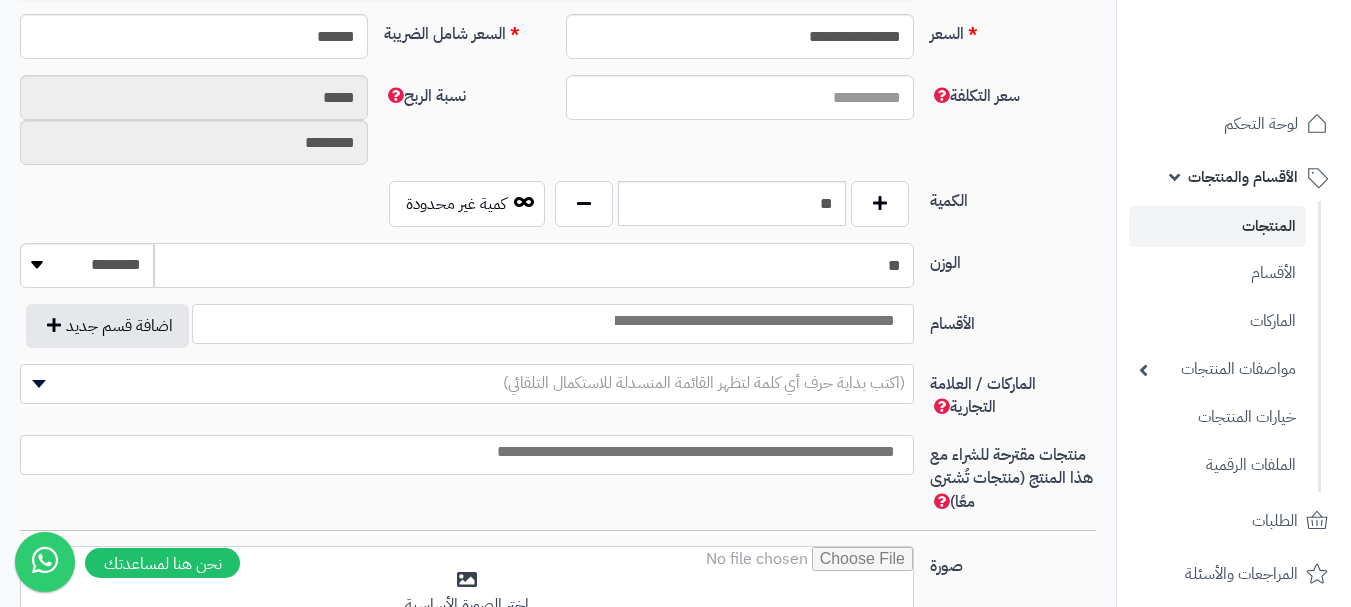 type on "**" 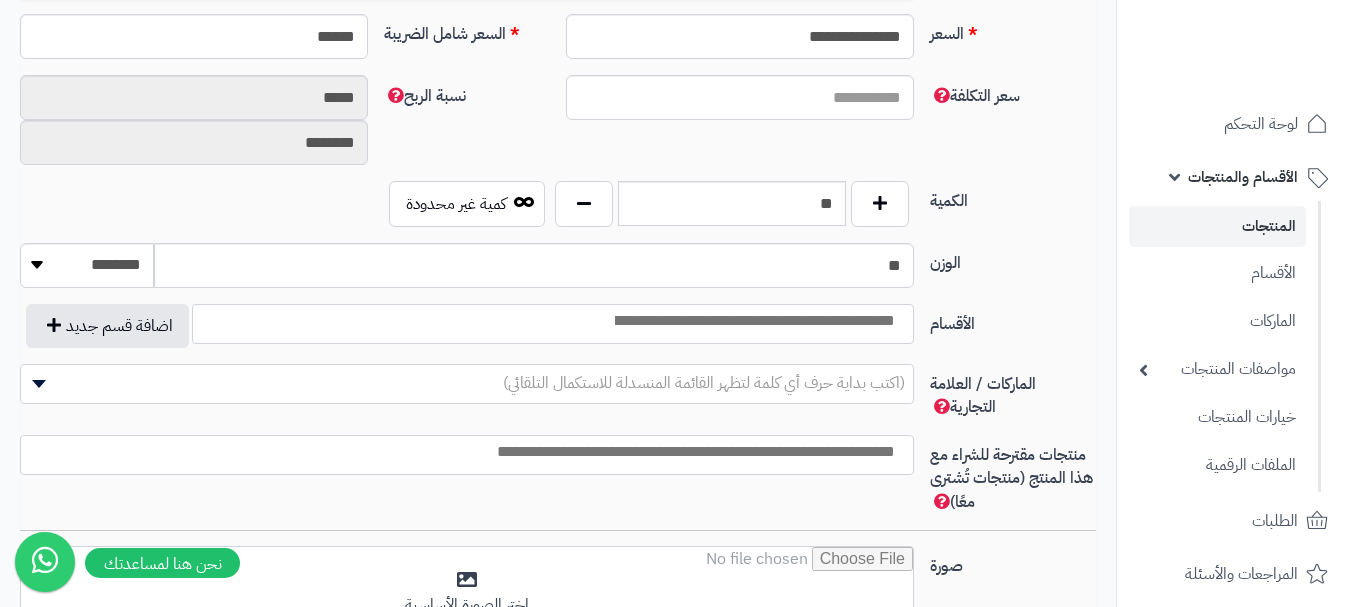 click at bounding box center [553, 324] 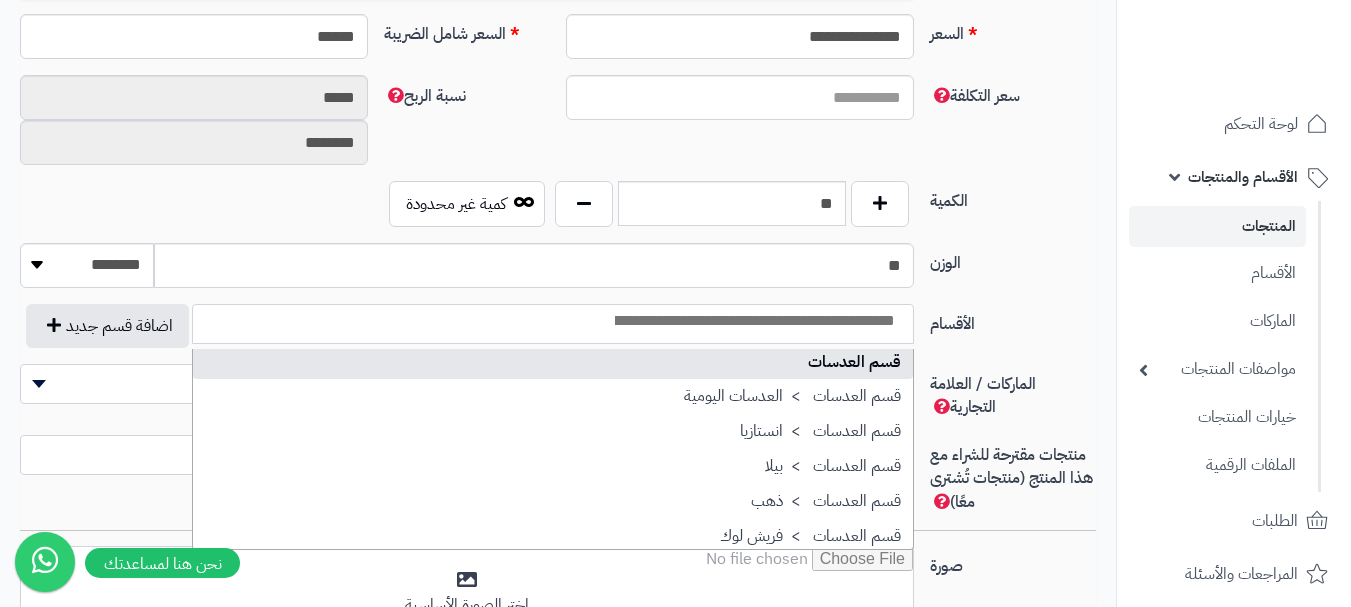 scroll, scrollTop: 1600, scrollLeft: 0, axis: vertical 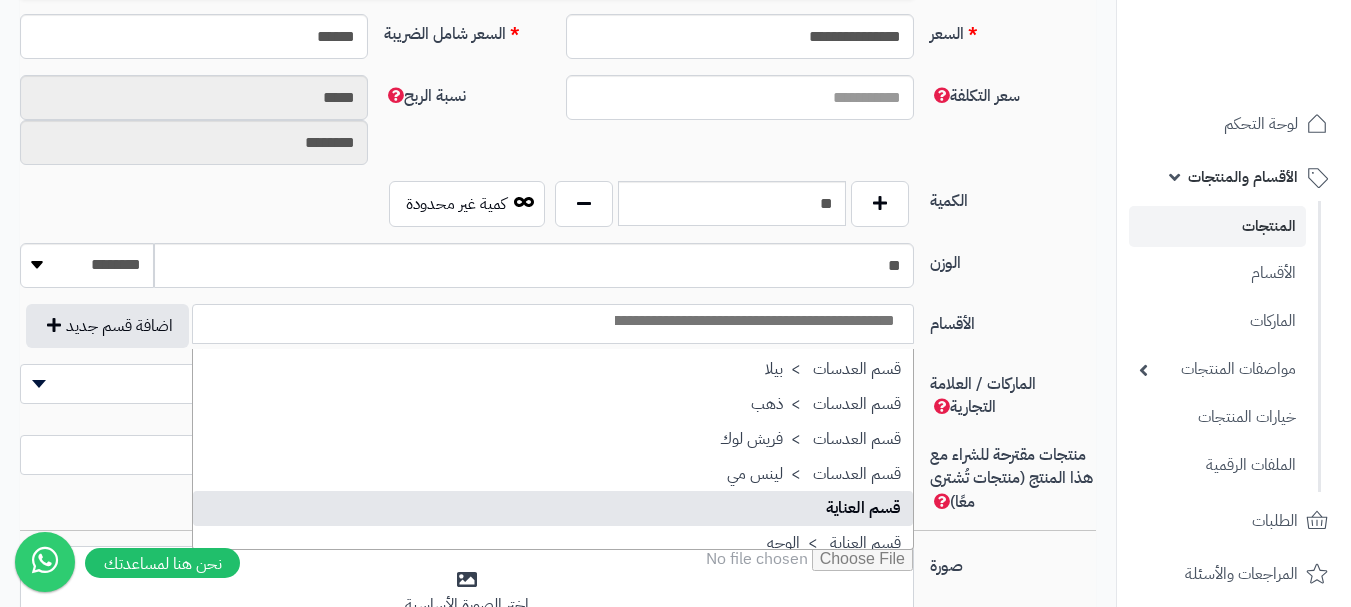 select on "**" 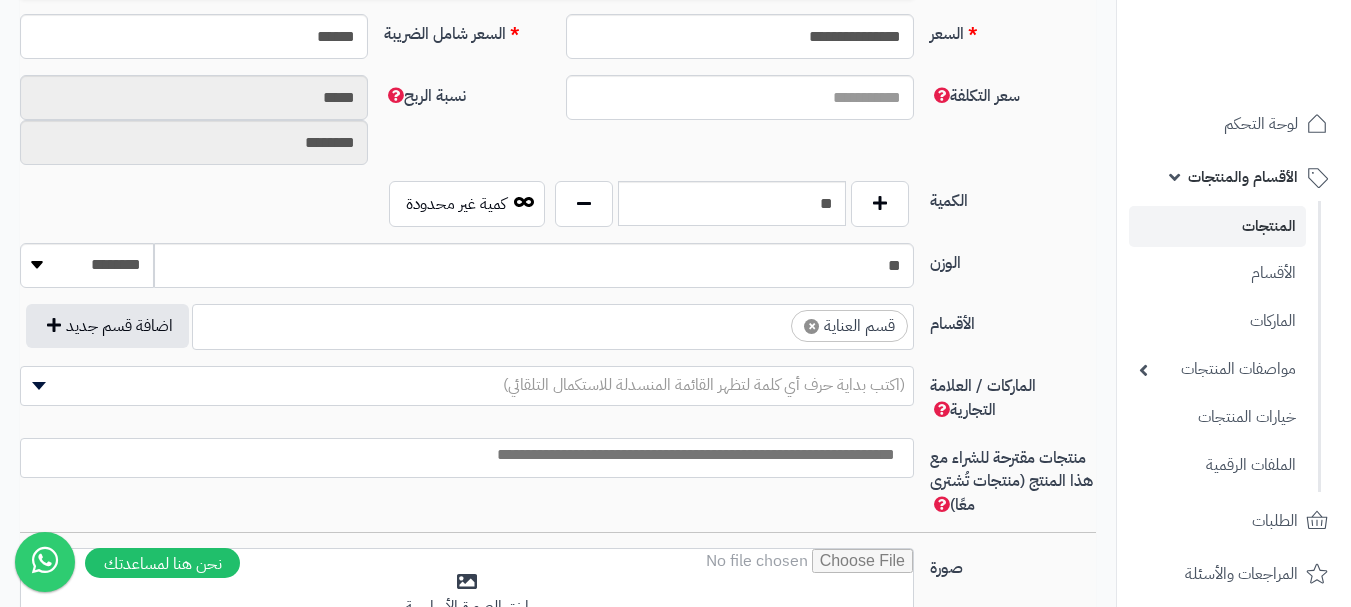 click on "× قسم العناية" at bounding box center [553, 324] 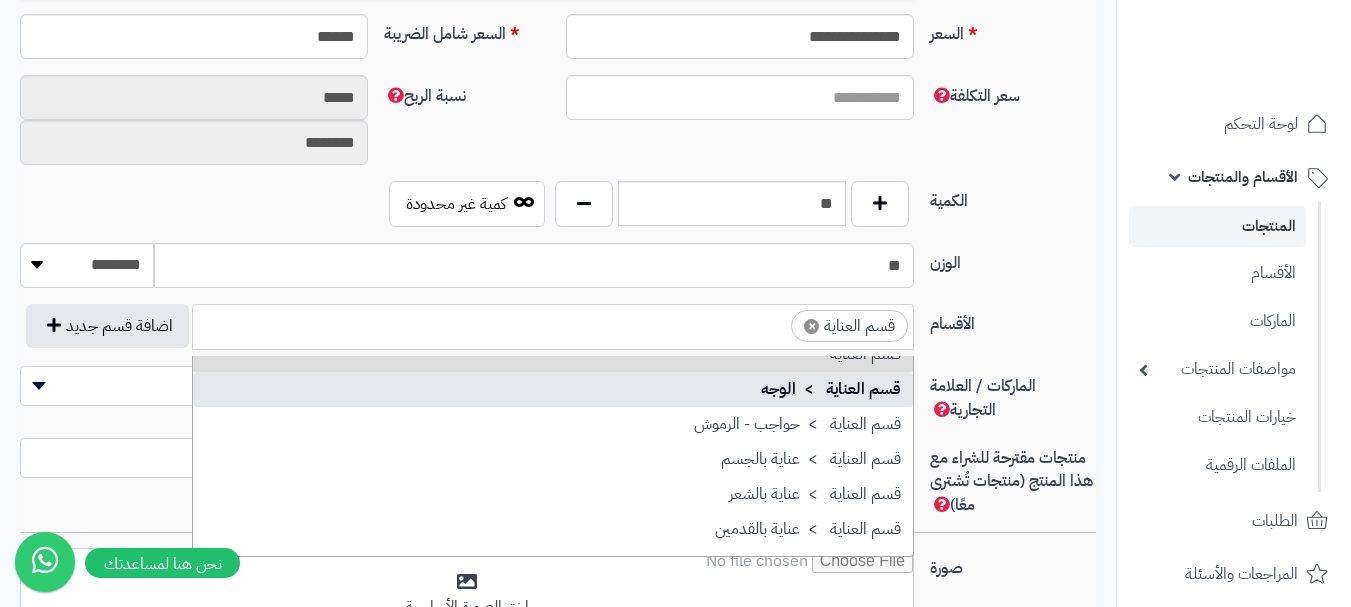 scroll, scrollTop: 1786, scrollLeft: 0, axis: vertical 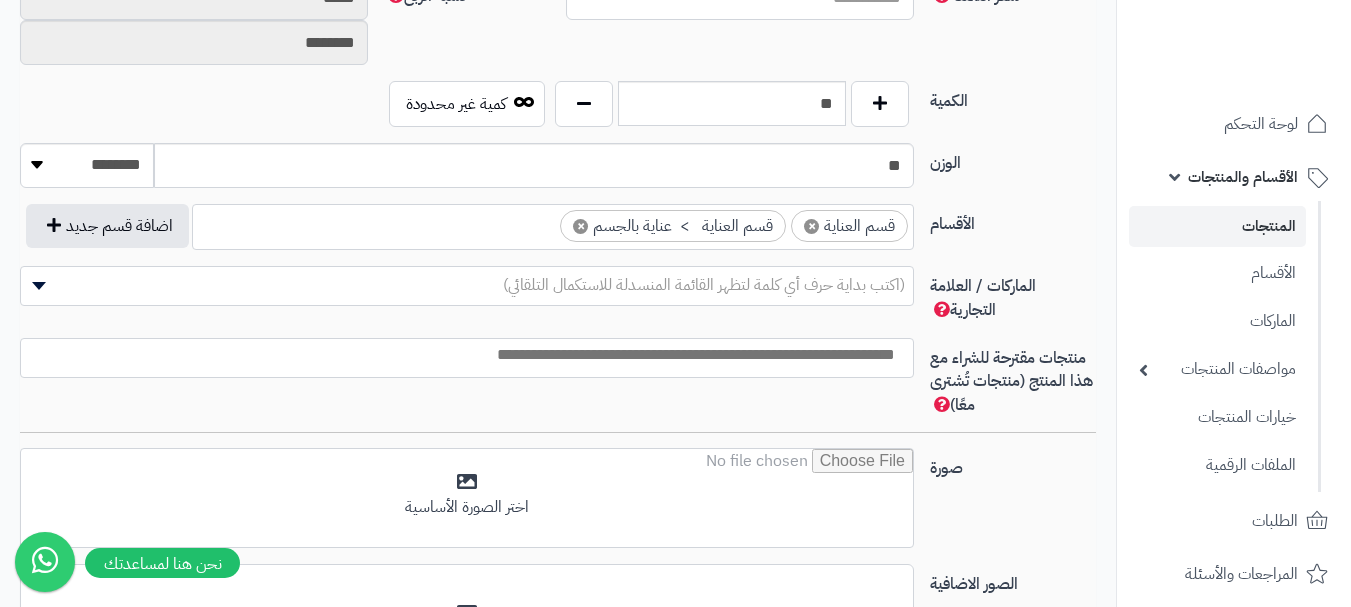 click at bounding box center (462, 355) 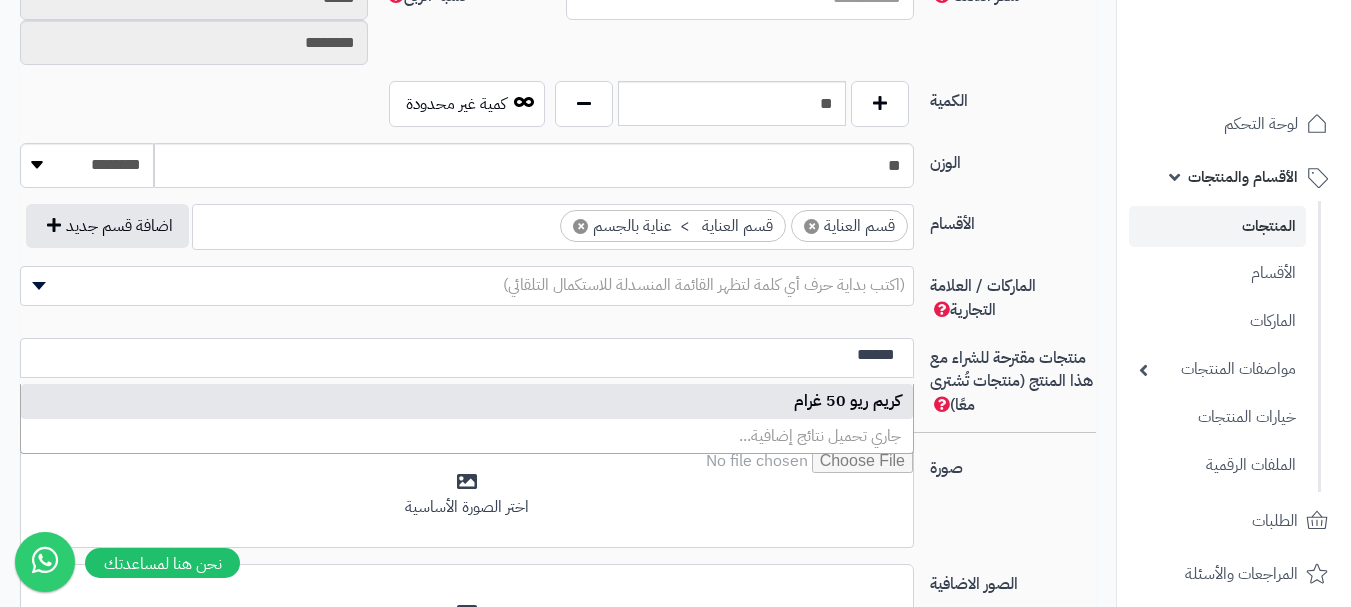 type on "******" 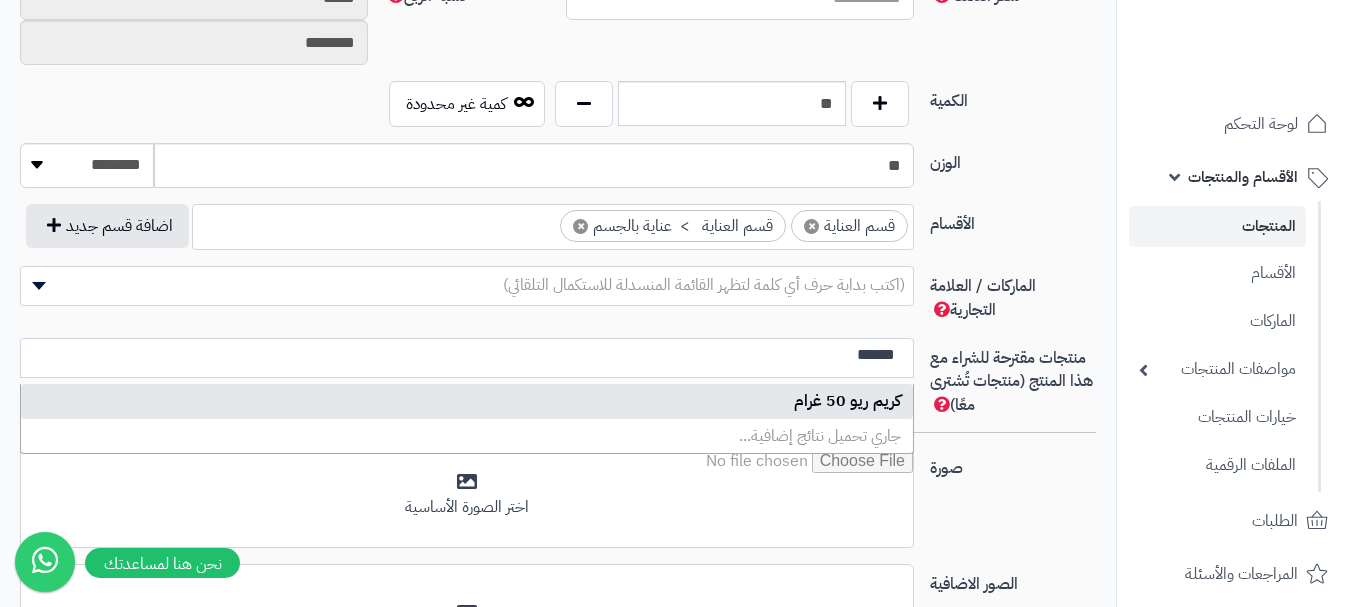 type 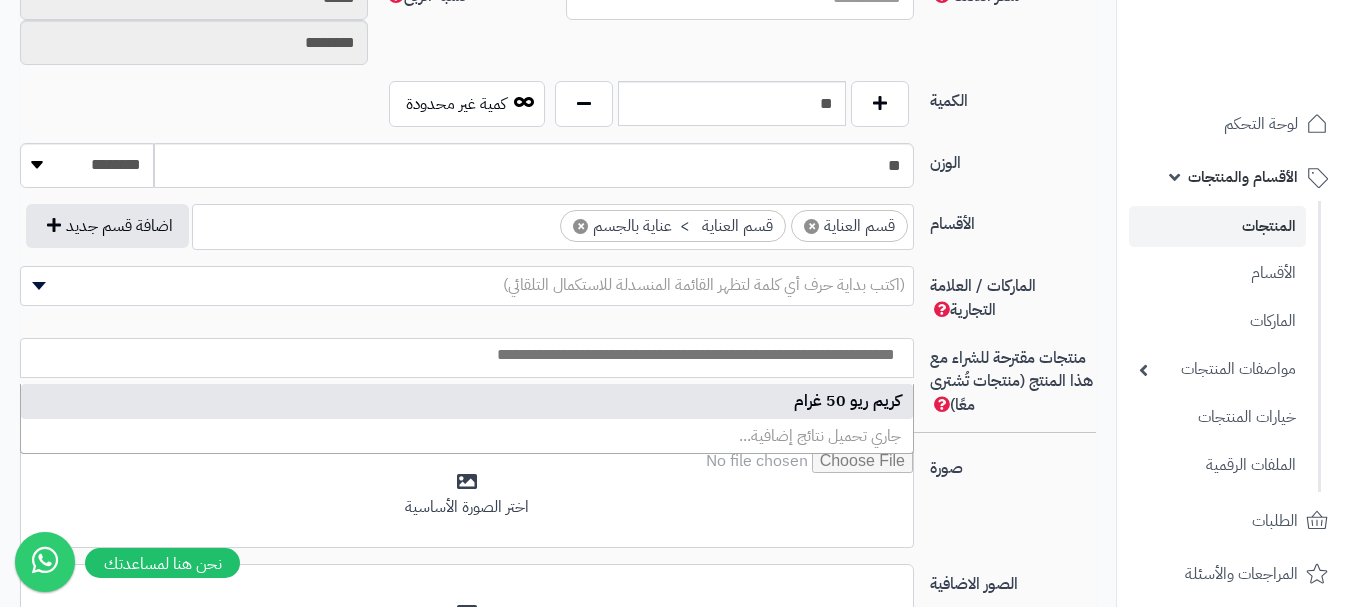 scroll, scrollTop: 0, scrollLeft: 0, axis: both 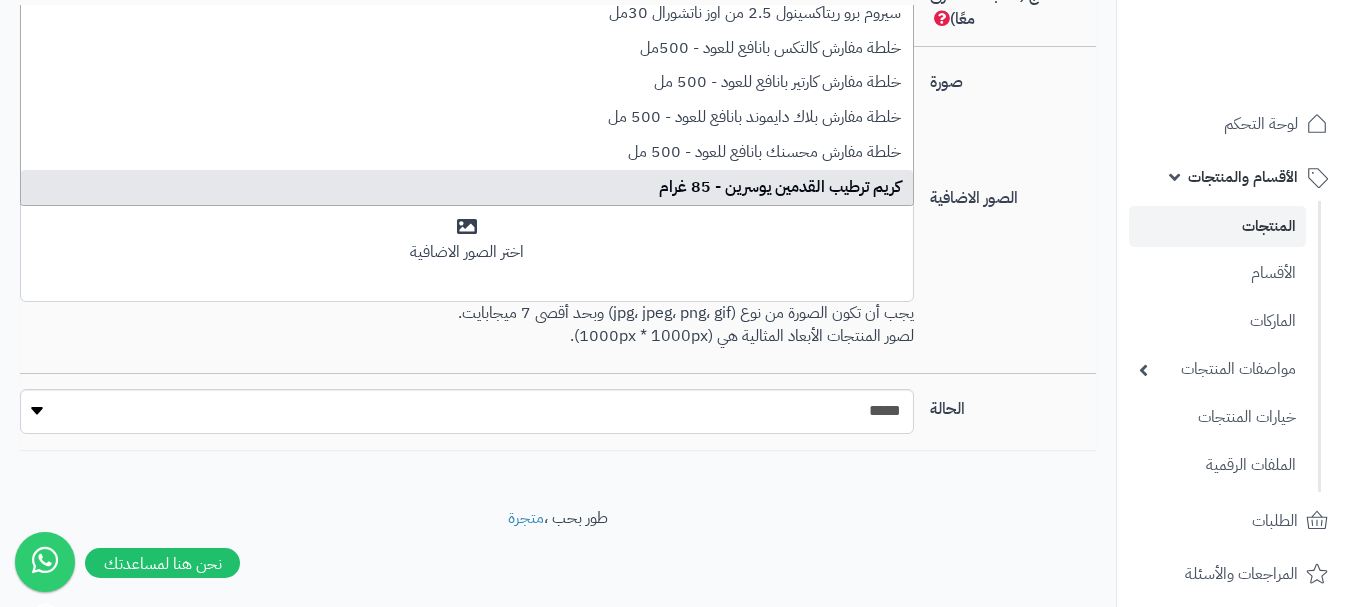 type on "*" 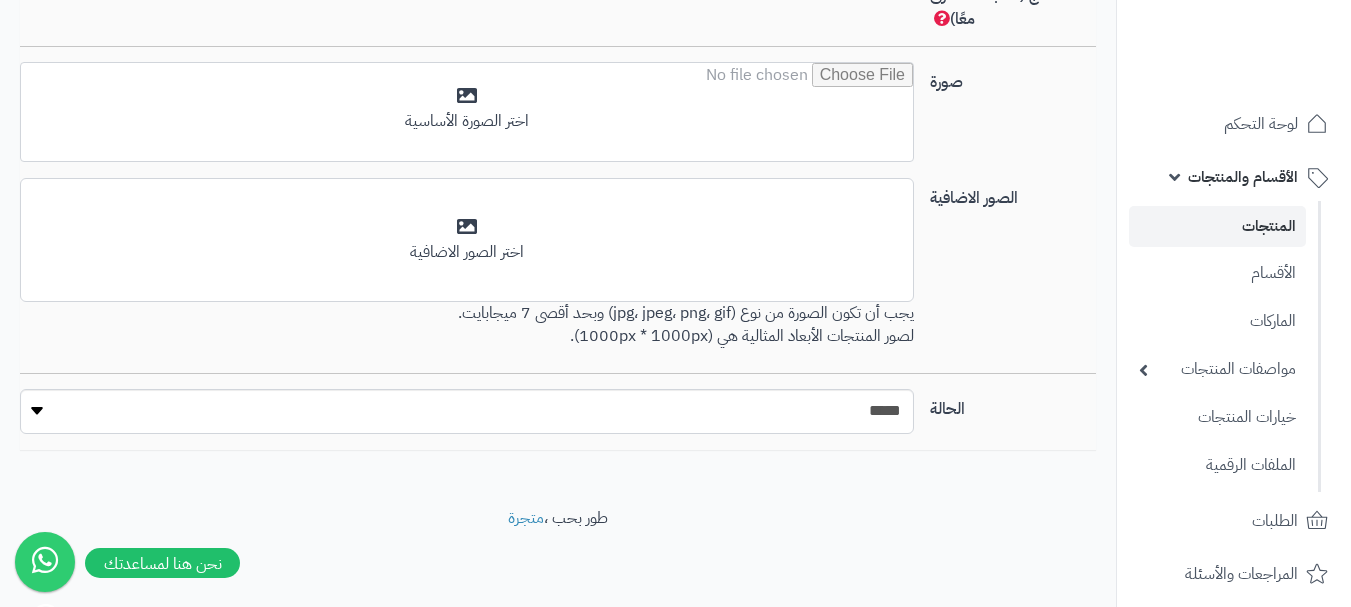 scroll, scrollTop: 1064, scrollLeft: 0, axis: vertical 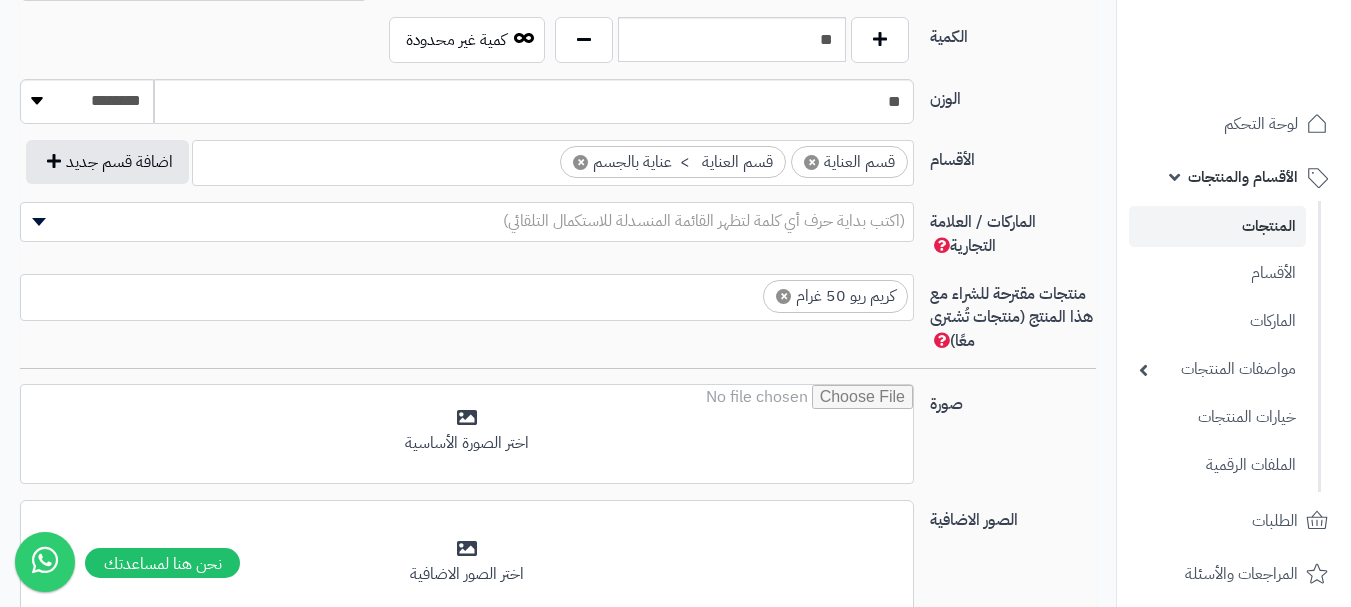 click on "**********" at bounding box center [558, -4] 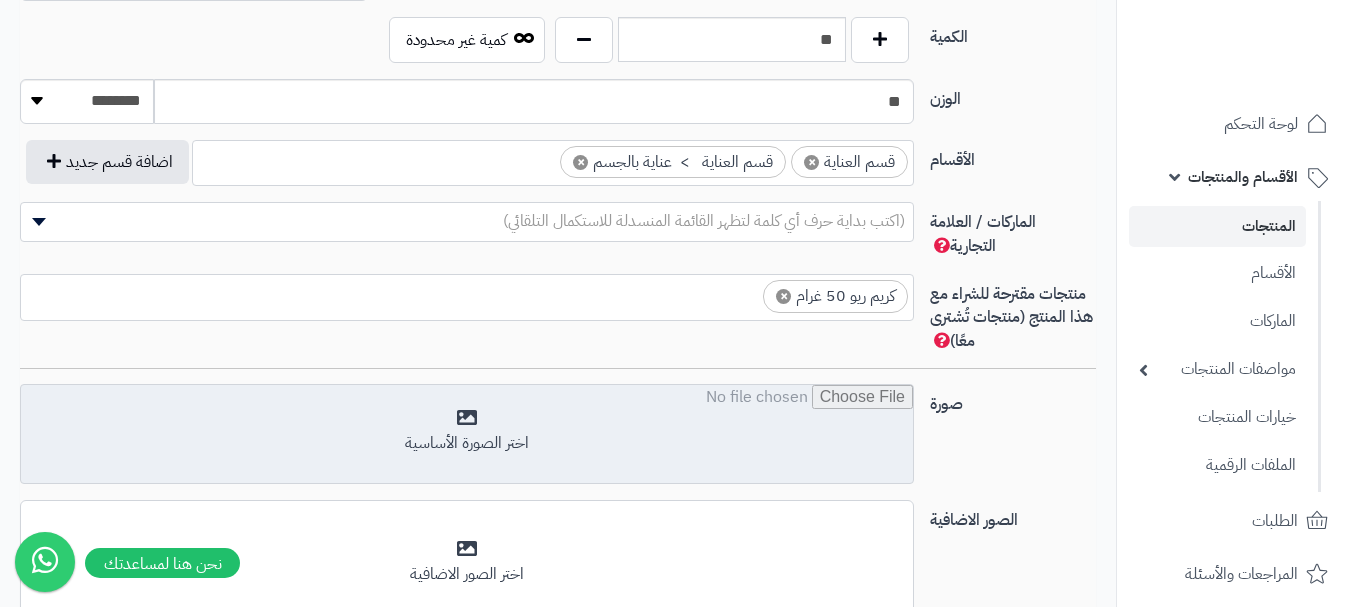 click at bounding box center [467, 435] 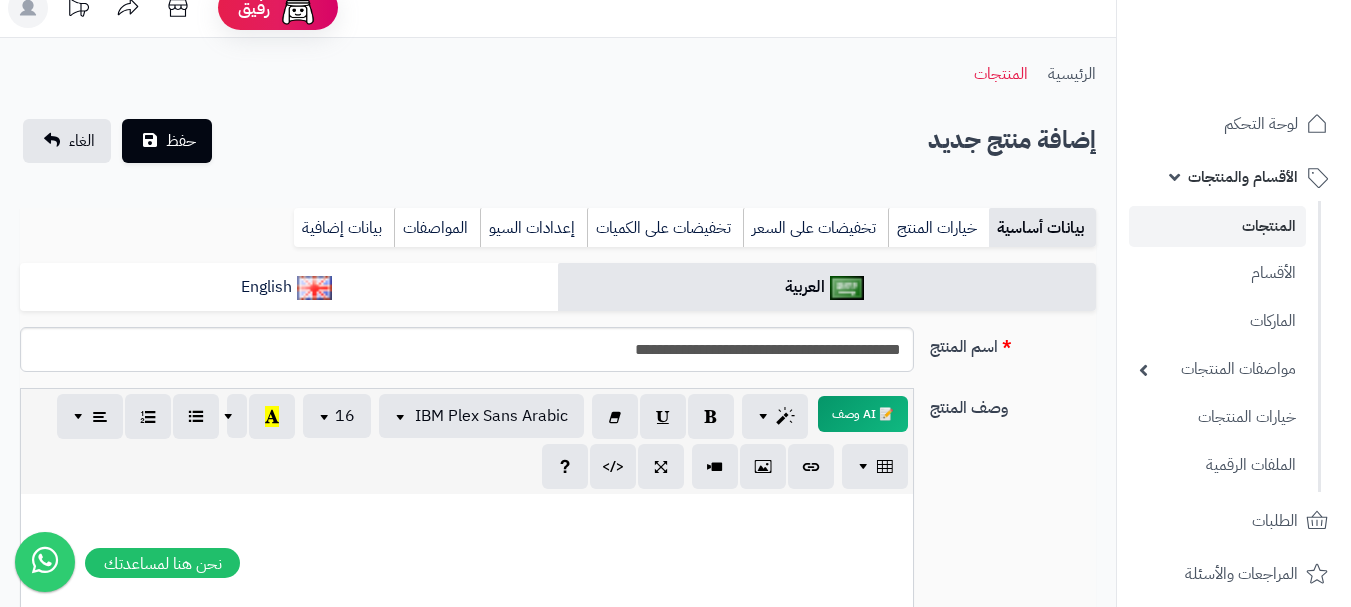 scroll, scrollTop: 0, scrollLeft: 0, axis: both 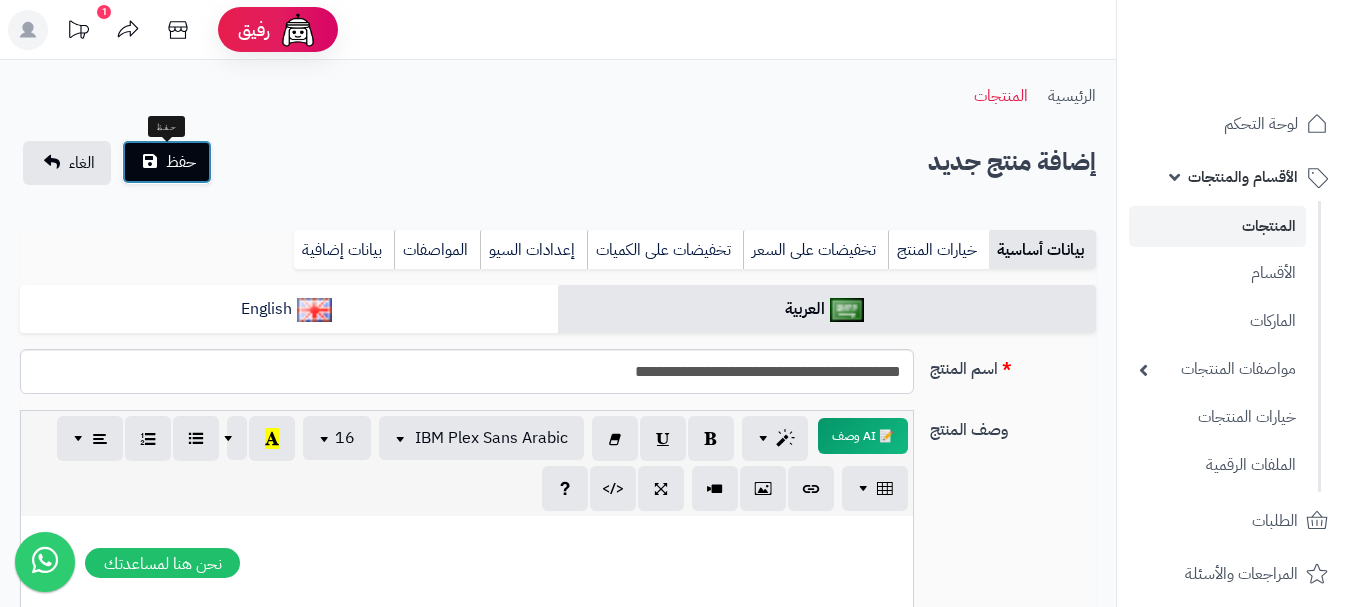 click on "حفظ" at bounding box center (181, 162) 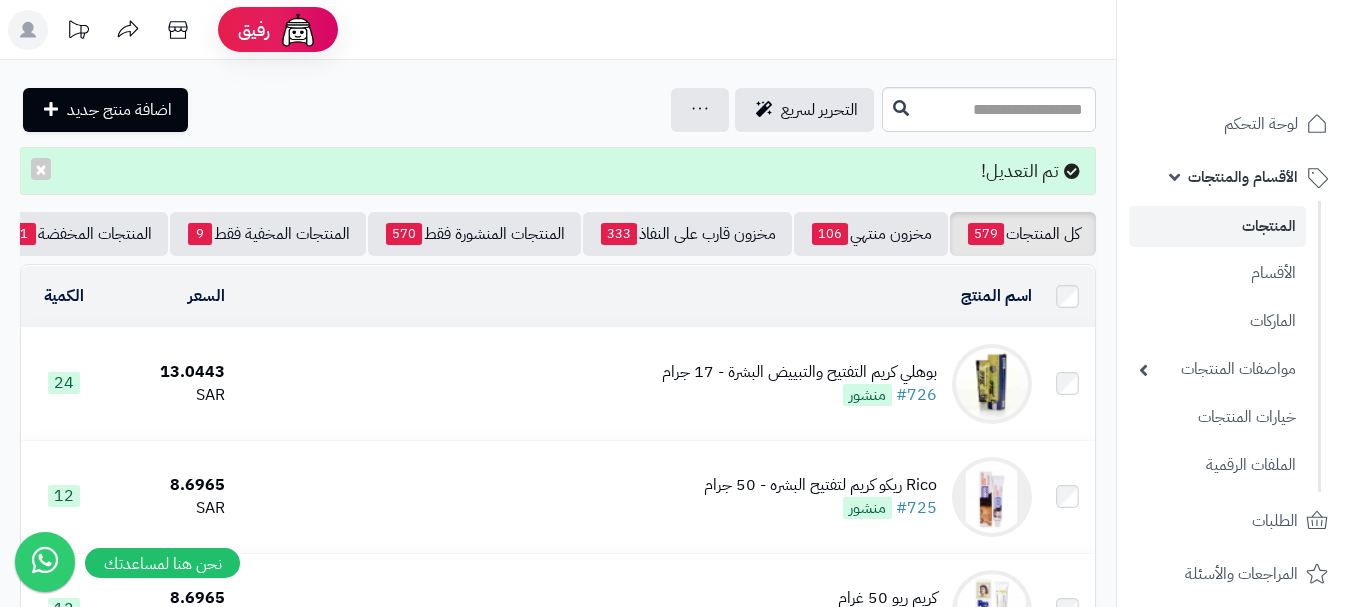 scroll, scrollTop: 100, scrollLeft: 0, axis: vertical 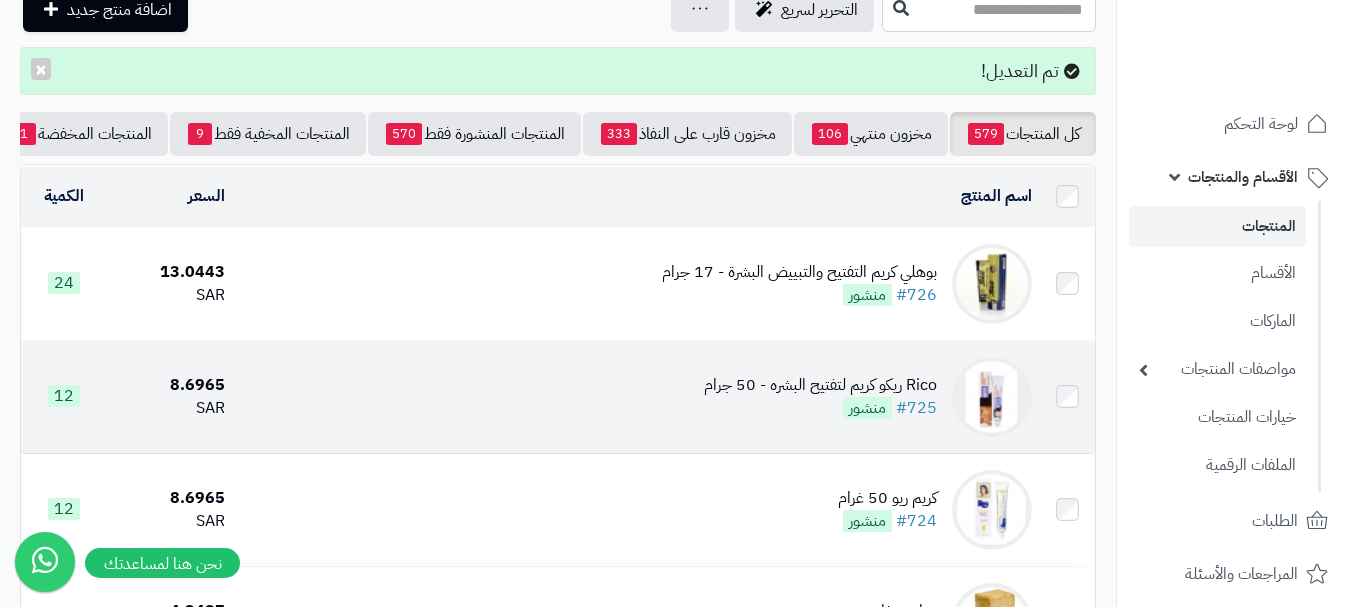 click on "Rico ريكو كريم لتفتيح البشره - 50 جرام
#725
منشور" at bounding box center (636, 397) 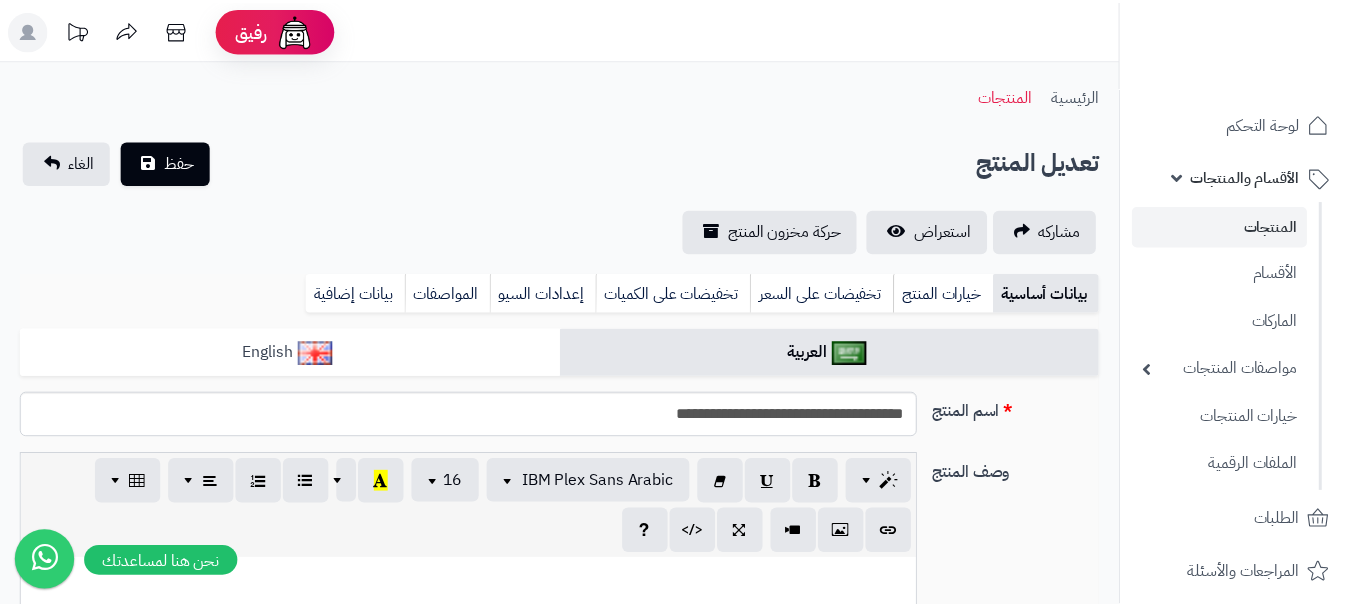 scroll, scrollTop: 0, scrollLeft: 0, axis: both 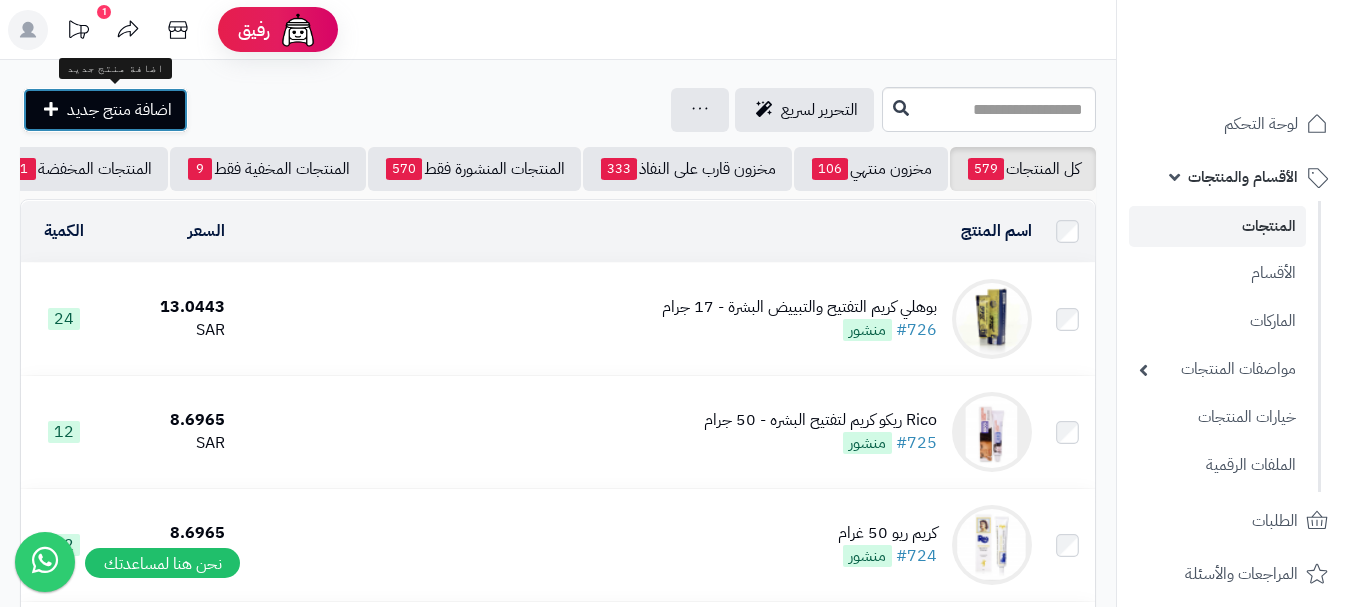 click on "اضافة منتج جديد" at bounding box center [119, 110] 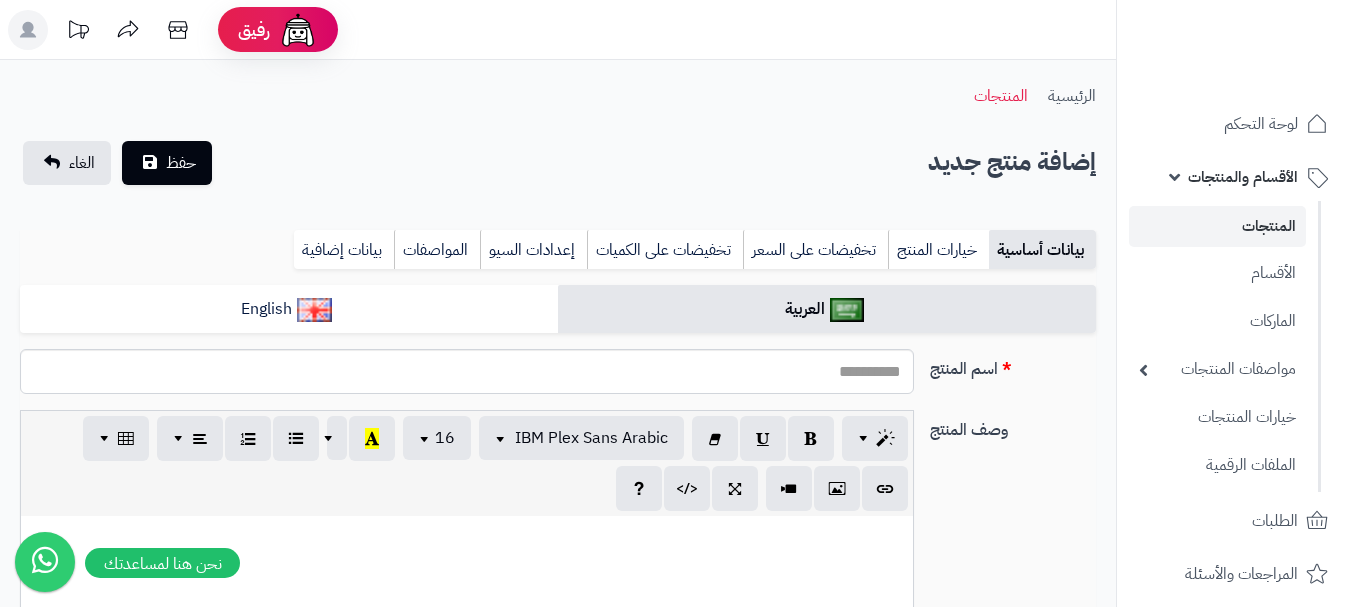 select 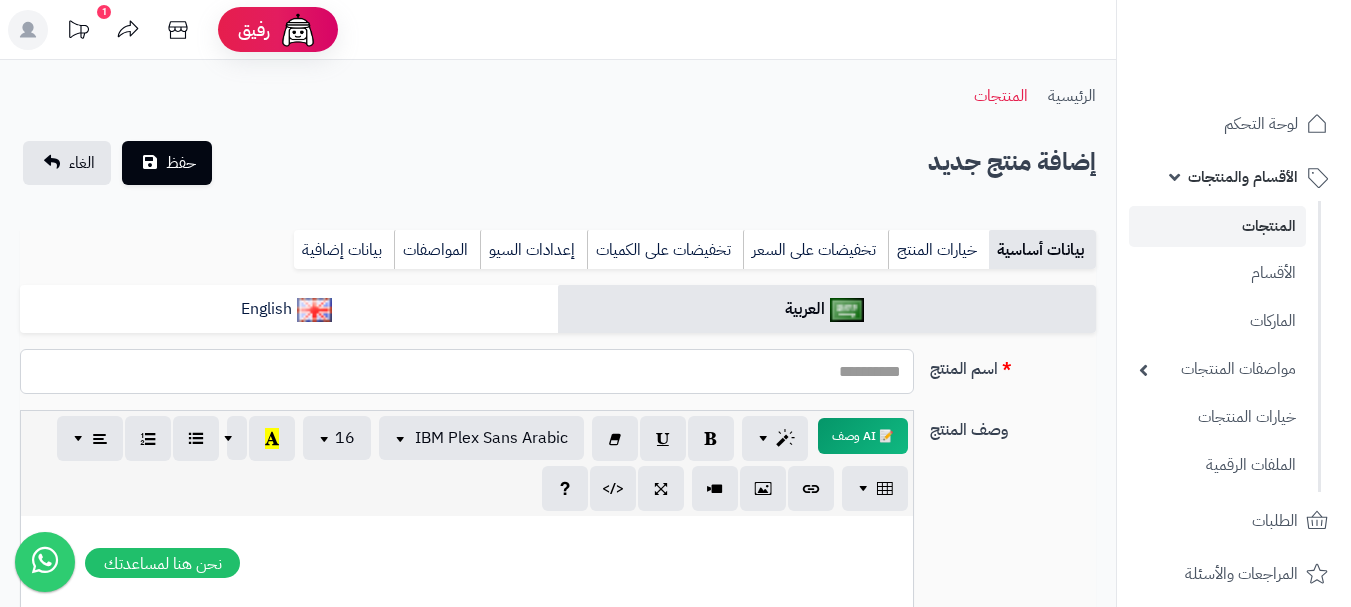 click on "اسم المنتج" at bounding box center [467, 371] 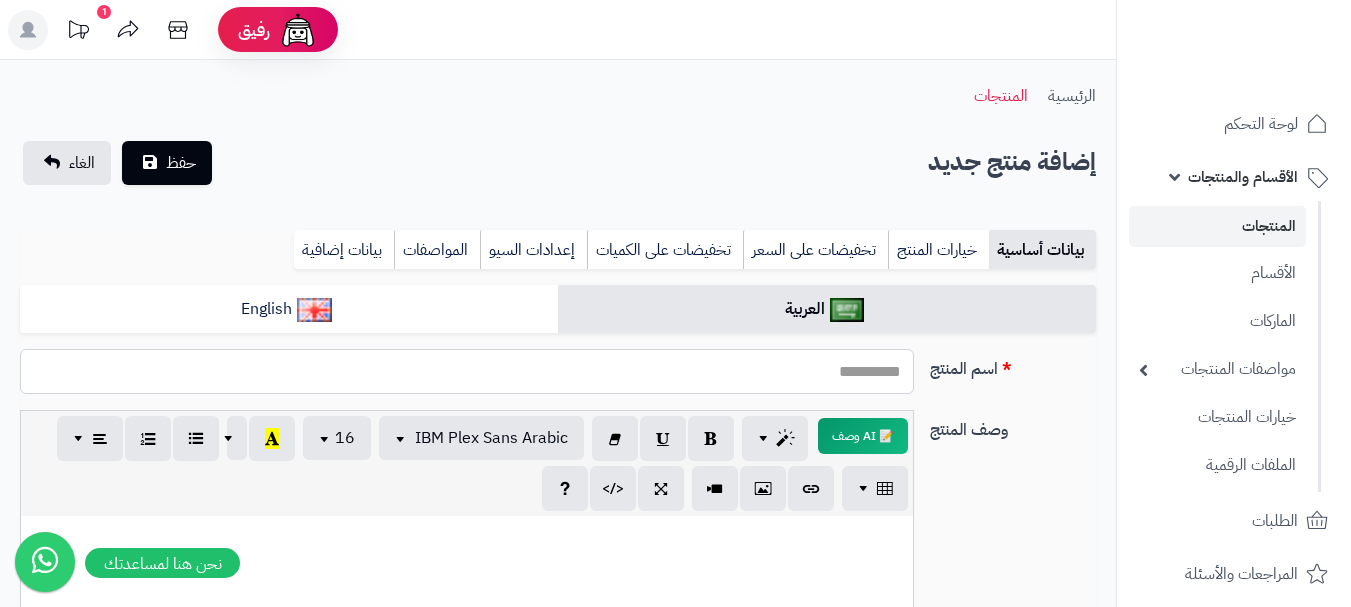 paste on "**********" 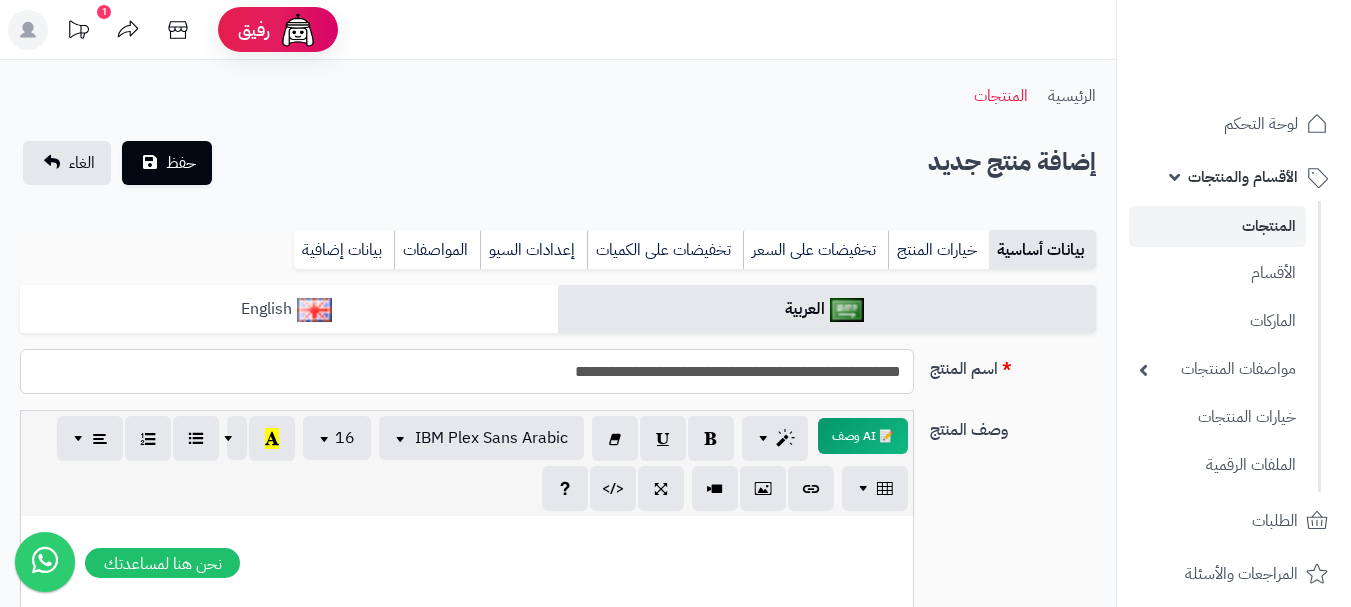type on "**********" 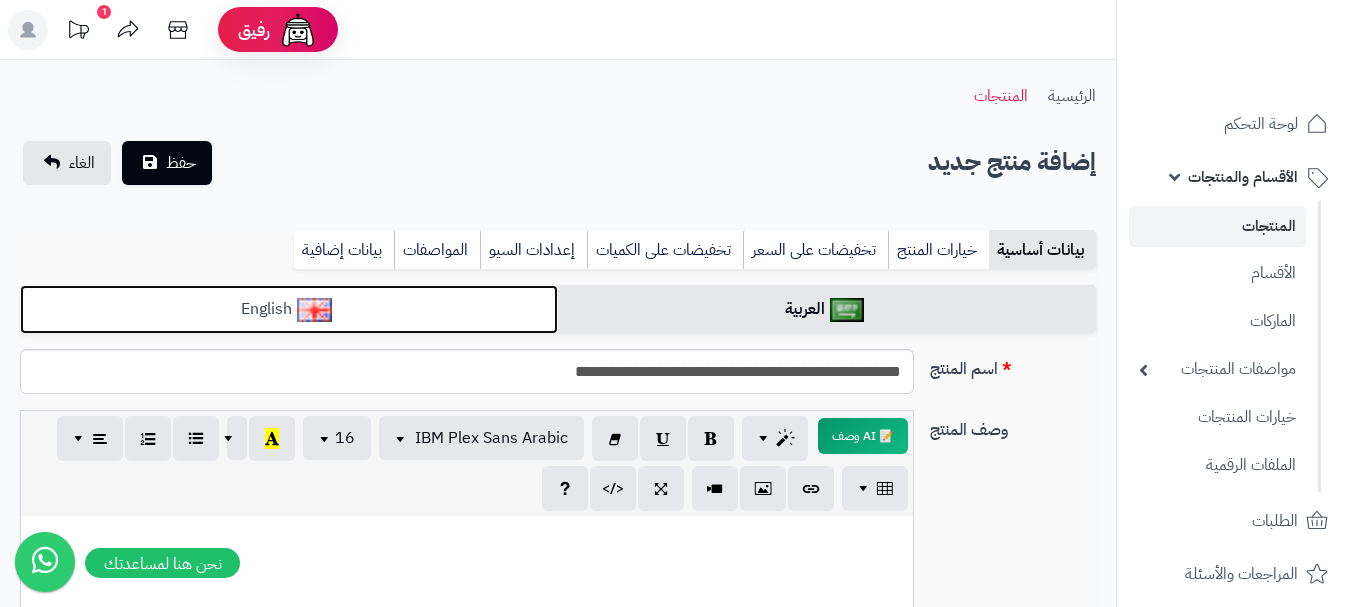 click at bounding box center (314, 310) 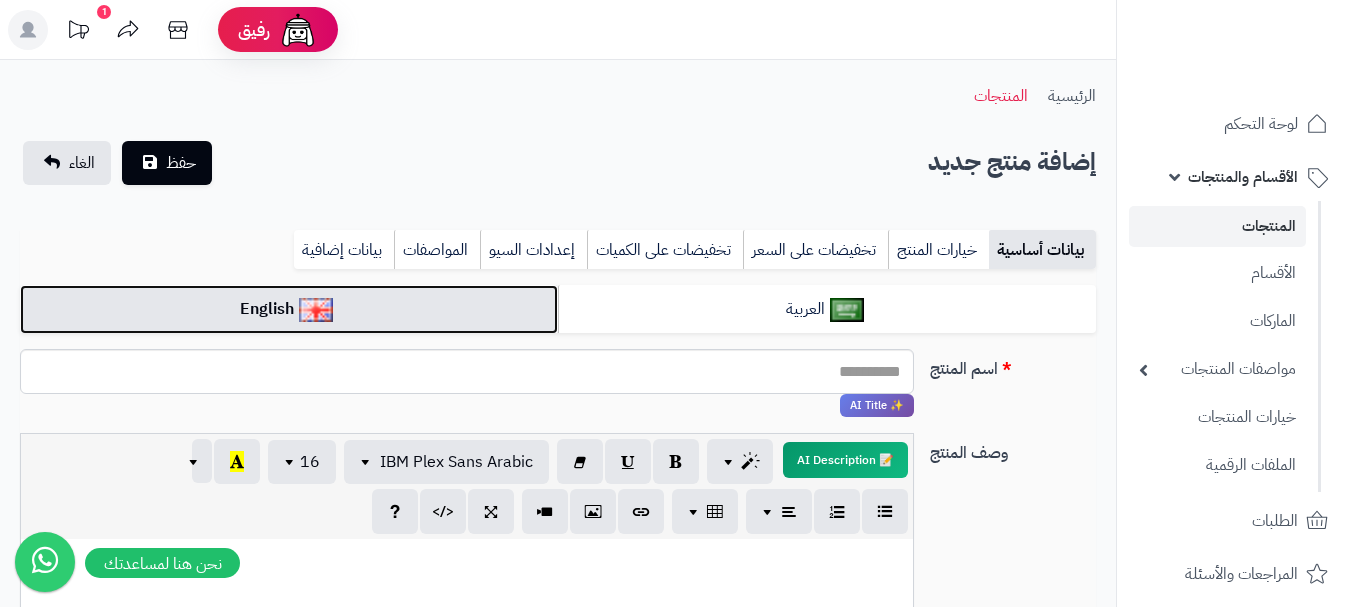 click on "English" at bounding box center (289, 309) 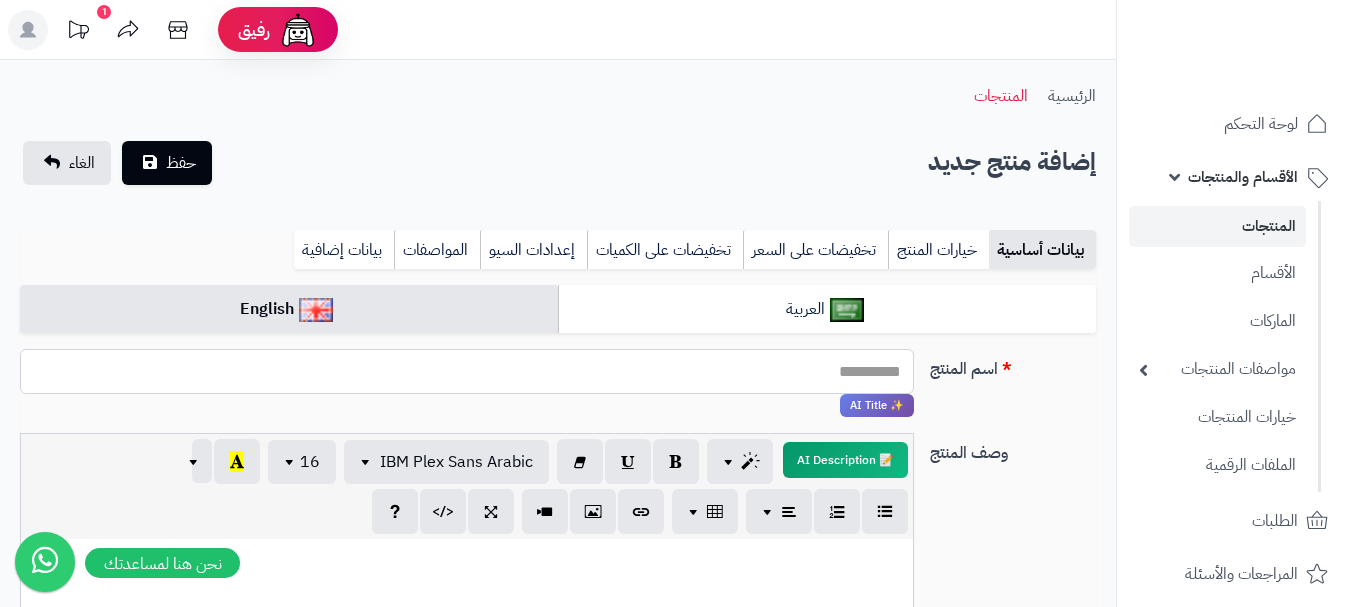 paste on "**********" 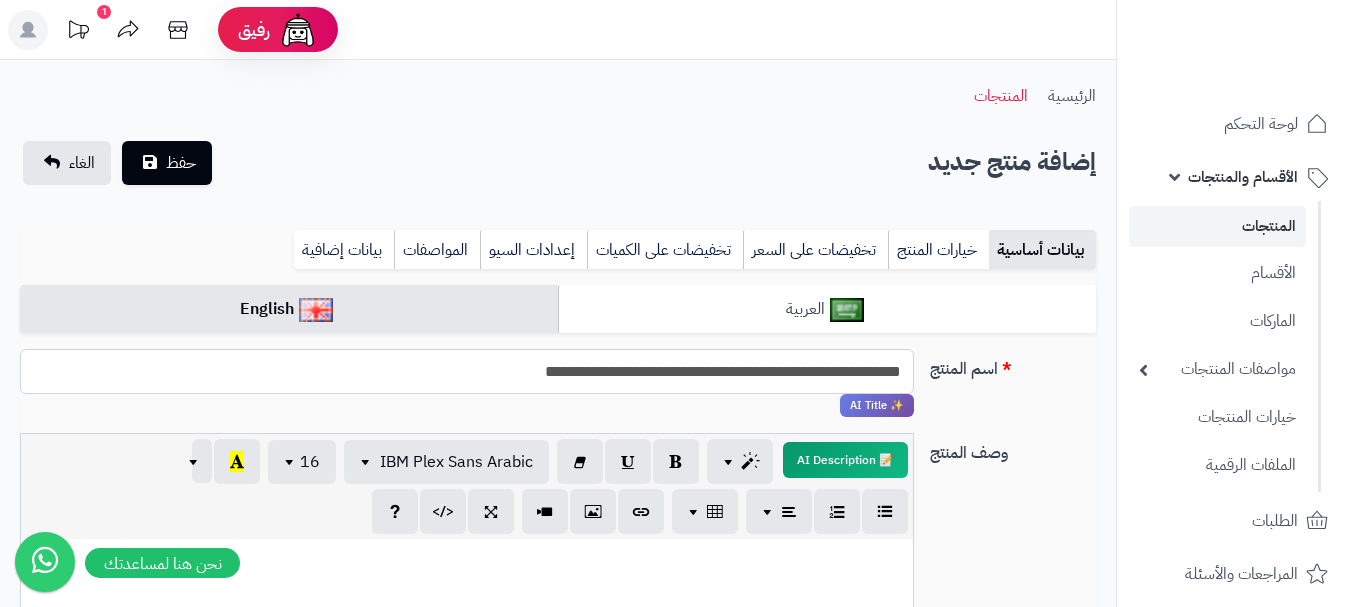 type on "**********" 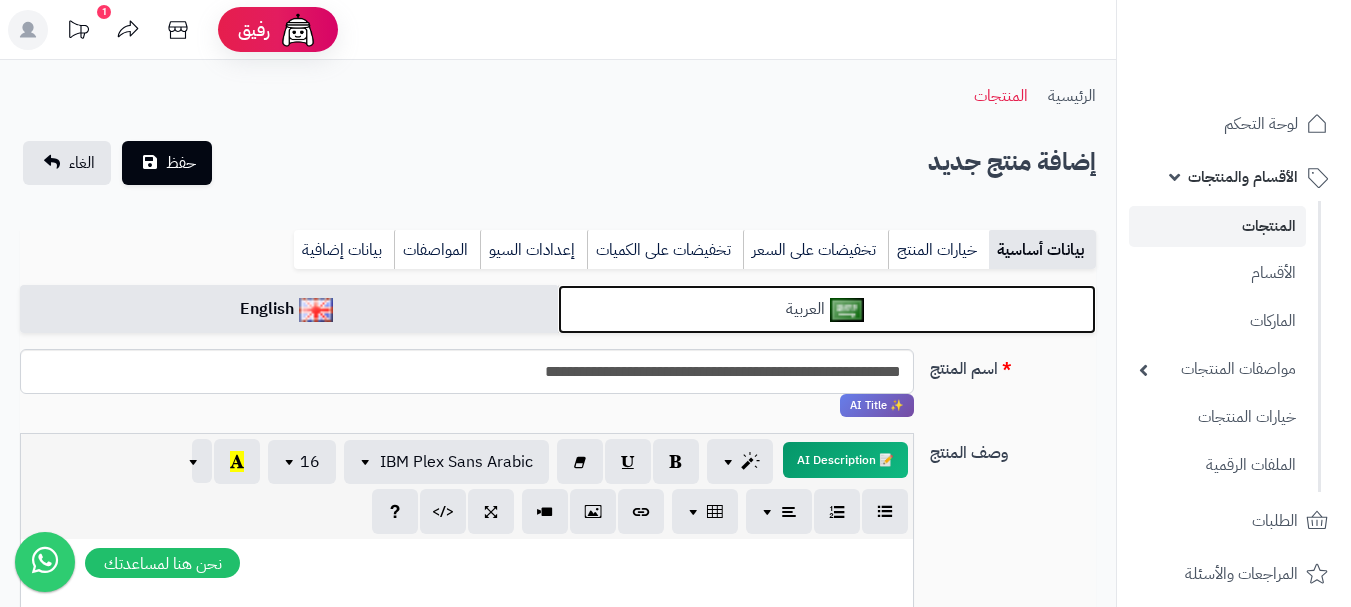 click on "العربية" at bounding box center [827, 309] 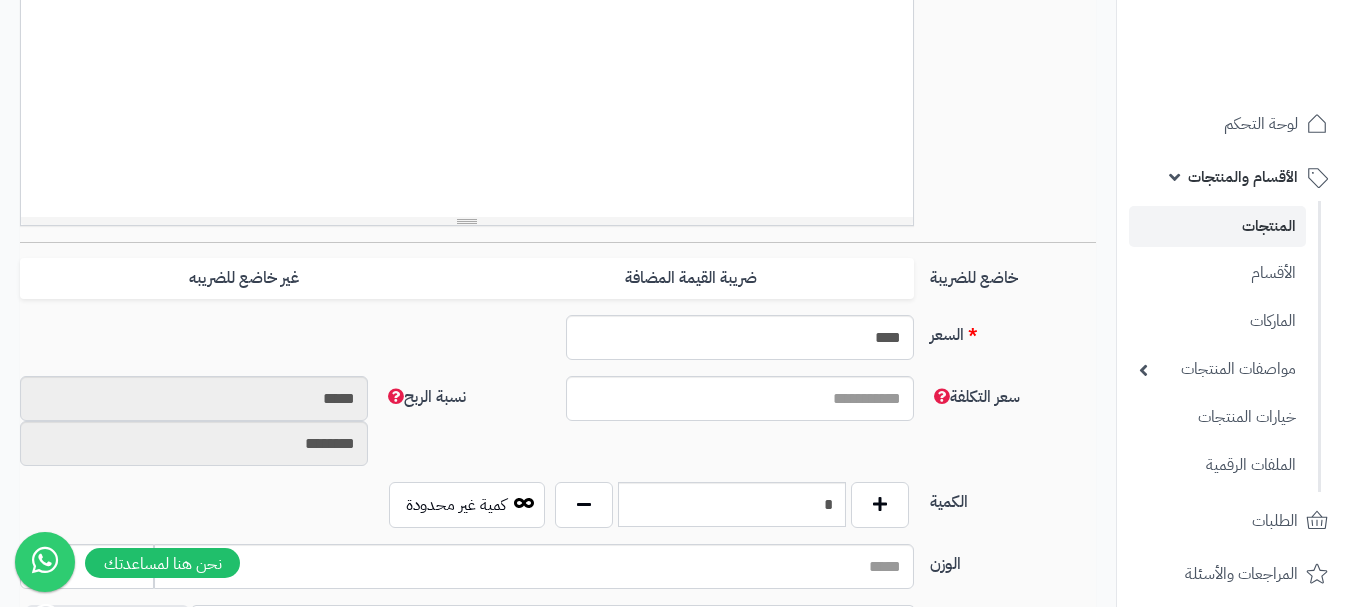 scroll, scrollTop: 600, scrollLeft: 0, axis: vertical 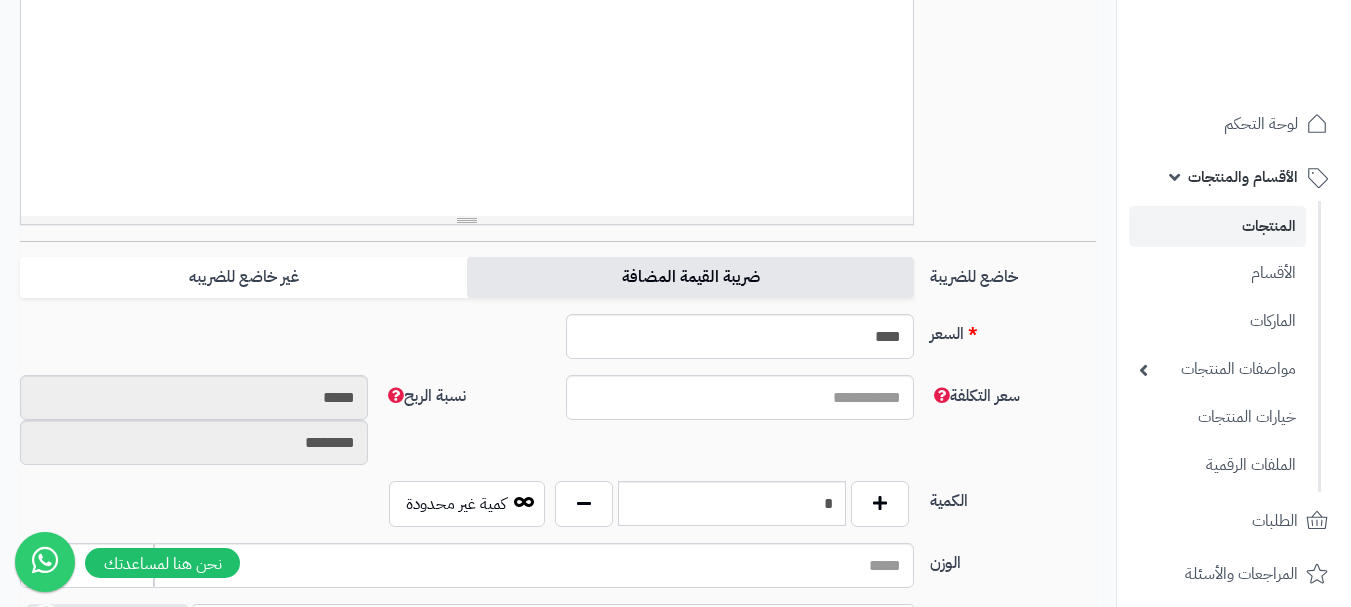 click on "ضريبة القيمة المضافة" at bounding box center [690, 277] 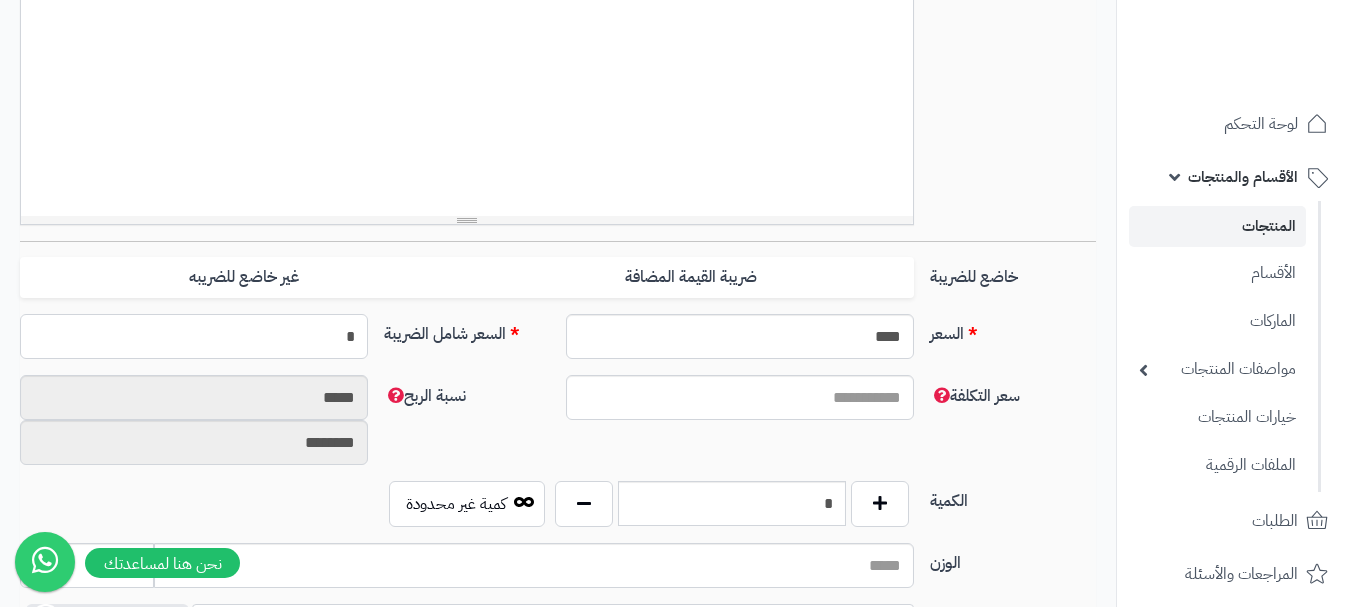 click on "*" at bounding box center (194, 336) 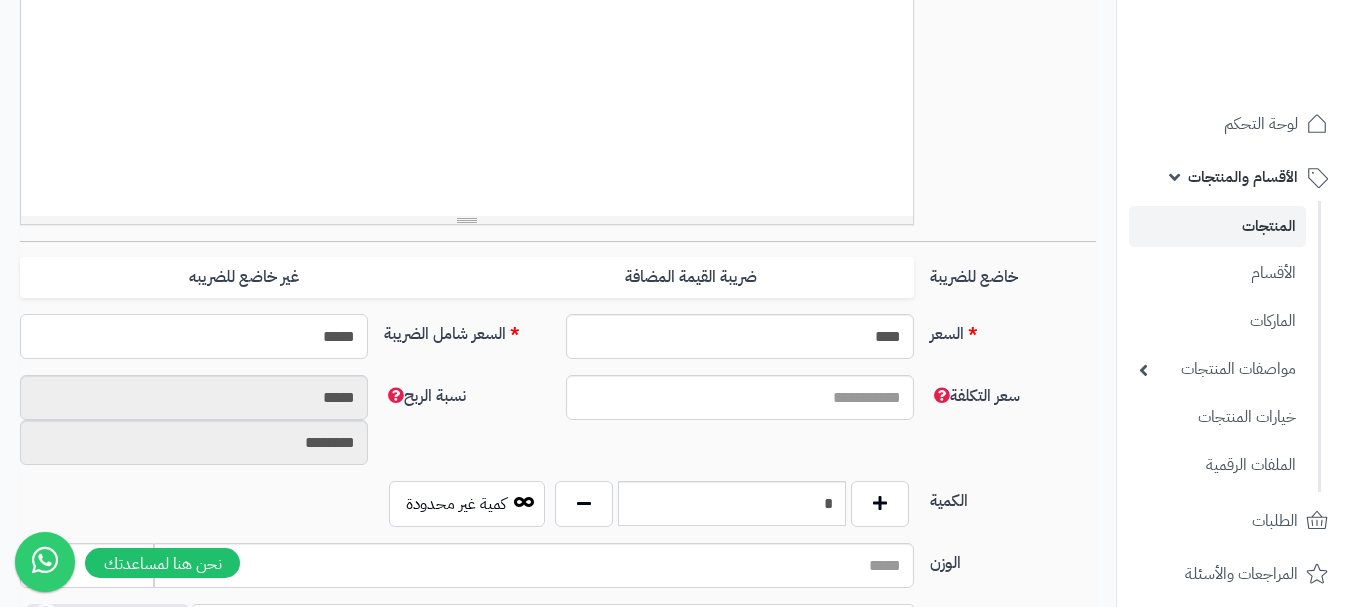 type on "******" 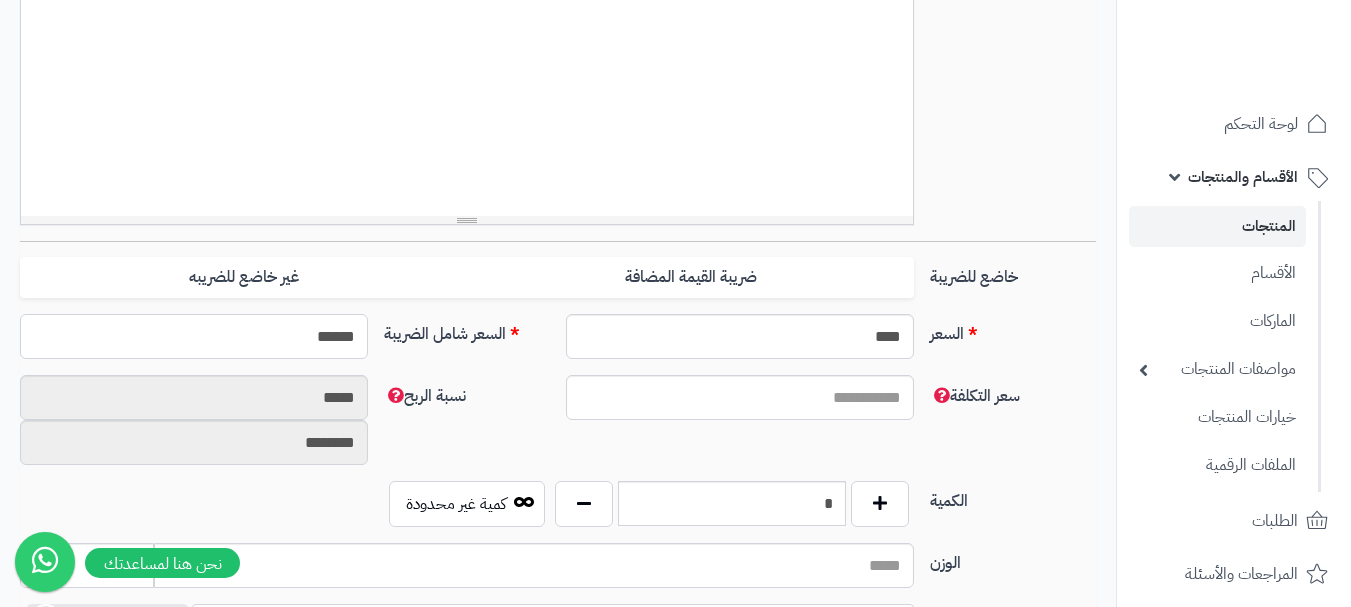type on "**********" 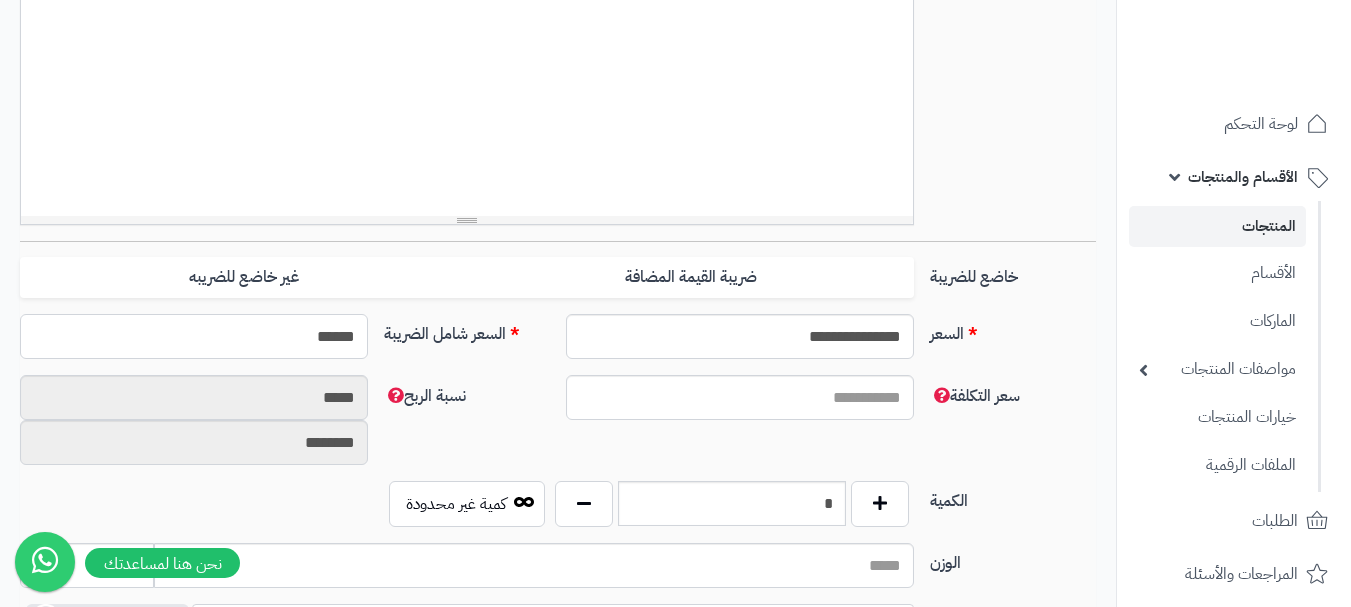 type on "******" 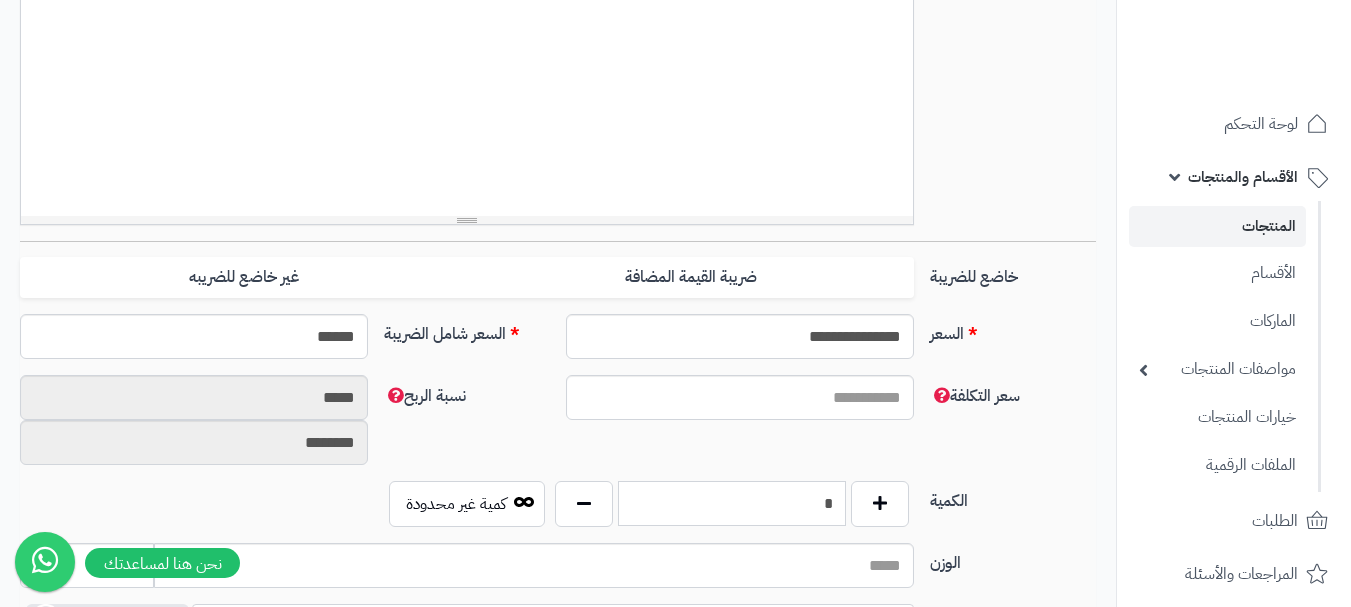 click on "*" at bounding box center (732, 503) 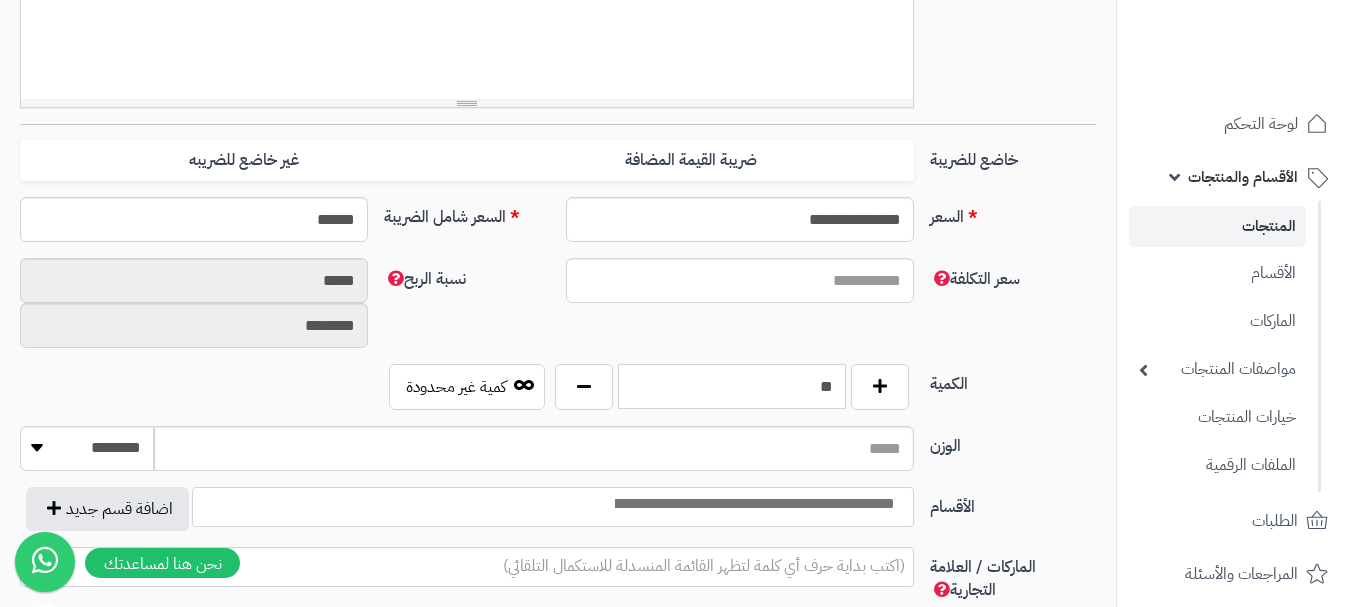 scroll, scrollTop: 900, scrollLeft: 0, axis: vertical 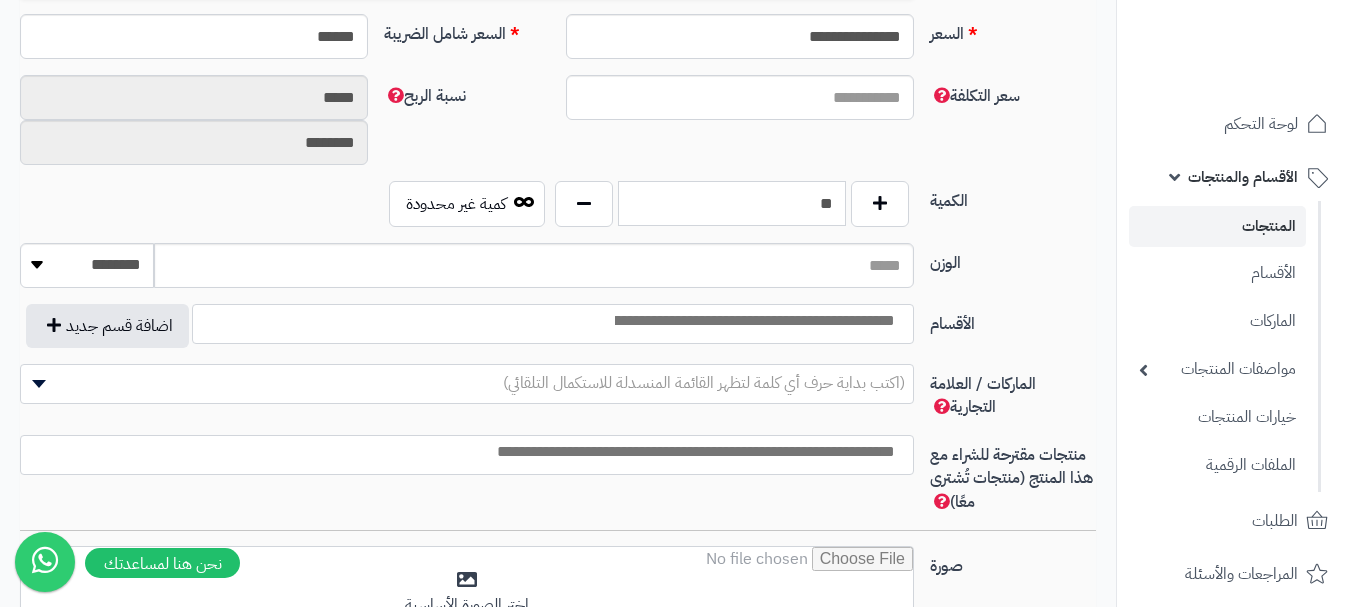type on "**" 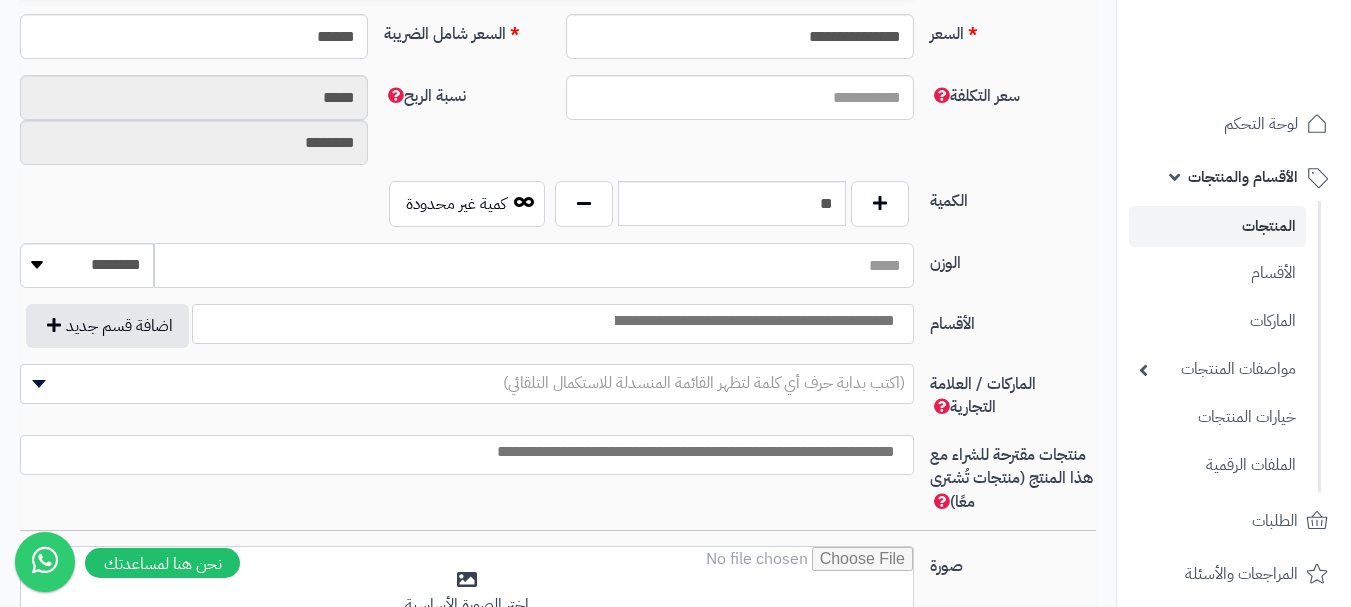 click on "الوزن" at bounding box center [534, 265] 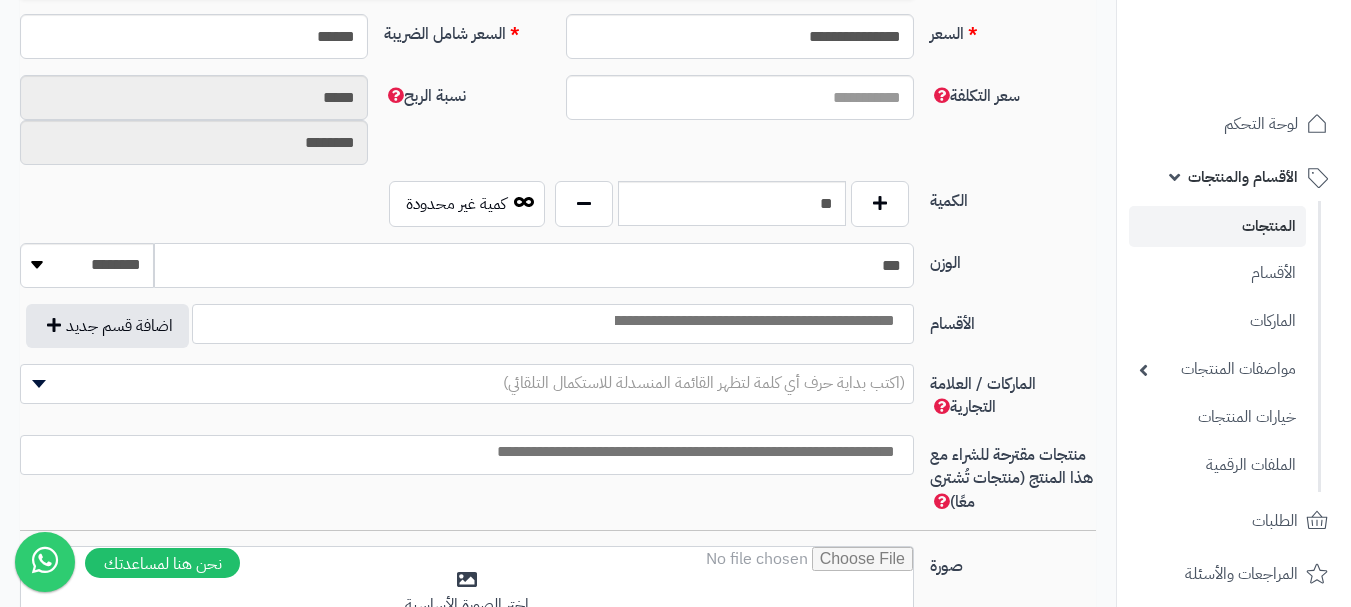 type on "***" 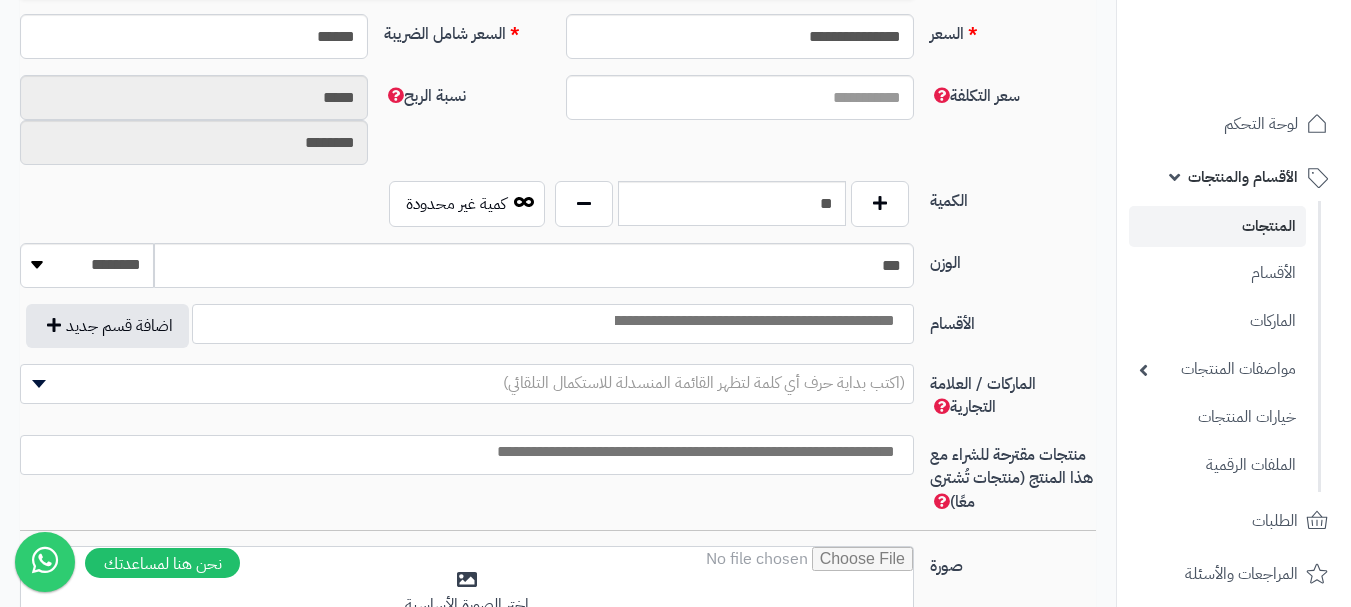 drag, startPoint x: 875, startPoint y: 327, endPoint x: 845, endPoint y: 334, distance: 30.805843 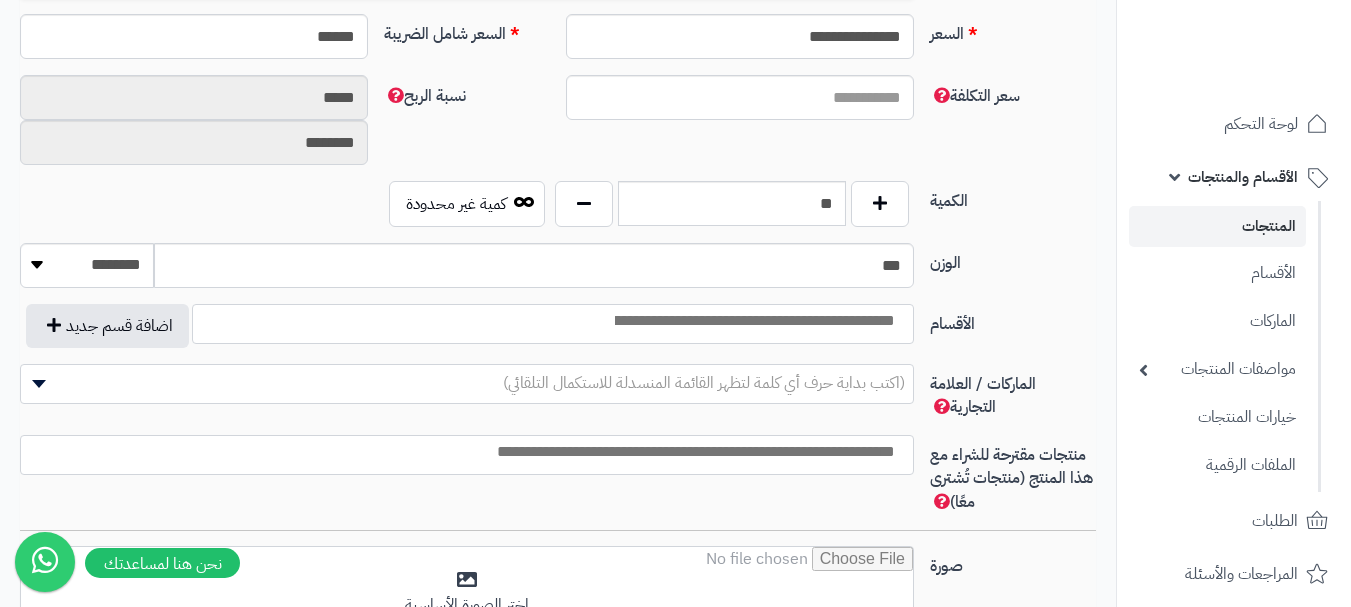 click at bounding box center [753, 321] 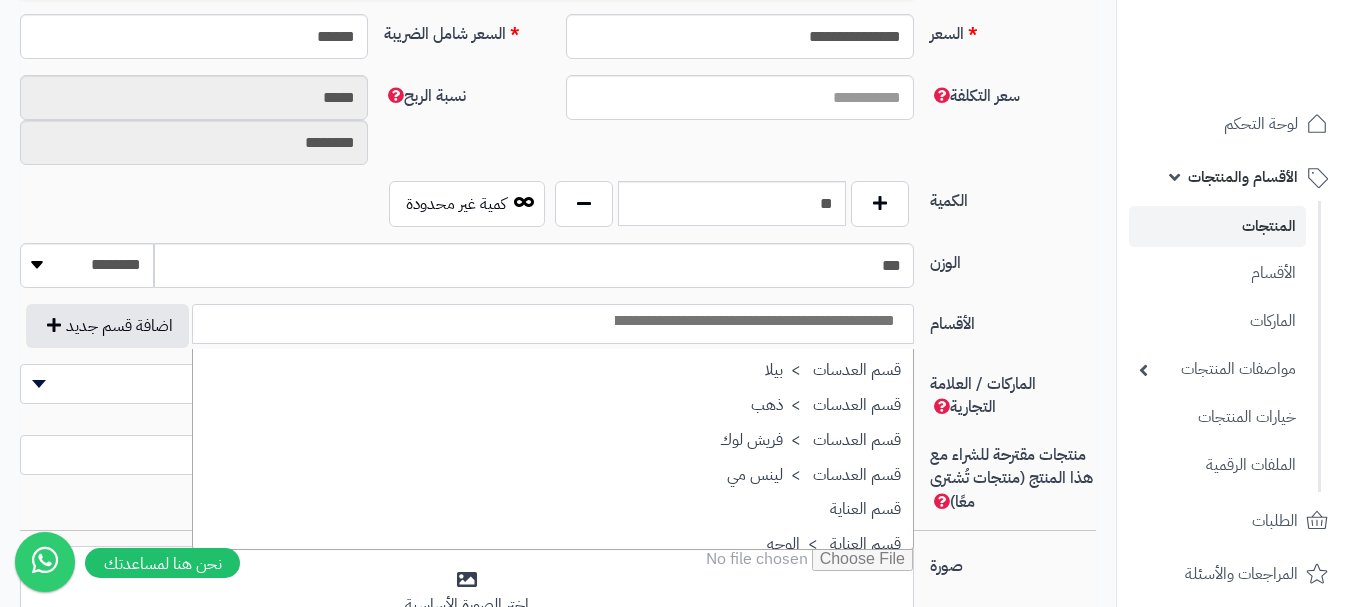 scroll, scrollTop: 1600, scrollLeft: 0, axis: vertical 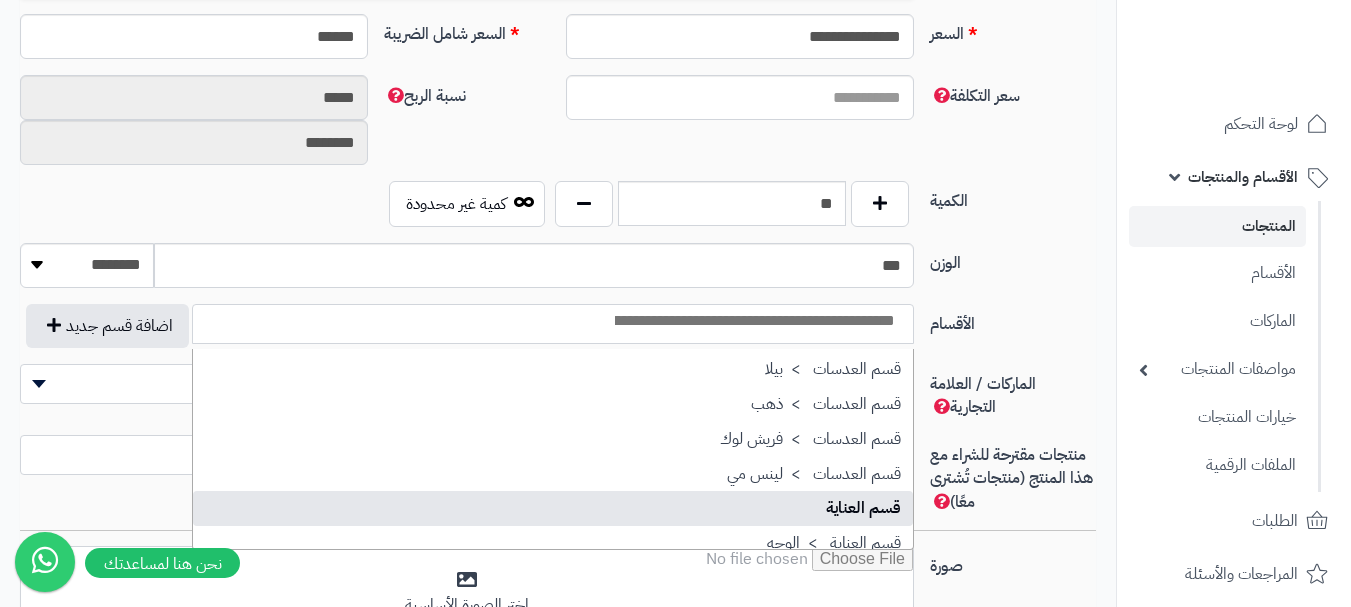 select on "**" 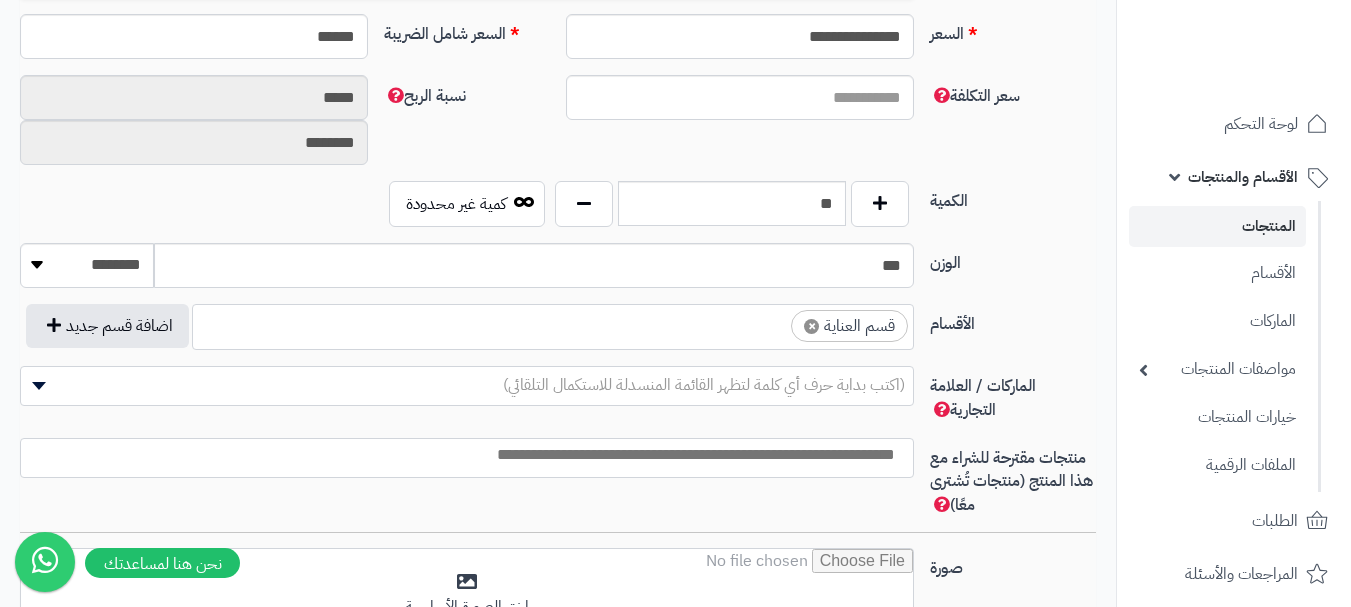 click on "× قسم العناية" at bounding box center (553, 324) 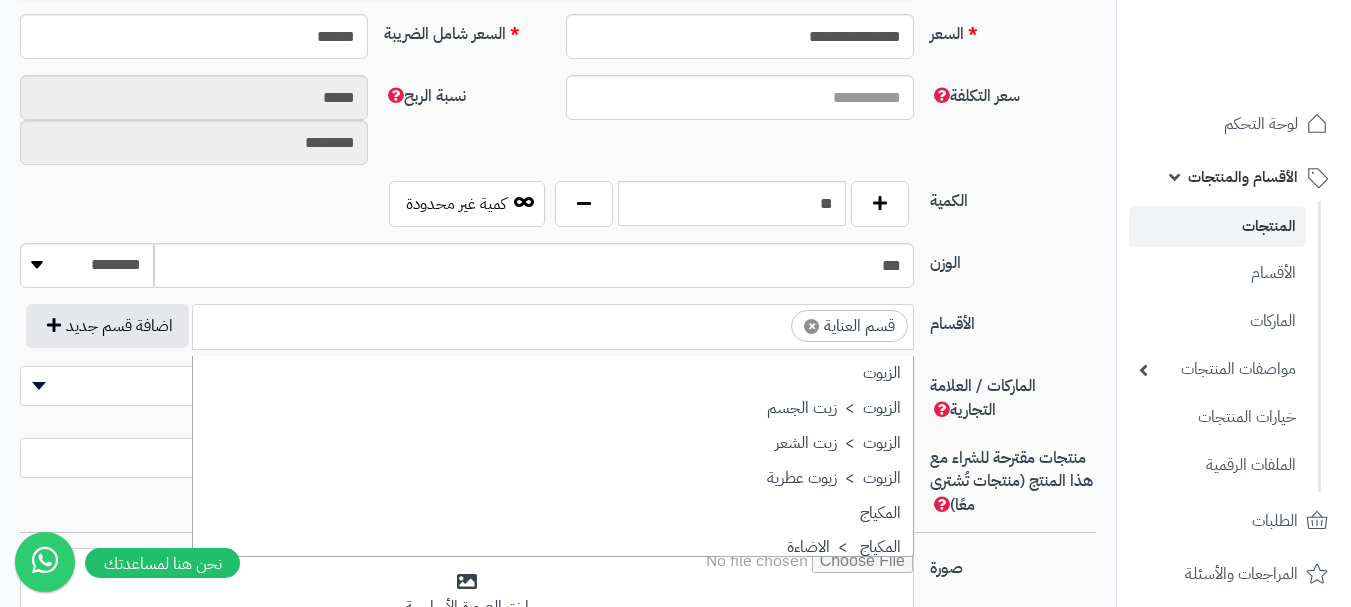 scroll, scrollTop: 1707, scrollLeft: 0, axis: vertical 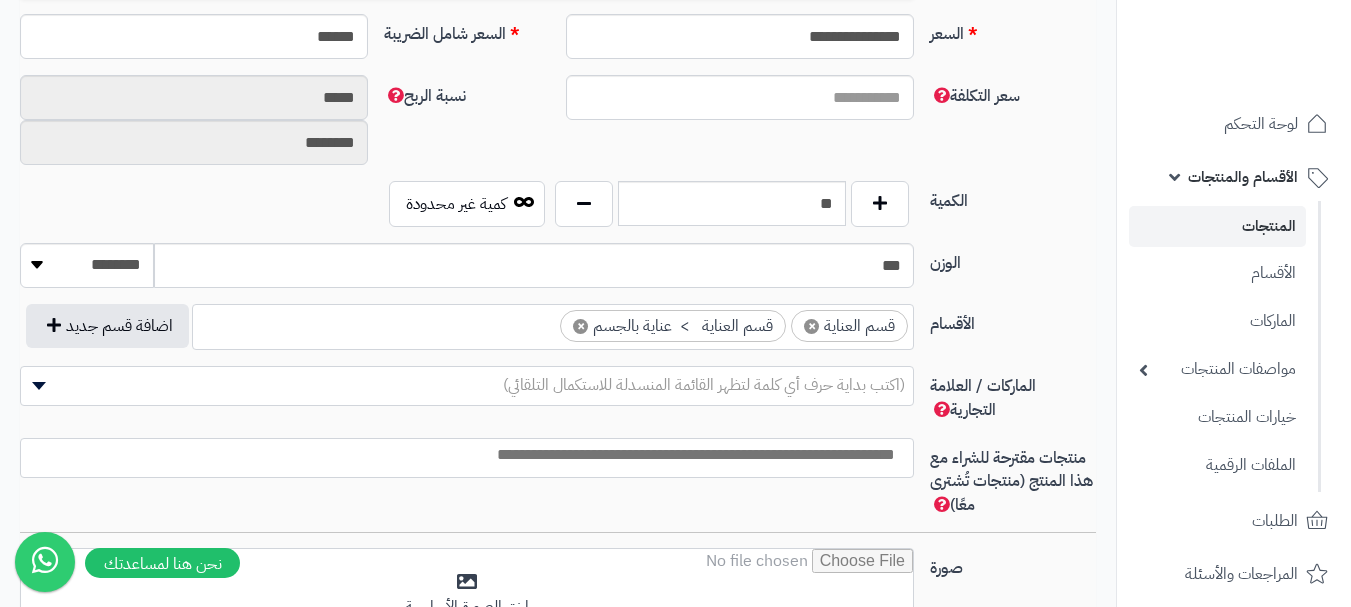 click on "×" at bounding box center [580, 326] 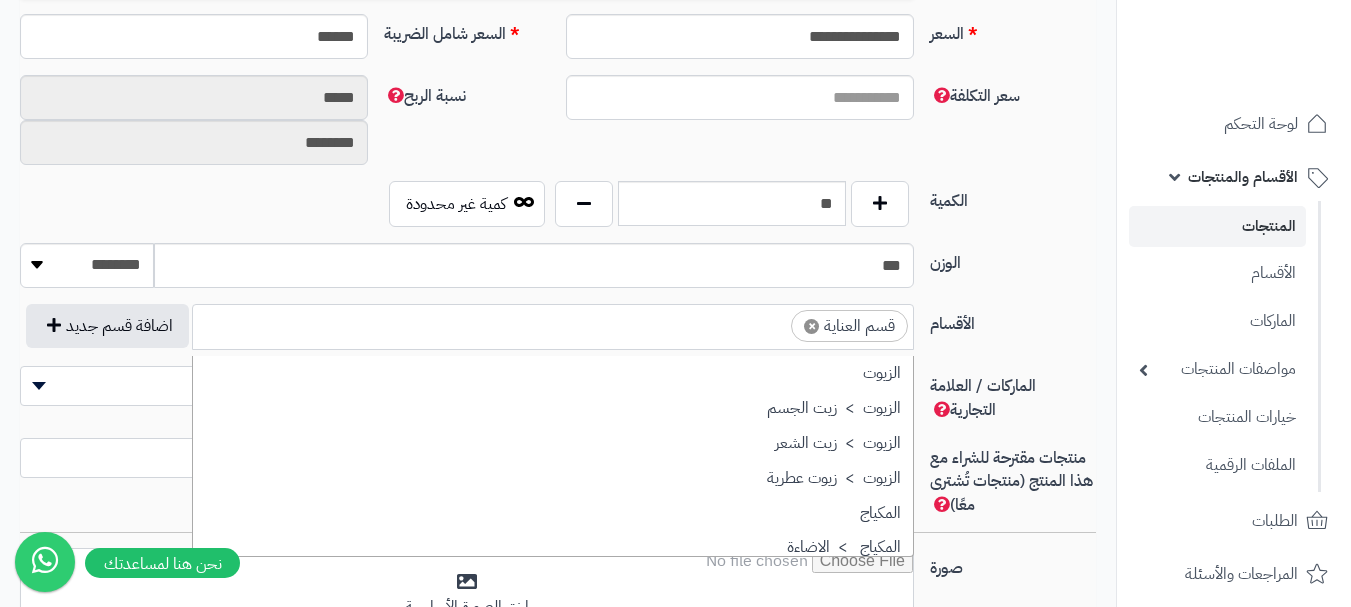scroll, scrollTop: 1707, scrollLeft: 0, axis: vertical 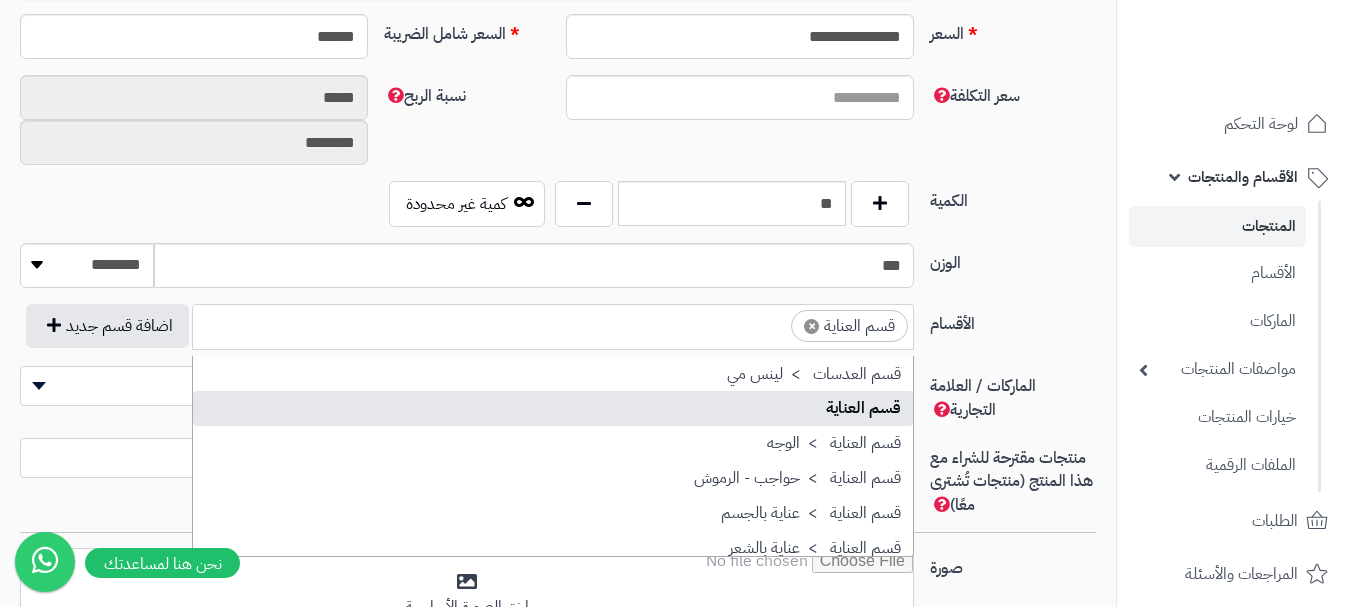 click on "× قسم العناية" at bounding box center (553, 324) 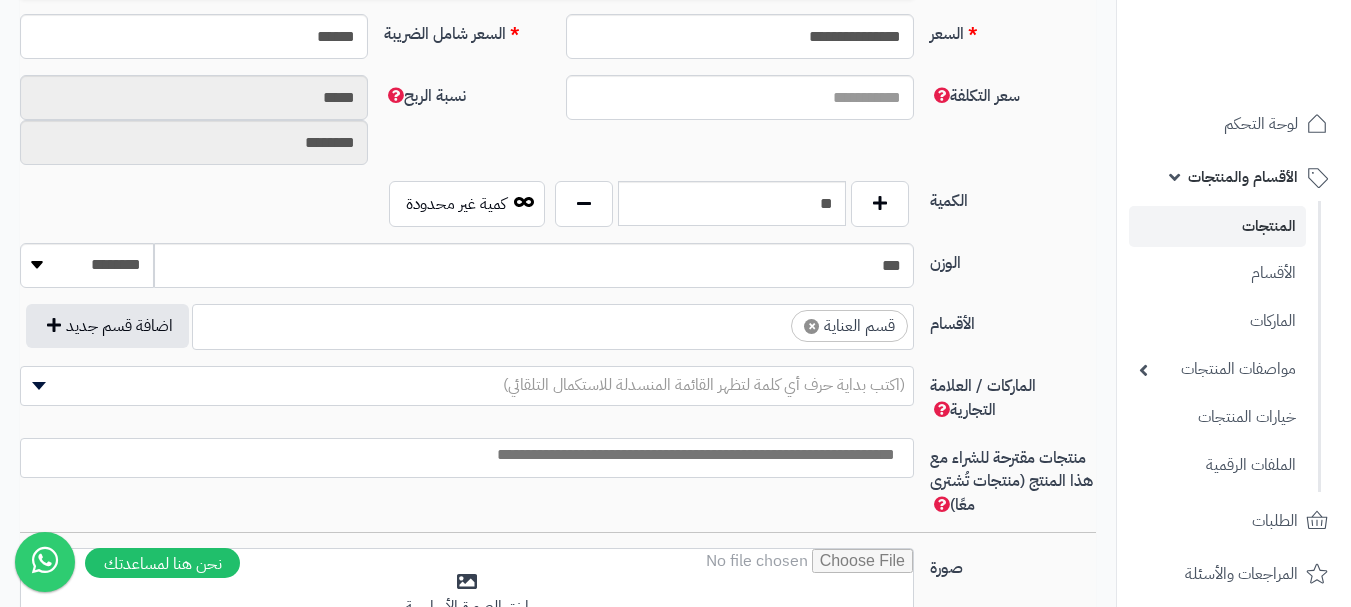 click on "× قسم العناية" at bounding box center [553, 324] 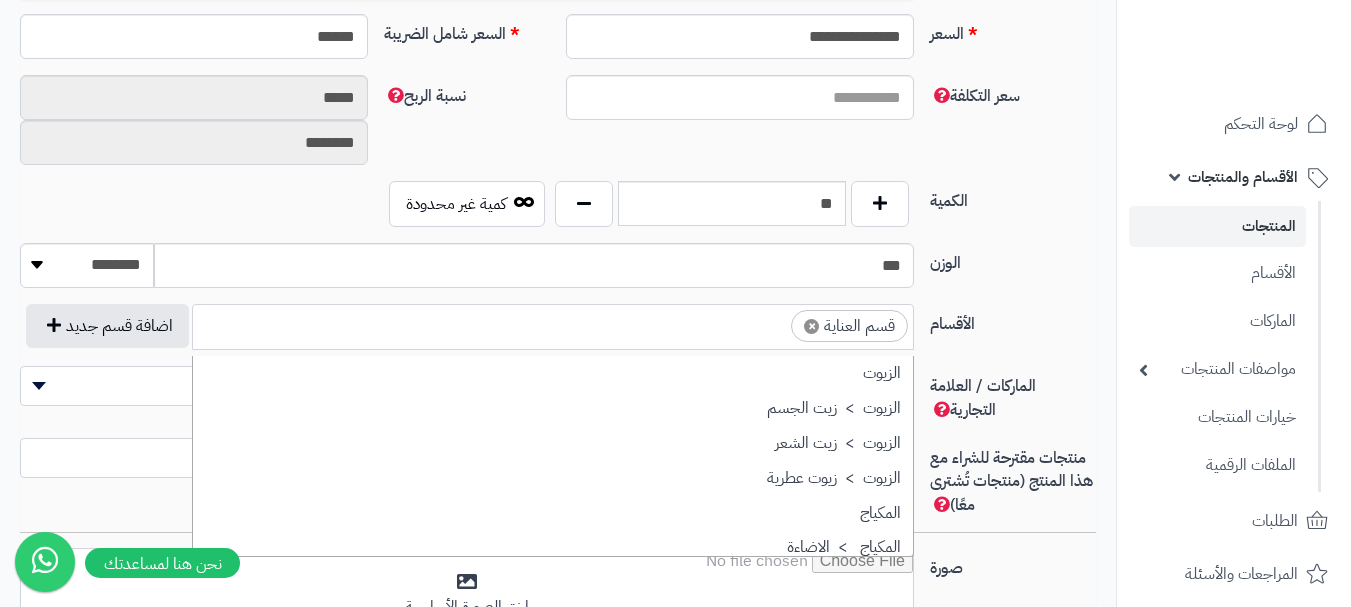 scroll, scrollTop: 1707, scrollLeft: 0, axis: vertical 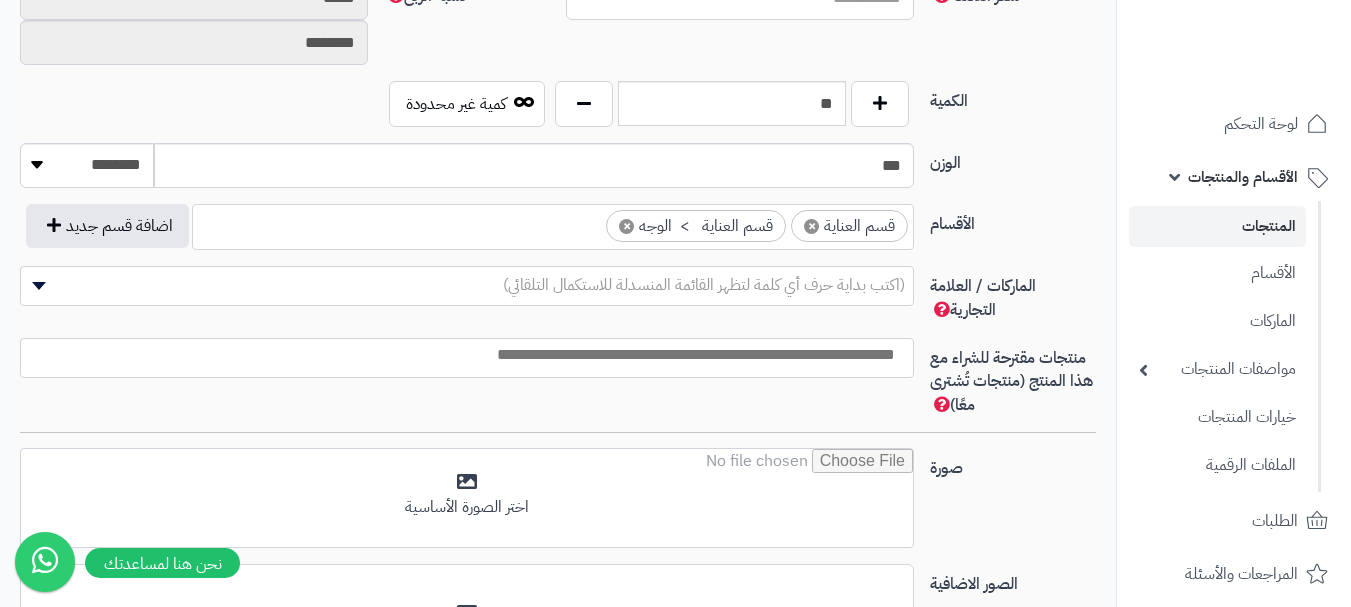 click at bounding box center (462, 355) 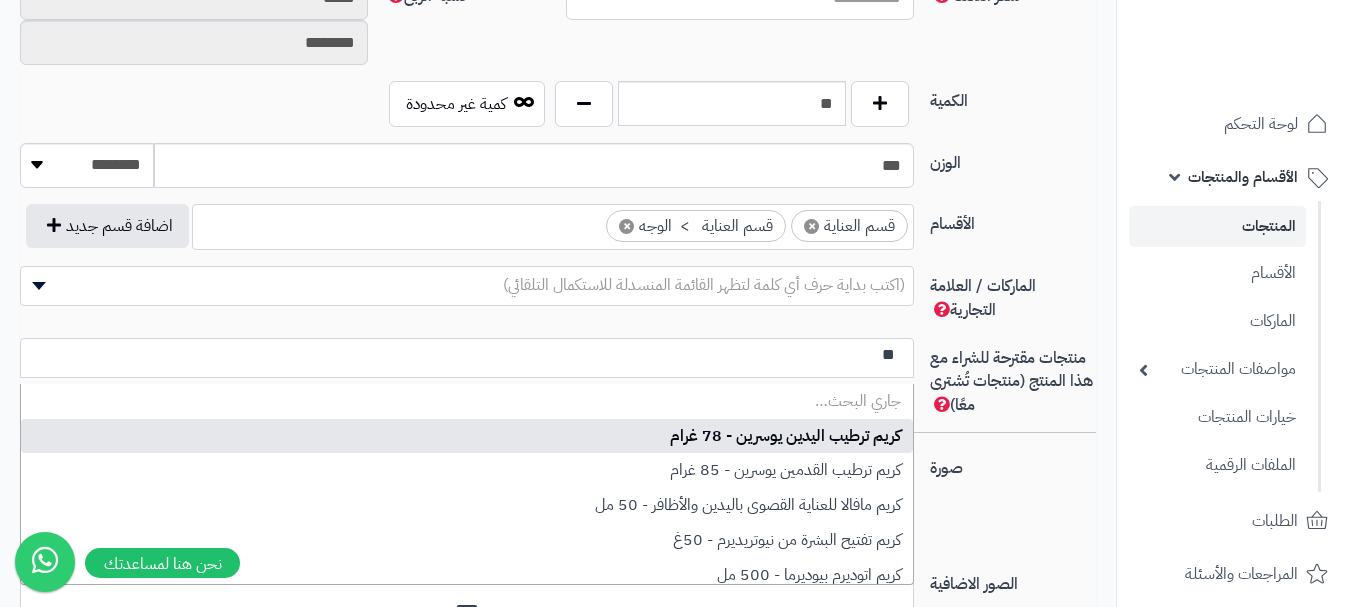 type on "*" 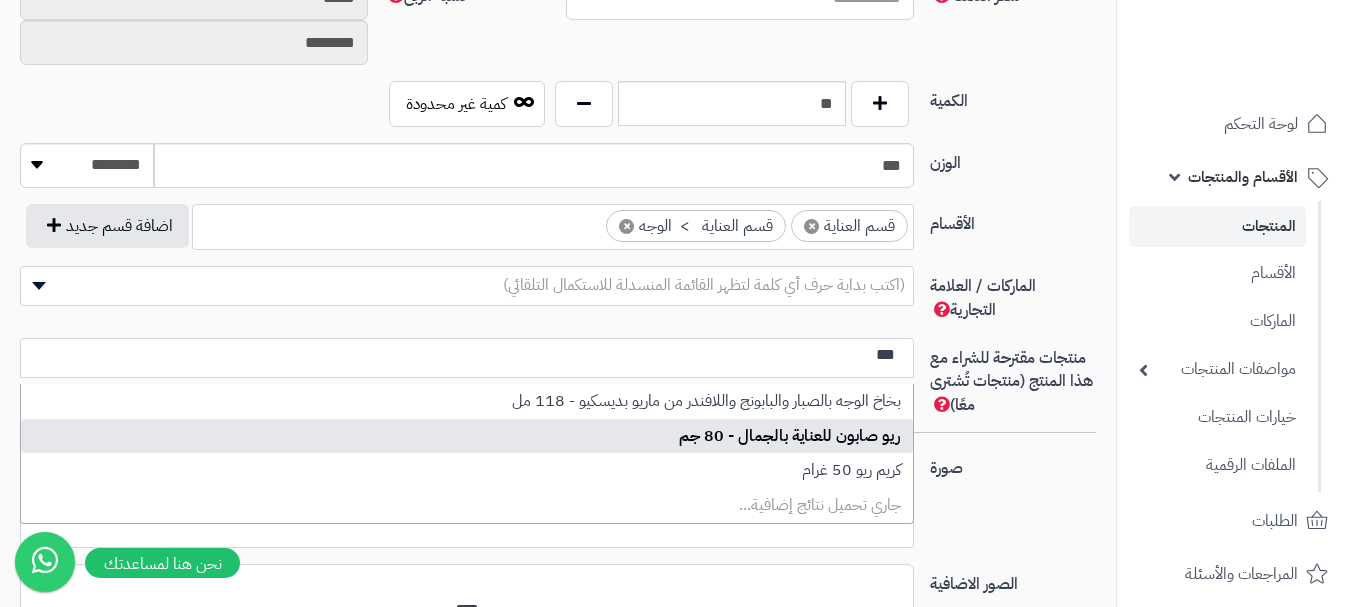 type on "***" 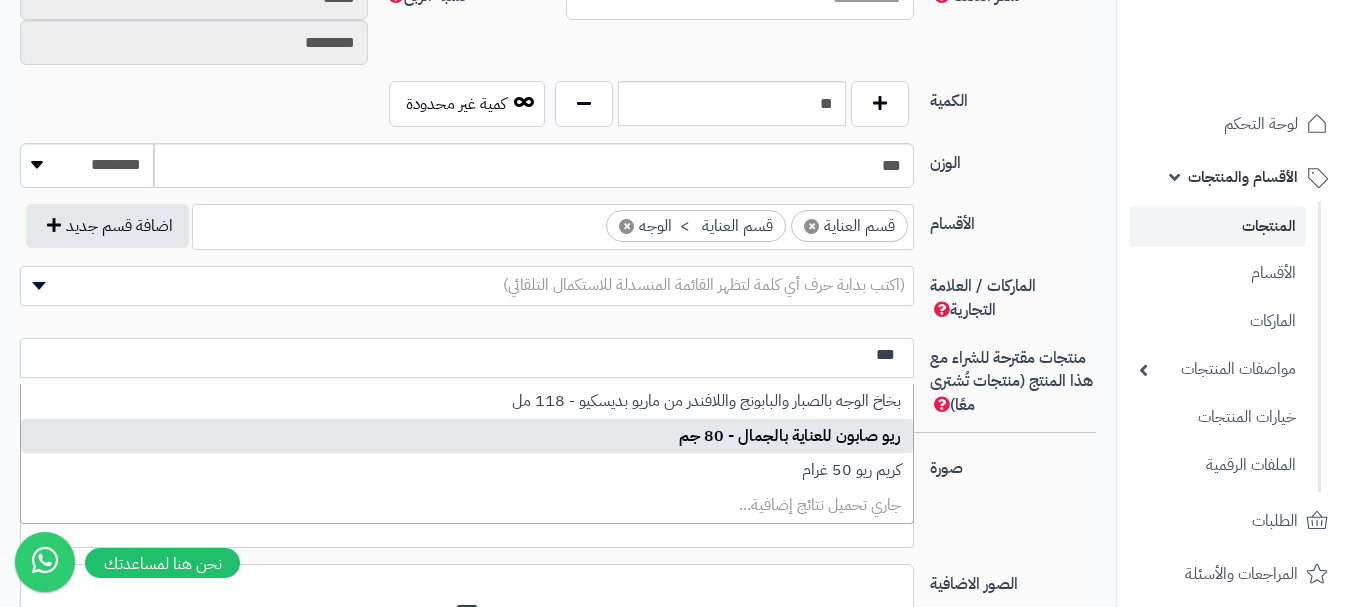 type 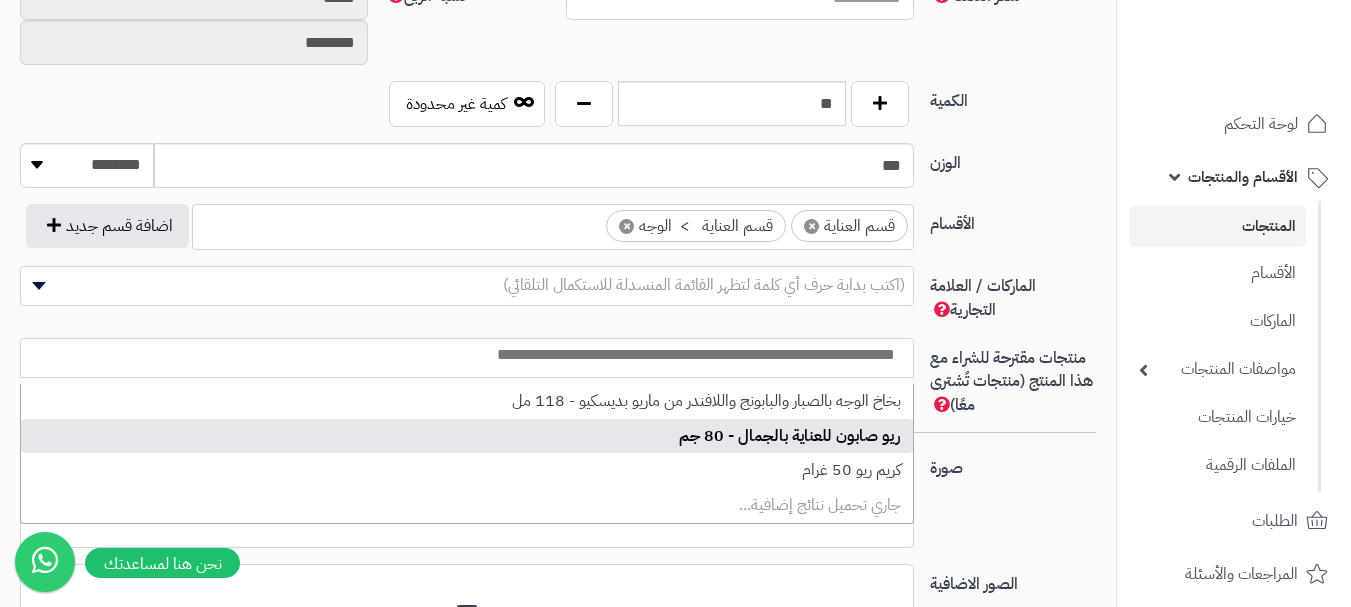 select on "***" 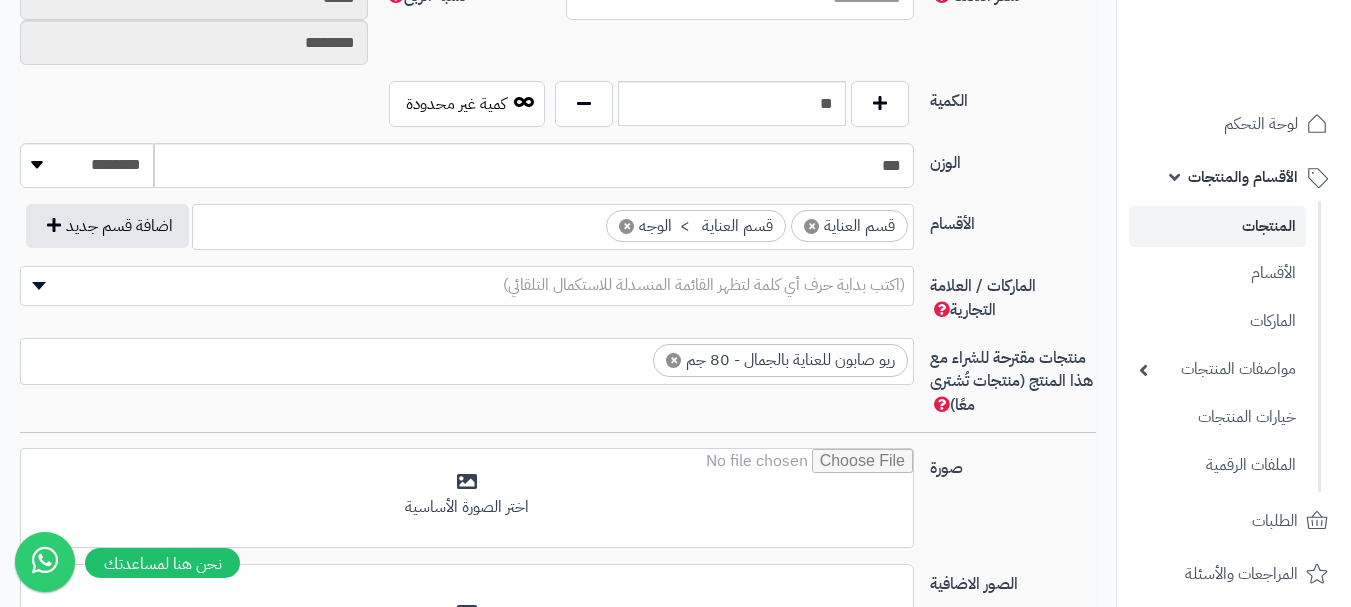 scroll, scrollTop: 0, scrollLeft: 0, axis: both 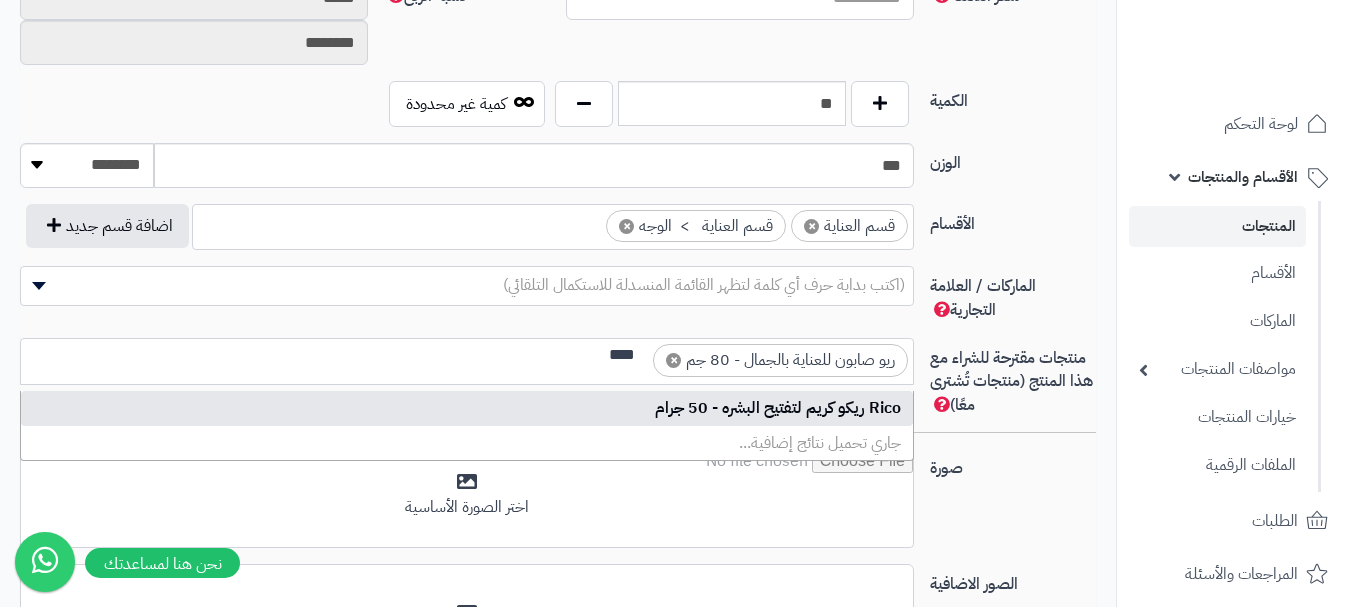 type on "****" 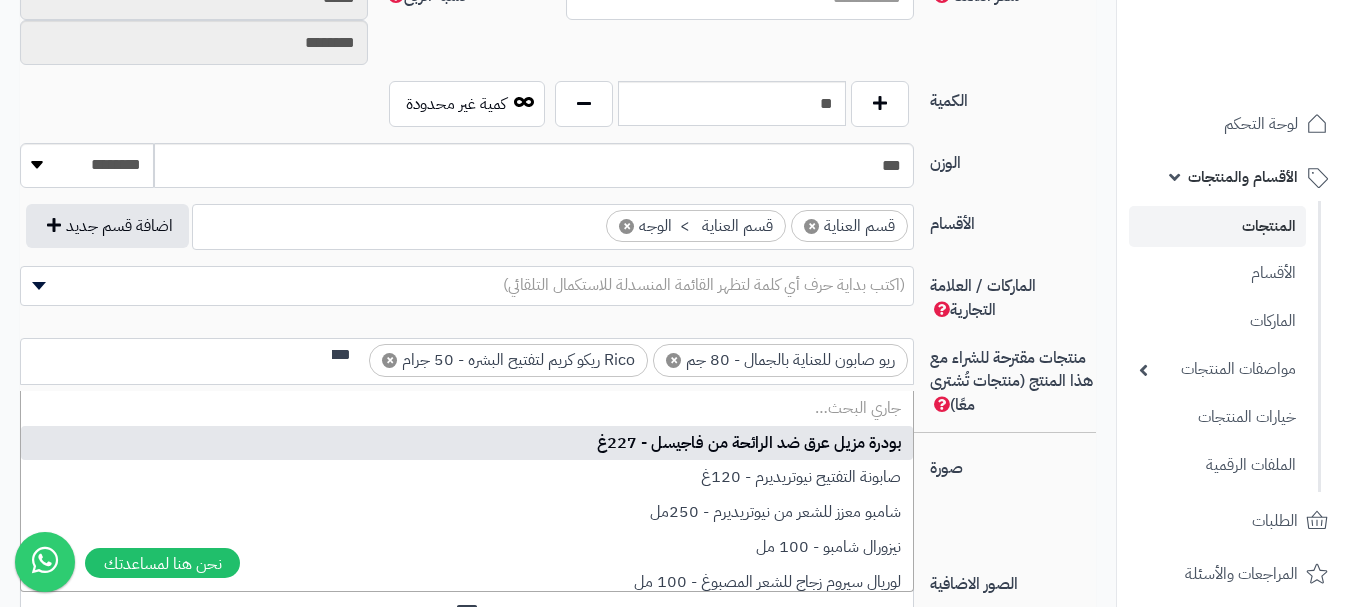 scroll, scrollTop: 0, scrollLeft: -2, axis: horizontal 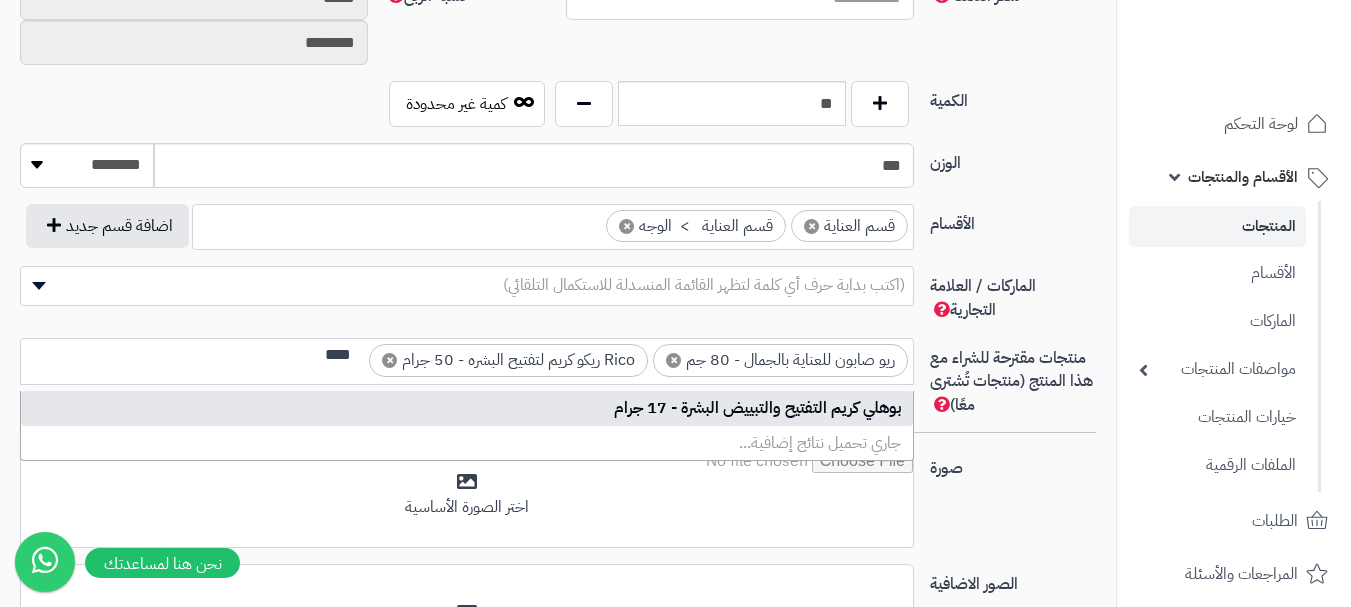 type on "****" 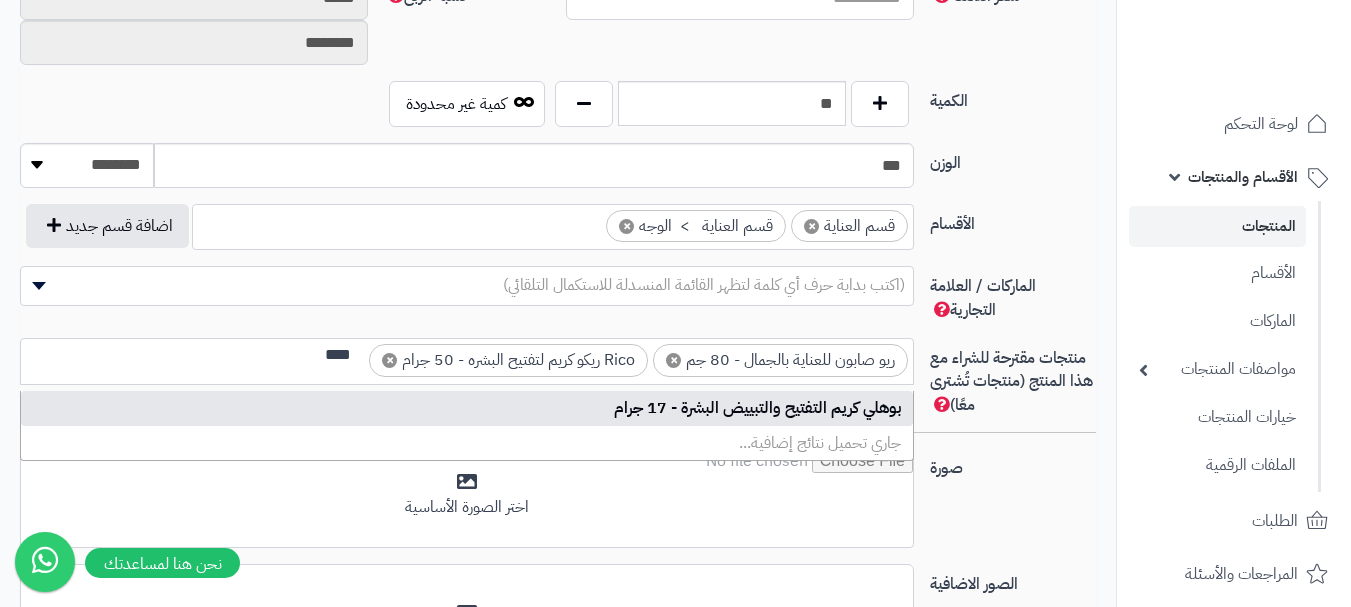 type 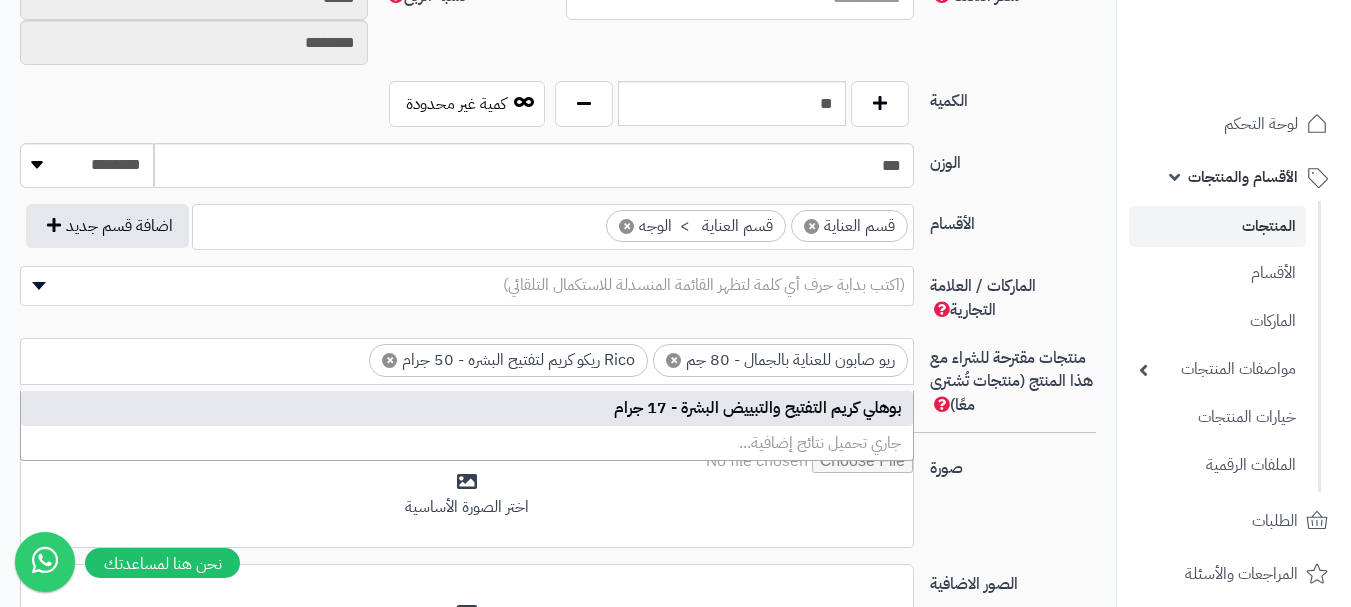 scroll, scrollTop: 0, scrollLeft: 0, axis: both 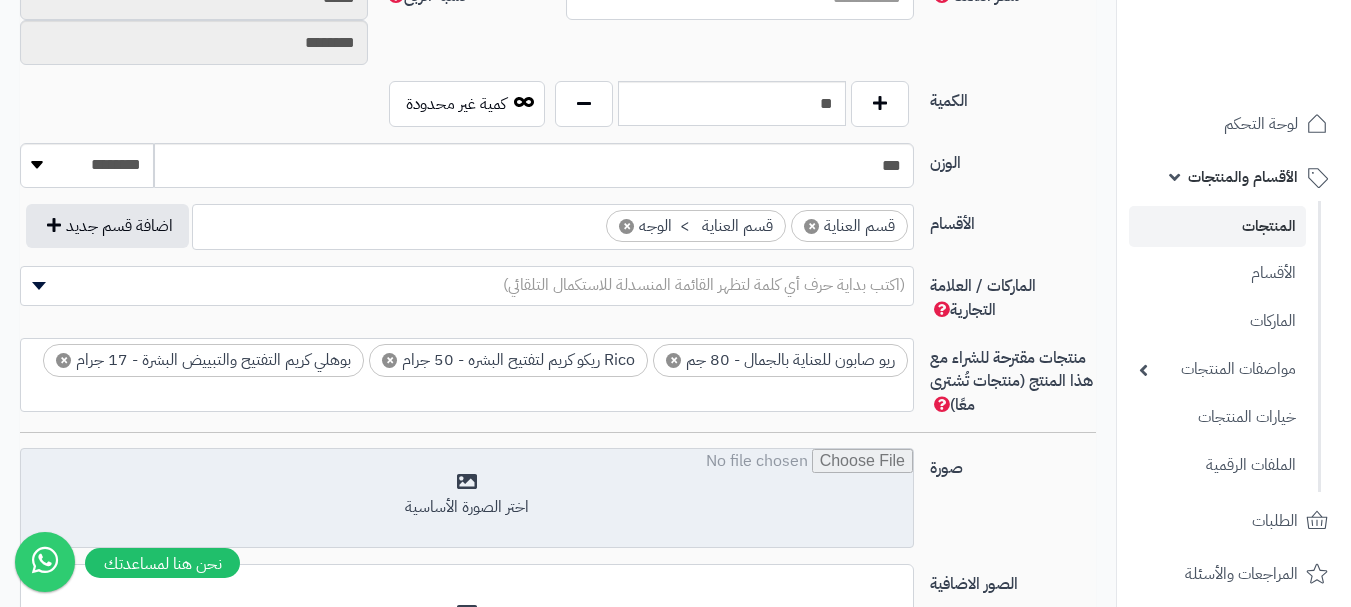 click at bounding box center (467, 499) 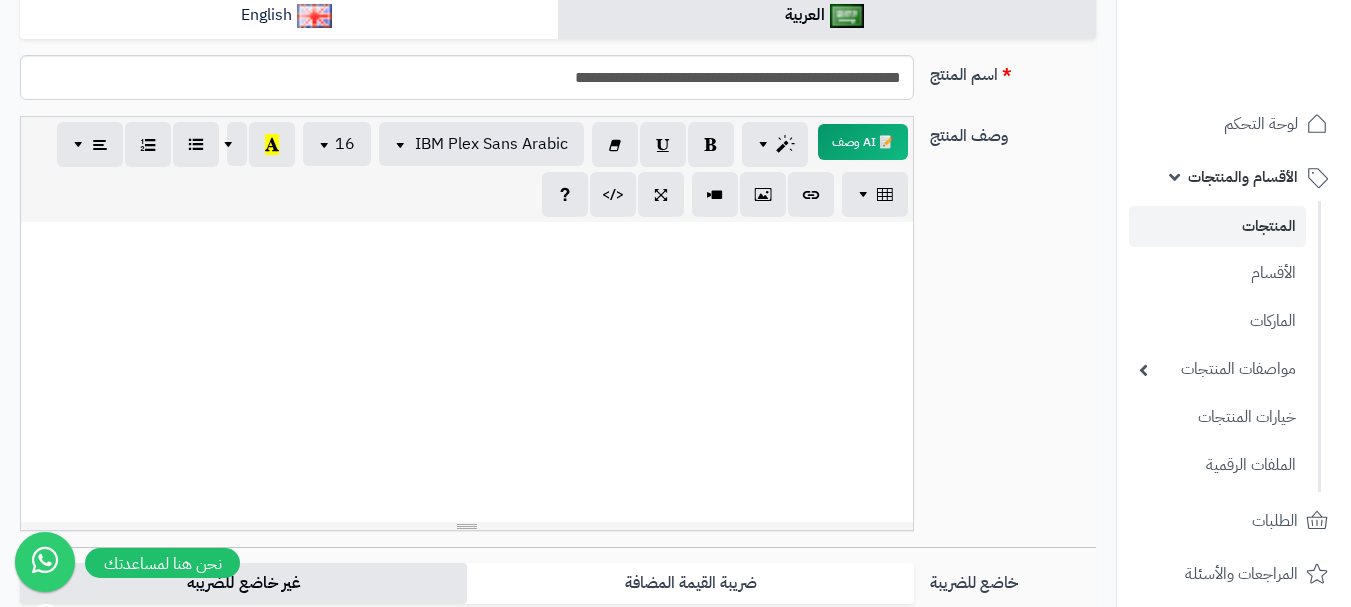 scroll, scrollTop: 0, scrollLeft: 0, axis: both 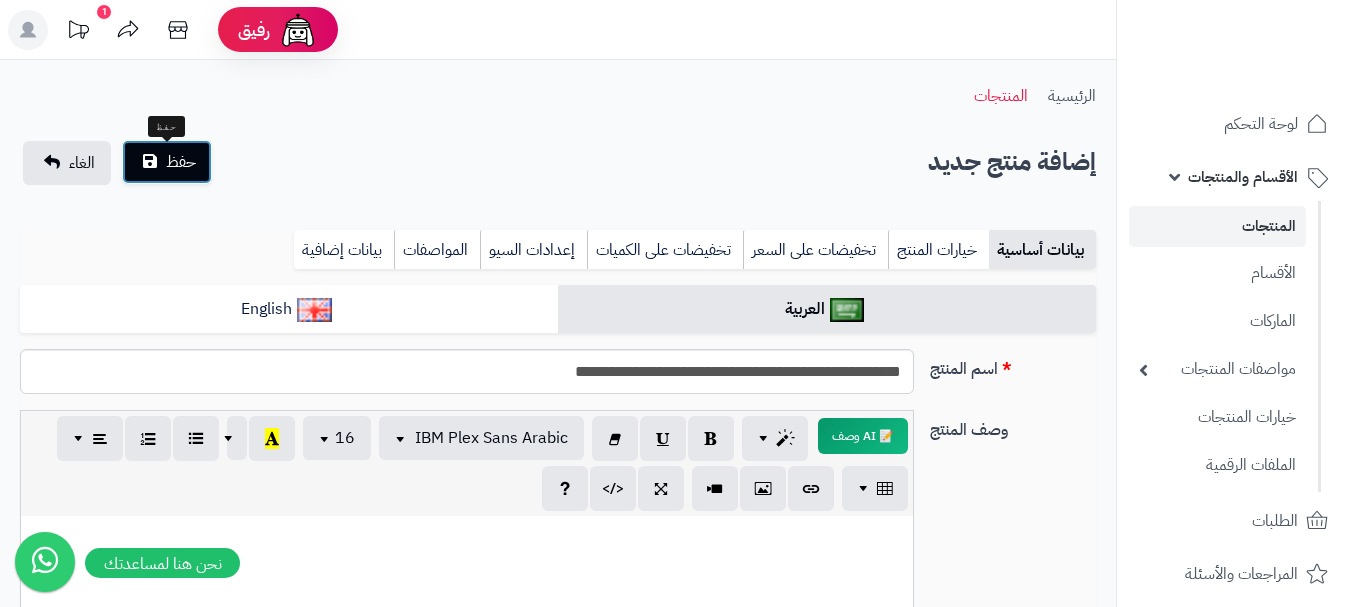 click on "حفظ" at bounding box center [167, 162] 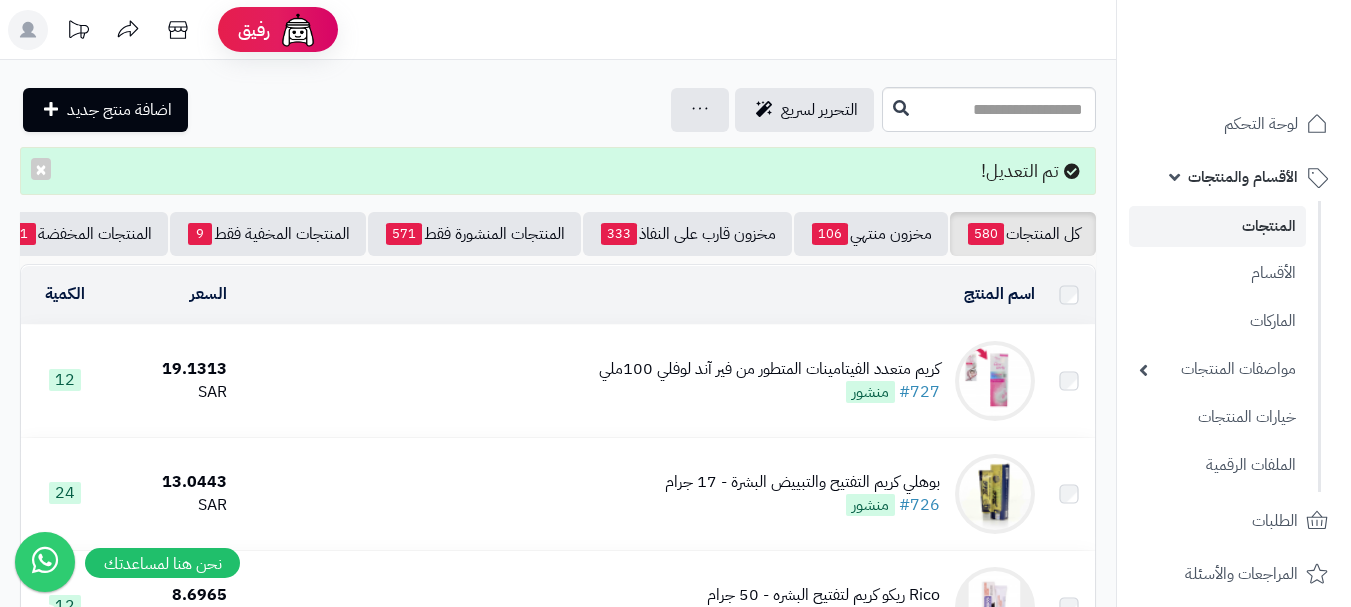 scroll, scrollTop: 0, scrollLeft: 0, axis: both 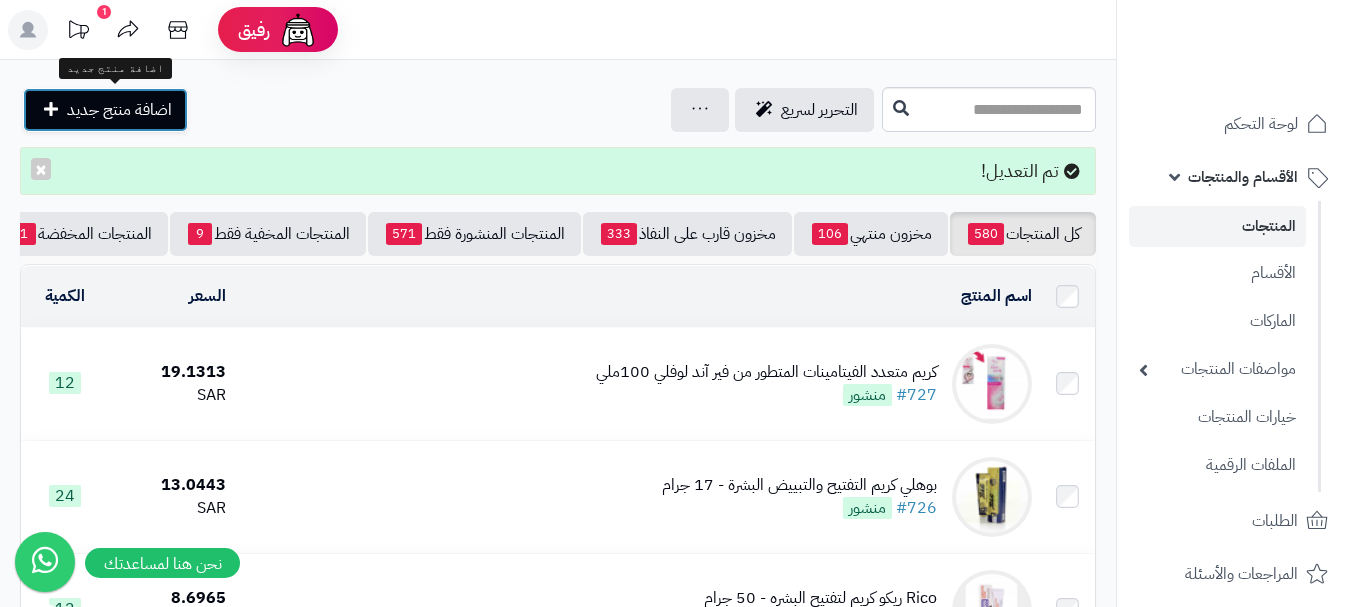 click on "اضافة منتج جديد" at bounding box center (119, 110) 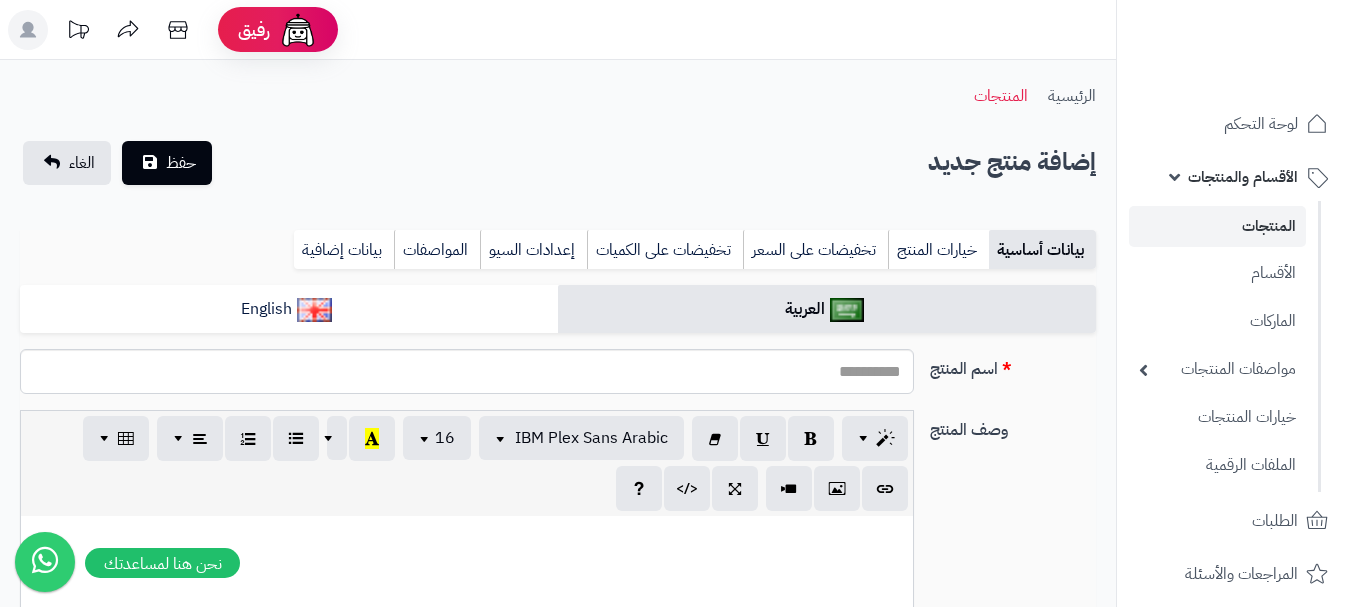 select 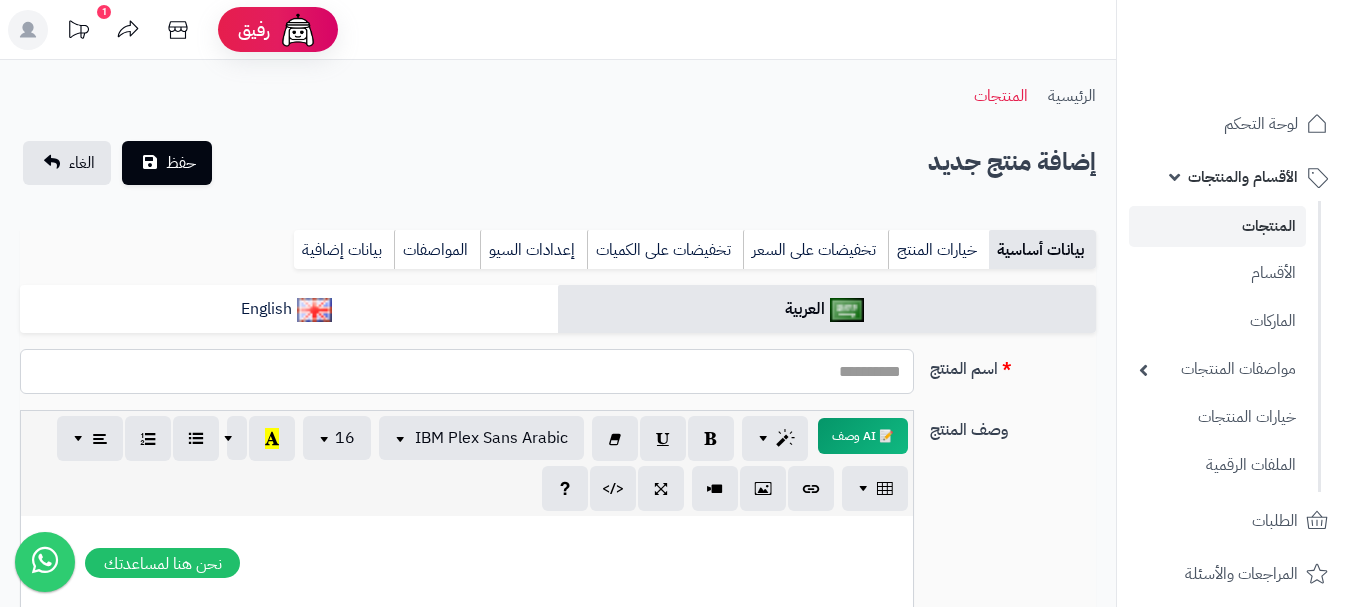 paste on "**********" 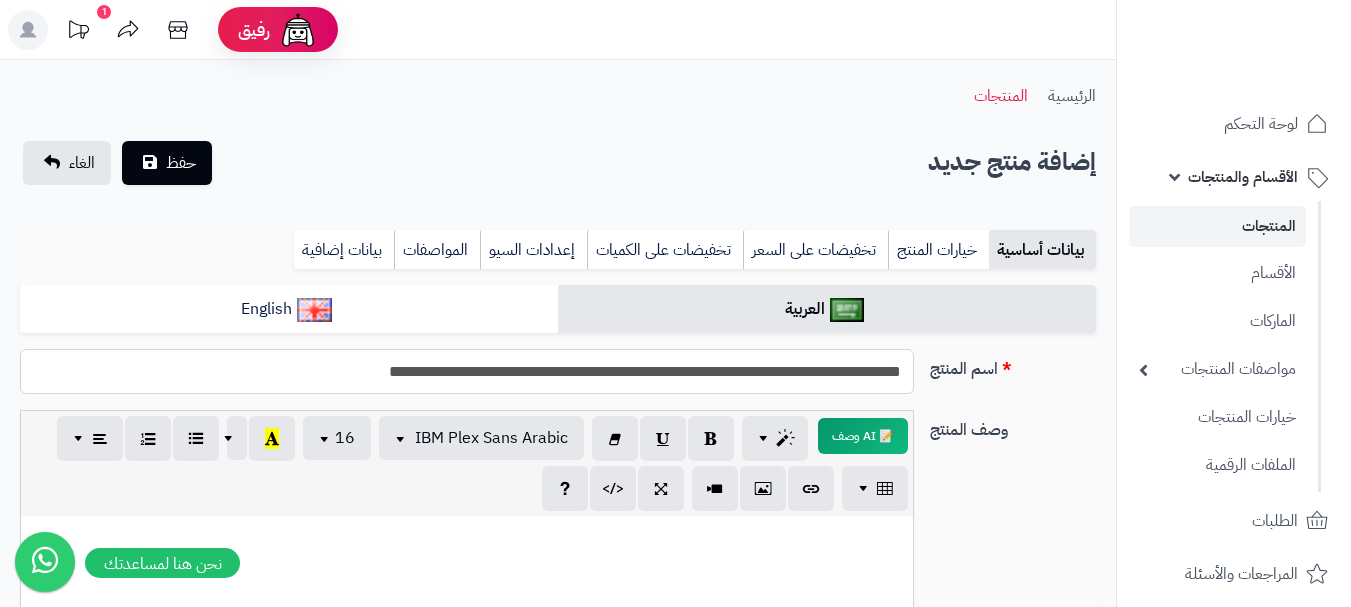 type on "**********" 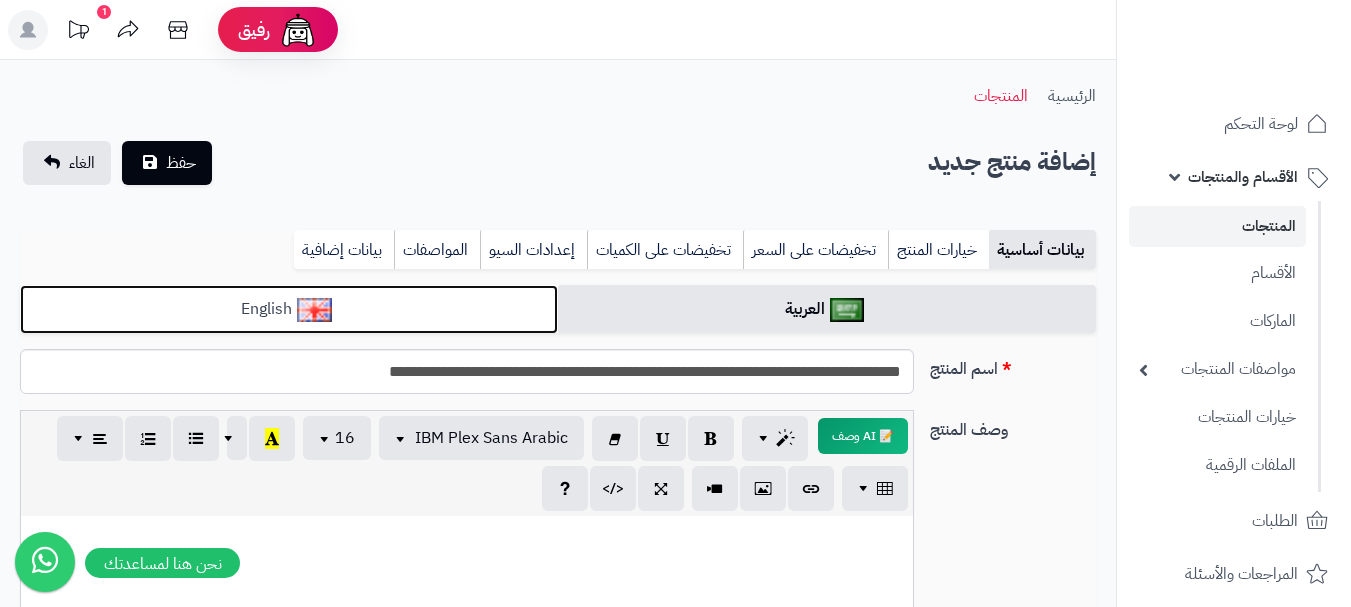 click on "English" at bounding box center [289, 309] 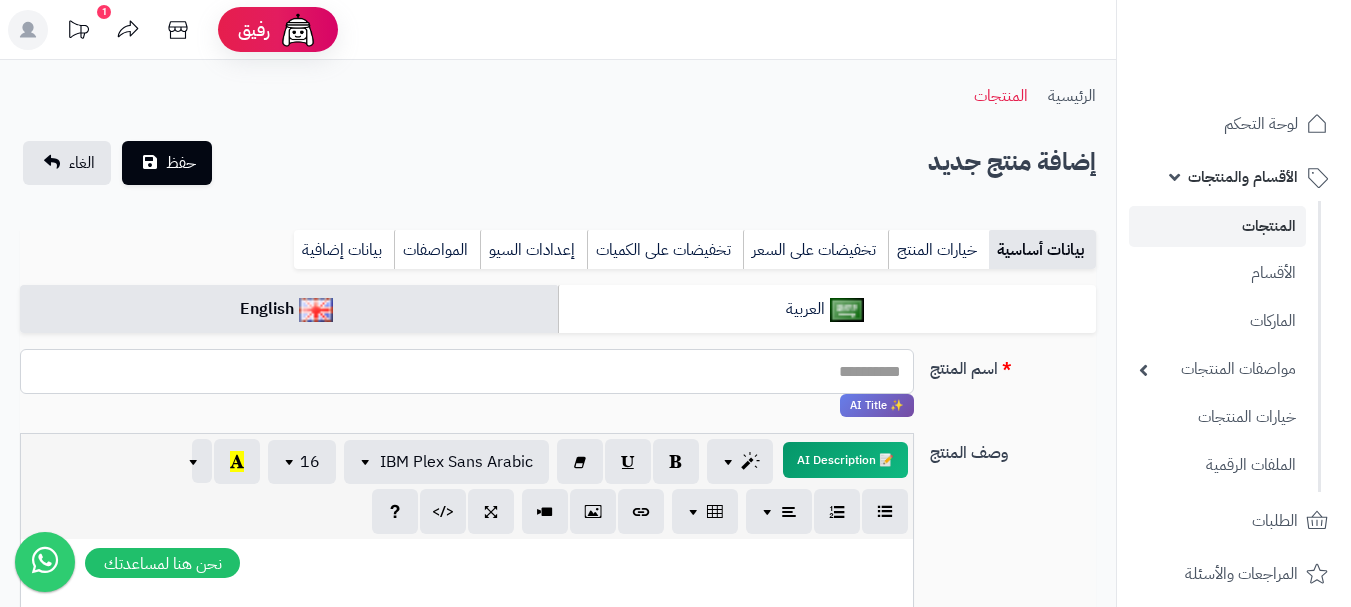paste on "**********" 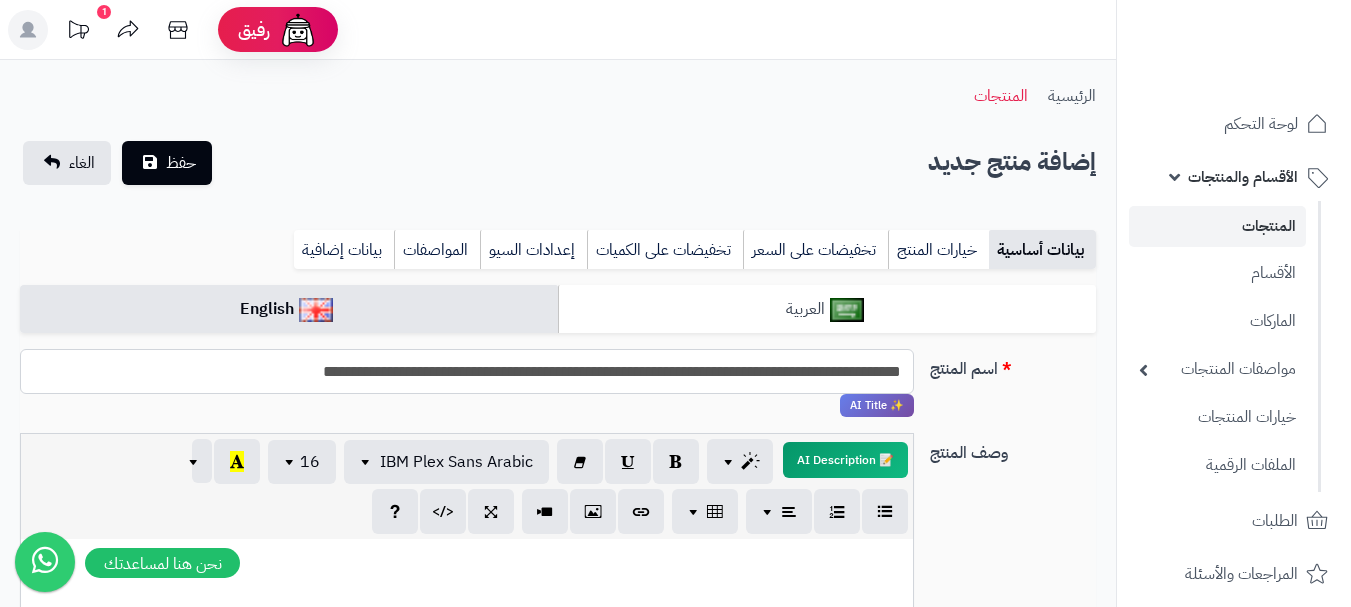 type on "**********" 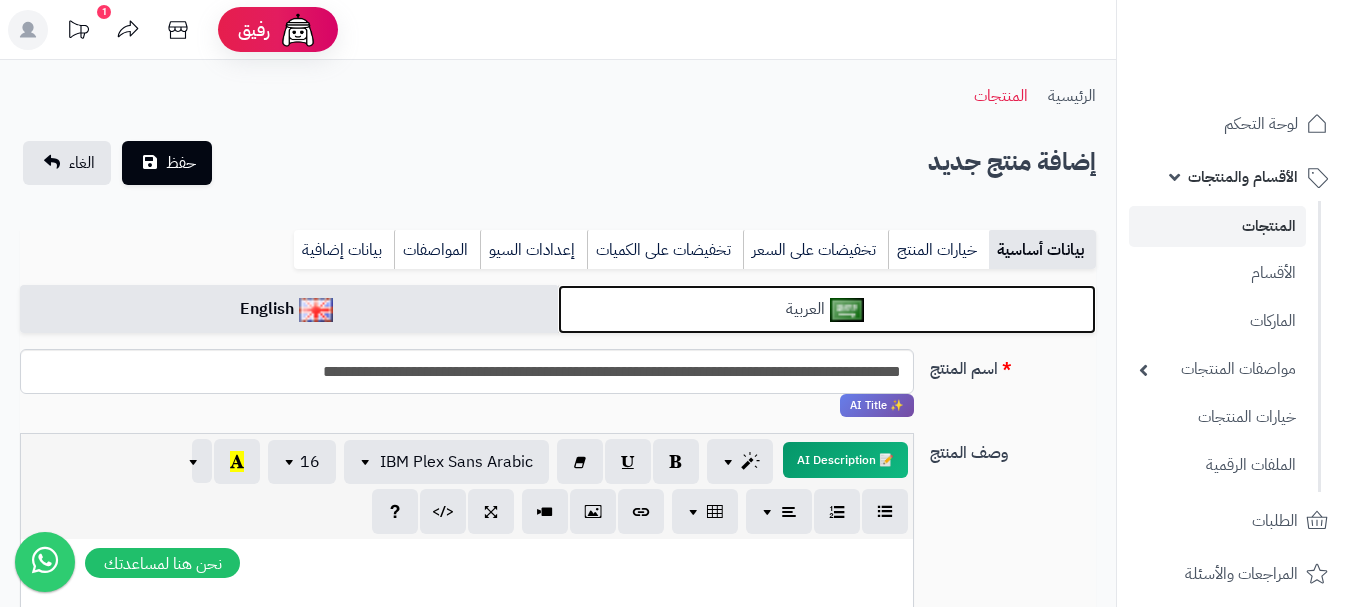 click on "العربية" at bounding box center [827, 309] 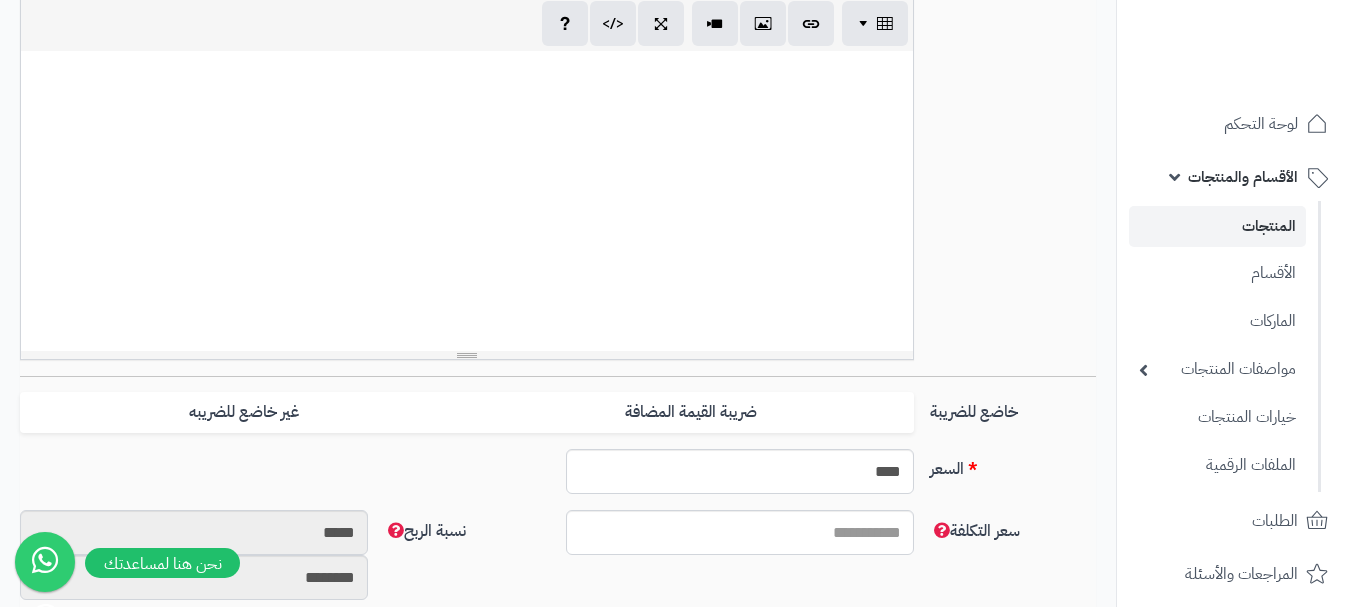 scroll, scrollTop: 500, scrollLeft: 0, axis: vertical 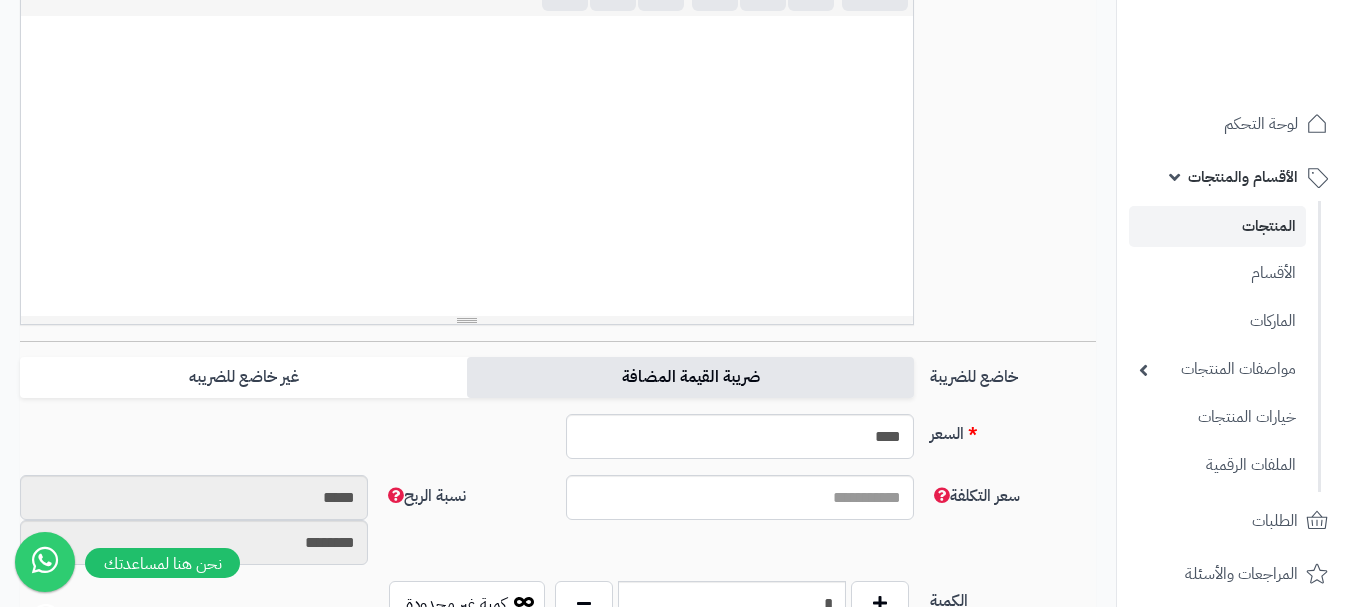 click on "ضريبة القيمة المضافة" at bounding box center (690, 377) 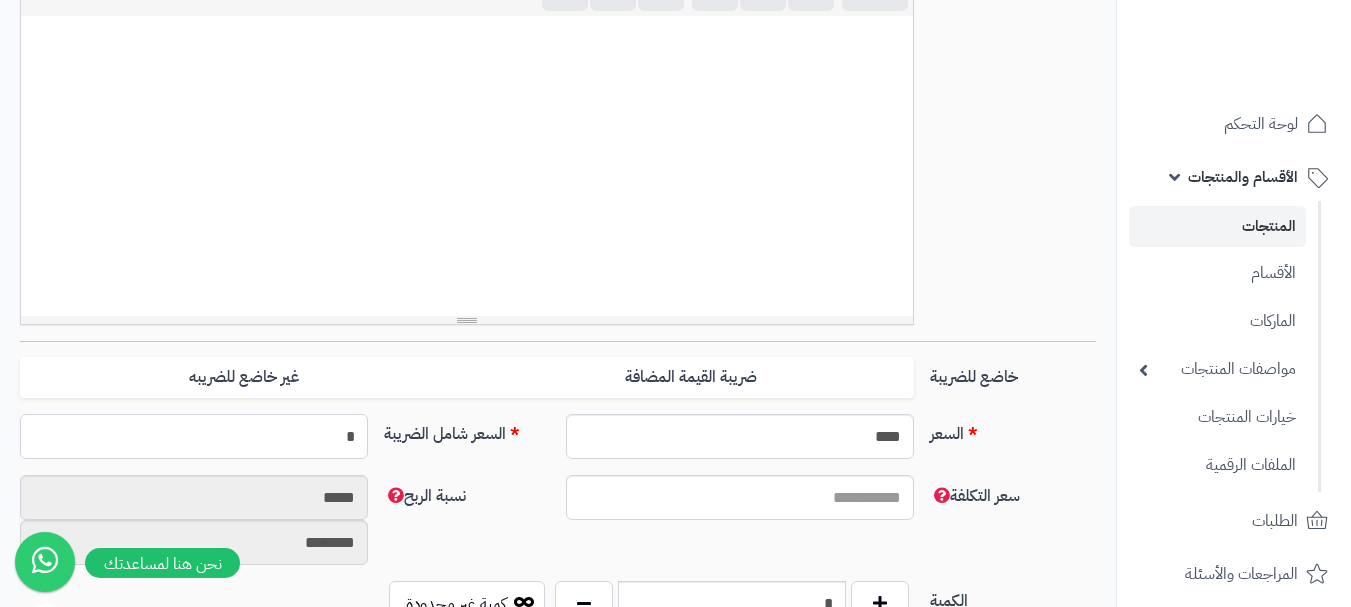 click on "*" at bounding box center (194, 436) 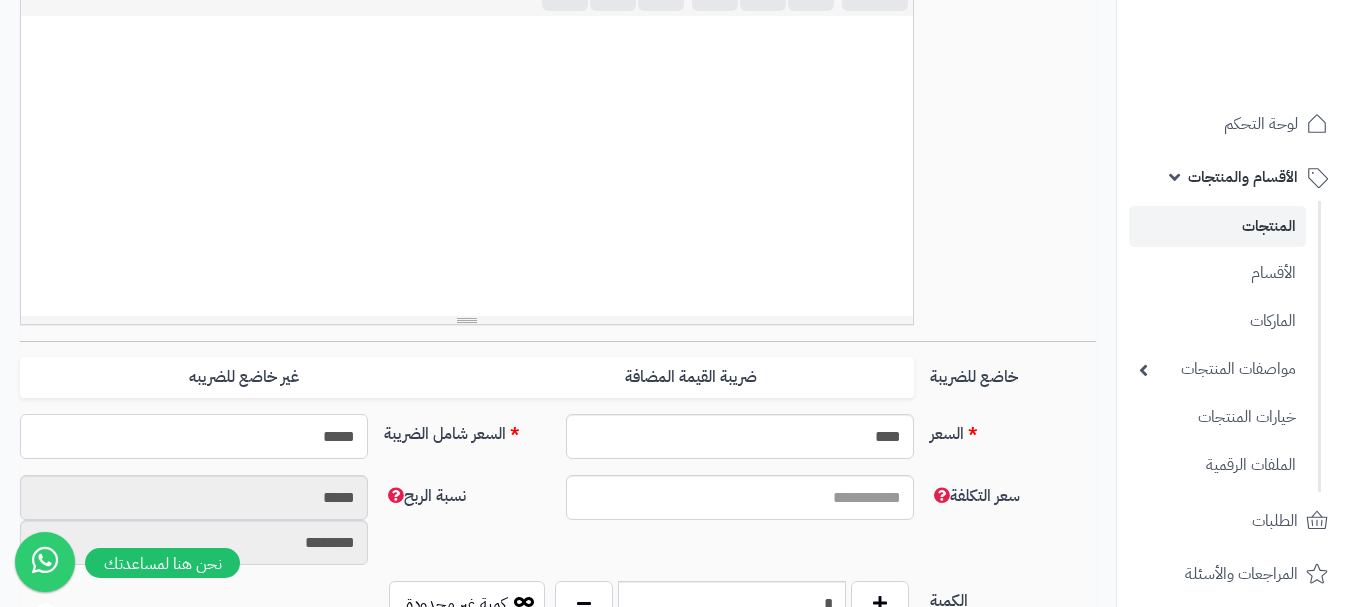 type on "******" 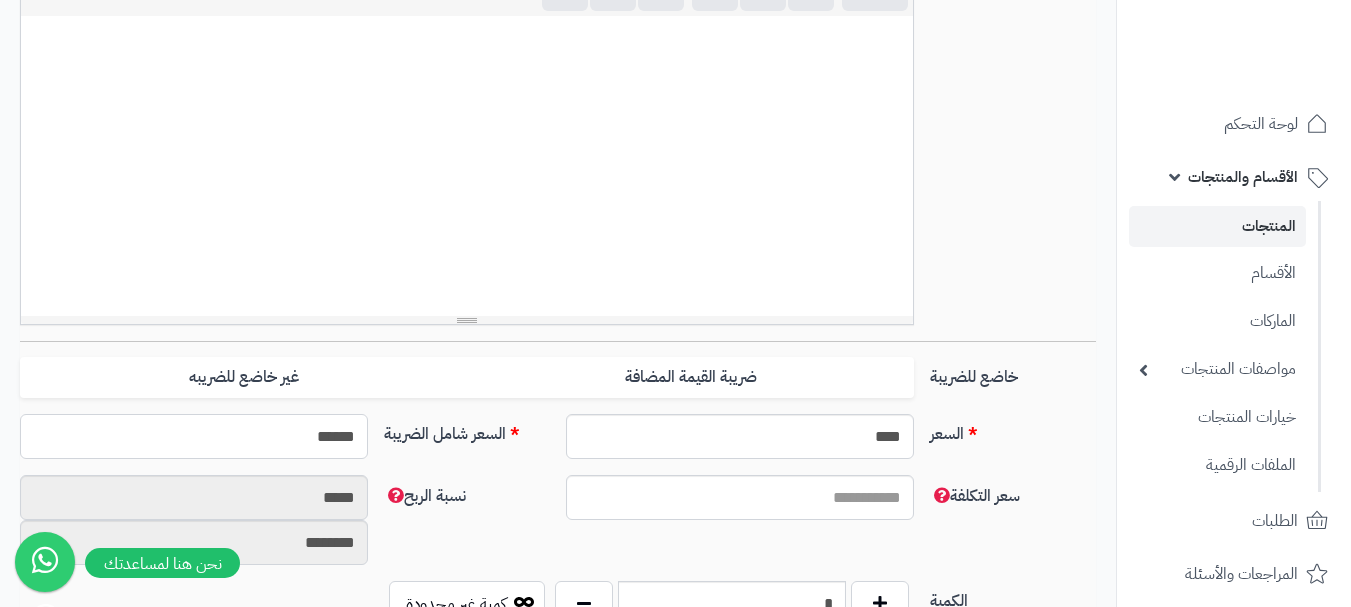 type on "**********" 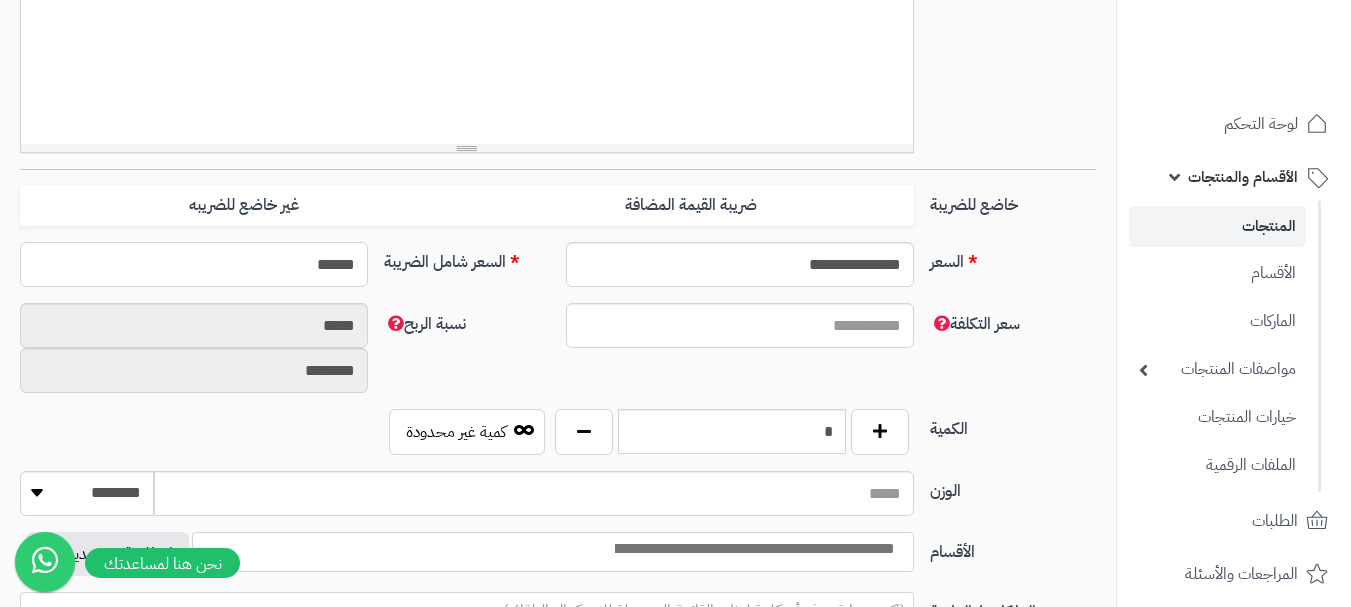 scroll, scrollTop: 800, scrollLeft: 0, axis: vertical 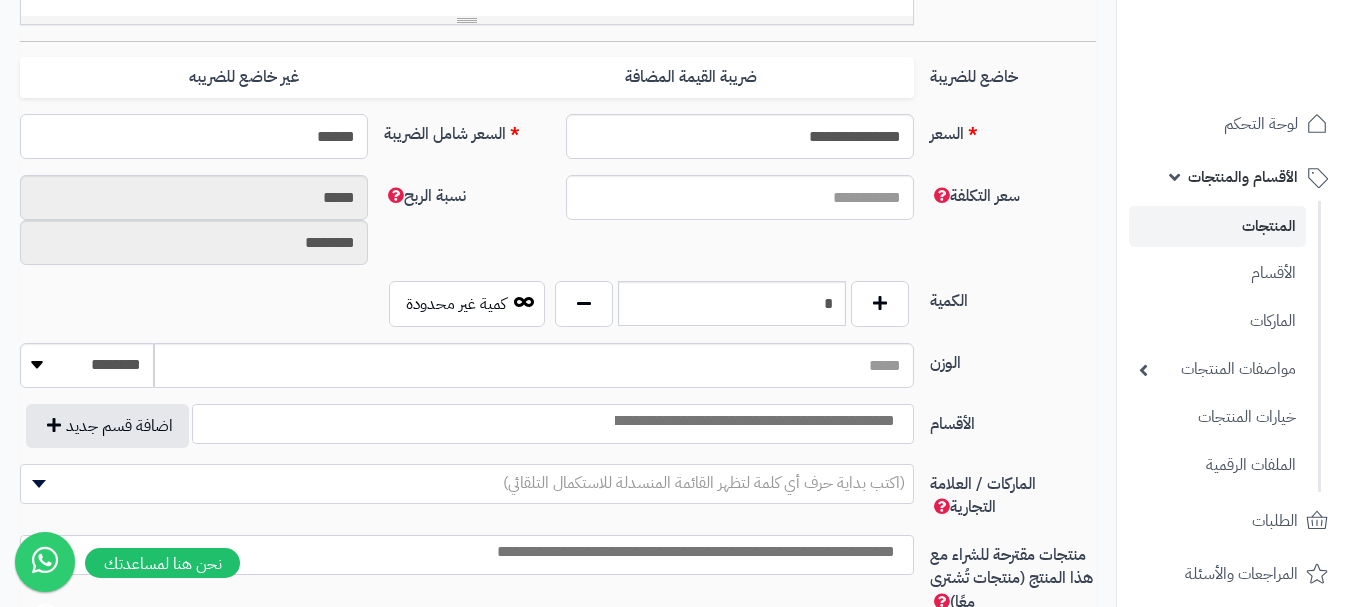 type on "******" 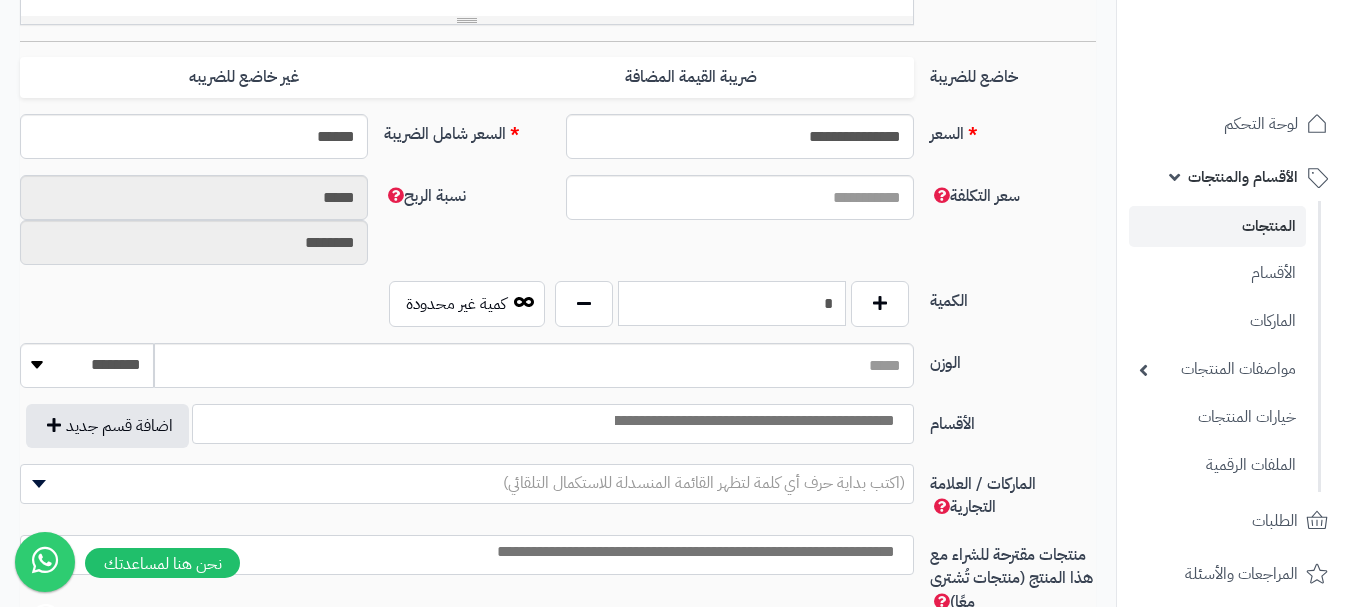 click on "*" at bounding box center [732, 303] 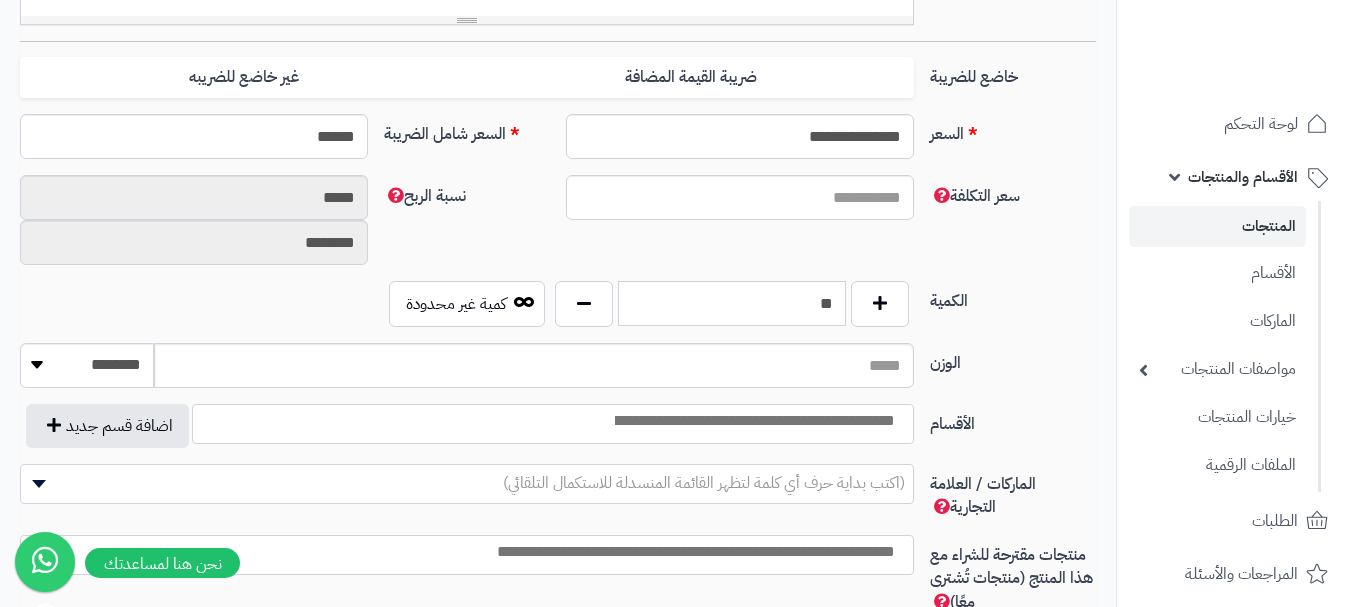type on "**" 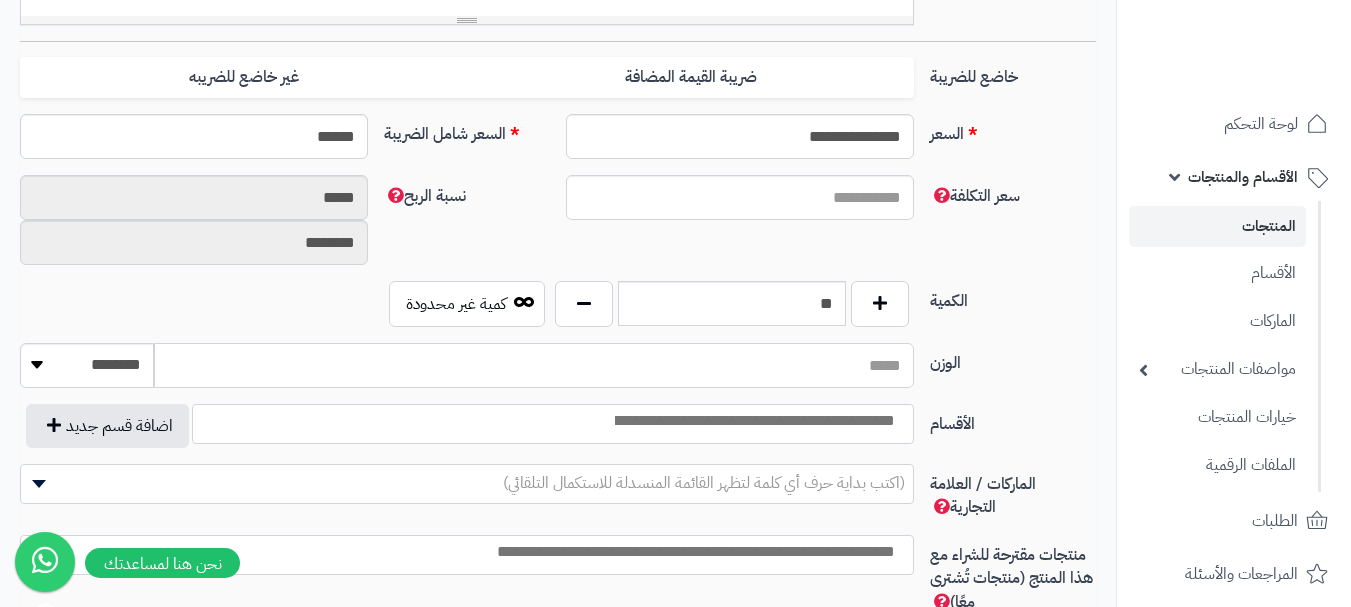 click on "الوزن" at bounding box center [534, 365] 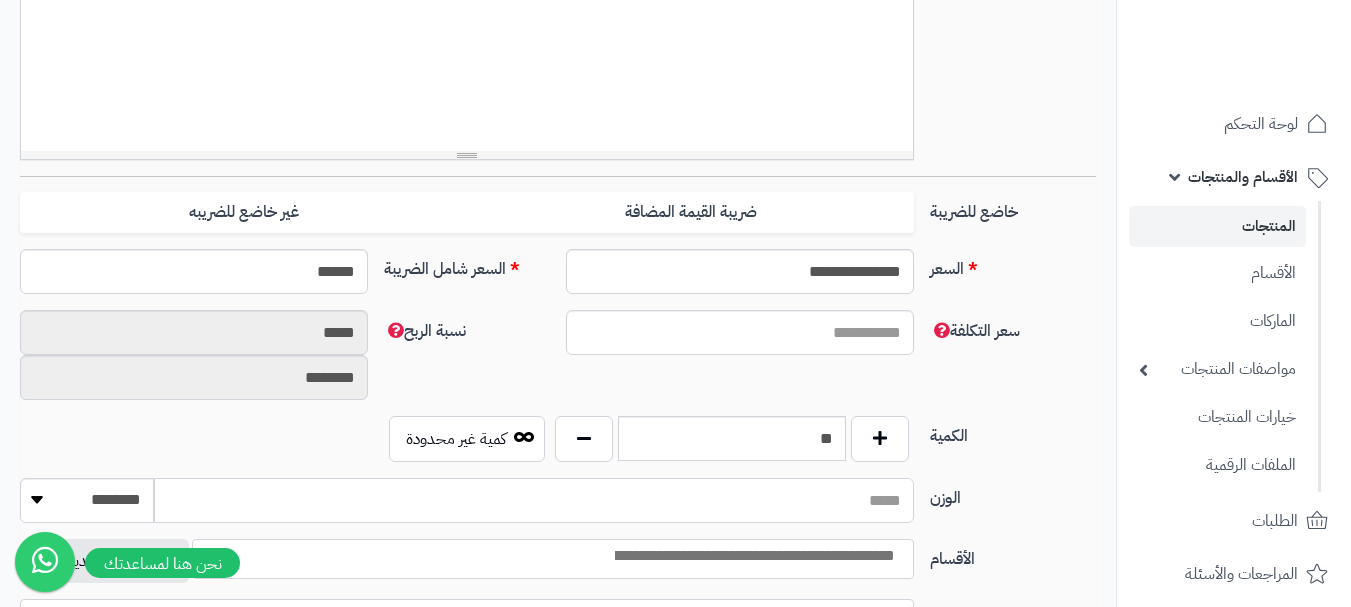 scroll, scrollTop: 700, scrollLeft: 0, axis: vertical 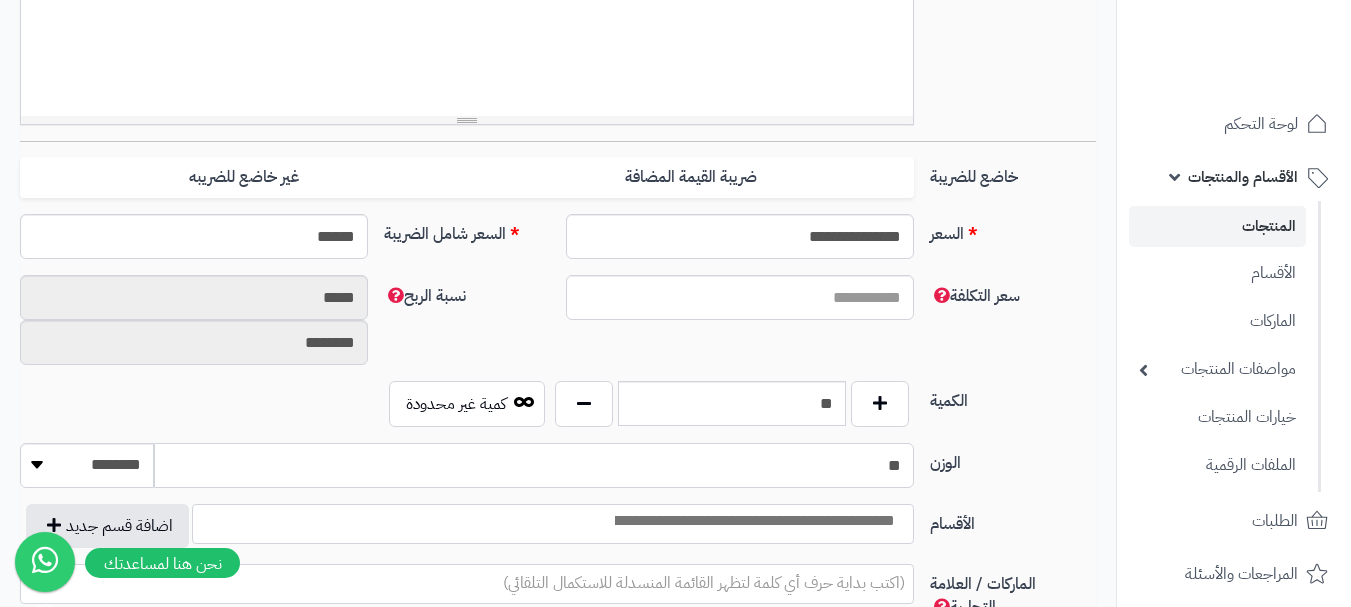 type on "**" 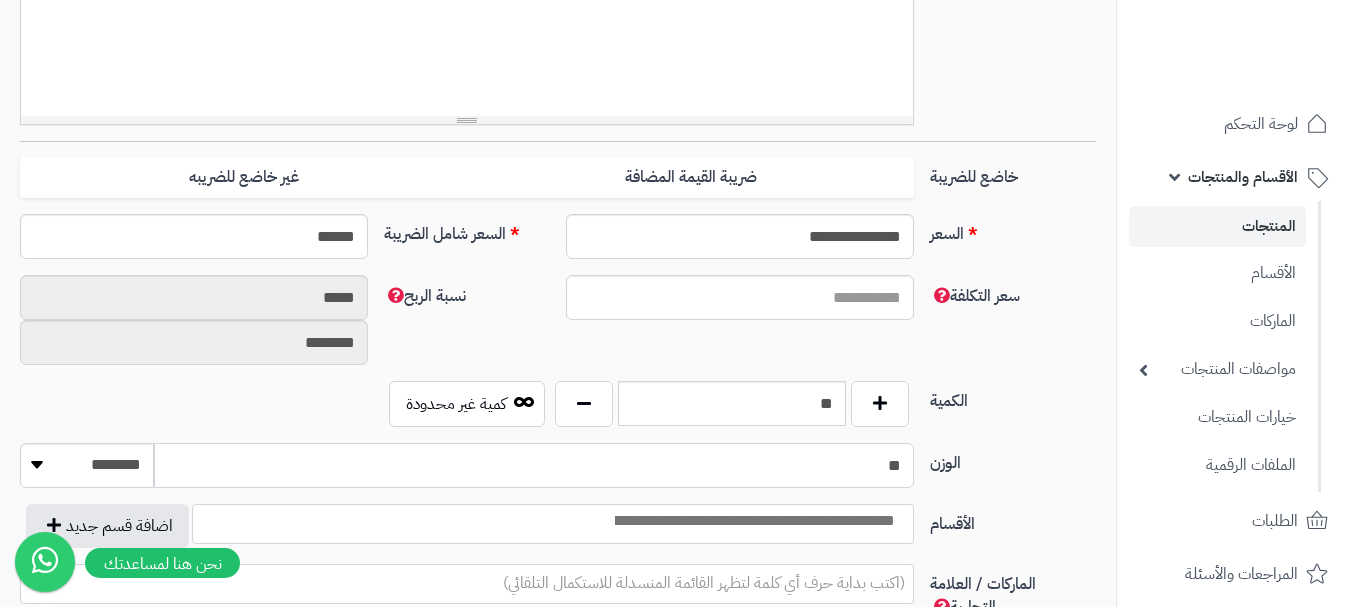 click on "حفظ" at bounding box center [167, -537] 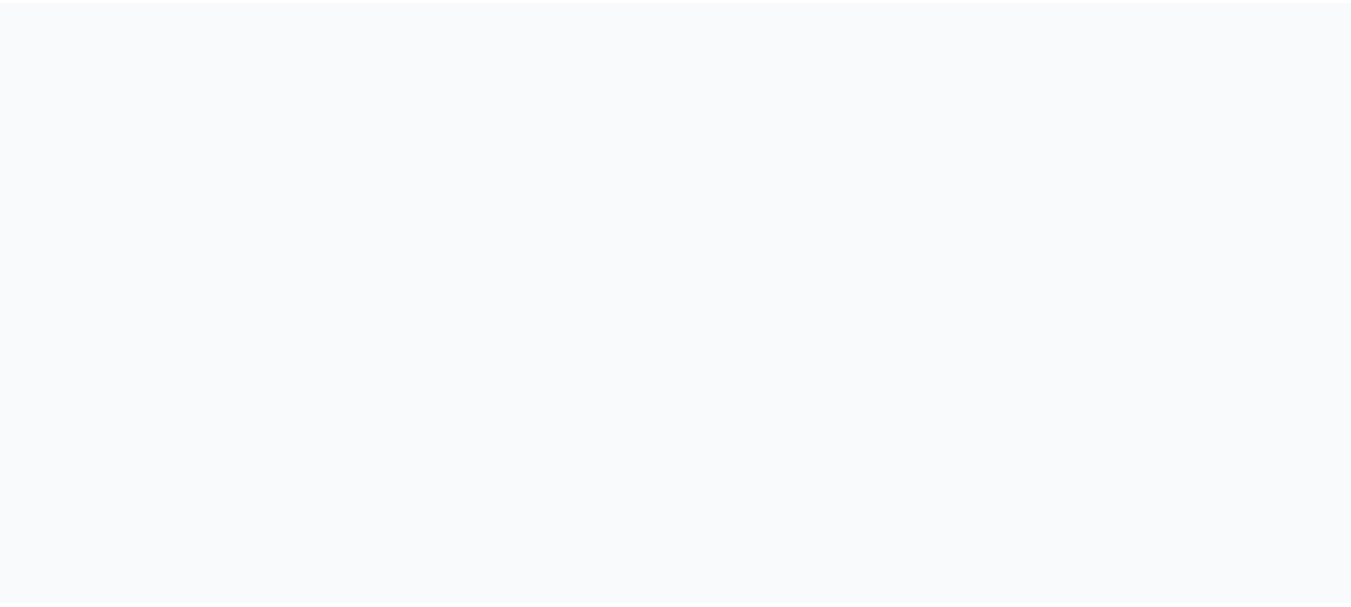scroll, scrollTop: 0, scrollLeft: 0, axis: both 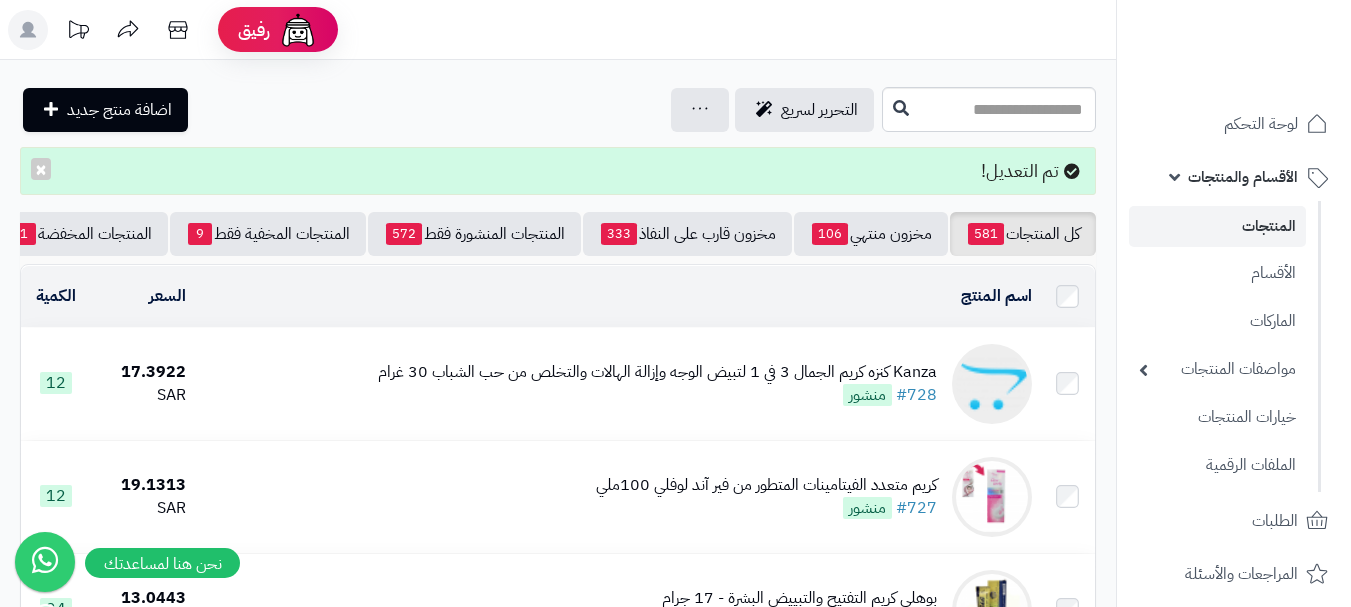 click on "Kanza كنزه كريم الجمال 3 في 1 لتبيض الوجه وإزالة الهالات والتخلص من حب الشباب 30 غرام" at bounding box center (657, 372) 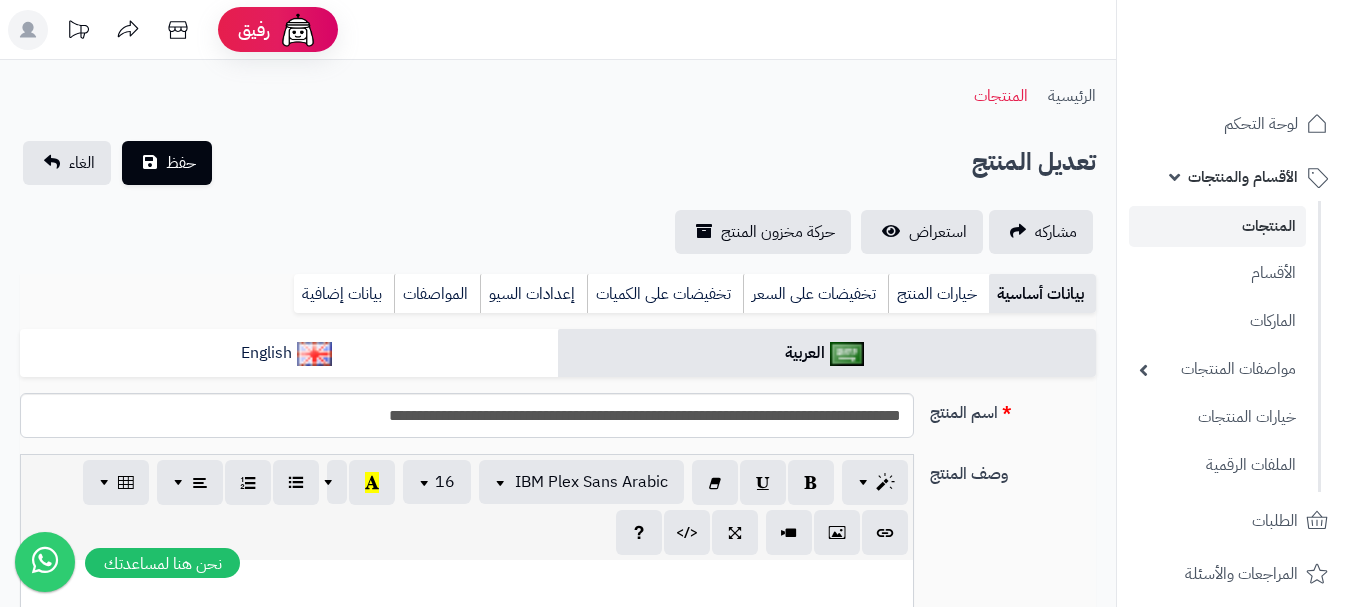 select 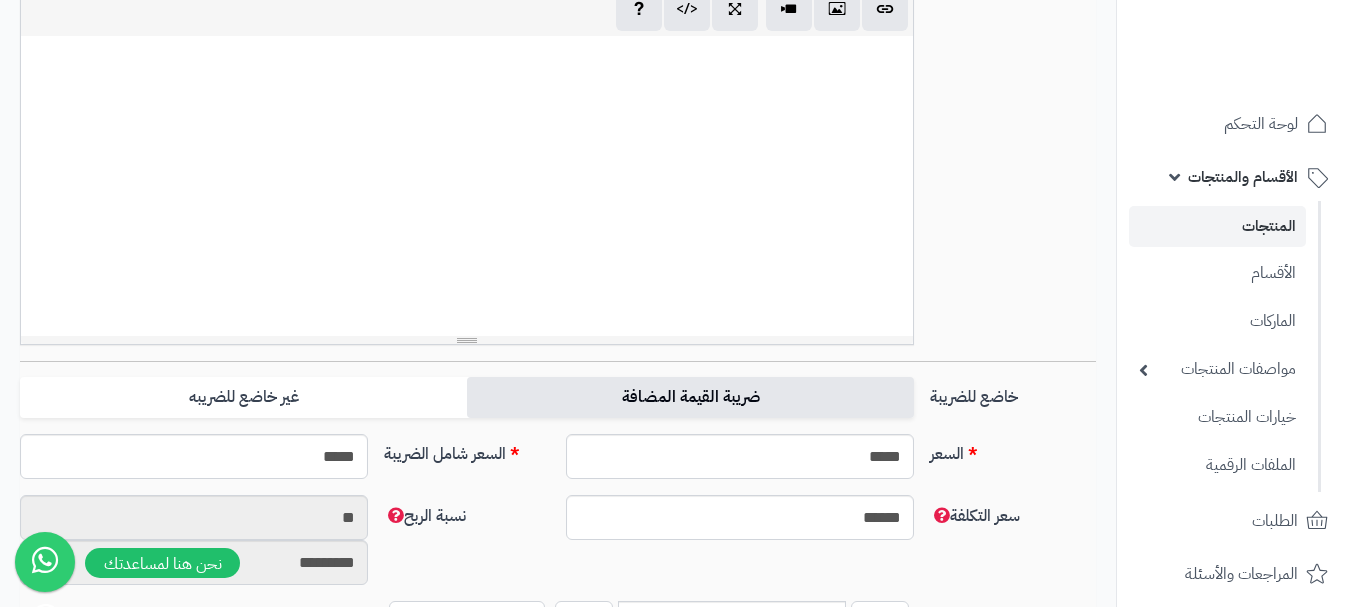 scroll, scrollTop: 0, scrollLeft: 15, axis: horizontal 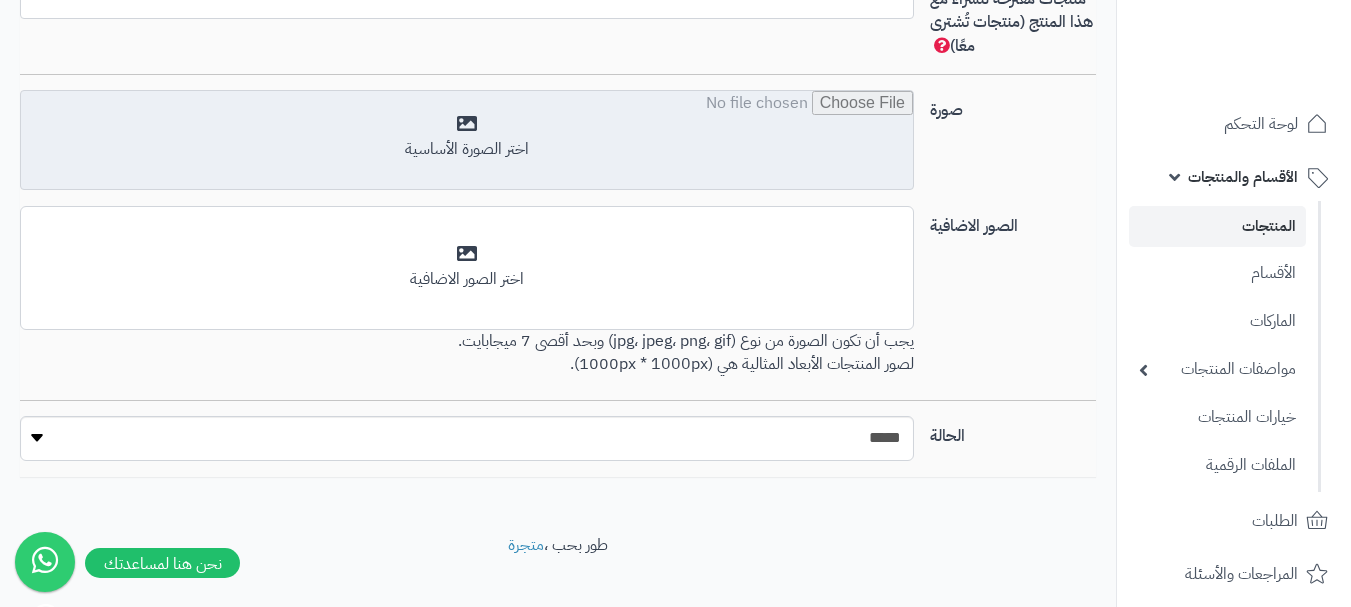 click at bounding box center [467, 141] 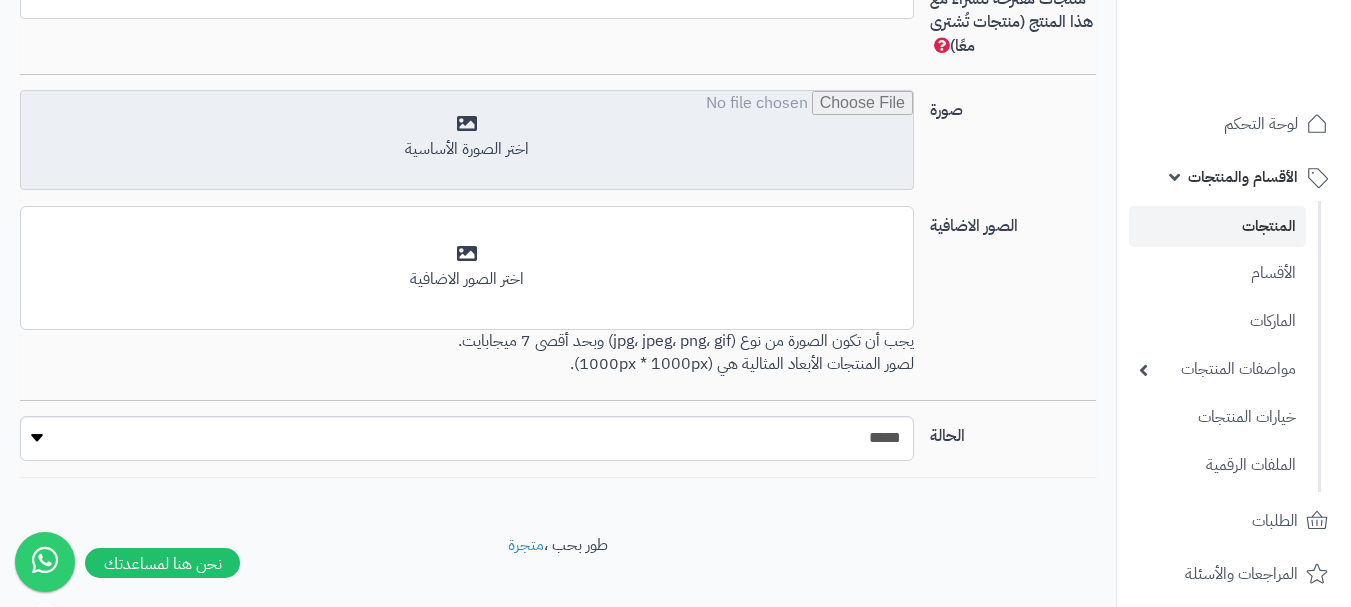type on "**********" 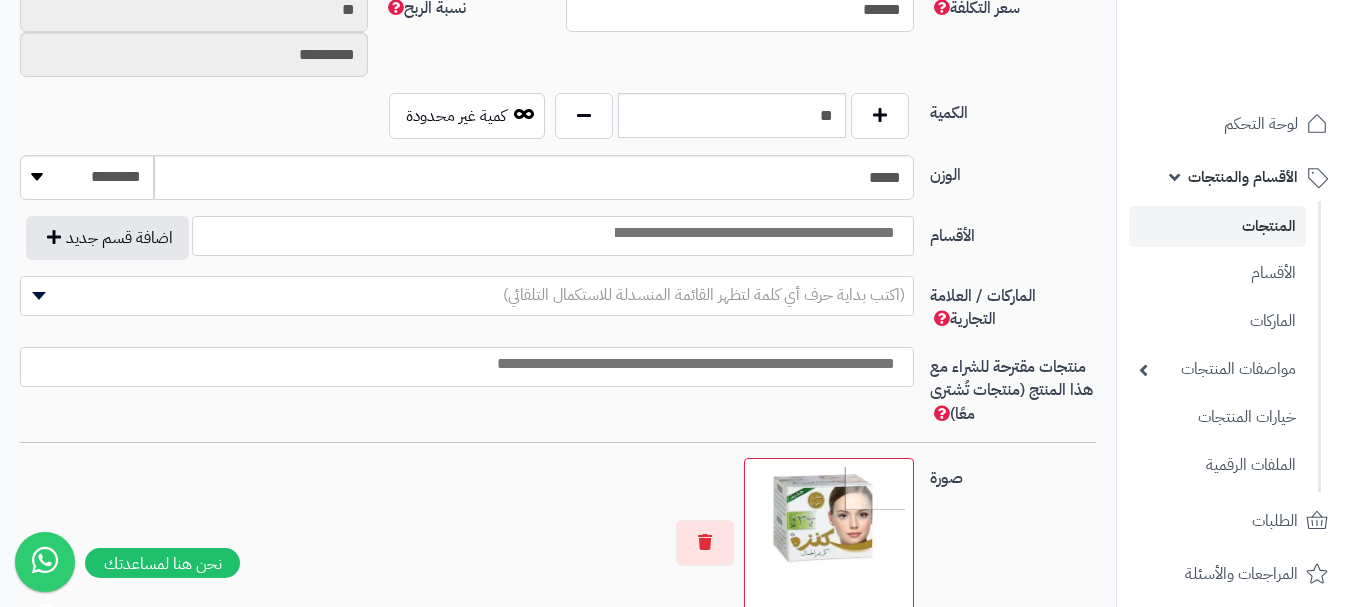 scroll, scrollTop: 1000, scrollLeft: 0, axis: vertical 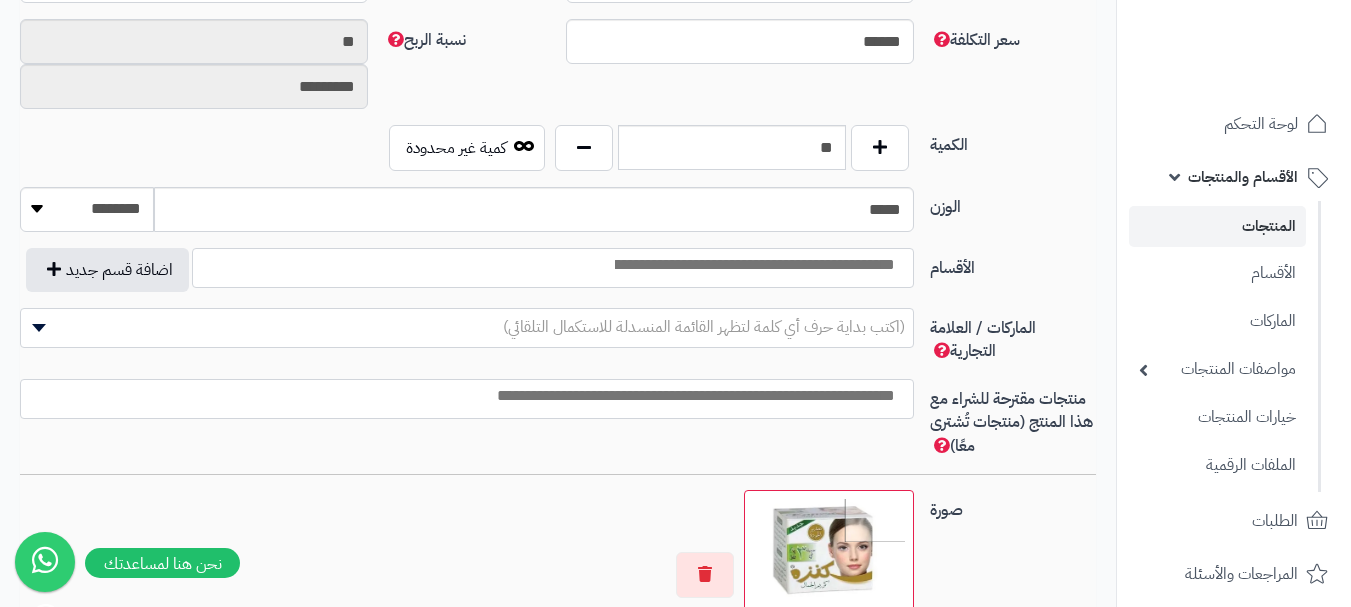 click at bounding box center [753, 265] 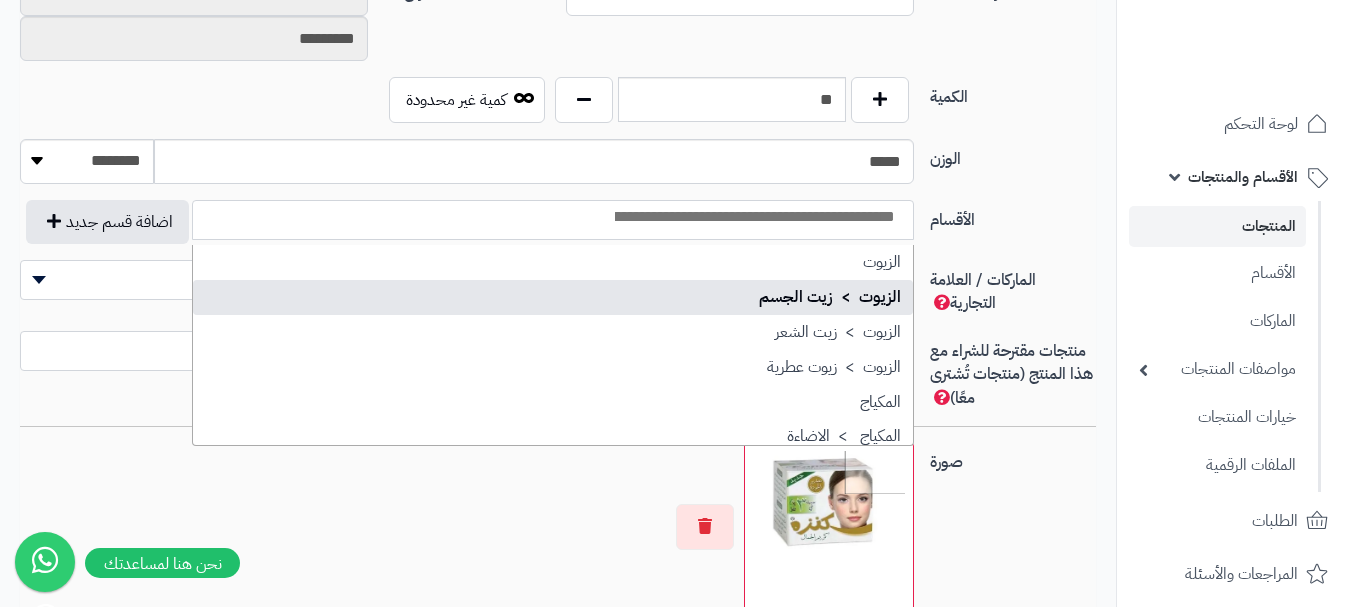scroll, scrollTop: 1000, scrollLeft: 0, axis: vertical 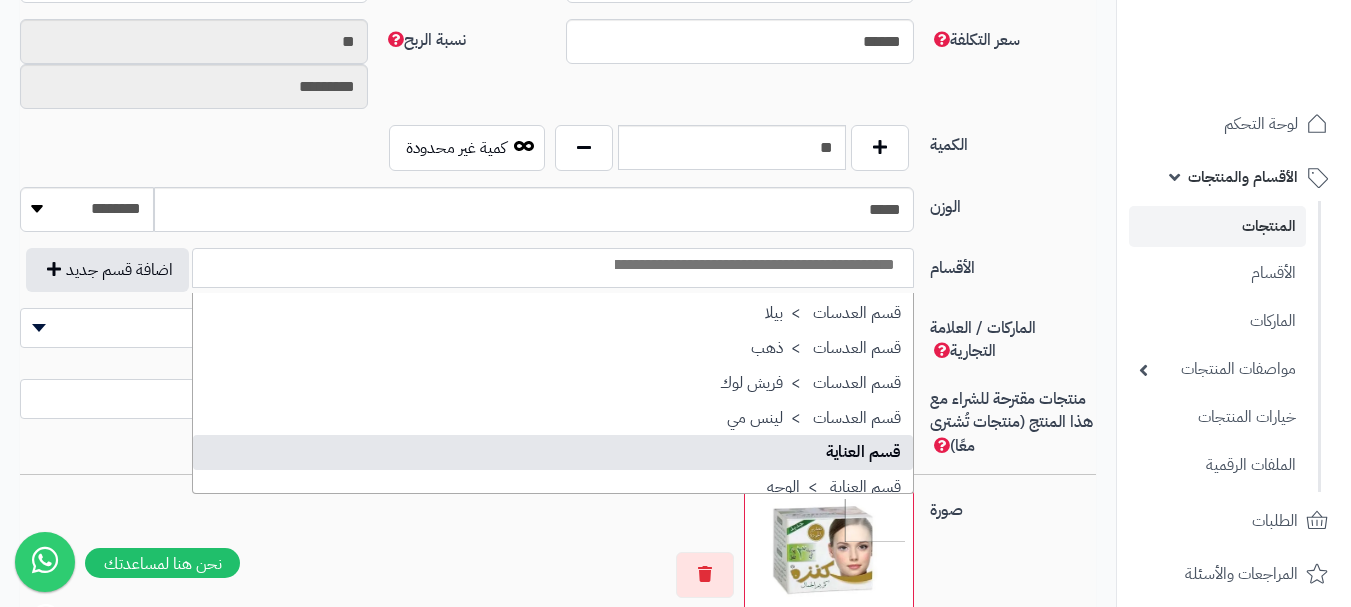 select on "**" 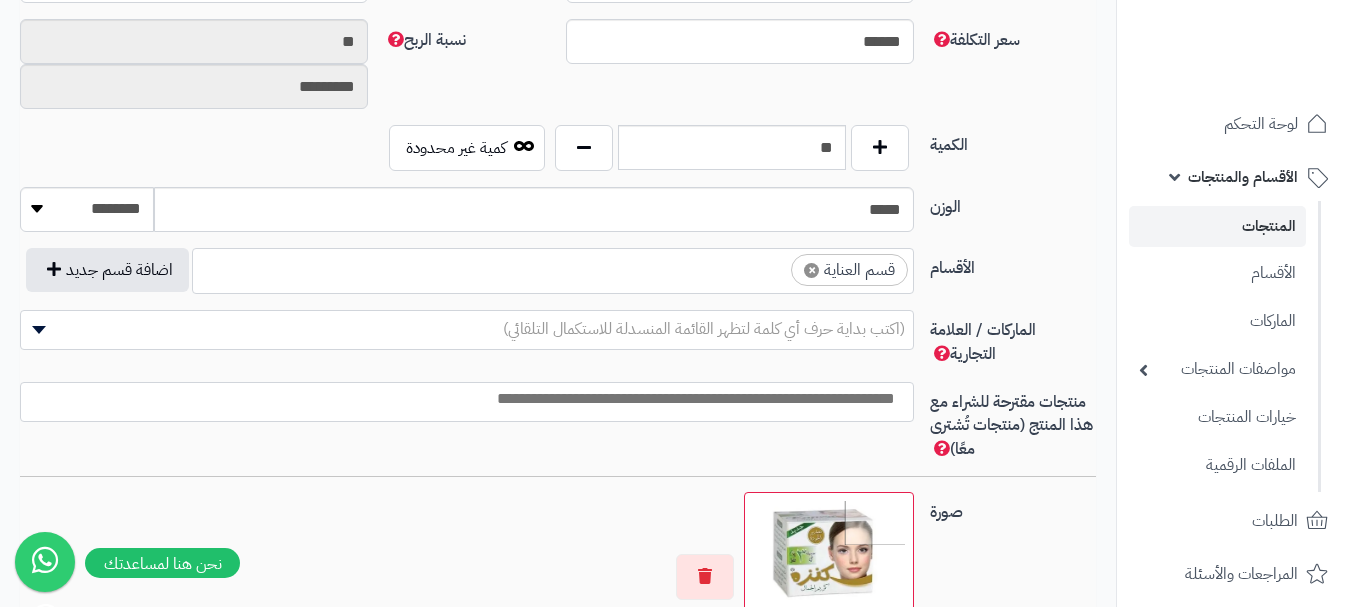 click on "× قسم العناية" at bounding box center [553, 268] 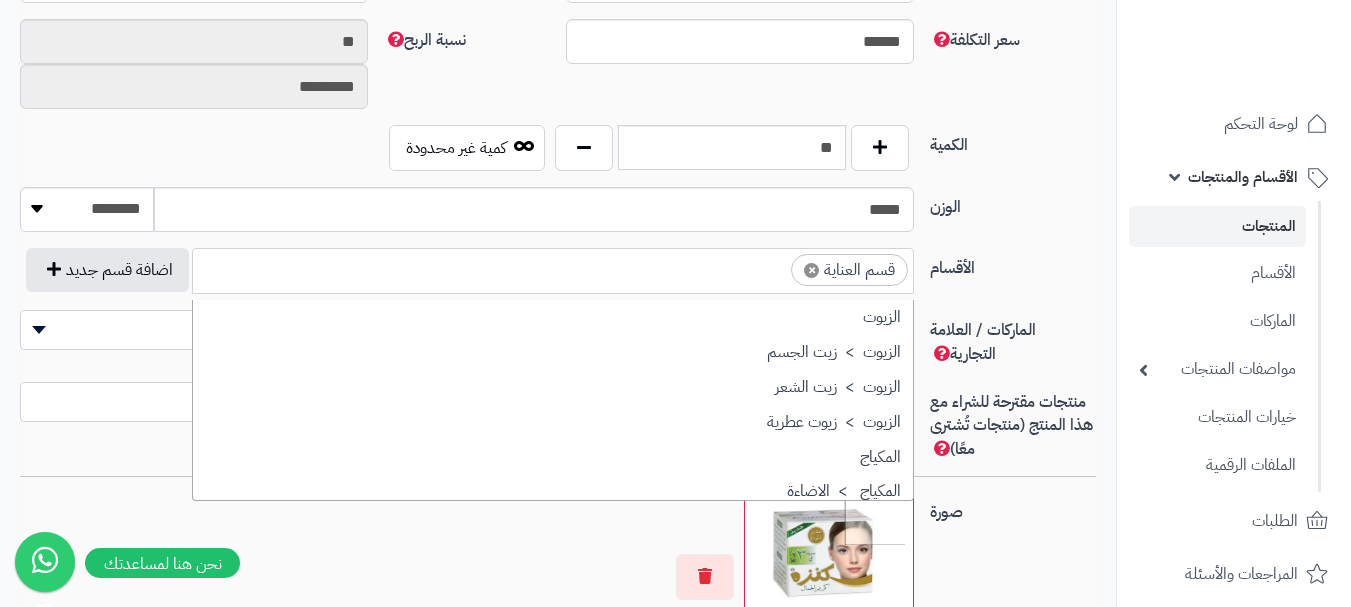 scroll, scrollTop: 1707, scrollLeft: 0, axis: vertical 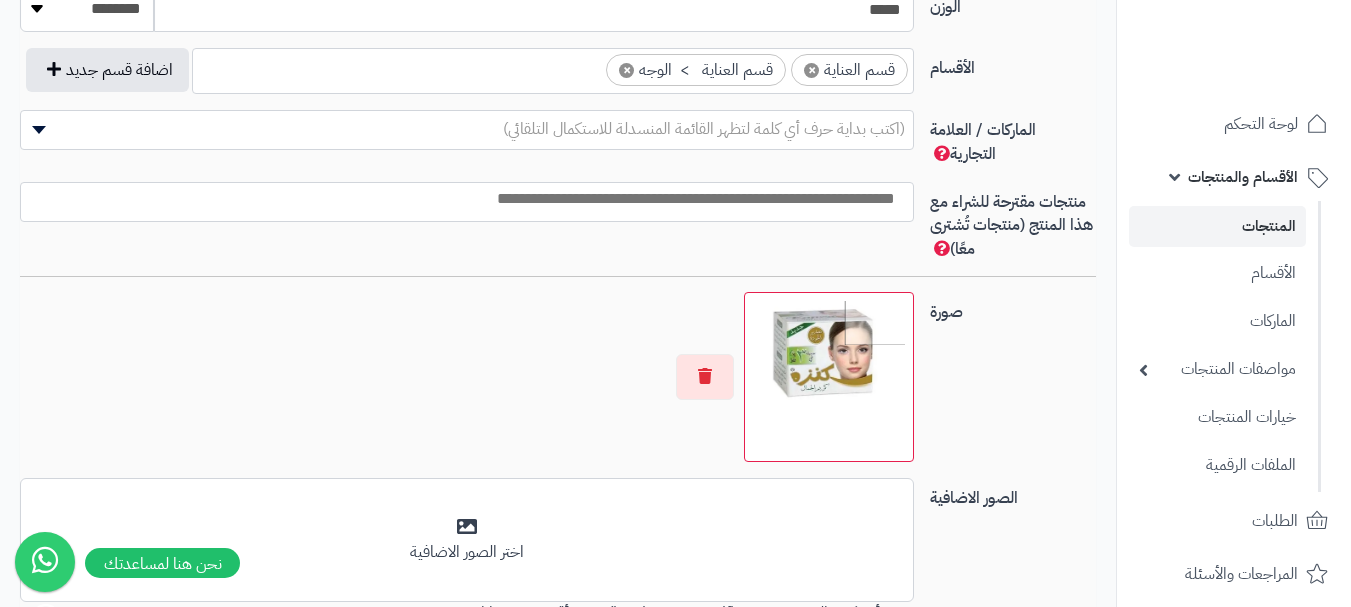 click at bounding box center [462, 199] 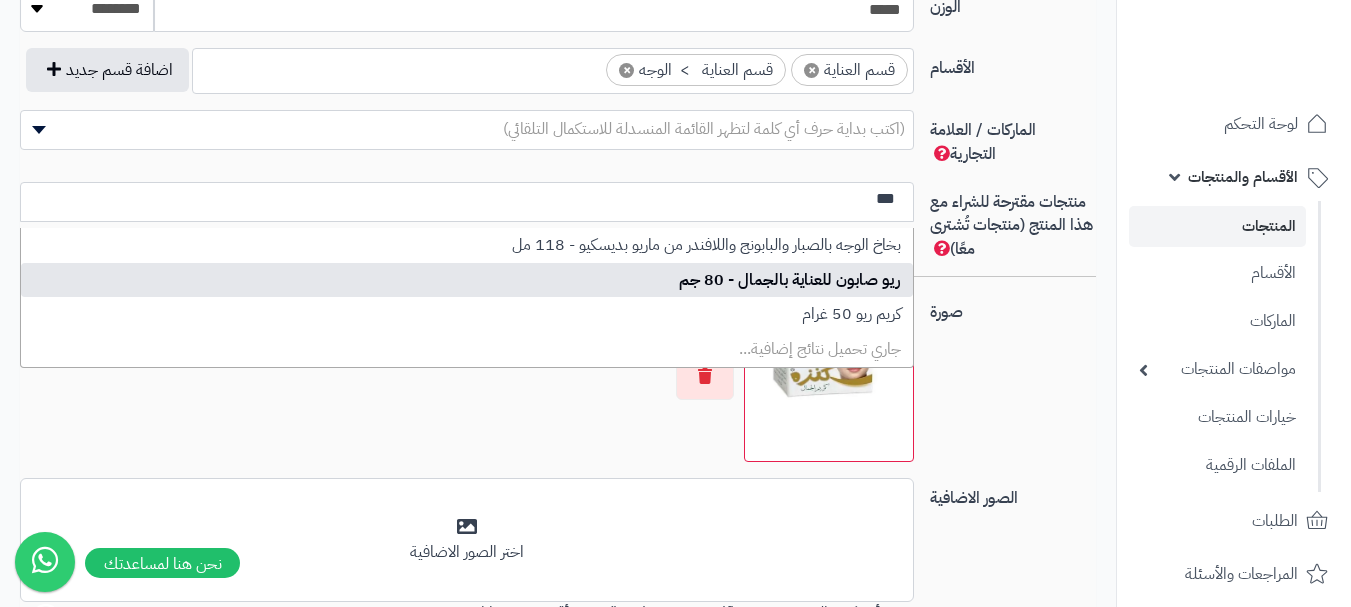 type on "***" 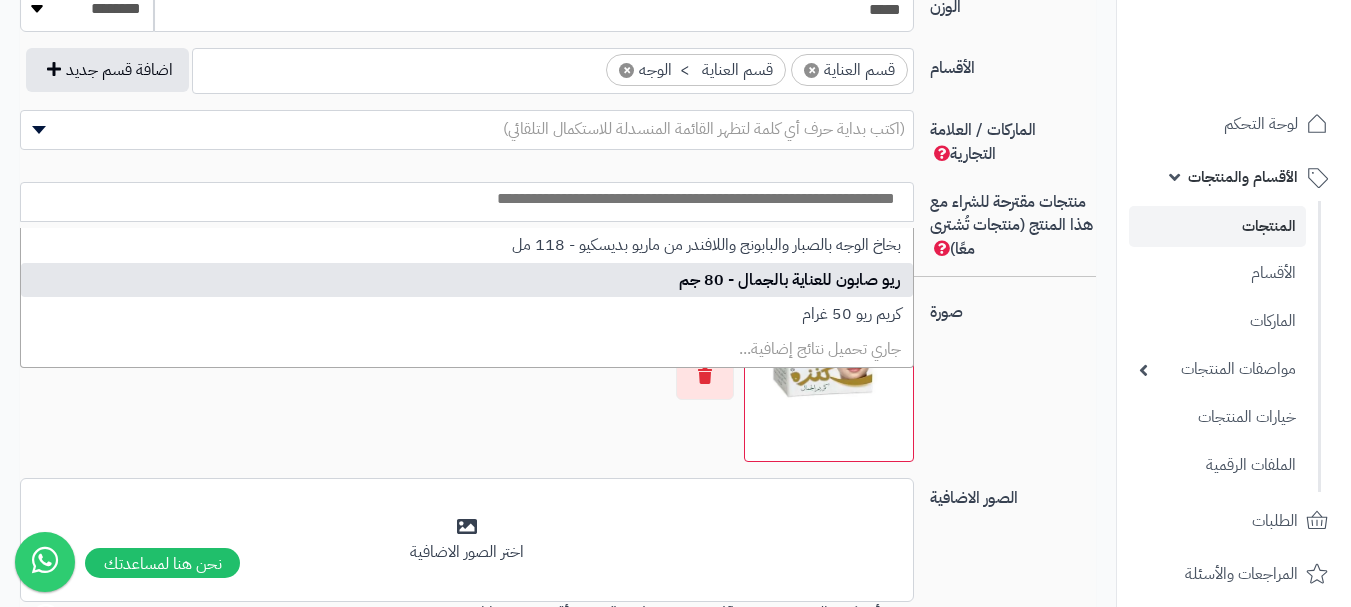 scroll, scrollTop: 0, scrollLeft: 0, axis: both 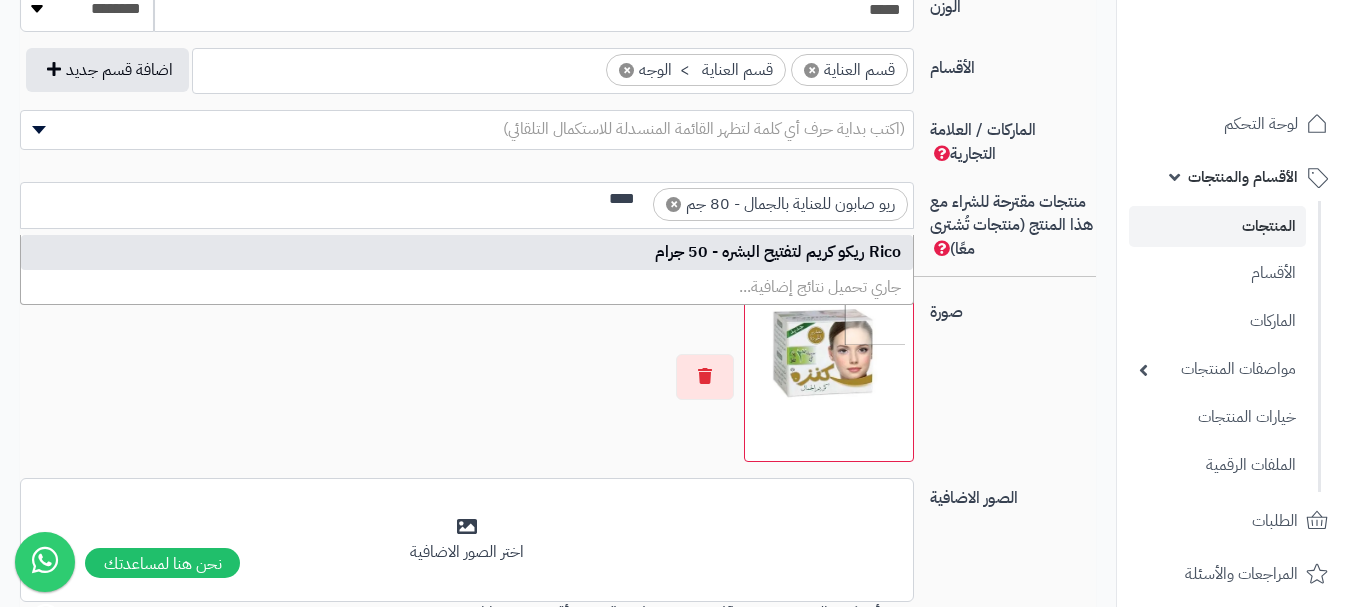 type on "****" 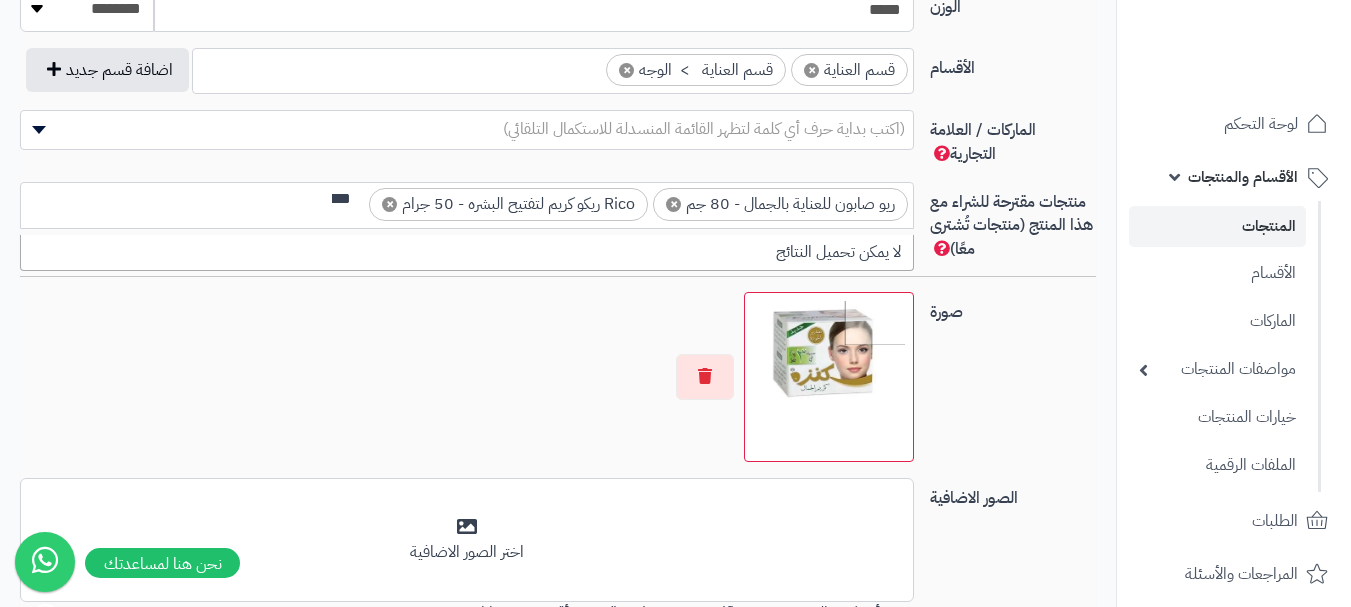 scroll, scrollTop: 0, scrollLeft: -2, axis: horizontal 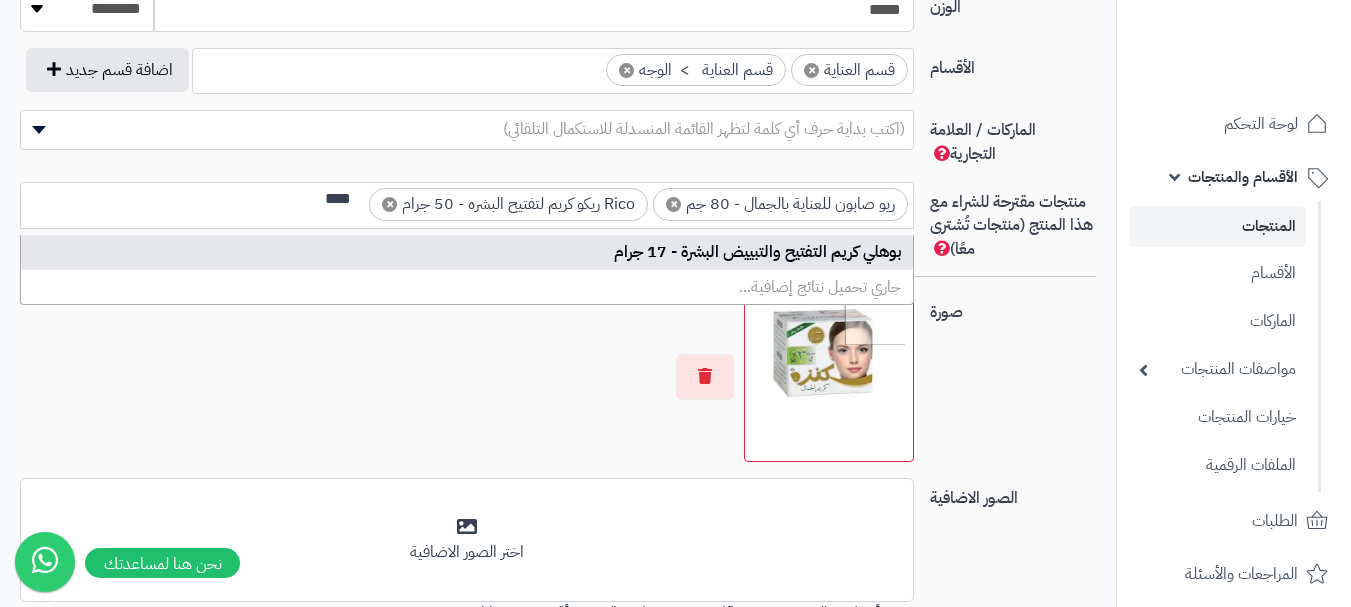 type on "****" 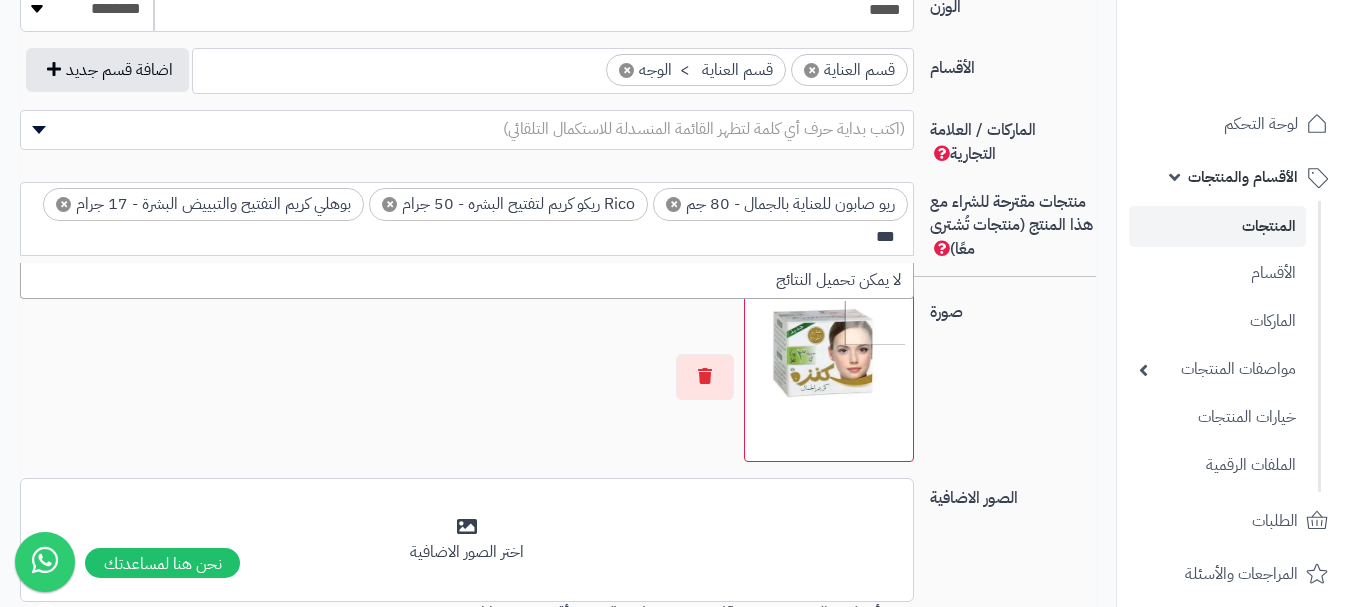 scroll, scrollTop: 0, scrollLeft: 0, axis: both 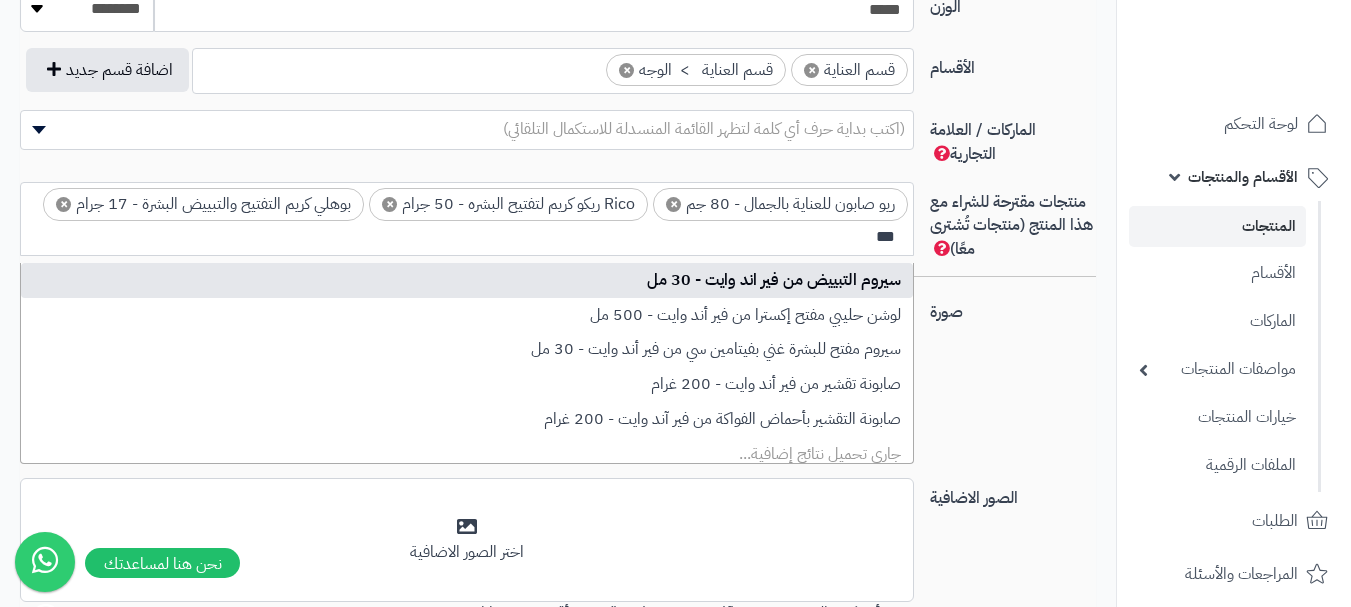 type on "***" 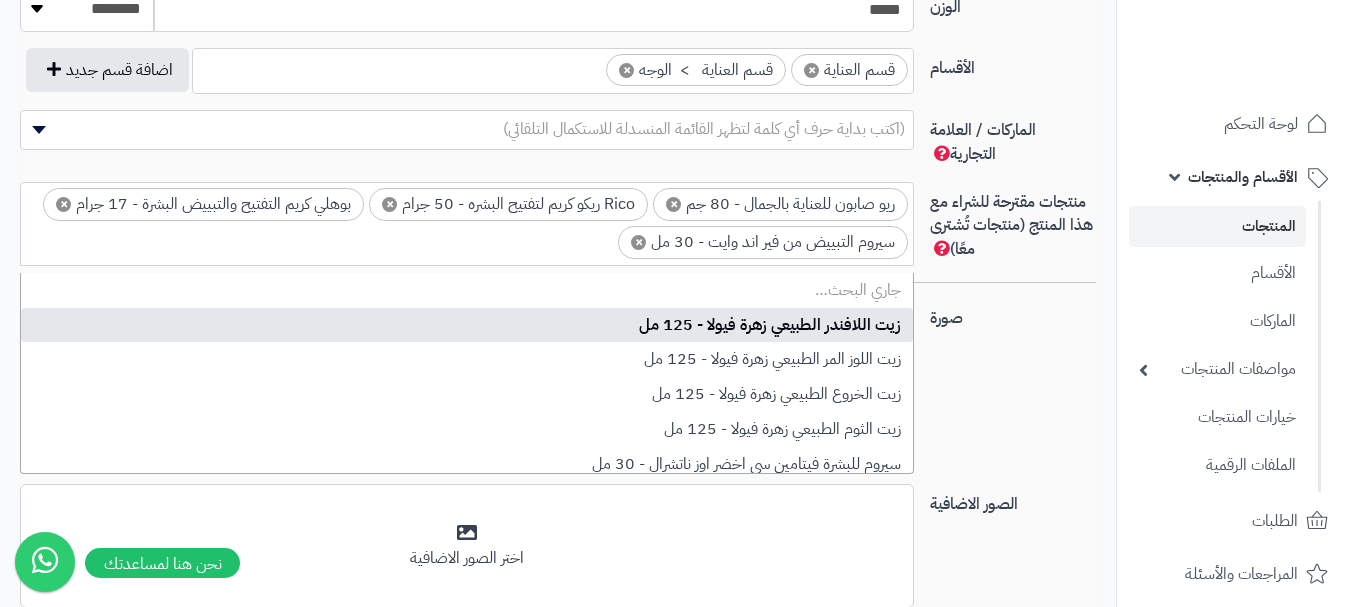 scroll, scrollTop: 0, scrollLeft: -13, axis: horizontal 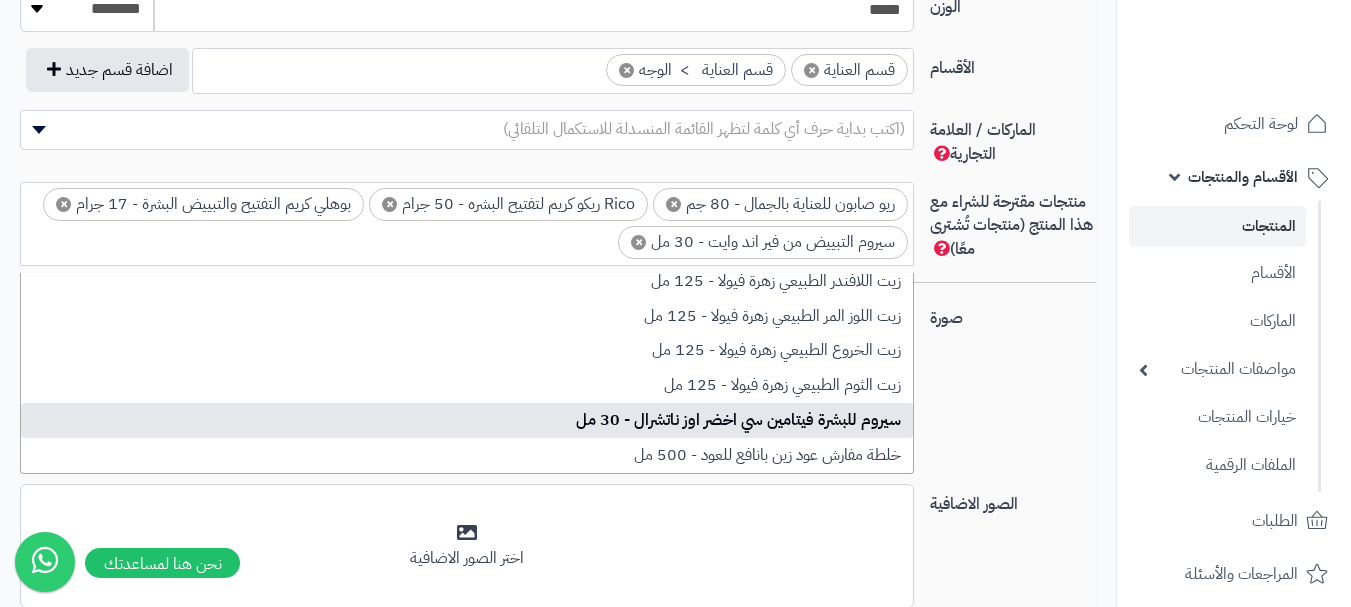 type on "*" 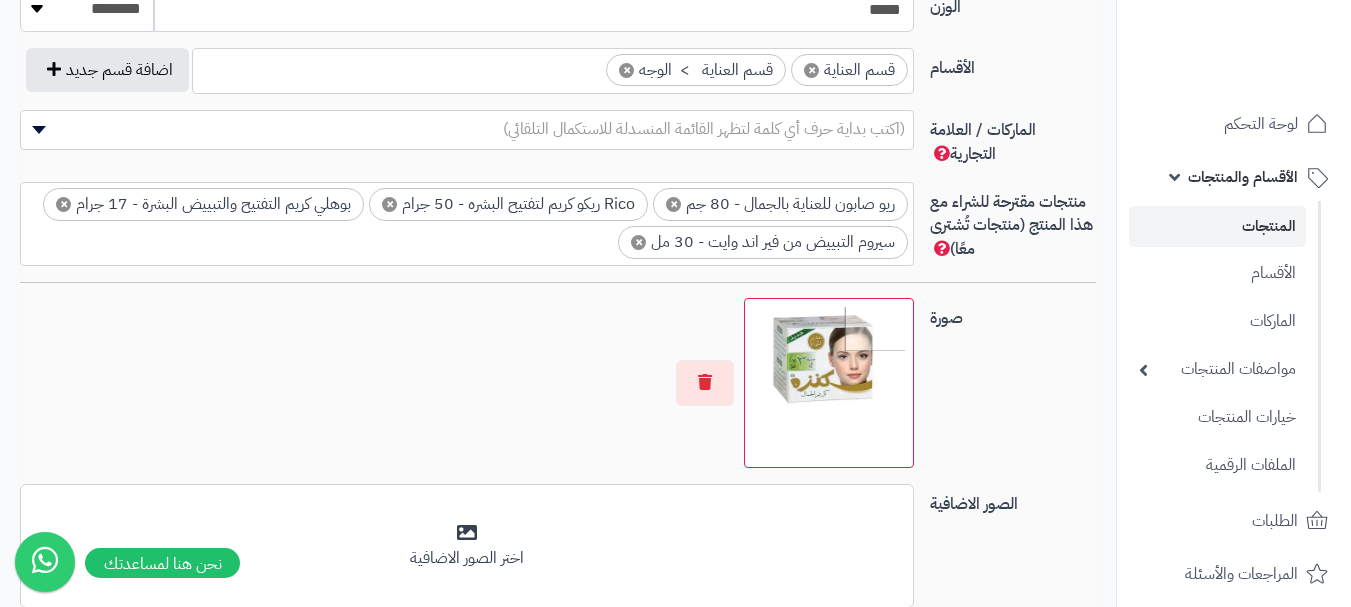 click on "صورة
اختر الصورة الأساسية" at bounding box center [558, 391] 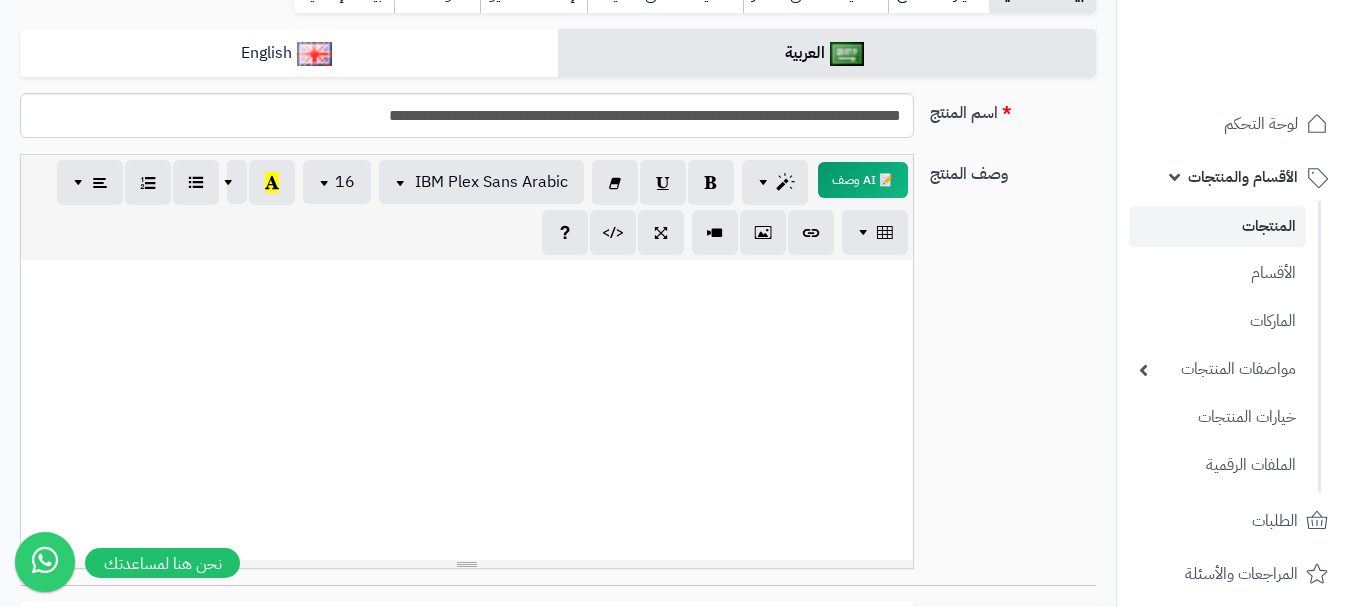 scroll, scrollTop: 0, scrollLeft: 0, axis: both 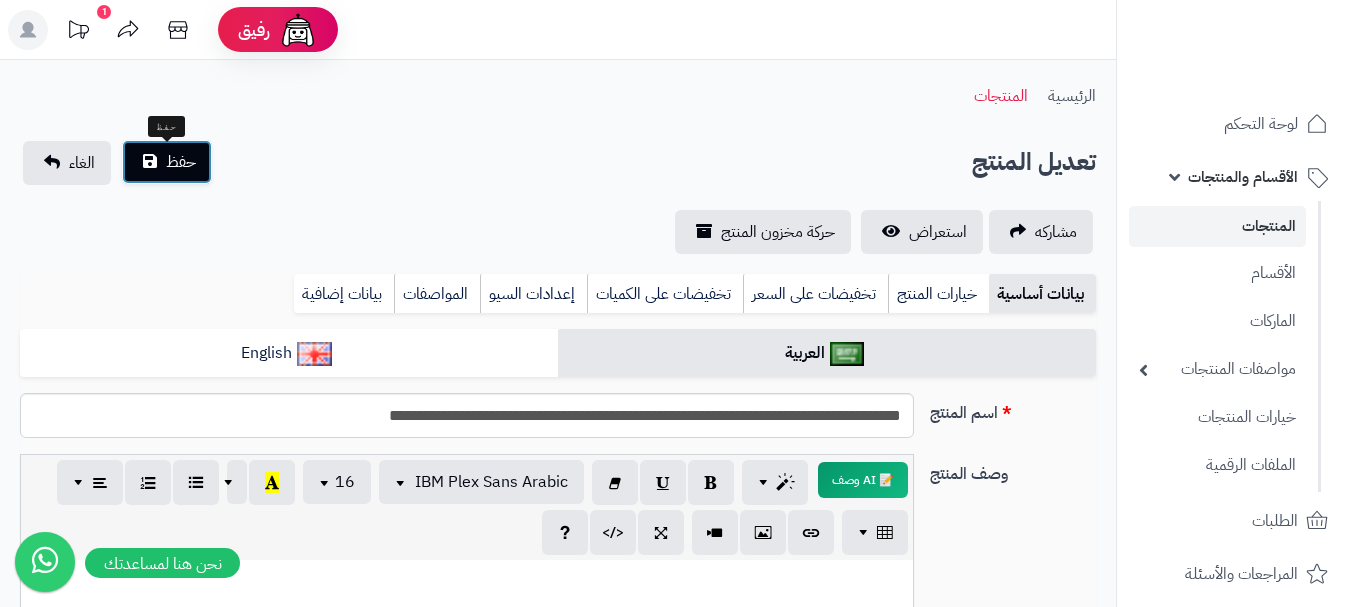 click on "حفظ" at bounding box center [181, 162] 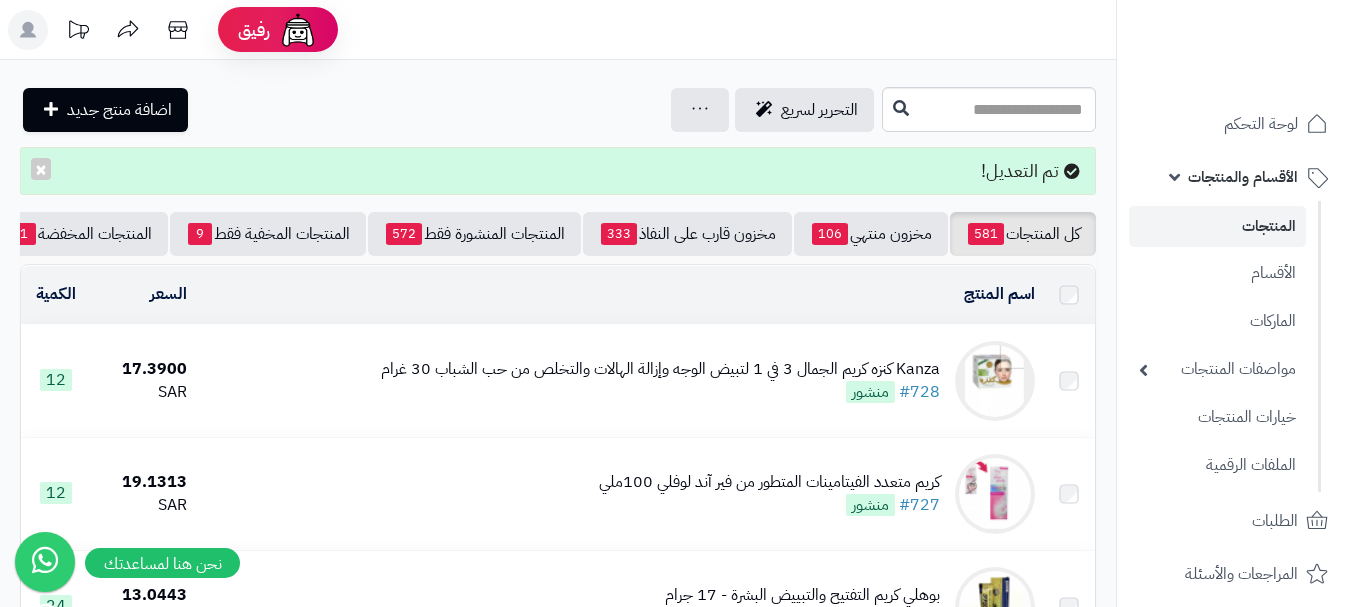 scroll, scrollTop: 0, scrollLeft: 0, axis: both 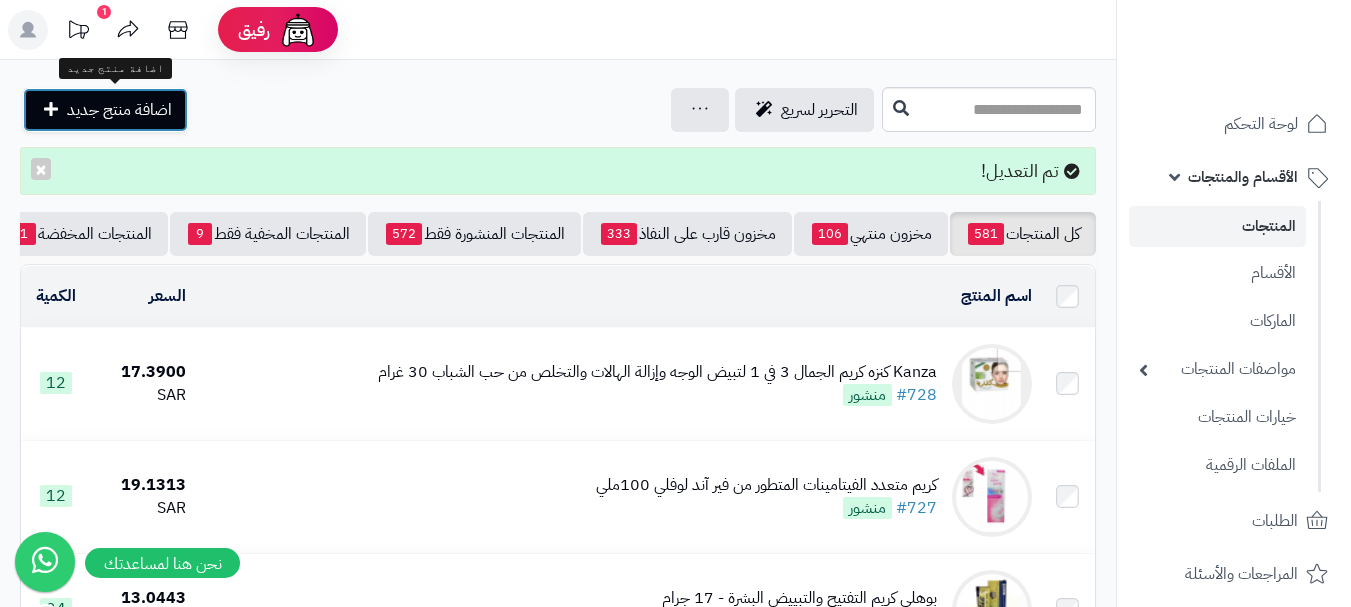 click on "اضافة منتج جديد" at bounding box center [119, 110] 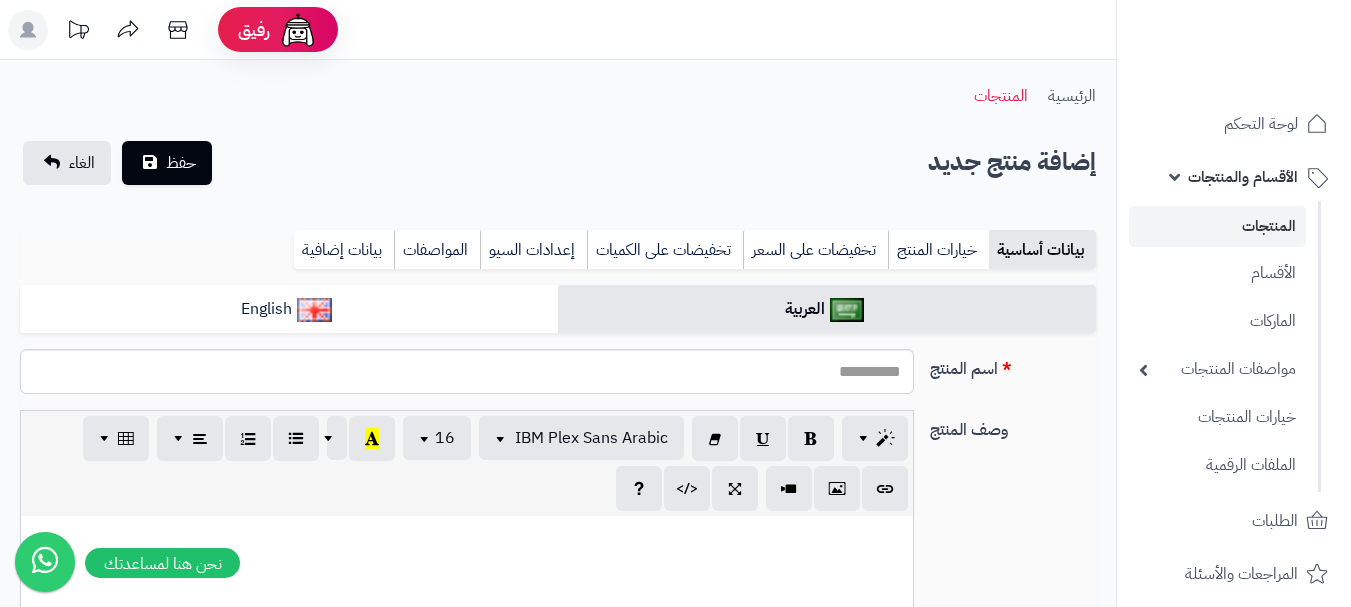 select 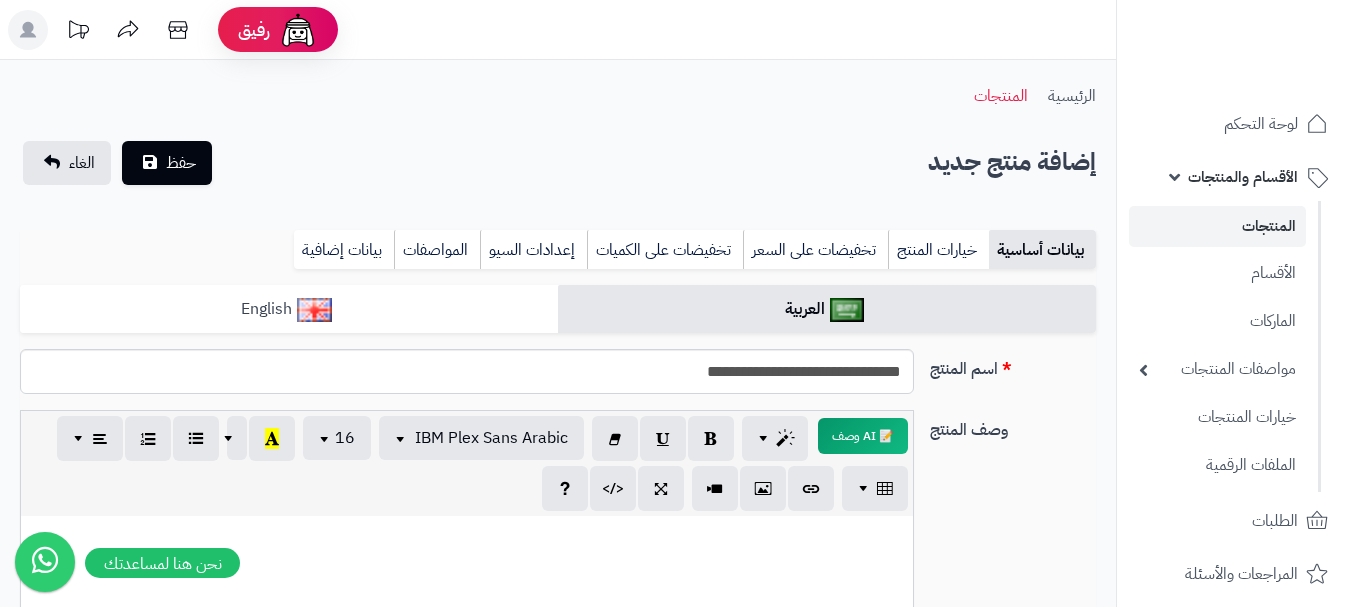 type on "**********" 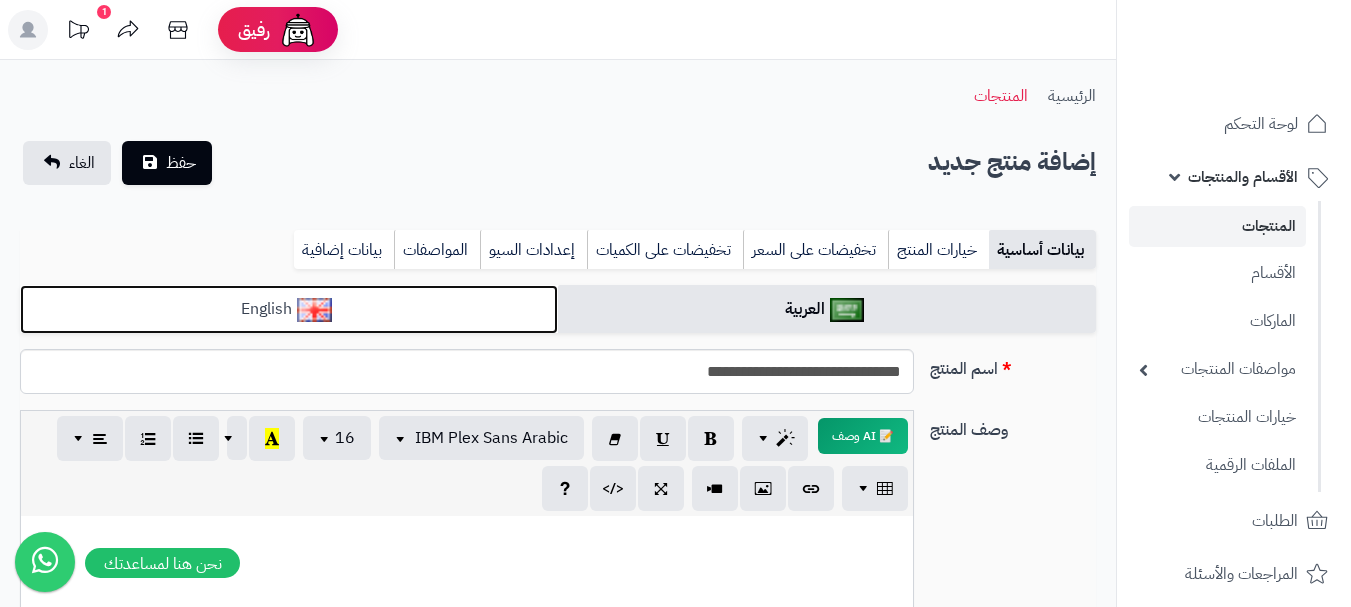 click on "English" at bounding box center (289, 309) 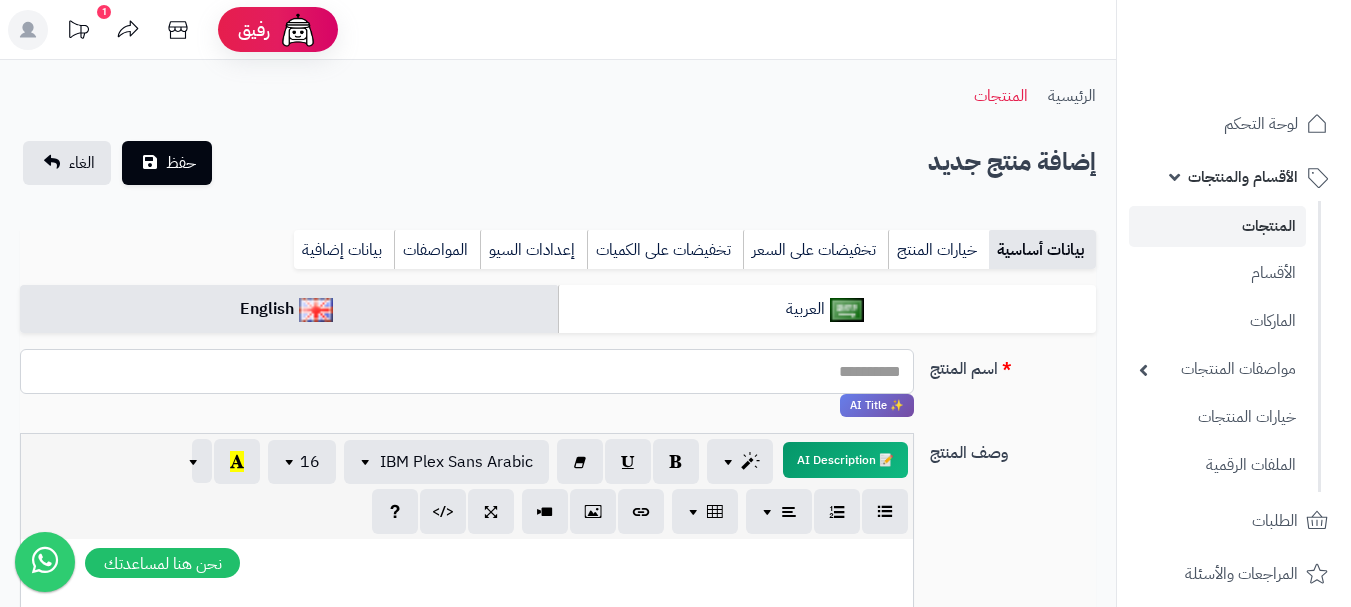 paste on "**********" 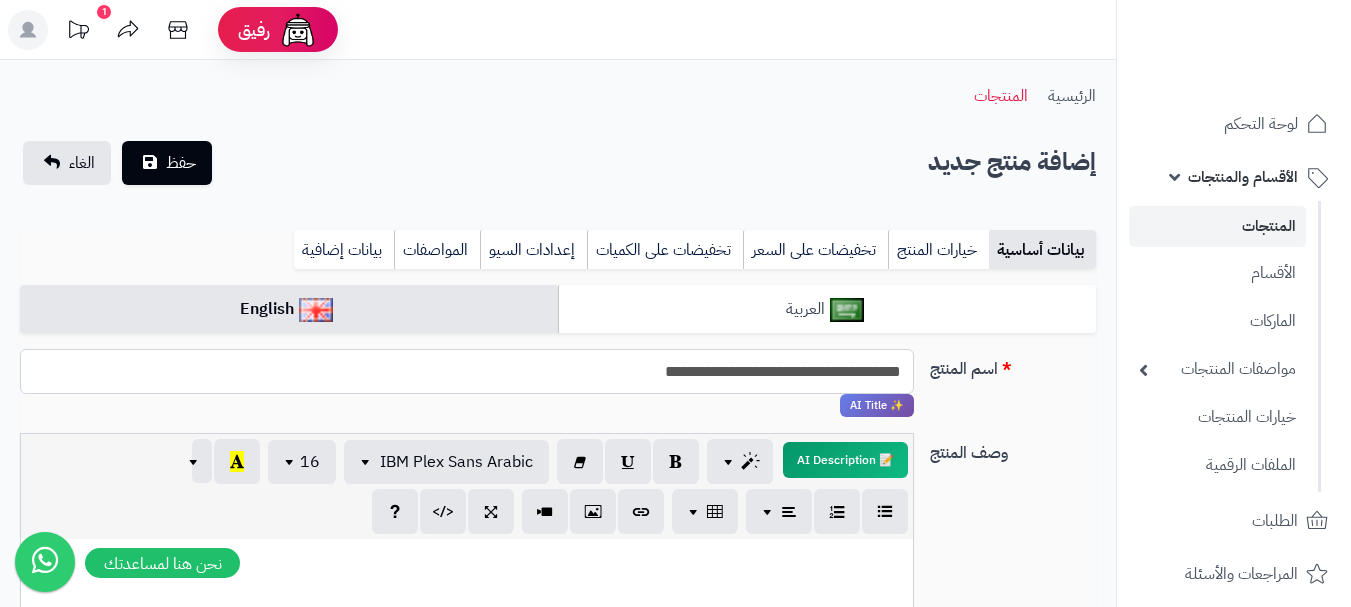 type on "**********" 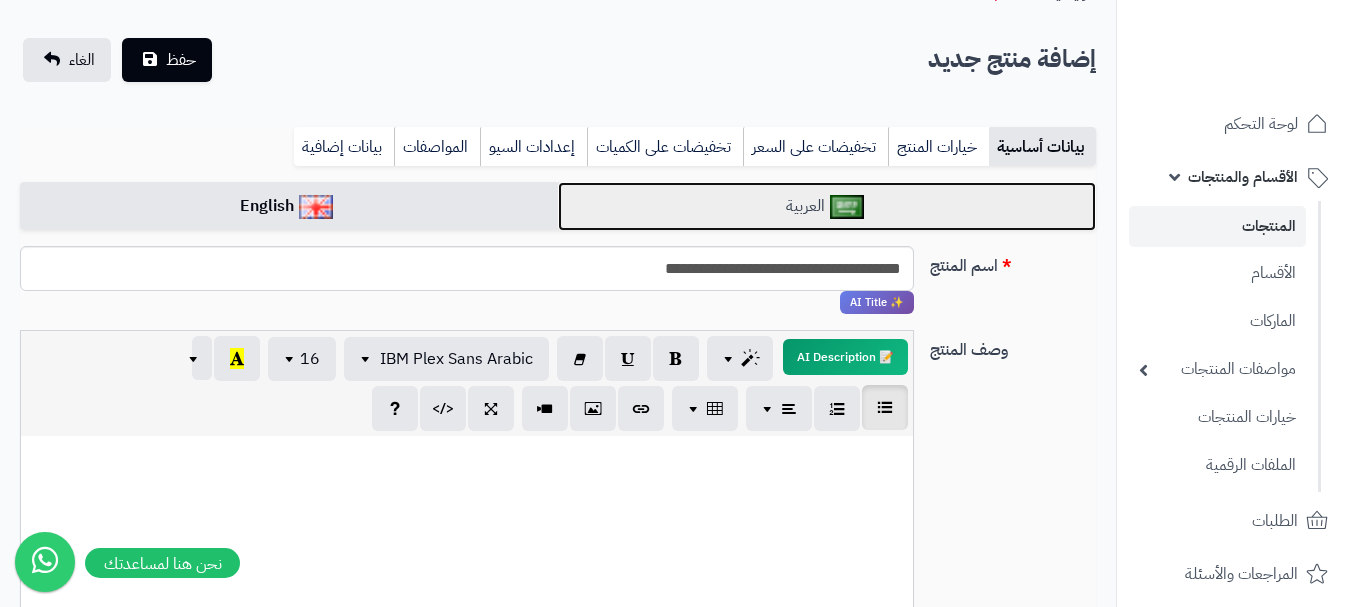 scroll, scrollTop: 200, scrollLeft: 0, axis: vertical 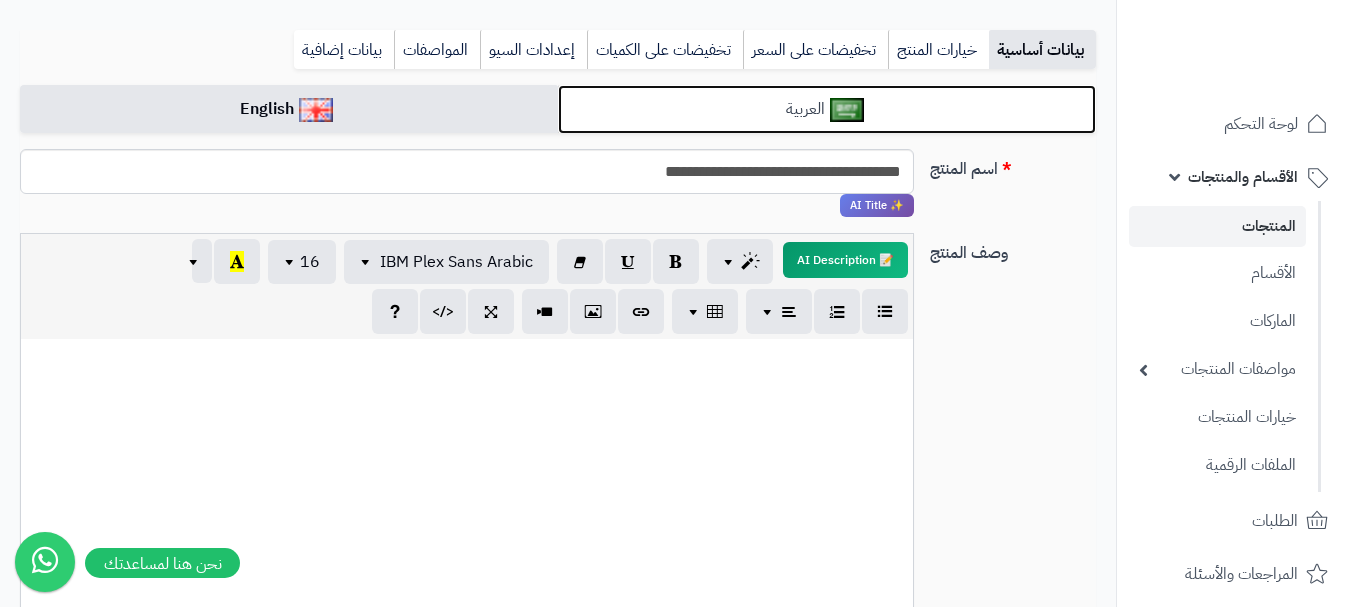 click on "العربية" at bounding box center [827, 109] 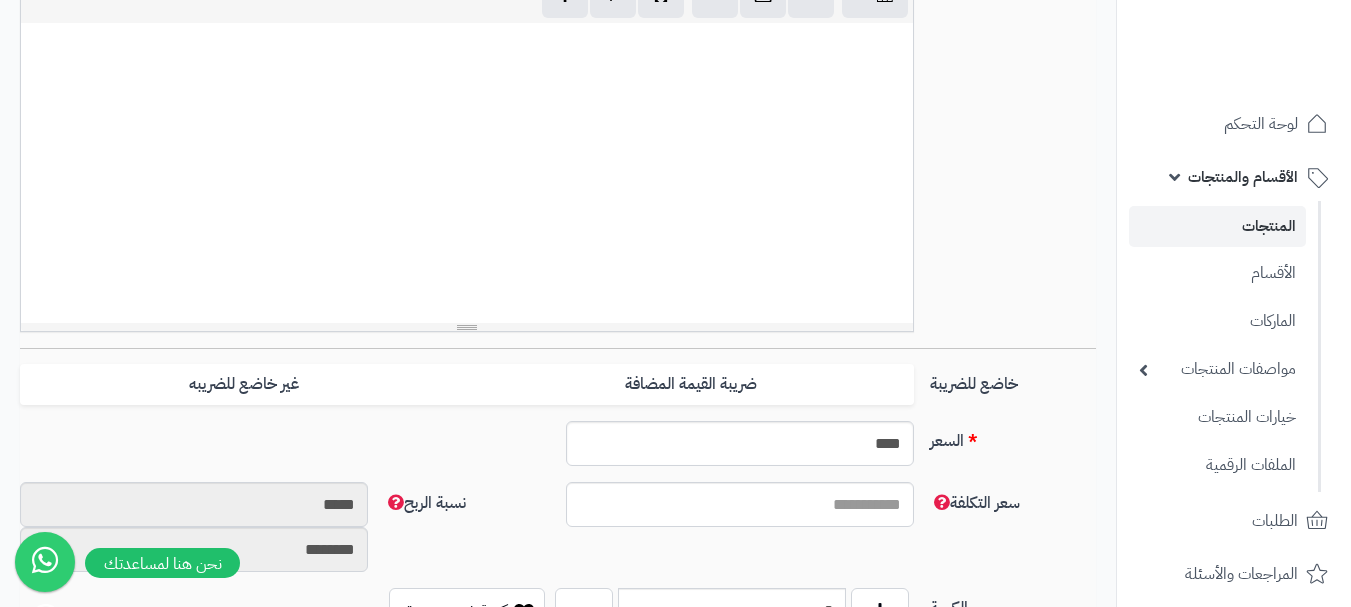 scroll, scrollTop: 600, scrollLeft: 0, axis: vertical 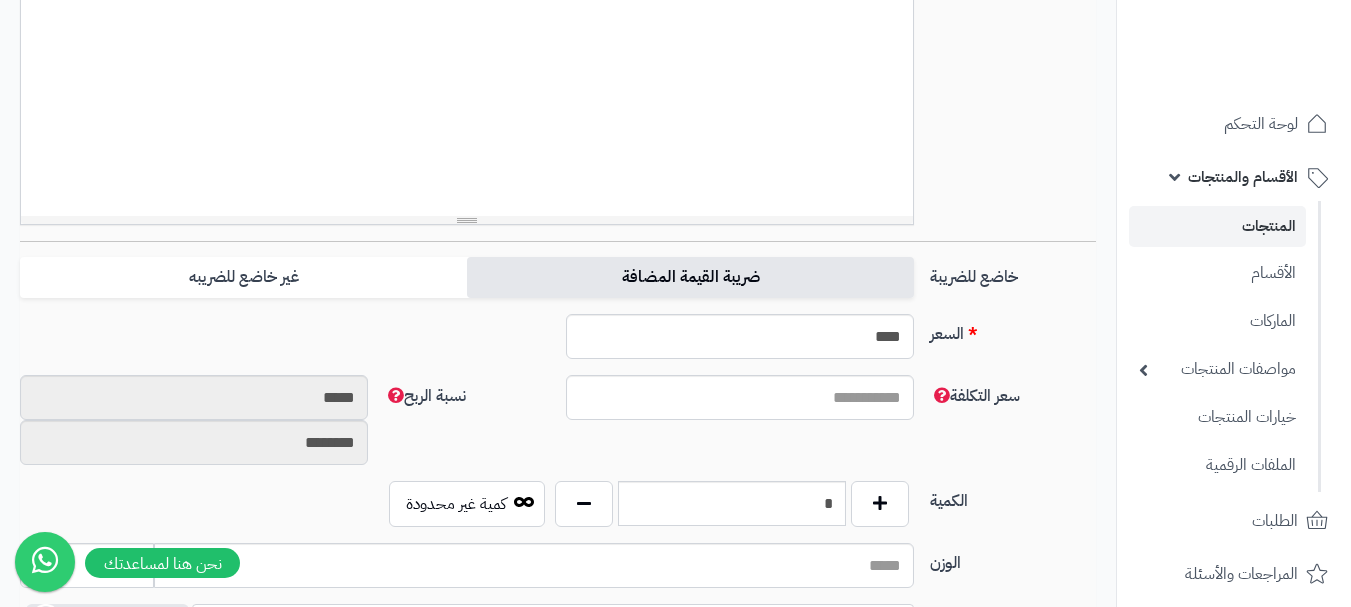 click on "ضريبة القيمة المضافة" at bounding box center (690, 277) 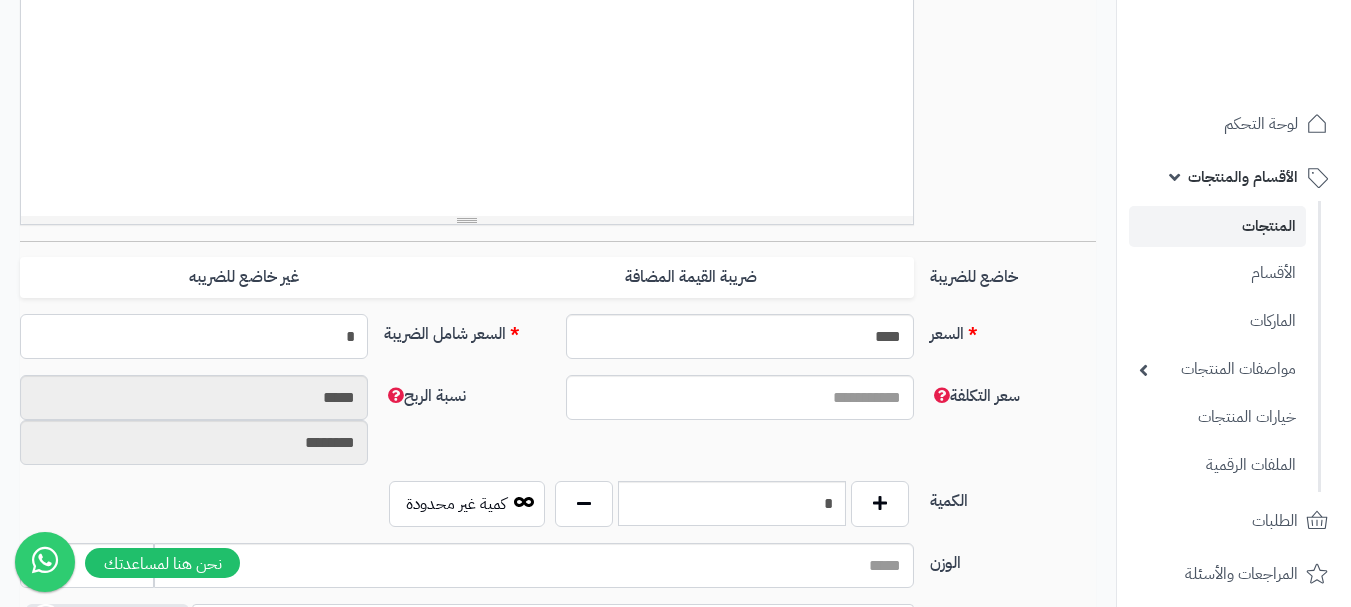 click on "*" at bounding box center [194, 336] 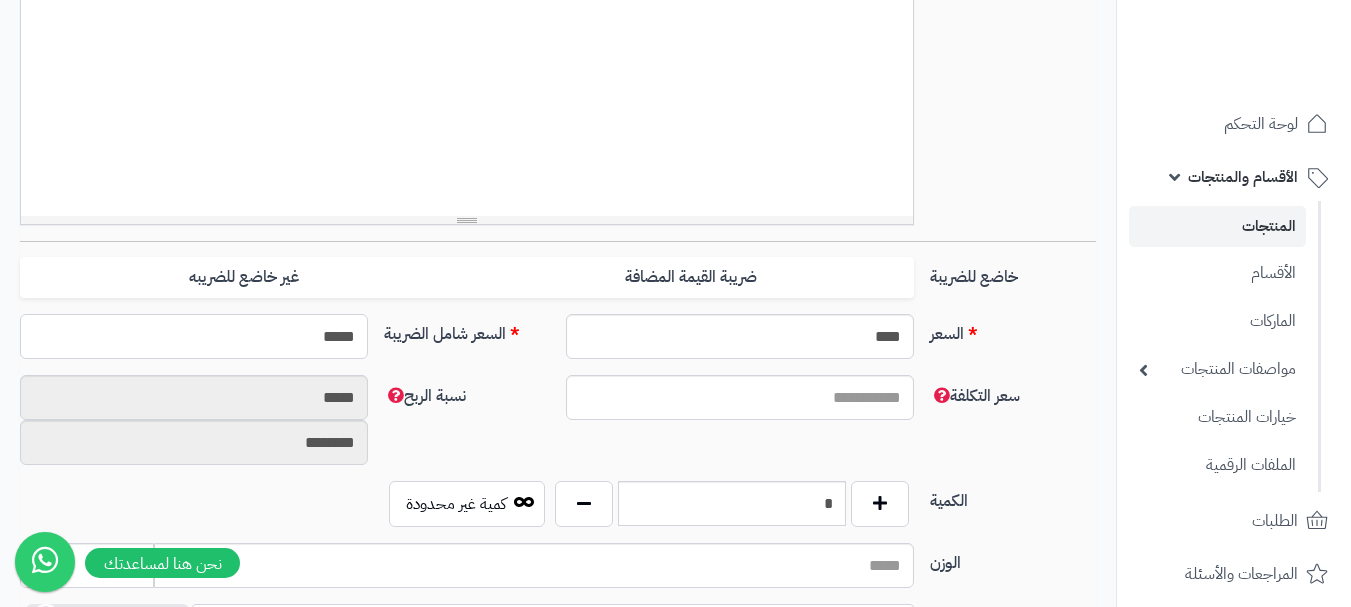 type on "******" 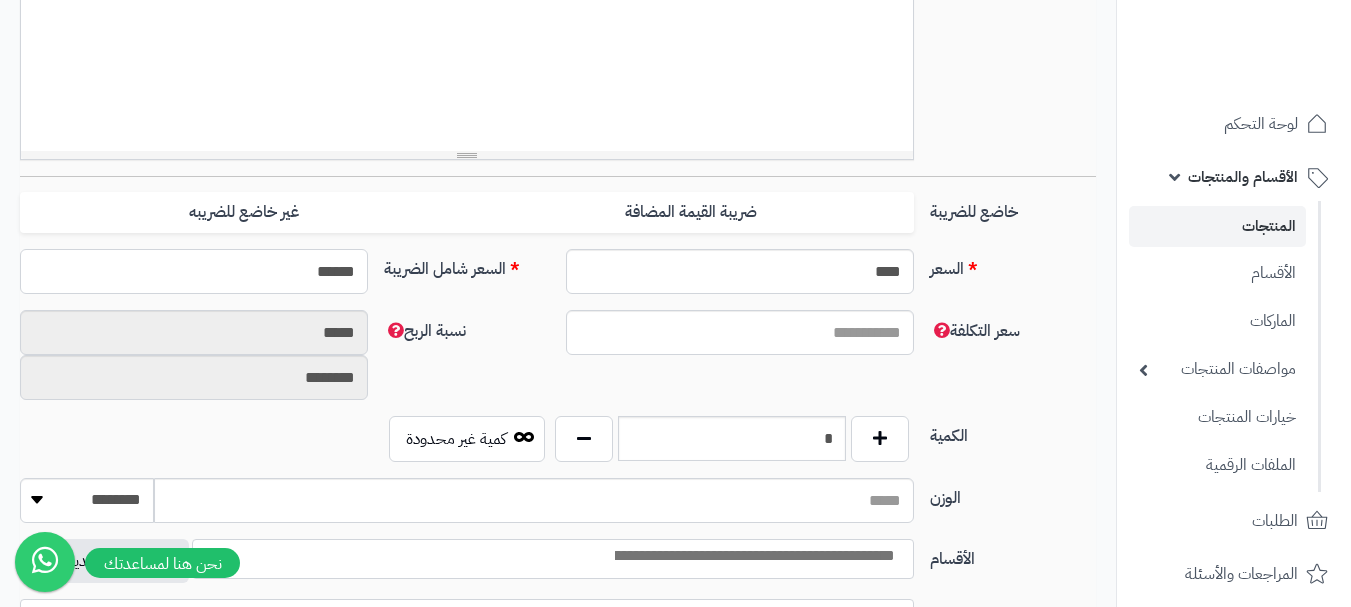 type on "**********" 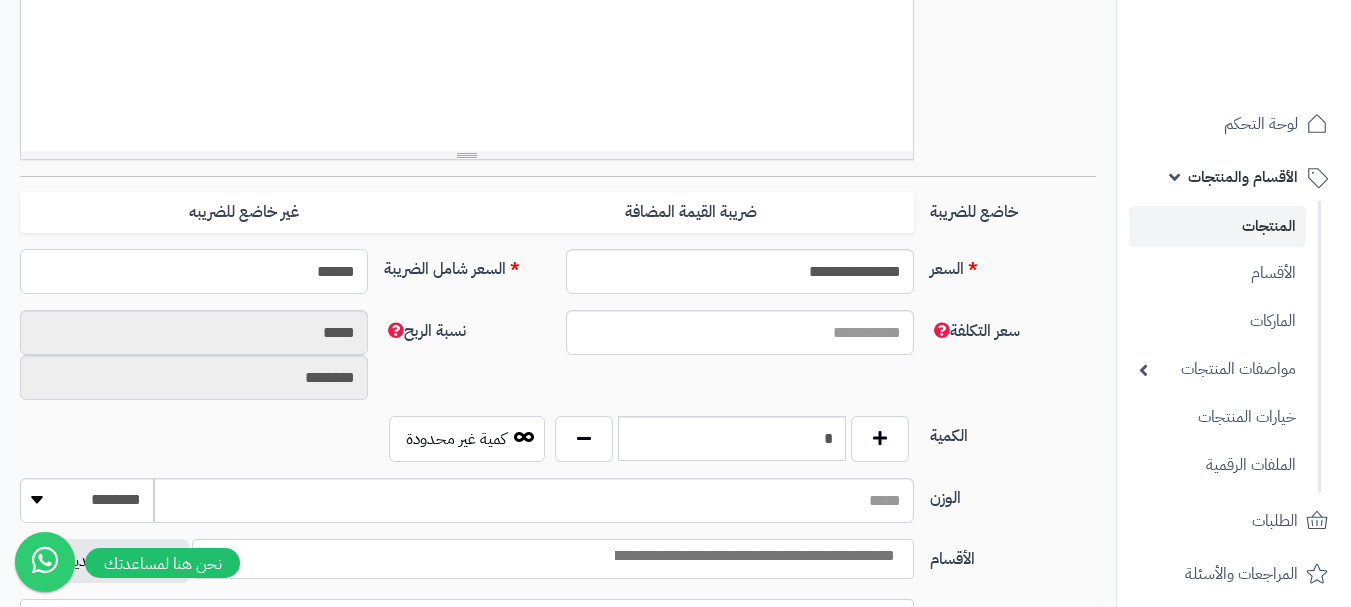 scroll, scrollTop: 700, scrollLeft: 0, axis: vertical 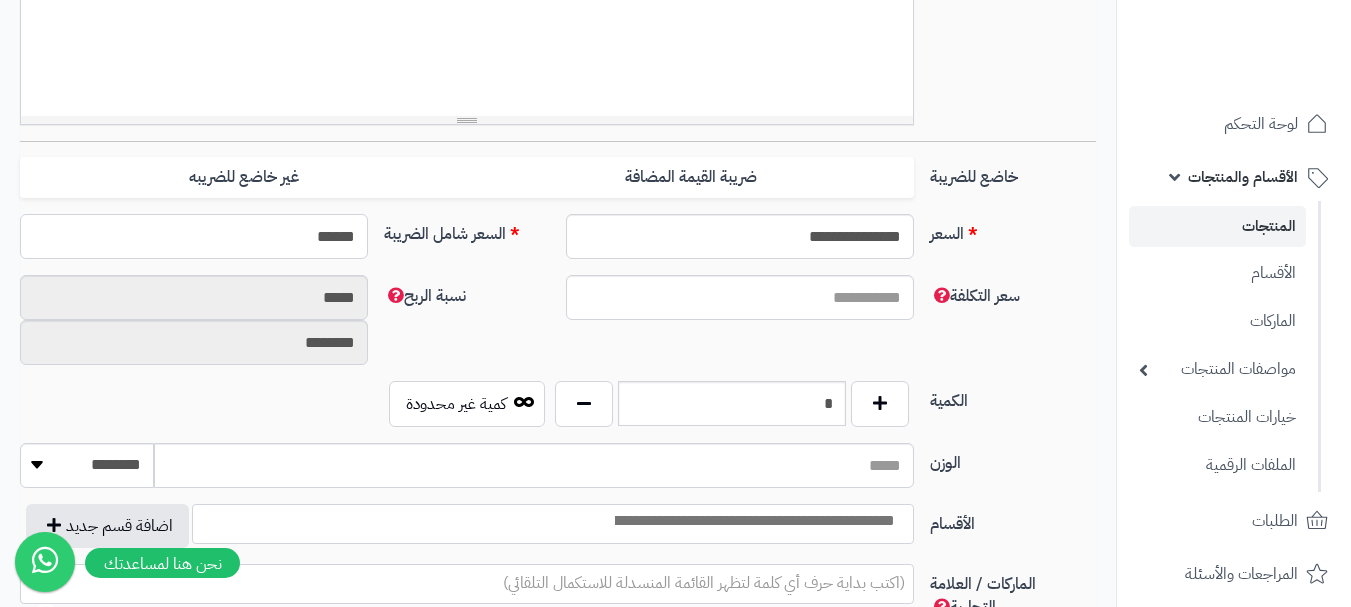 type on "******" 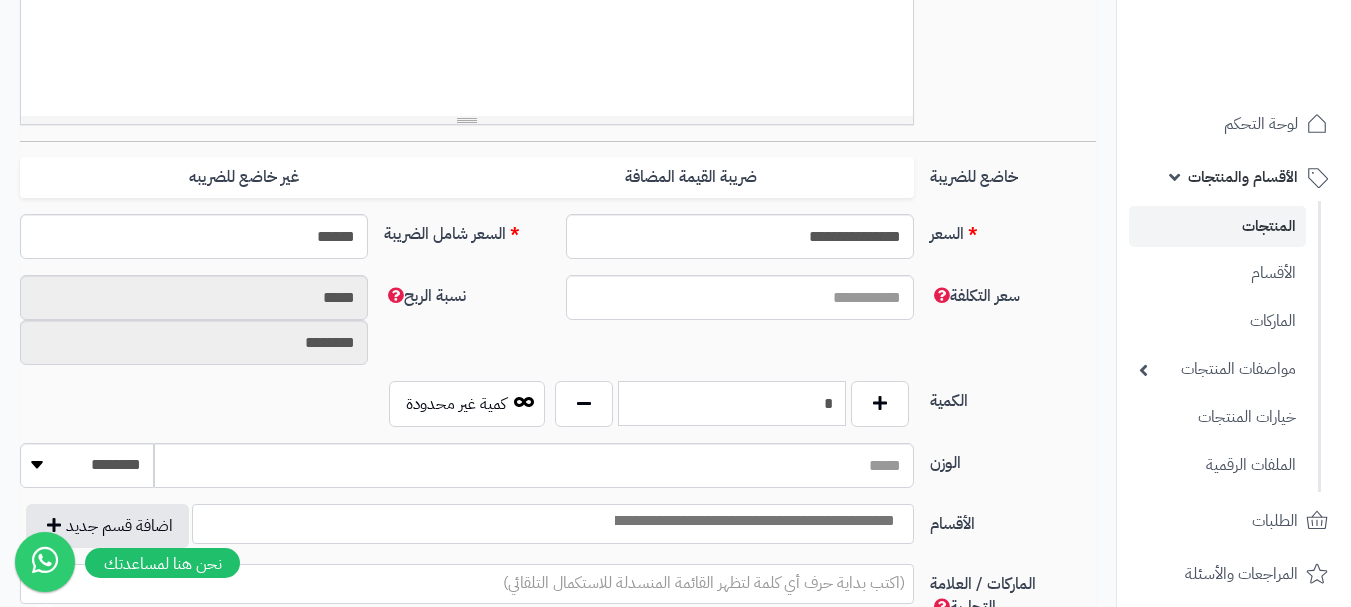 click on "*" at bounding box center [732, 403] 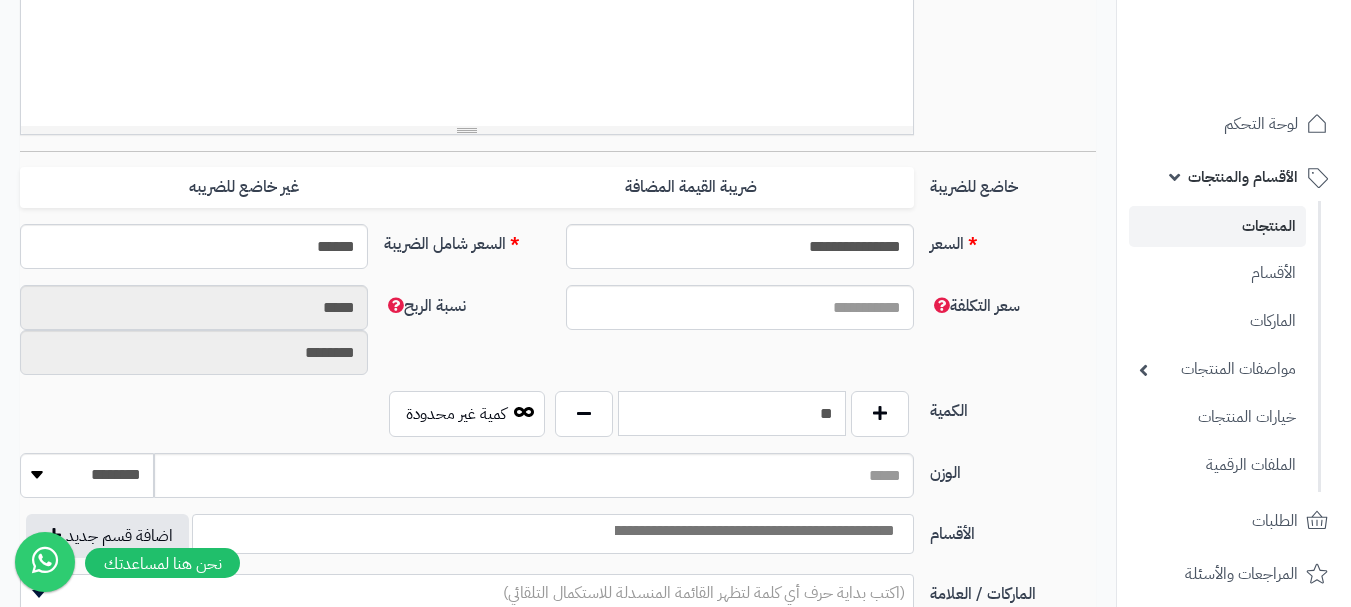 scroll, scrollTop: 700, scrollLeft: 0, axis: vertical 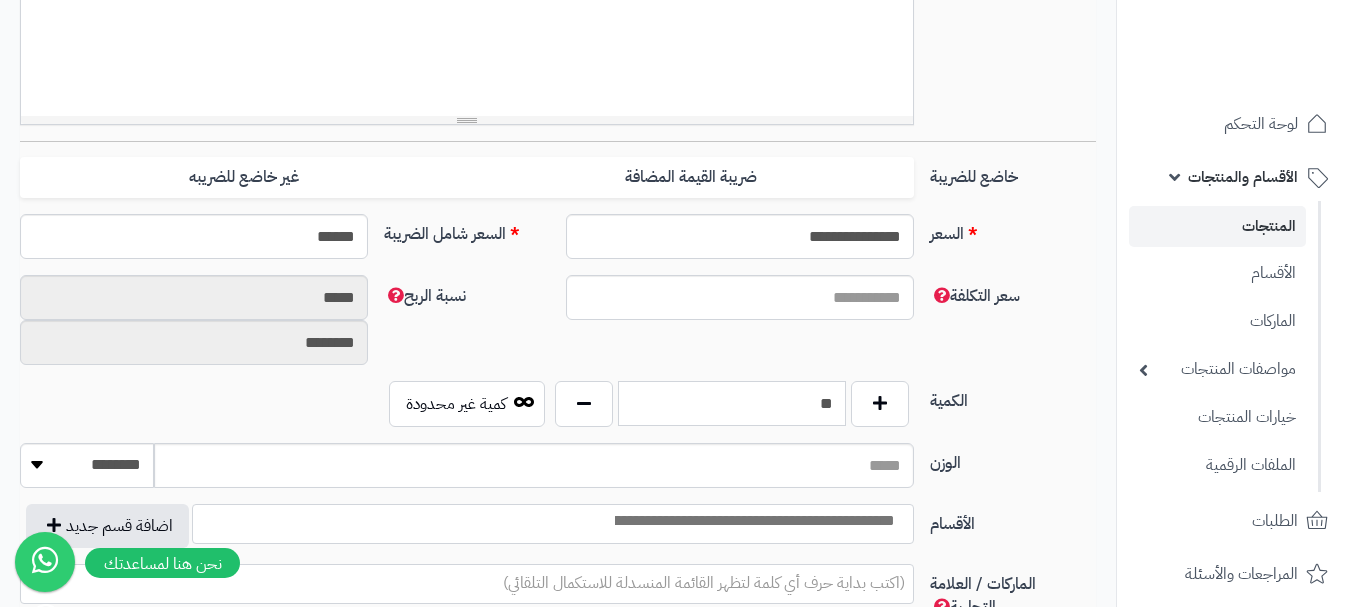 type on "**" 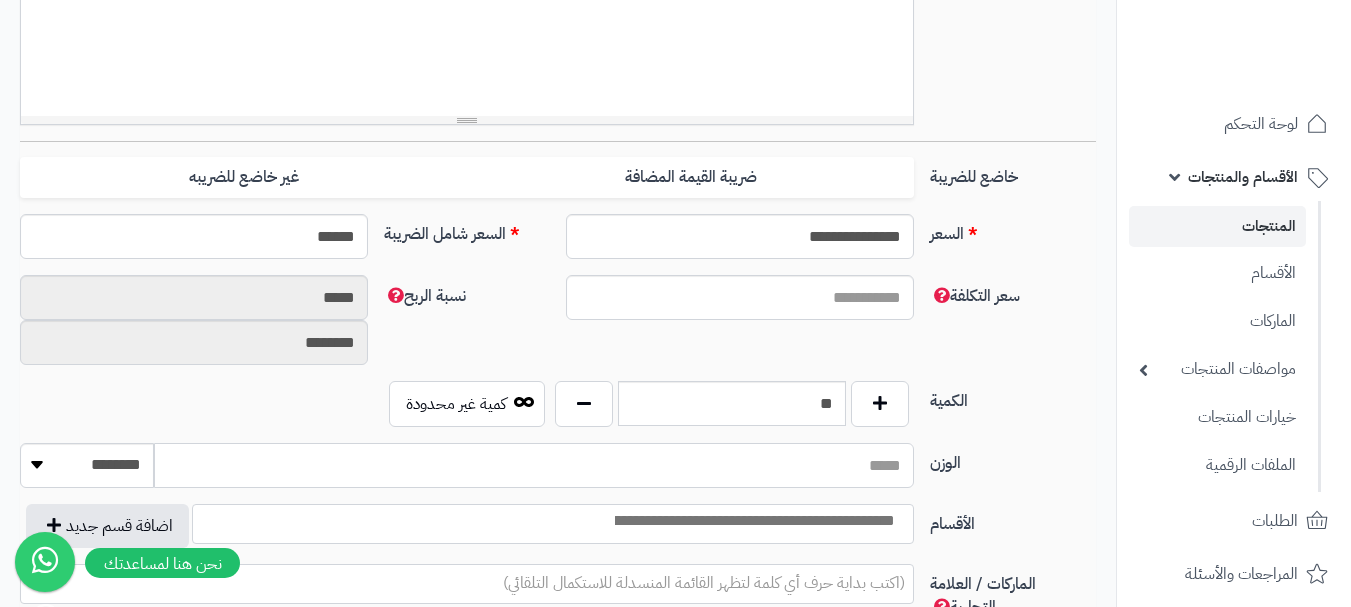 click on "الوزن" at bounding box center (534, 465) 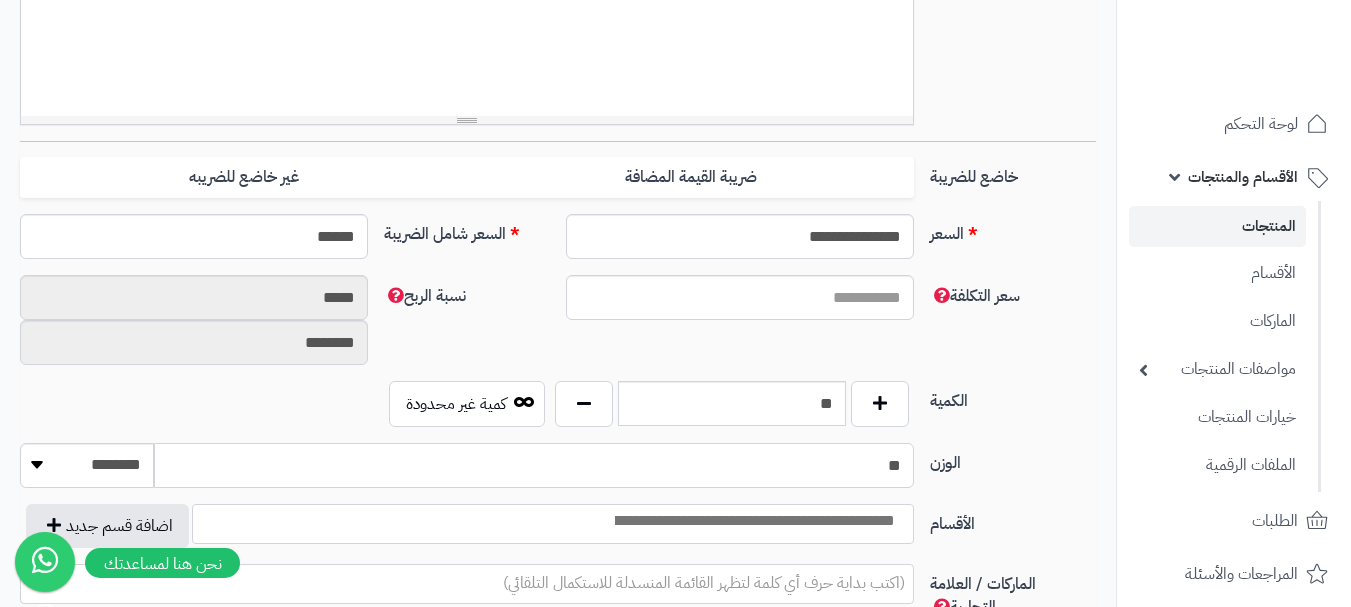scroll, scrollTop: 900, scrollLeft: 0, axis: vertical 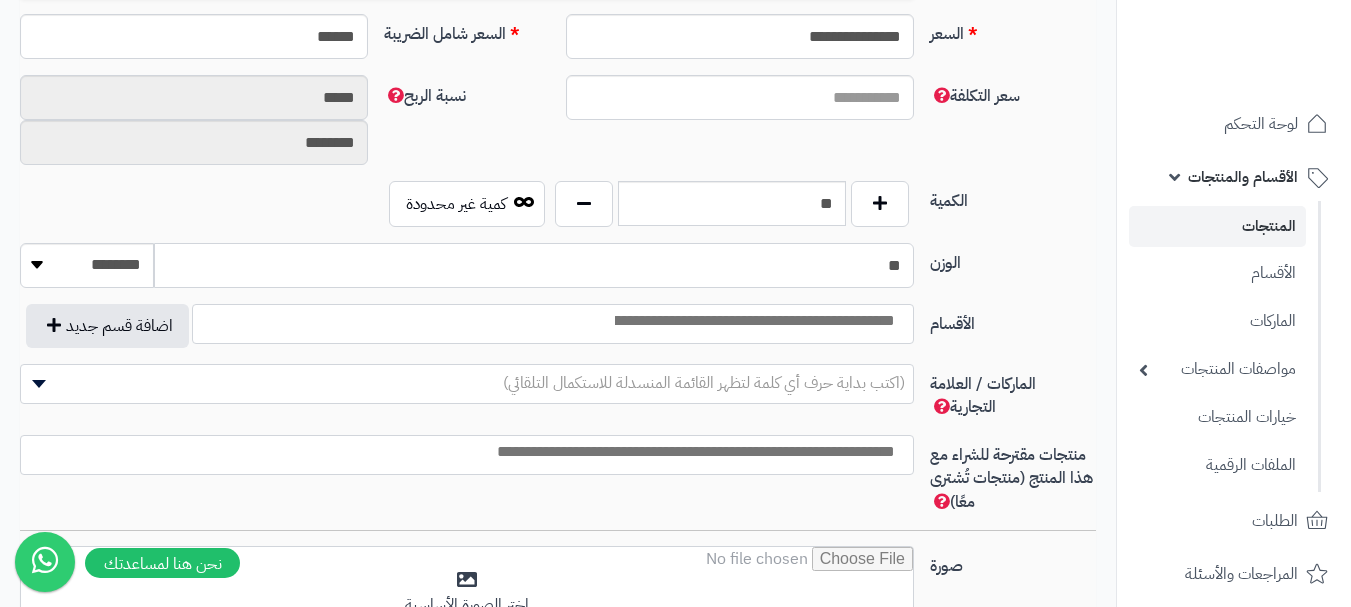 type on "**" 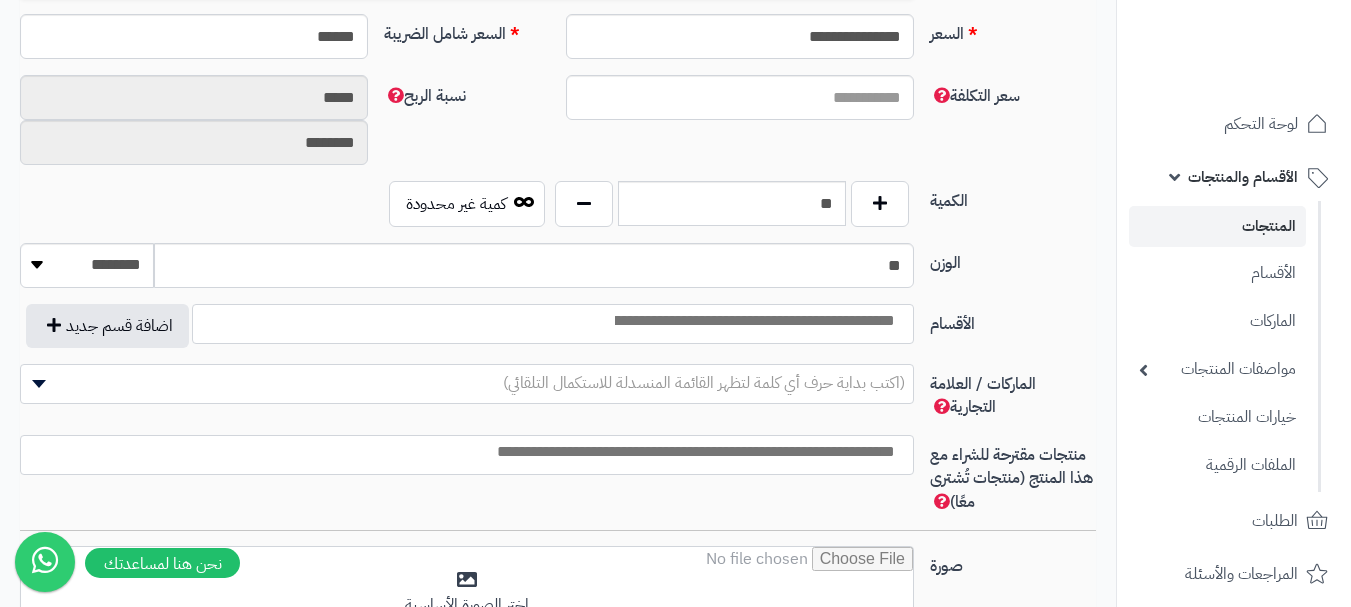 click at bounding box center (753, 321) 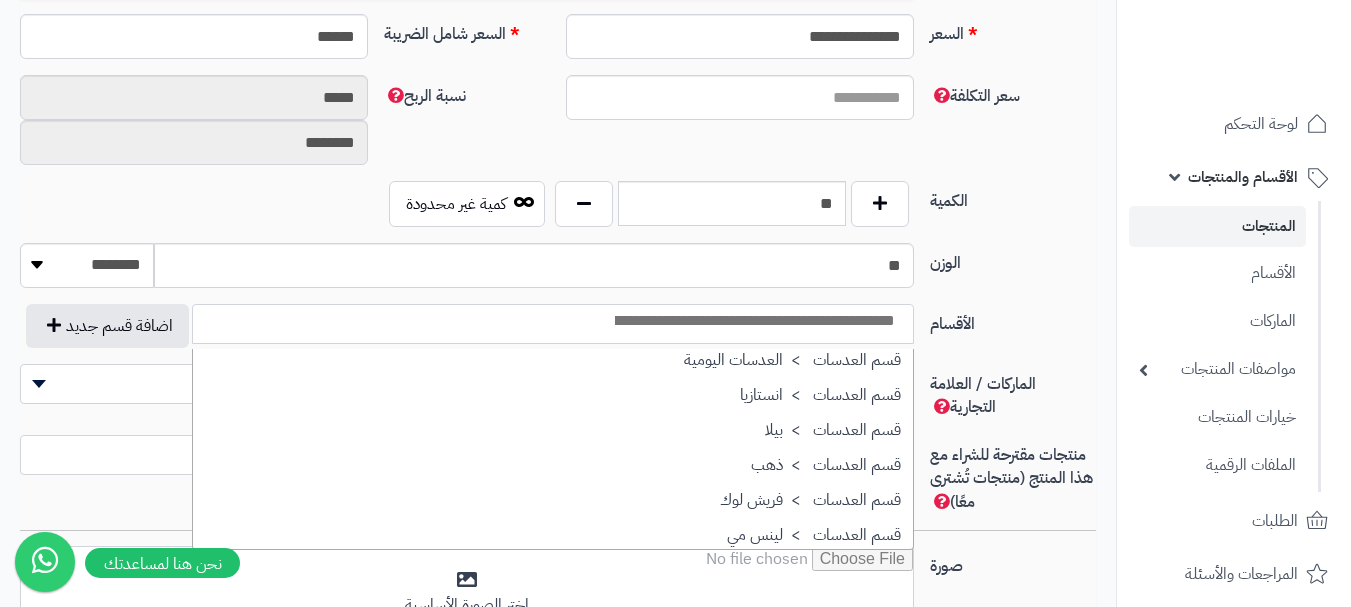 scroll, scrollTop: 1700, scrollLeft: 0, axis: vertical 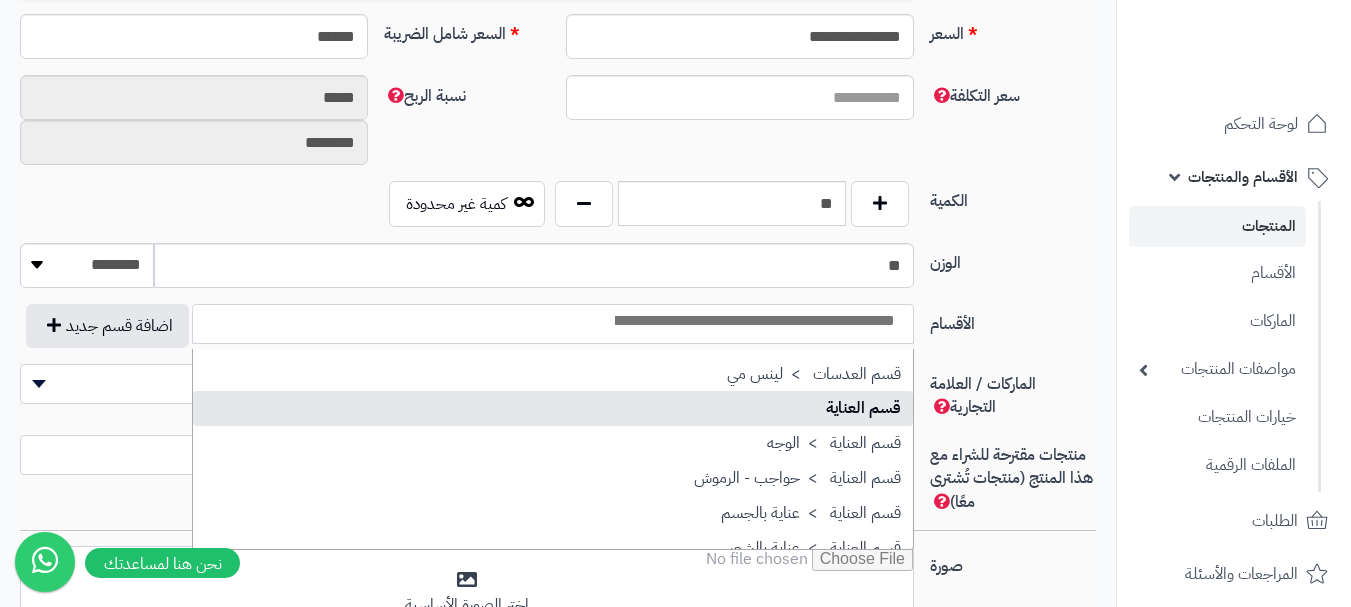 select on "**" 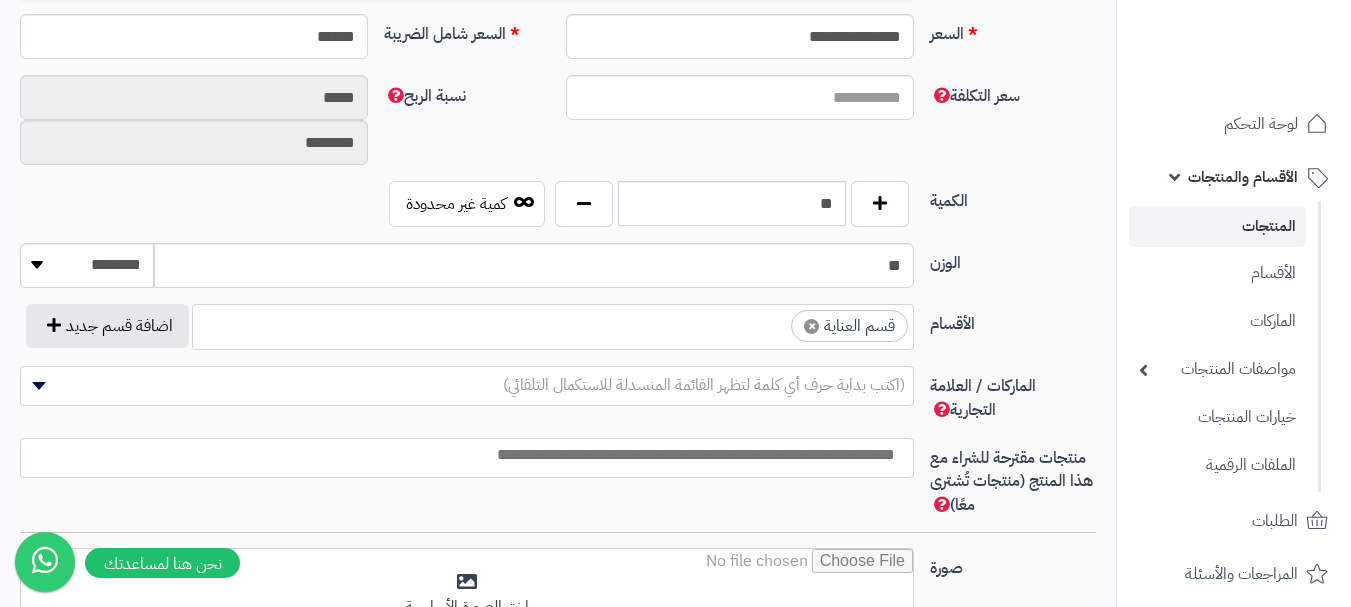 scroll, scrollTop: 1250, scrollLeft: 0, axis: vertical 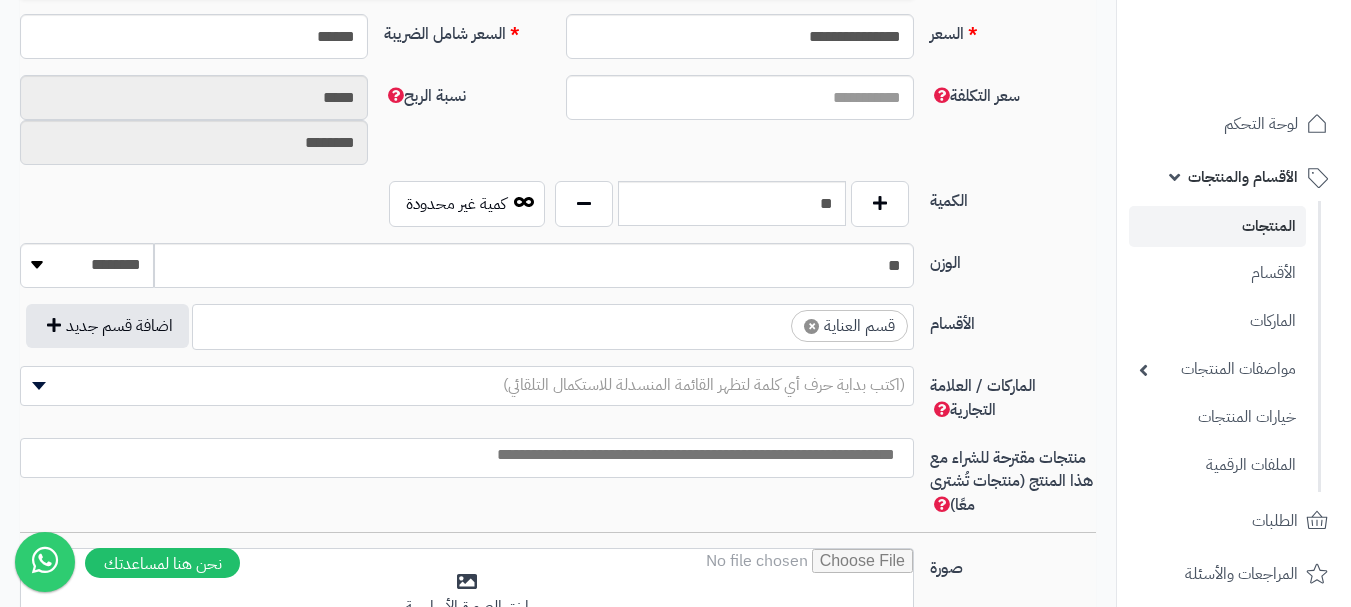 click on "× قسم العناية" at bounding box center (553, 324) 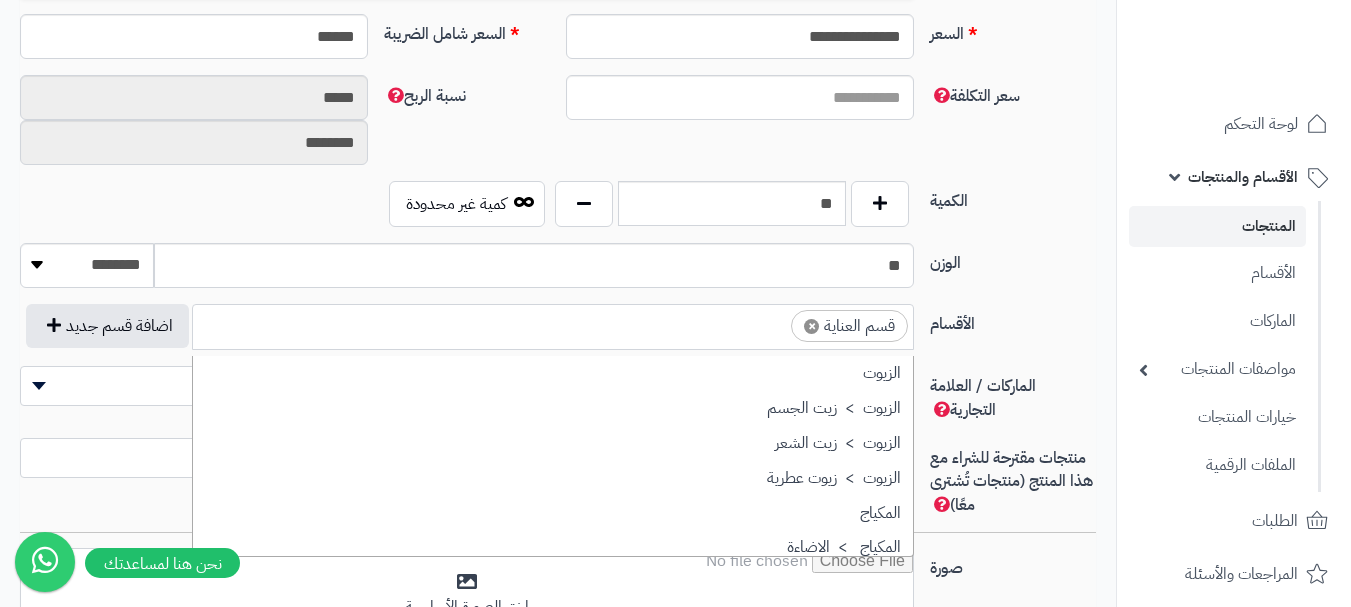 scroll, scrollTop: 1707, scrollLeft: 0, axis: vertical 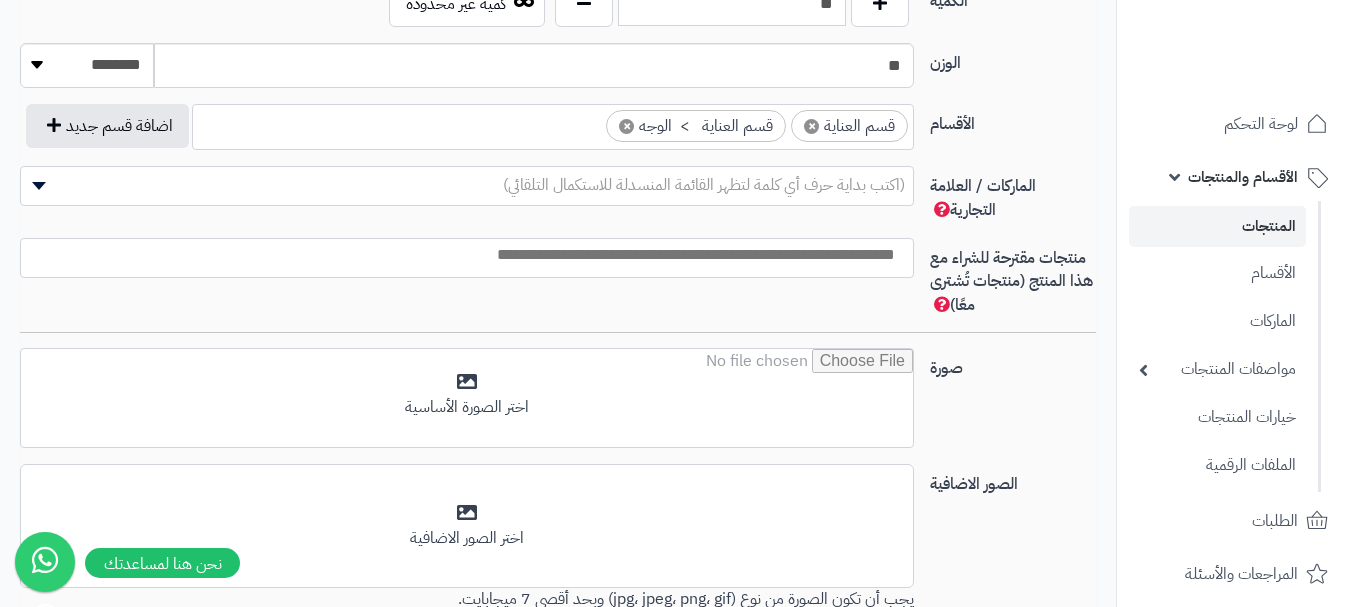 click at bounding box center [462, 255] 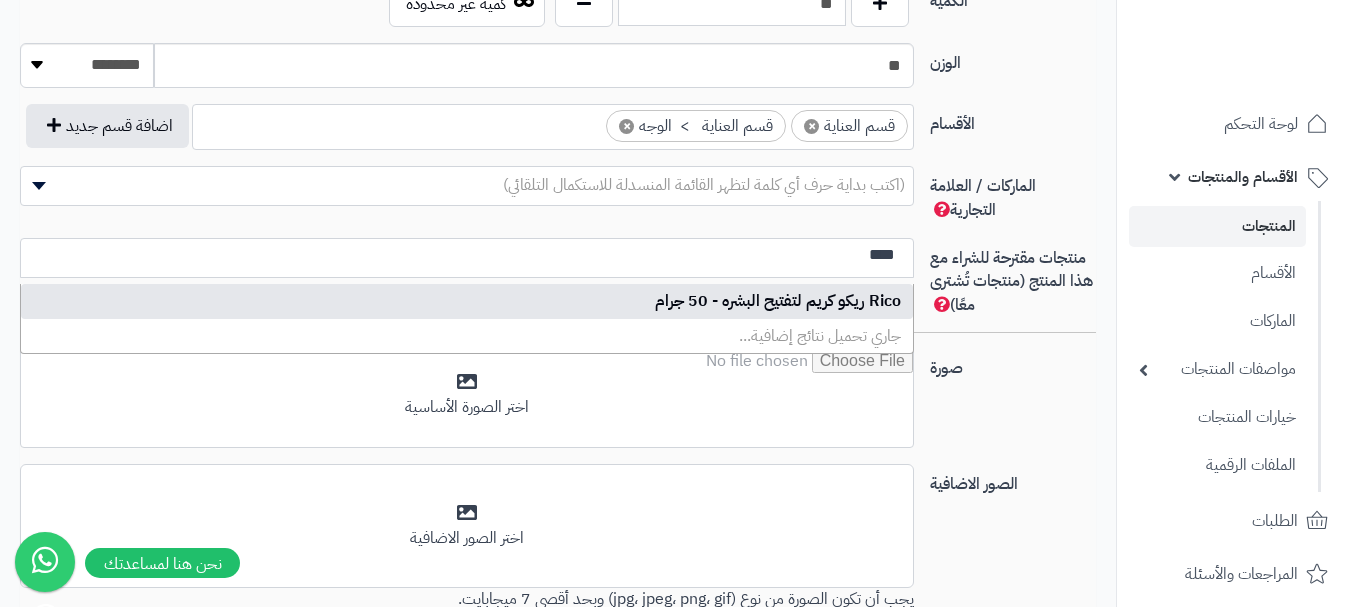 type on "****" 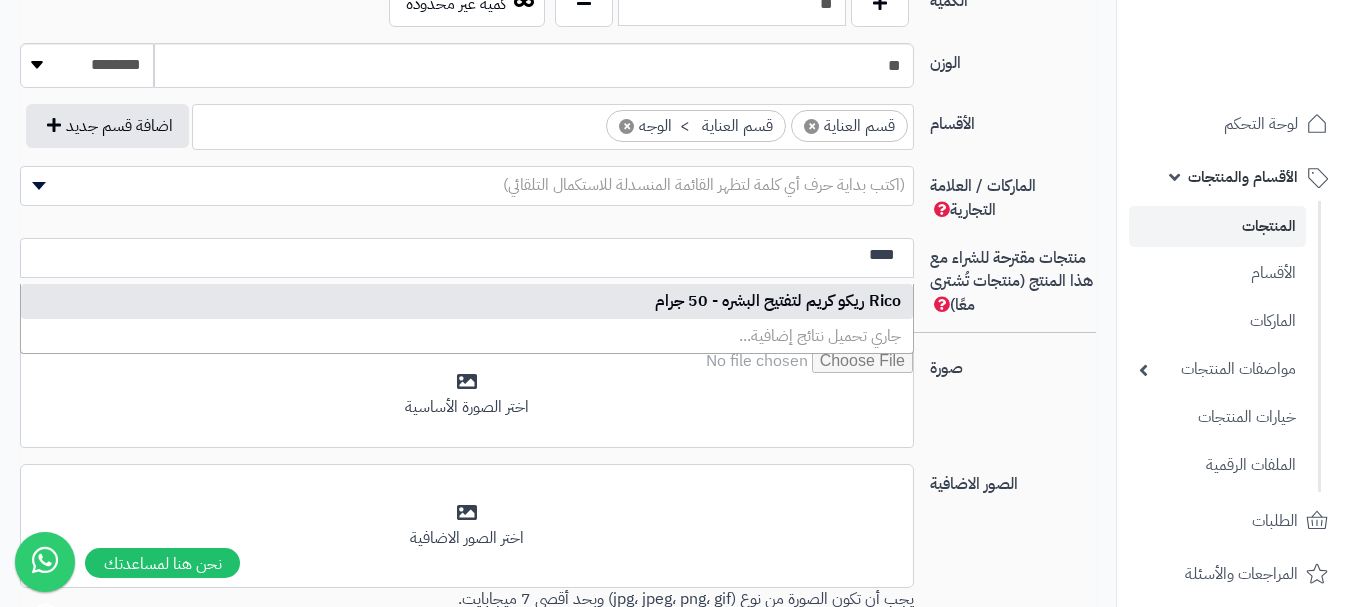 type 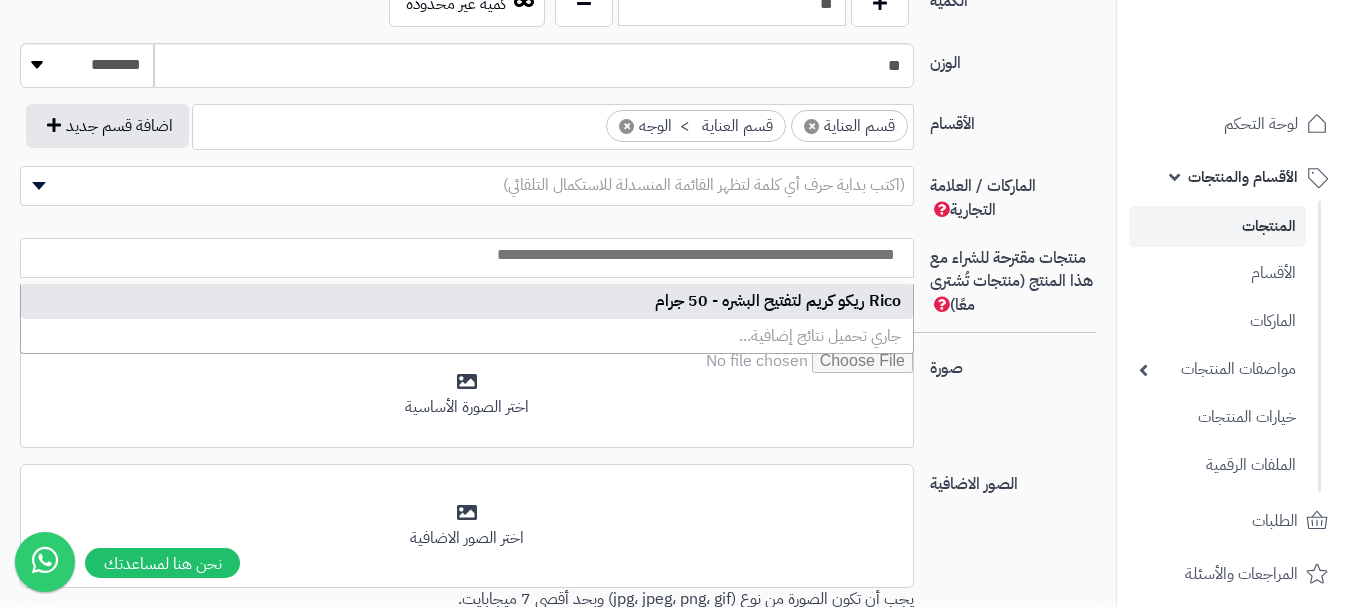 select on "***" 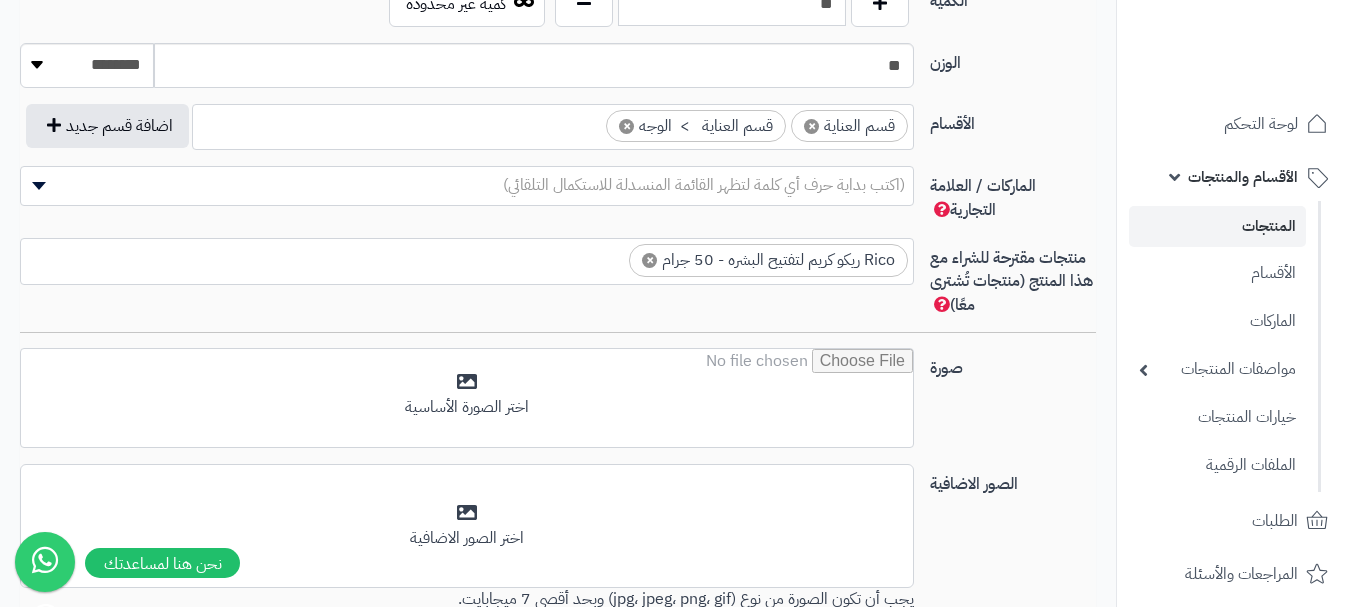 scroll, scrollTop: 0, scrollLeft: 0, axis: both 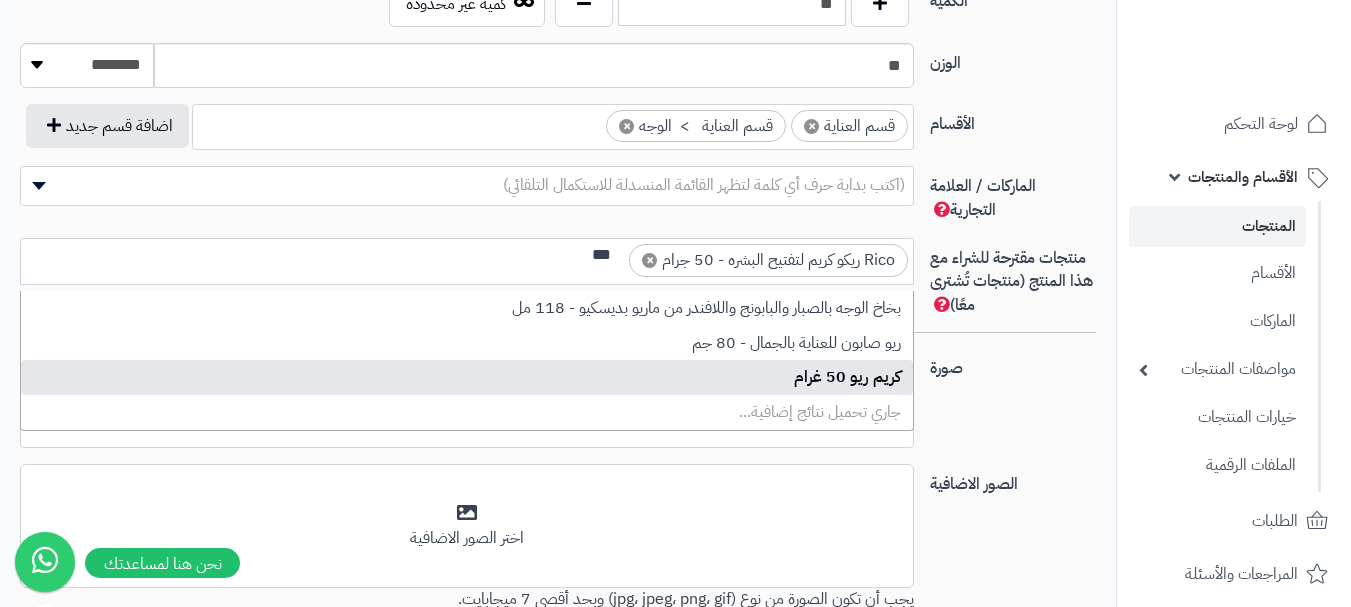 type on "***" 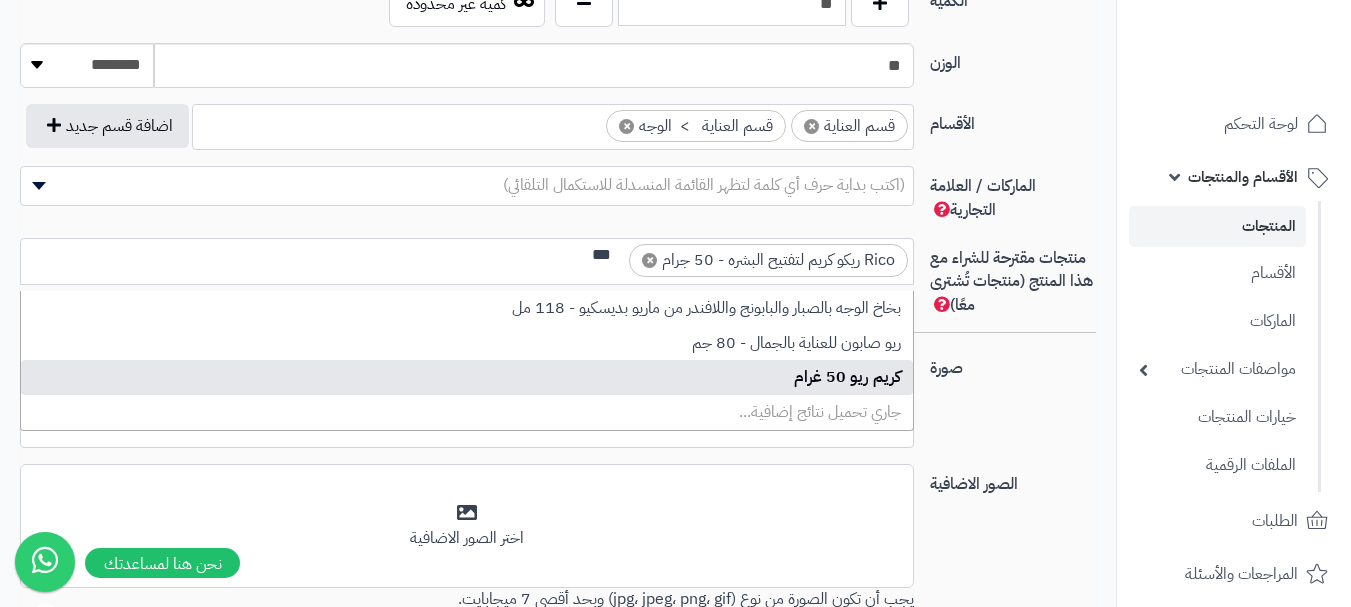 type 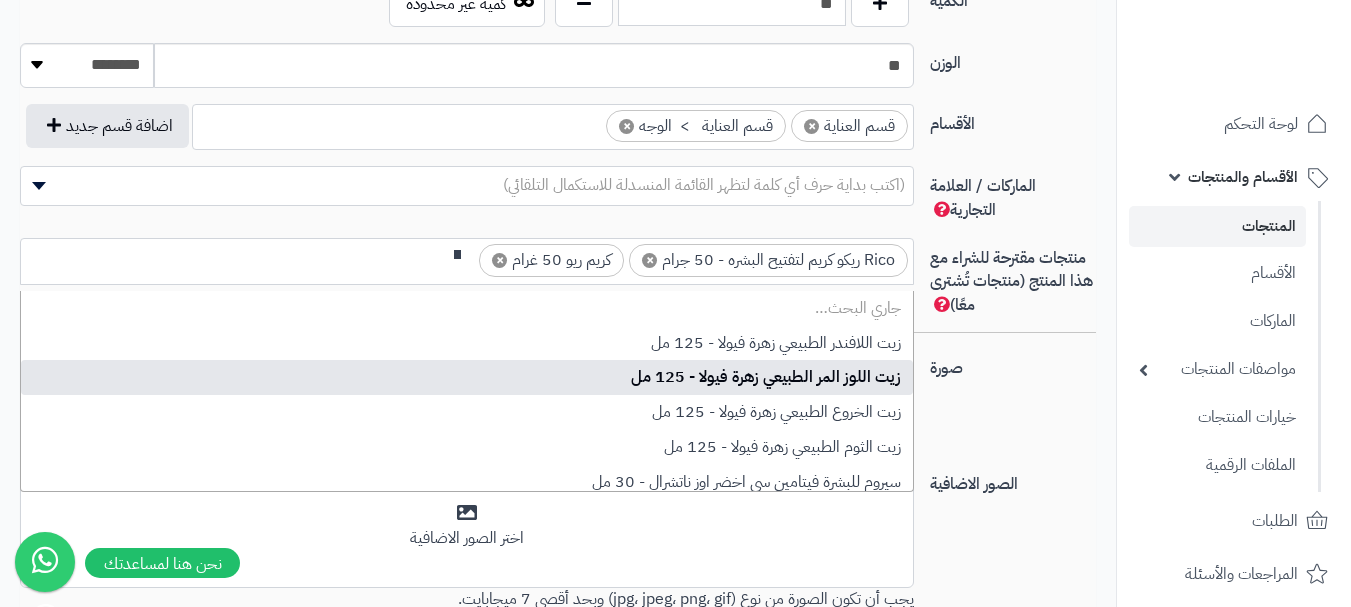 scroll, scrollTop: 0, scrollLeft: 0, axis: both 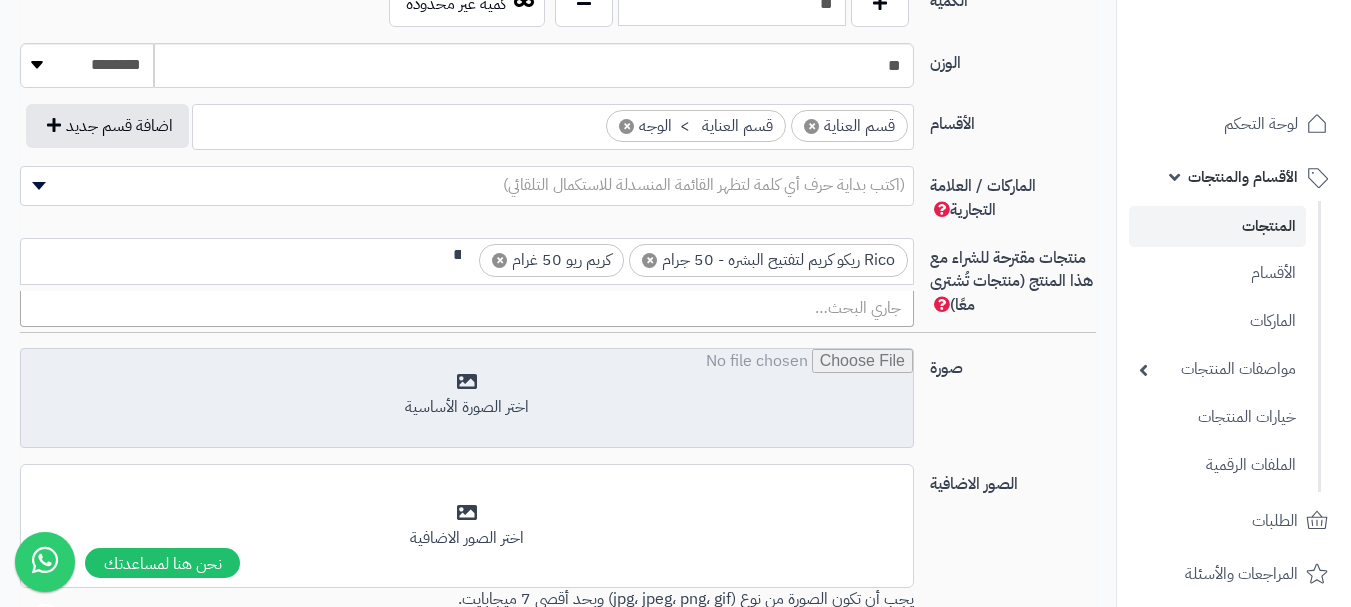 type on "*" 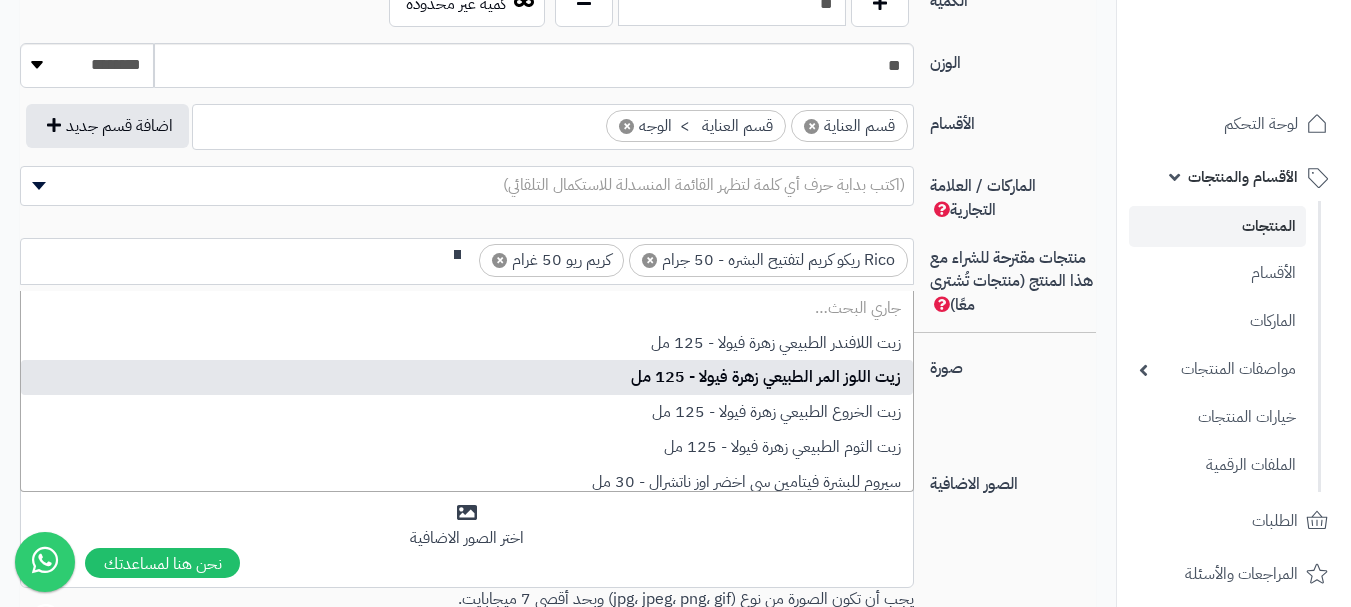 scroll, scrollTop: 0, scrollLeft: 0, axis: both 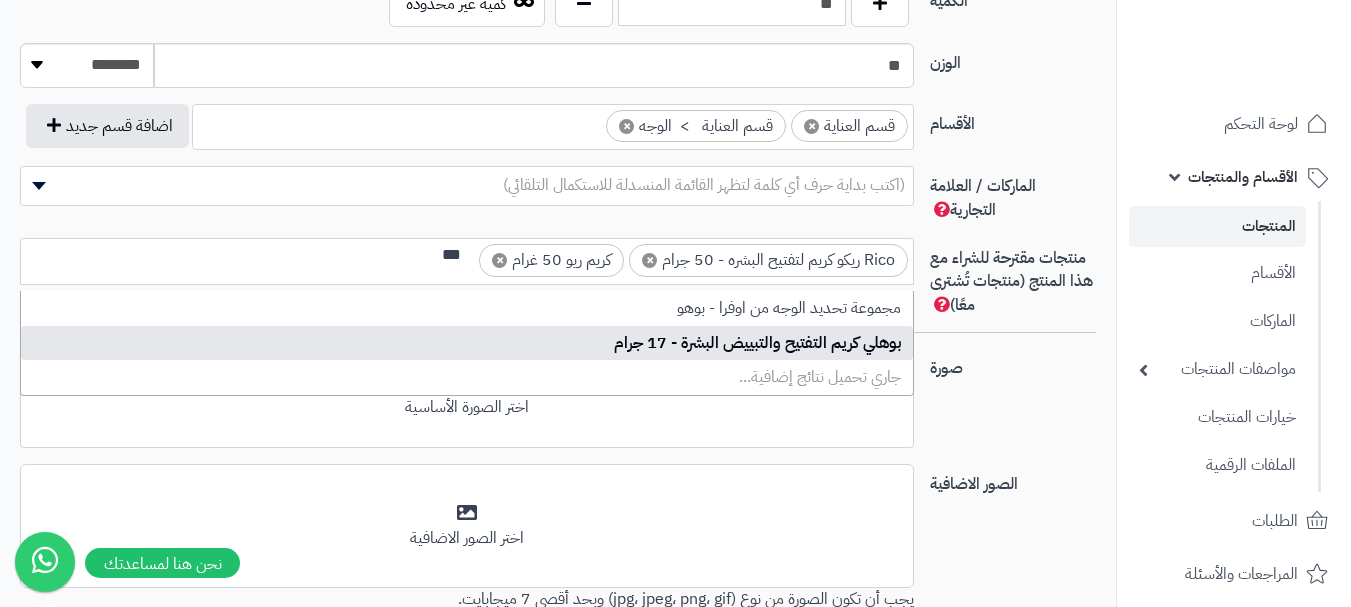 type on "***" 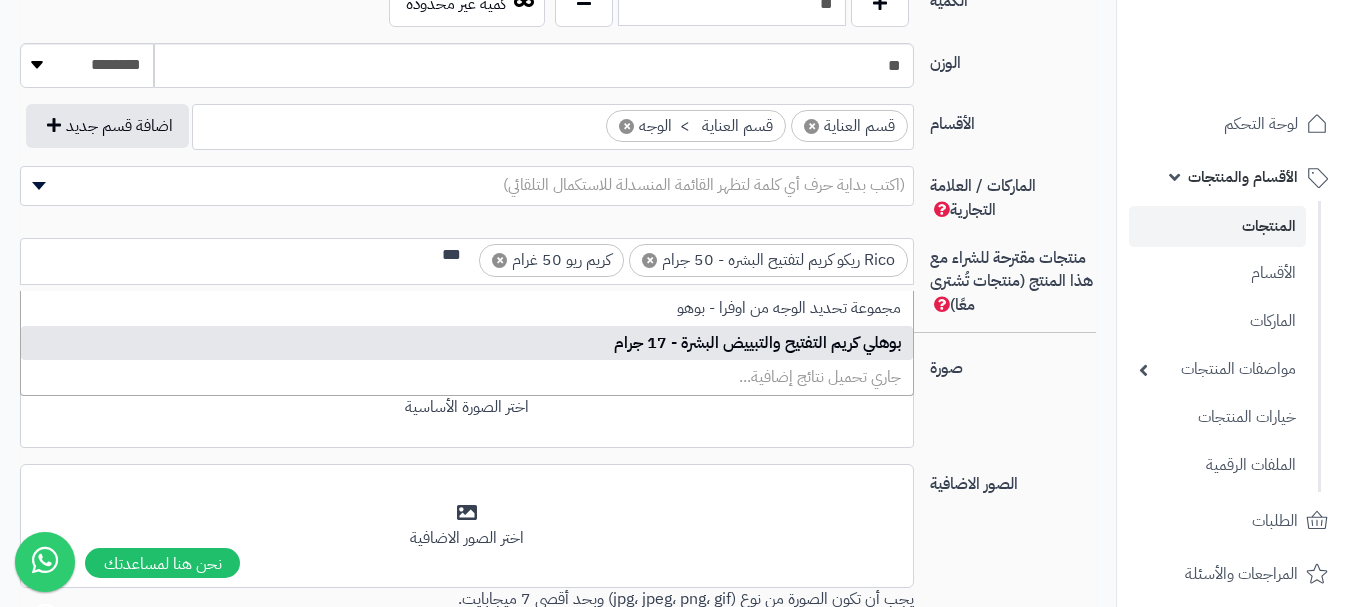 type 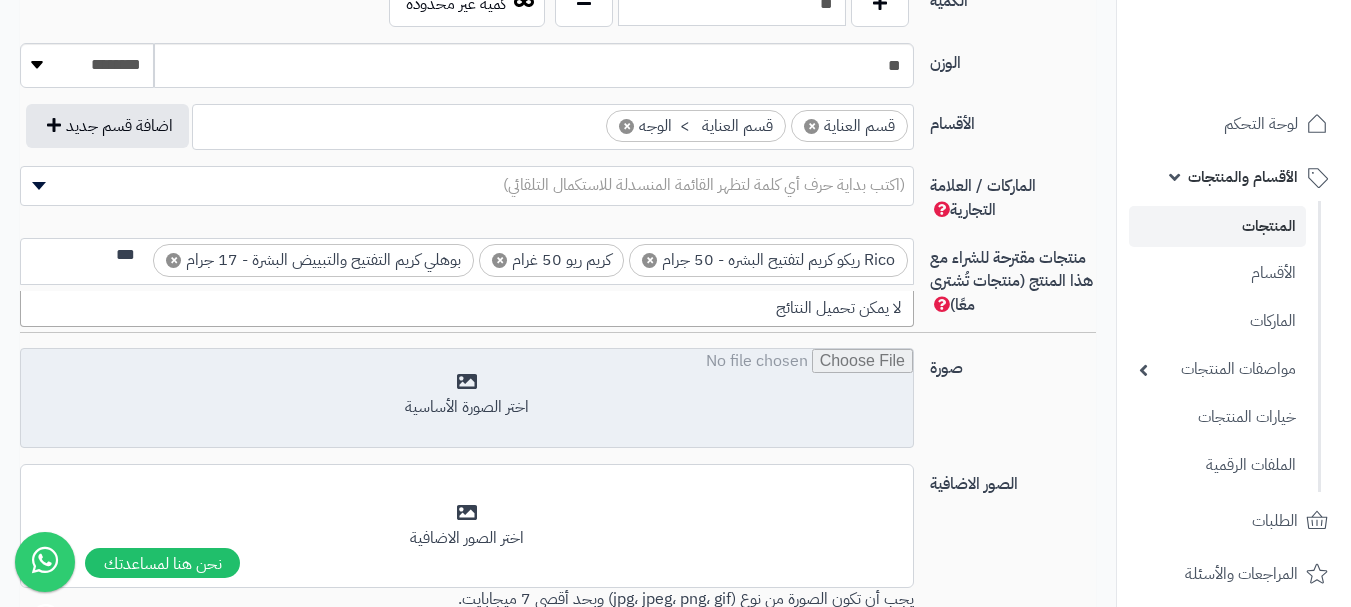 scroll, scrollTop: 0, scrollLeft: 0, axis: both 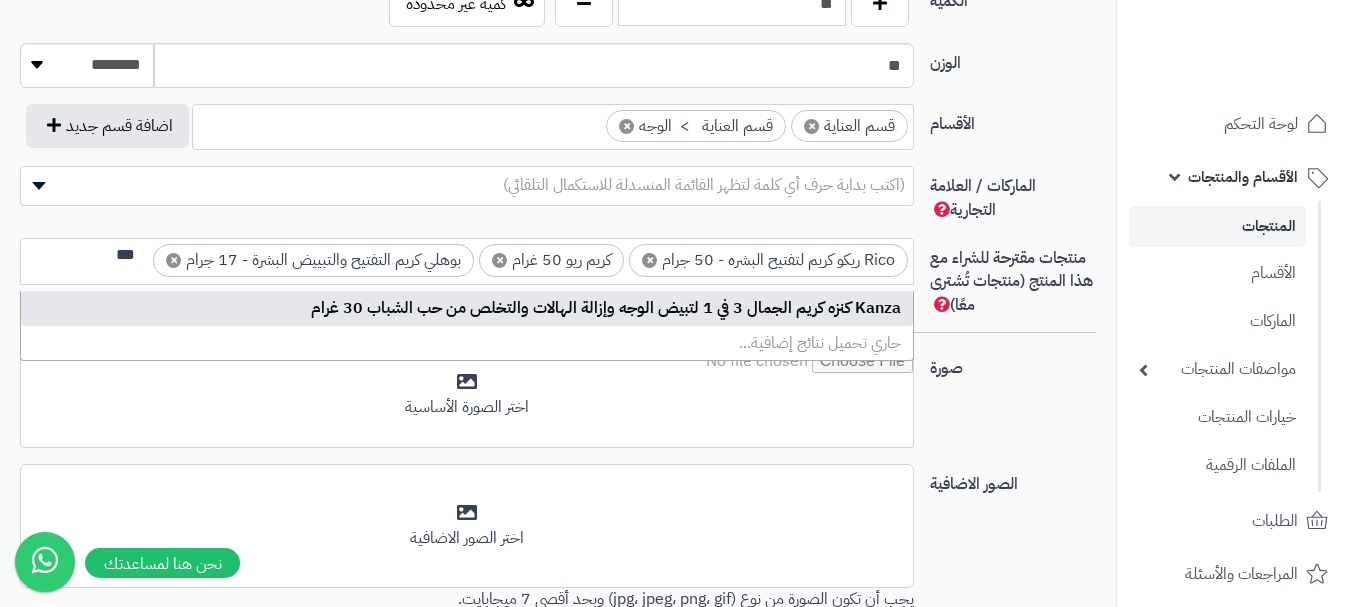 type on "***" 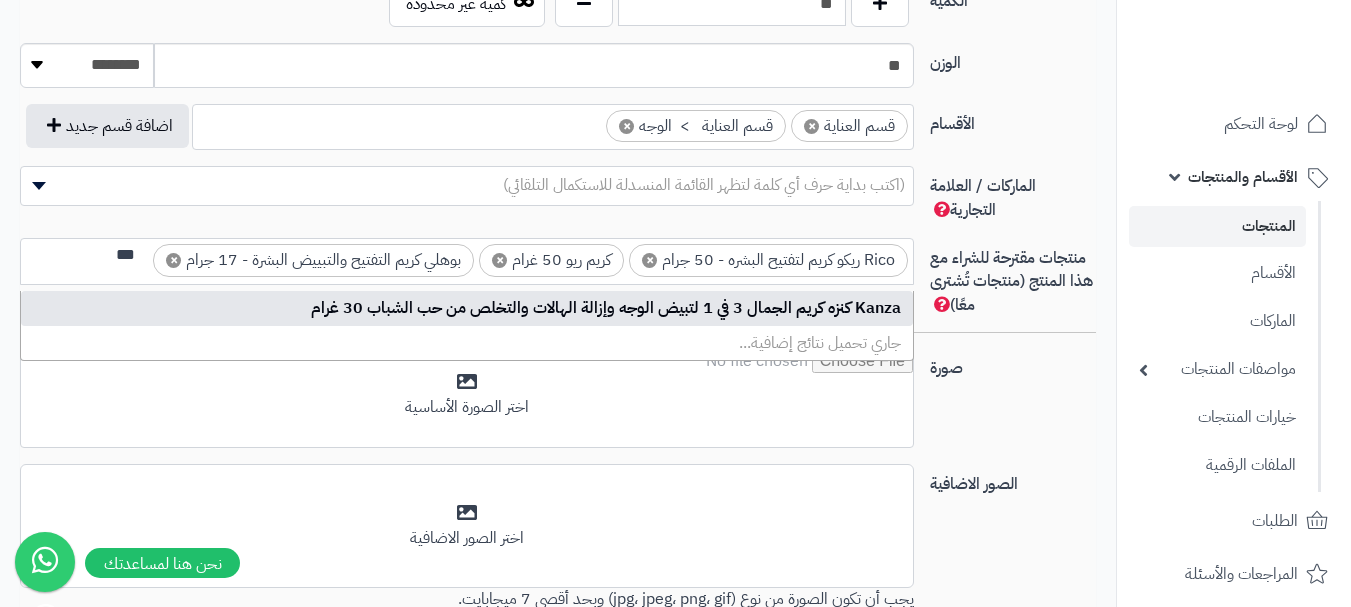 type 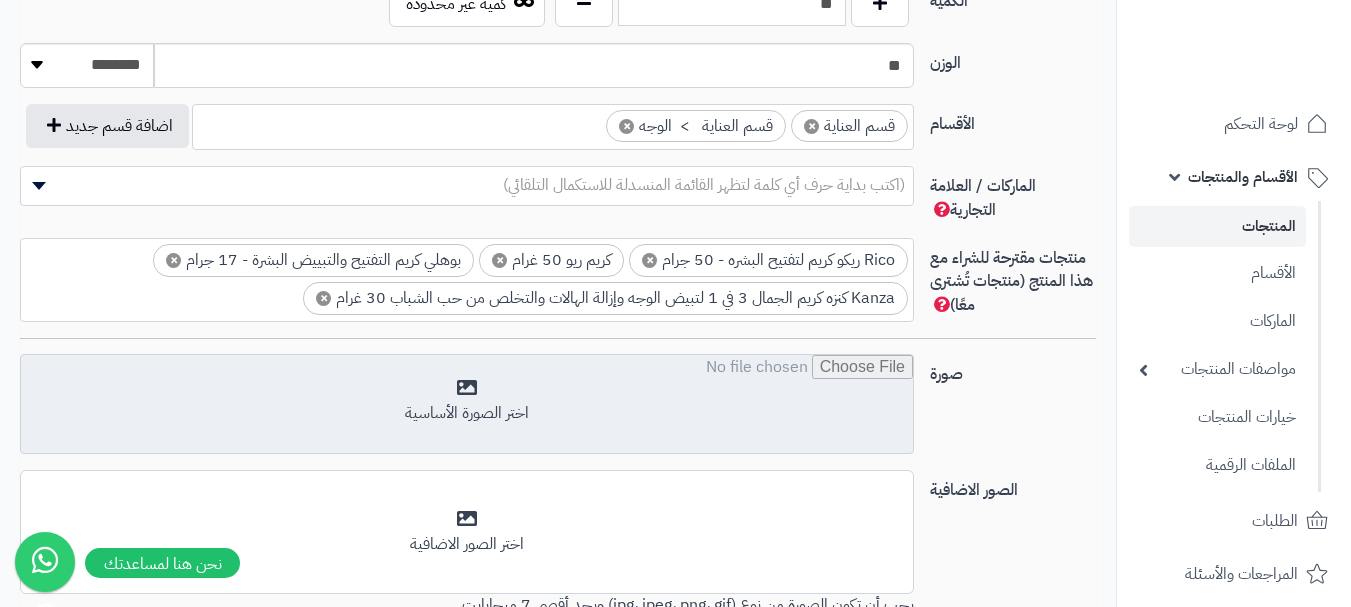 click at bounding box center [467, 405] 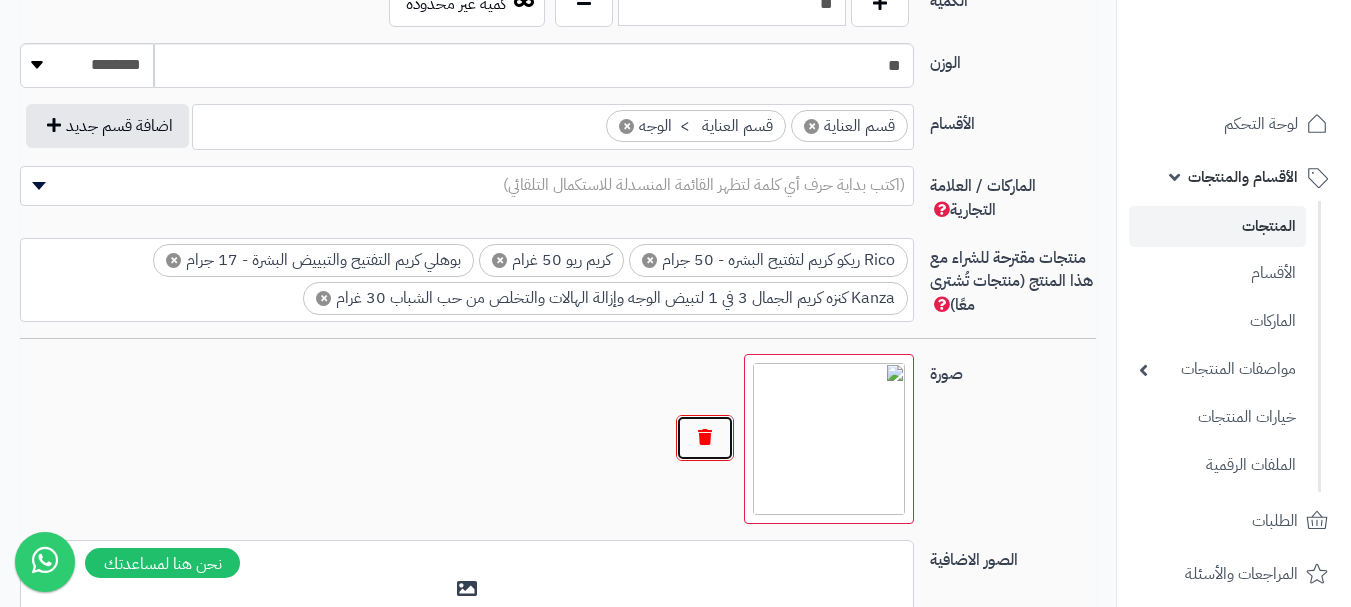click at bounding box center (705, 438) 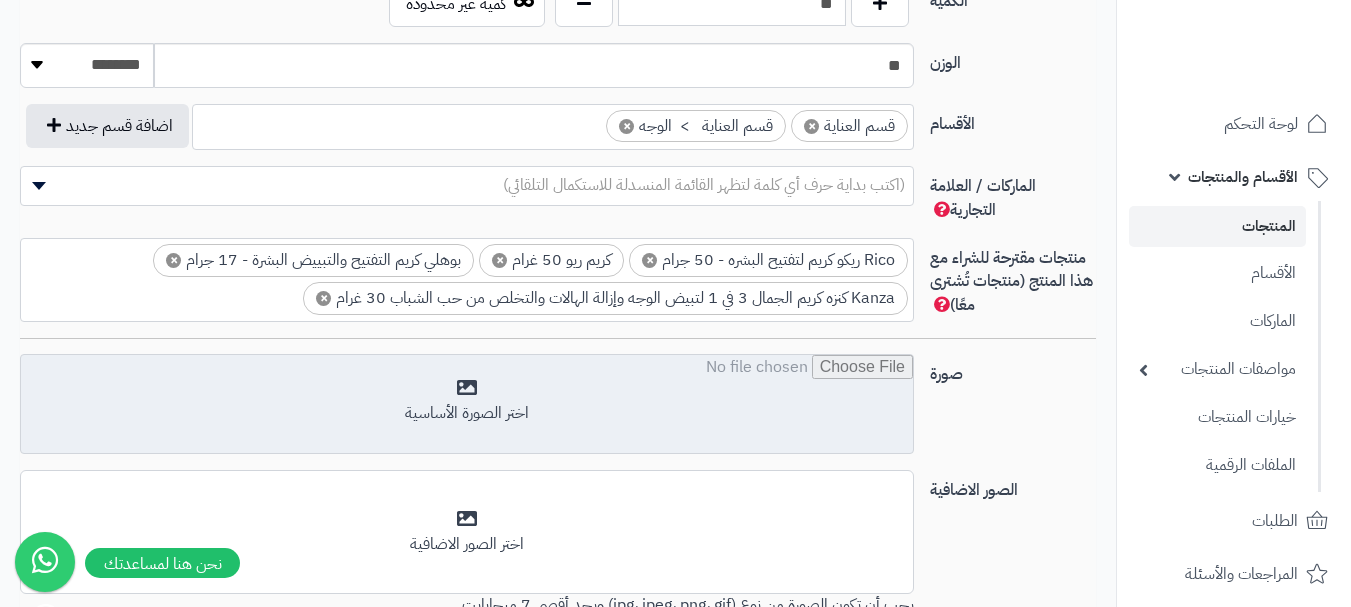 click at bounding box center (467, 405) 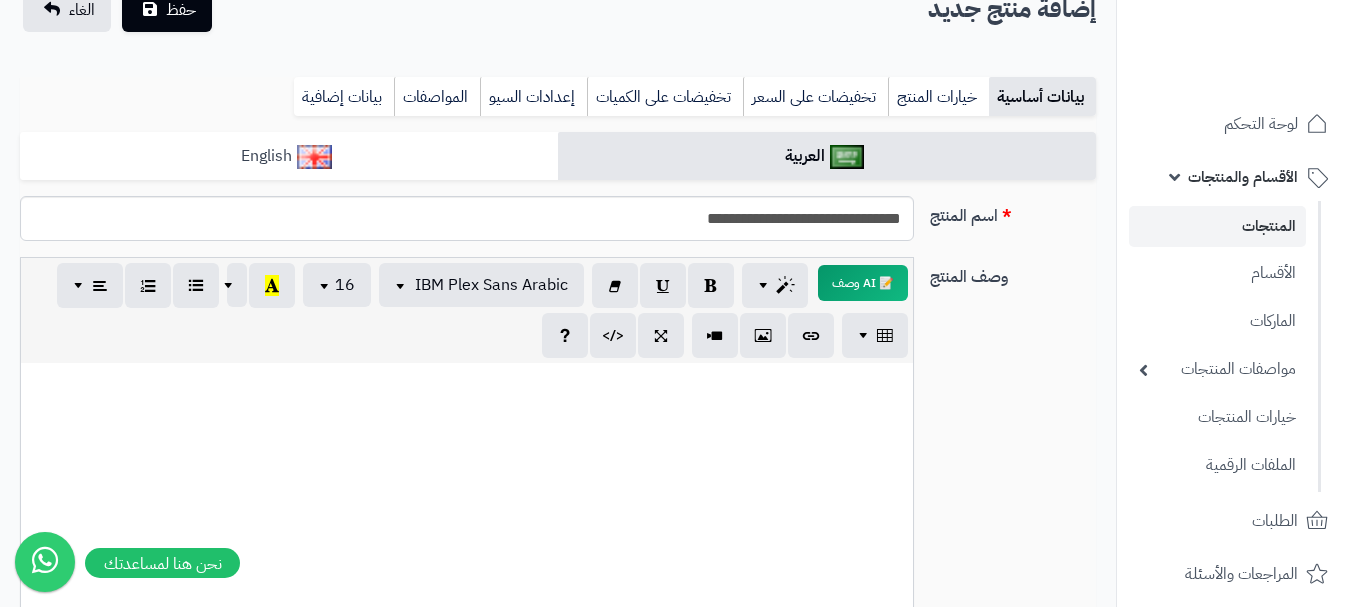 scroll, scrollTop: 0, scrollLeft: 0, axis: both 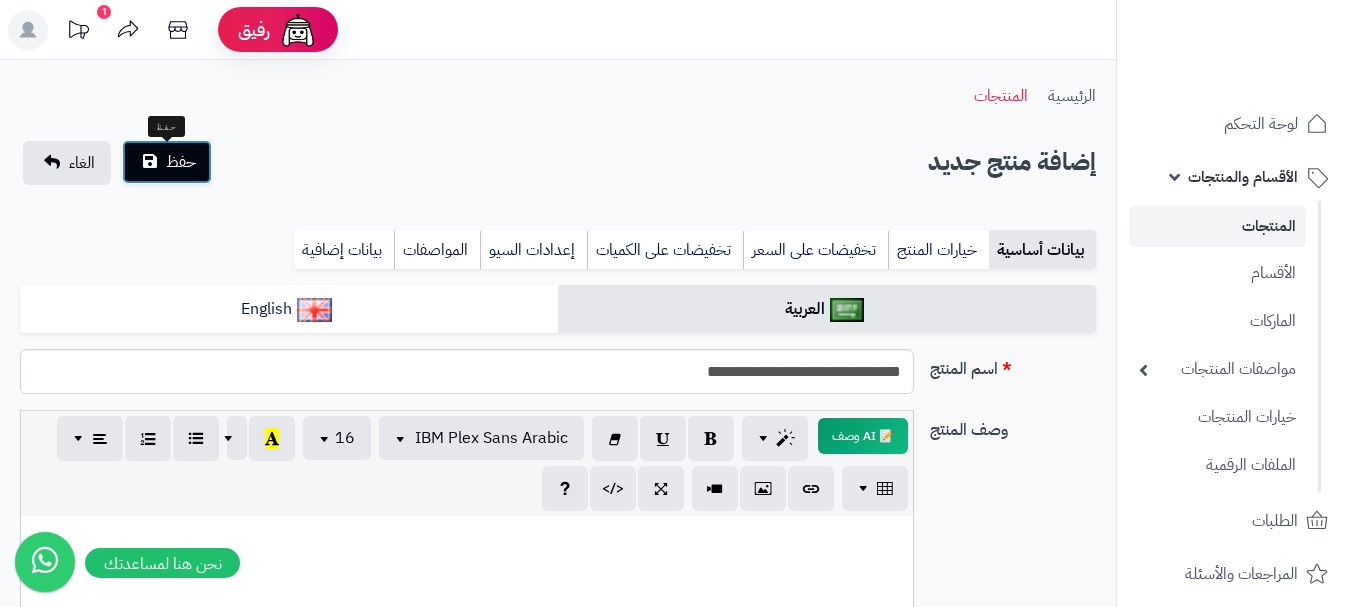 click on "حفظ" at bounding box center (167, 162) 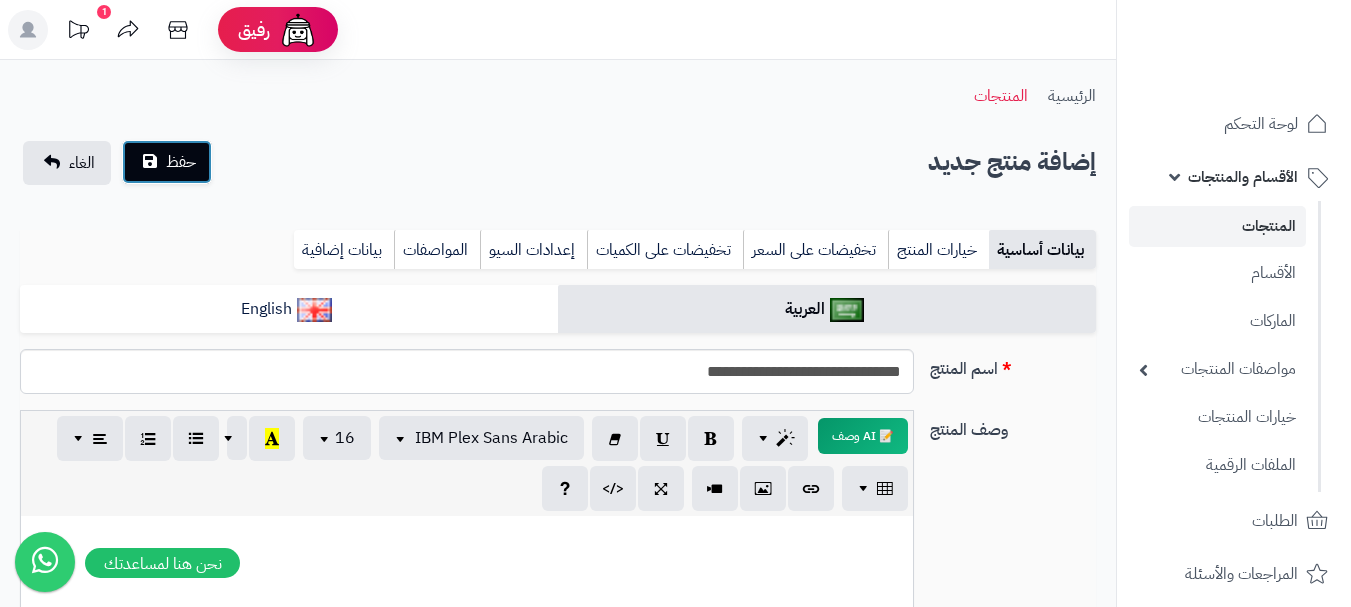 click on "حفظ" at bounding box center (167, 162) 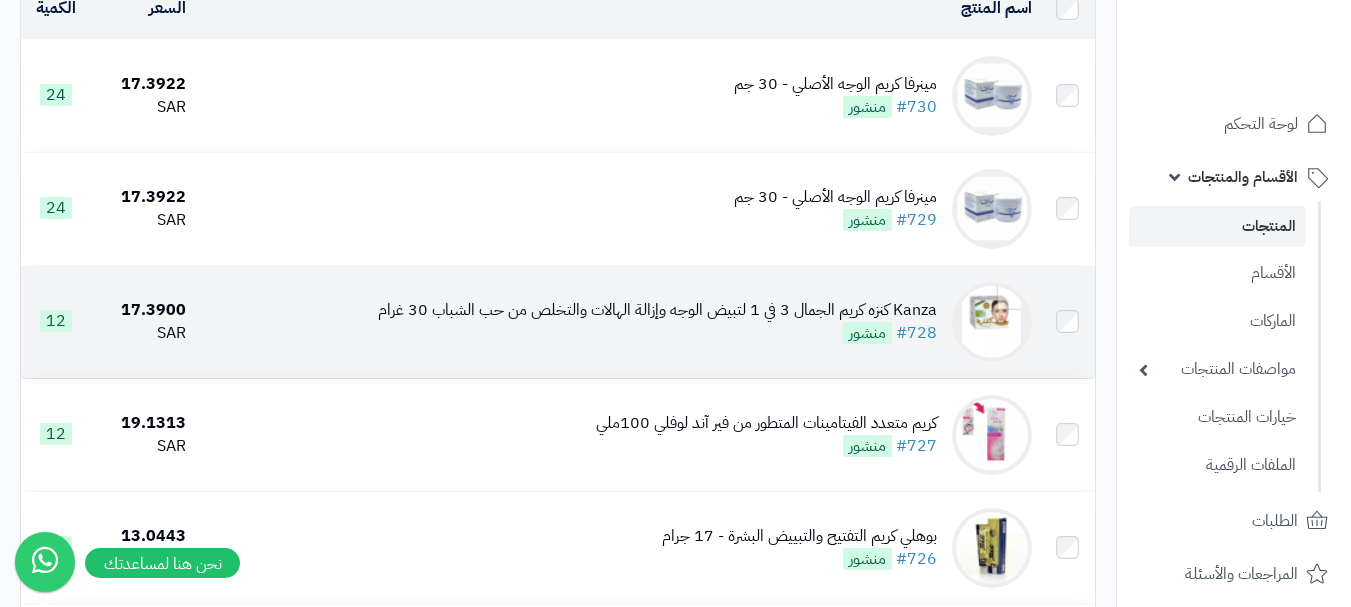 scroll, scrollTop: 300, scrollLeft: 0, axis: vertical 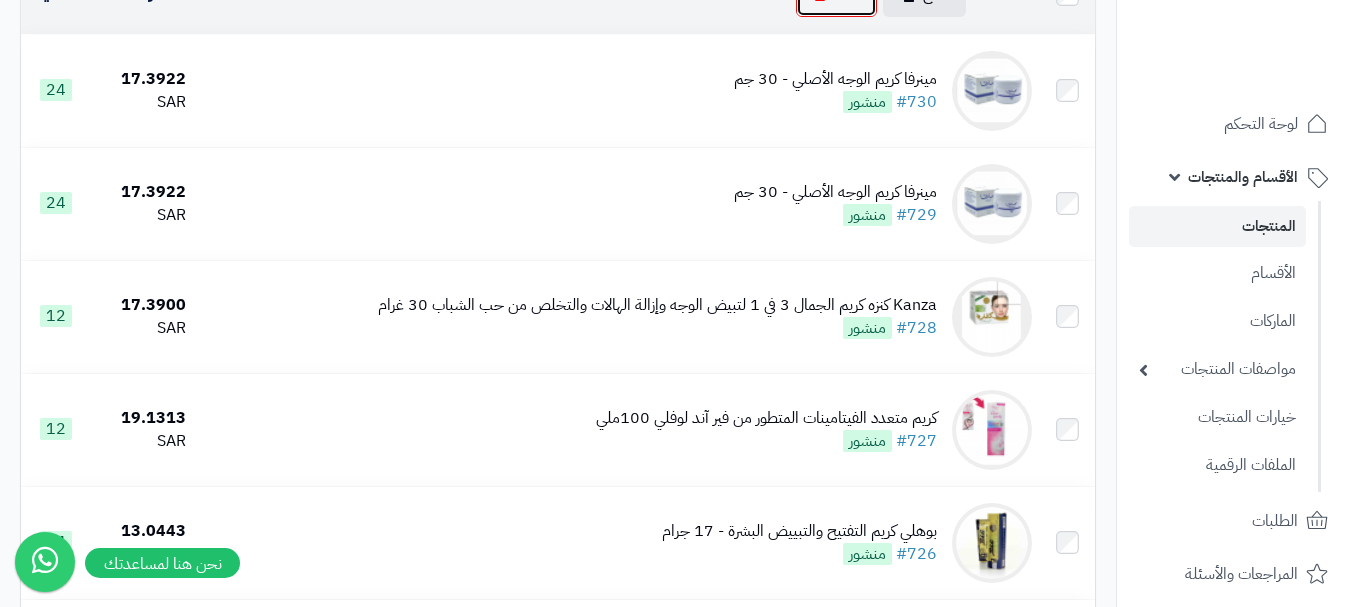 click on "حذف" at bounding box center (836, -6) 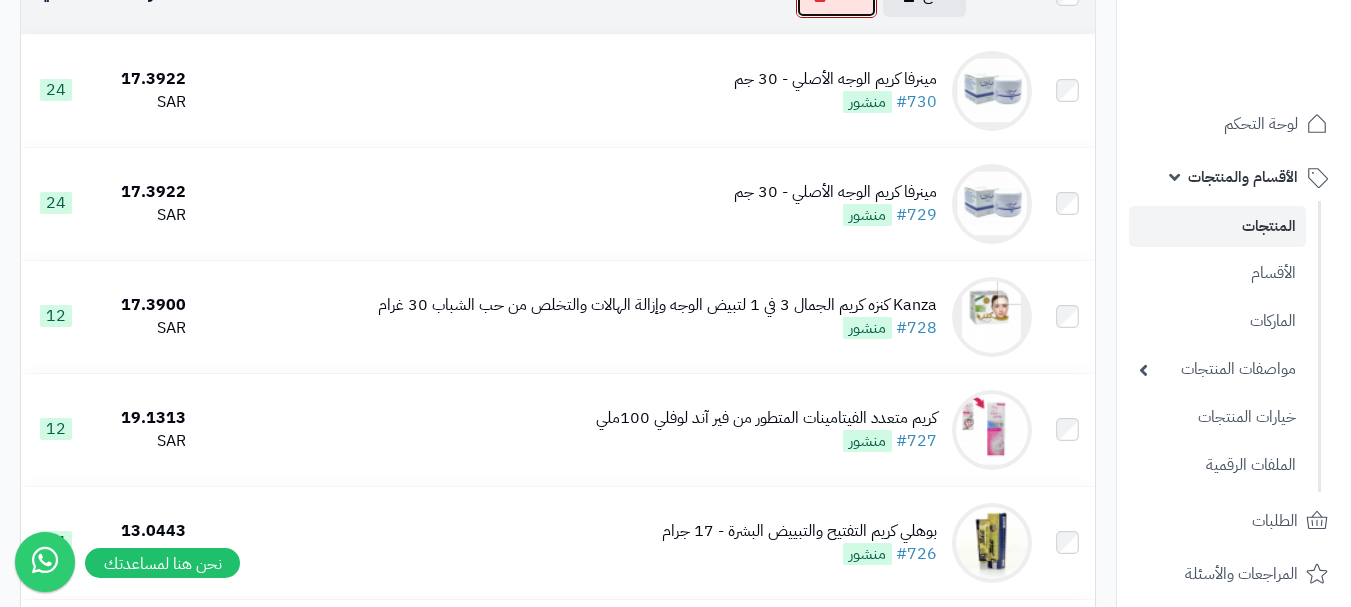 scroll, scrollTop: 210, scrollLeft: 0, axis: vertical 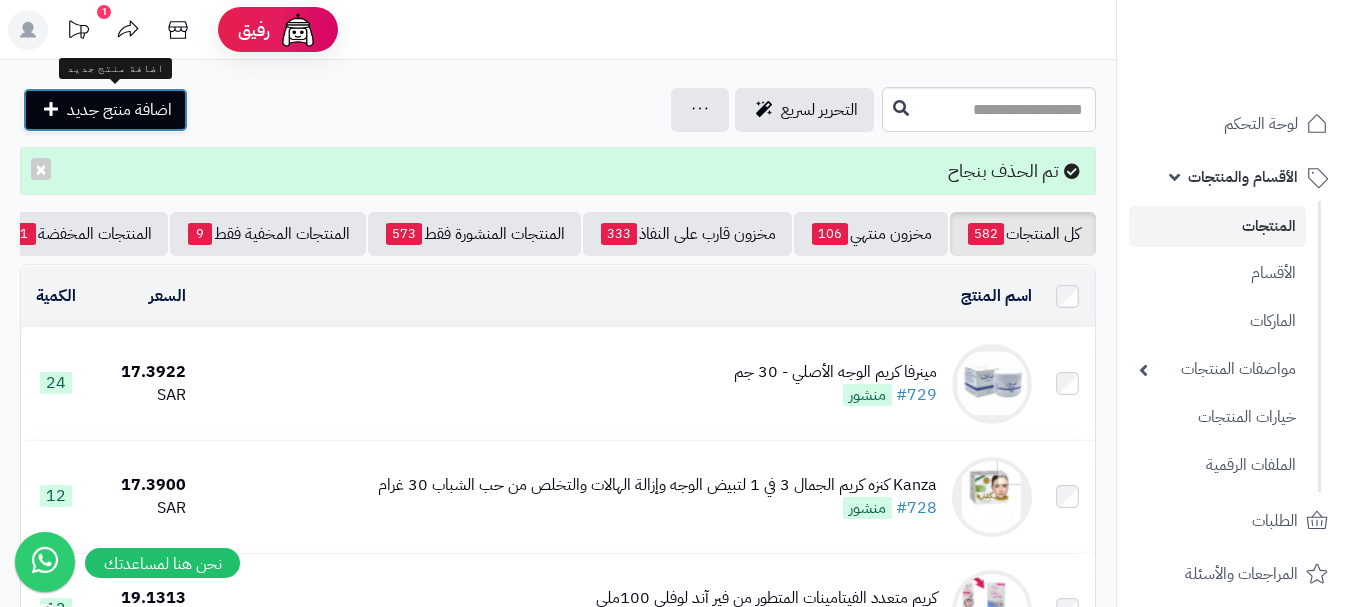 click on "اضافة منتج جديد" at bounding box center (119, 110) 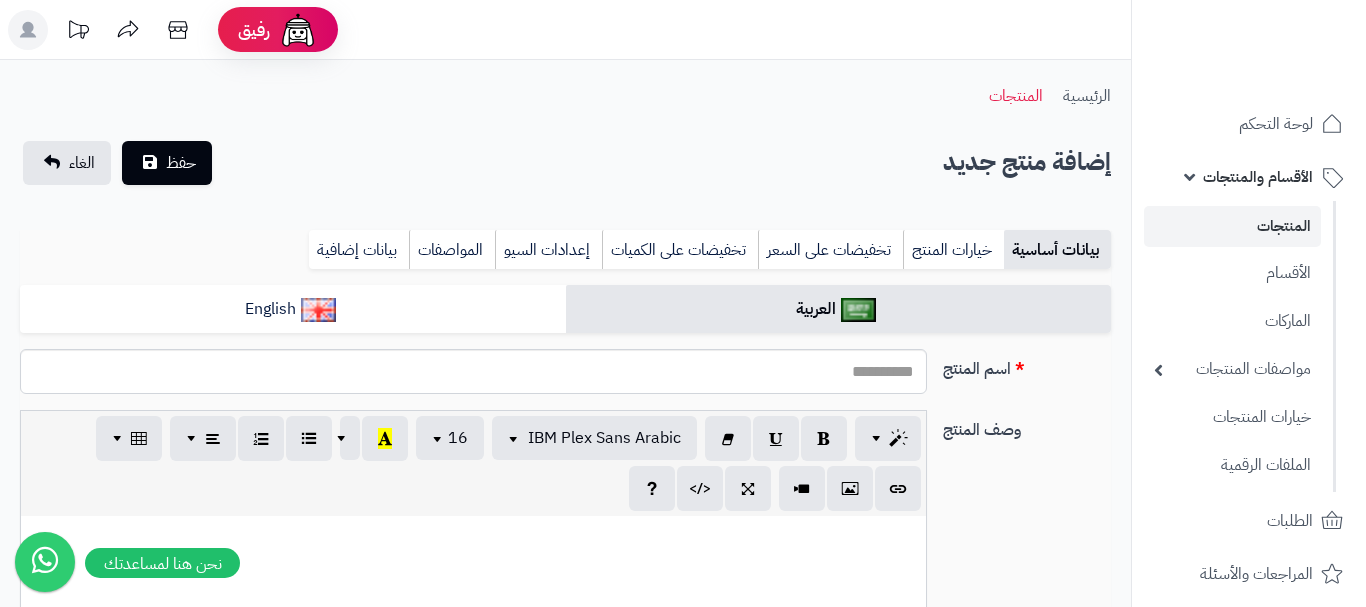 select 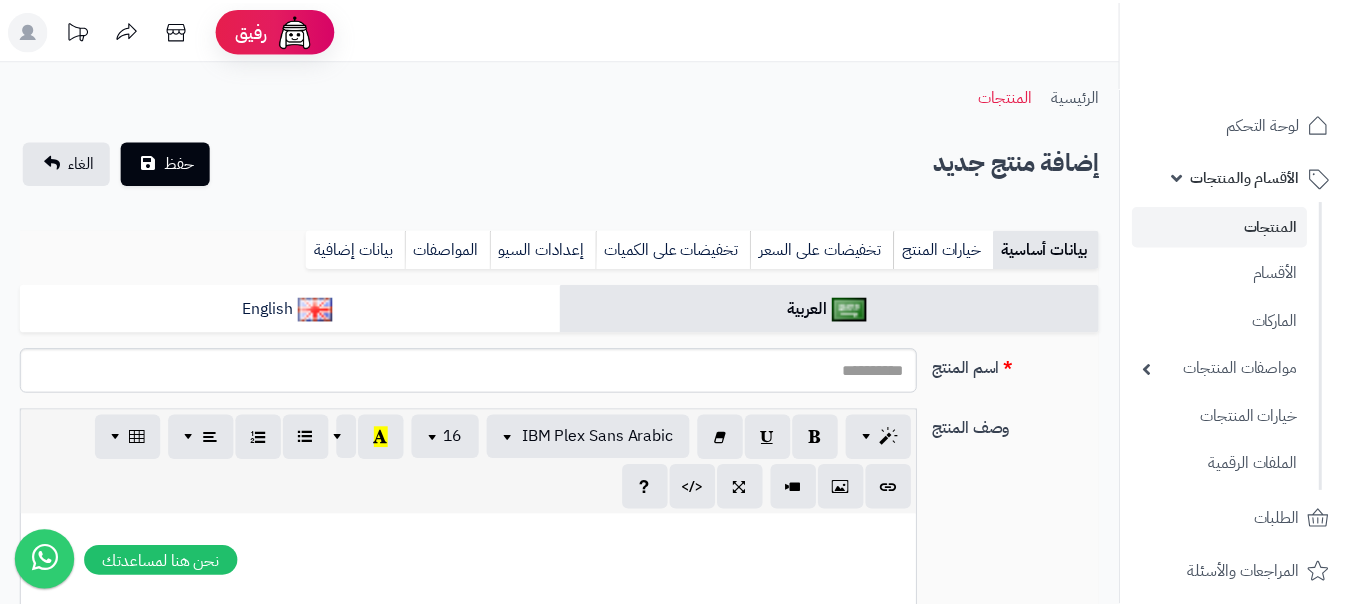 scroll, scrollTop: 0, scrollLeft: 0, axis: both 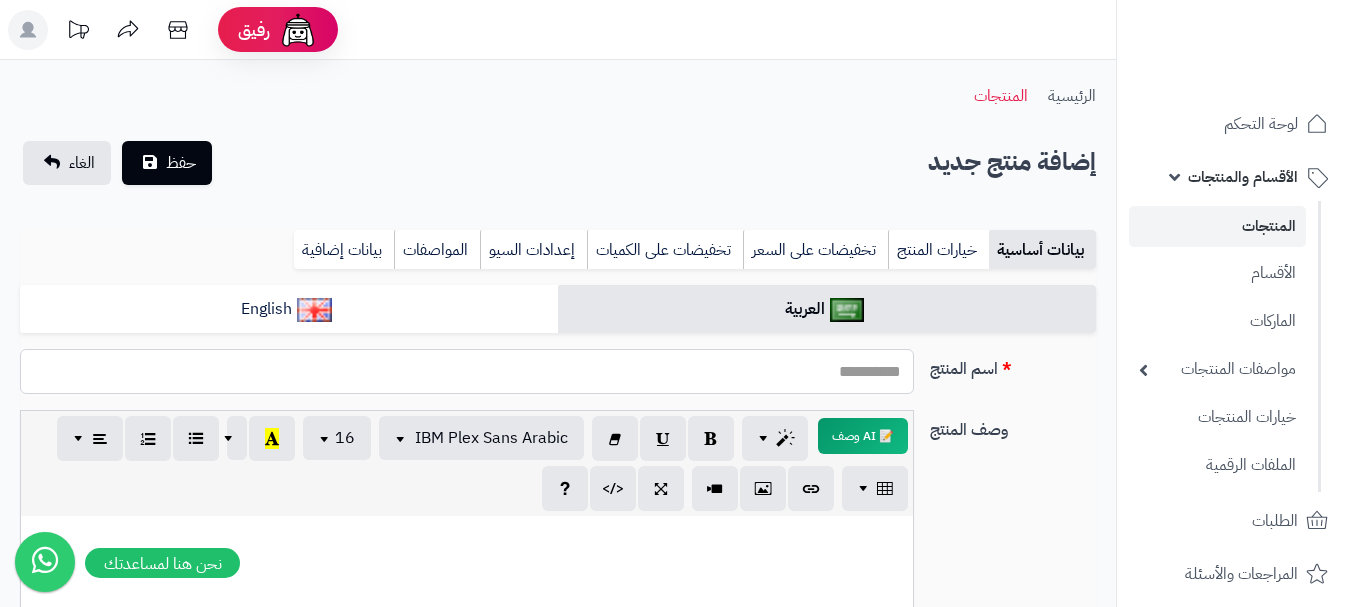 paste on "**********" 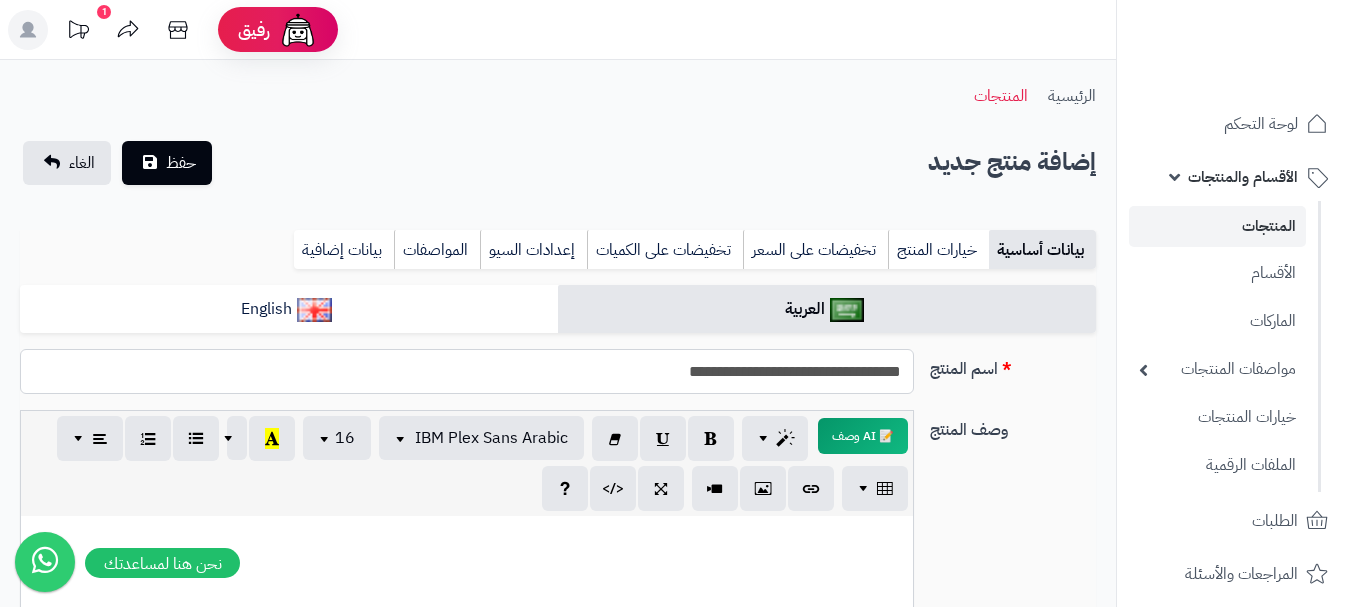 type on "**********" 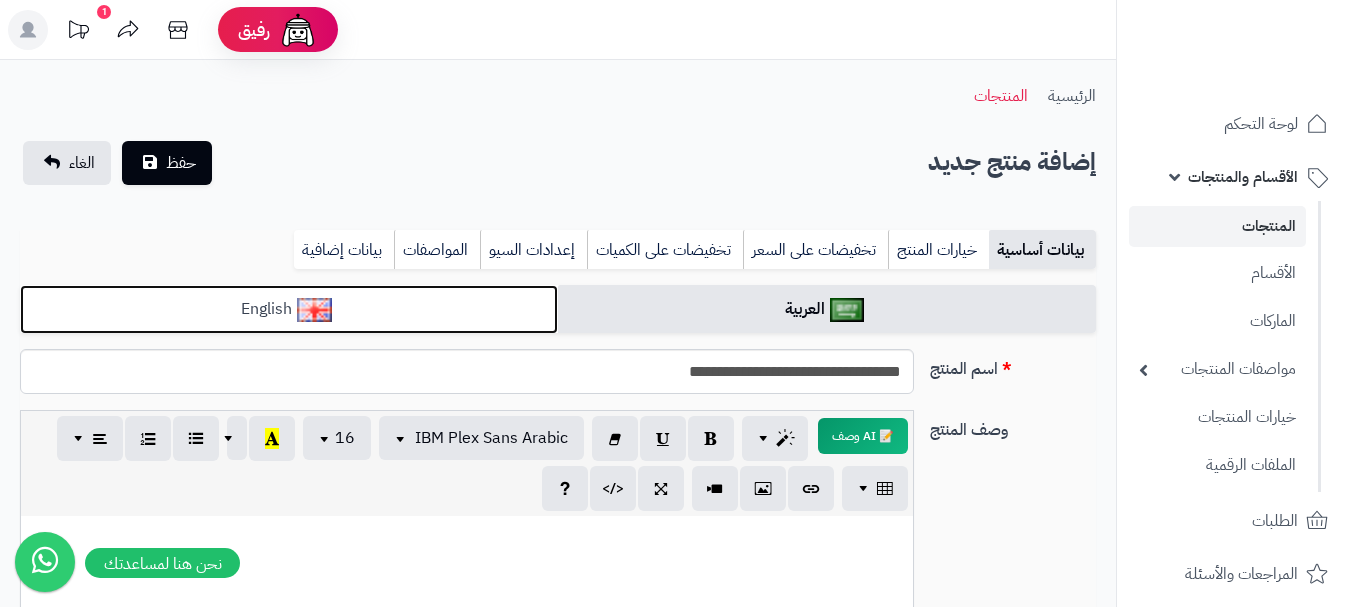 click on "English" at bounding box center (289, 309) 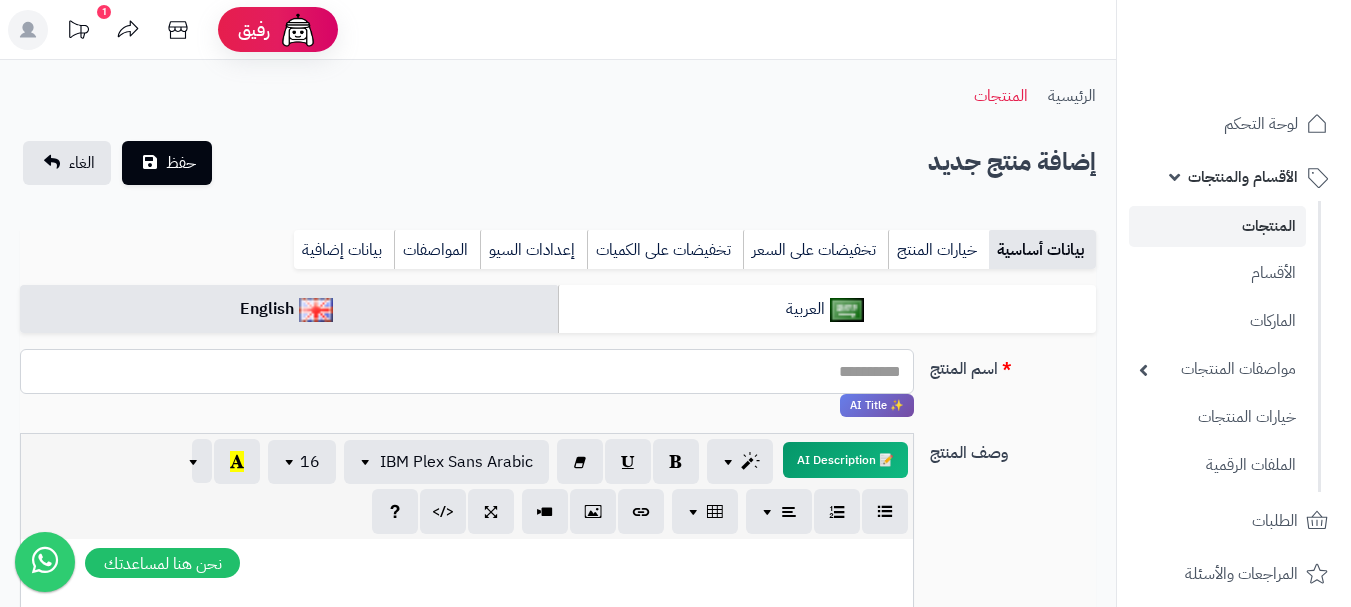 paste on "**********" 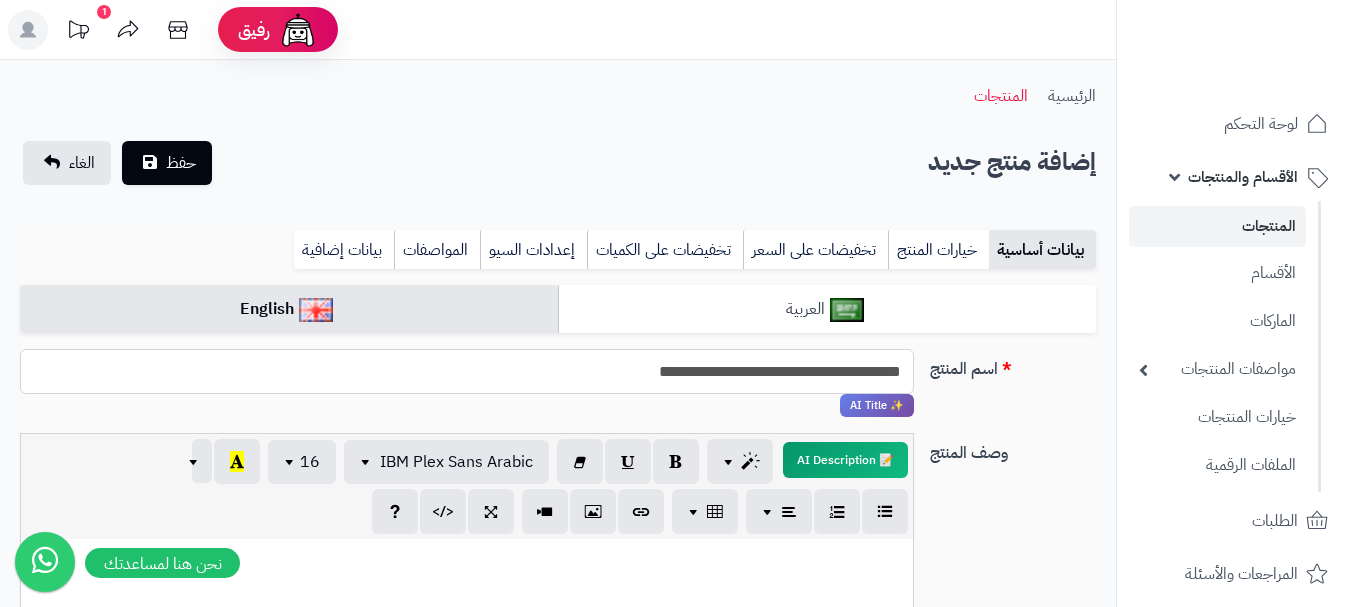 type on "**********" 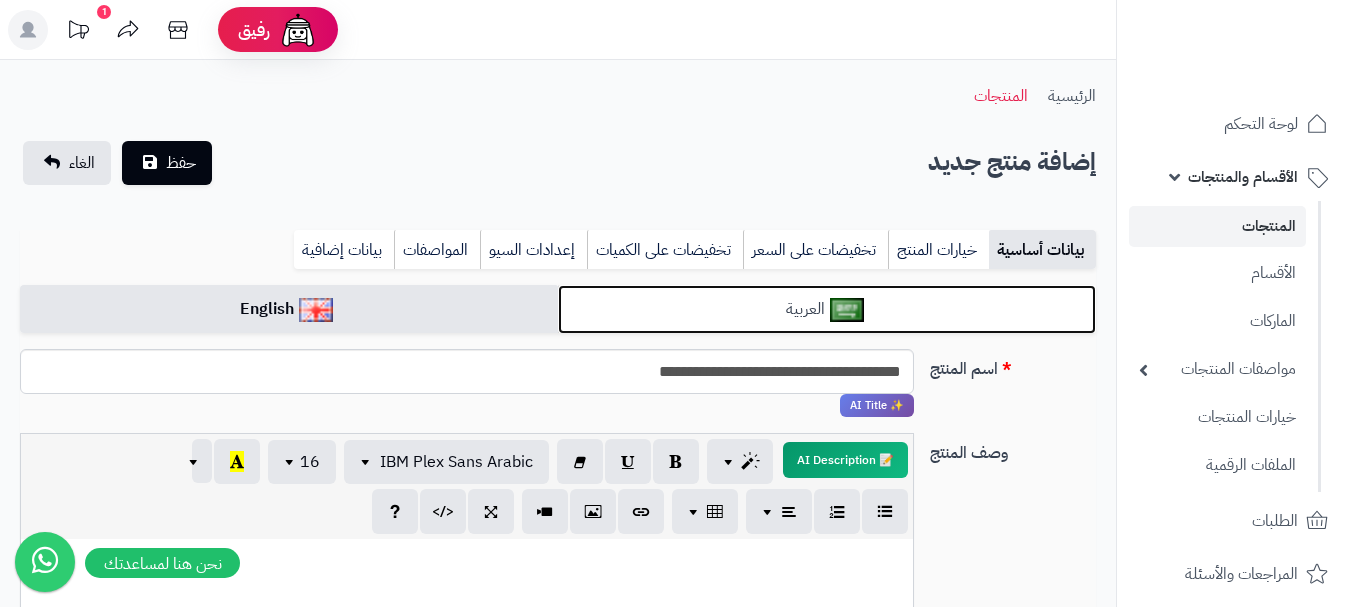 click on "العربية" at bounding box center (827, 309) 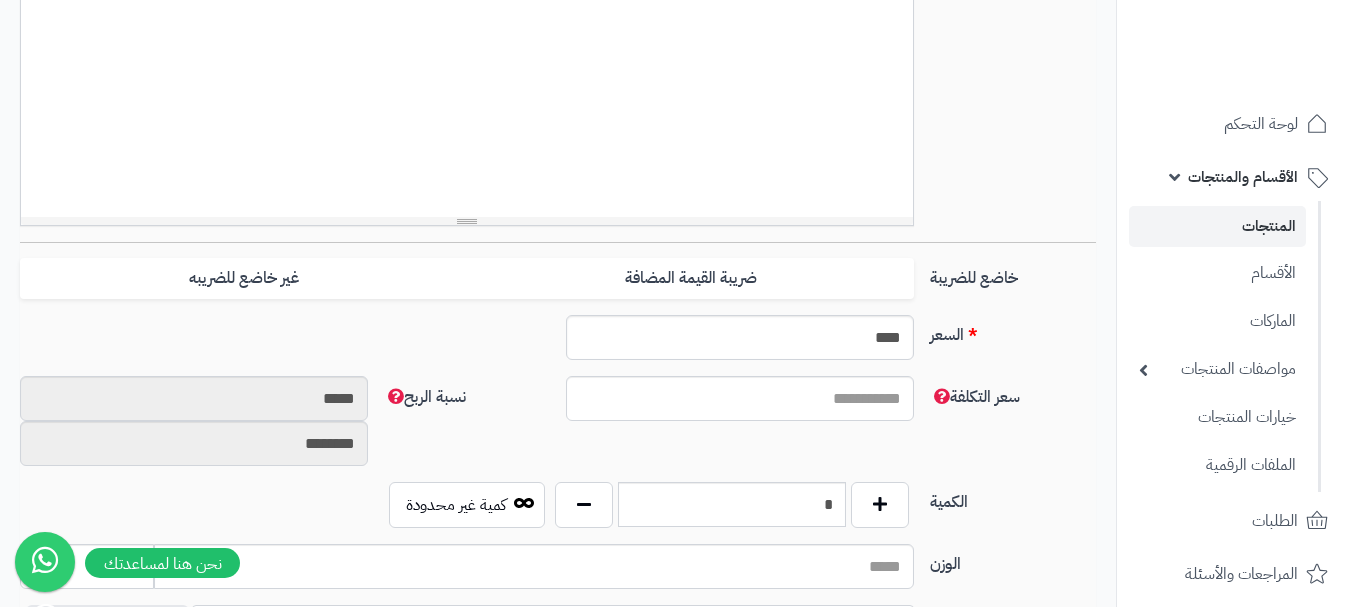 scroll, scrollTop: 600, scrollLeft: 0, axis: vertical 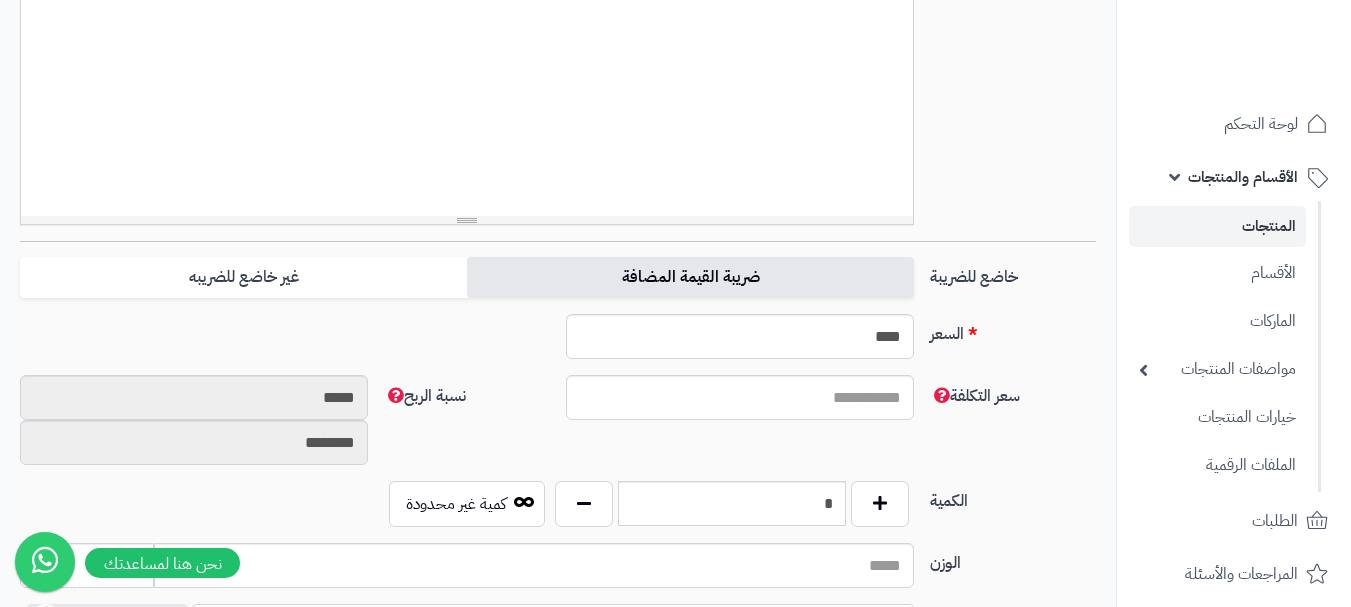 click on "ضريبة القيمة المضافة" at bounding box center [690, 277] 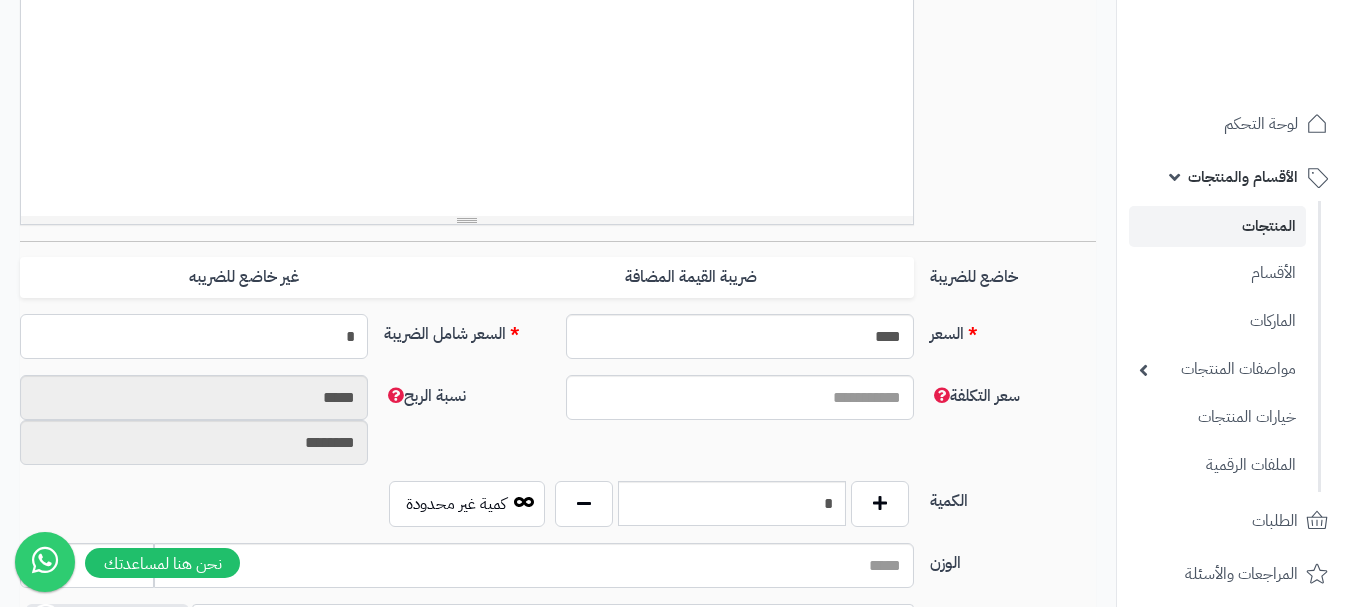 click on "*" at bounding box center (194, 336) 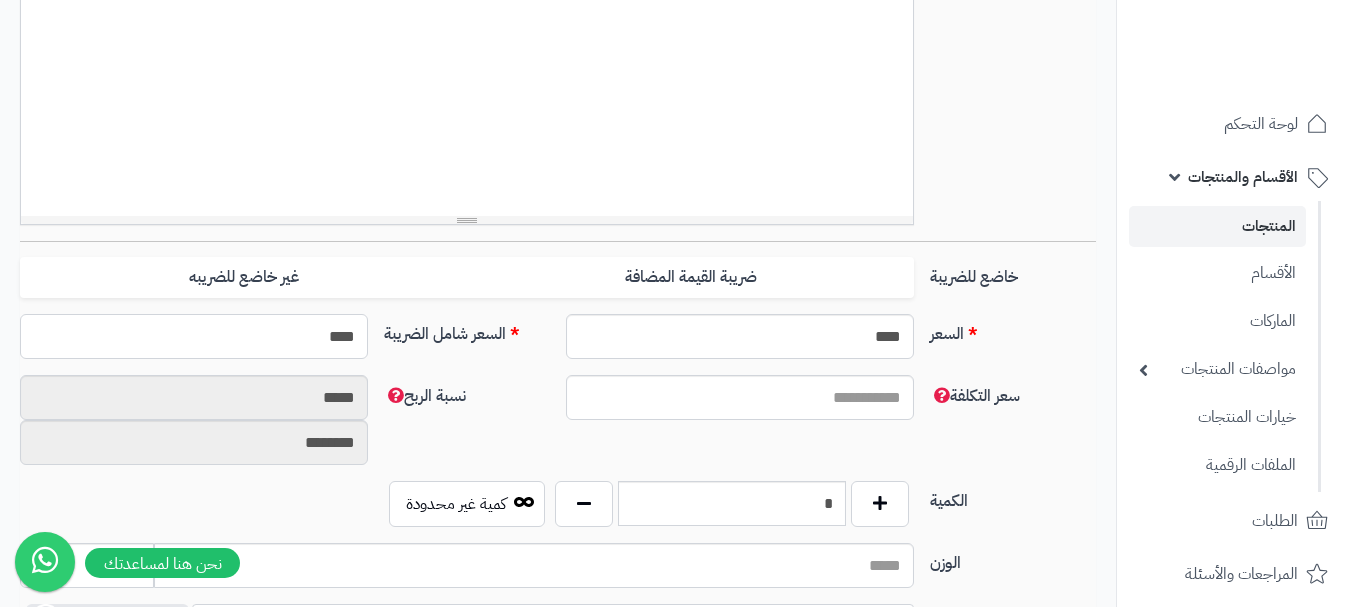 type on "*****" 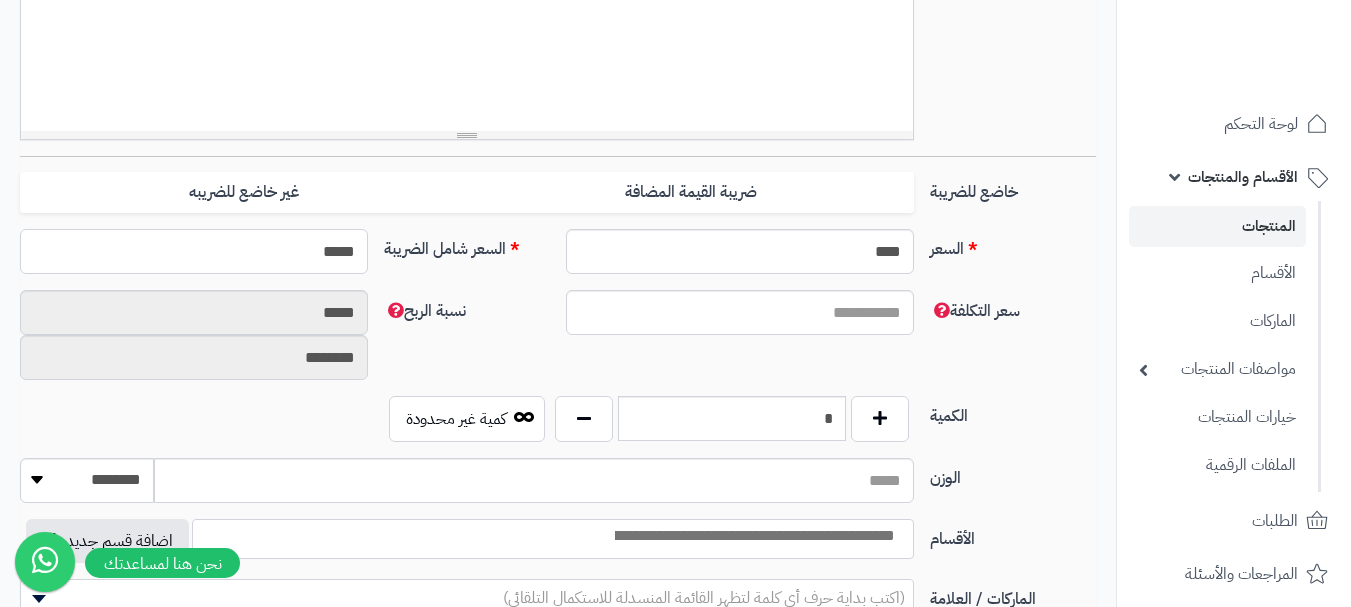 scroll, scrollTop: 800, scrollLeft: 0, axis: vertical 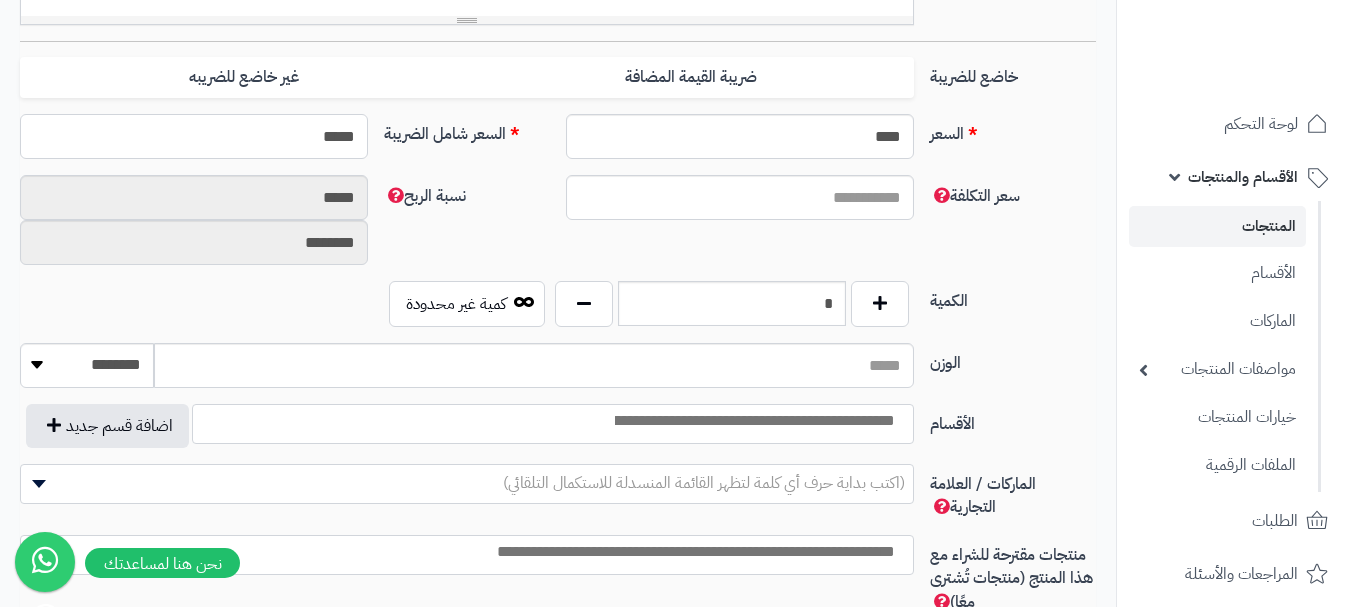 type on "**********" 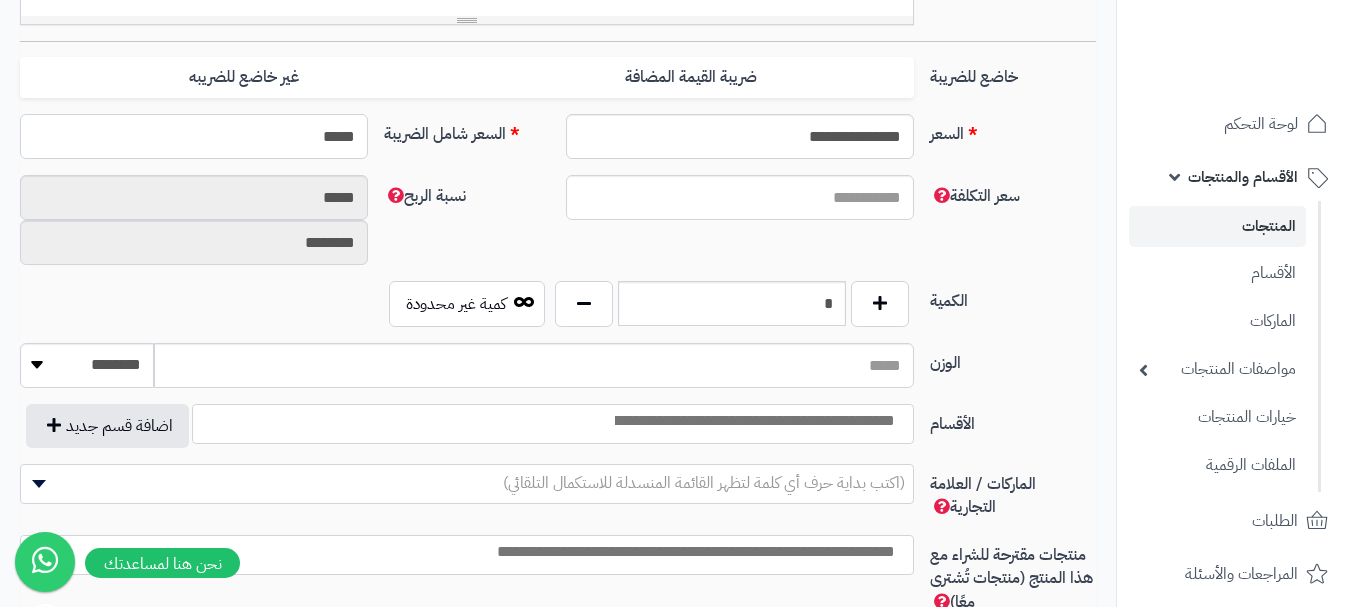 type on "*****" 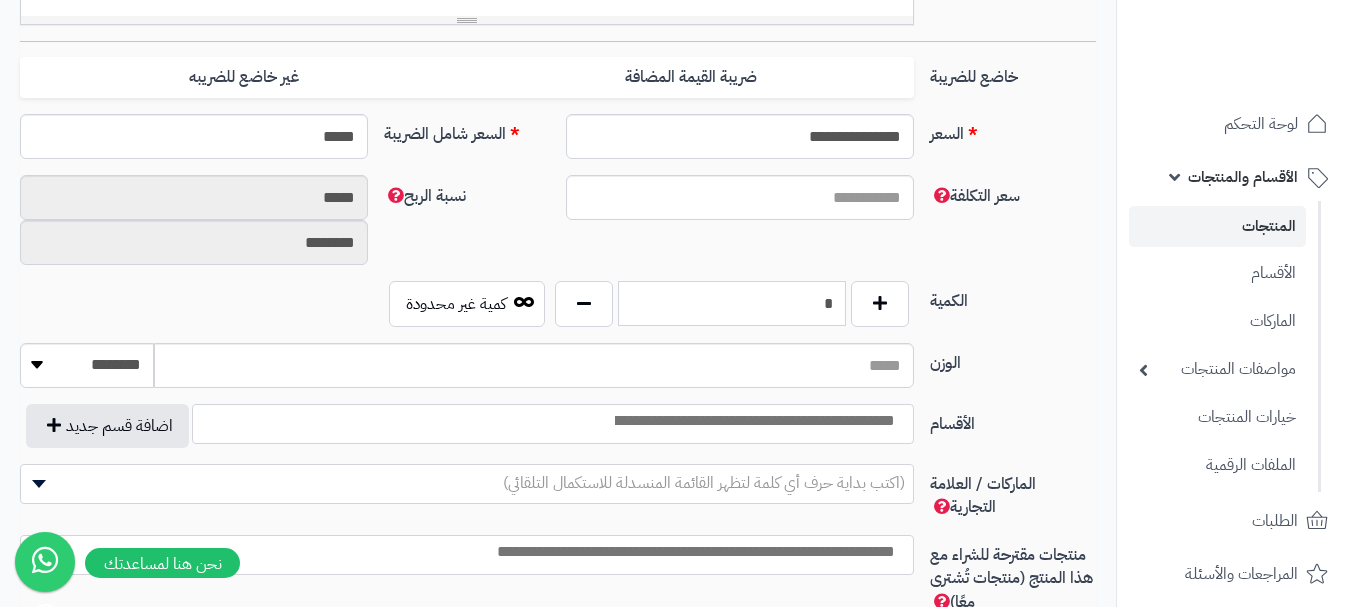 click on "*" at bounding box center [732, 303] 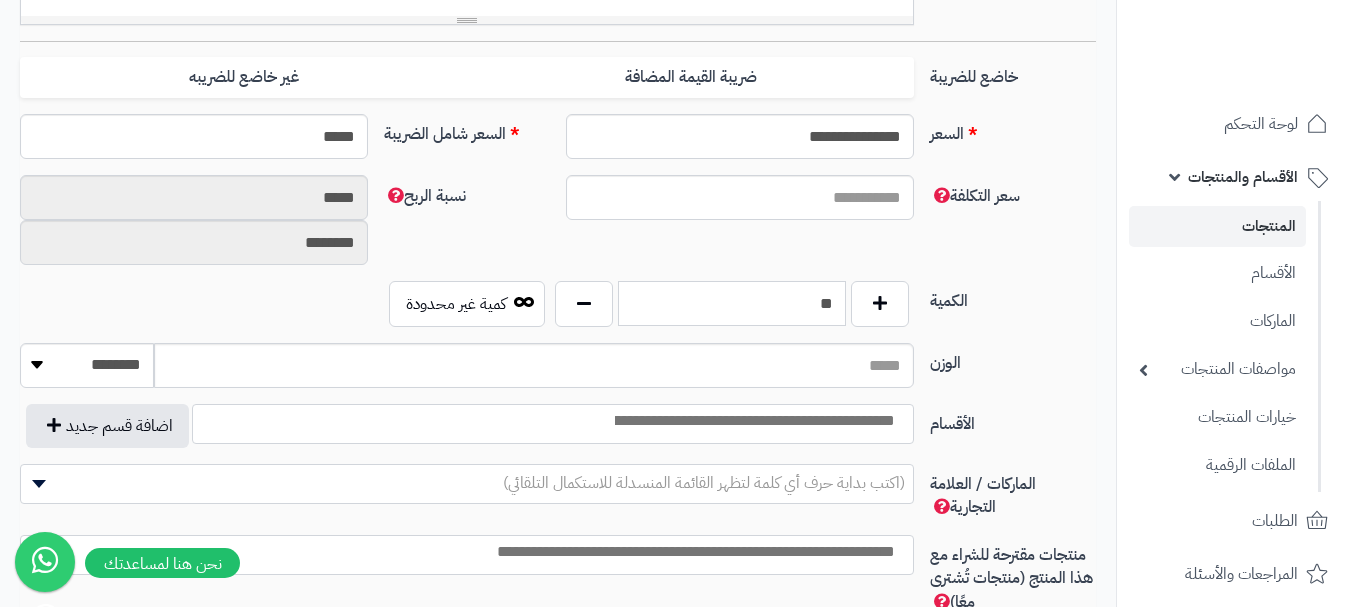 type on "**" 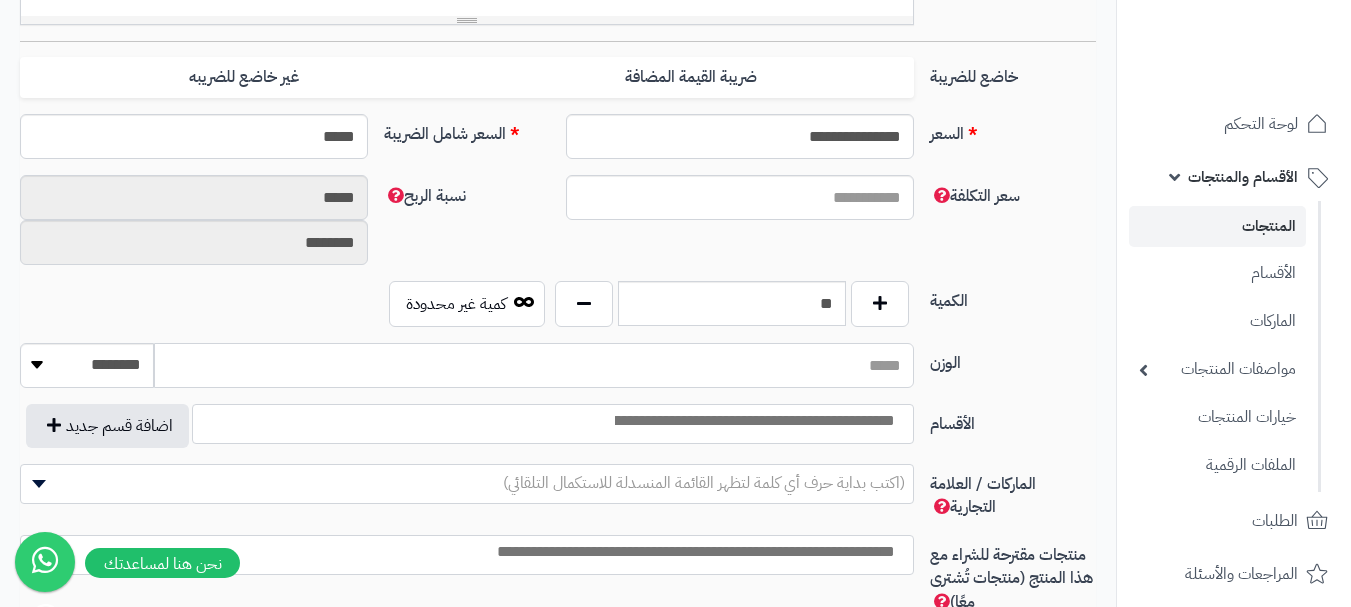 click on "الوزن" at bounding box center [534, 365] 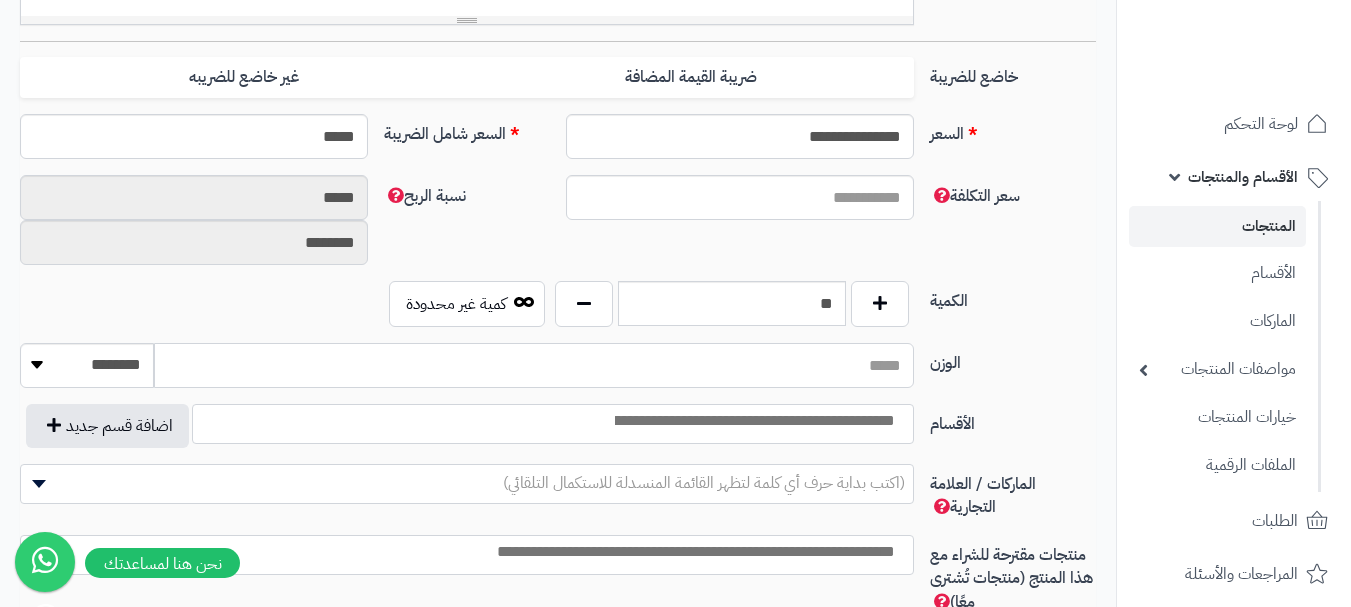 click on "الوزن" at bounding box center (534, 365) 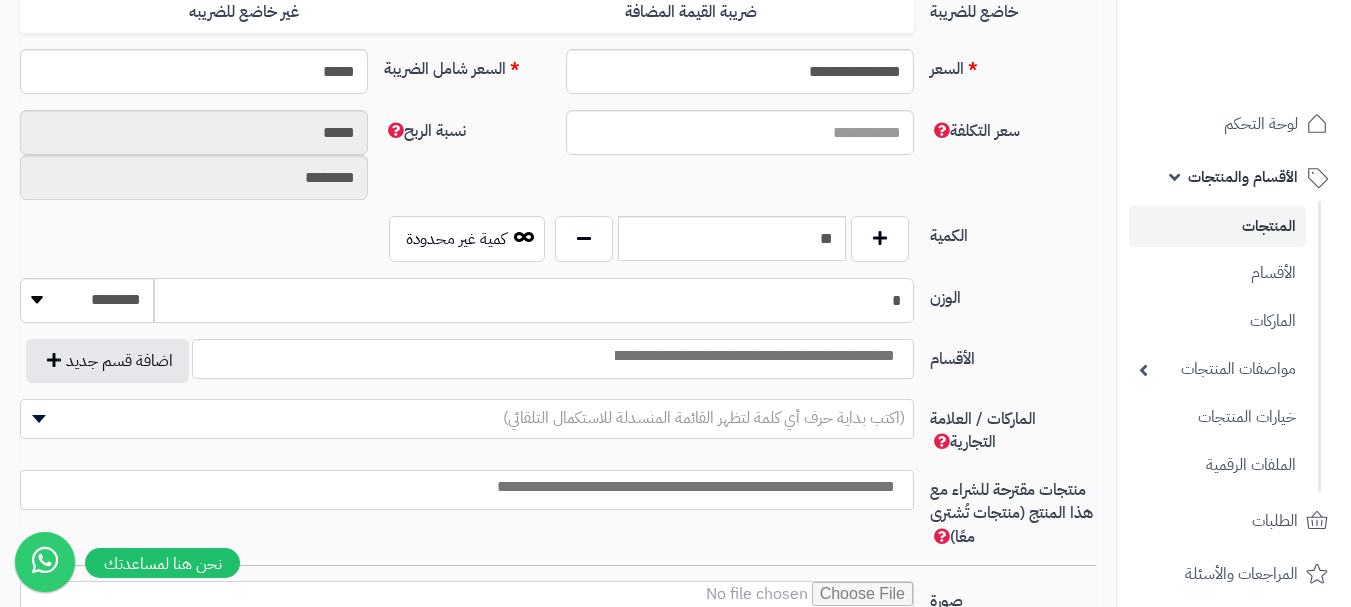 scroll, scrollTop: 900, scrollLeft: 0, axis: vertical 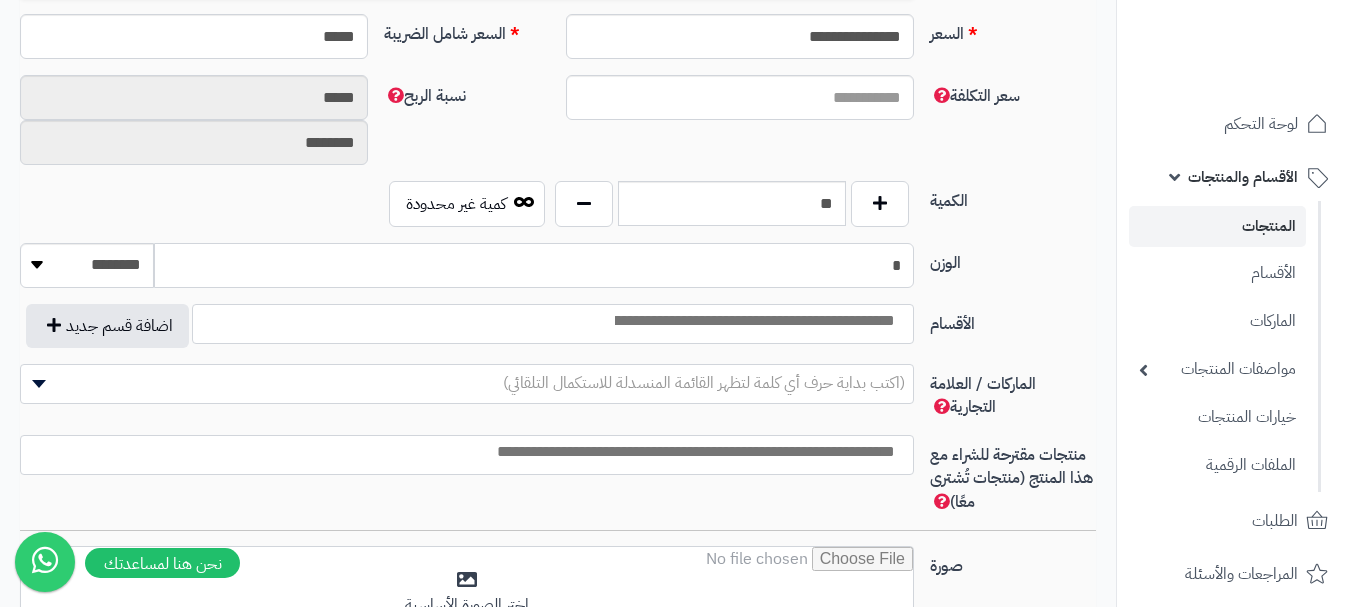type on "*" 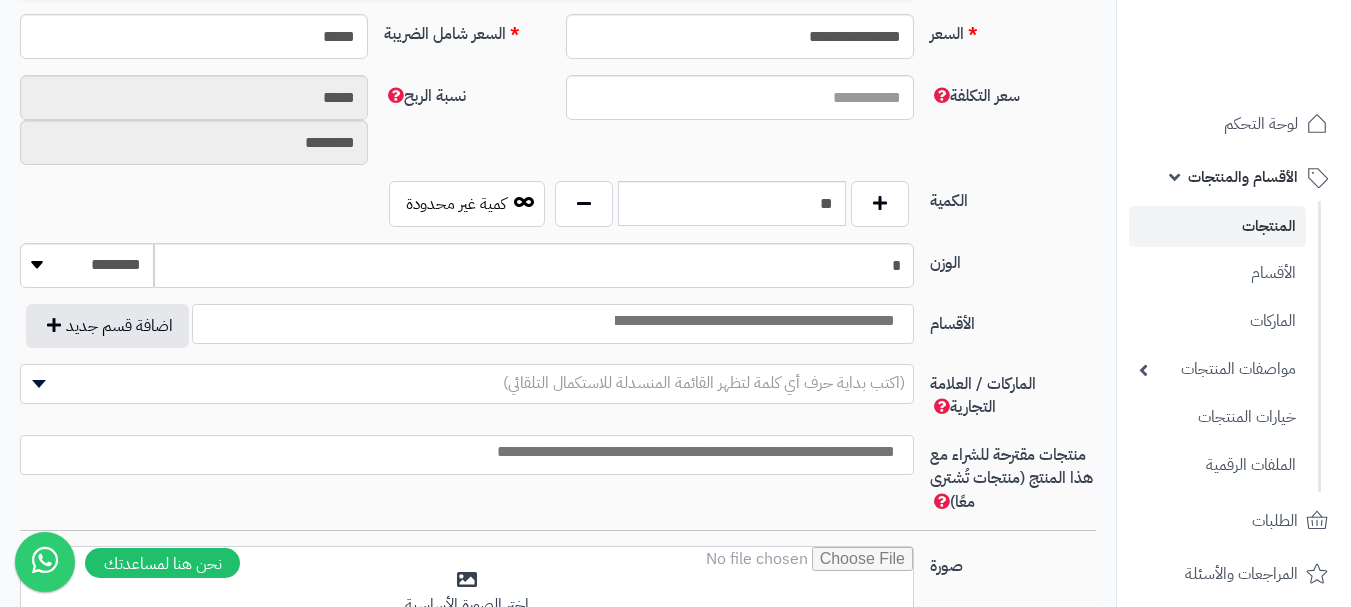 click at bounding box center (753, 321) 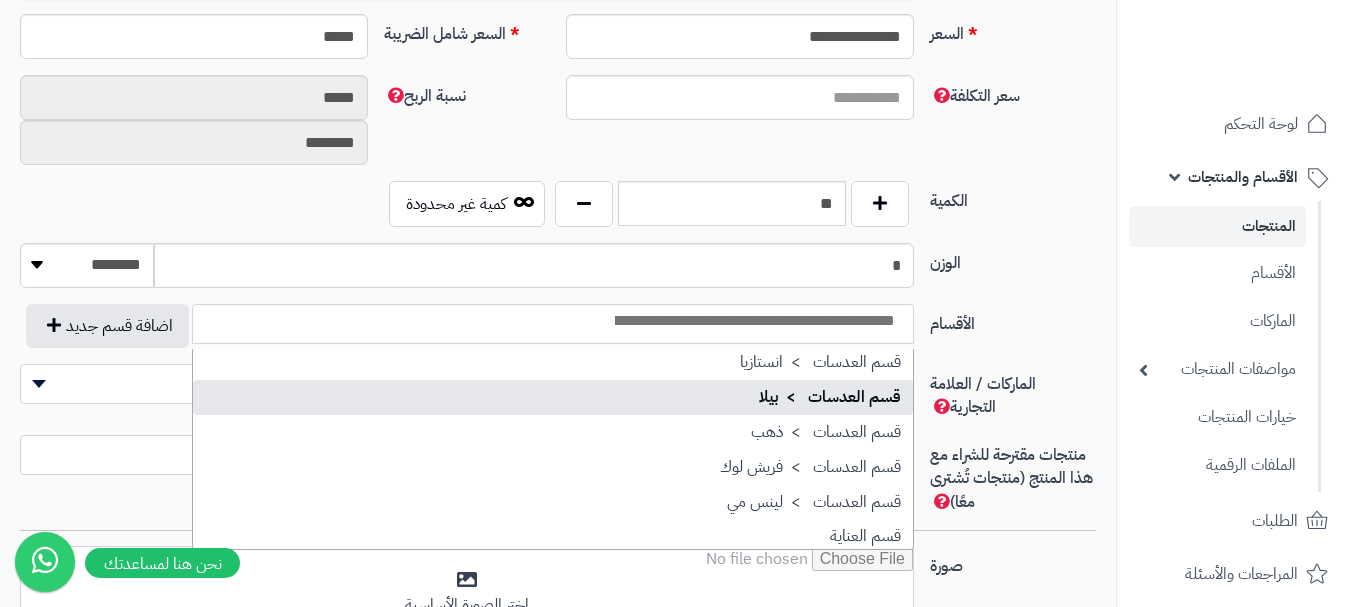 scroll, scrollTop: 1600, scrollLeft: 0, axis: vertical 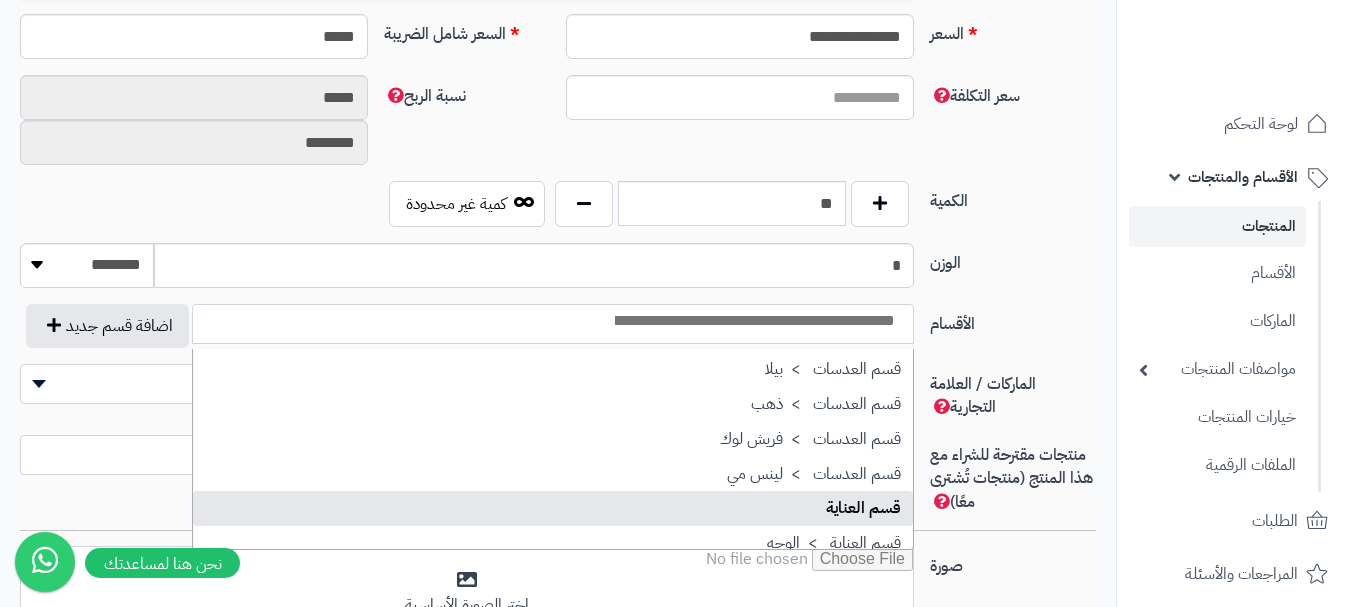 select on "**" 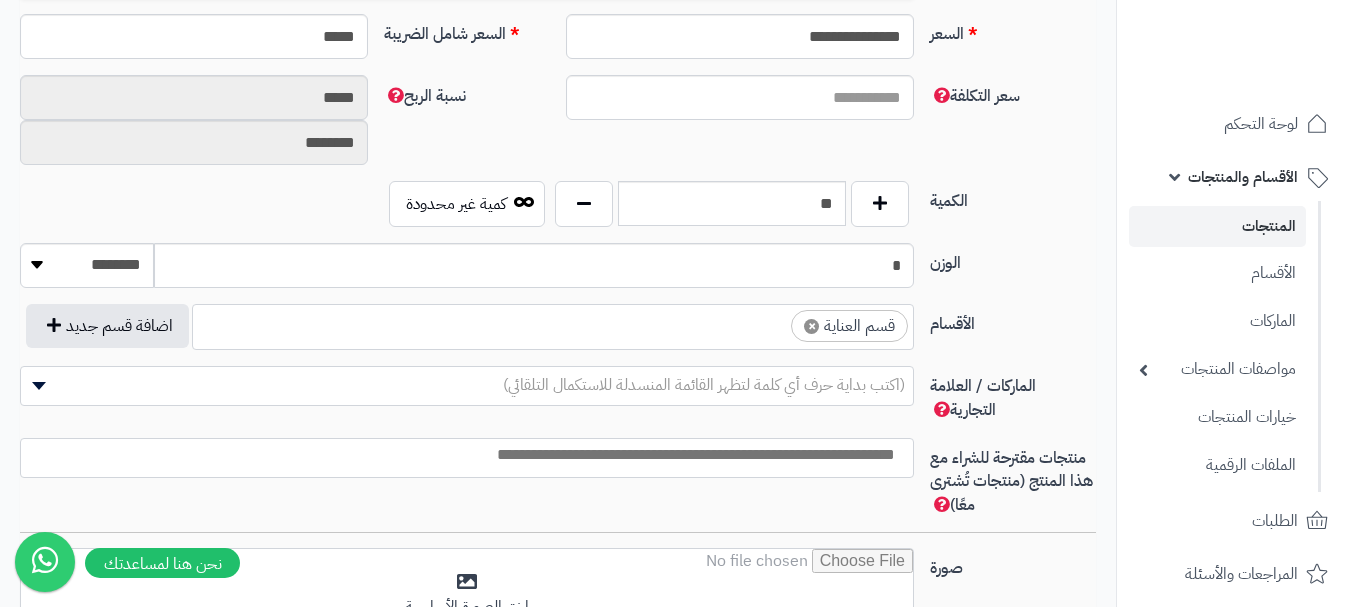 scroll, scrollTop: 1250, scrollLeft: 0, axis: vertical 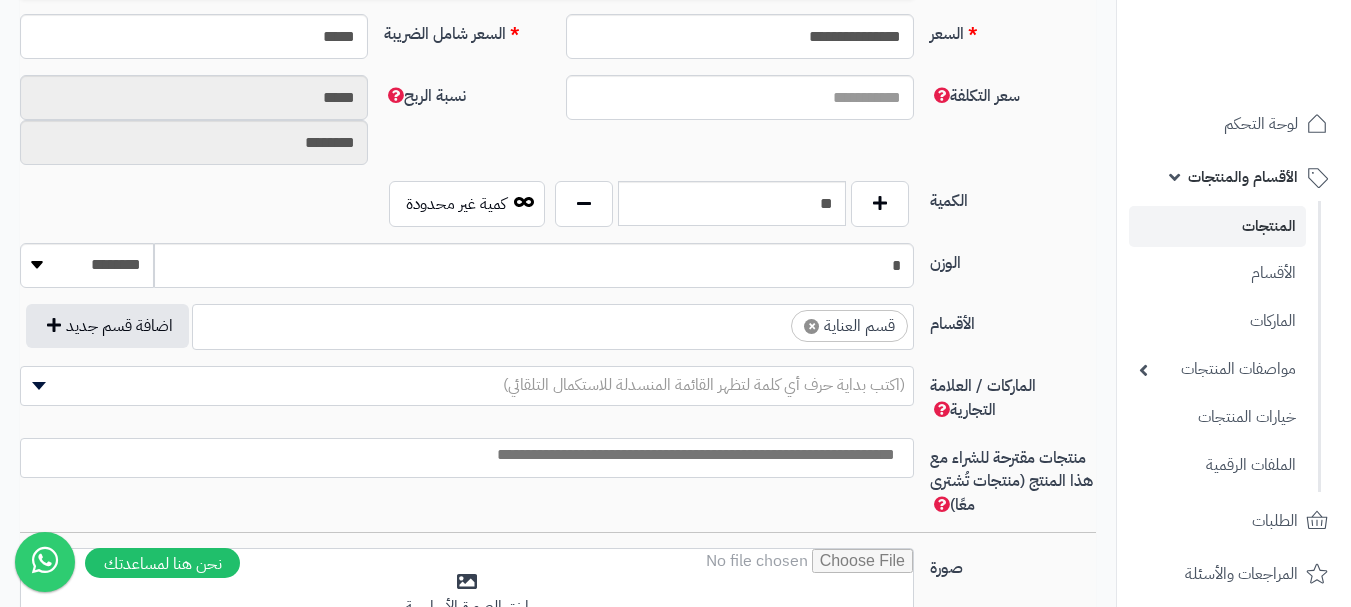 click on "× قسم العناية" at bounding box center [553, 324] 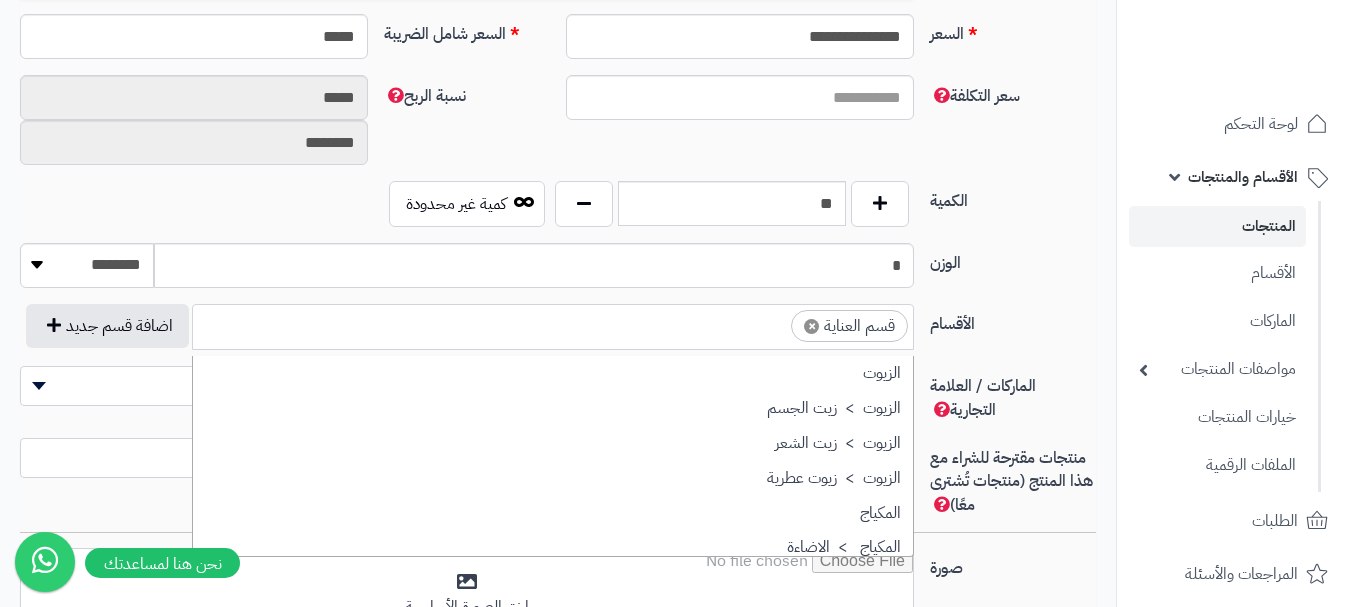 scroll, scrollTop: 1707, scrollLeft: 0, axis: vertical 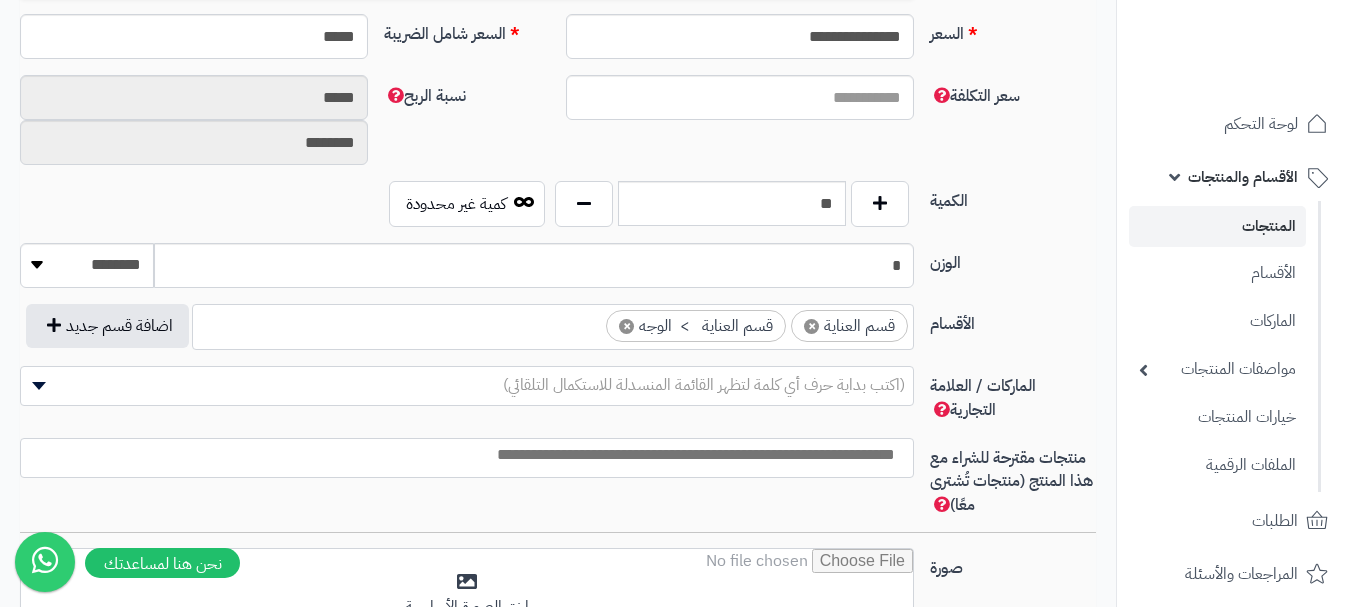click at bounding box center [462, 455] 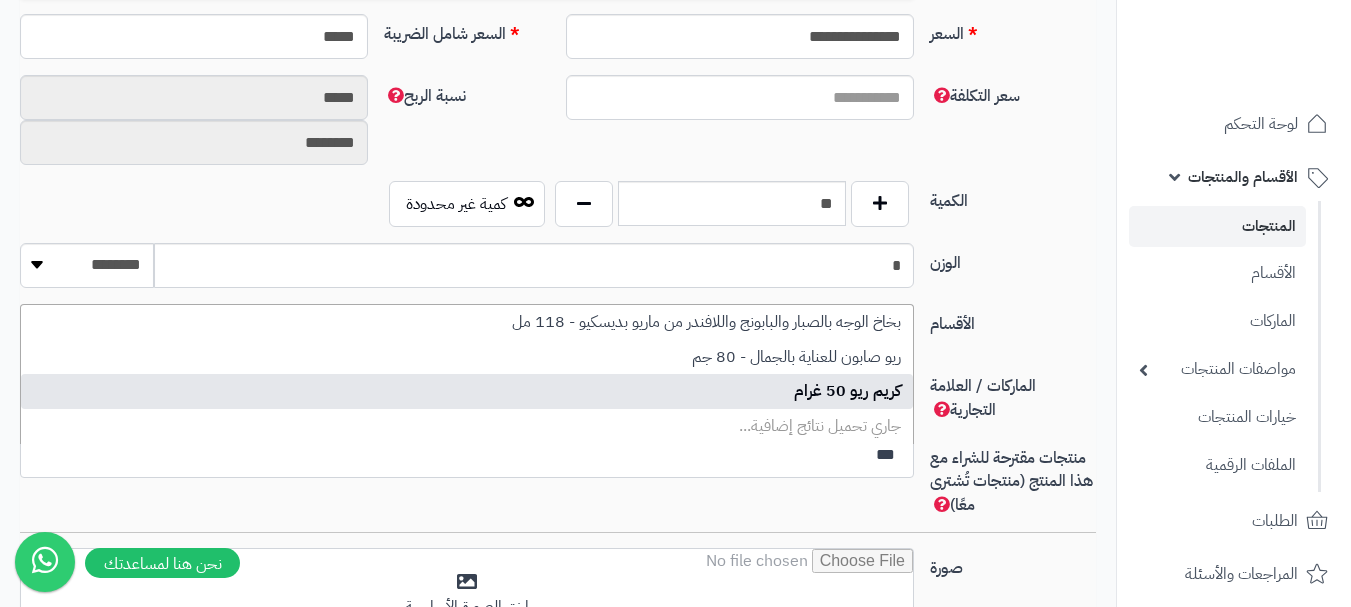 type on "***" 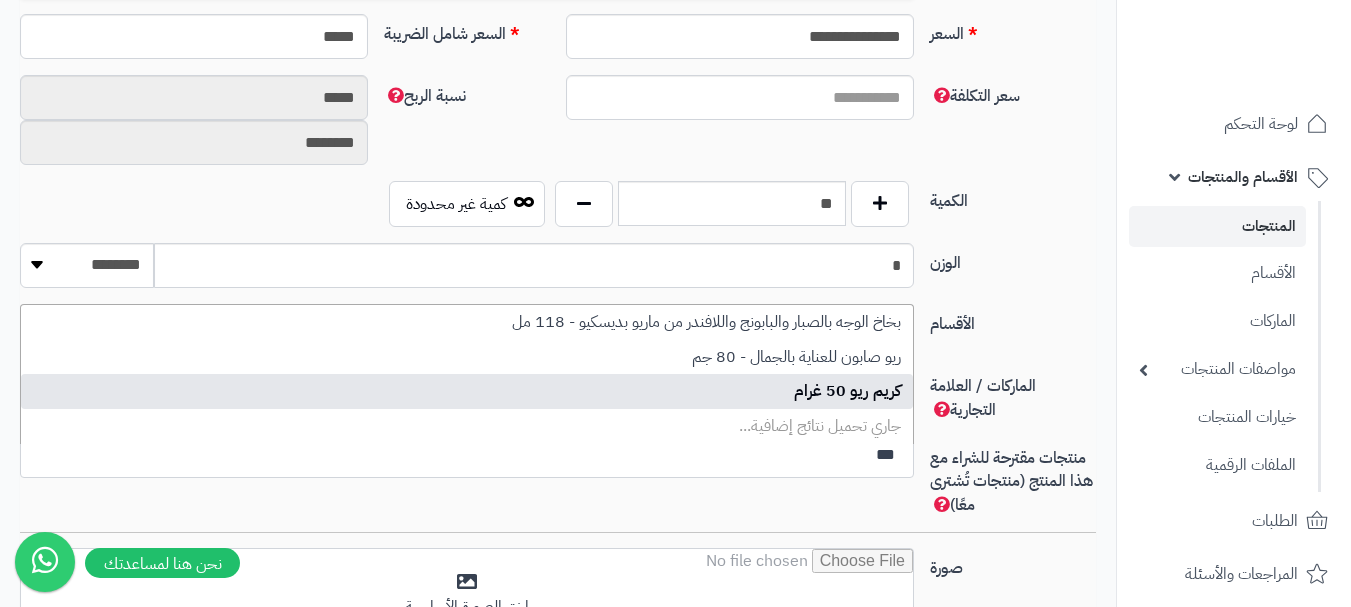 type 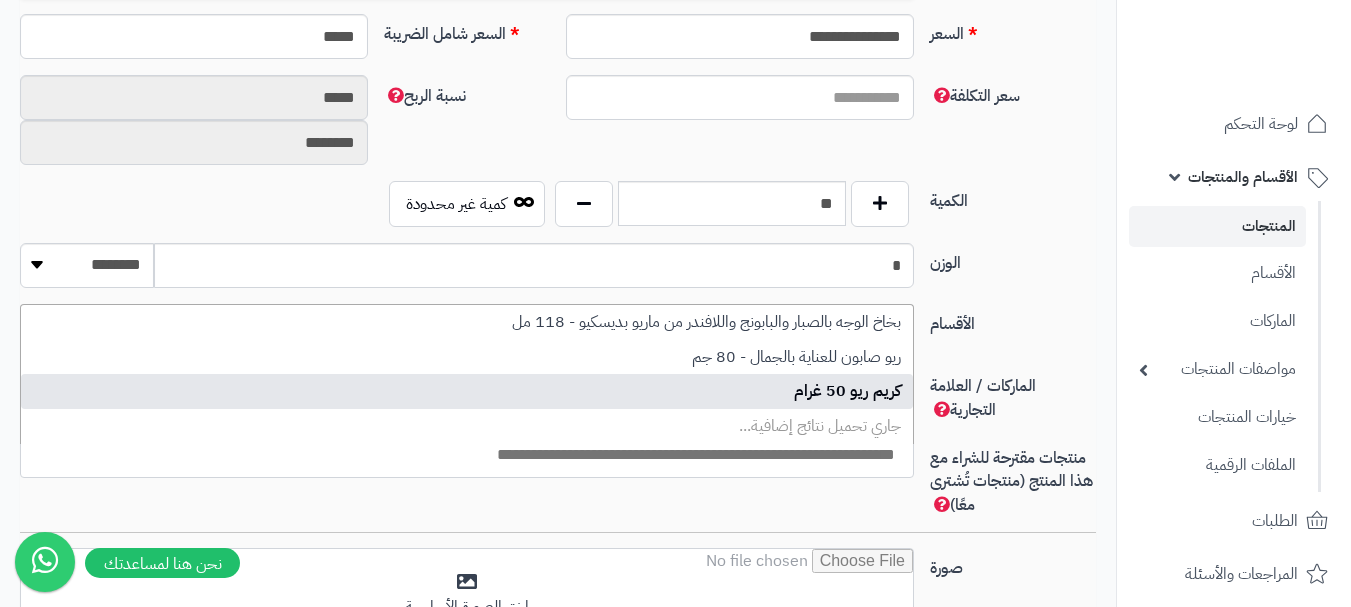 scroll, scrollTop: 0, scrollLeft: 0, axis: both 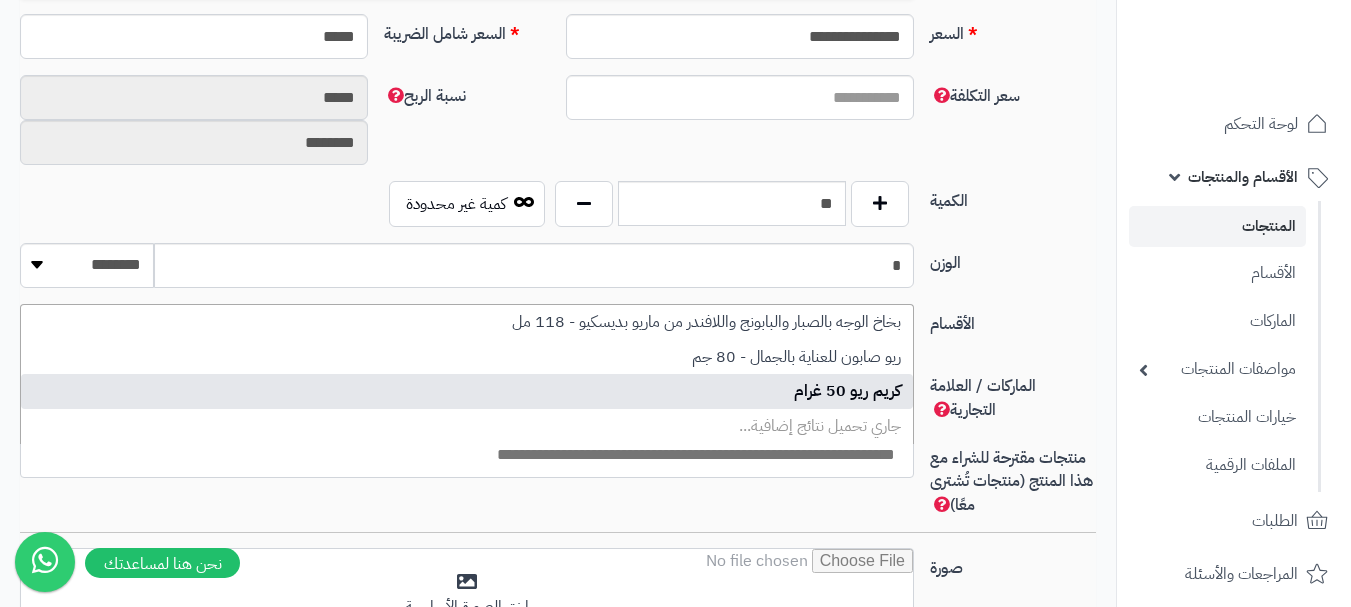 select on "***" 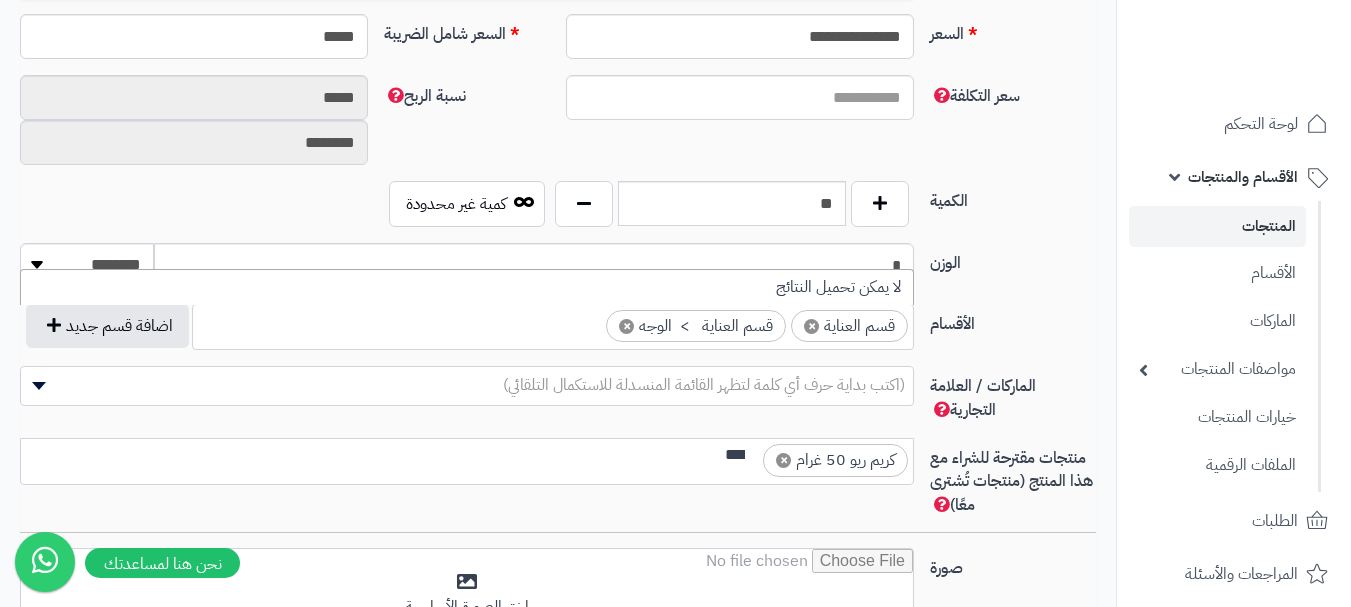 scroll, scrollTop: 0, scrollLeft: 0, axis: both 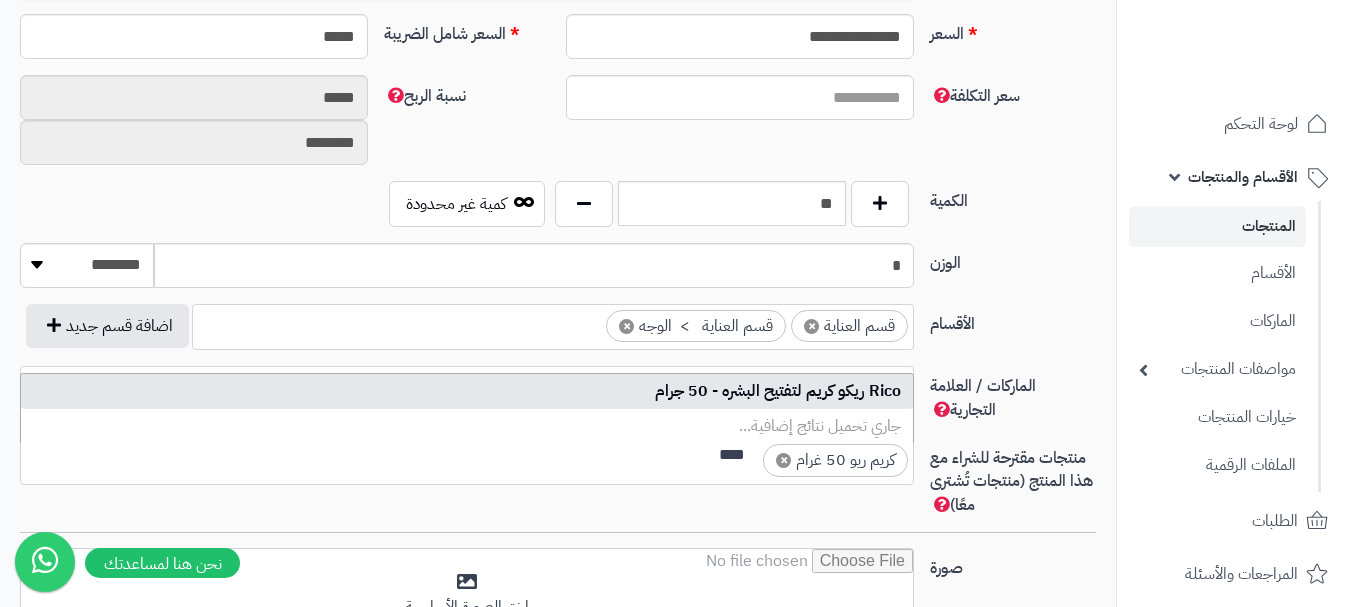 type on "****" 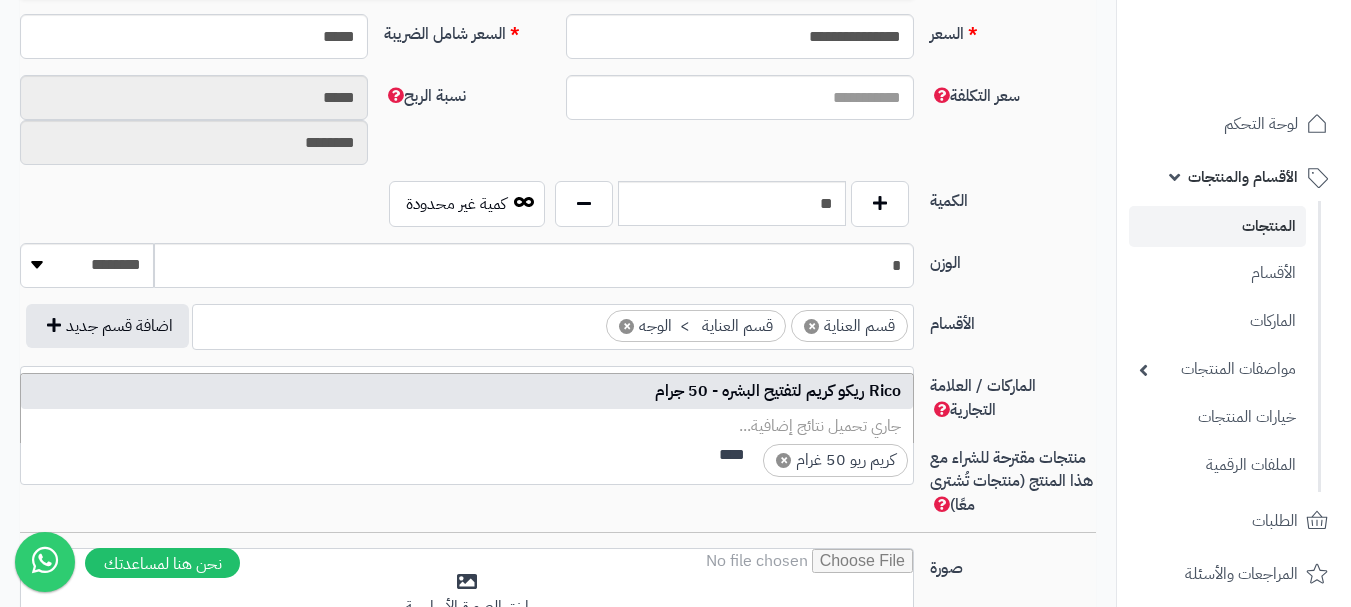 type 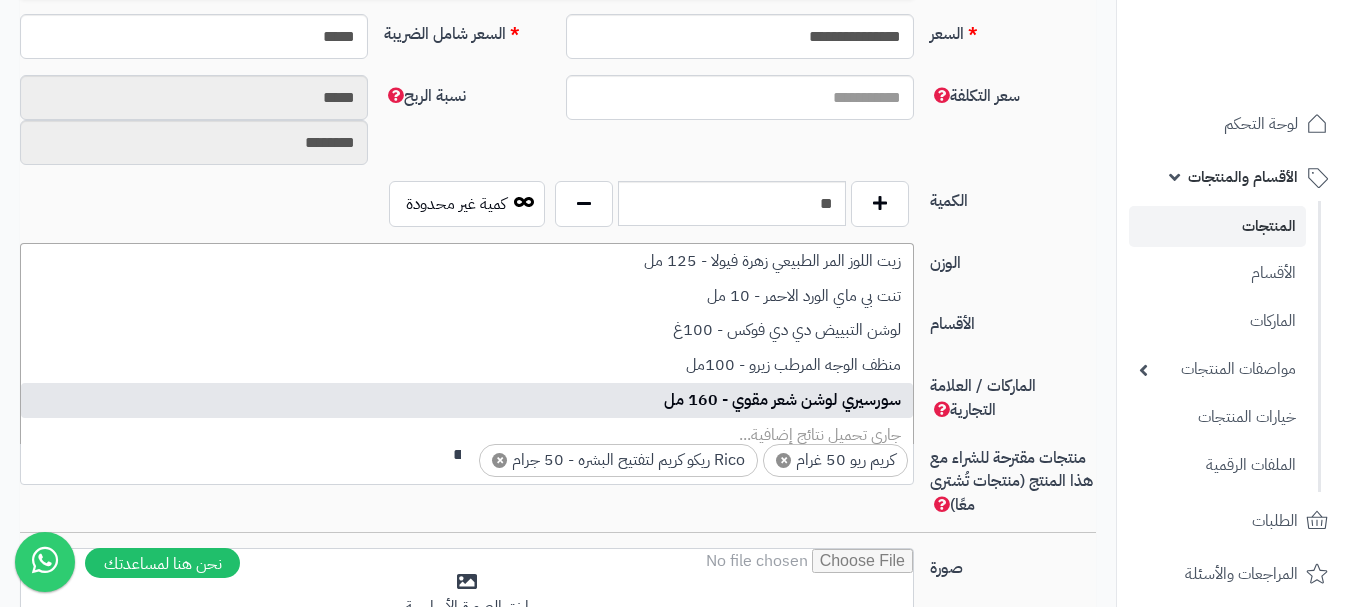 type on "*" 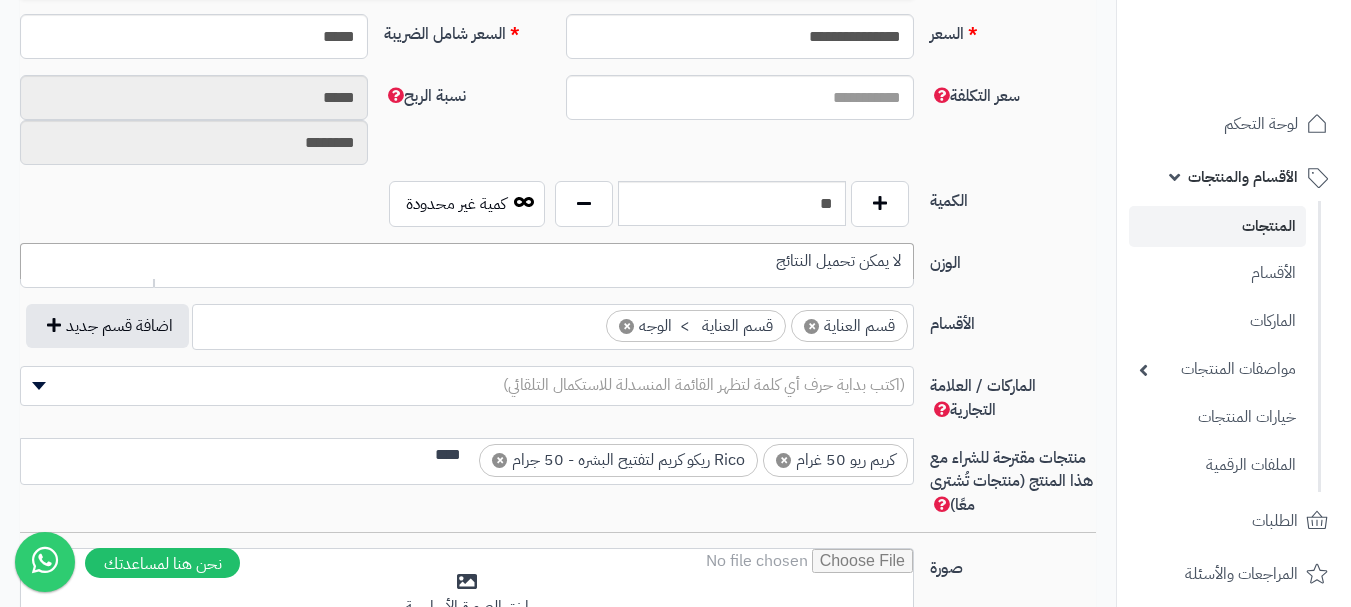scroll, scrollTop: 0, scrollLeft: -2, axis: horizontal 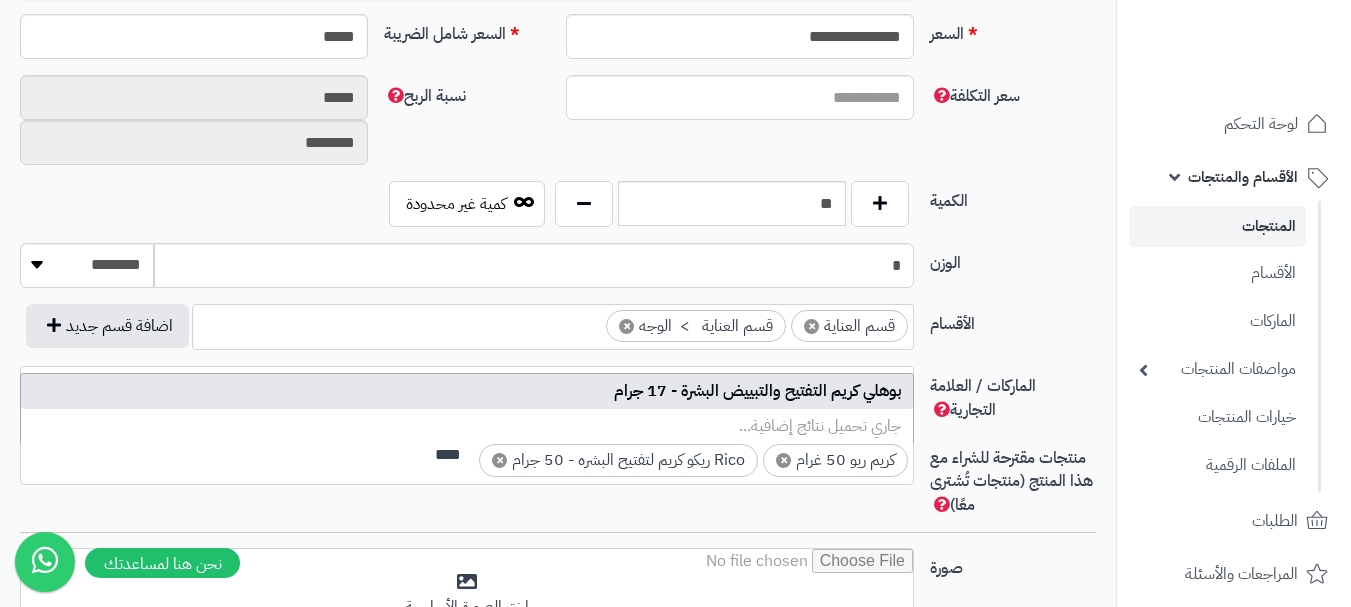 type on "****" 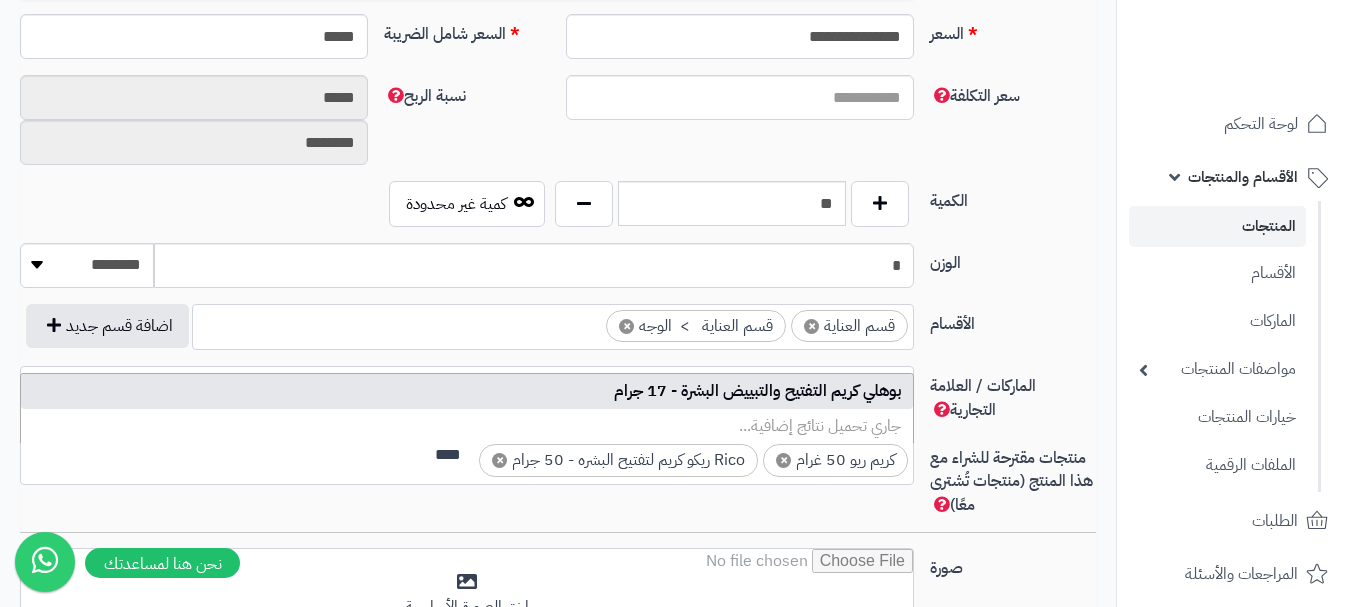 scroll, scrollTop: 0, scrollLeft: 0, axis: both 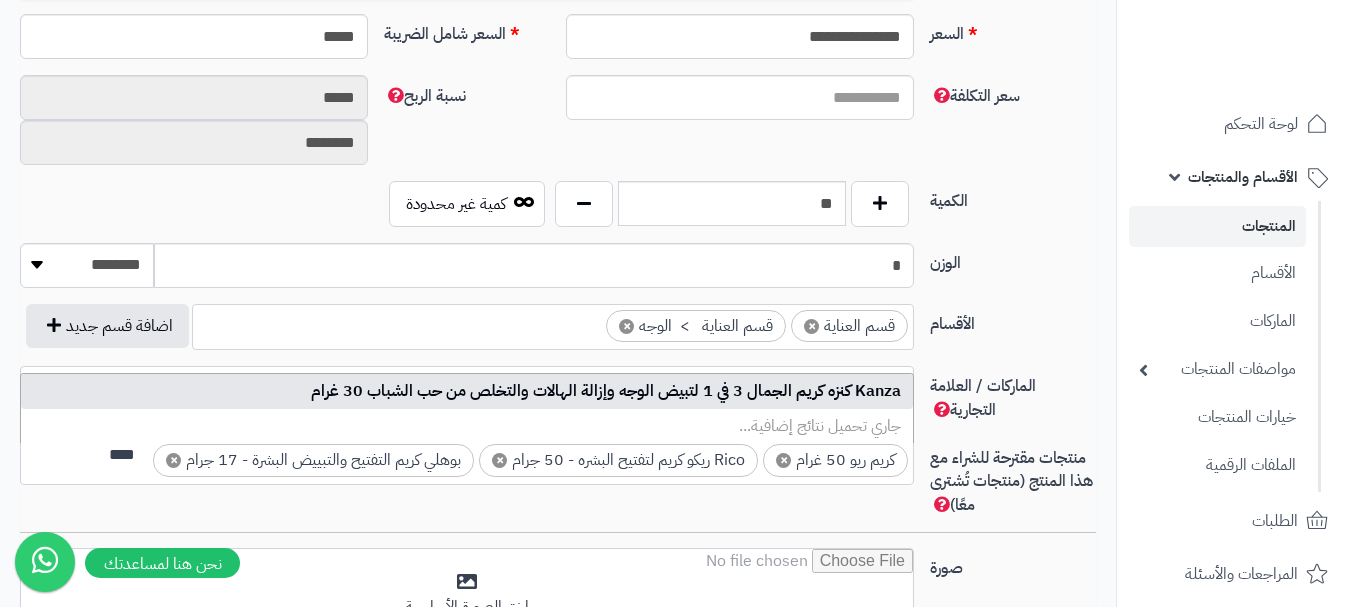 type on "****" 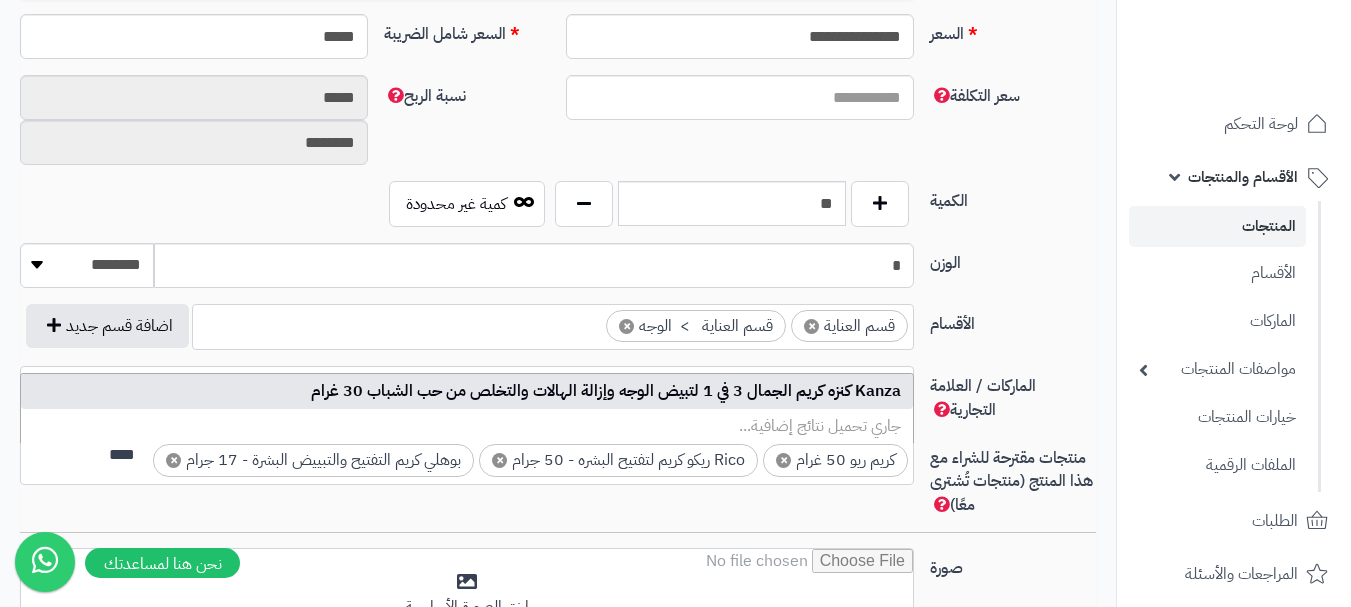 type 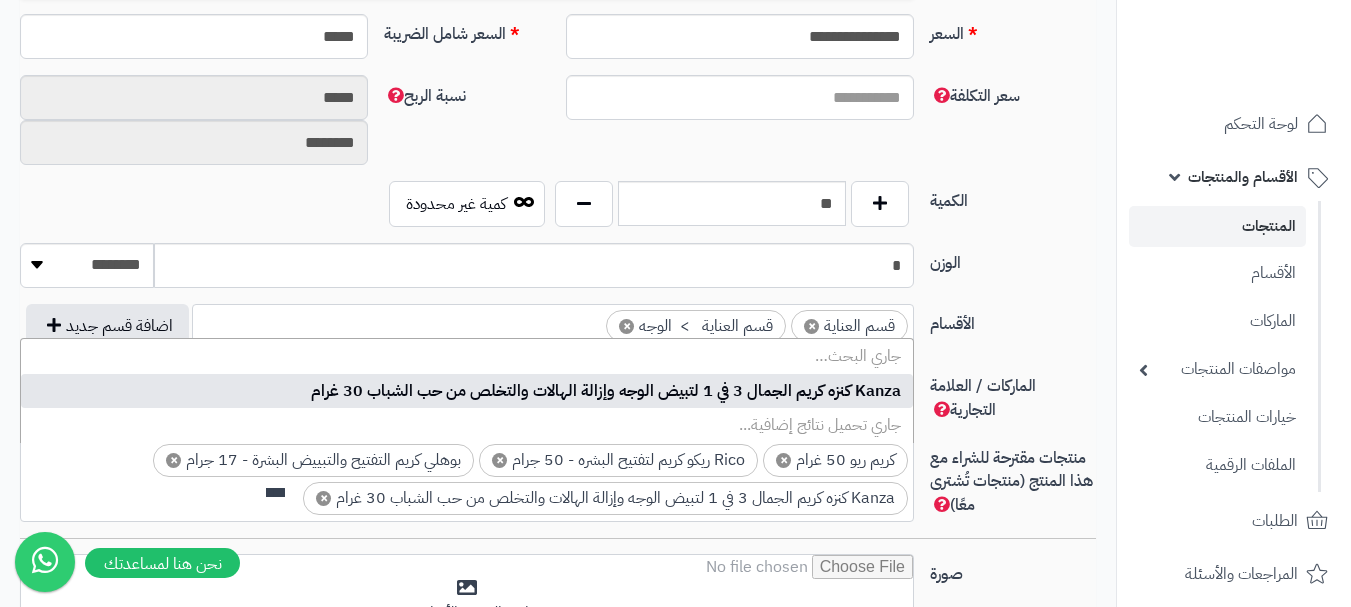 scroll, scrollTop: 0, scrollLeft: 0, axis: both 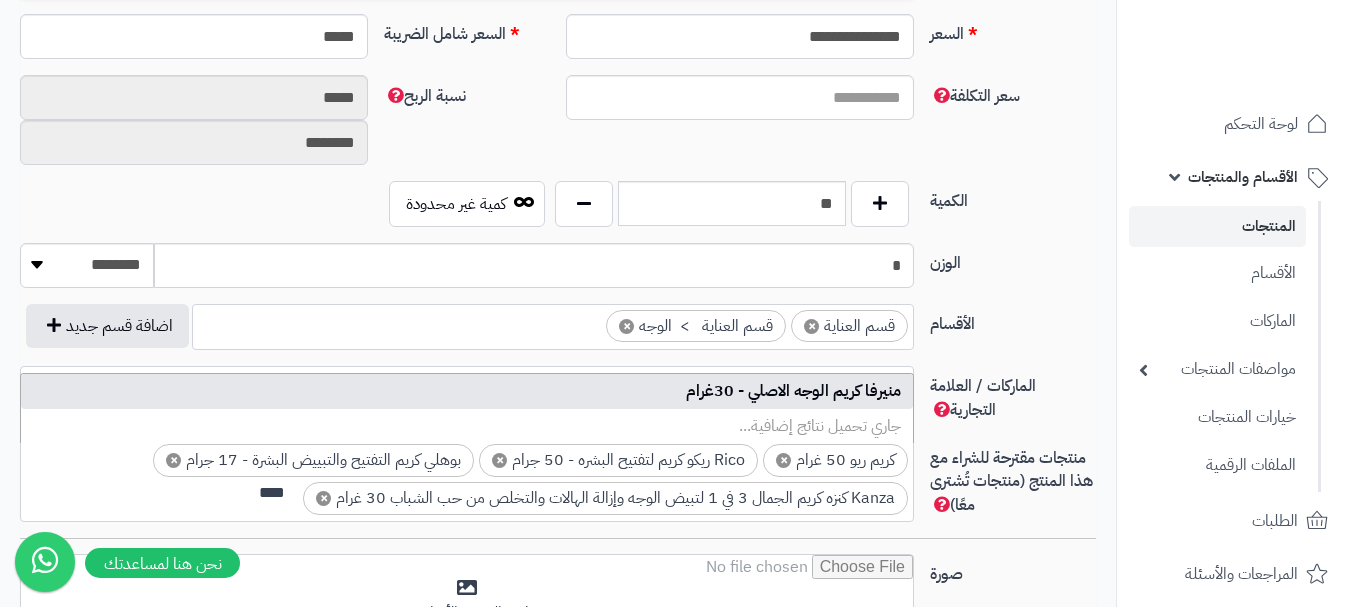 type on "****" 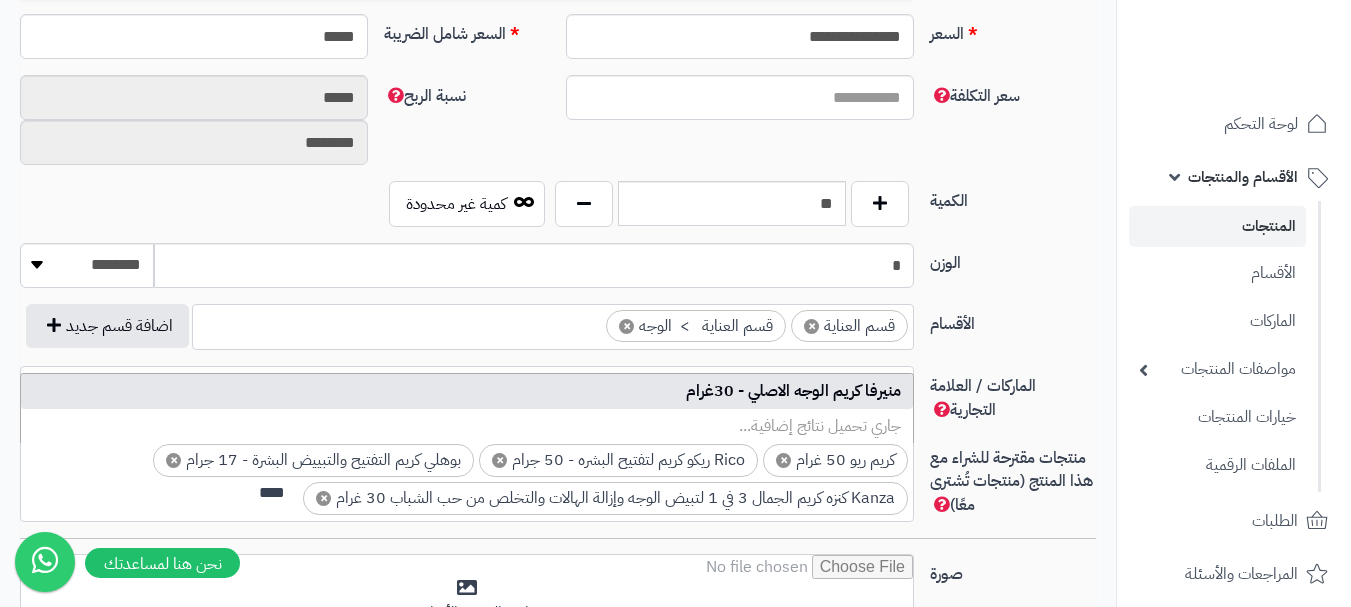 type 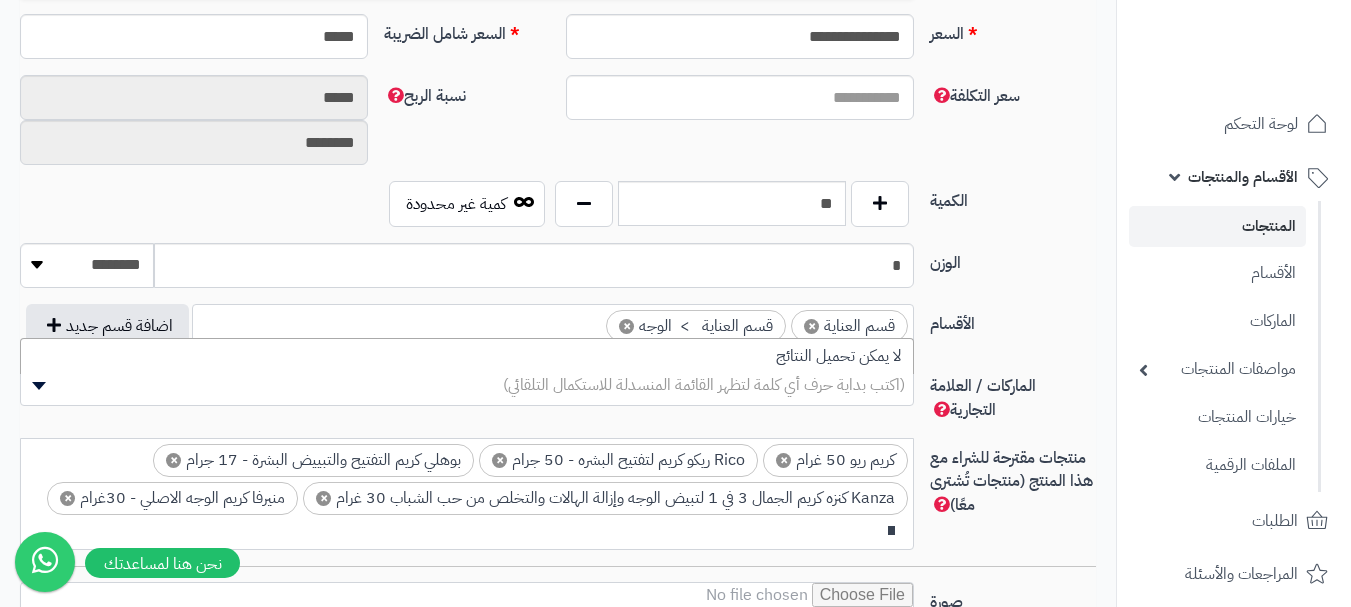 scroll, scrollTop: 0, scrollLeft: 0, axis: both 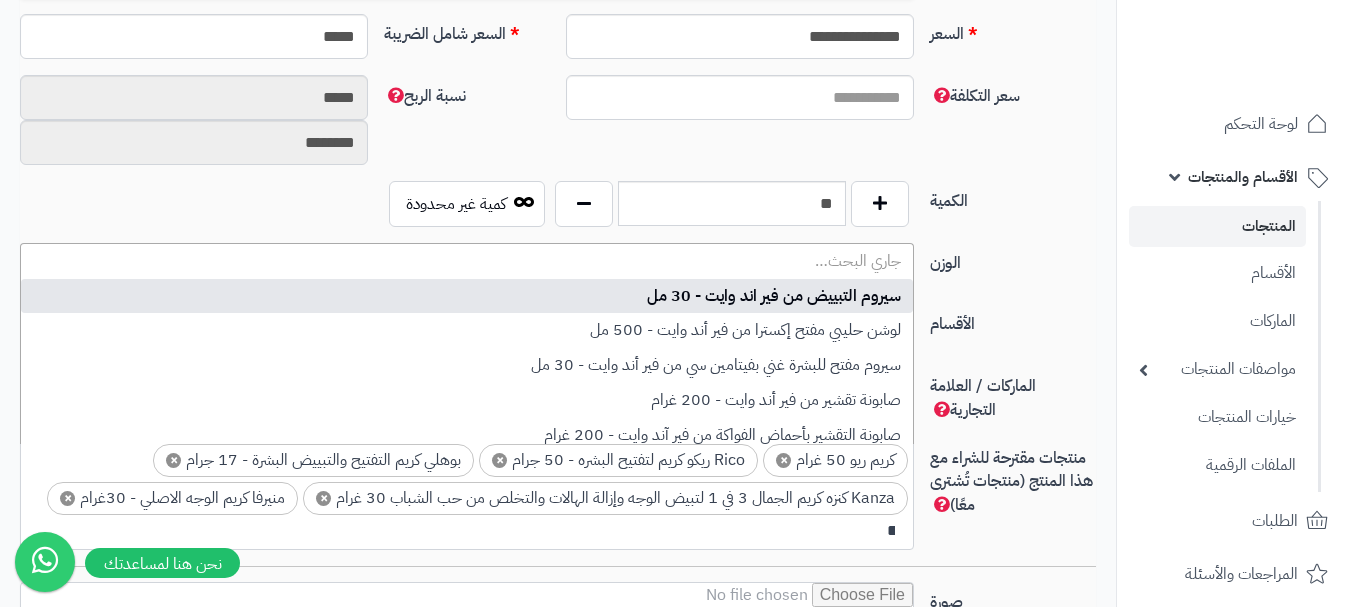 type on "*" 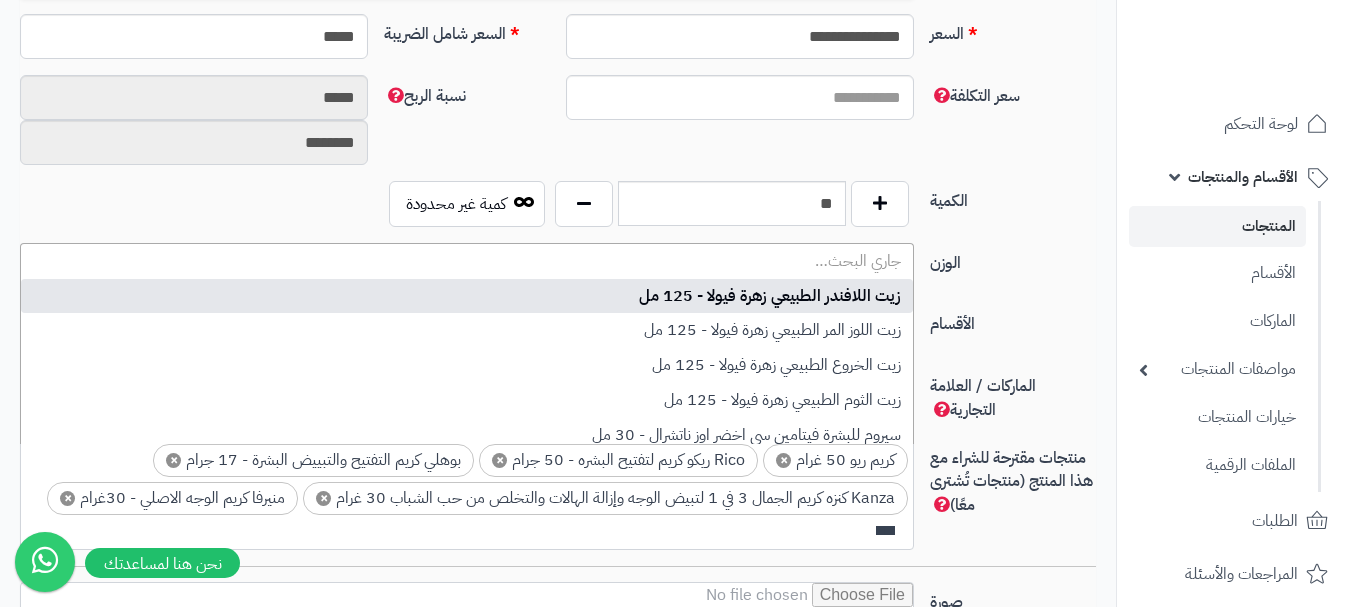 scroll, scrollTop: 0, scrollLeft: 0, axis: both 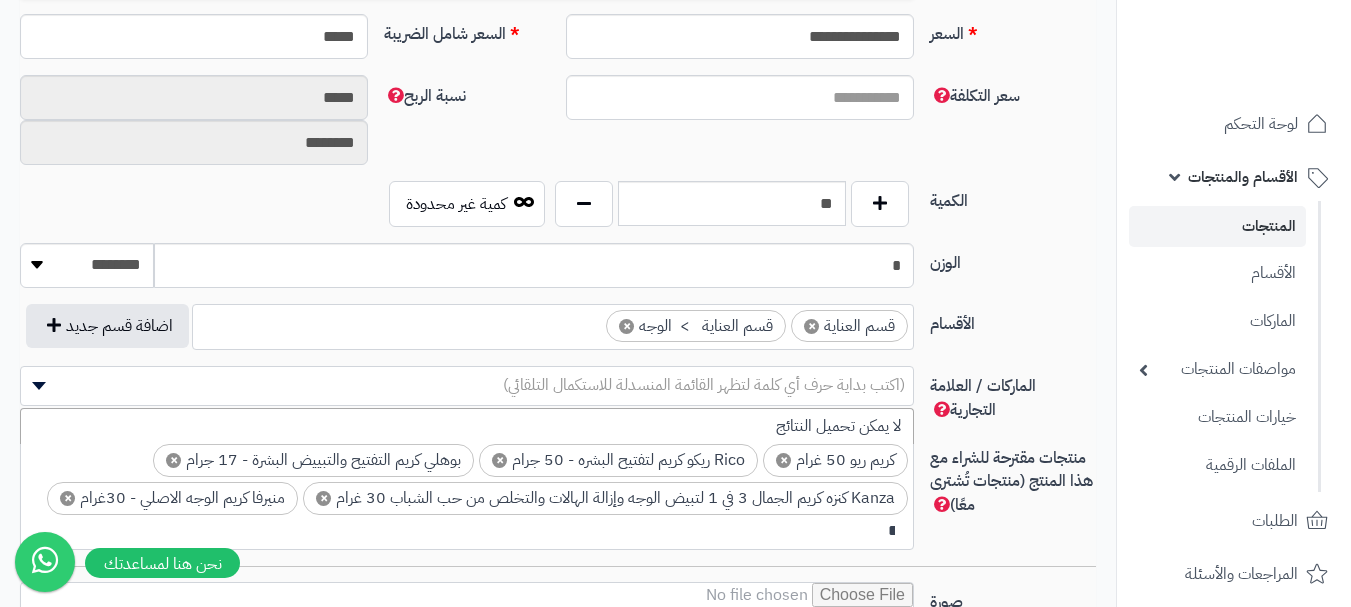 type on "*" 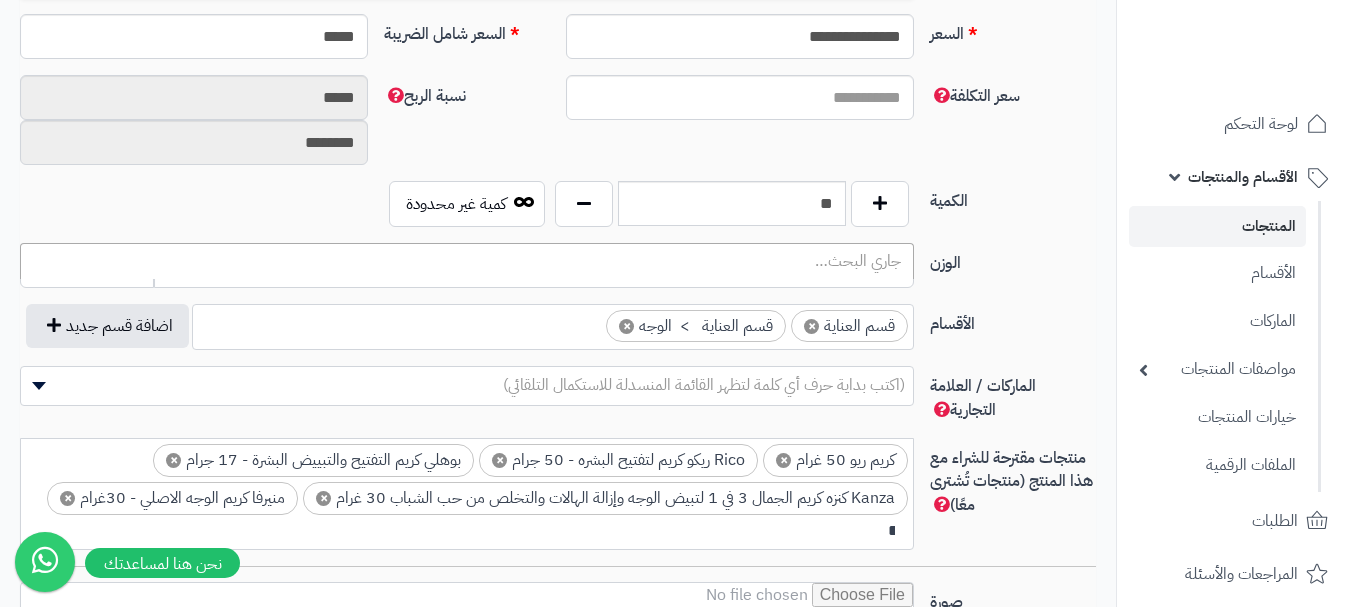 scroll, scrollTop: 0, scrollLeft: -10, axis: horizontal 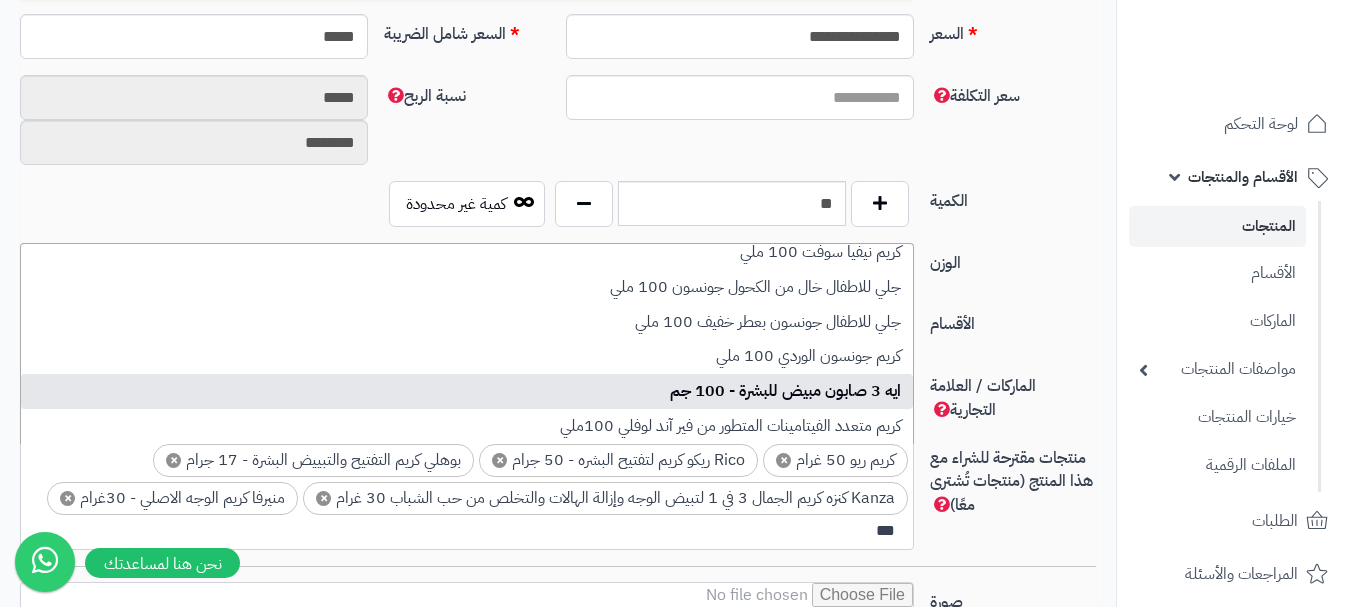 type on "***" 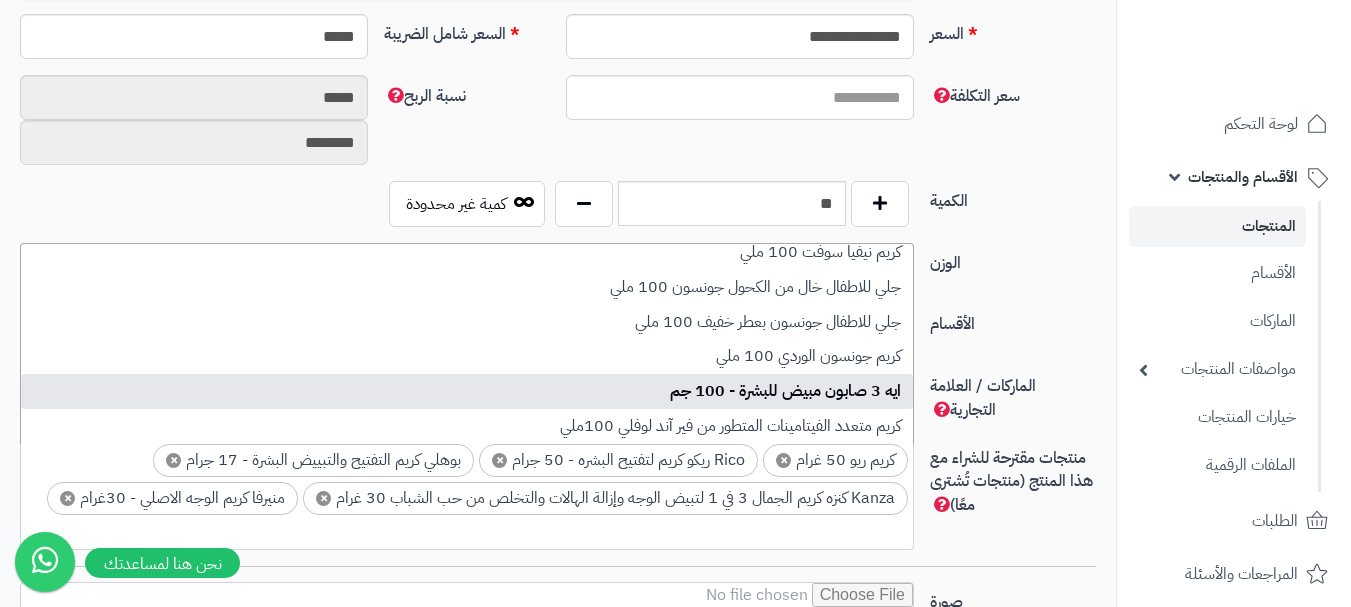 click on "الأقسام" at bounding box center (1013, 320) 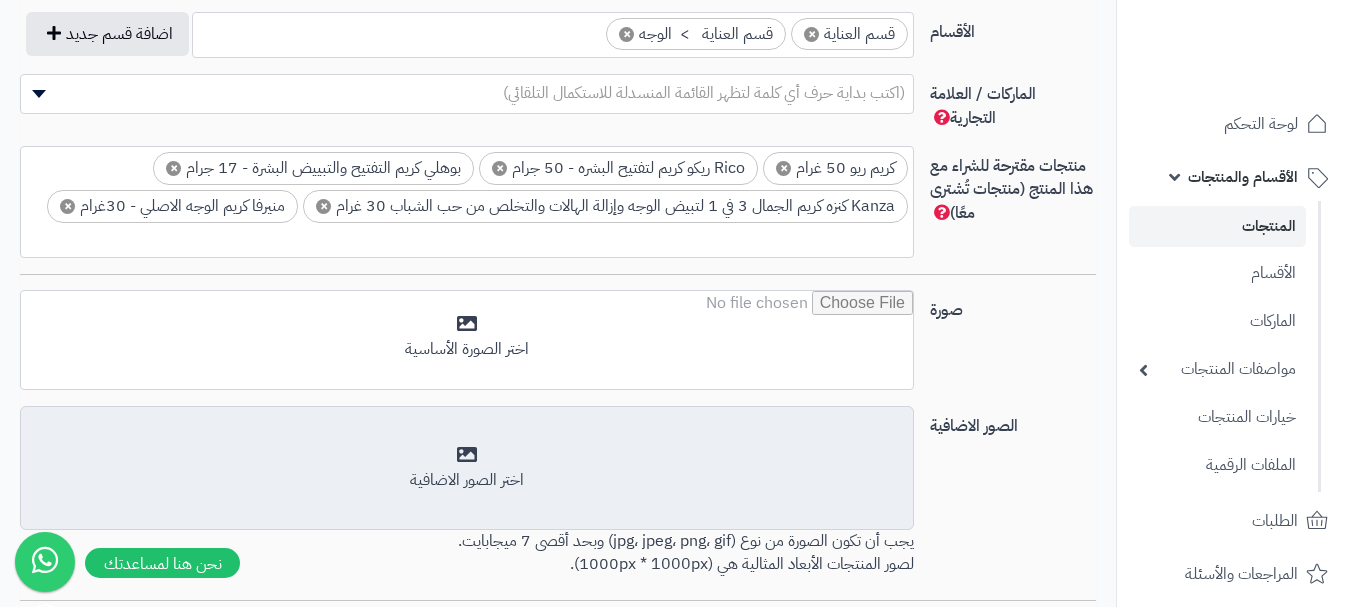 scroll, scrollTop: 1200, scrollLeft: 0, axis: vertical 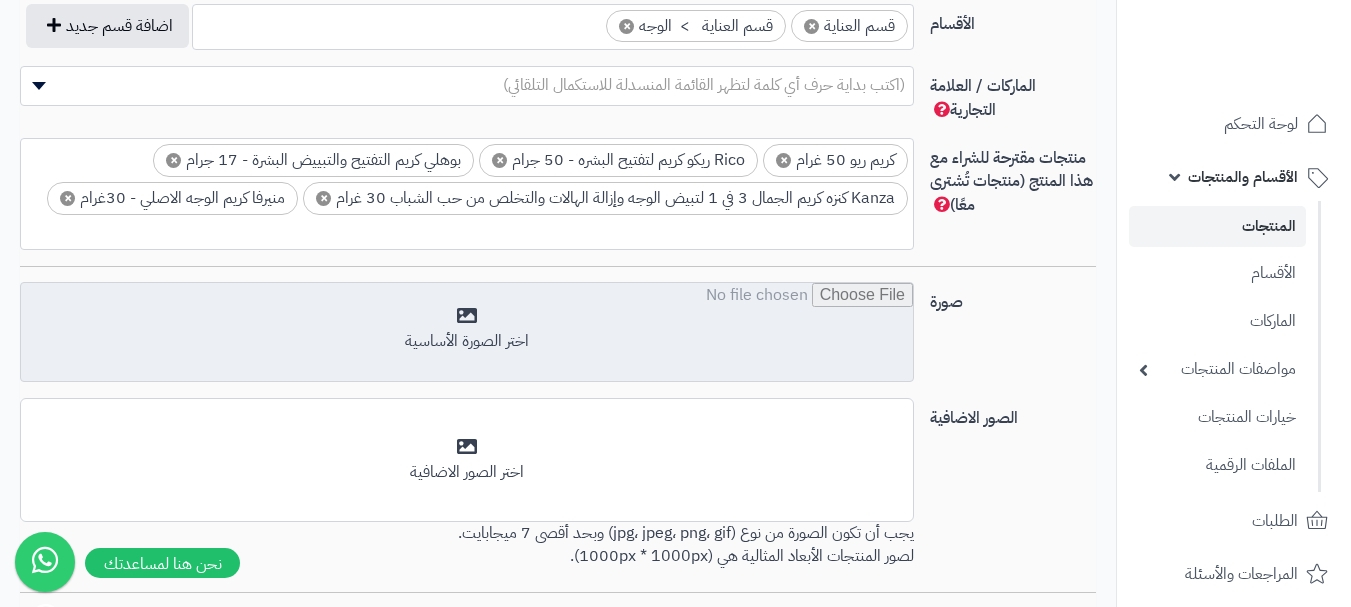 click at bounding box center [467, 333] 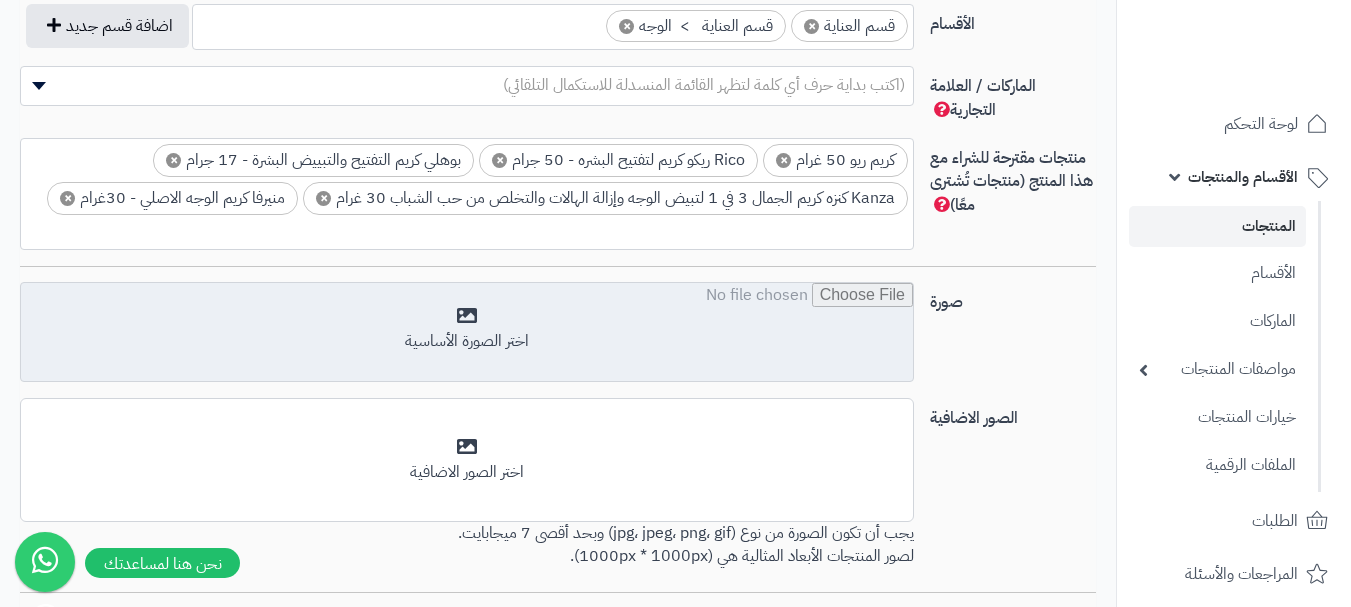 type on "**********" 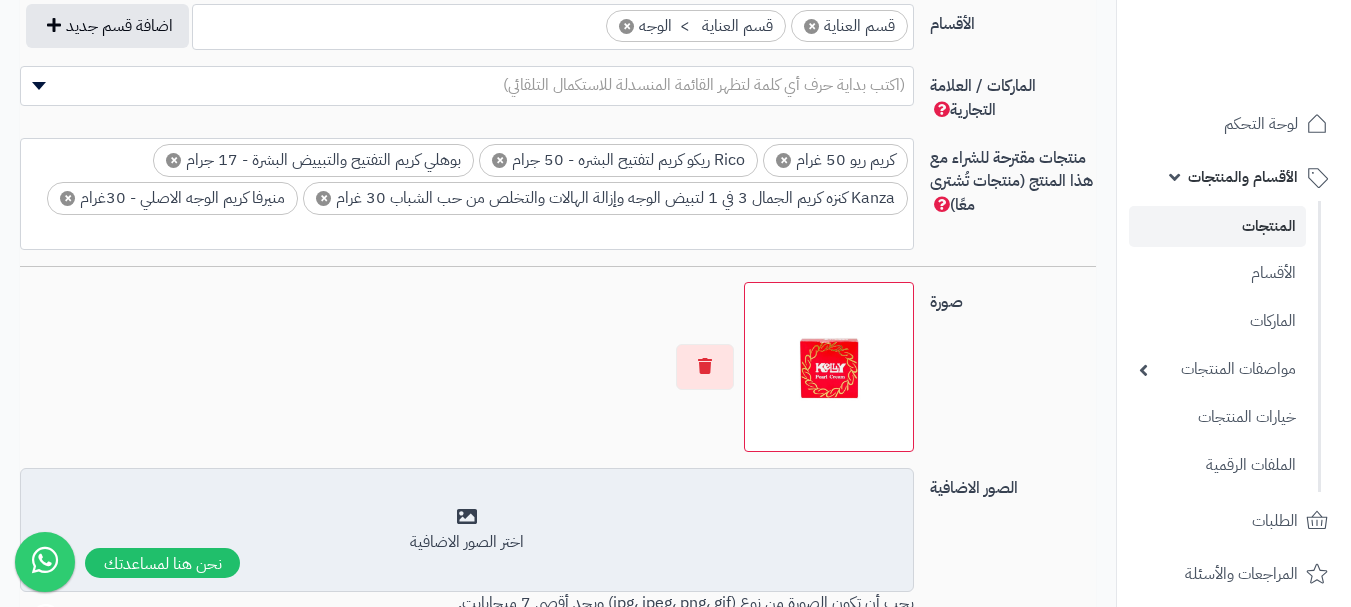 click on "اختر الصور الاضافية" at bounding box center (467, 542) 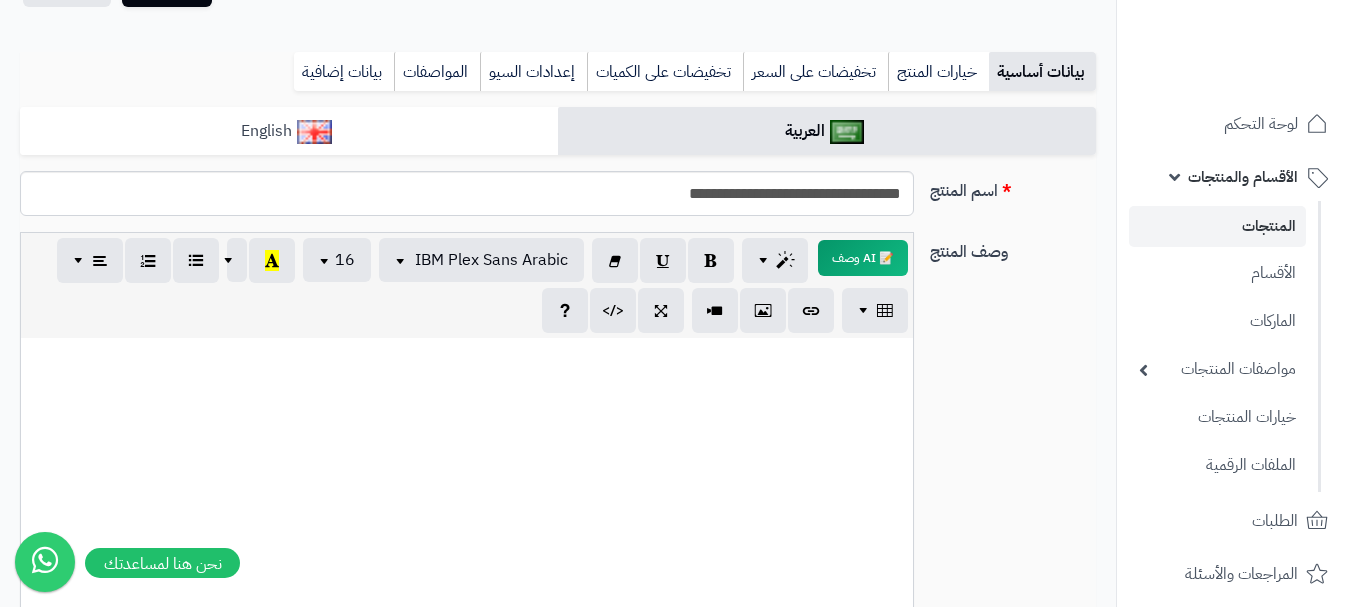 scroll, scrollTop: 0, scrollLeft: 0, axis: both 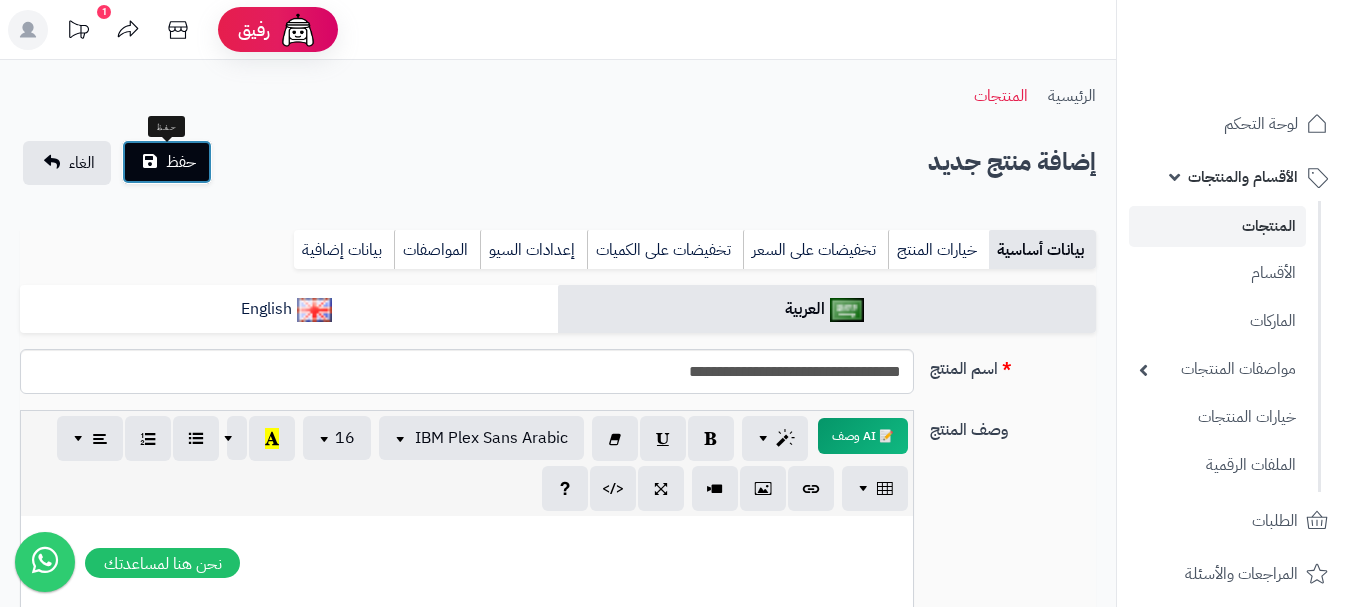 click on "حفظ" at bounding box center [167, 162] 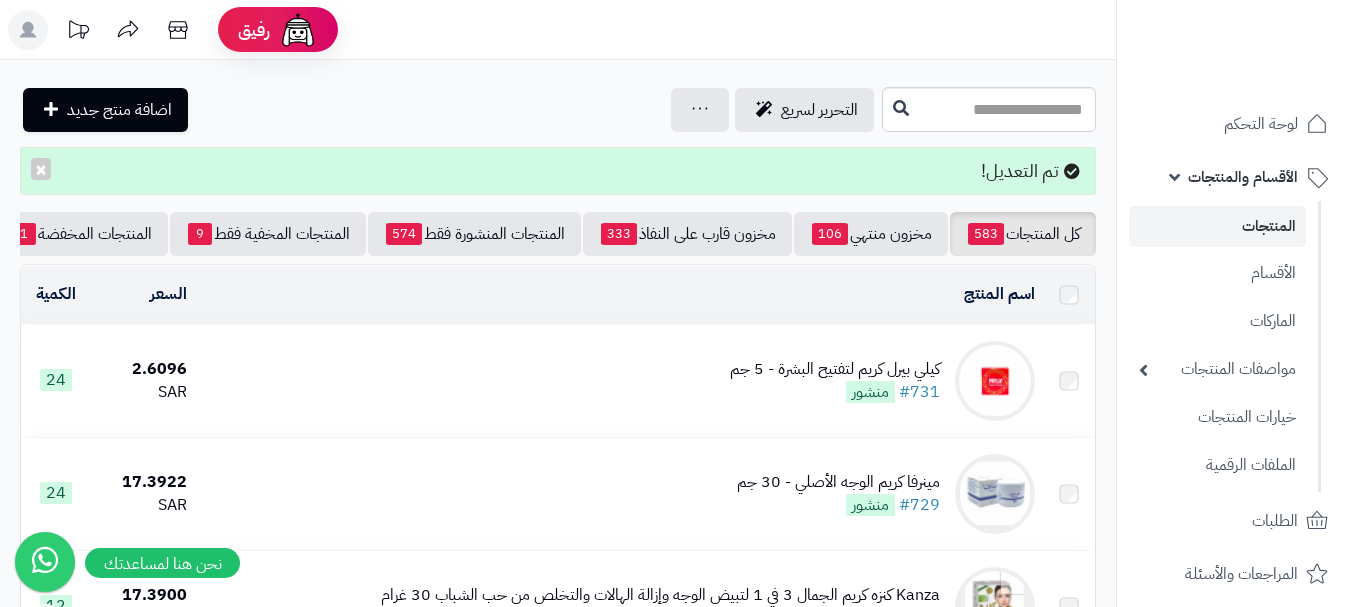 scroll, scrollTop: 0, scrollLeft: 0, axis: both 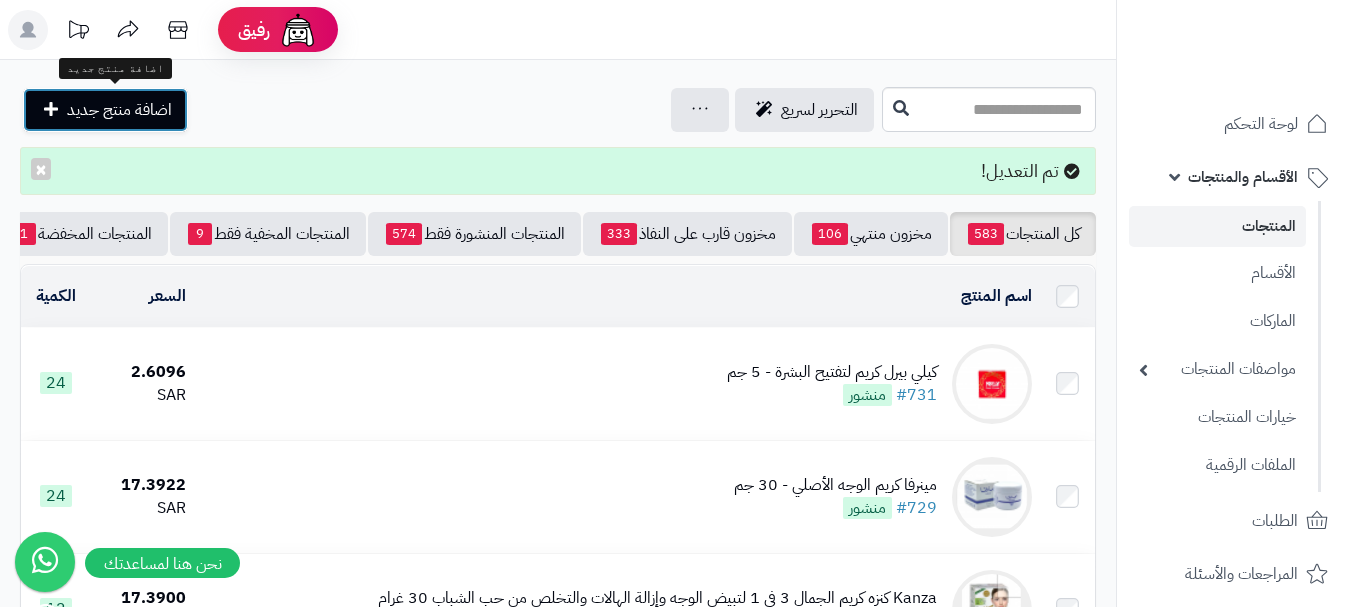 click on "اضافة منتج جديد" at bounding box center [119, 110] 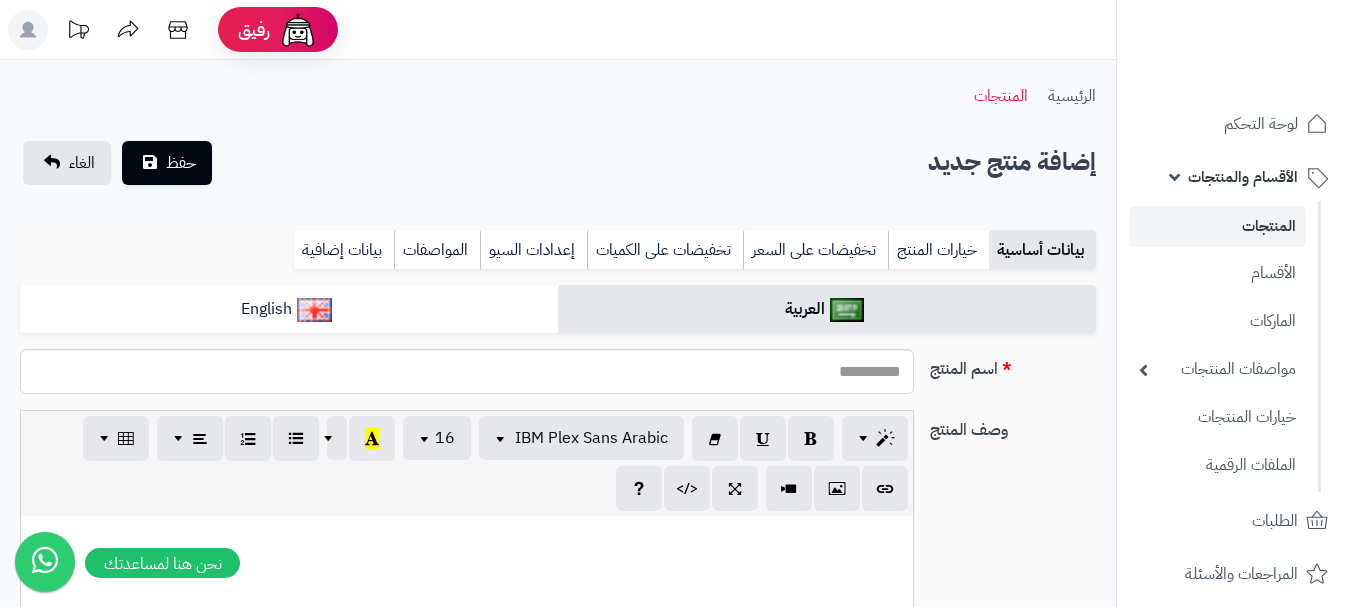 select 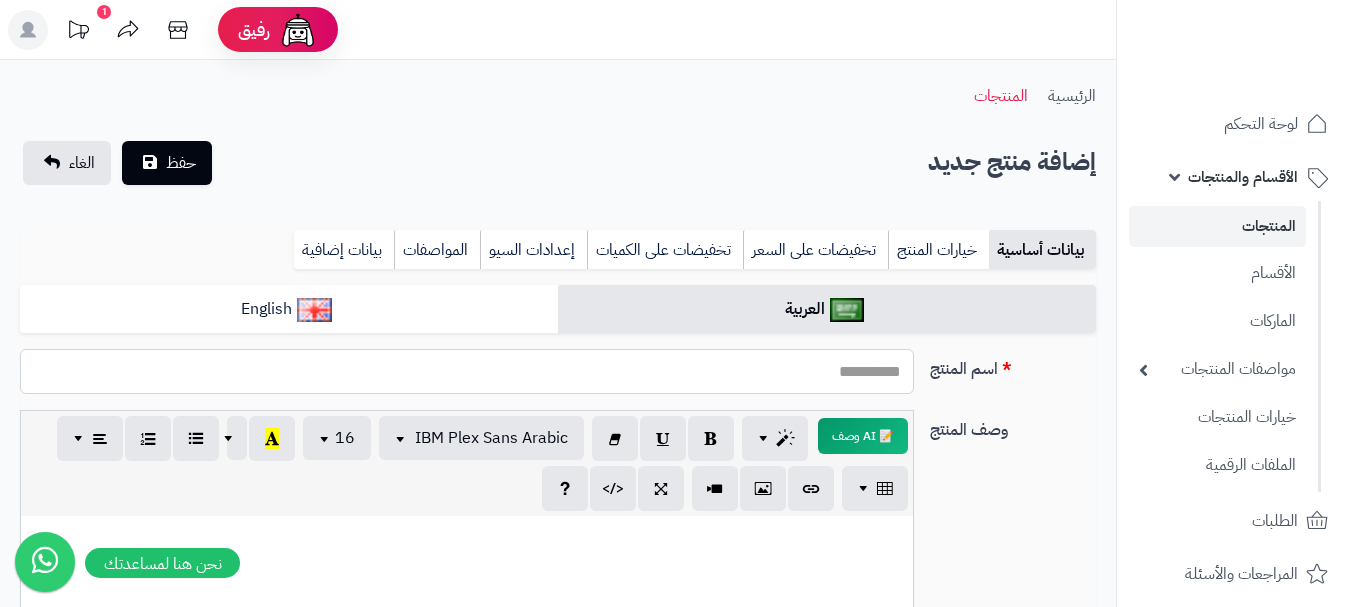 paste on "**********" 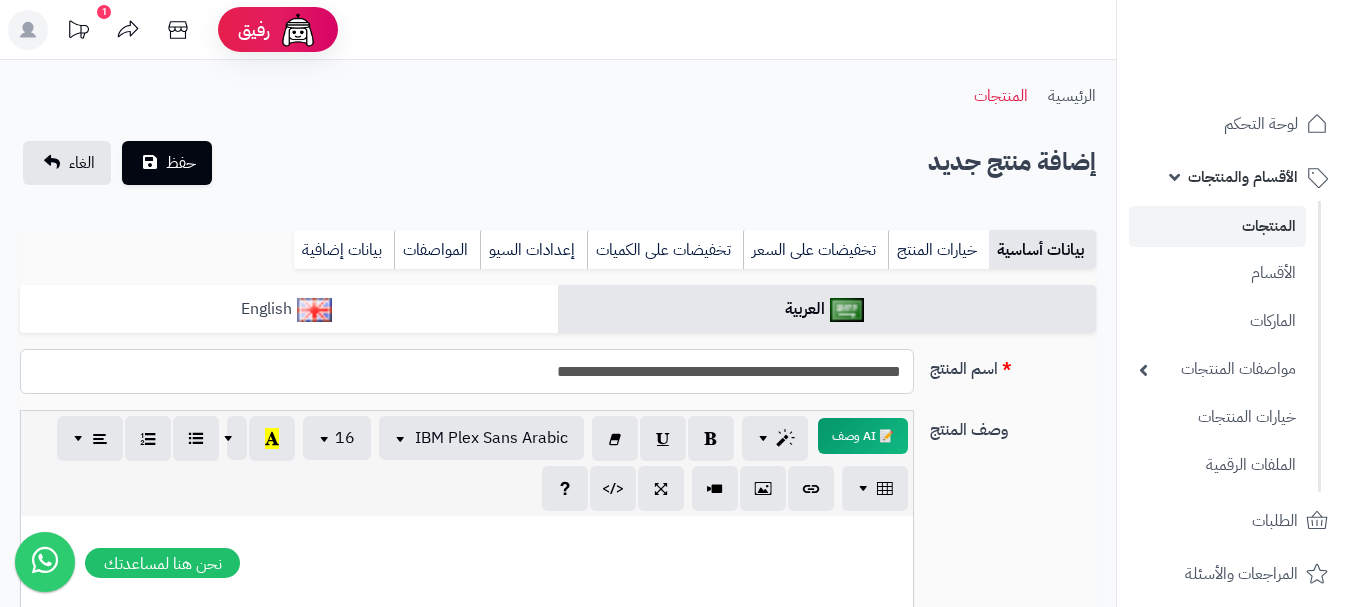 type on "**********" 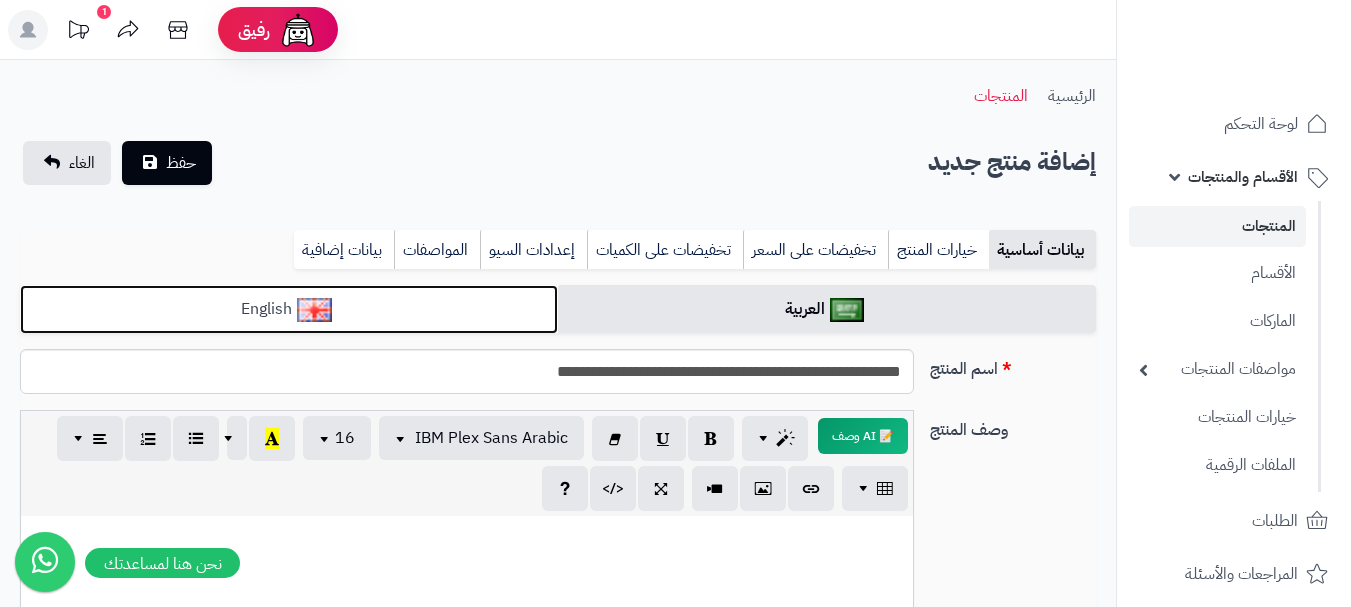 click on "English" at bounding box center (289, 309) 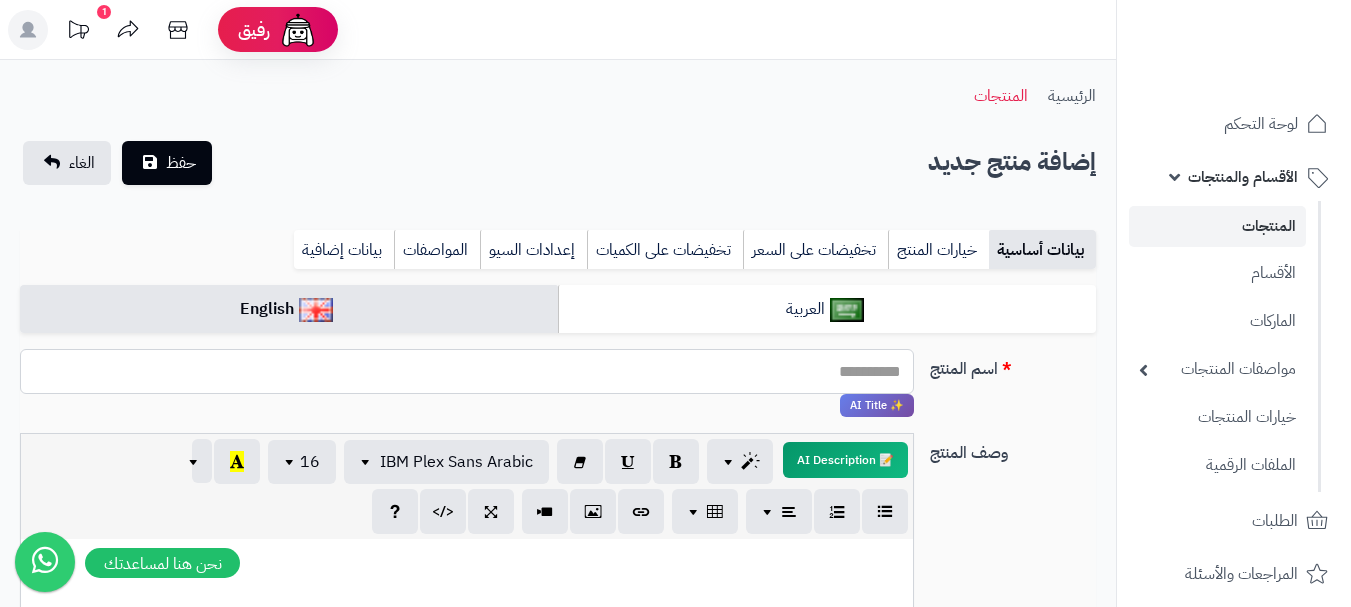 paste on "**********" 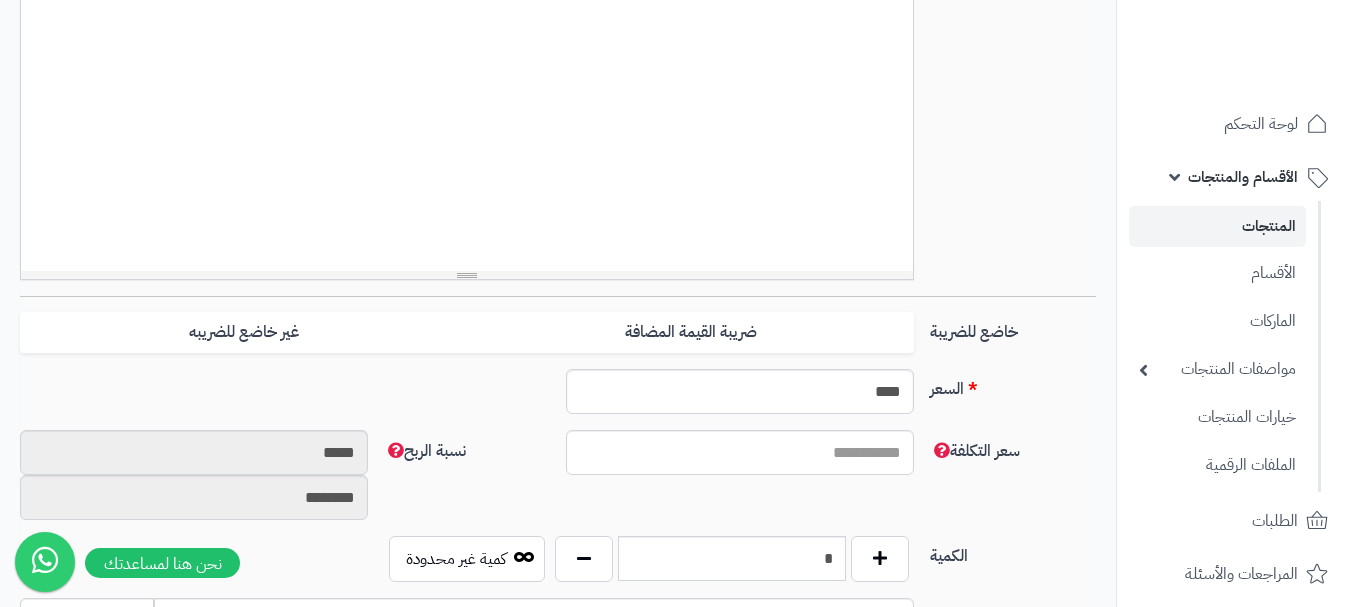 scroll, scrollTop: 600, scrollLeft: 0, axis: vertical 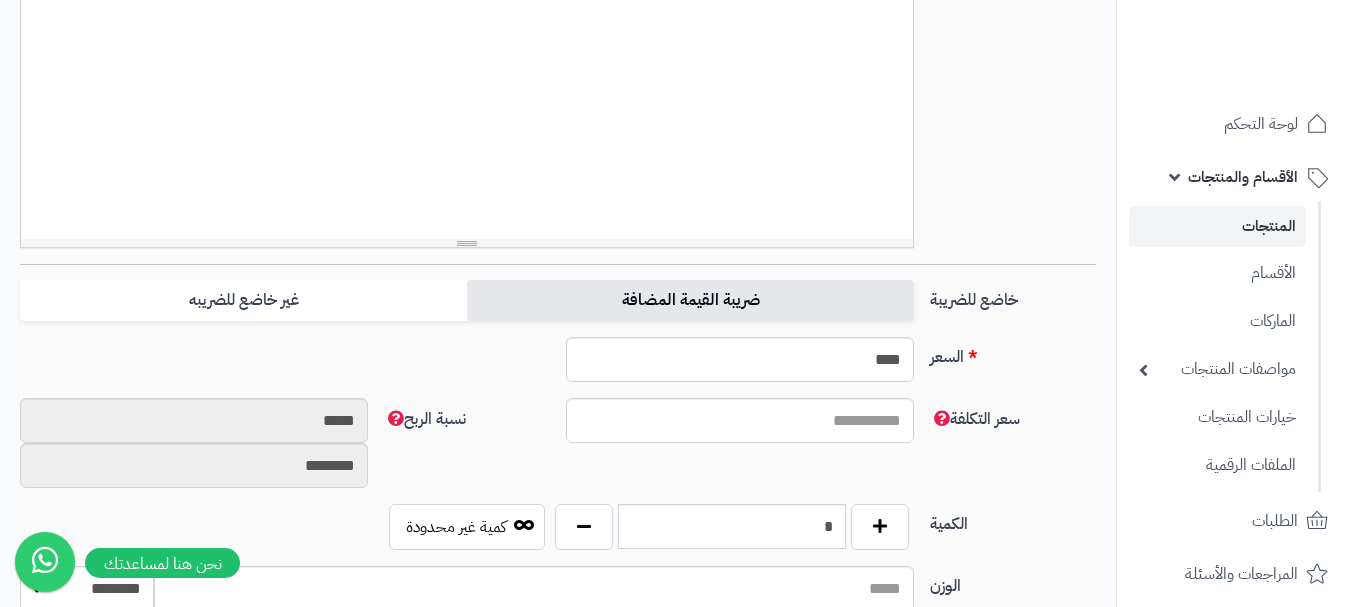 type on "**********" 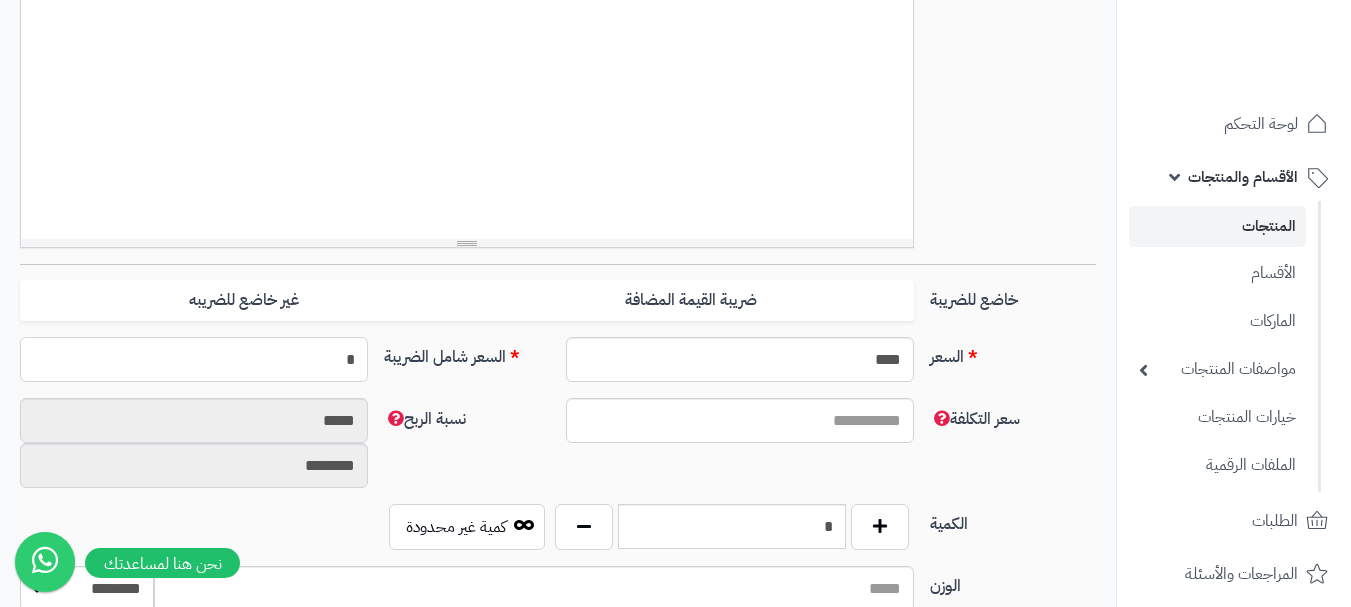 click on "*" at bounding box center [194, 359] 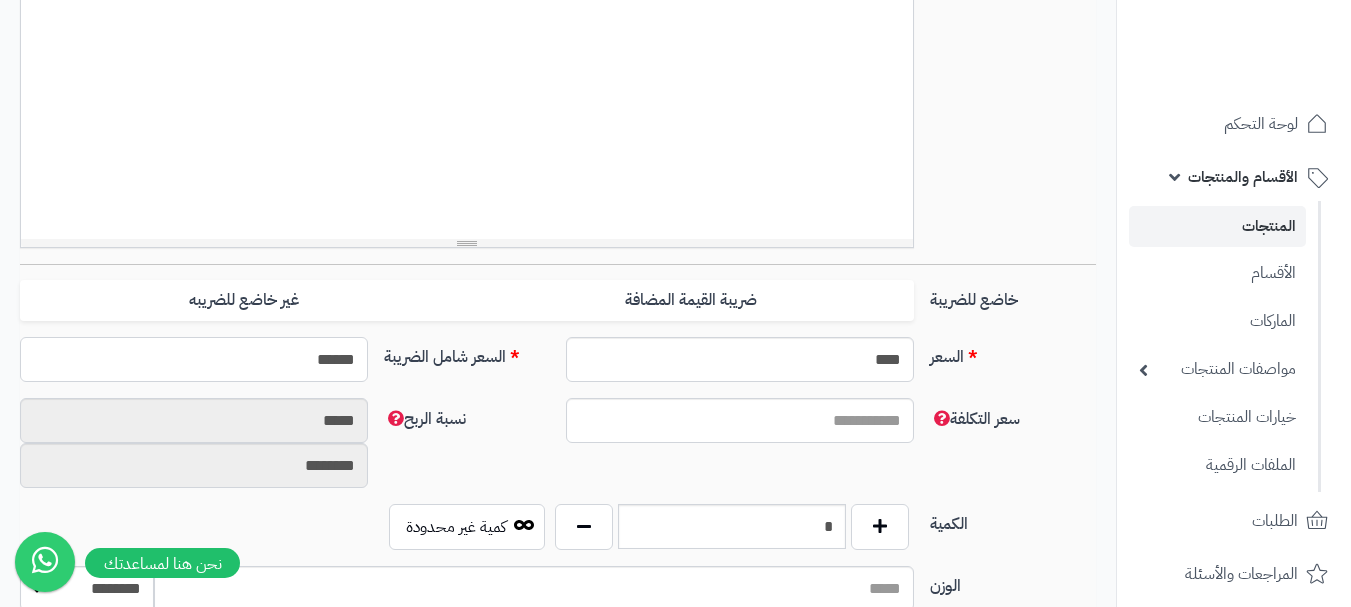 type on "******" 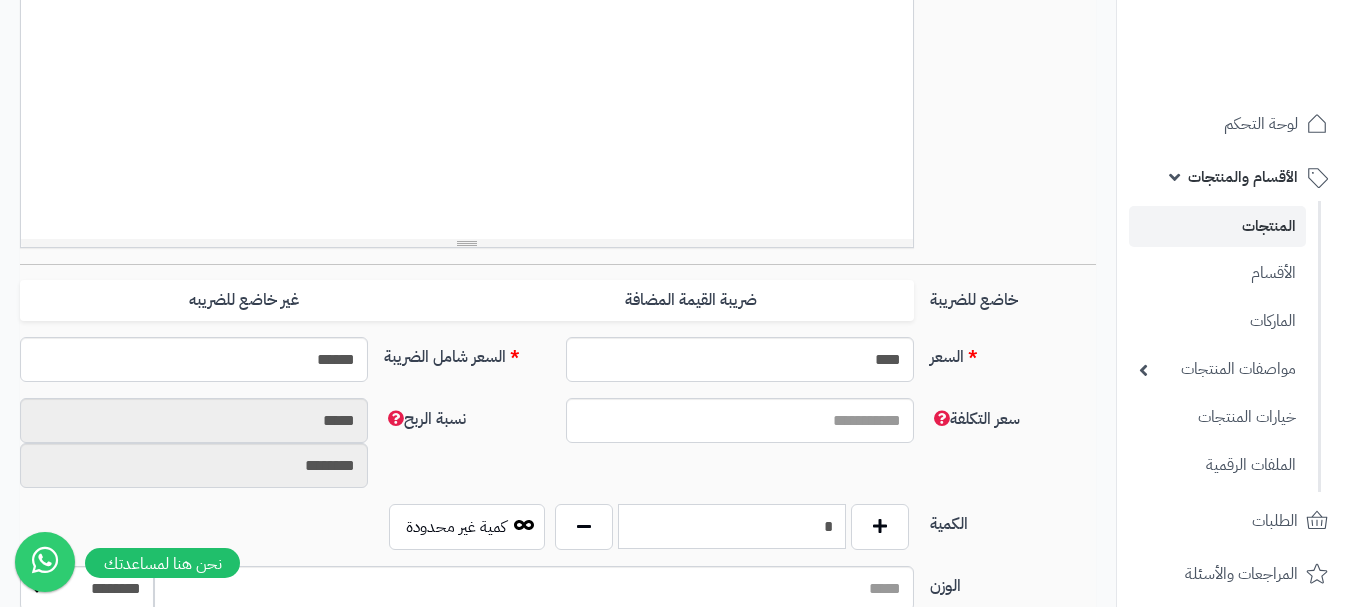 click on "*" at bounding box center (732, 526) 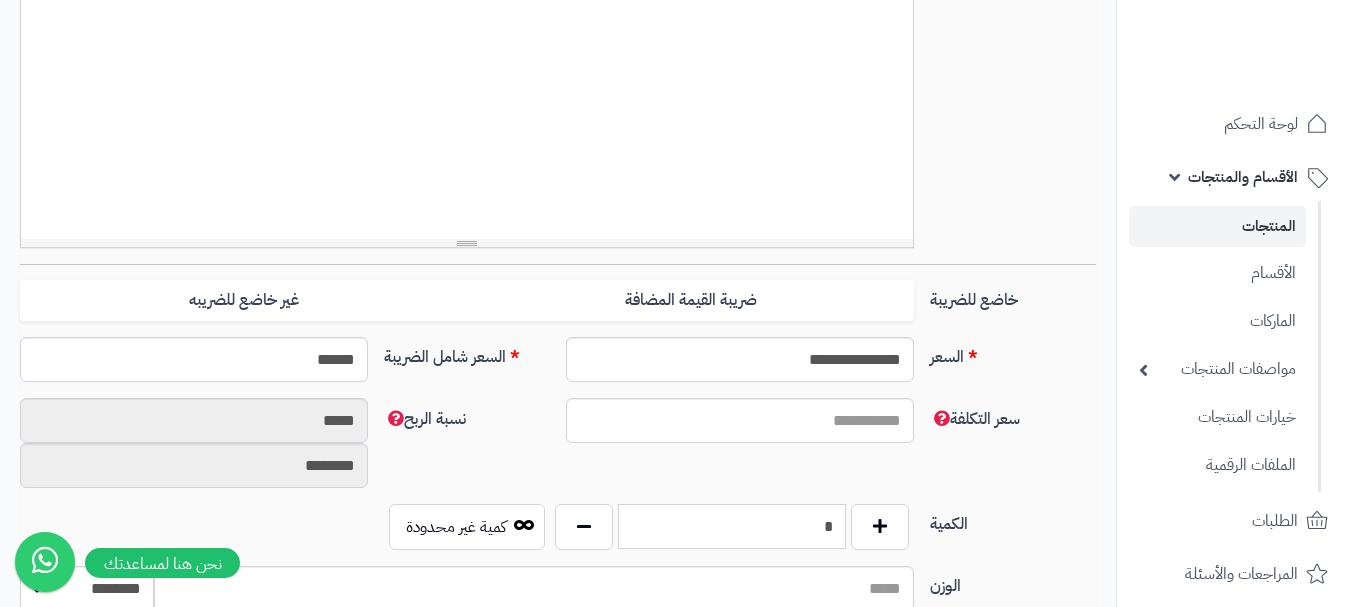 click on "*" at bounding box center [732, 526] 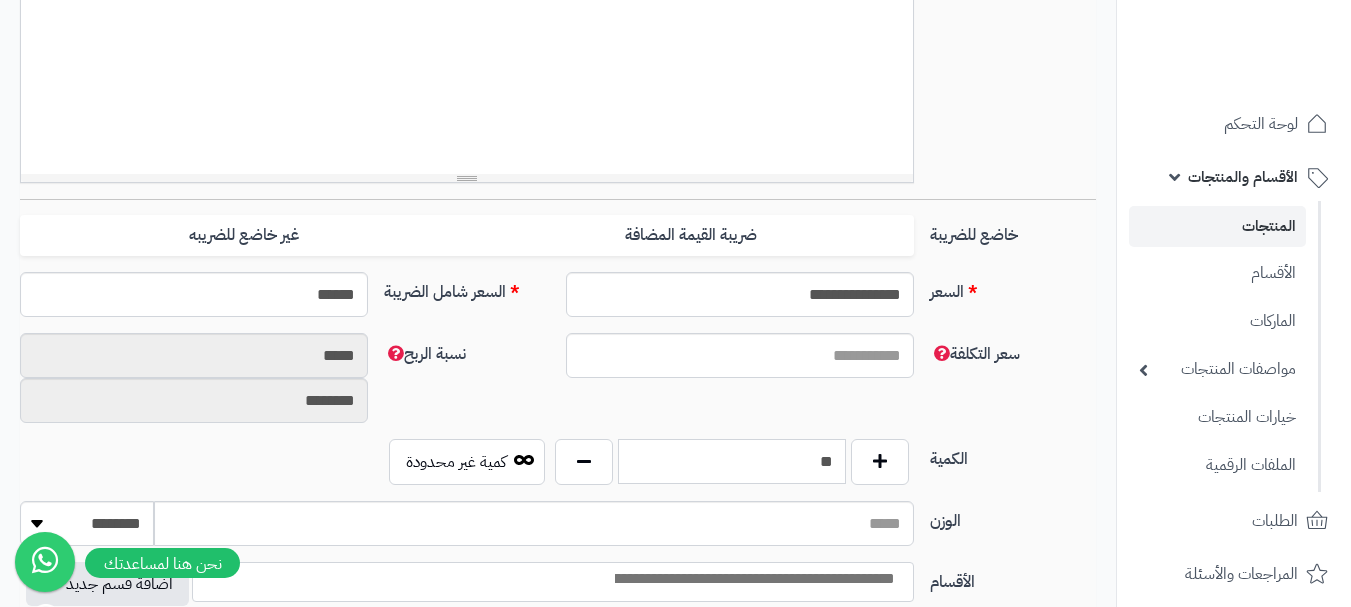 scroll, scrollTop: 700, scrollLeft: 0, axis: vertical 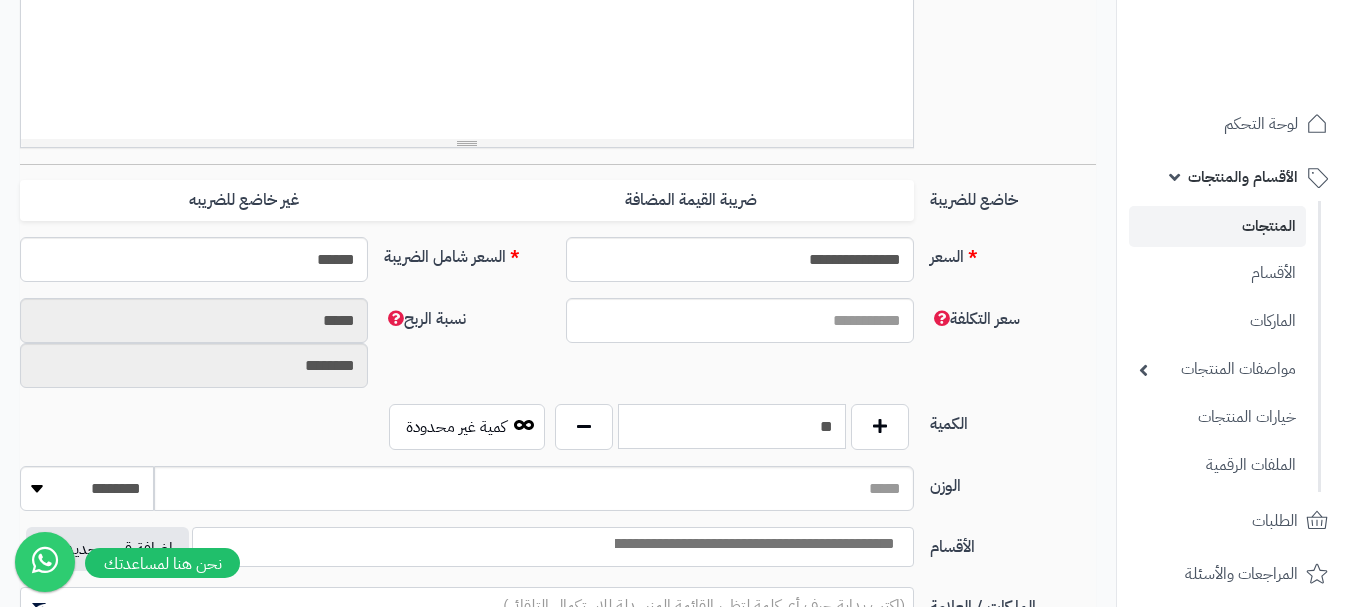 type on "**" 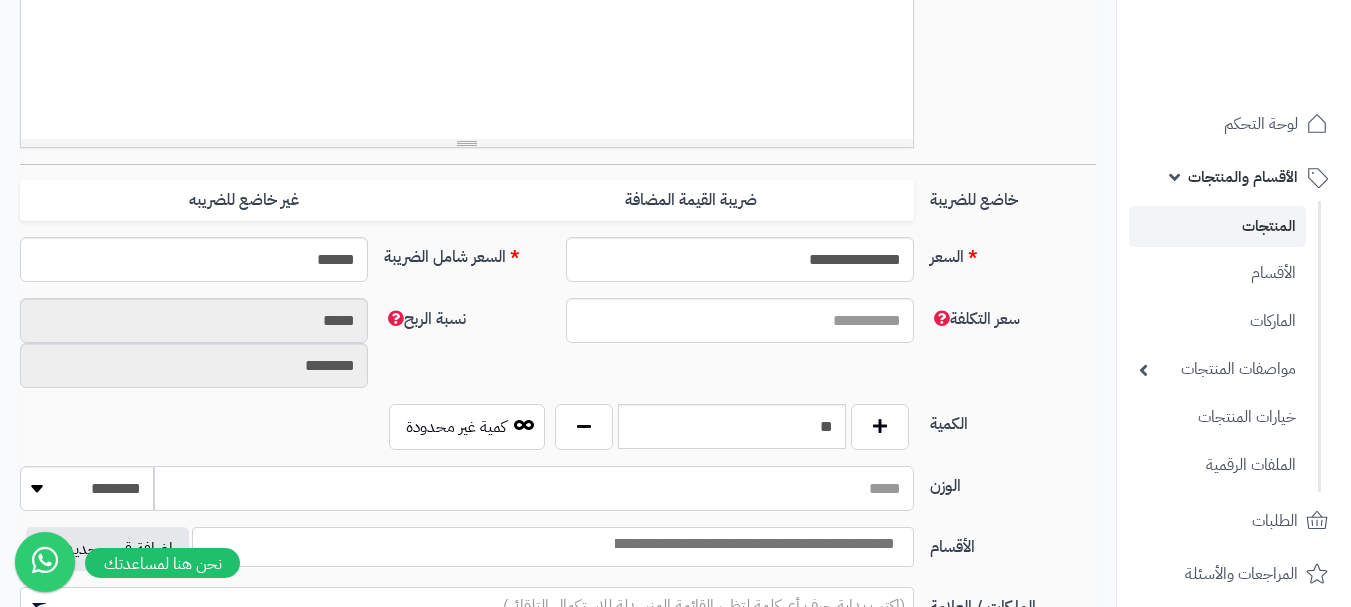 click on "الوزن" at bounding box center [534, 488] 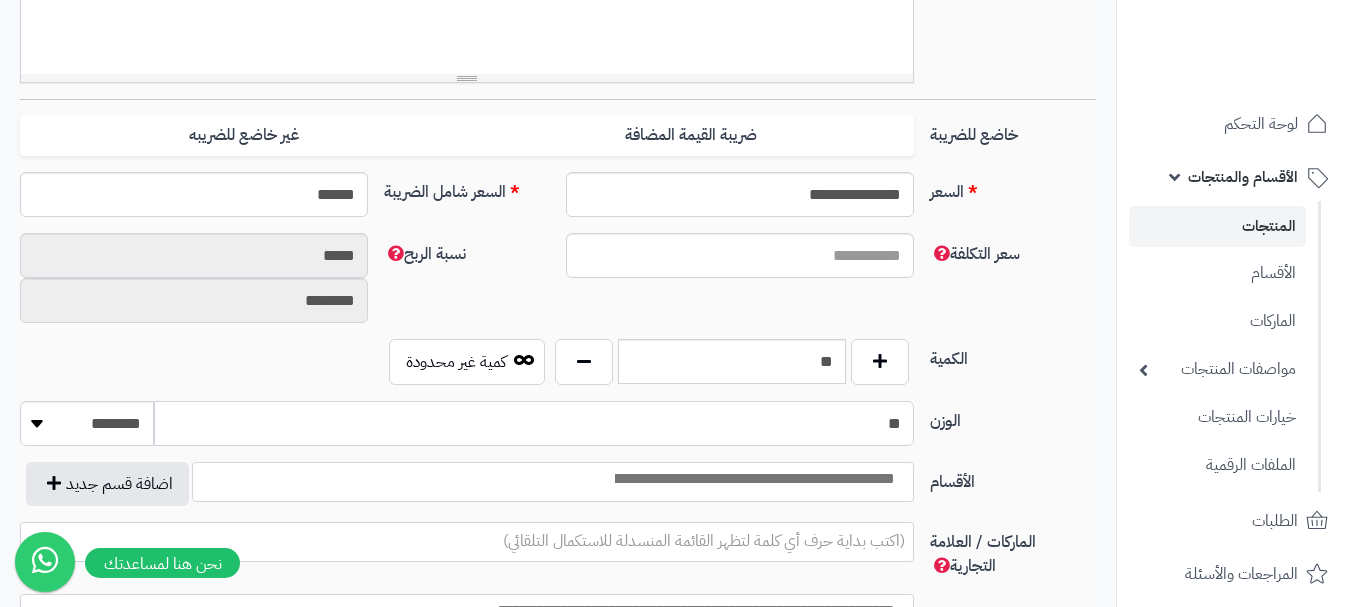 scroll, scrollTop: 800, scrollLeft: 0, axis: vertical 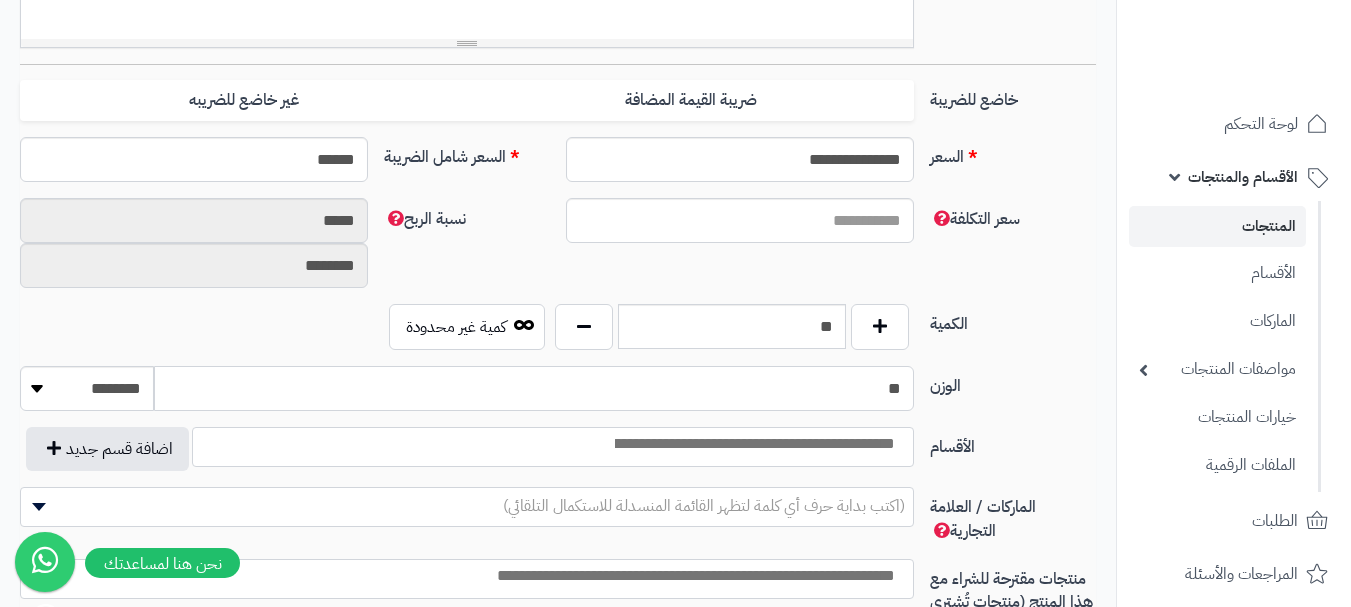 type on "**" 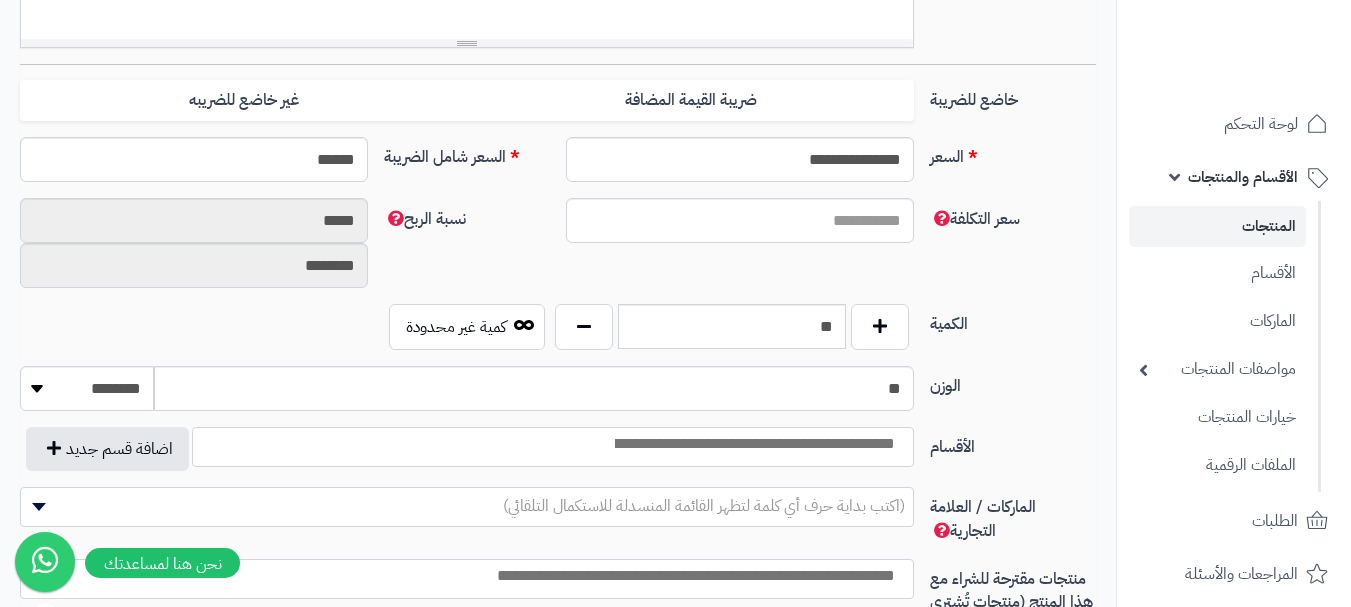click at bounding box center (753, 444) 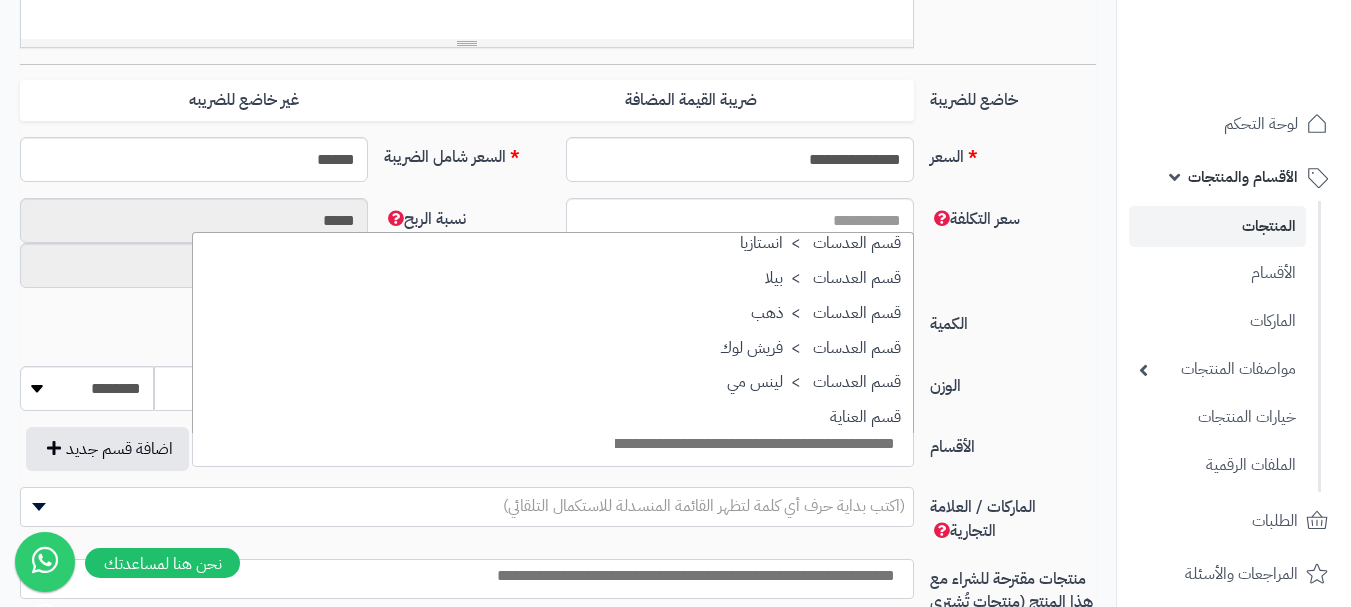 scroll, scrollTop: 1700, scrollLeft: 0, axis: vertical 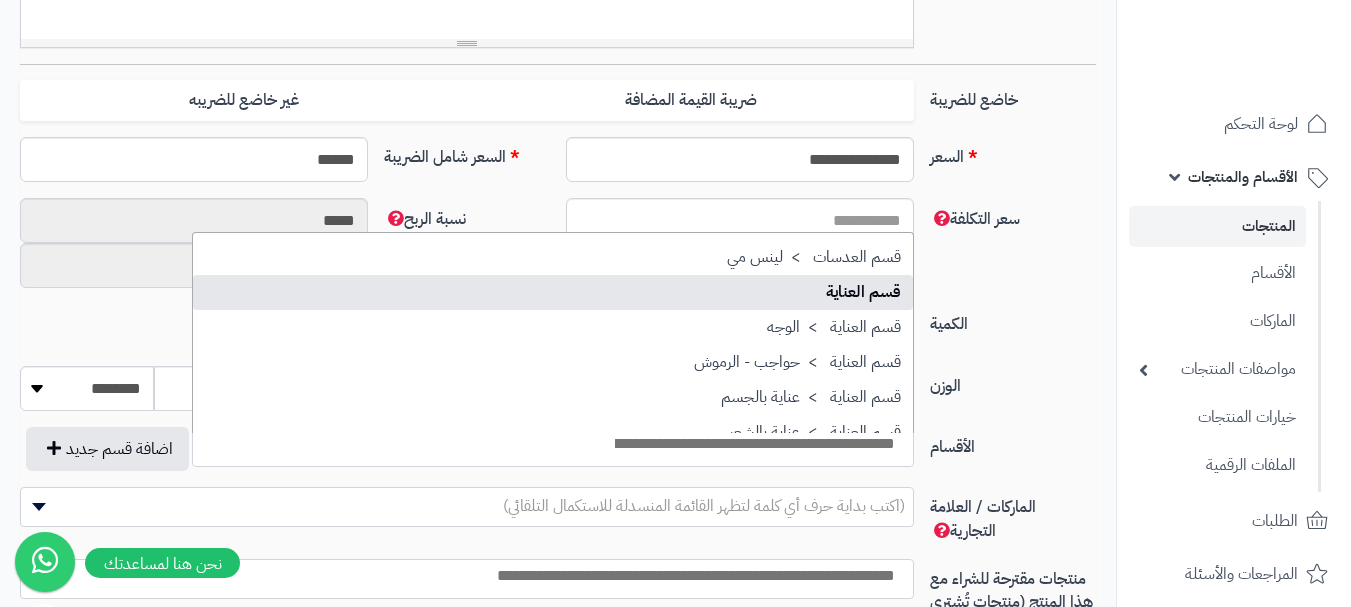 select on "**" 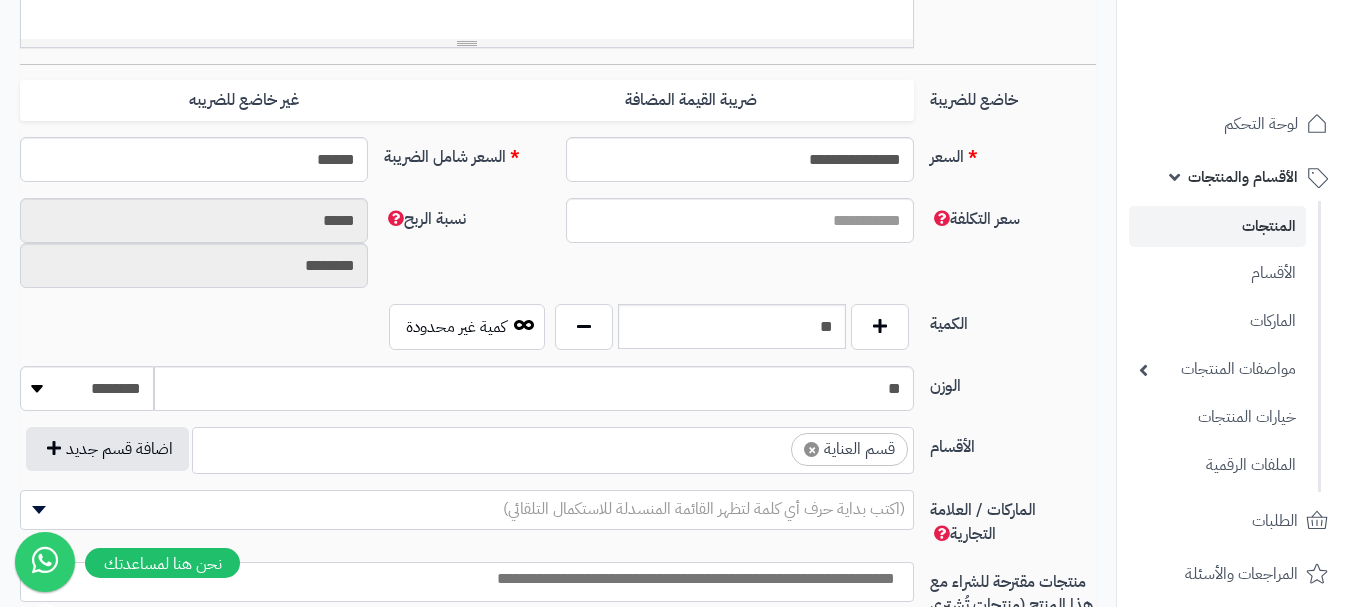 scroll, scrollTop: 1250, scrollLeft: 0, axis: vertical 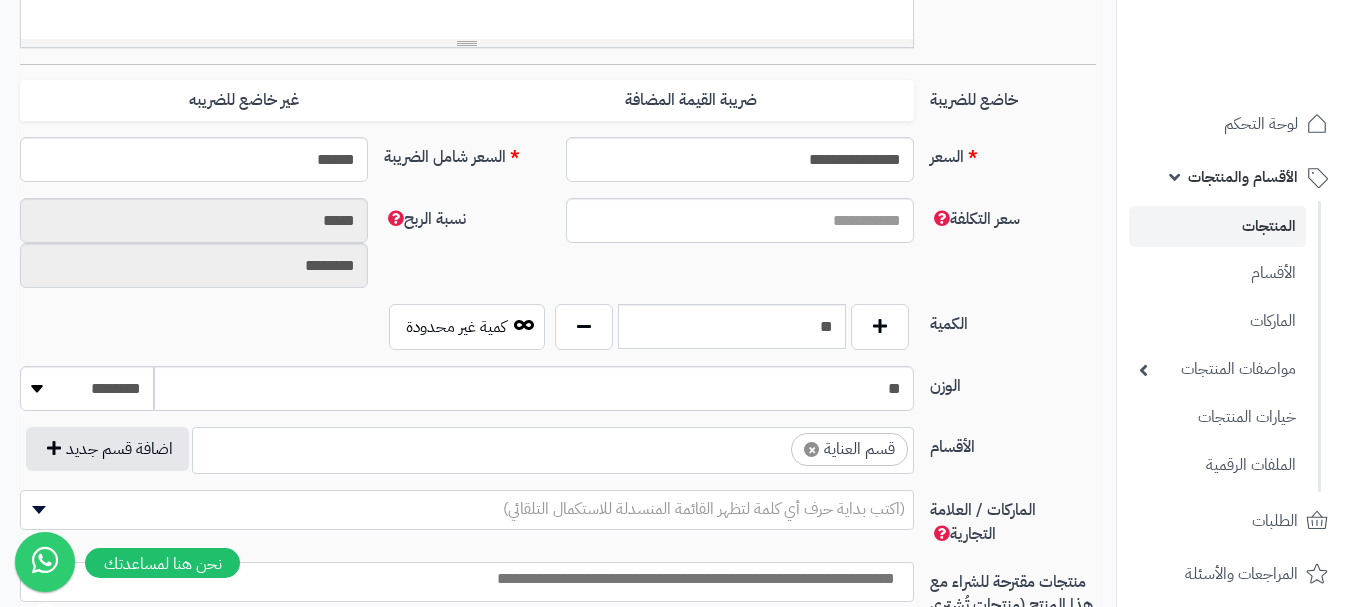 click at bounding box center [773, 444] 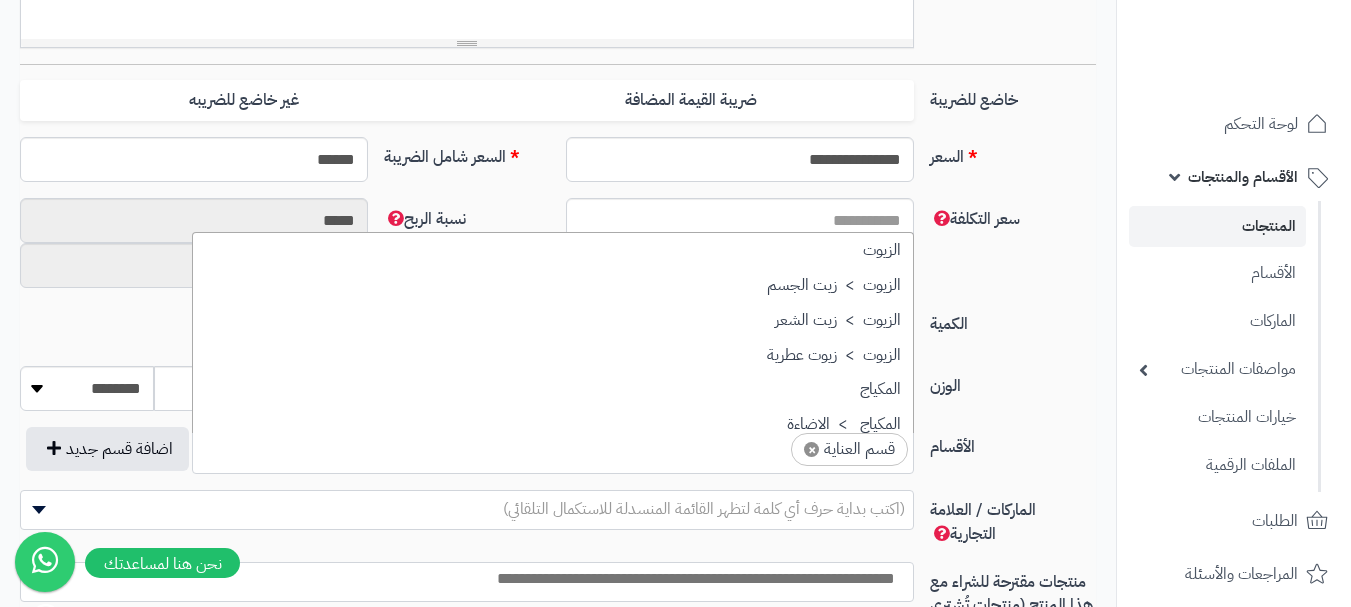scroll, scrollTop: 1707, scrollLeft: 0, axis: vertical 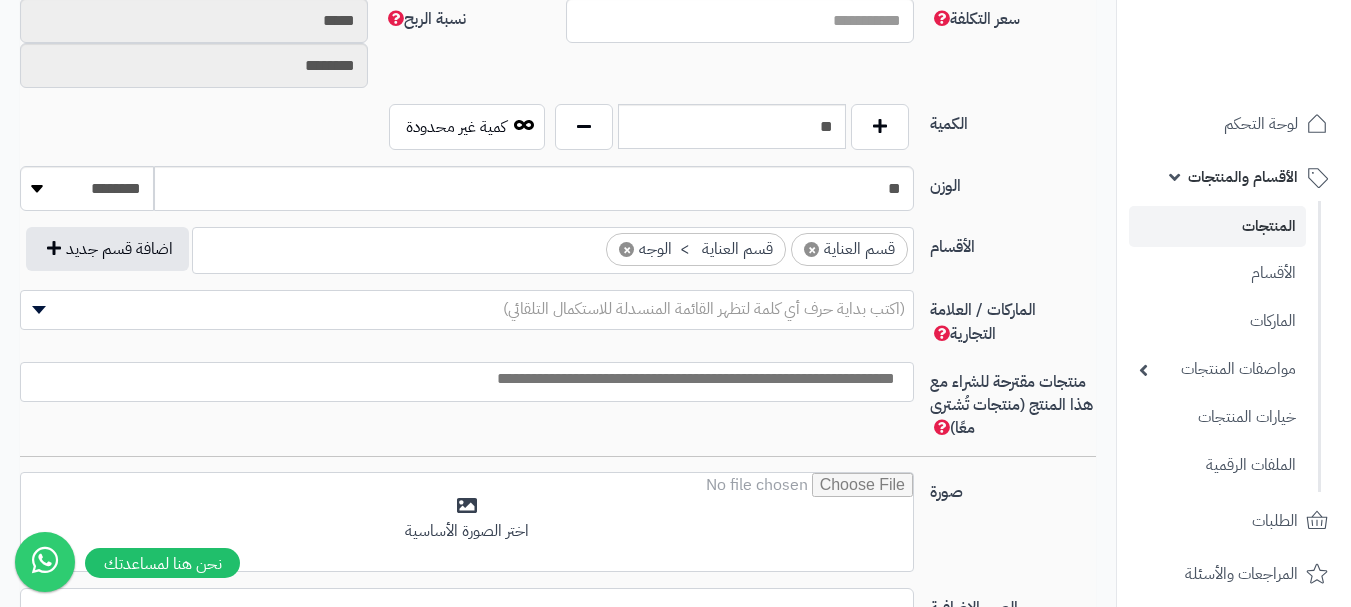 click at bounding box center [462, 379] 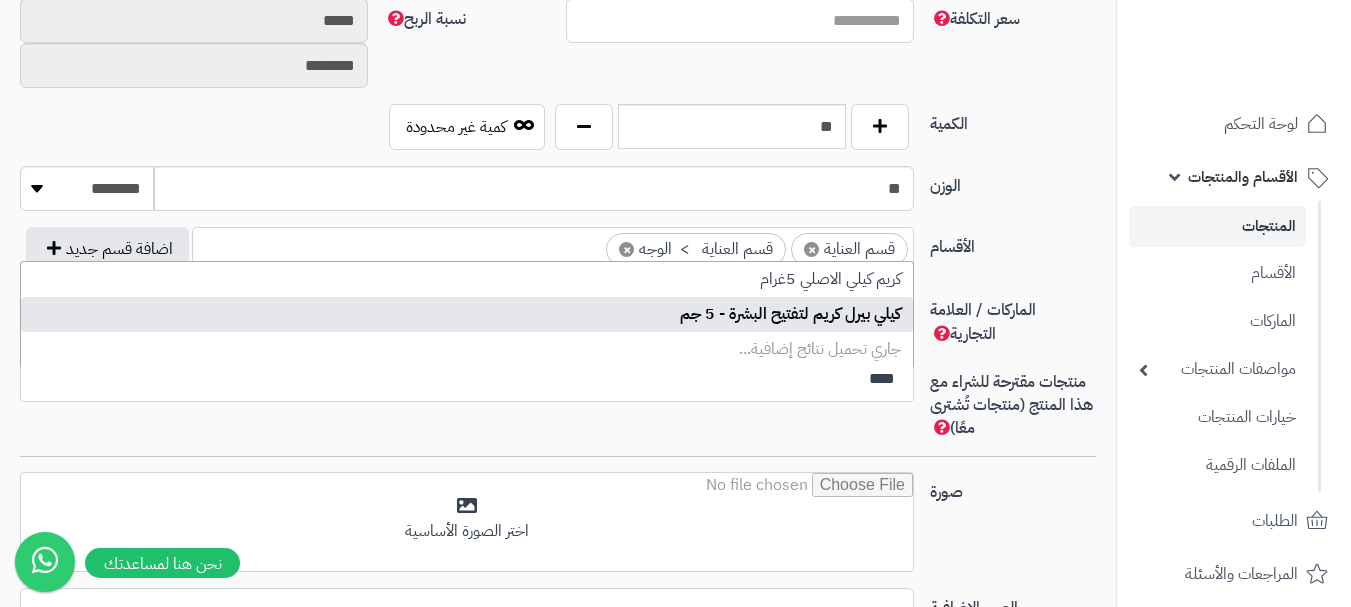 type on "****" 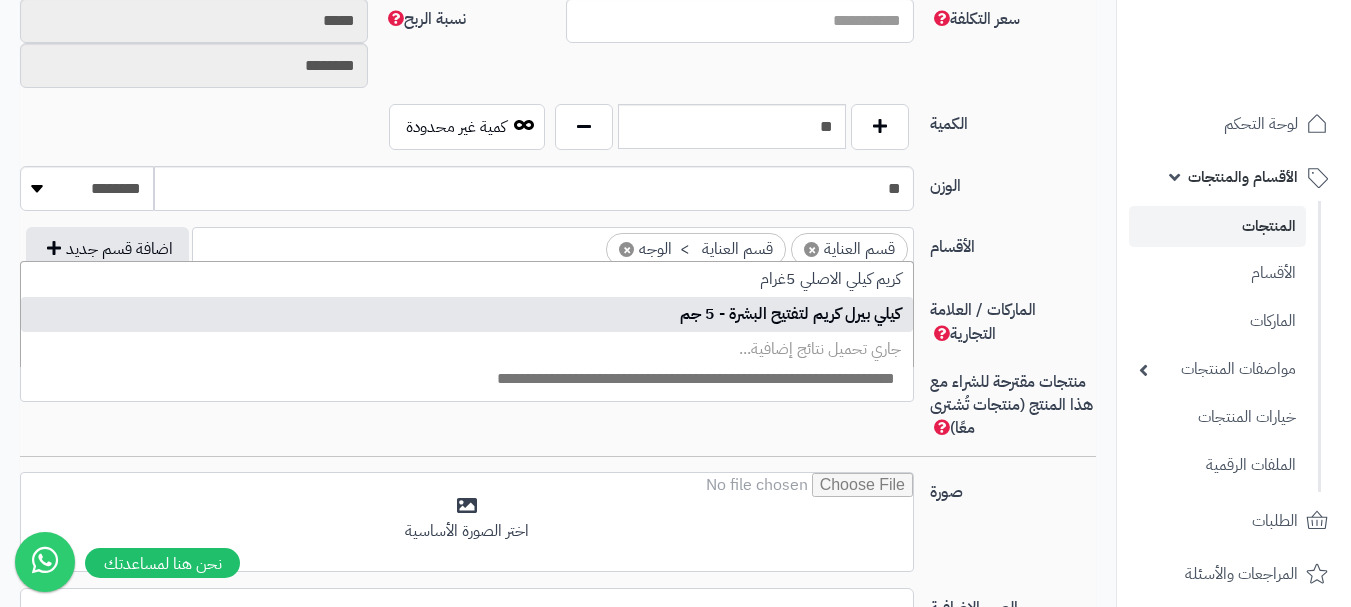select on "***" 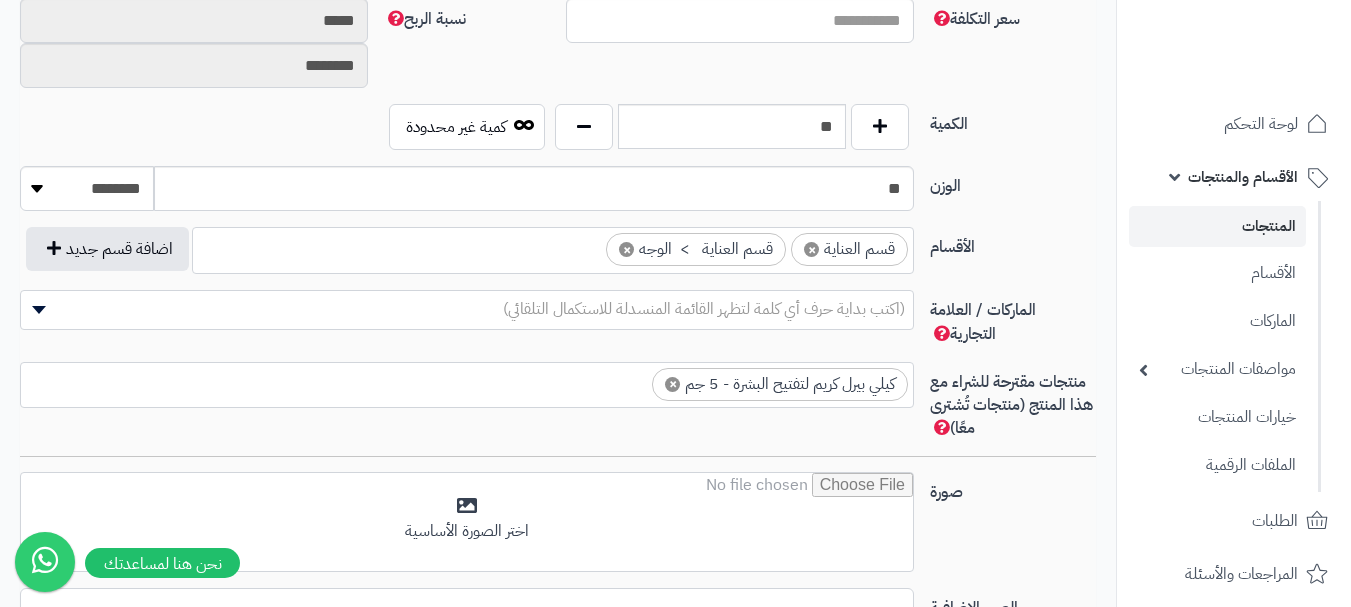 scroll, scrollTop: 0, scrollLeft: 0, axis: both 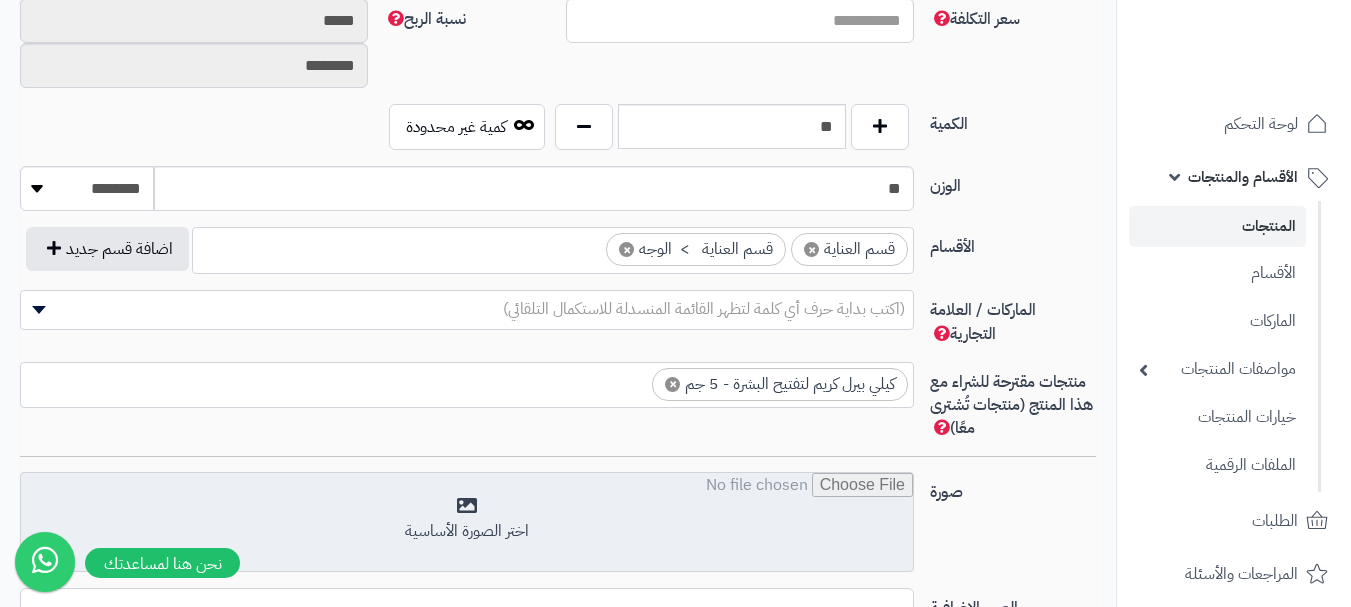 click at bounding box center [467, 523] 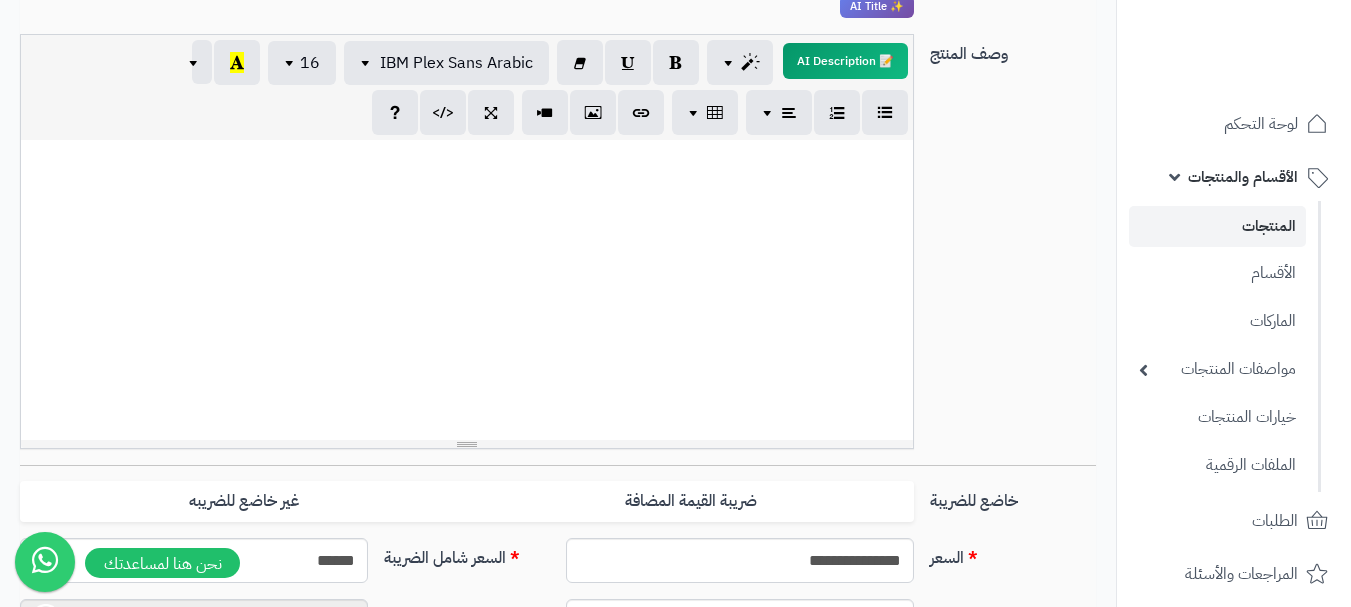 scroll, scrollTop: 0, scrollLeft: 0, axis: both 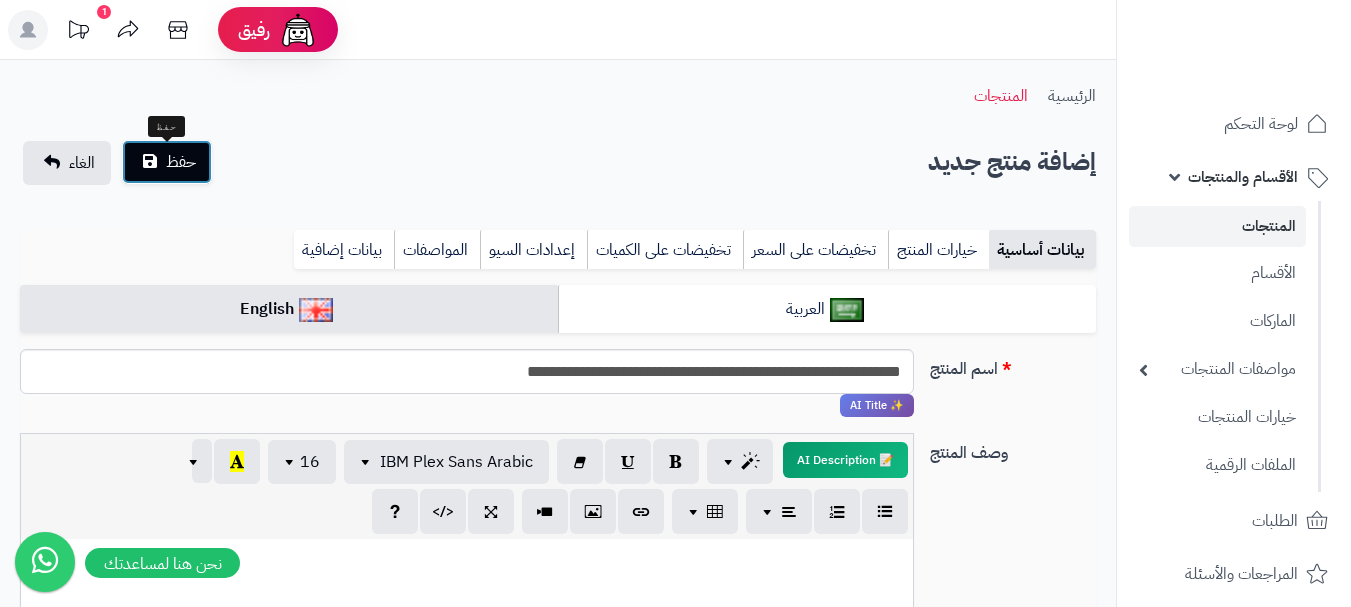 click on "حفظ" at bounding box center (181, 162) 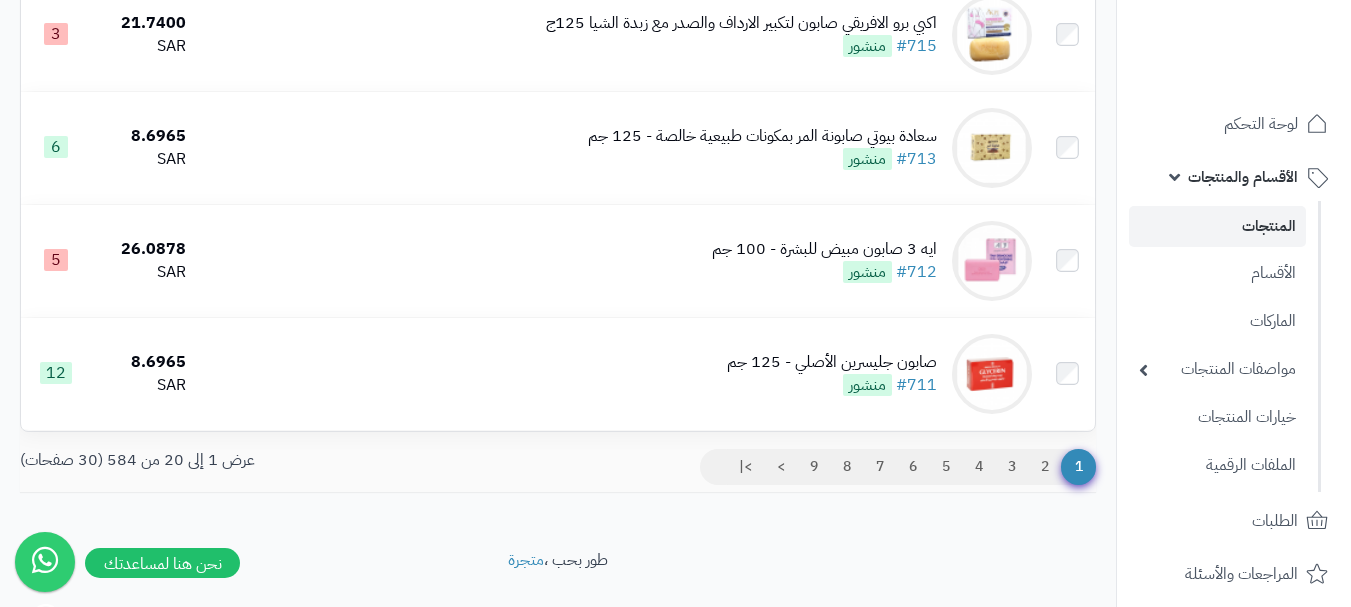 scroll, scrollTop: 2211, scrollLeft: 0, axis: vertical 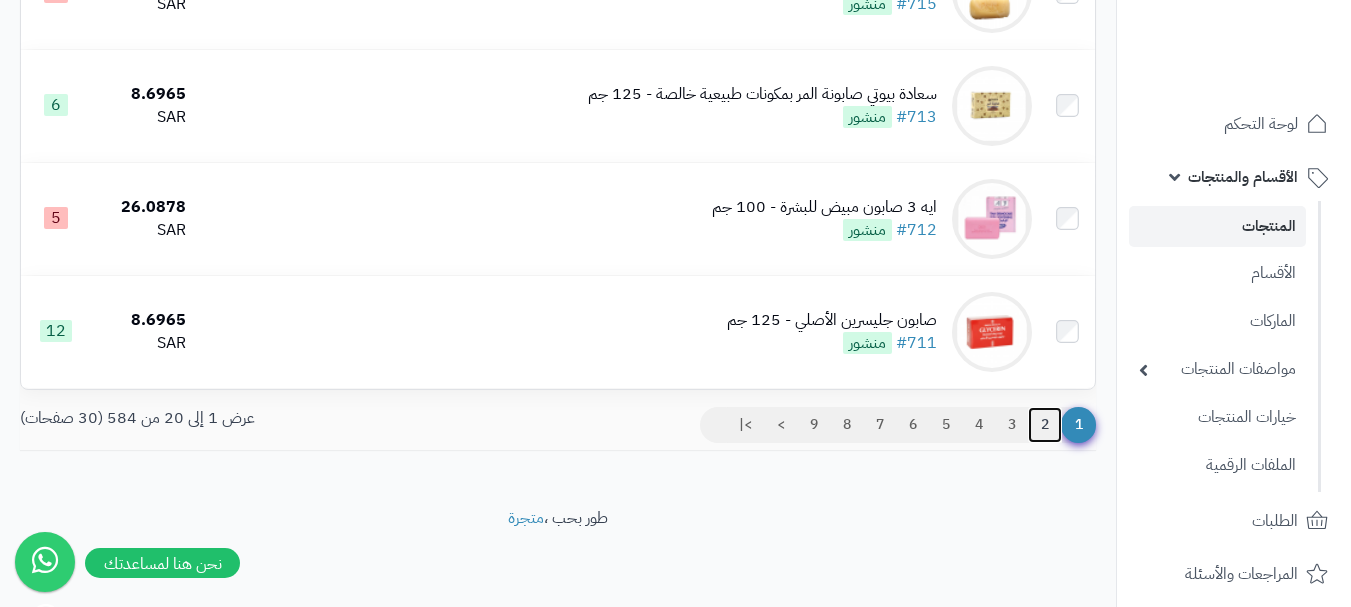 click on "2" at bounding box center (1045, 425) 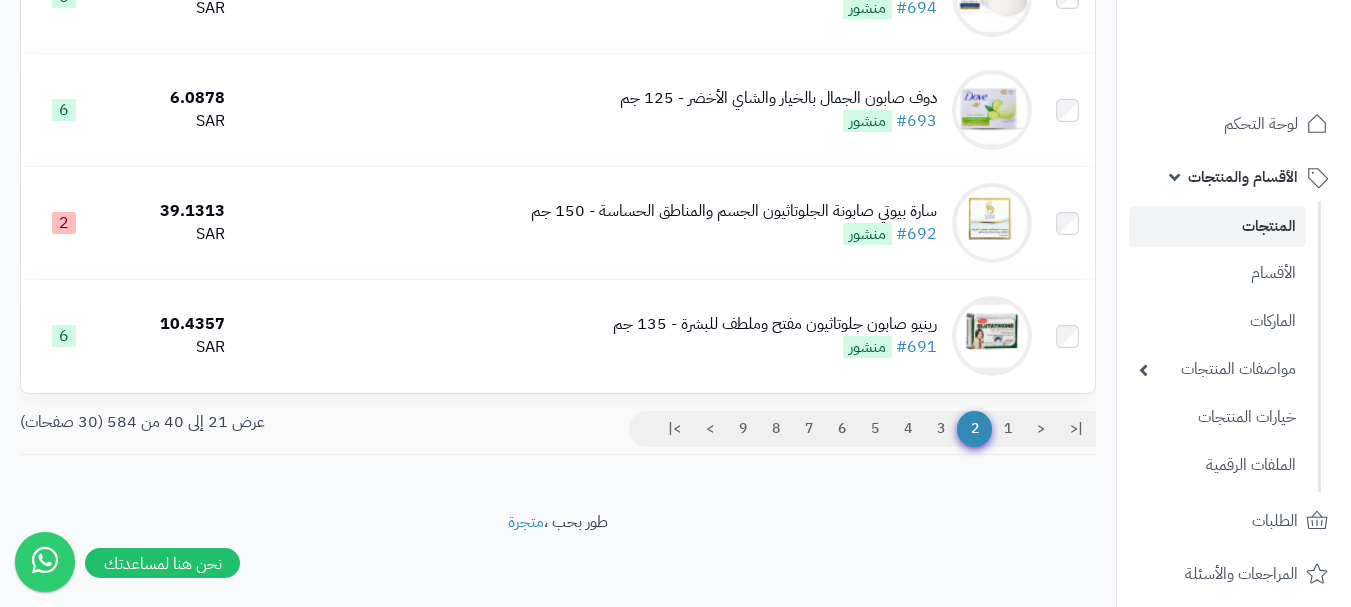 scroll, scrollTop: 2146, scrollLeft: 0, axis: vertical 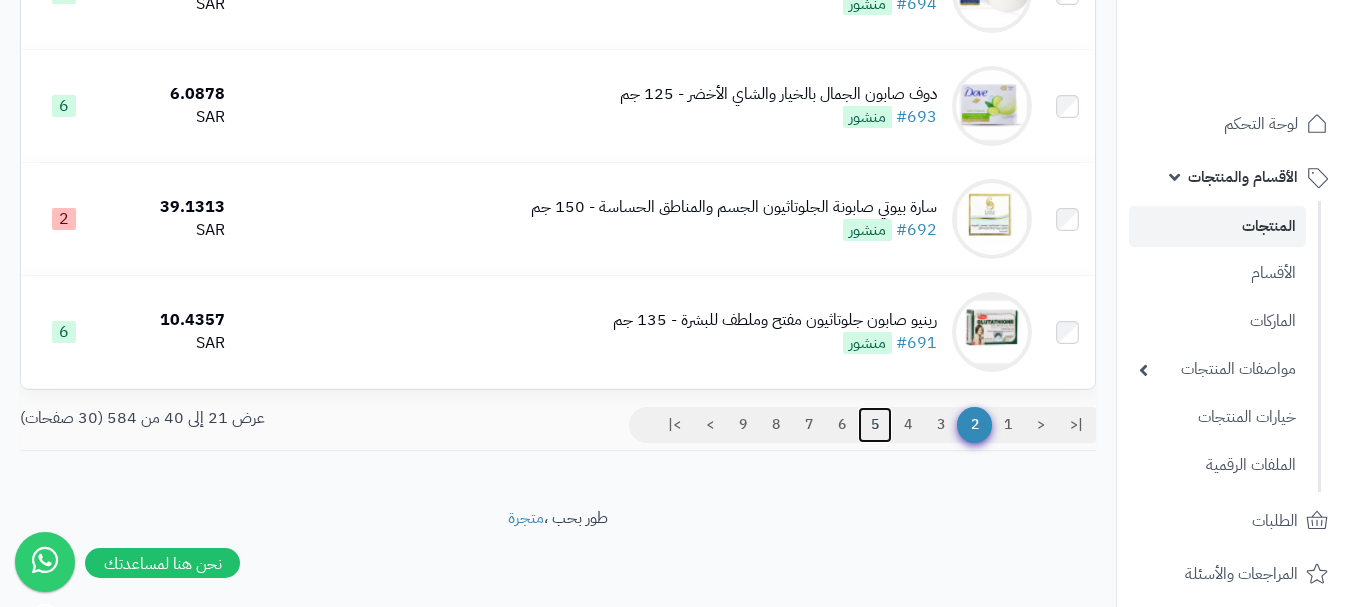 click on "5" at bounding box center [875, 425] 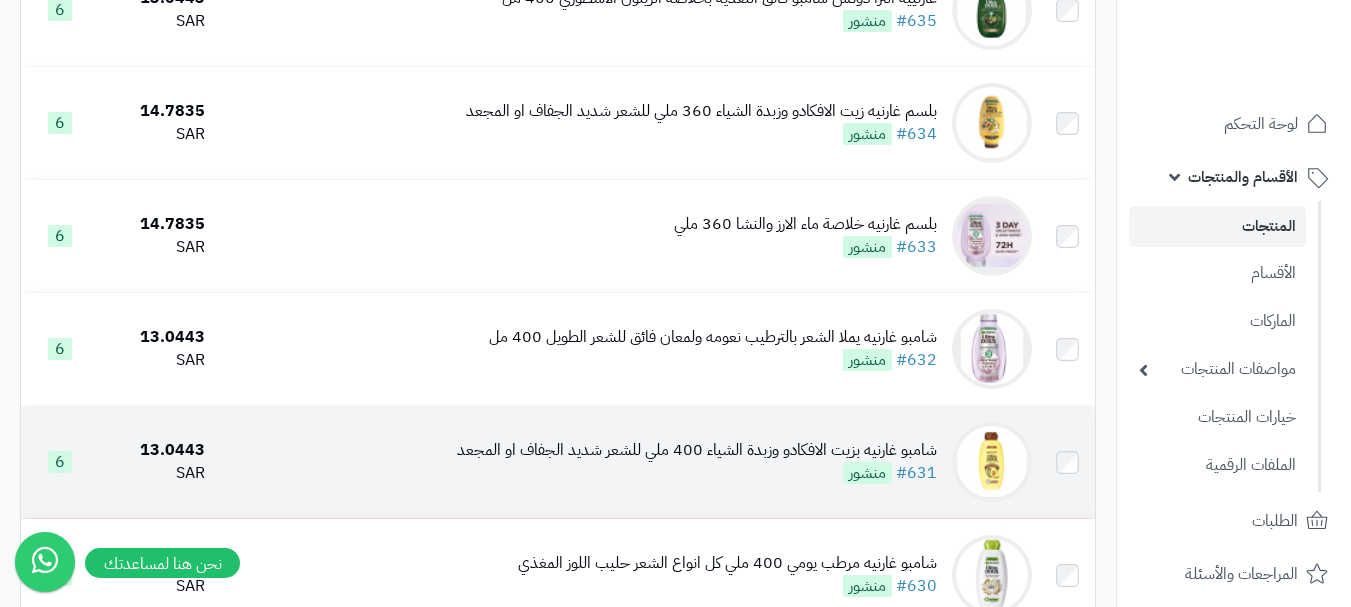 scroll, scrollTop: 2146, scrollLeft: 0, axis: vertical 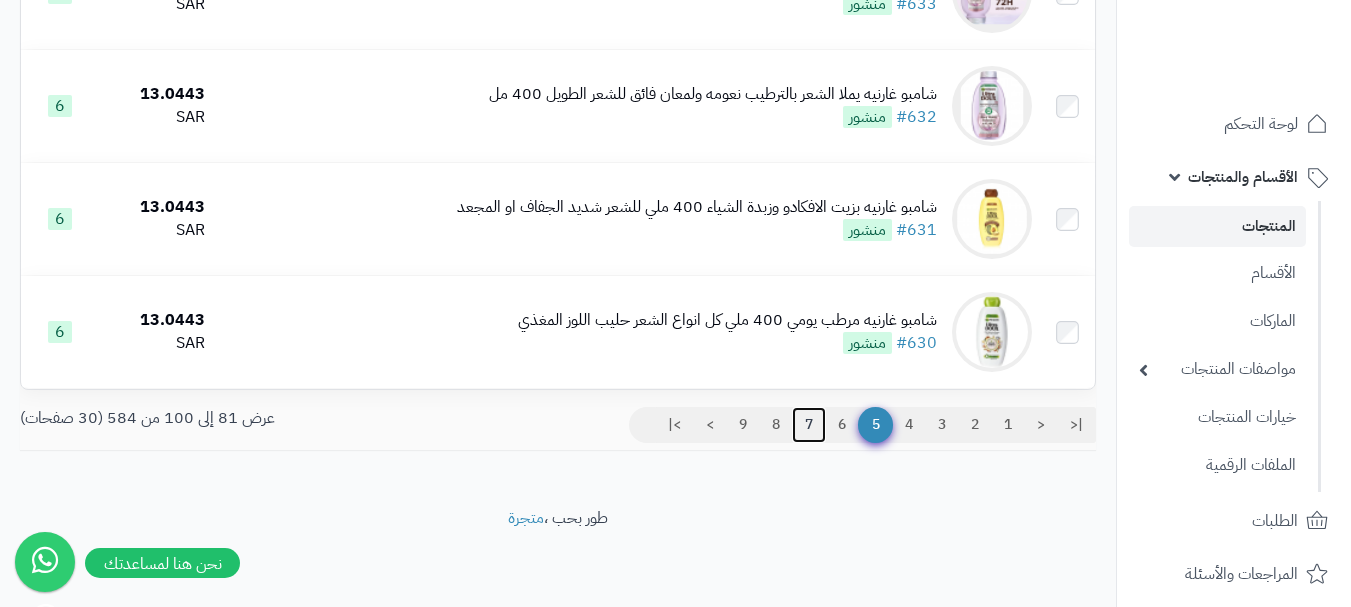 click on "7" at bounding box center (809, 425) 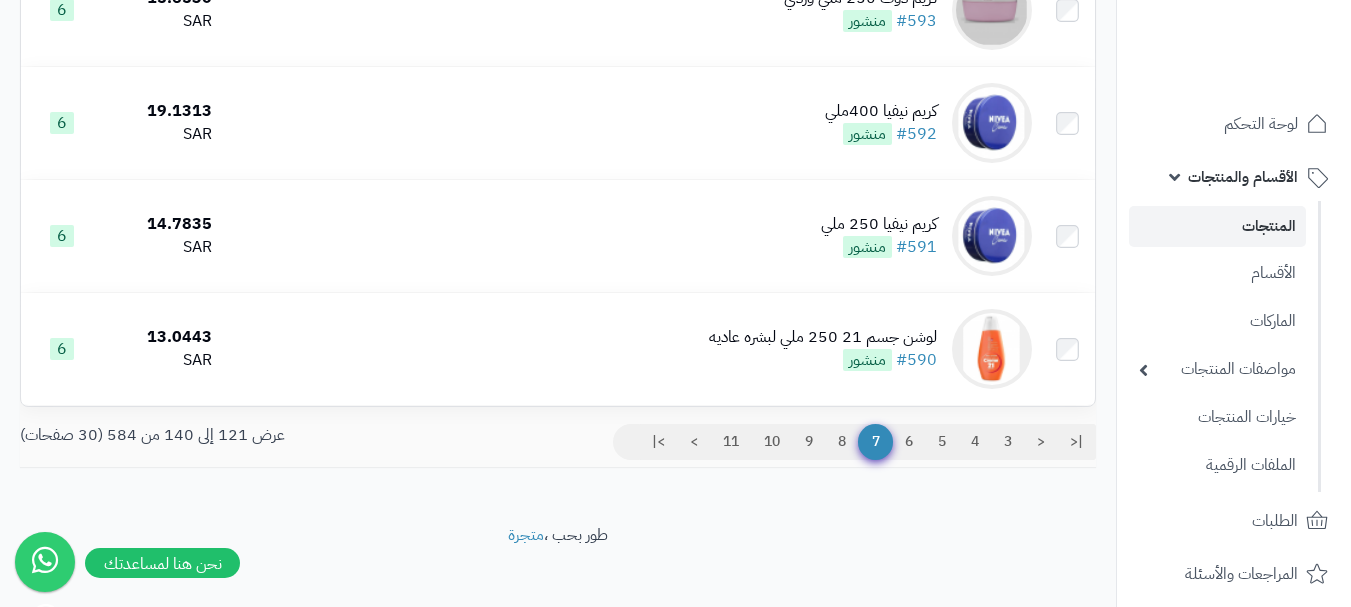 scroll, scrollTop: 2146, scrollLeft: 0, axis: vertical 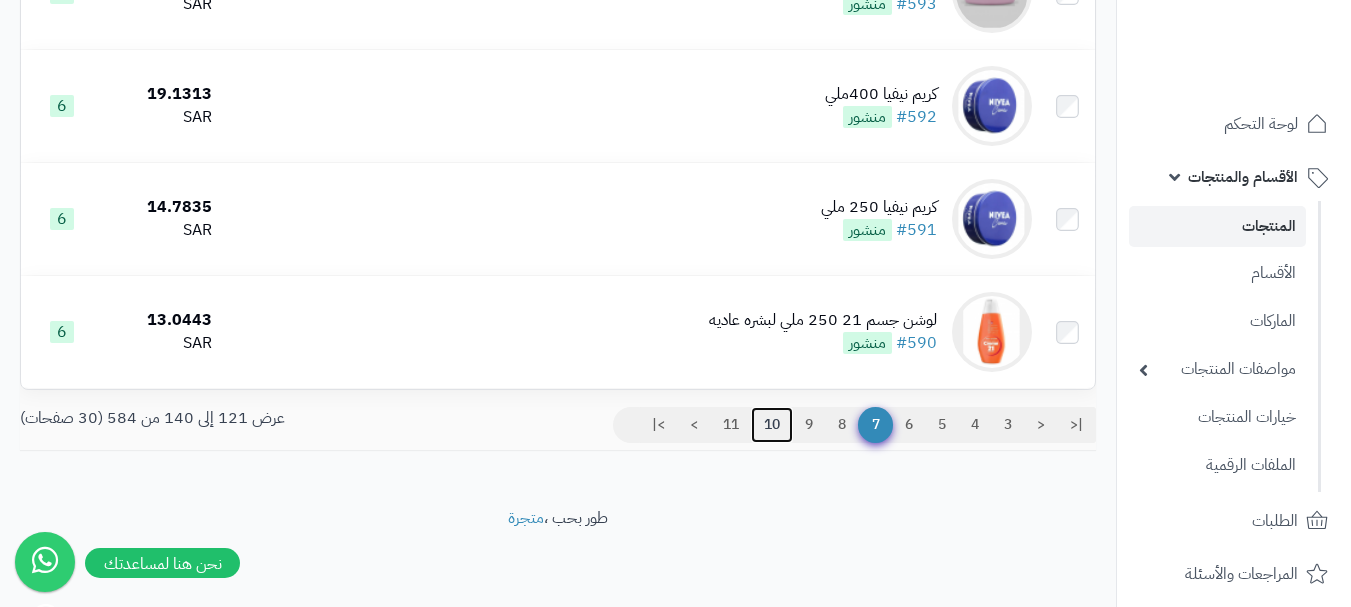 click on "10" at bounding box center (772, 425) 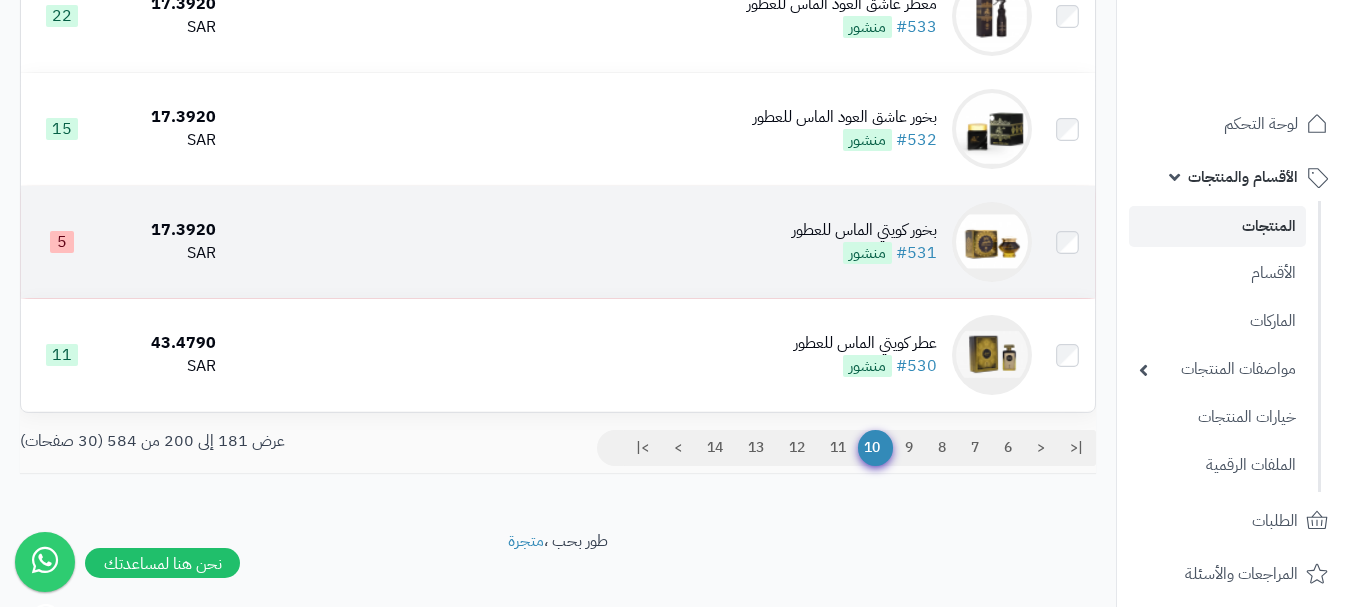 scroll, scrollTop: 2146, scrollLeft: 0, axis: vertical 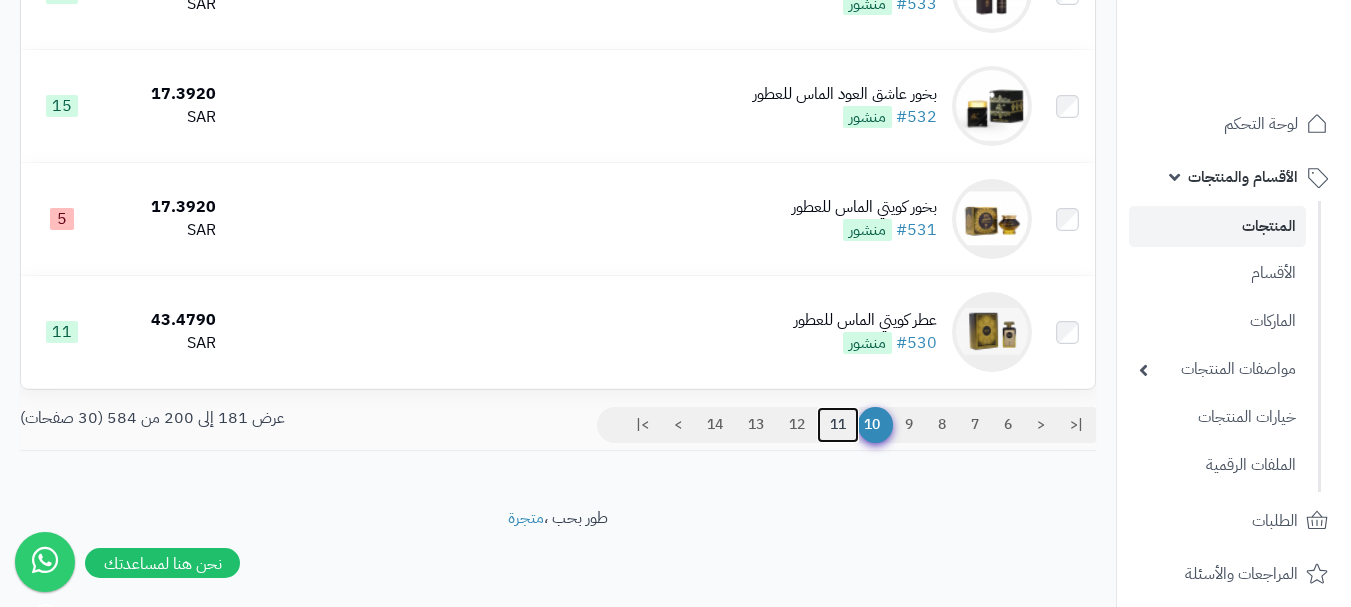 click on "11" at bounding box center [838, 425] 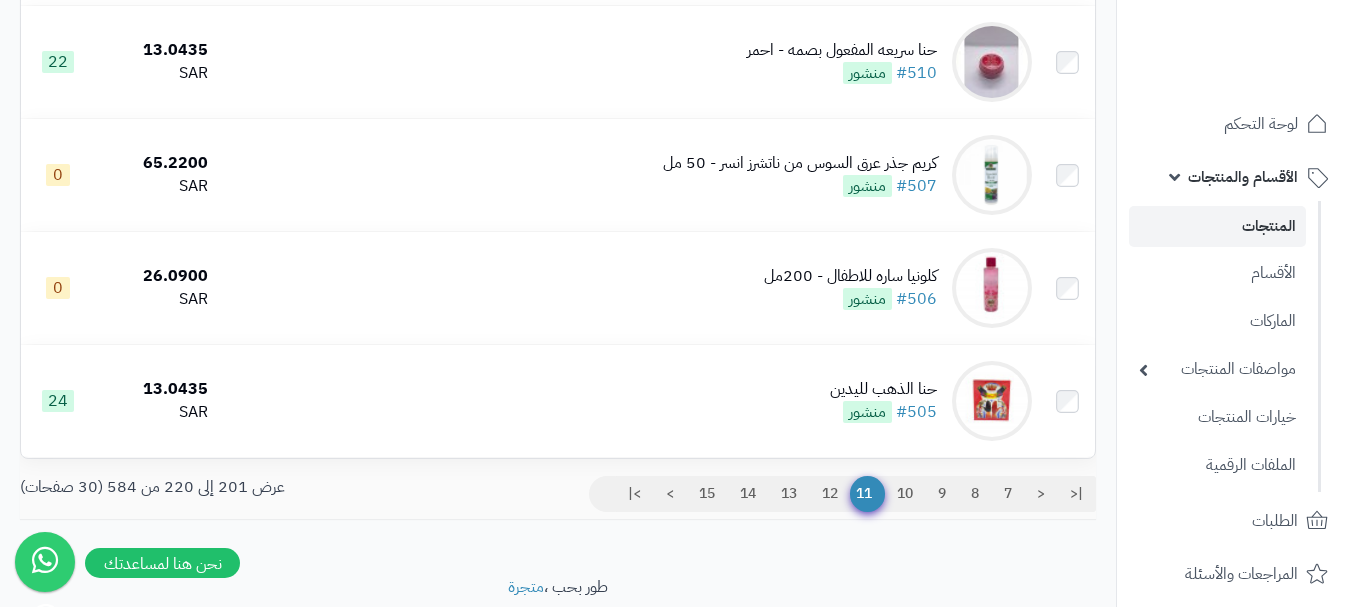 scroll, scrollTop: 2100, scrollLeft: 0, axis: vertical 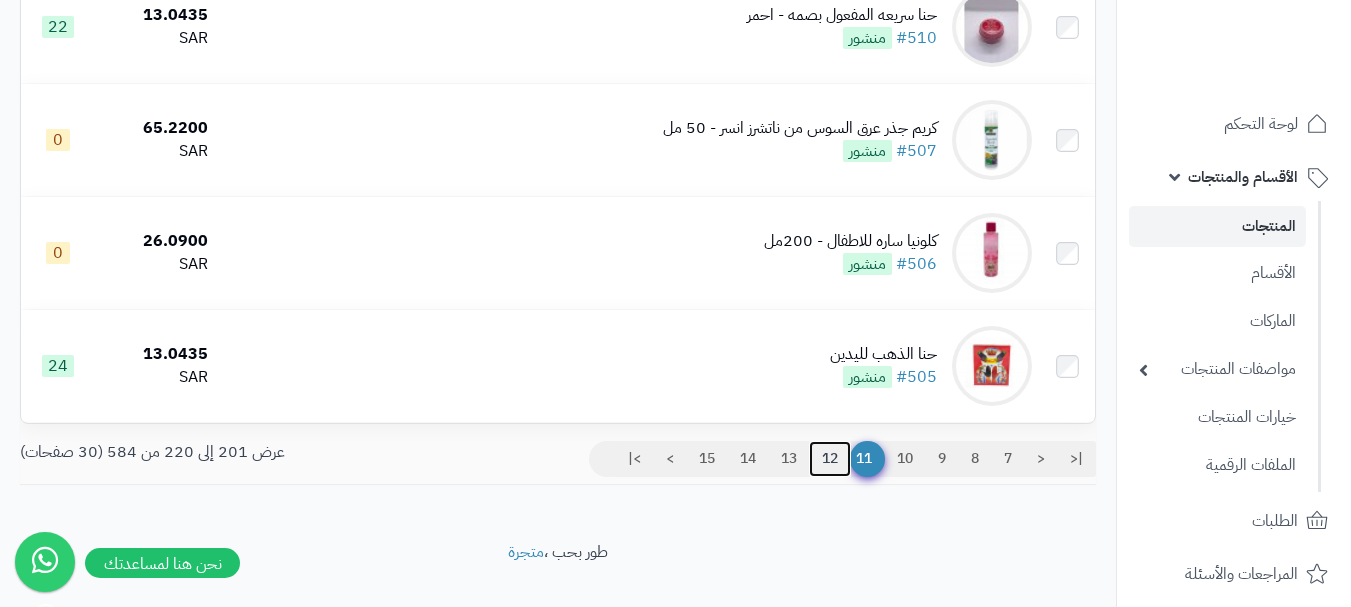 click on "12" at bounding box center [830, 459] 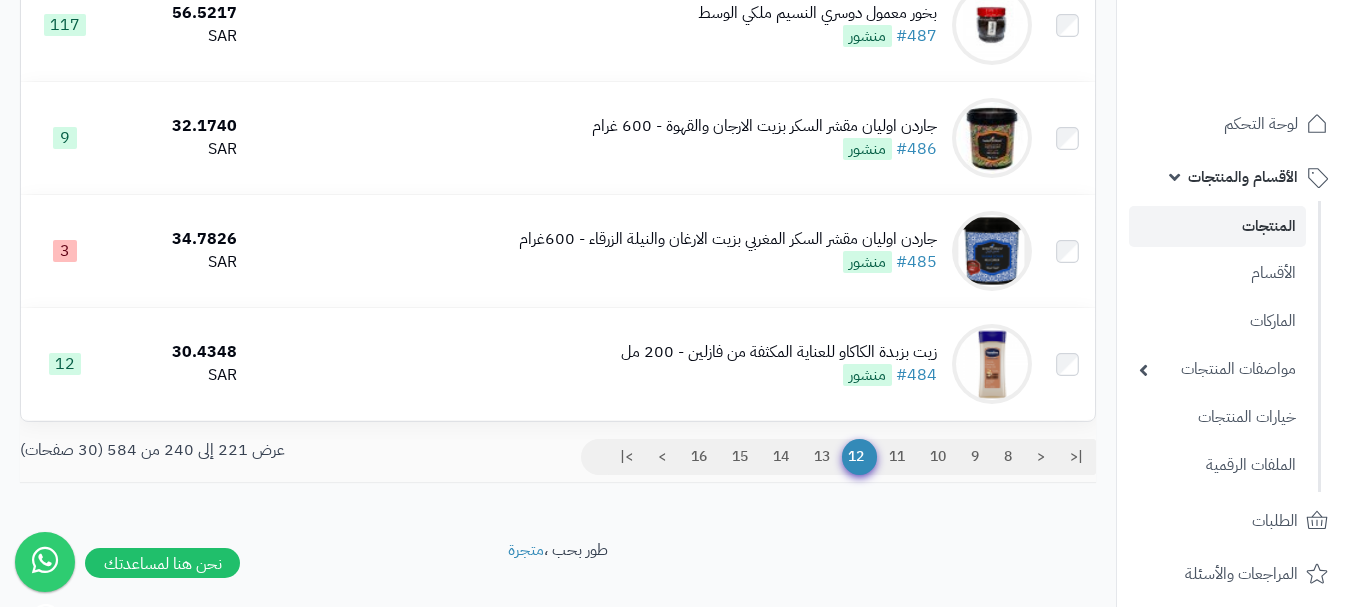 scroll, scrollTop: 2146, scrollLeft: 0, axis: vertical 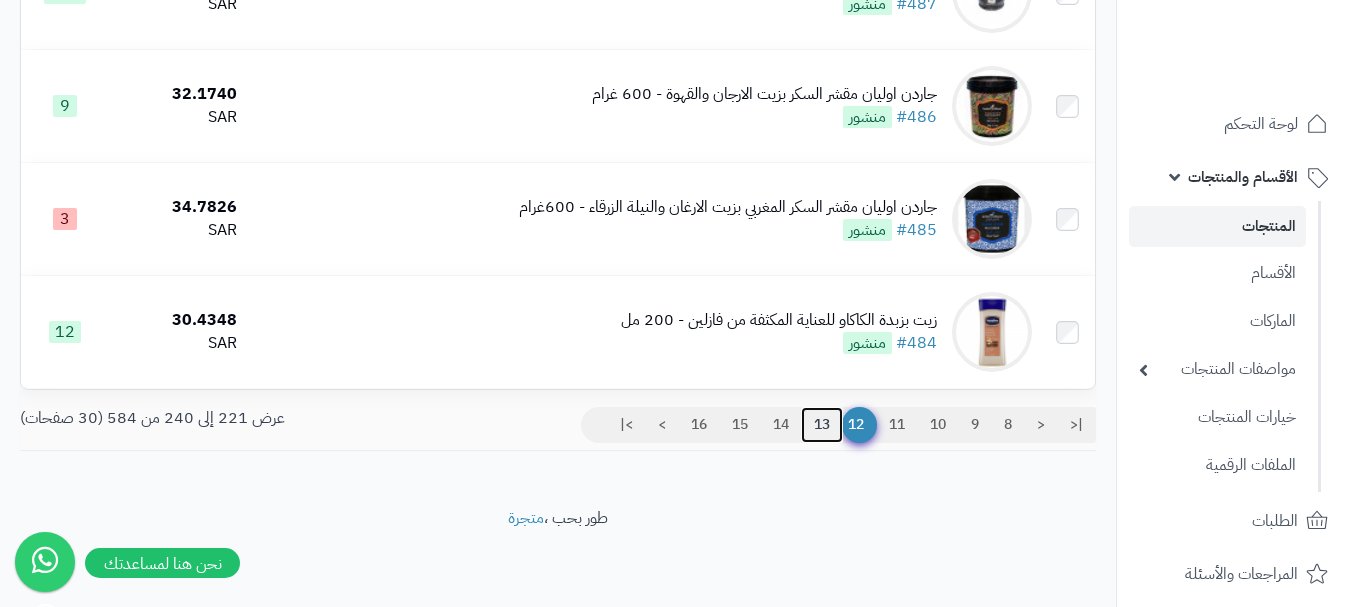 click on "13" at bounding box center [822, 425] 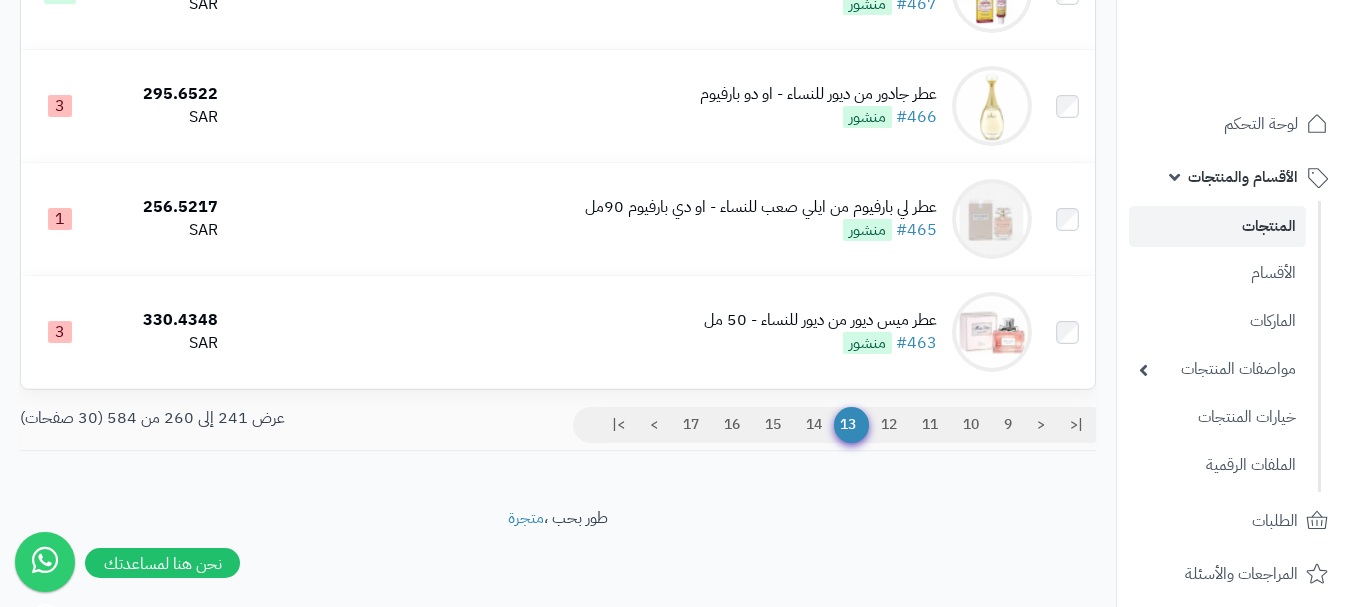 scroll, scrollTop: 2182, scrollLeft: 0, axis: vertical 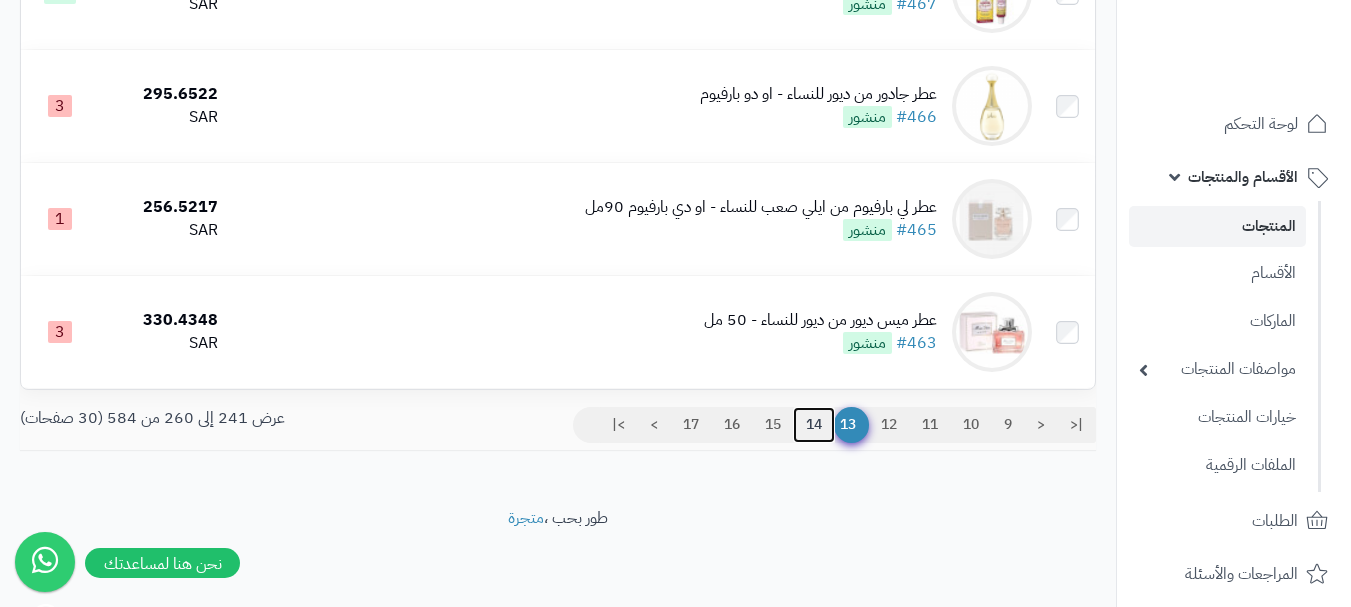 click on "14" at bounding box center [814, 425] 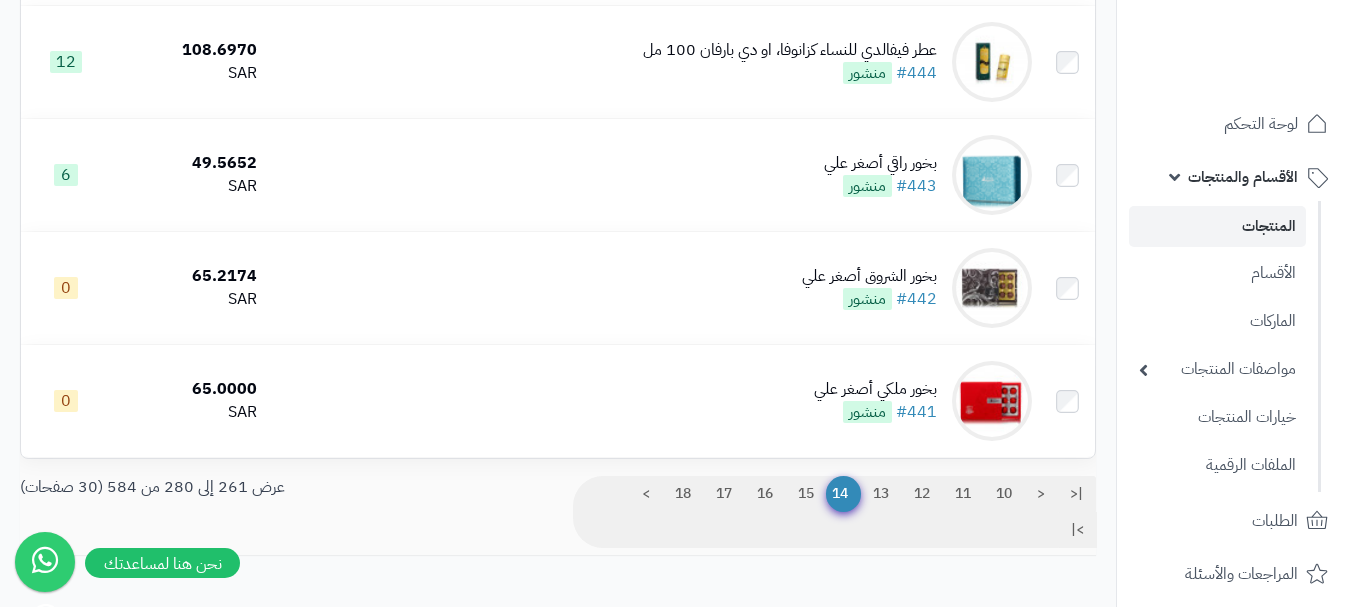 scroll, scrollTop: 2100, scrollLeft: 0, axis: vertical 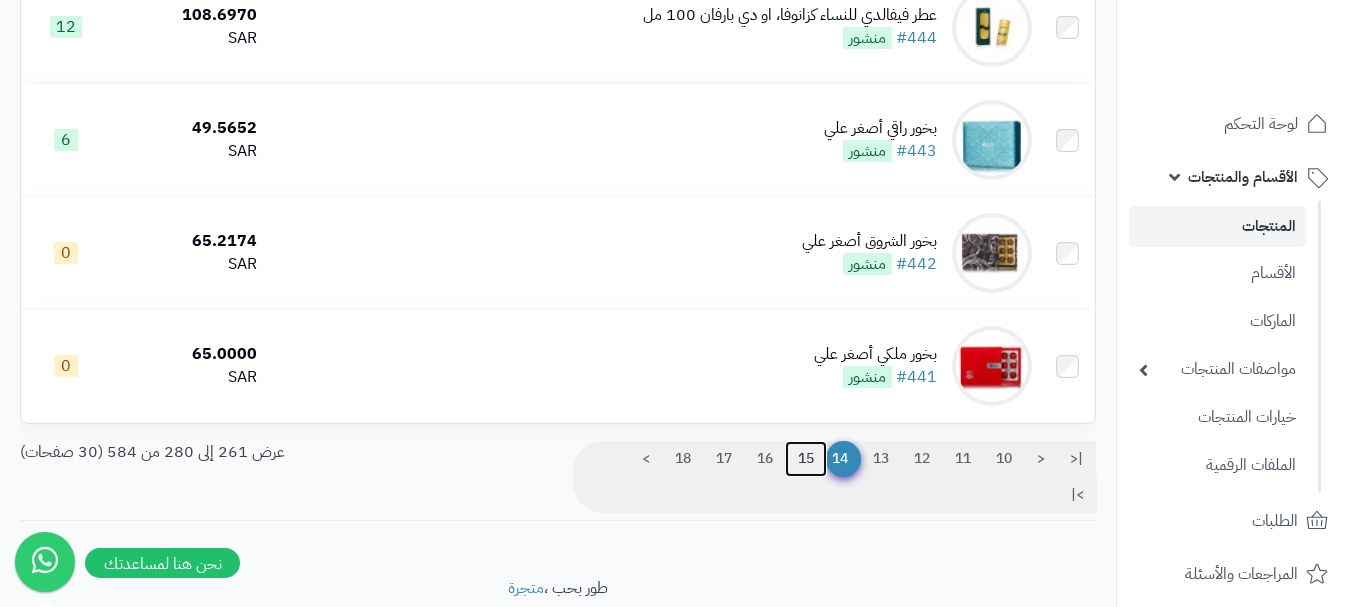 click on "15" at bounding box center (806, 459) 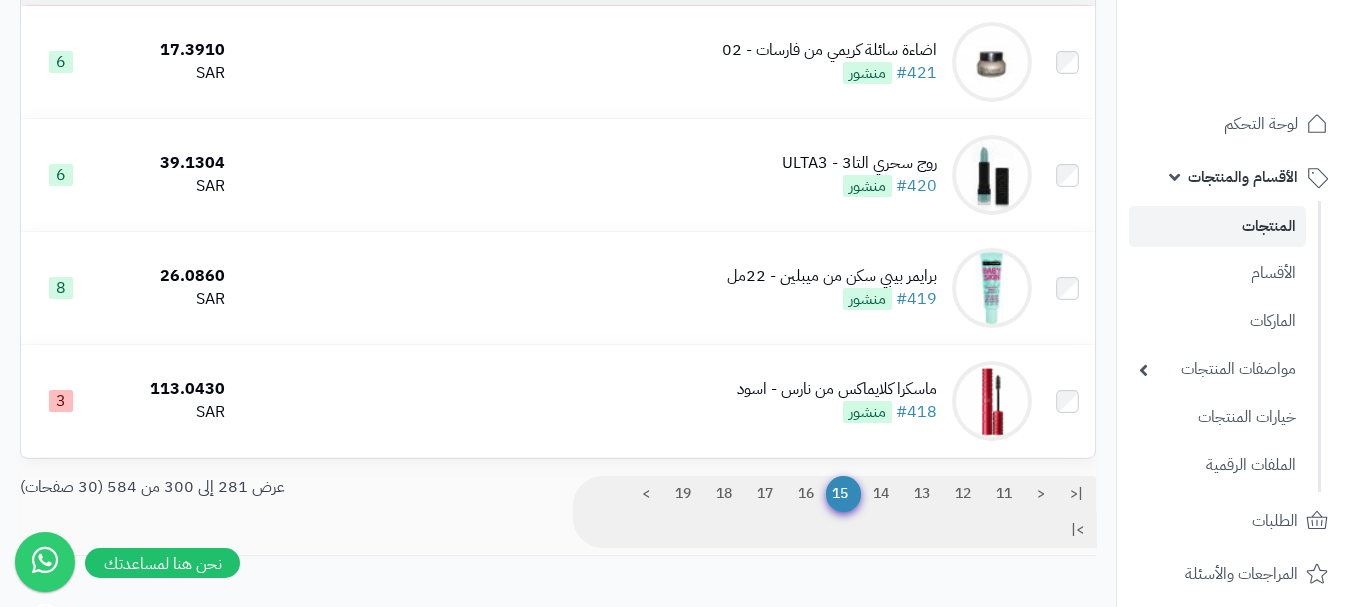 scroll, scrollTop: 2182, scrollLeft: 0, axis: vertical 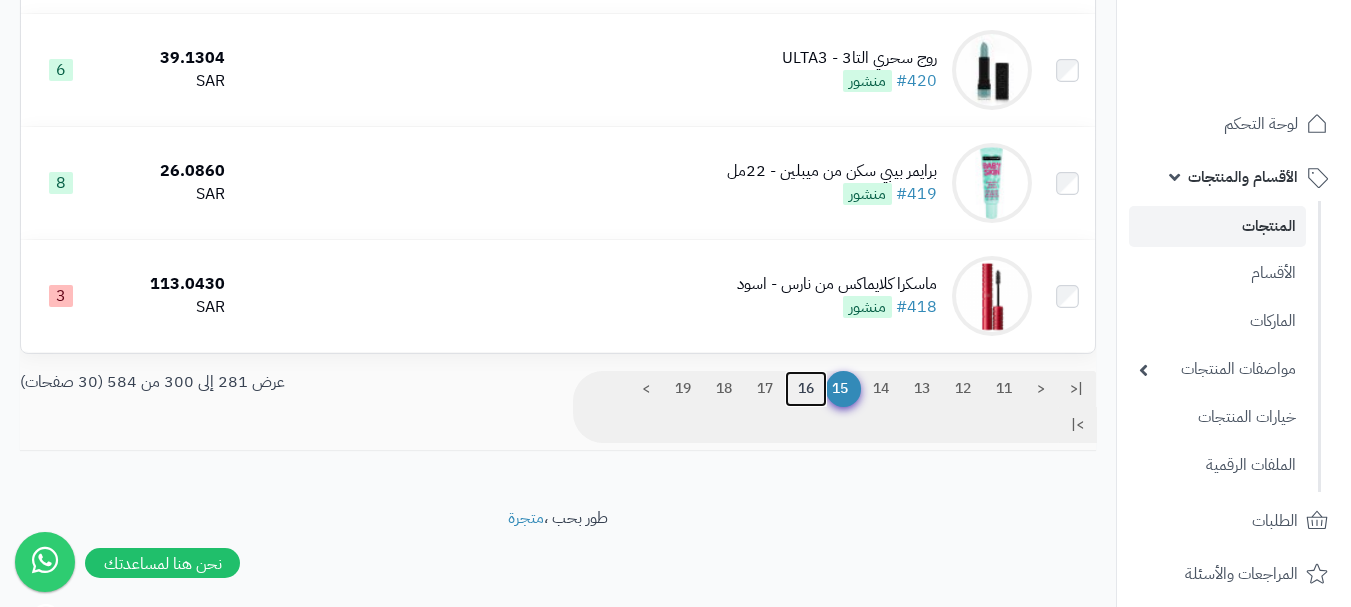 click on "16" at bounding box center [806, 389] 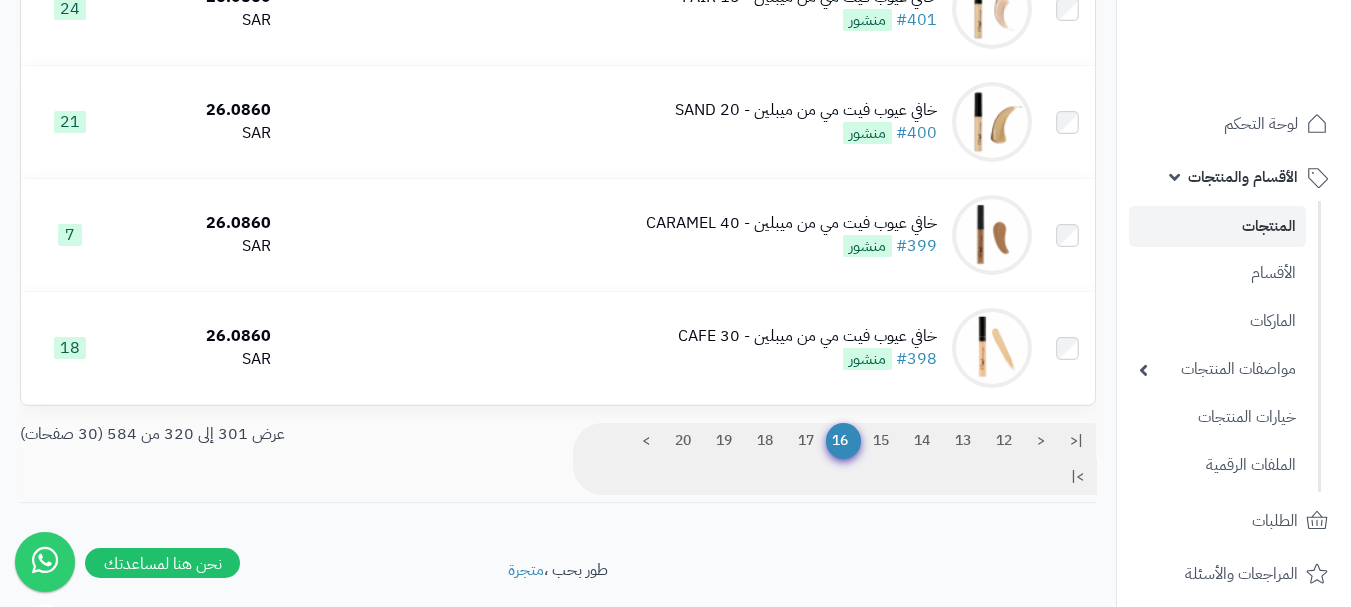 scroll, scrollTop: 2182, scrollLeft: 0, axis: vertical 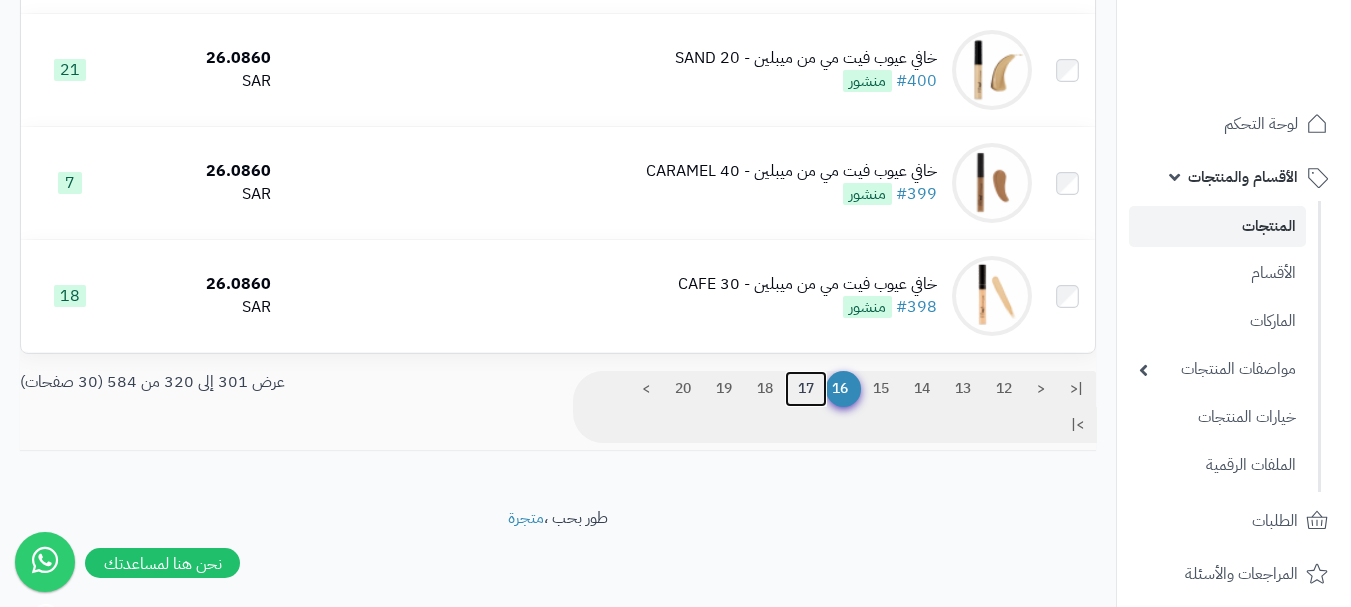 click on "17" at bounding box center [806, 389] 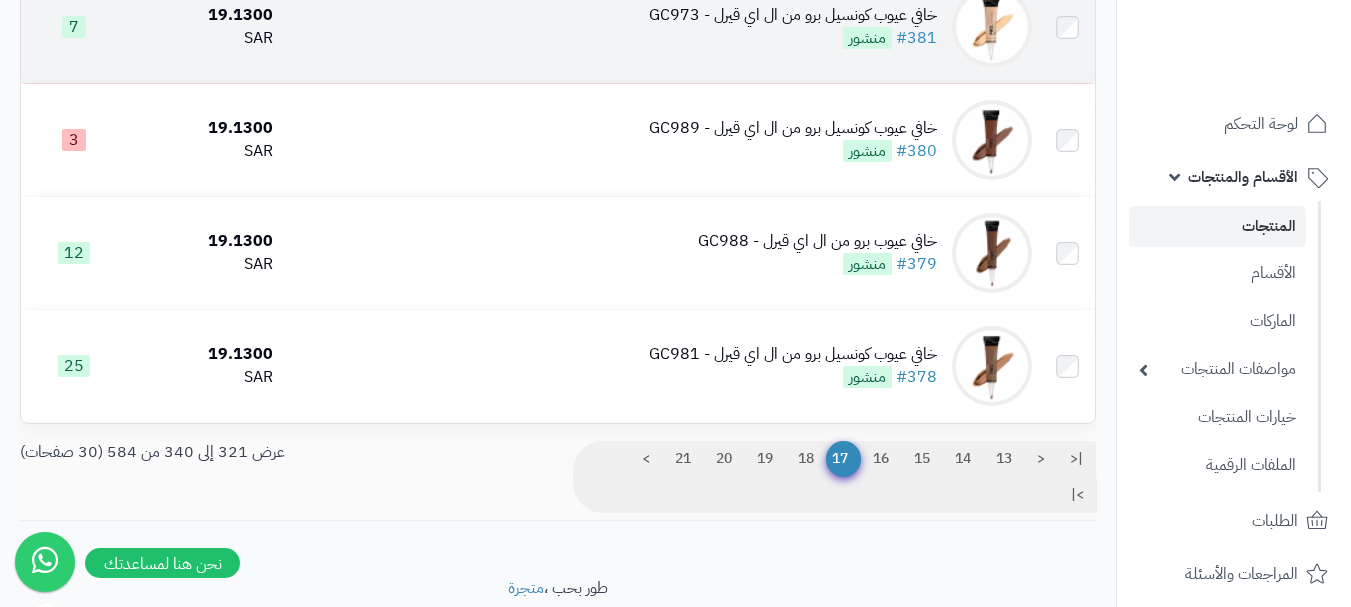 scroll, scrollTop: 2182, scrollLeft: 0, axis: vertical 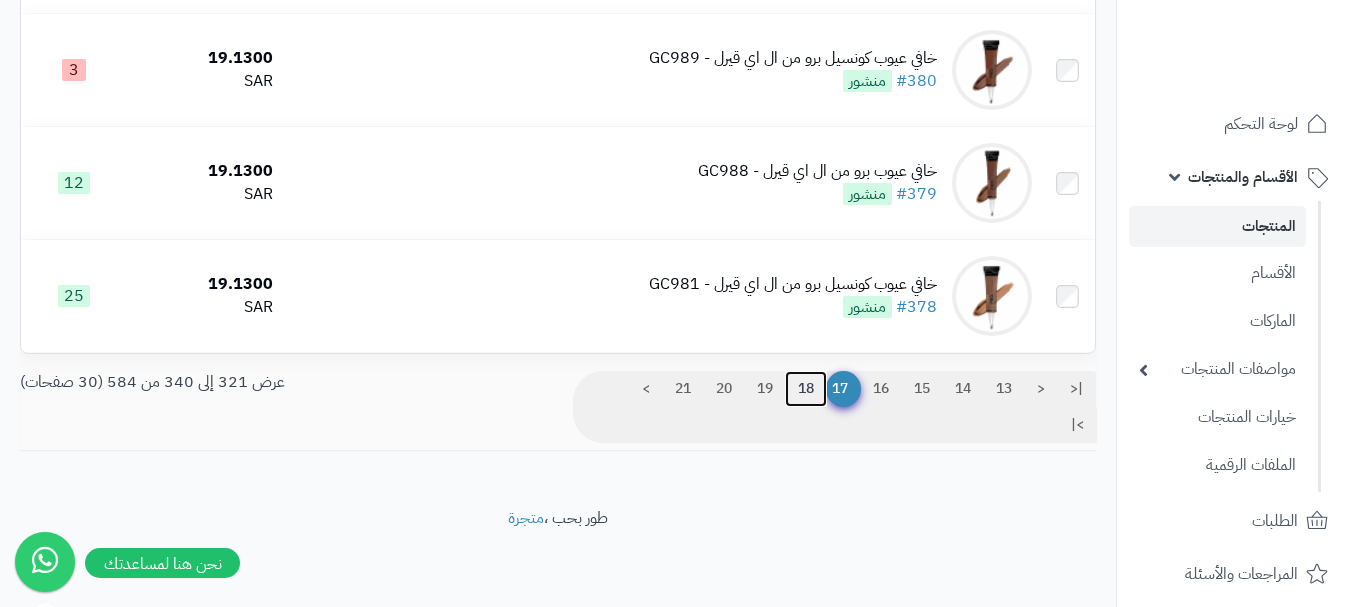 click on "18" at bounding box center [806, 389] 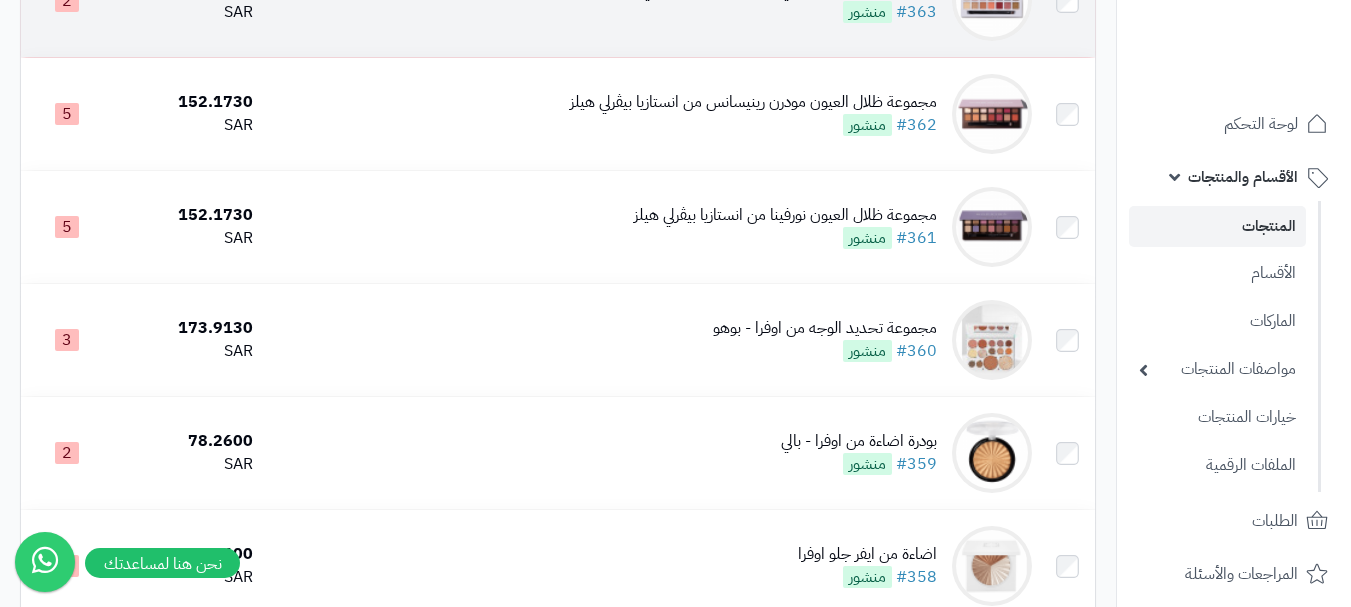 scroll, scrollTop: 2182, scrollLeft: 0, axis: vertical 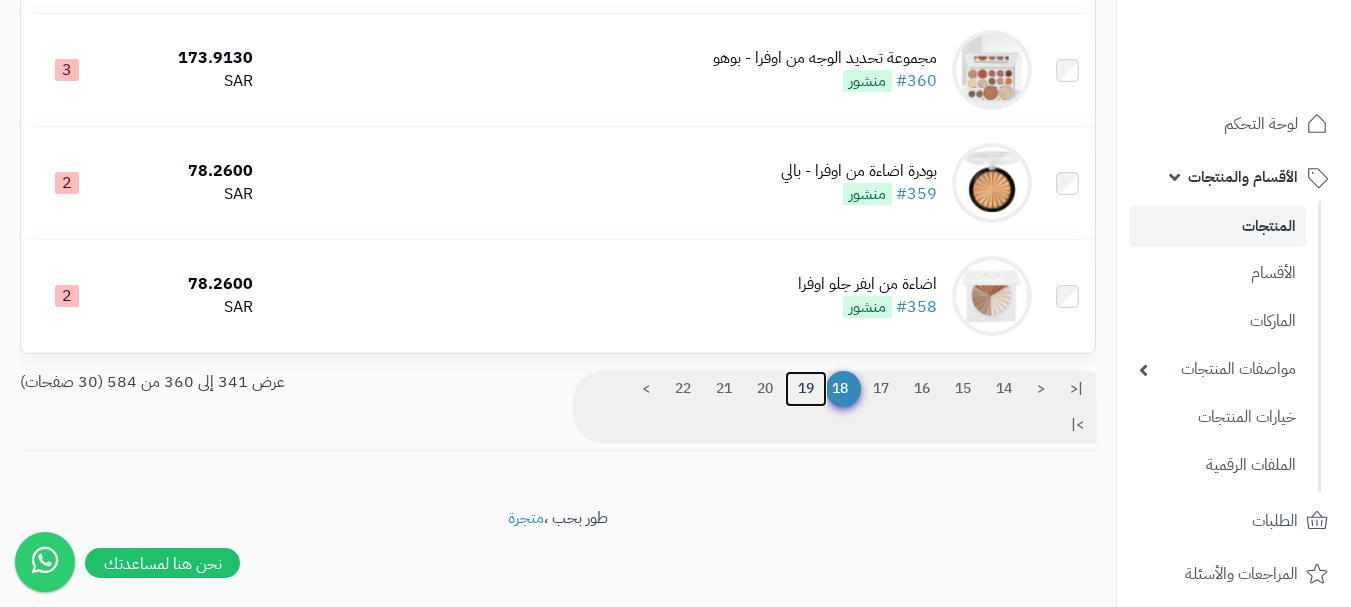 click on "19" at bounding box center [806, 389] 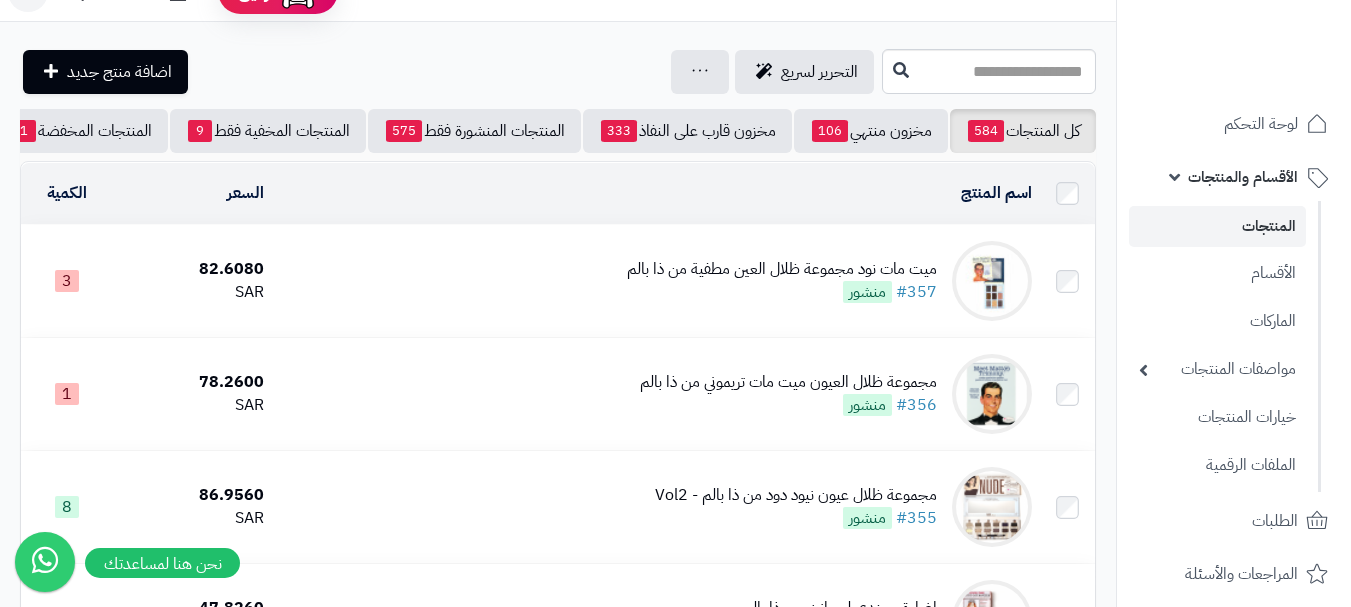 scroll, scrollTop: 0, scrollLeft: 0, axis: both 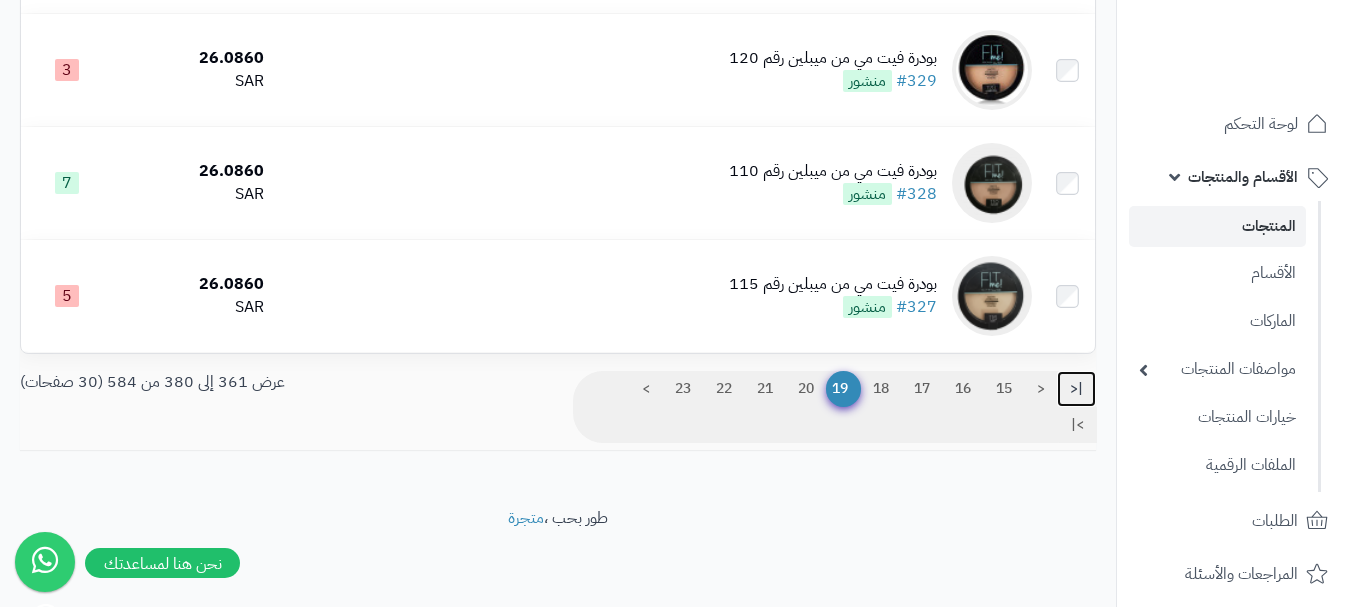 click on "|<" at bounding box center (1076, 389) 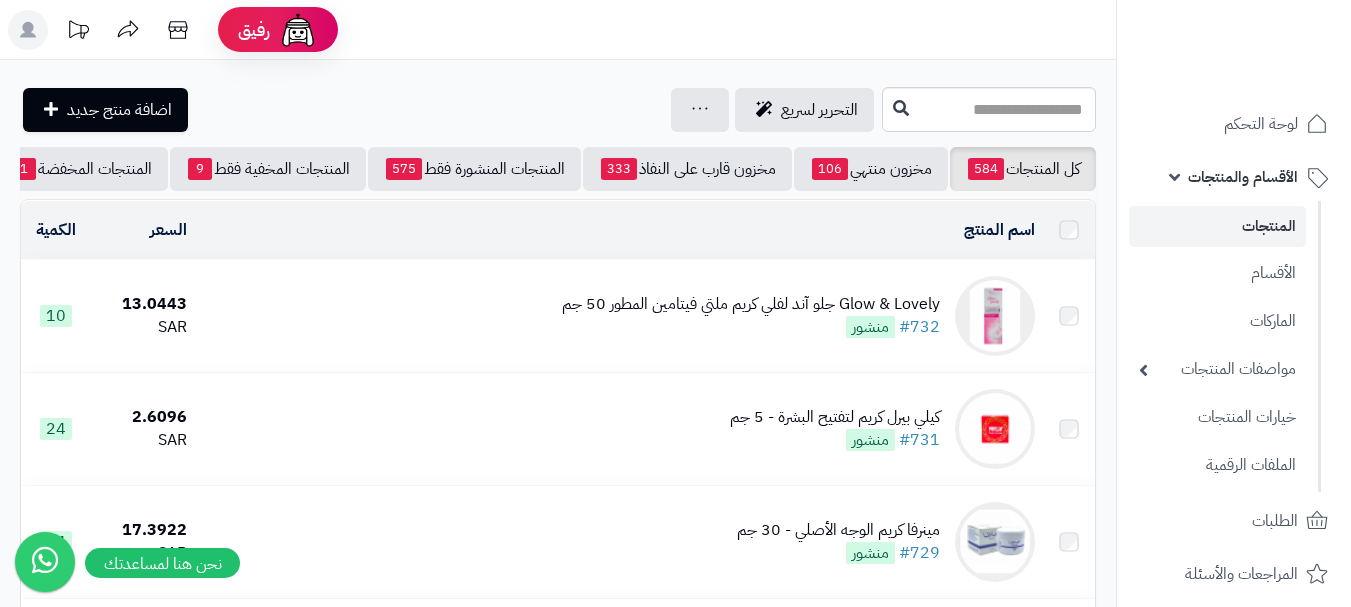 scroll, scrollTop: 0, scrollLeft: 0, axis: both 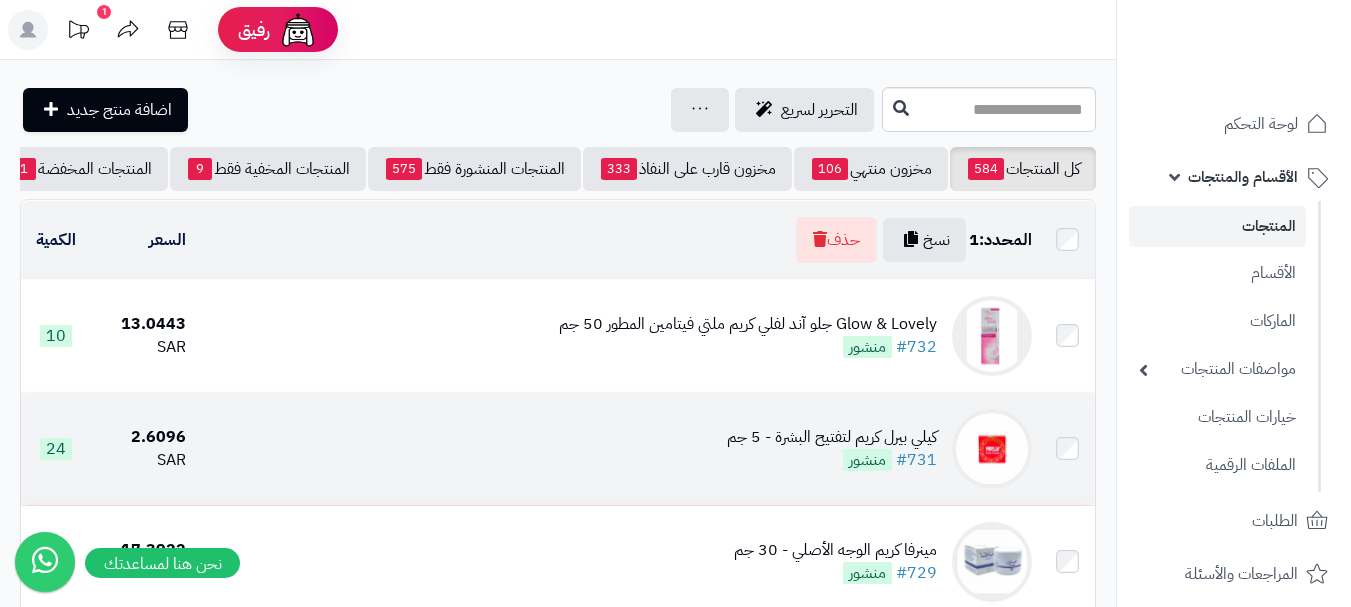 drag, startPoint x: 919, startPoint y: 459, endPoint x: 1021, endPoint y: 446, distance: 102.825096 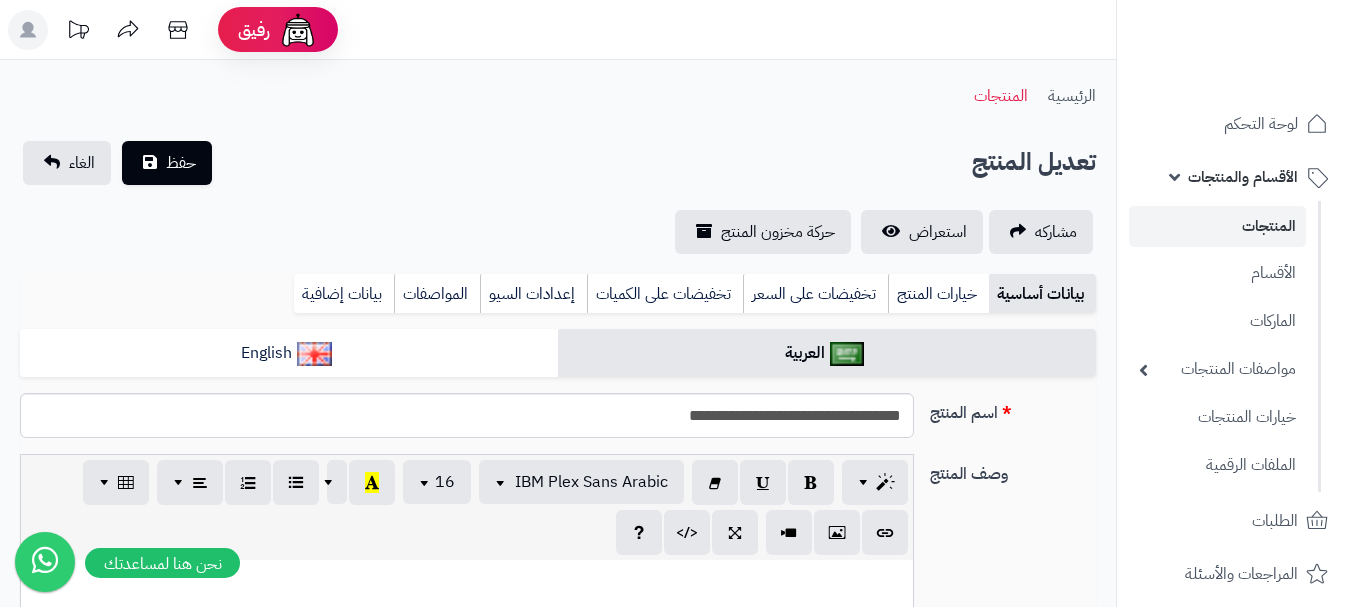 scroll, scrollTop: 0, scrollLeft: 0, axis: both 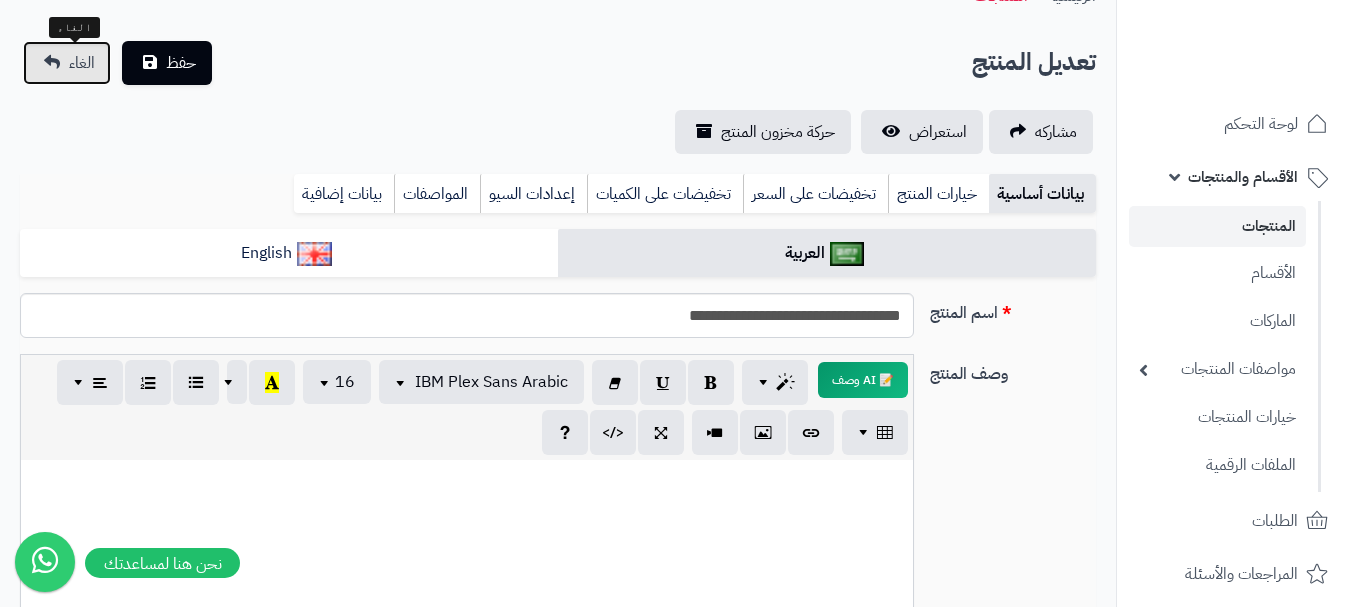click on "الغاء" at bounding box center [67, 63] 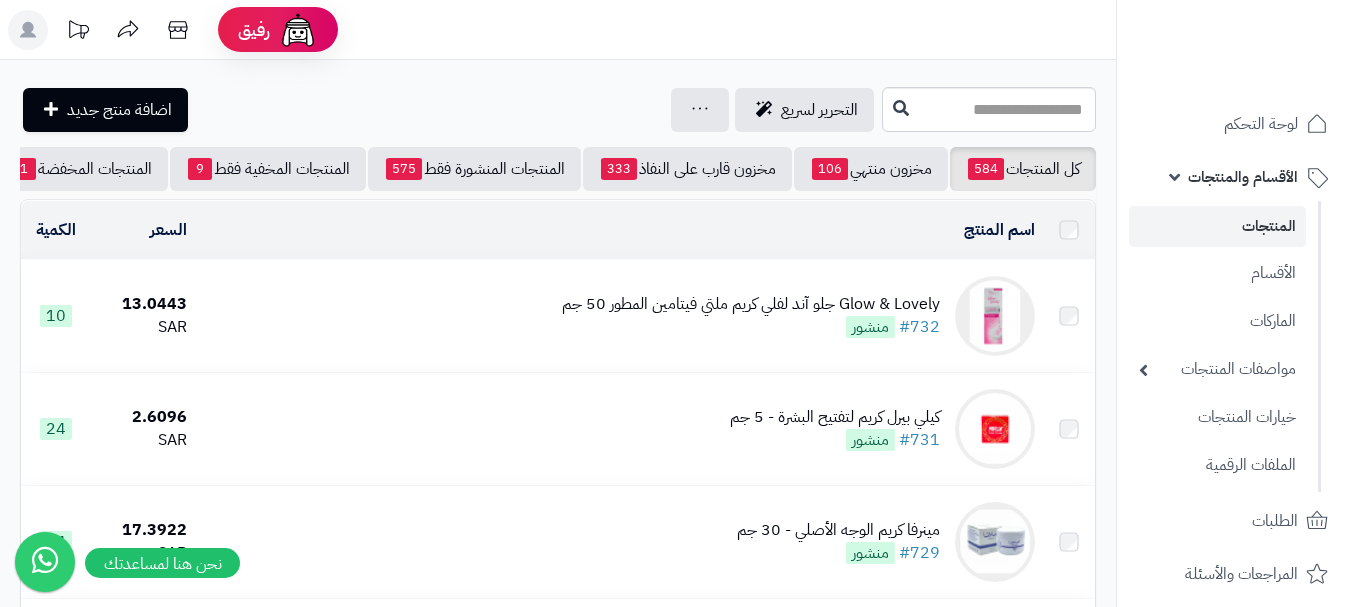 scroll, scrollTop: 0, scrollLeft: 0, axis: both 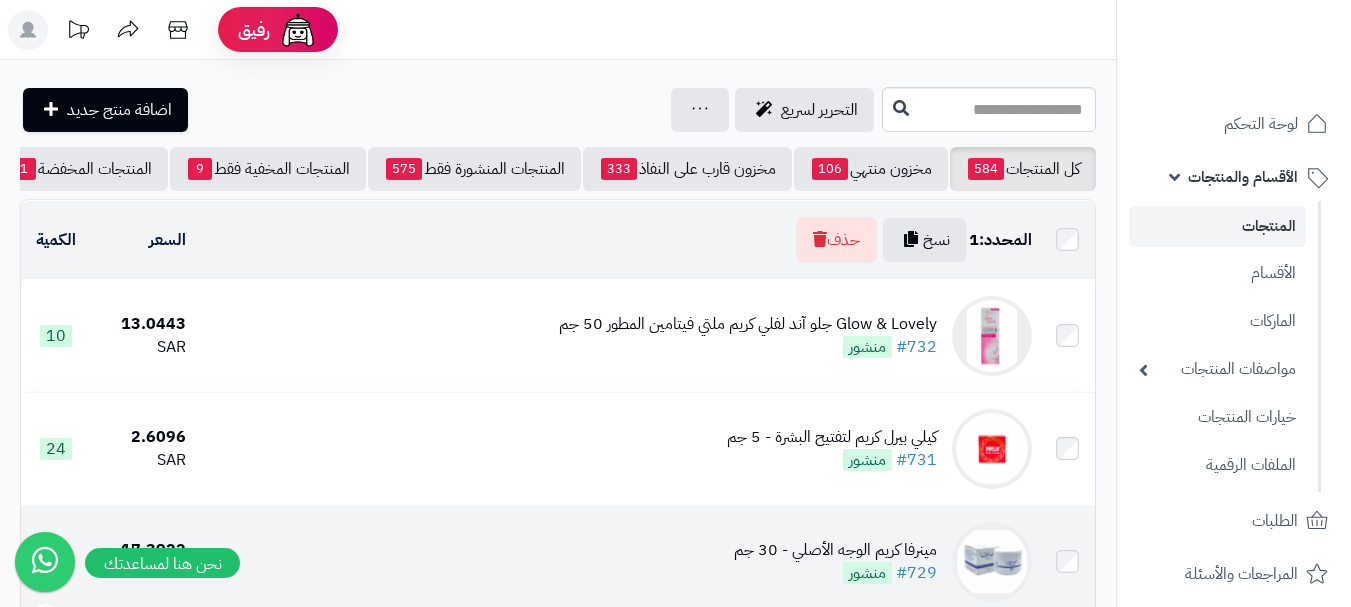click at bounding box center [1067, 562] 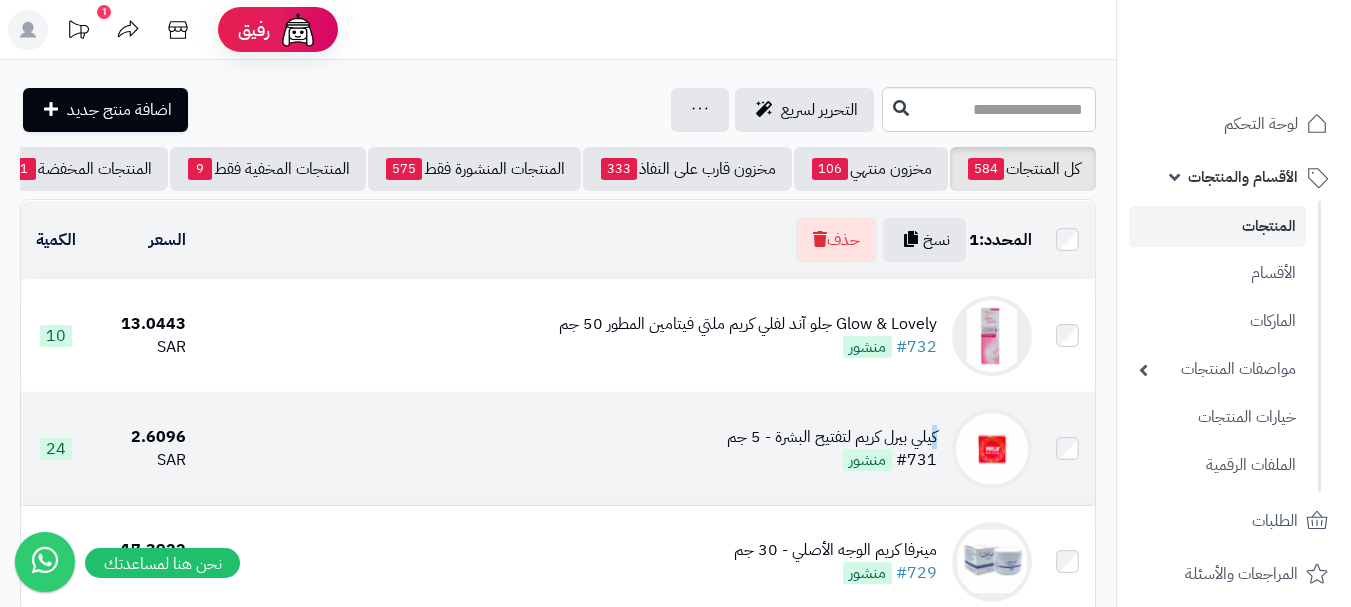 click on "كيلي بيرل كريم لتفتيح البشرة - 5 جم
#731
منشور" at bounding box center [617, 449] 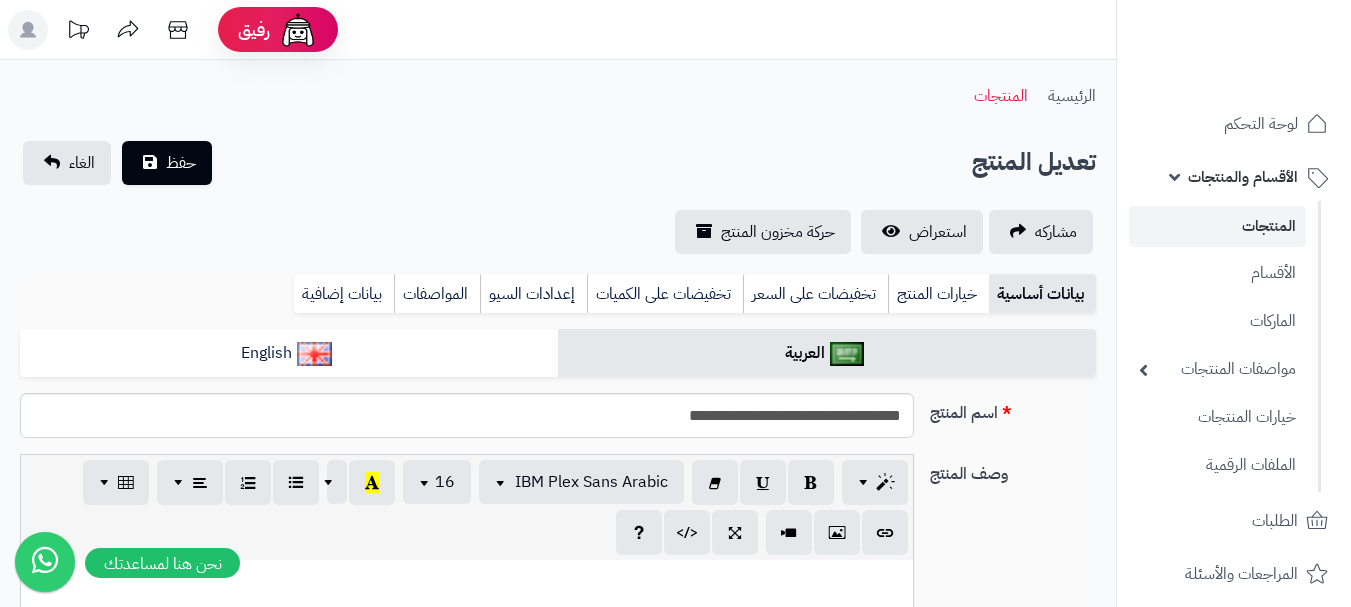 scroll, scrollTop: 0, scrollLeft: 0, axis: both 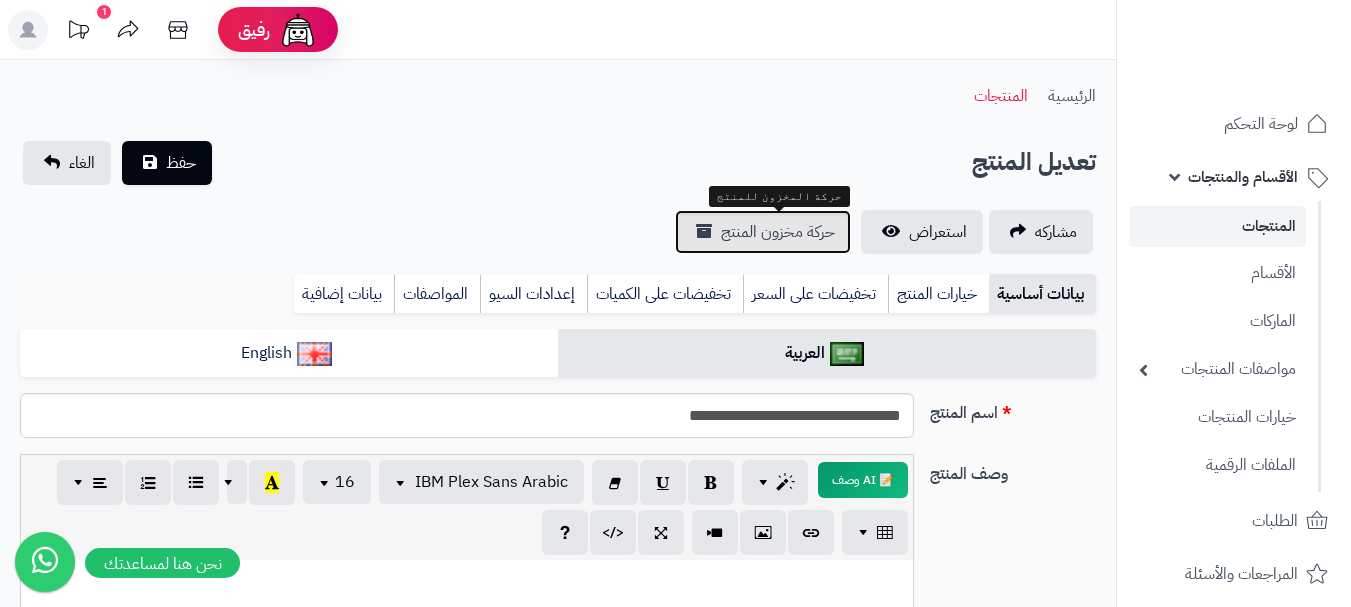 click on "حركة مخزون المنتج" at bounding box center (778, 232) 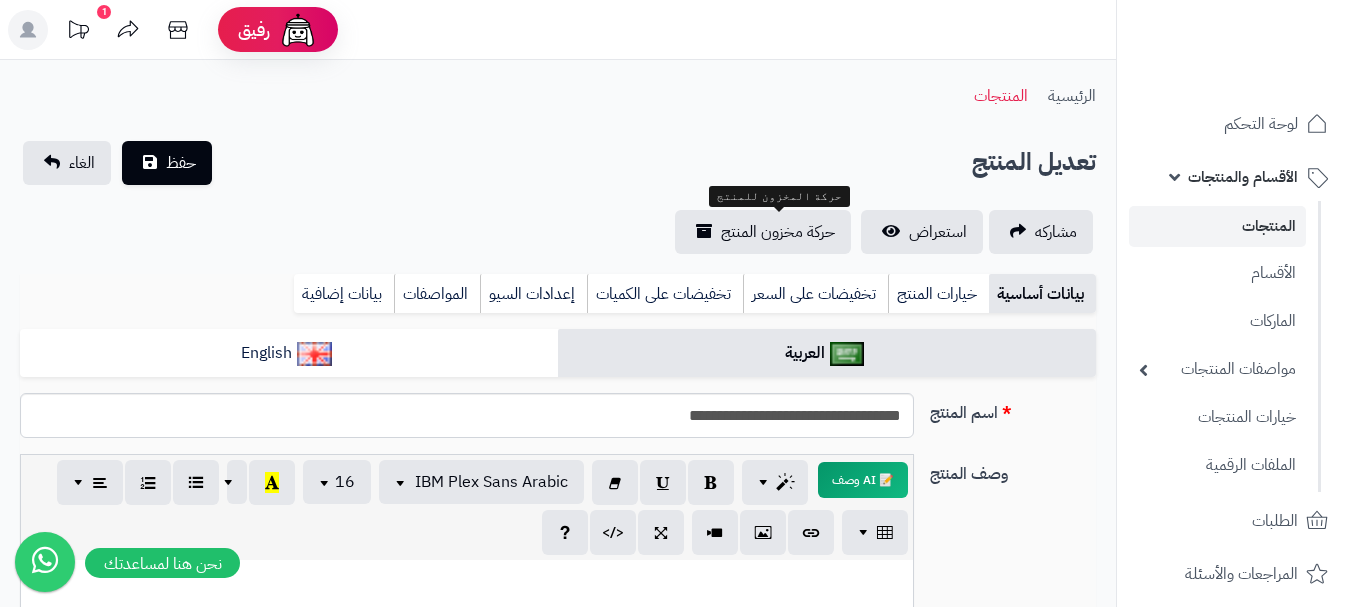 click on "المنتجات" at bounding box center (1217, 226) 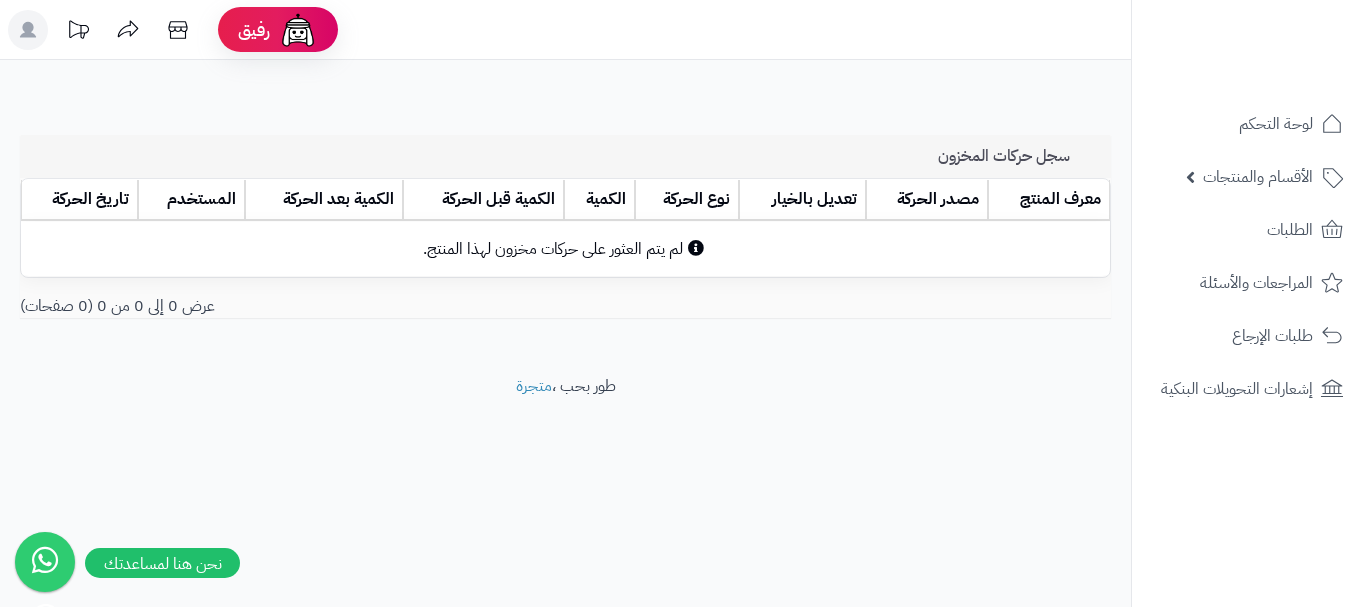 scroll, scrollTop: 0, scrollLeft: 0, axis: both 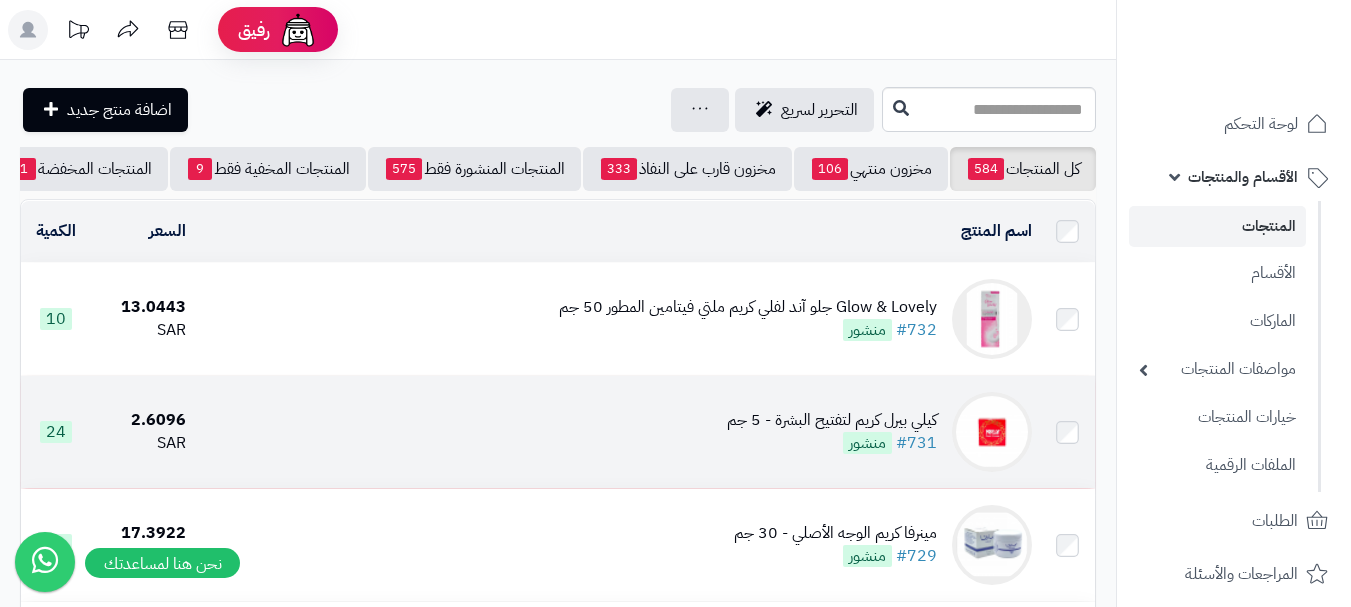 click at bounding box center [1067, 432] 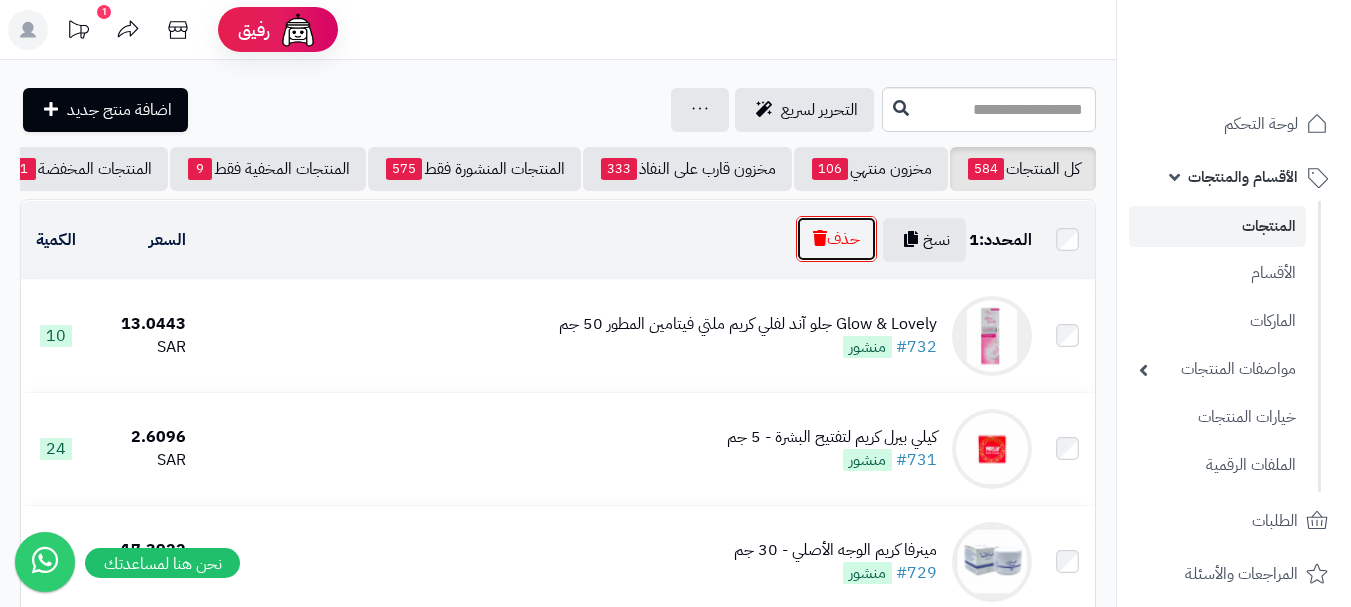 click on "حذف" at bounding box center (836, 239) 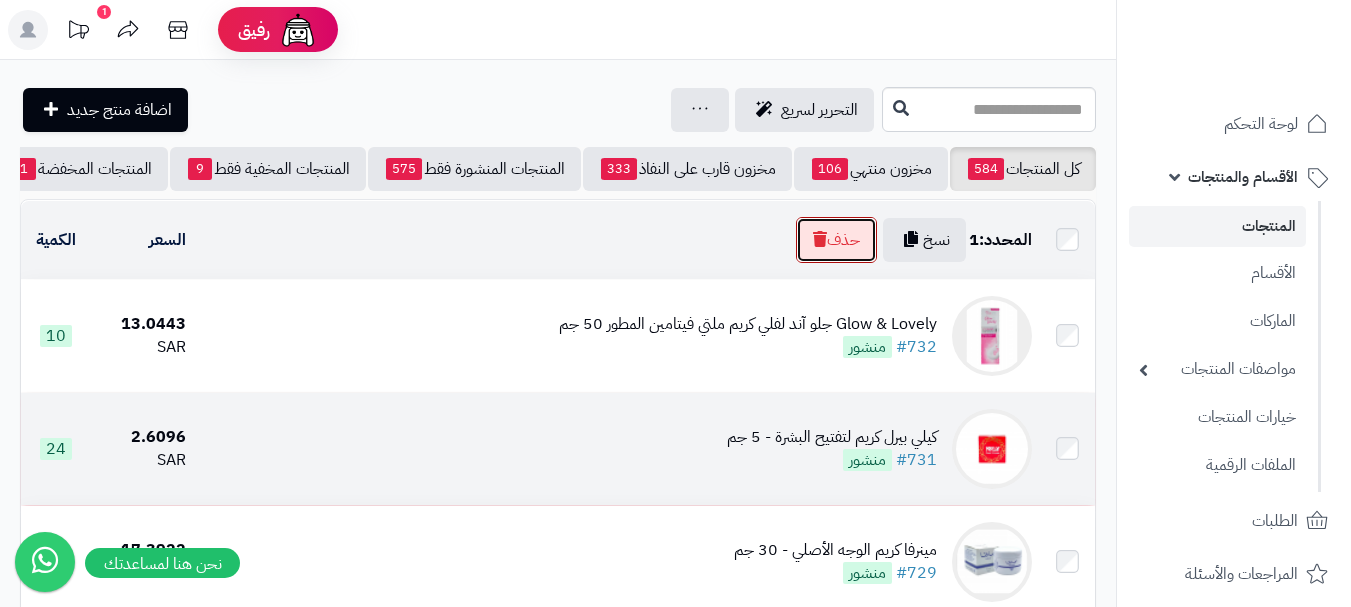 scroll, scrollTop: 36, scrollLeft: 0, axis: vertical 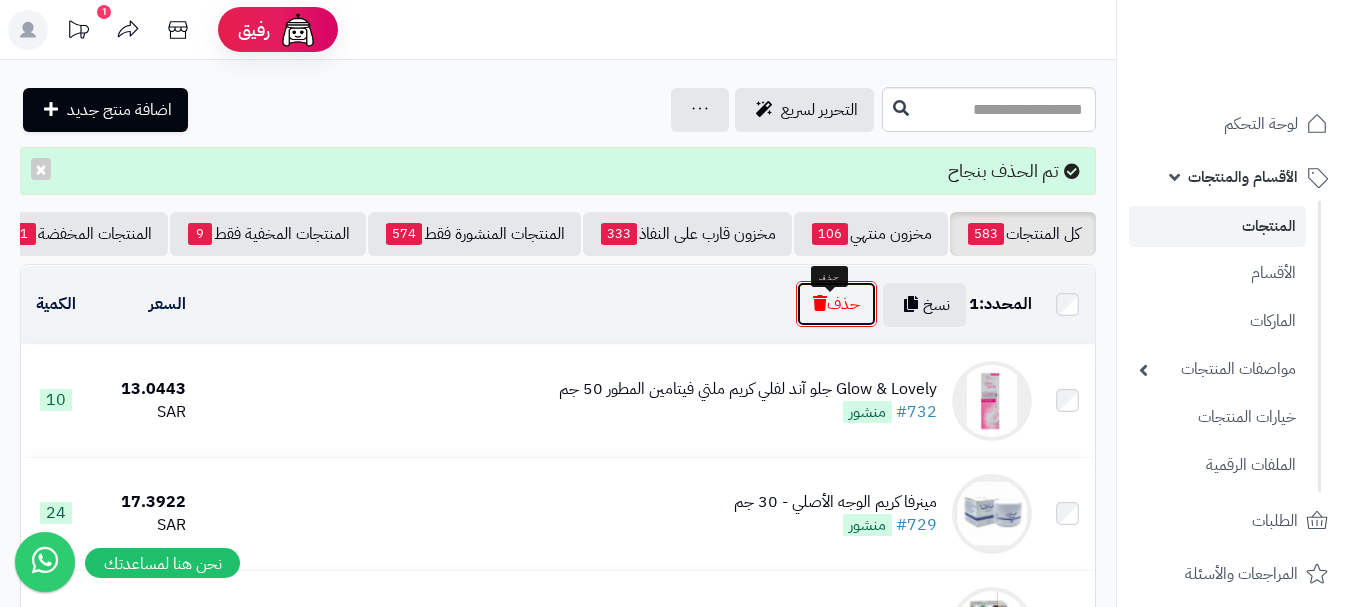 click at bounding box center [820, 303] 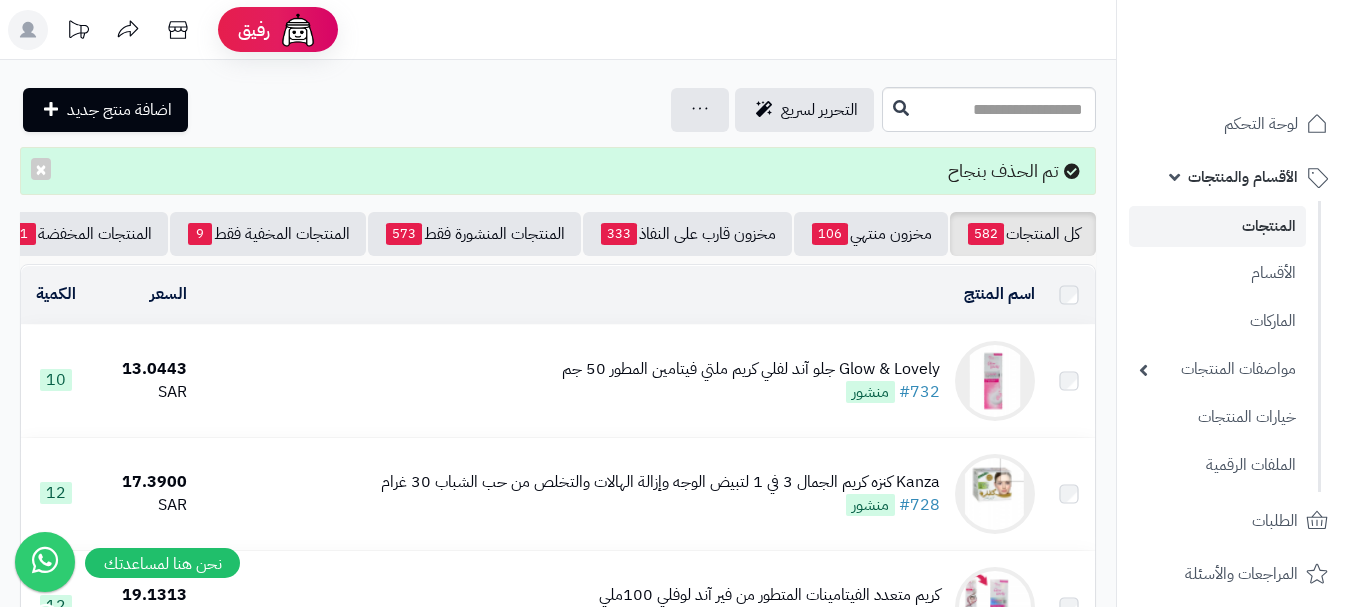 scroll, scrollTop: 0, scrollLeft: 0, axis: both 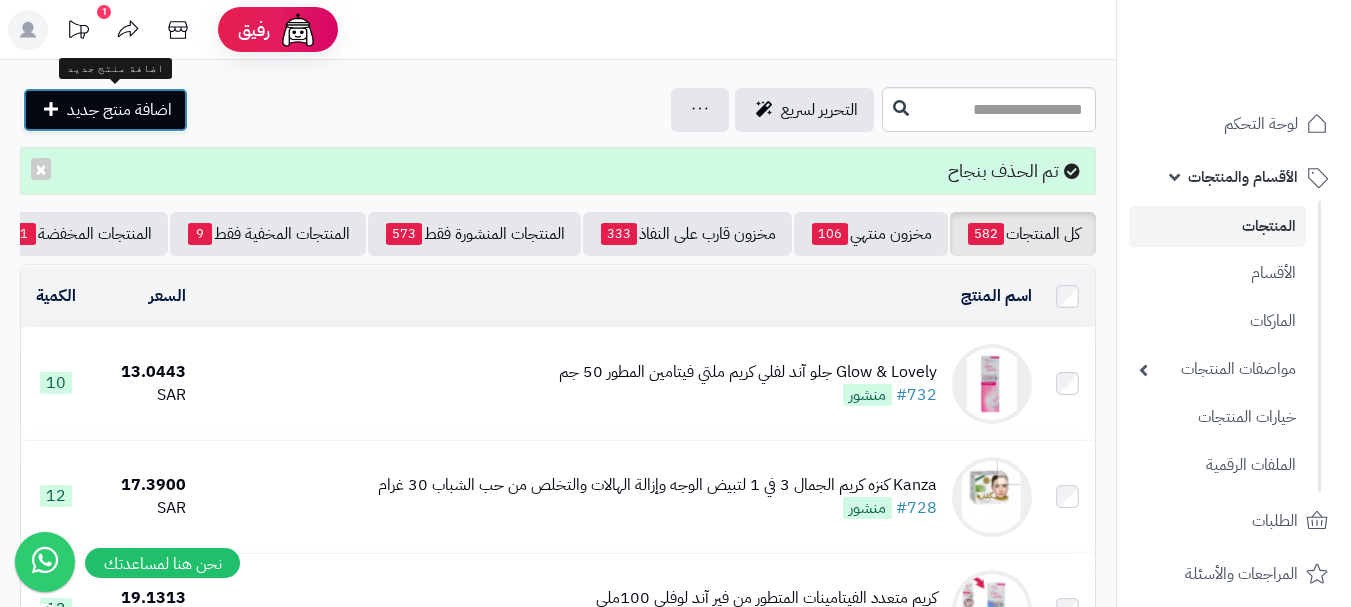 click on "اضافة منتج جديد" at bounding box center [119, 110] 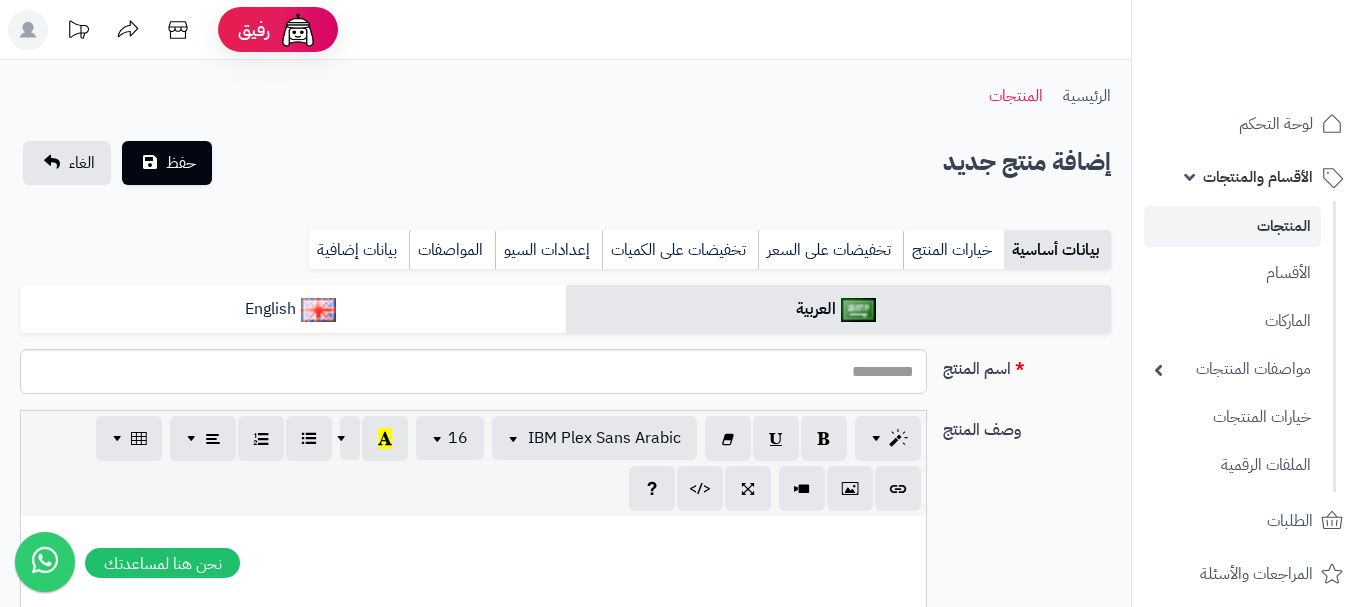 select 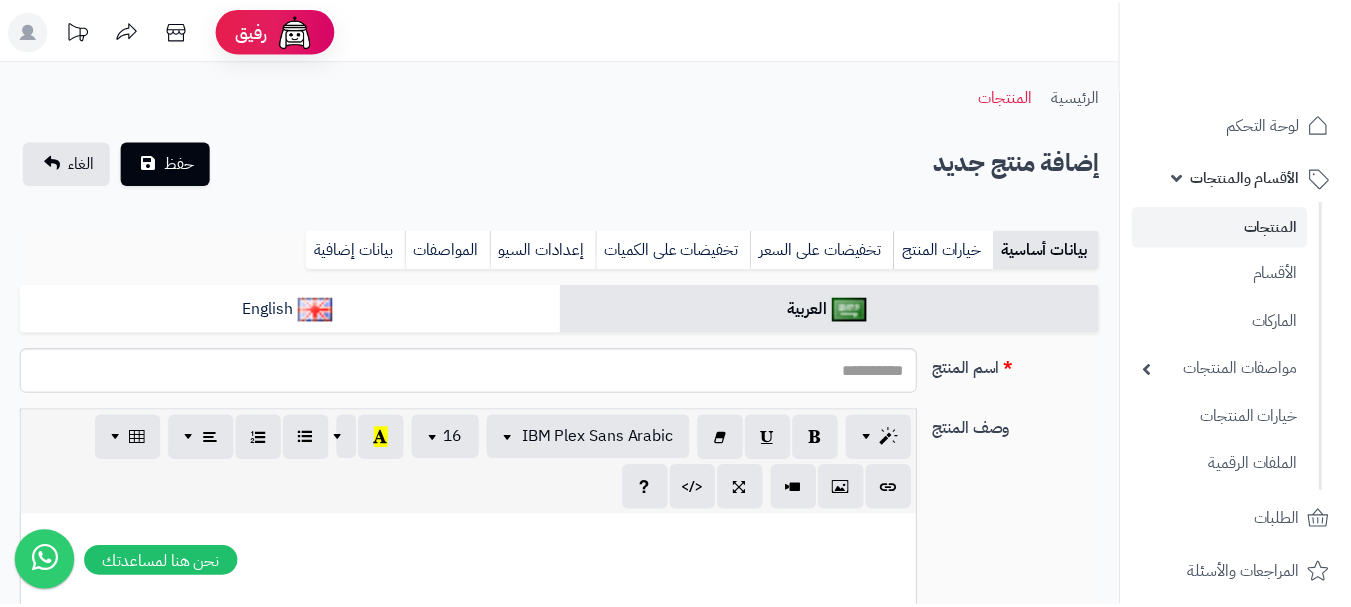 scroll, scrollTop: 0, scrollLeft: 0, axis: both 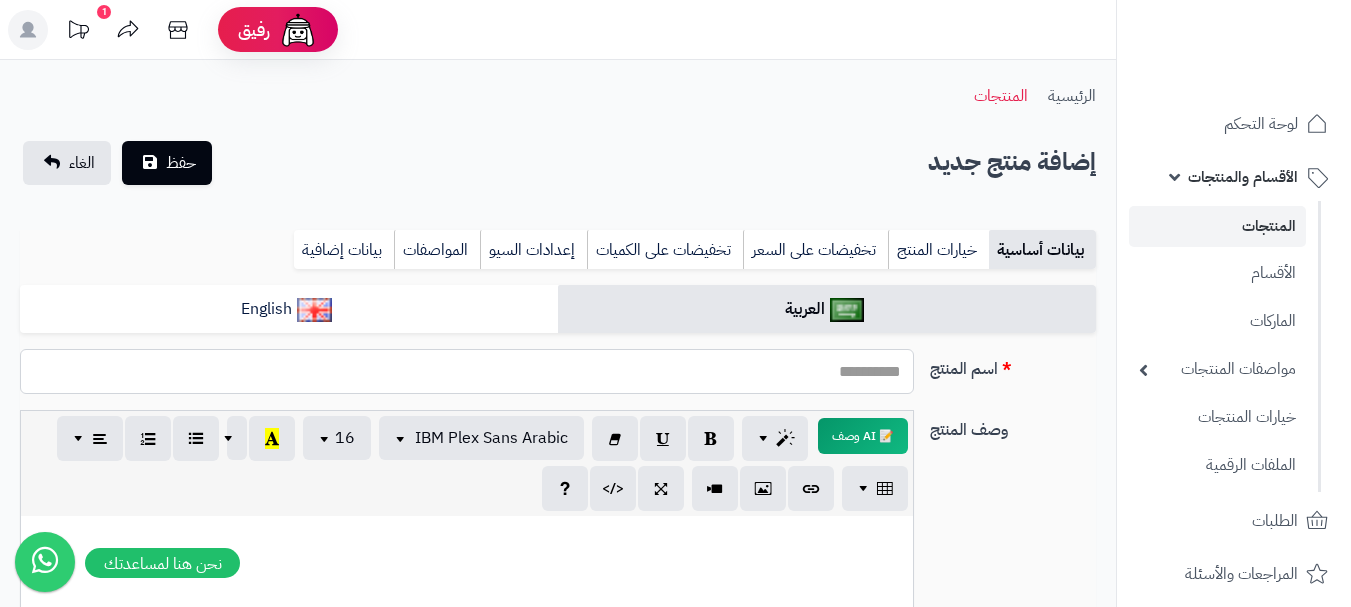 paste on "**********" 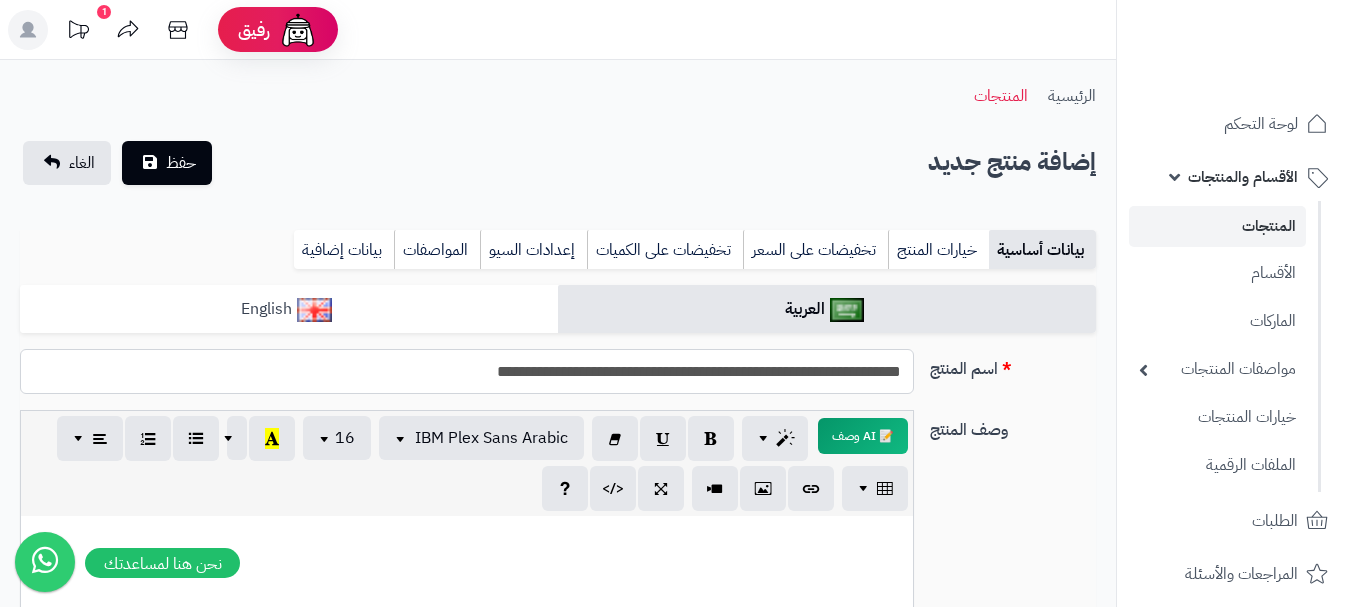 type on "**********" 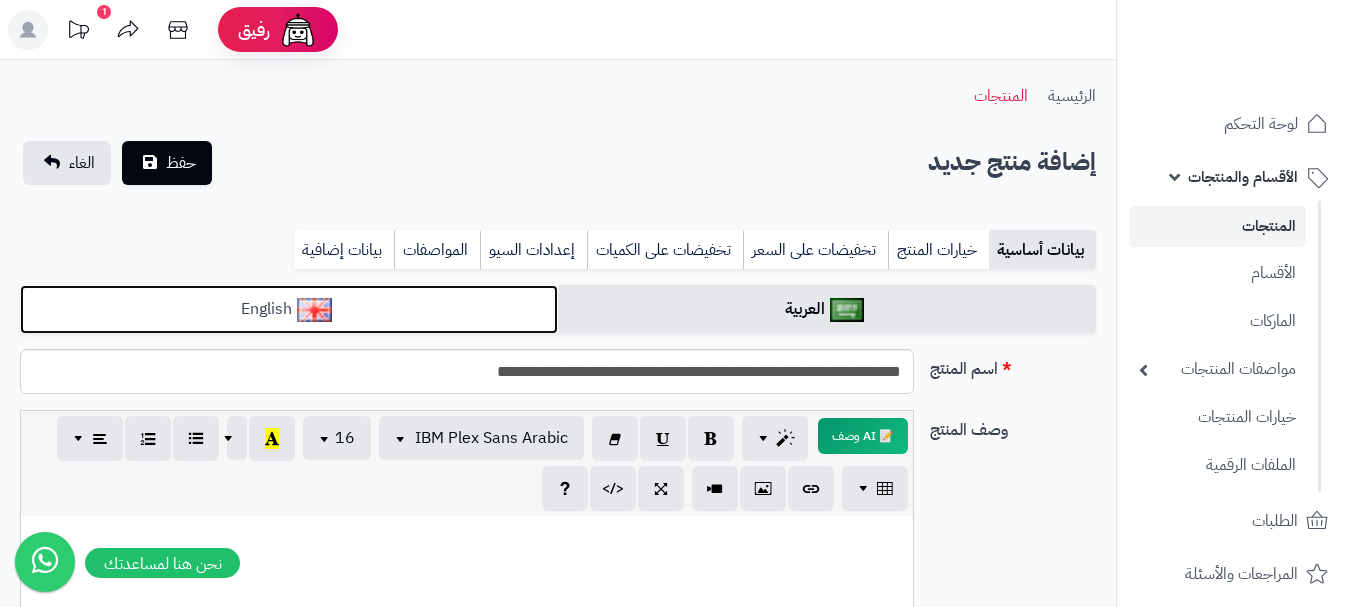 click on "English" at bounding box center (289, 309) 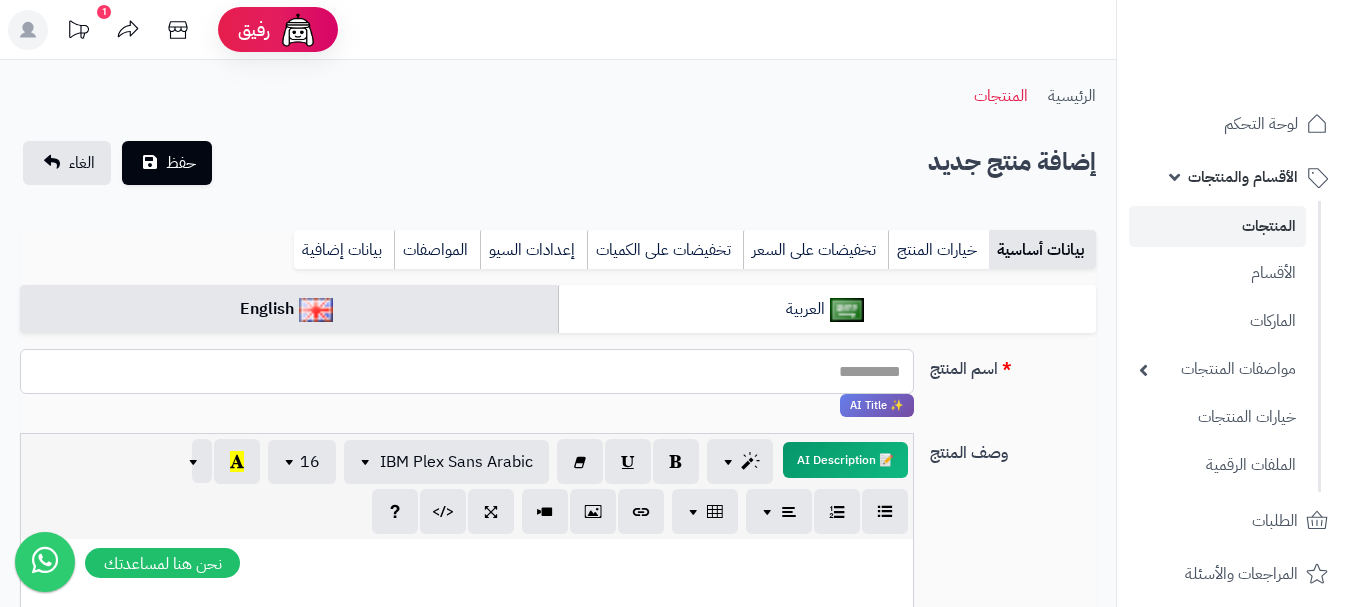 paste on "**********" 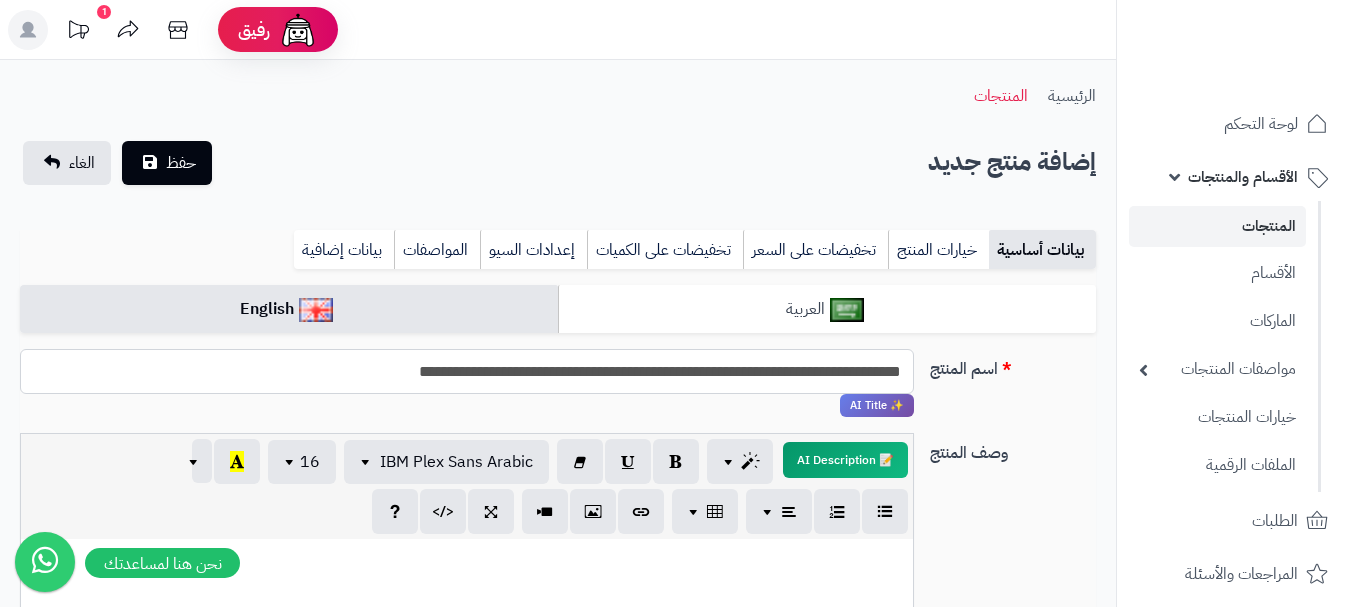 type on "**********" 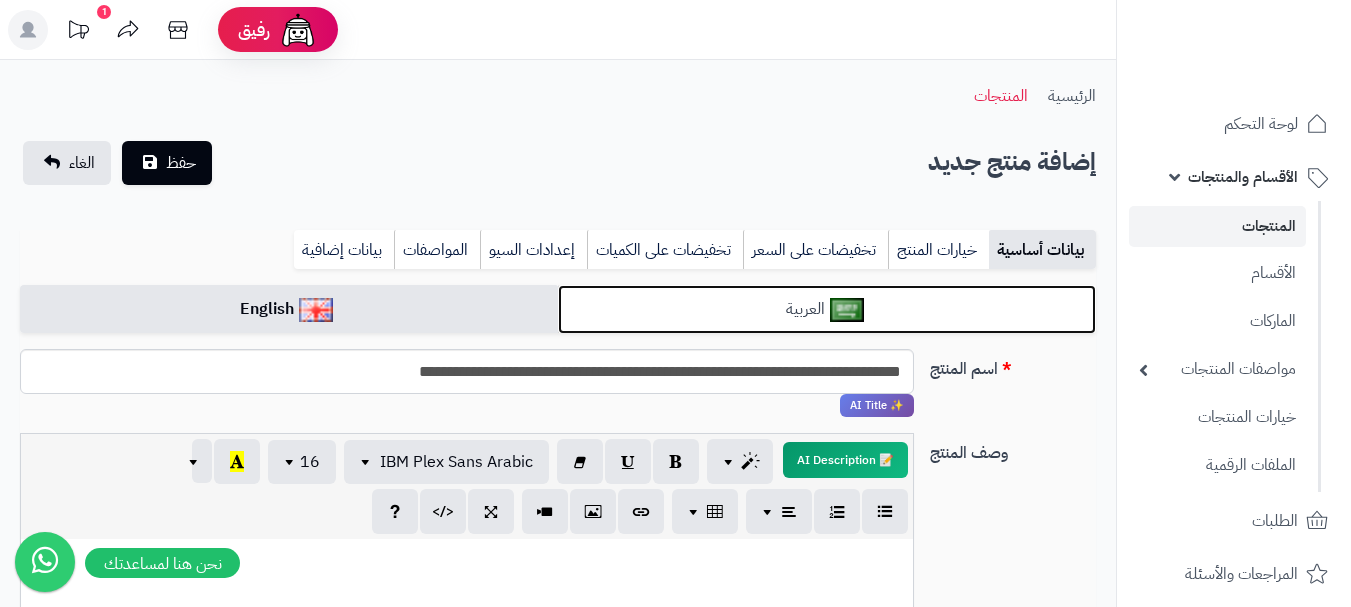 click on "العربية" at bounding box center (827, 309) 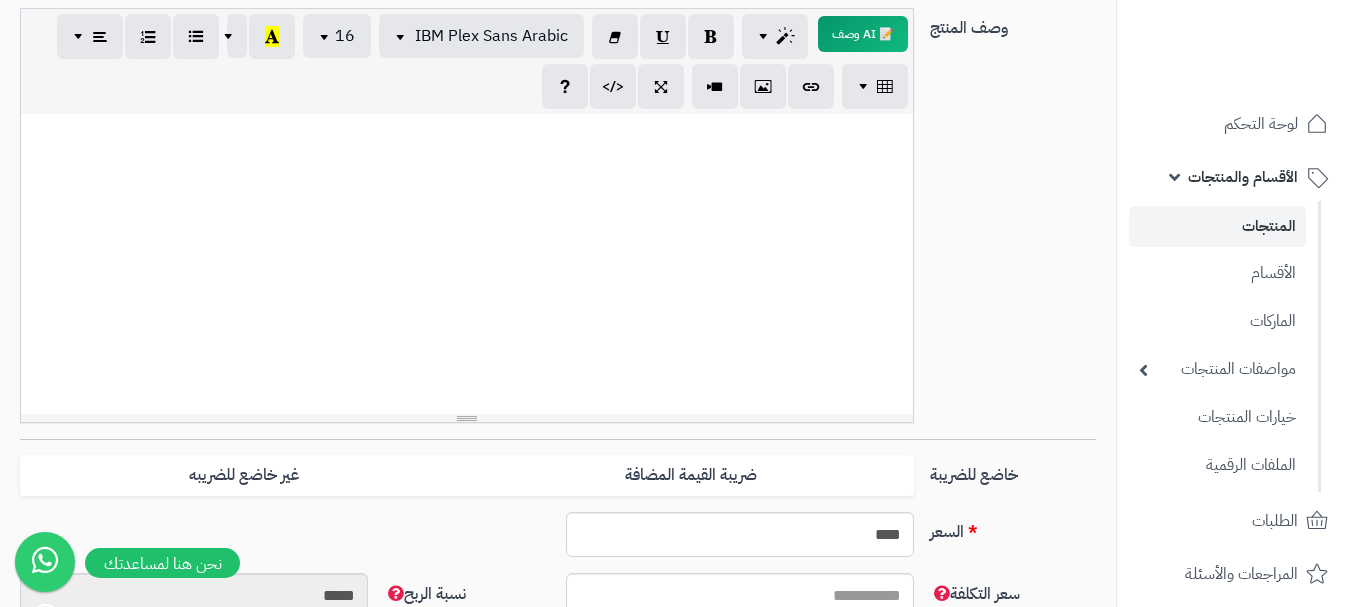 scroll, scrollTop: 500, scrollLeft: 0, axis: vertical 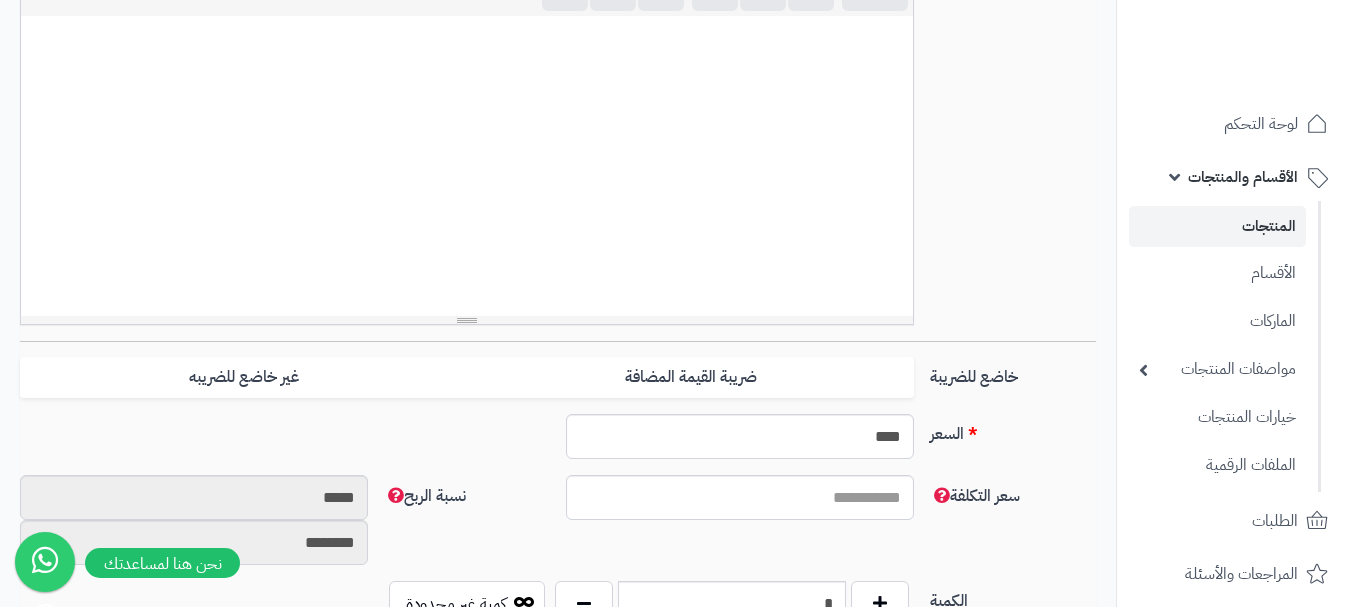 click on "**********" at bounding box center (558, 559) 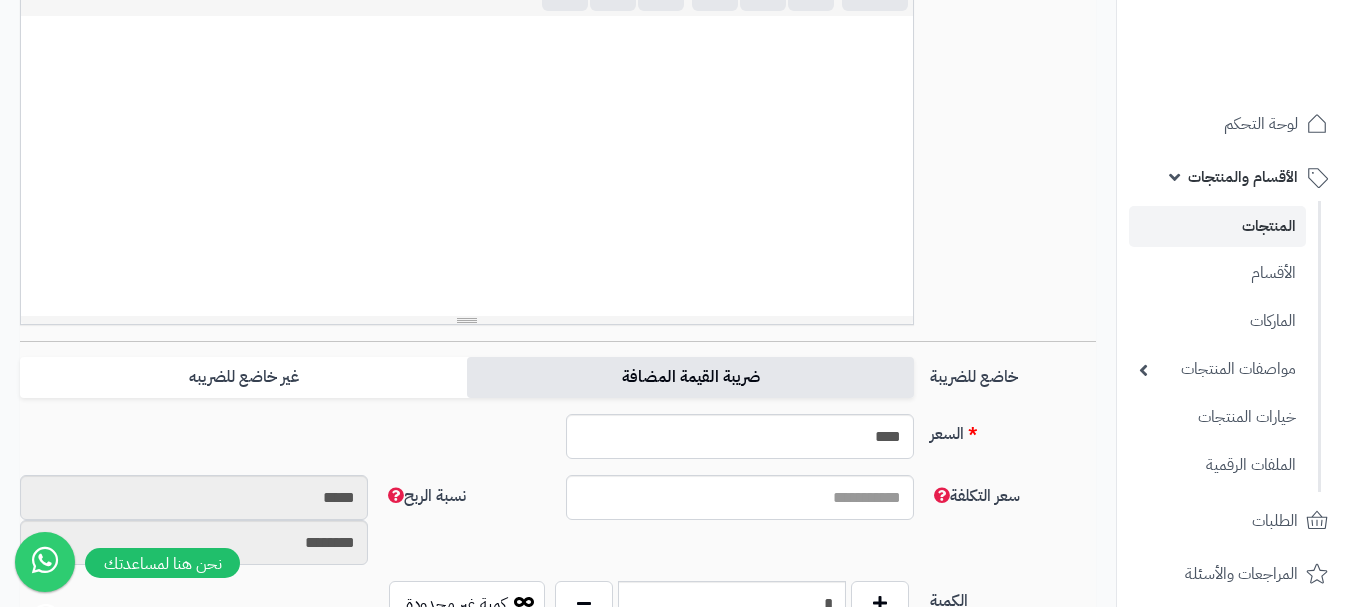 click on "ضريبة القيمة المضافة" at bounding box center [690, 377] 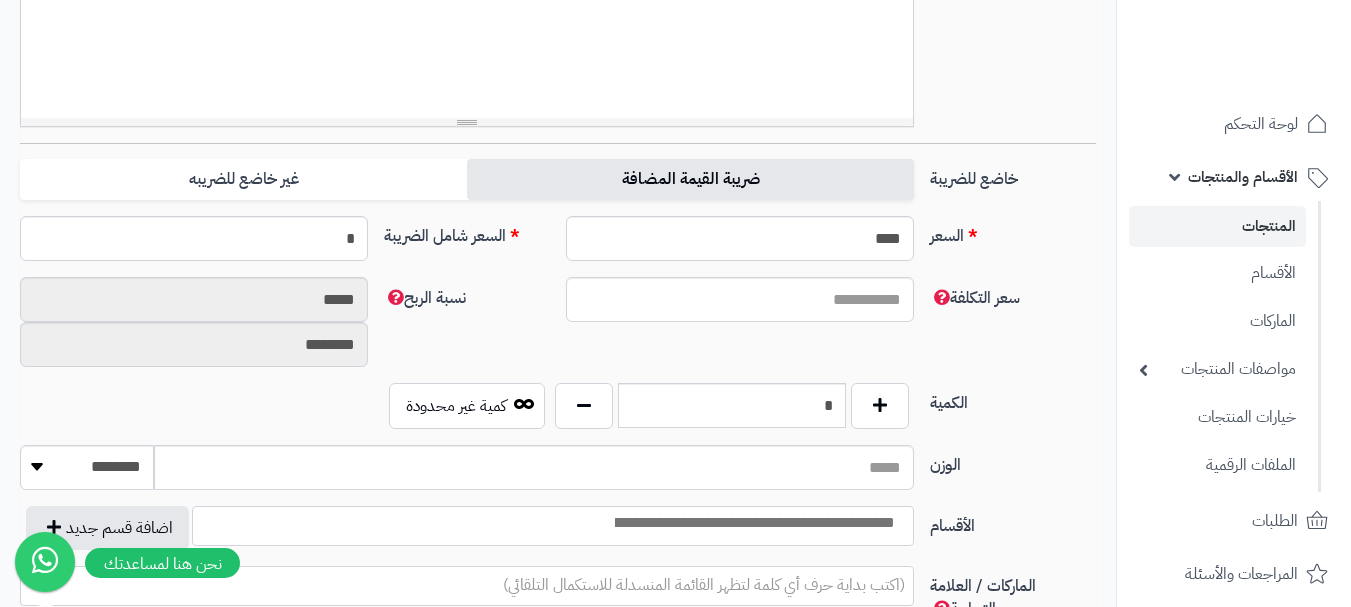 scroll, scrollTop: 700, scrollLeft: 0, axis: vertical 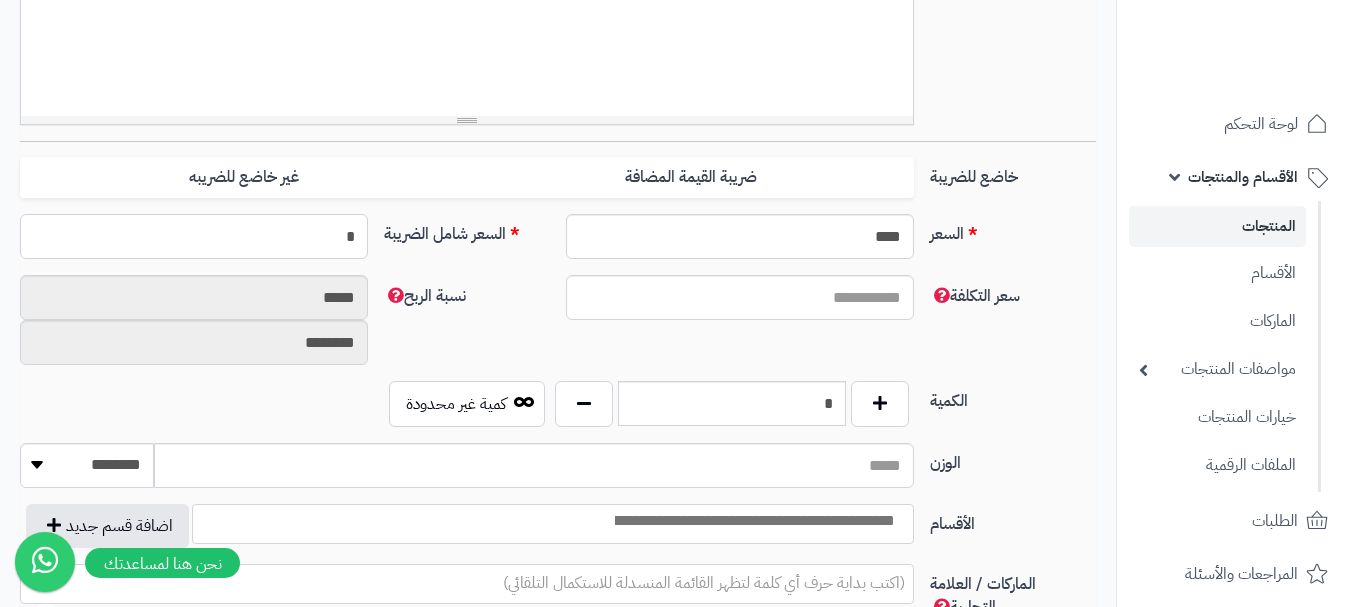 click on "*" at bounding box center (194, 236) 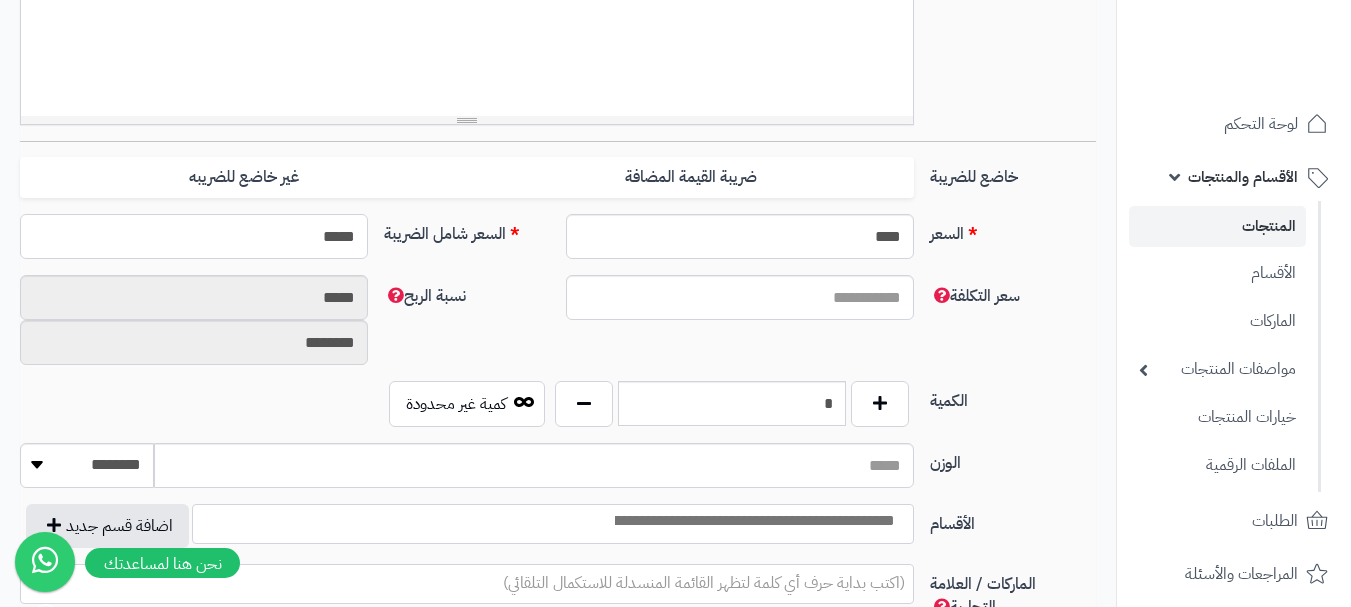 type on "******" 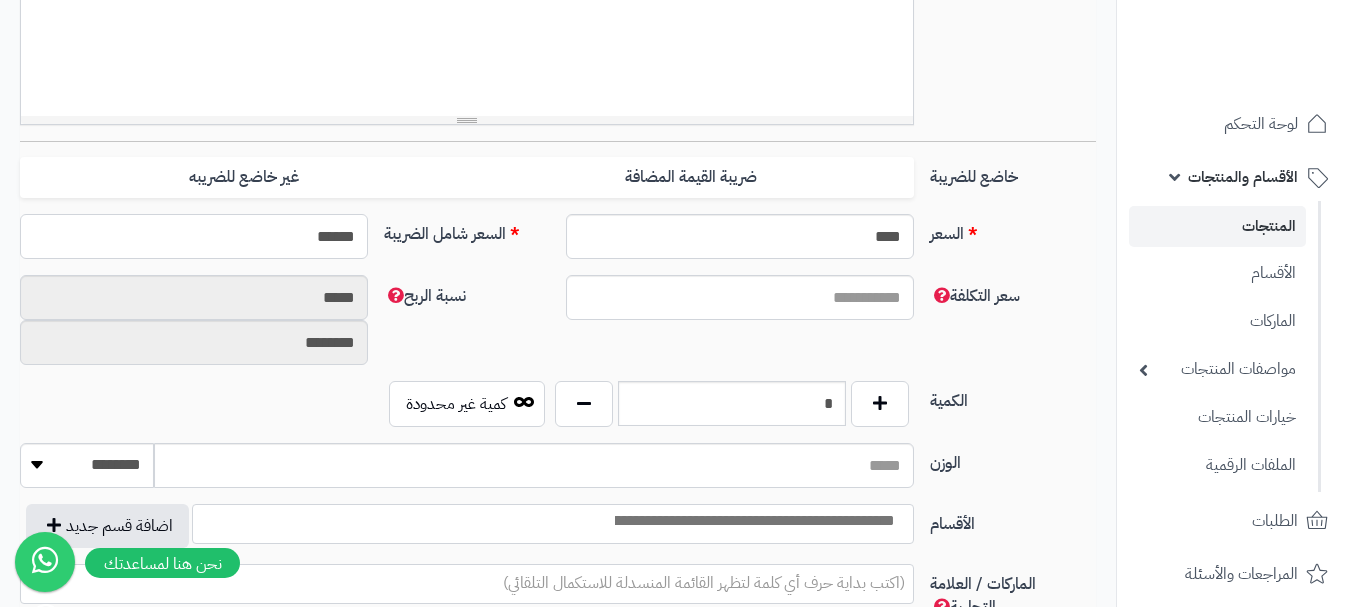 type on "**********" 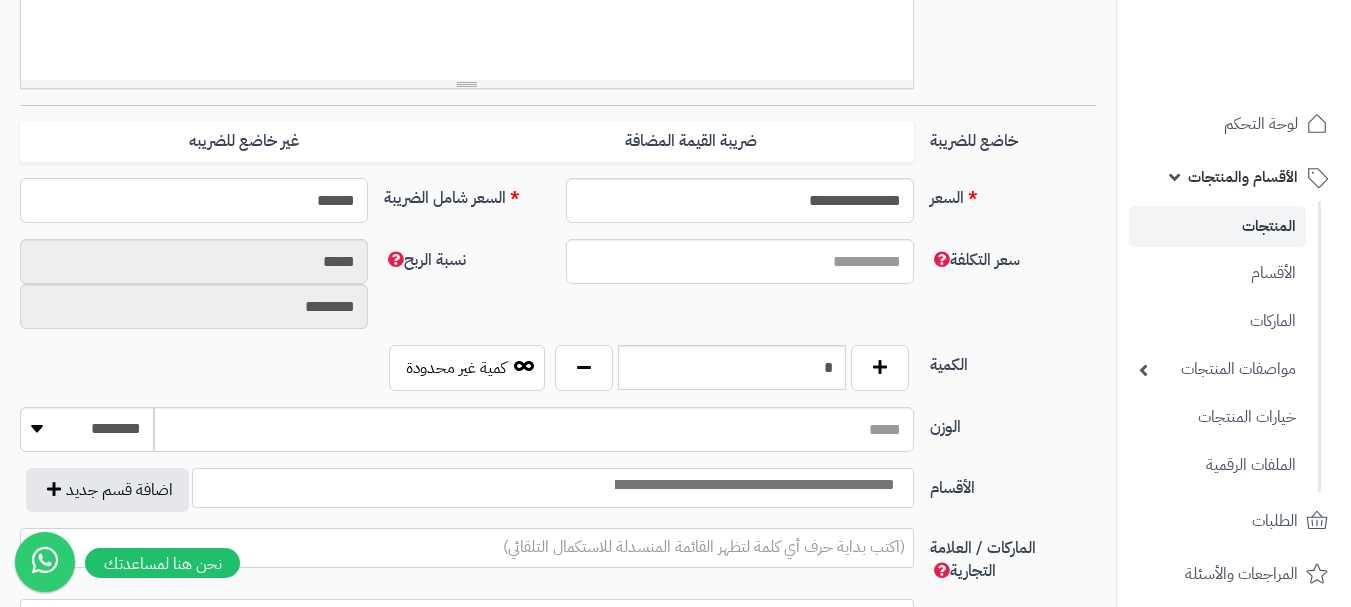 scroll, scrollTop: 800, scrollLeft: 0, axis: vertical 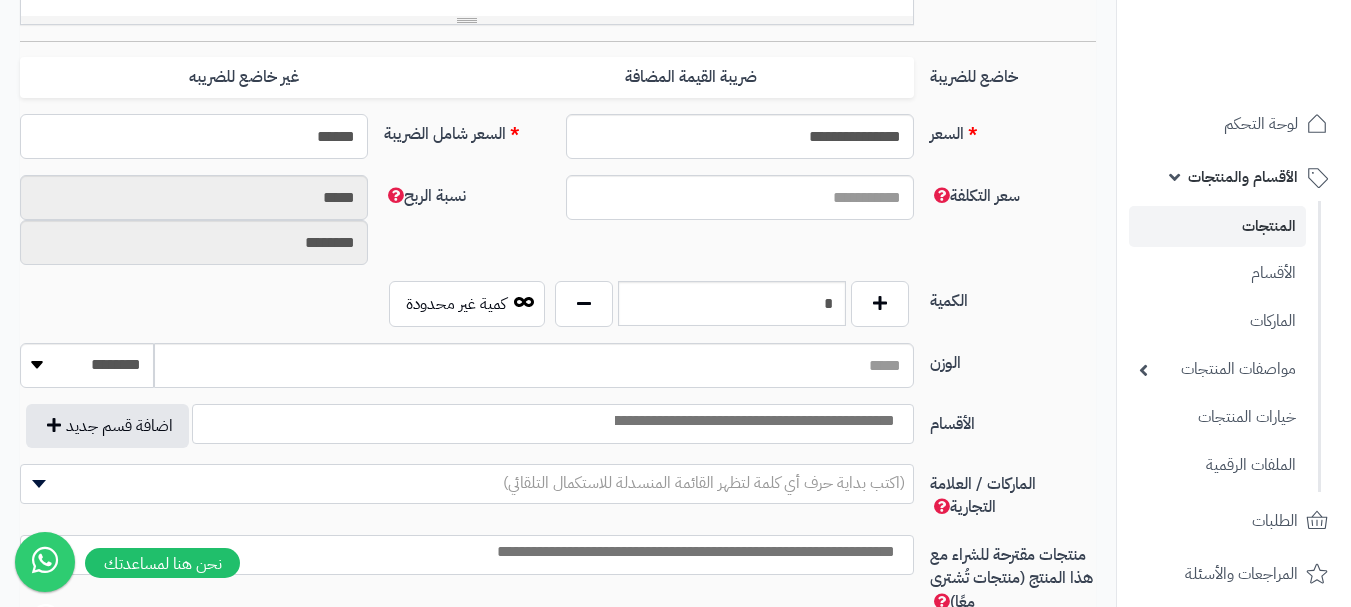 type on "******" 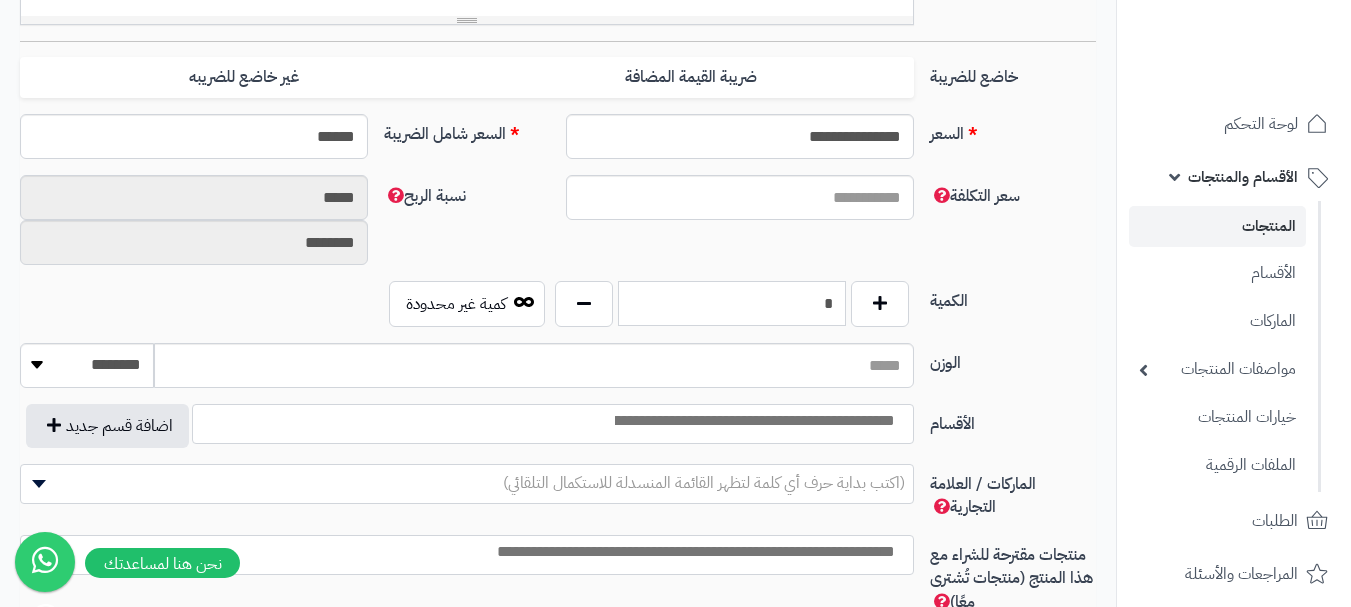 click on "*" at bounding box center [732, 303] 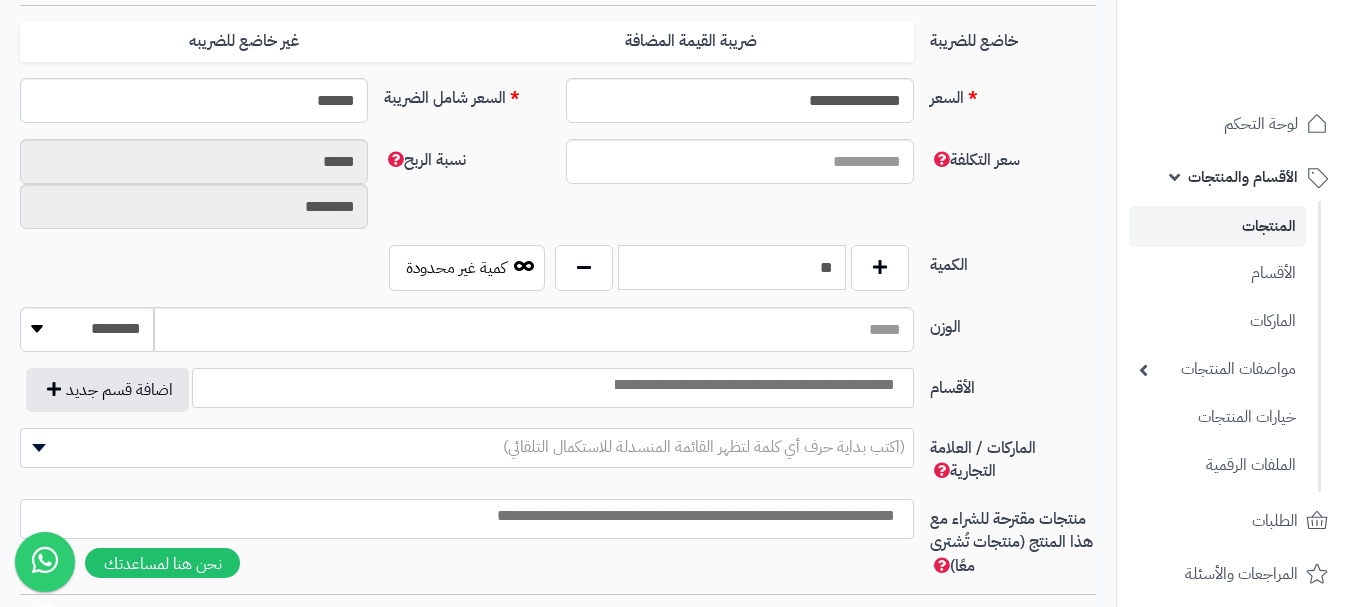 scroll, scrollTop: 900, scrollLeft: 0, axis: vertical 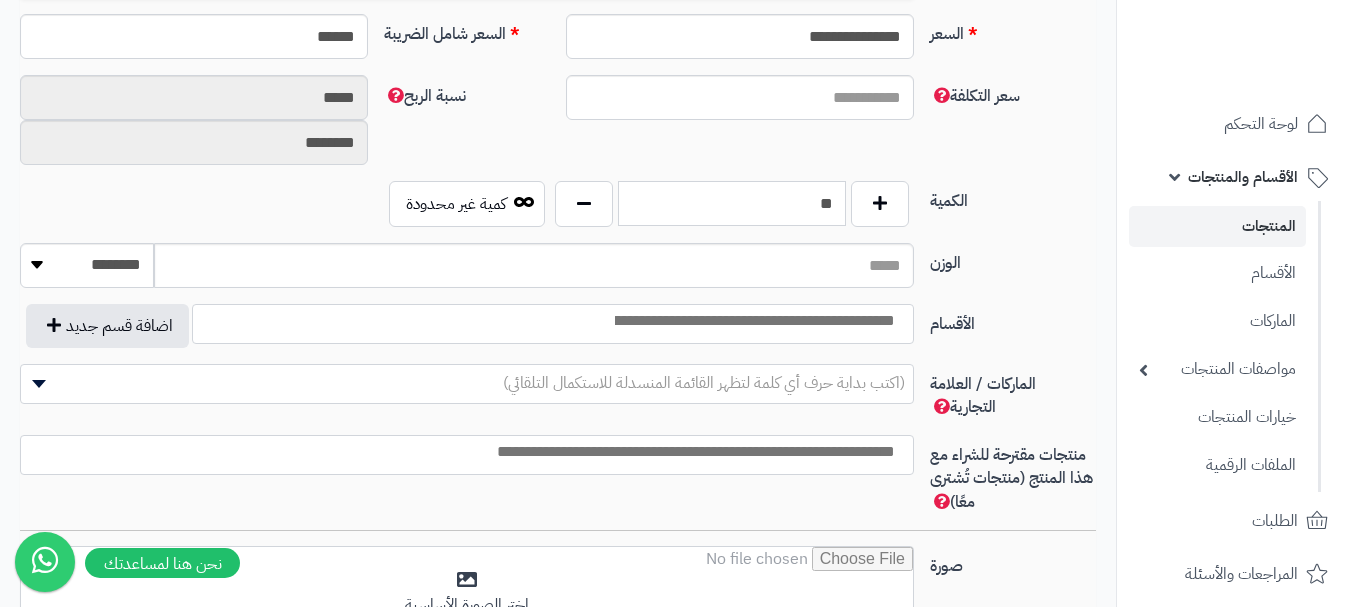 type on "**" 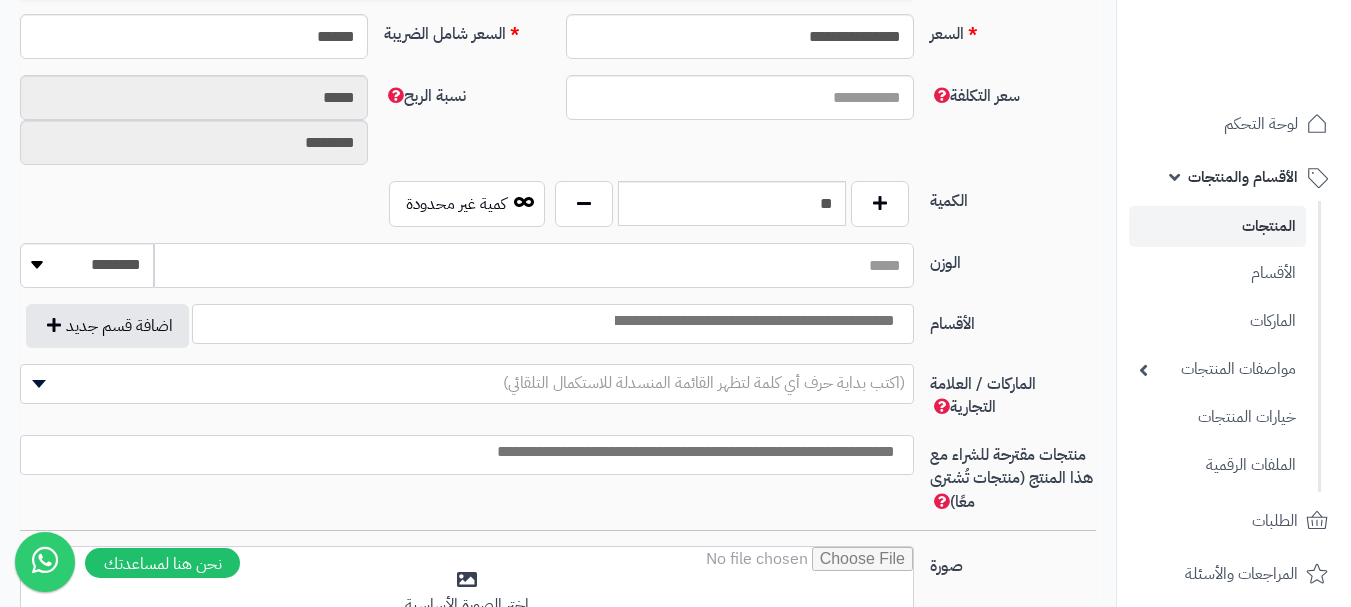 click on "الوزن" at bounding box center [534, 265] 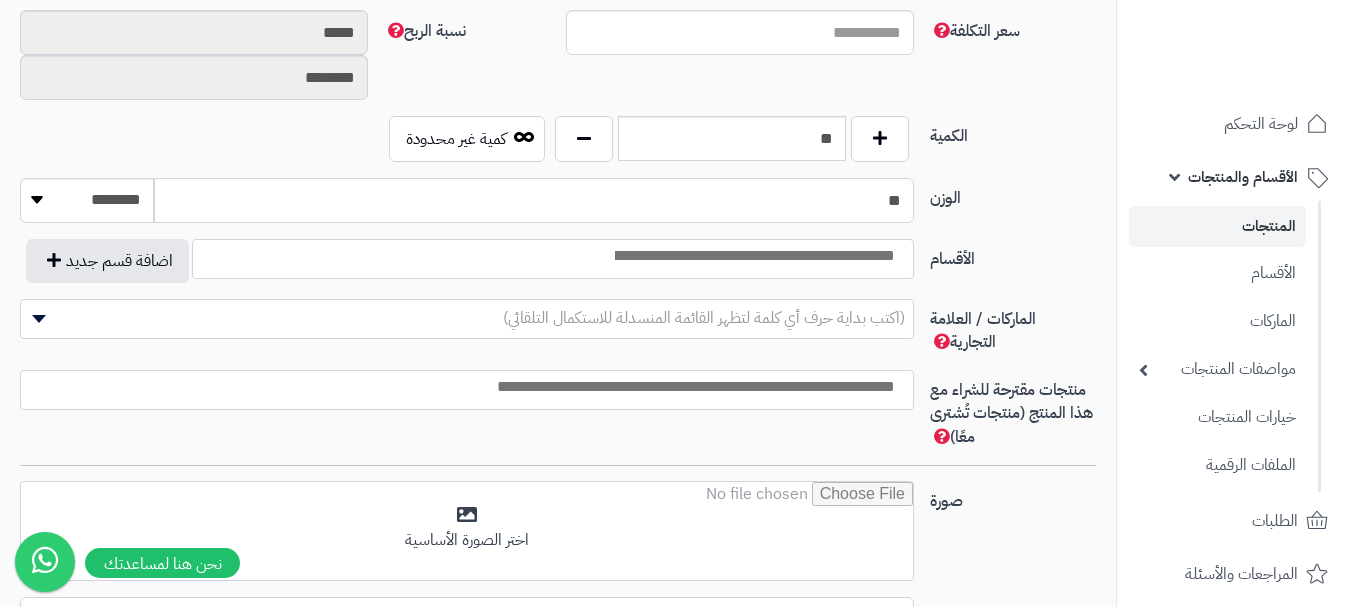 scroll, scrollTop: 1000, scrollLeft: 0, axis: vertical 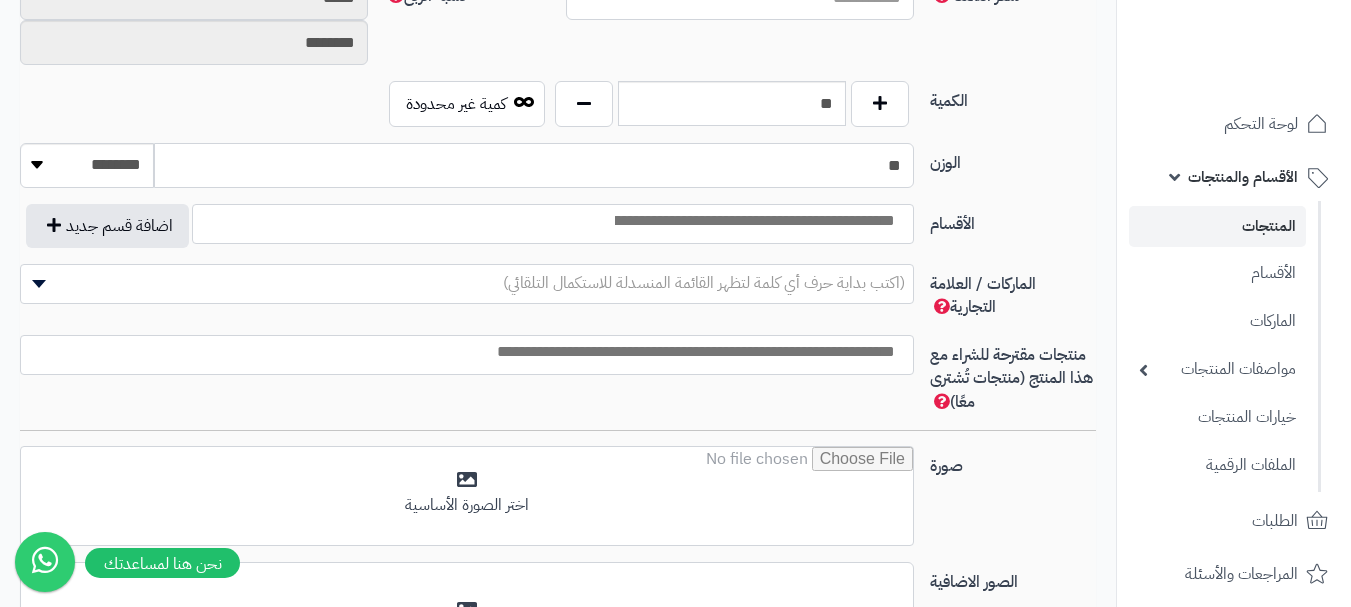 type on "**" 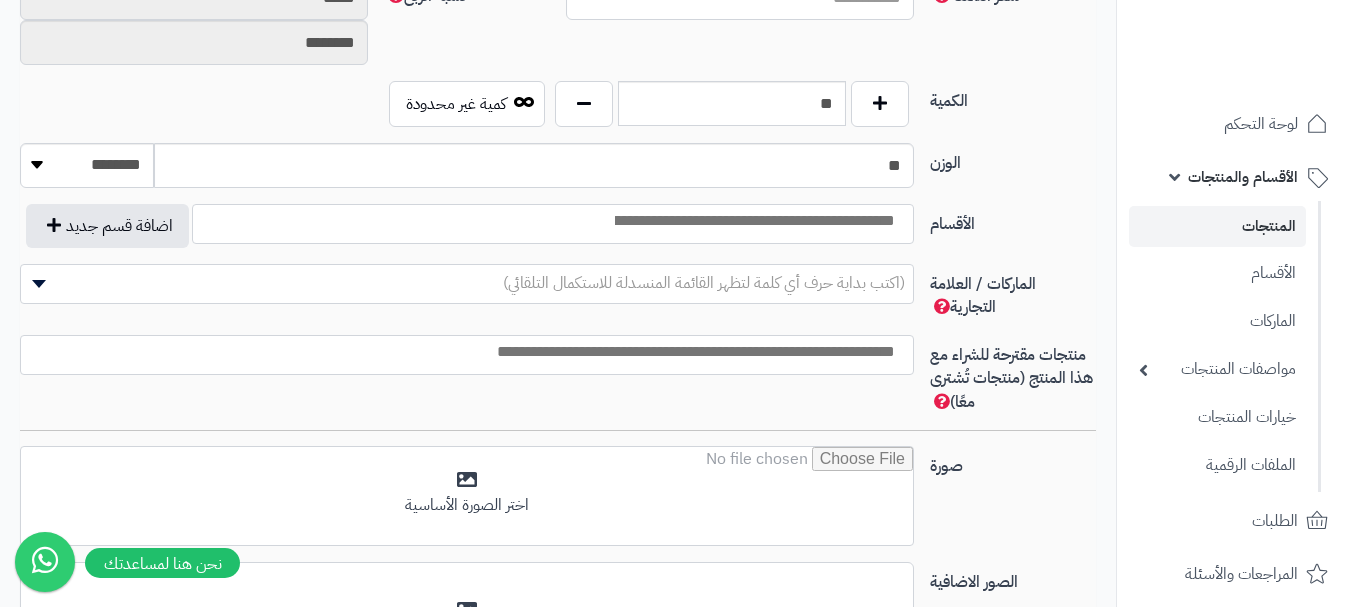 click at bounding box center [753, 221] 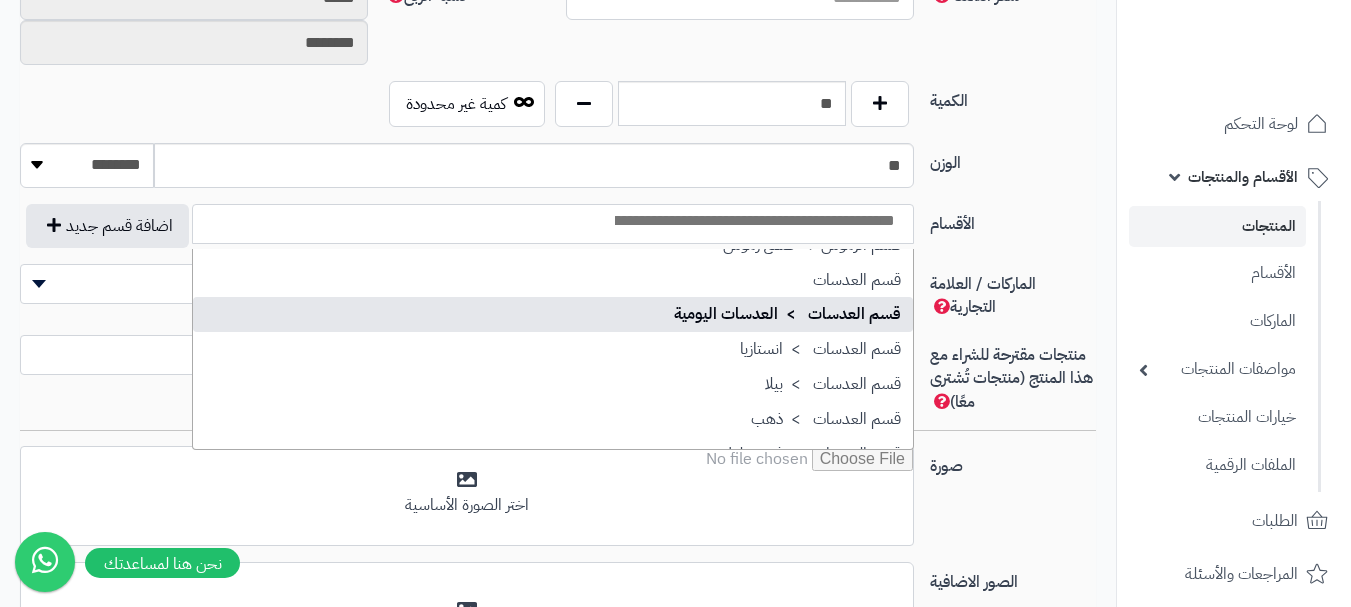 scroll, scrollTop: 1600, scrollLeft: 0, axis: vertical 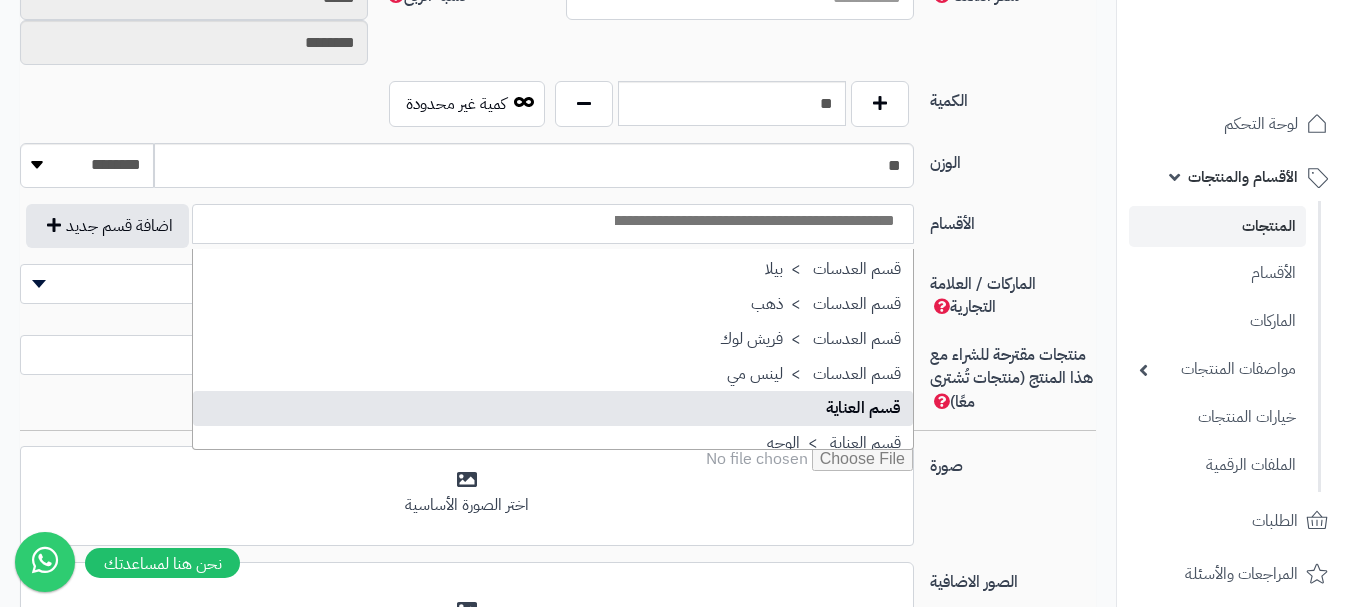 select on "**" 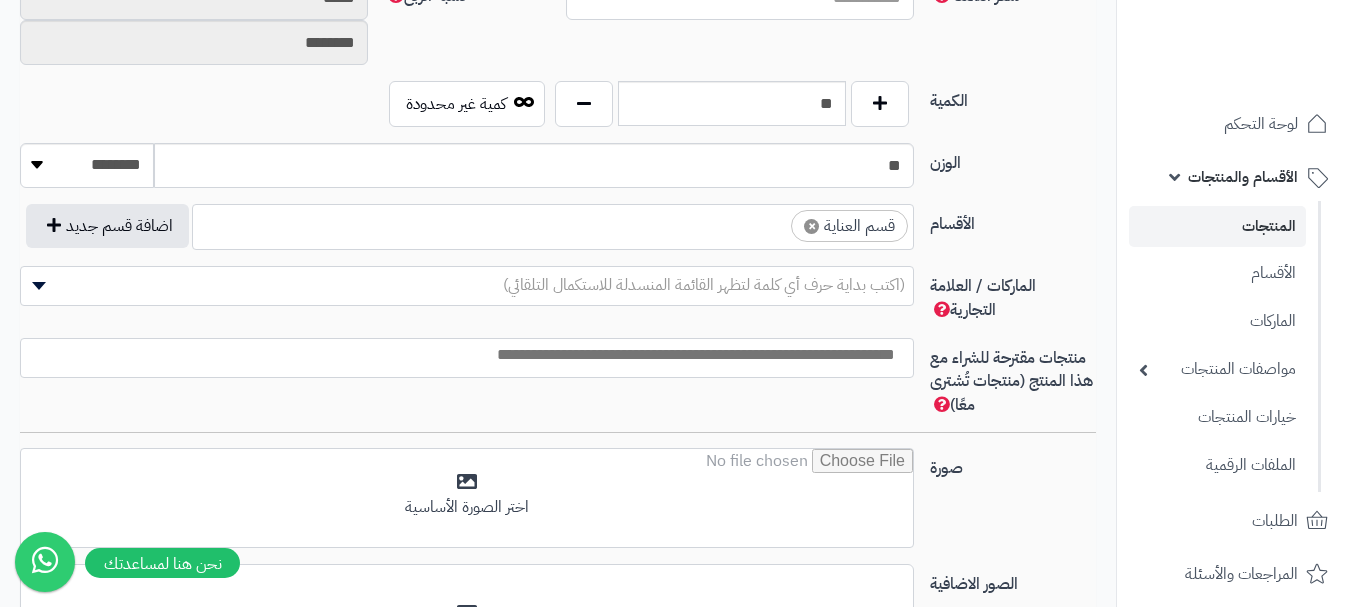 scroll, scrollTop: 1250, scrollLeft: 0, axis: vertical 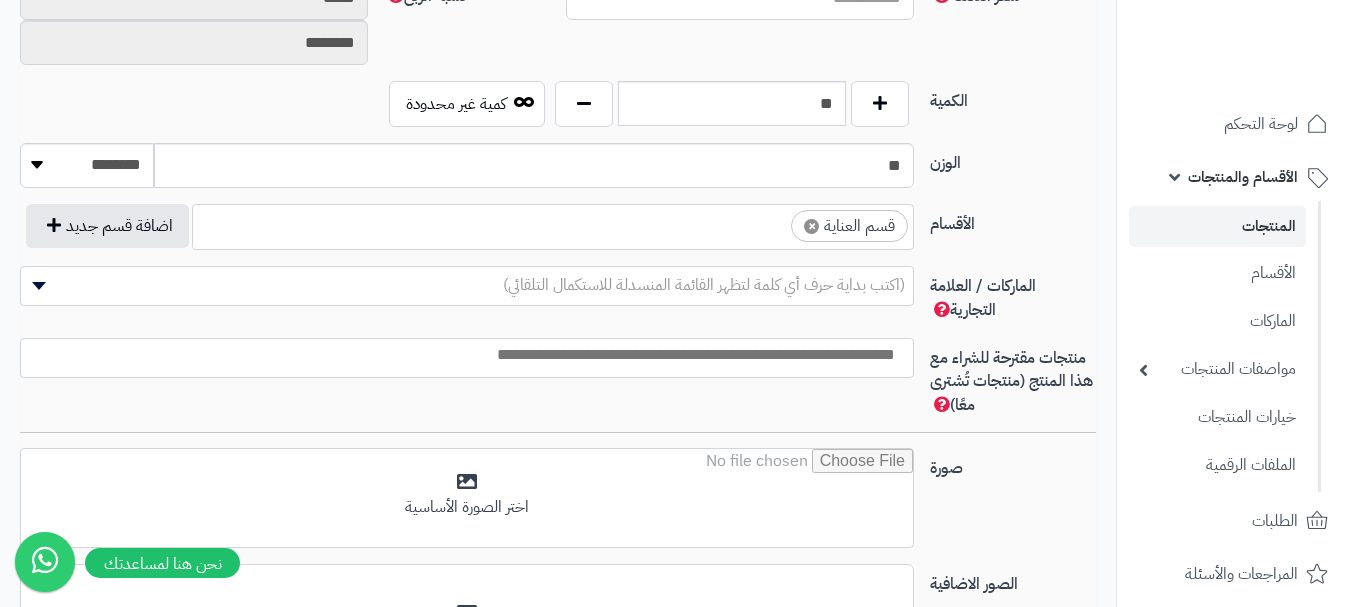 drag, startPoint x: 756, startPoint y: 221, endPoint x: 763, endPoint y: 244, distance: 24.04163 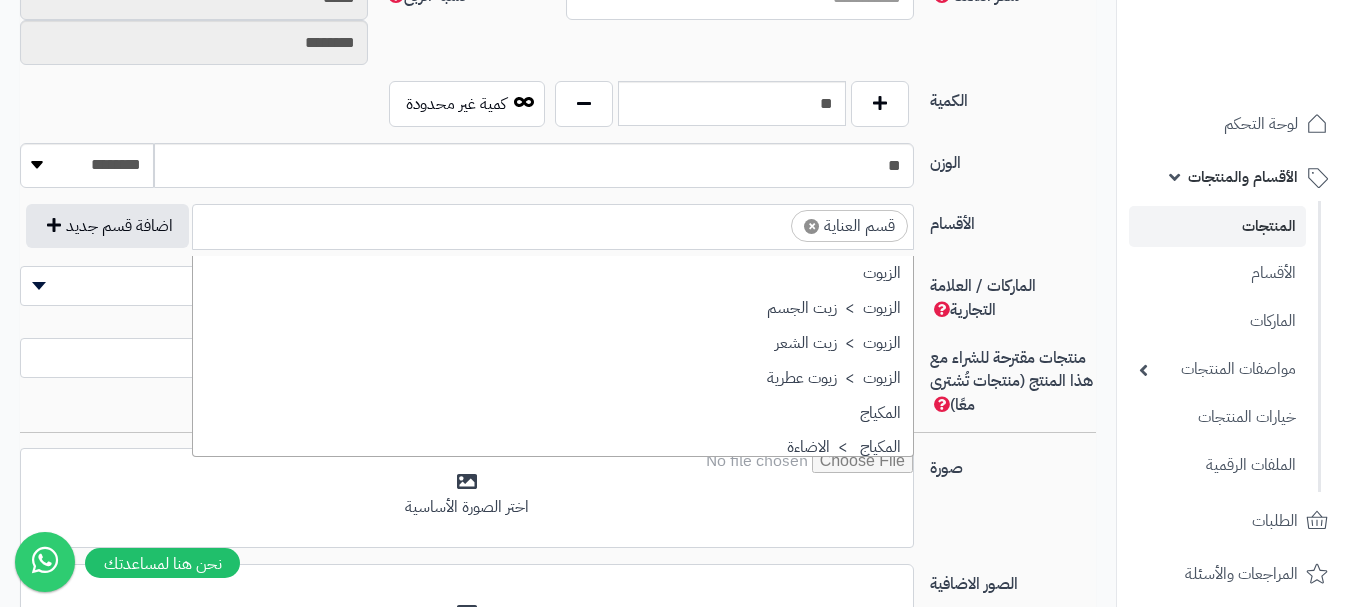scroll, scrollTop: 1707, scrollLeft: 0, axis: vertical 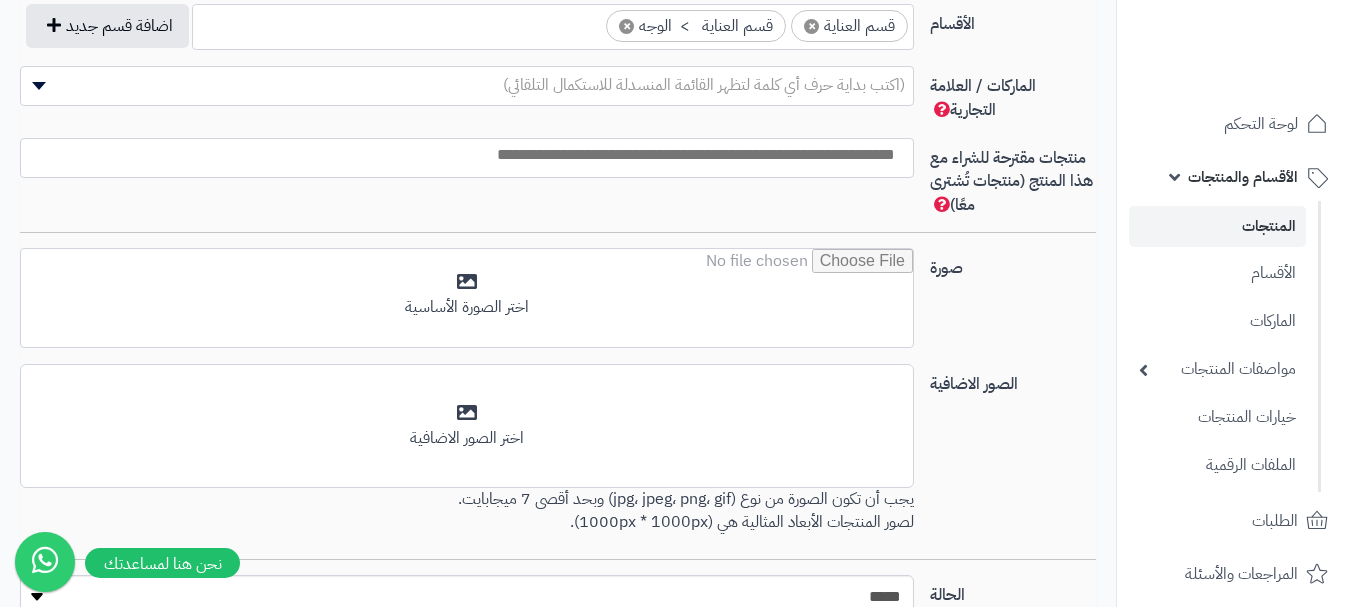 click at bounding box center (462, 155) 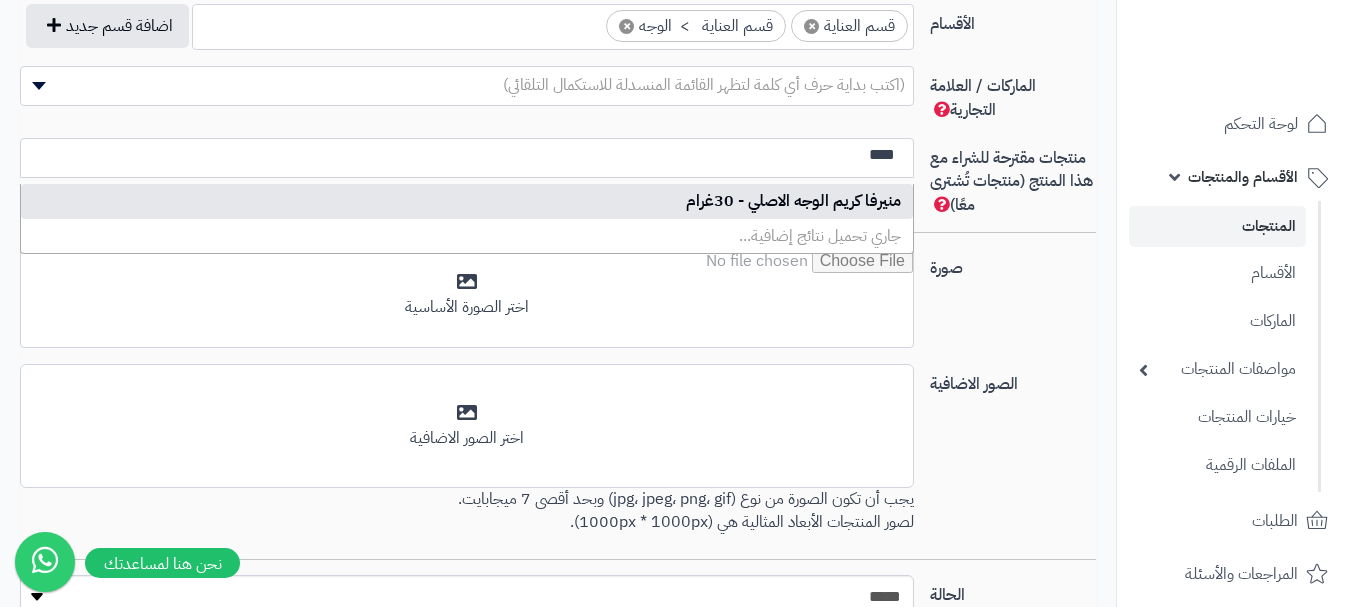 type on "****" 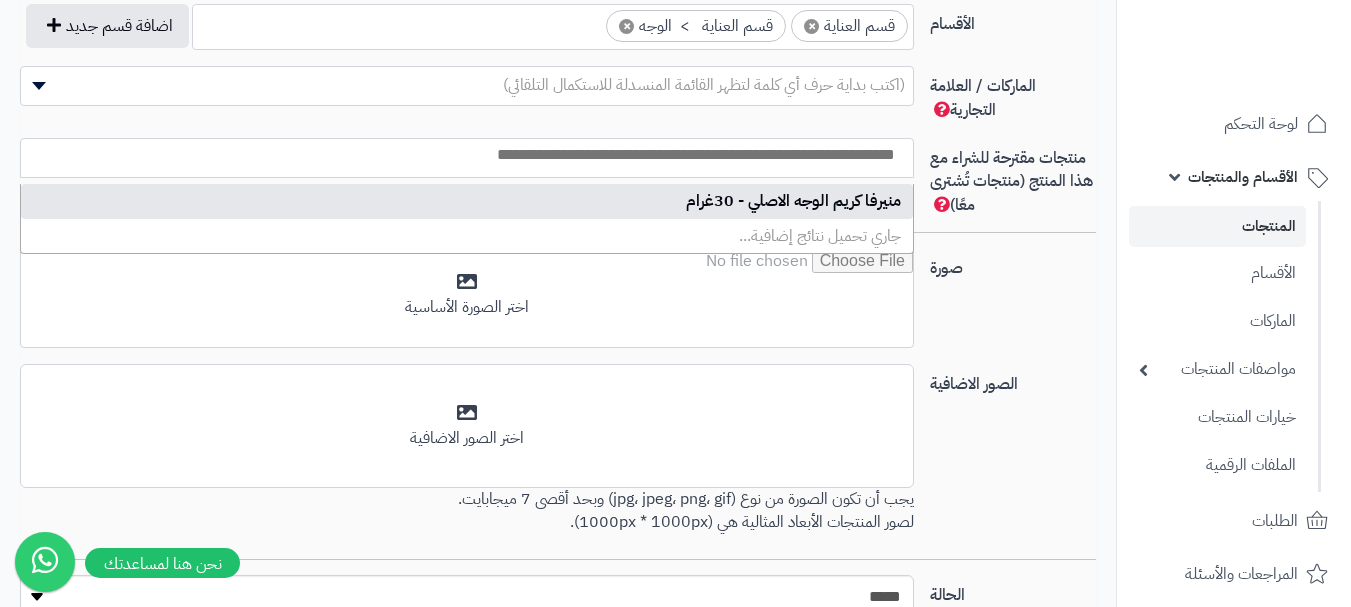scroll, scrollTop: 0, scrollLeft: 0, axis: both 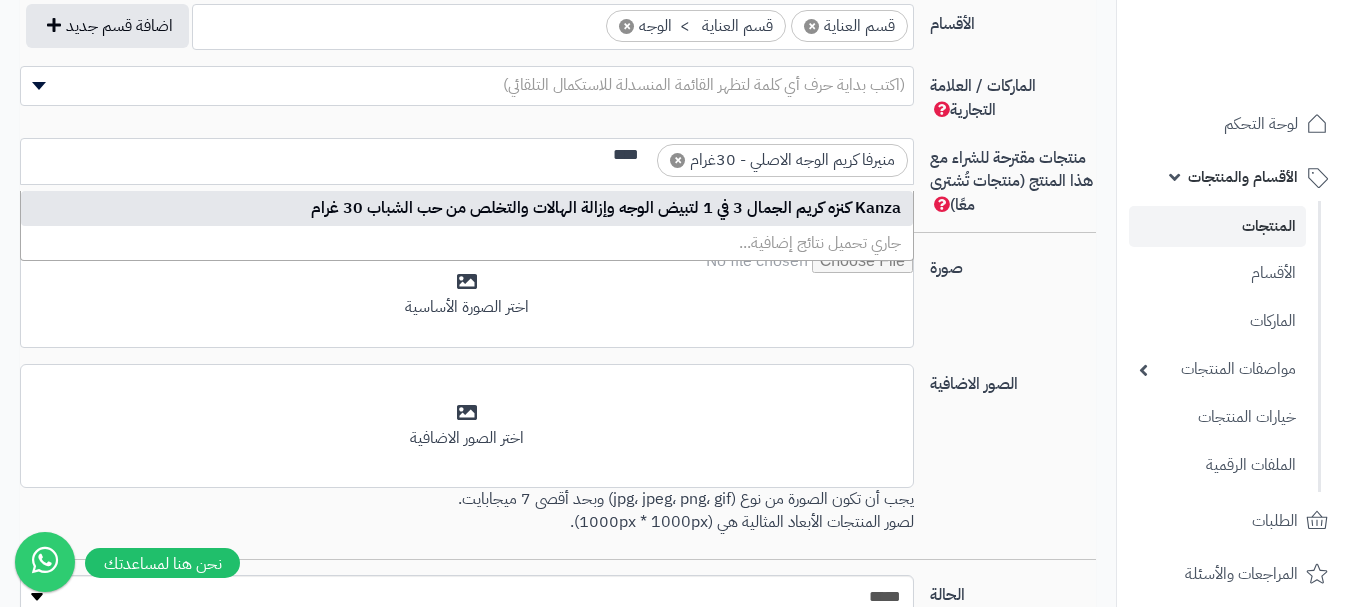 type on "****" 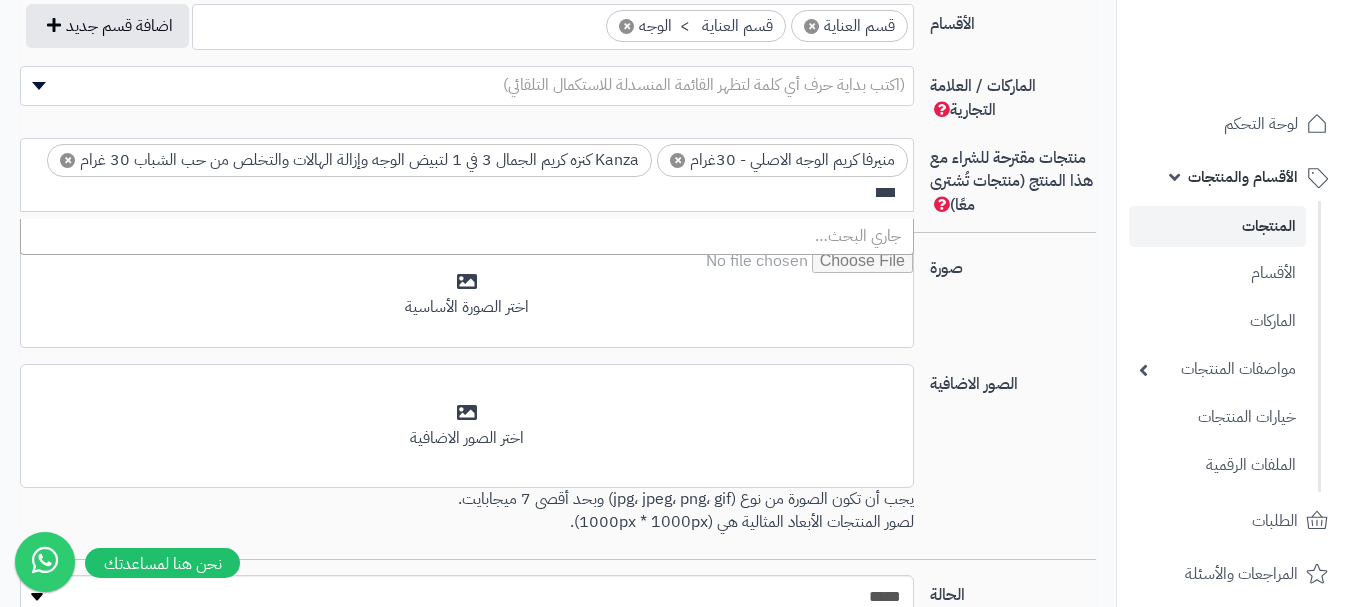 scroll, scrollTop: 0, scrollLeft: 0, axis: both 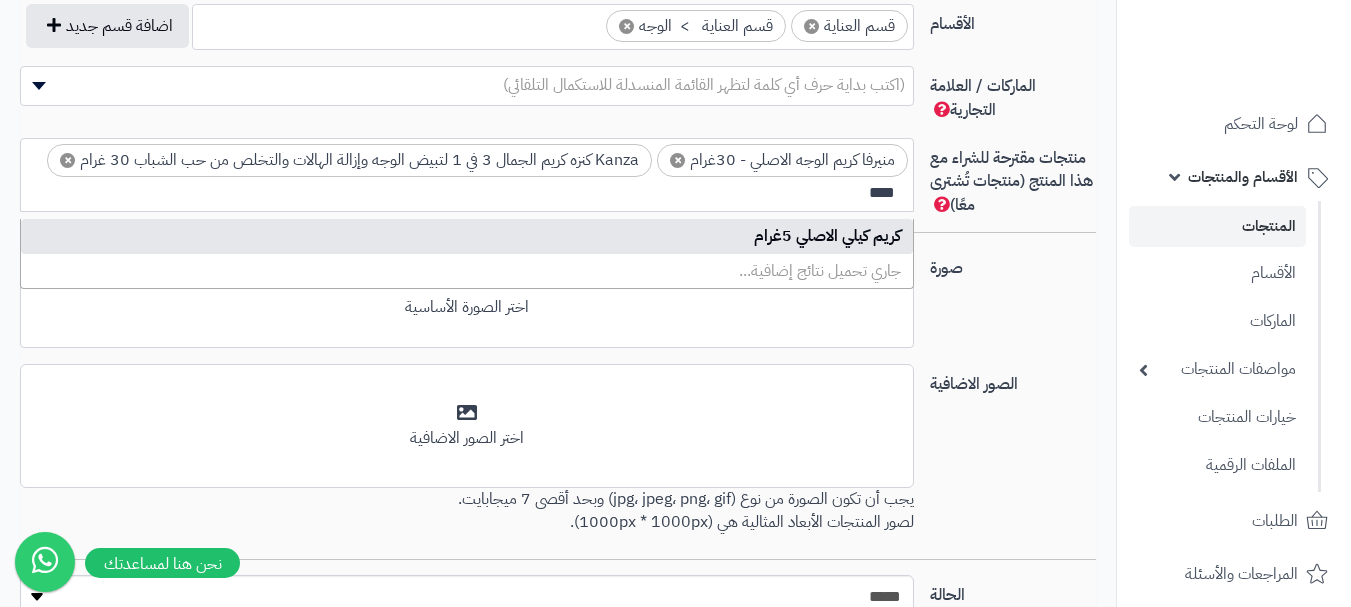 type on "****" 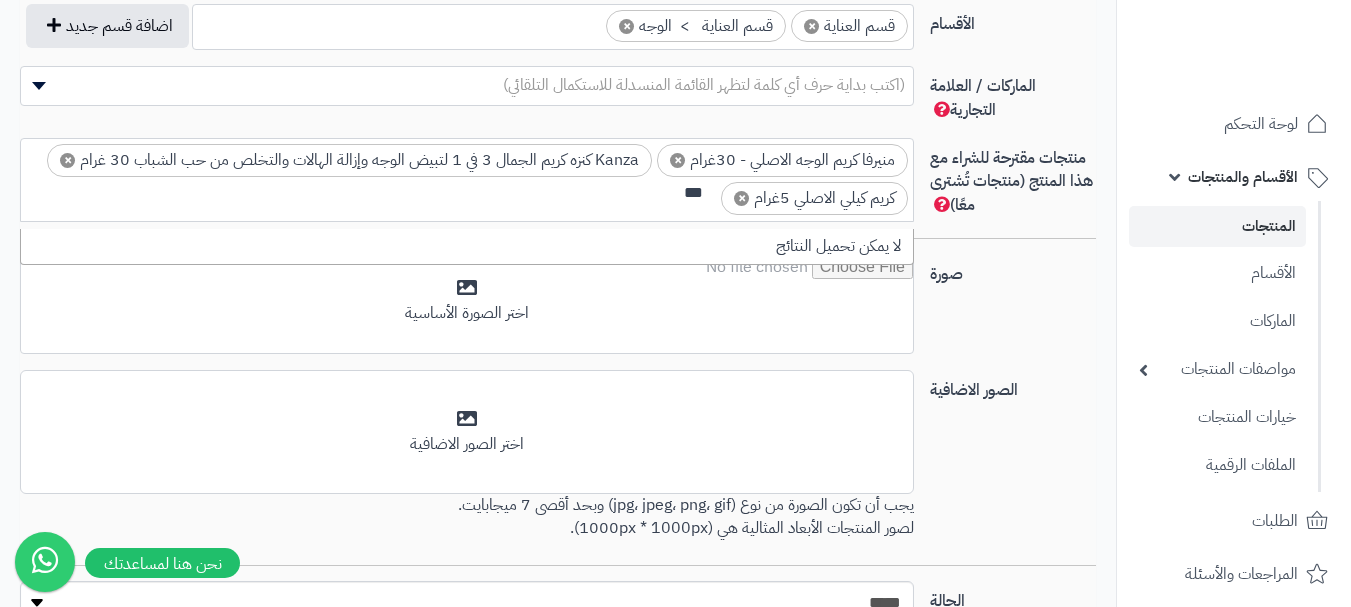 scroll, scrollTop: 0, scrollLeft: 0, axis: both 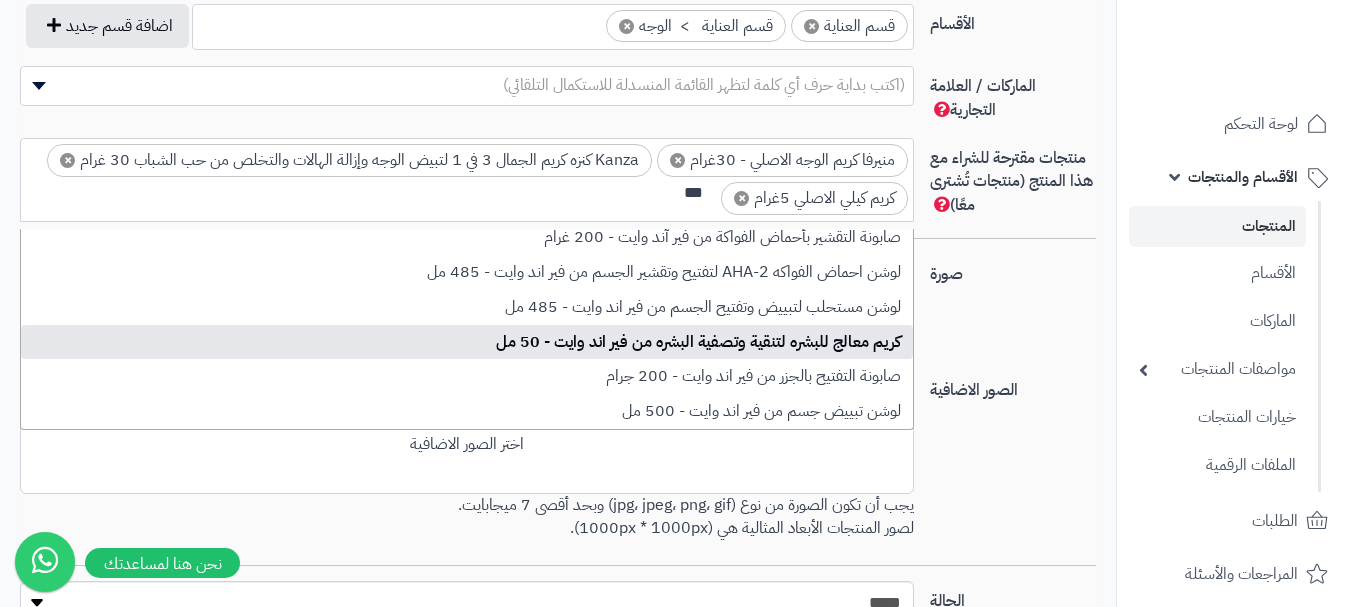type on "***" 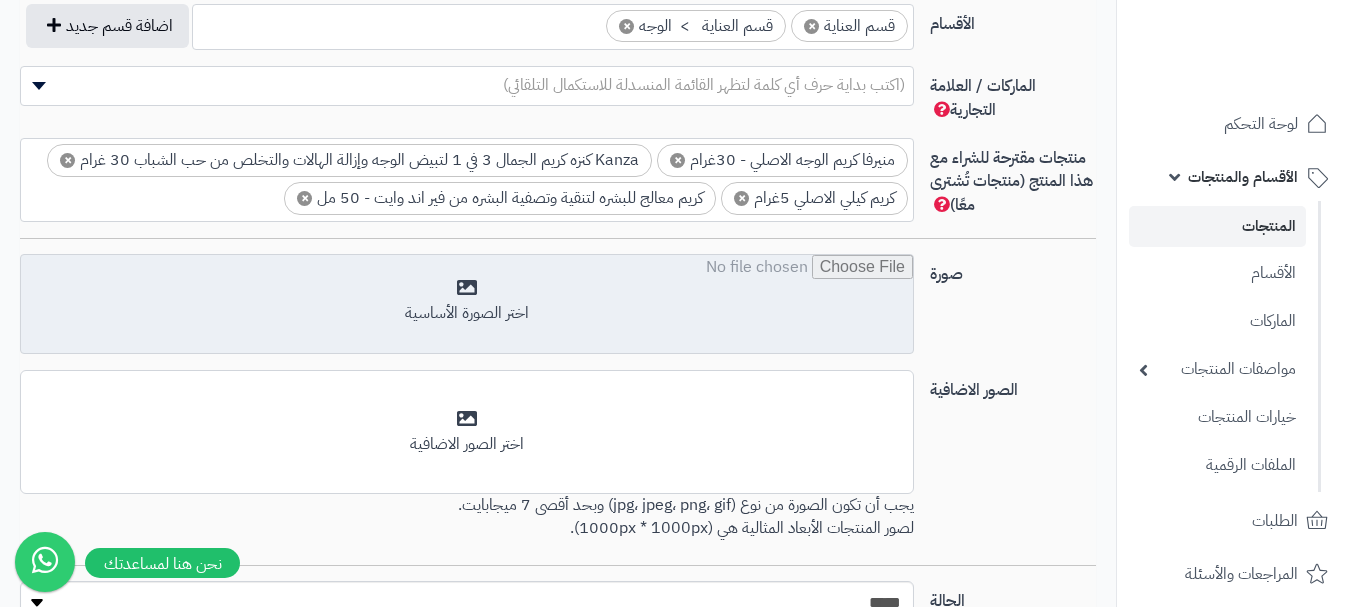 type on "*" 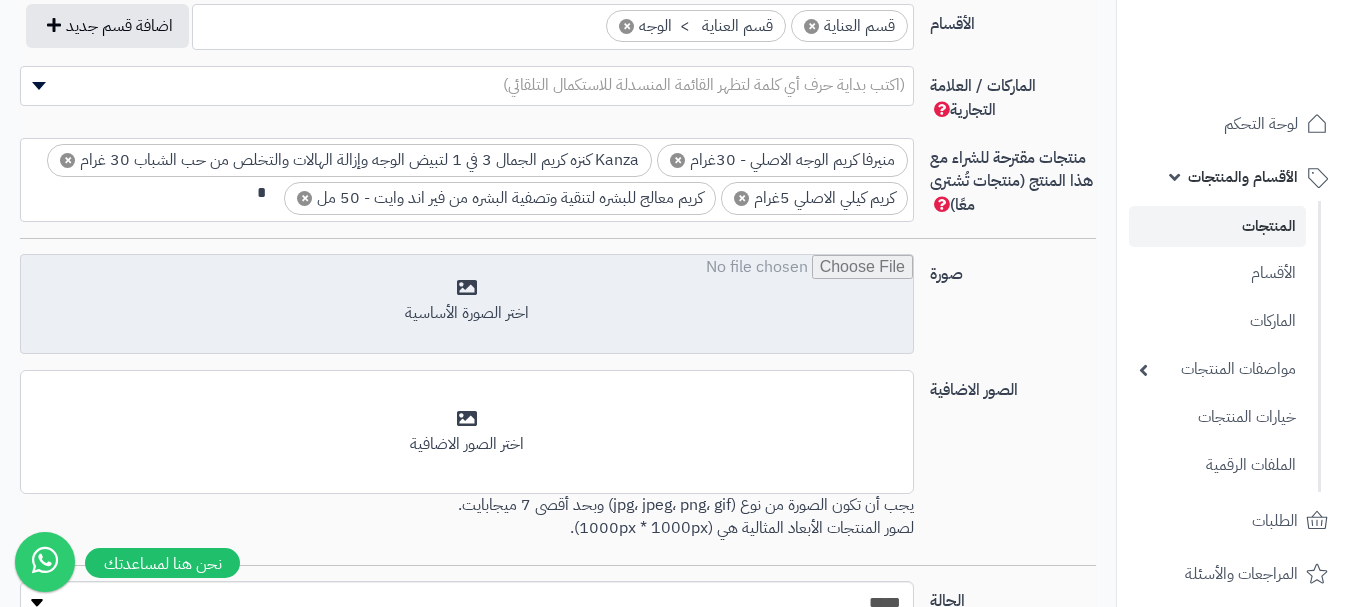 scroll, scrollTop: 0, scrollLeft: -8, axis: horizontal 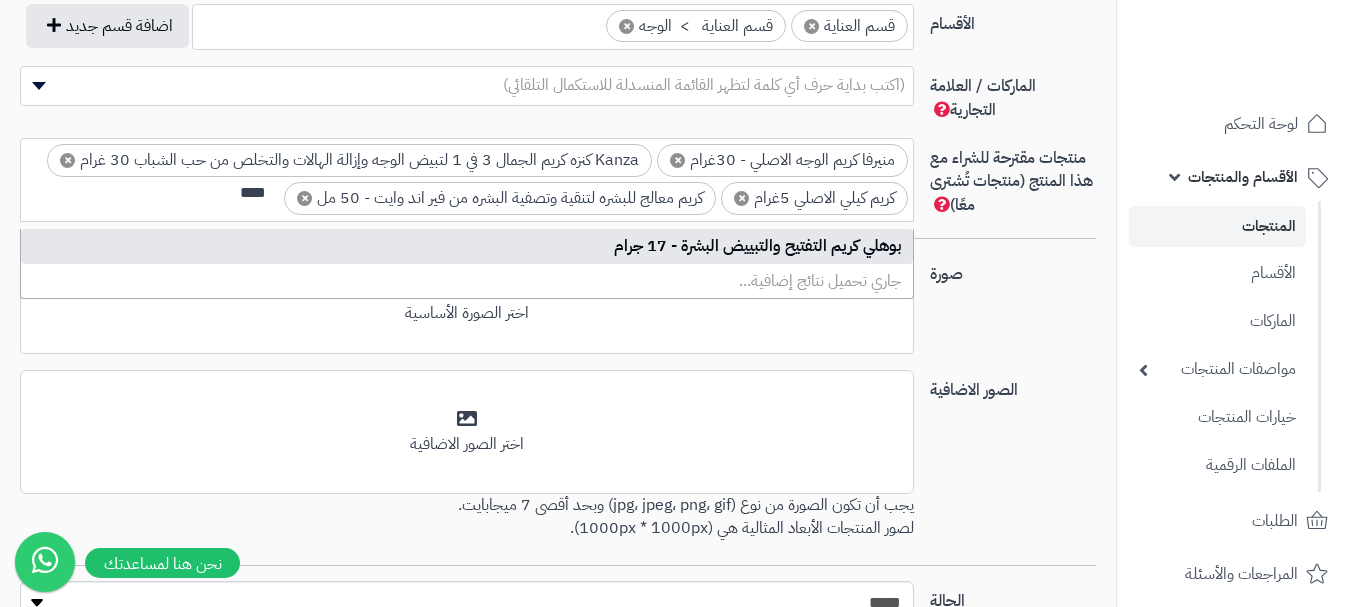type on "****" 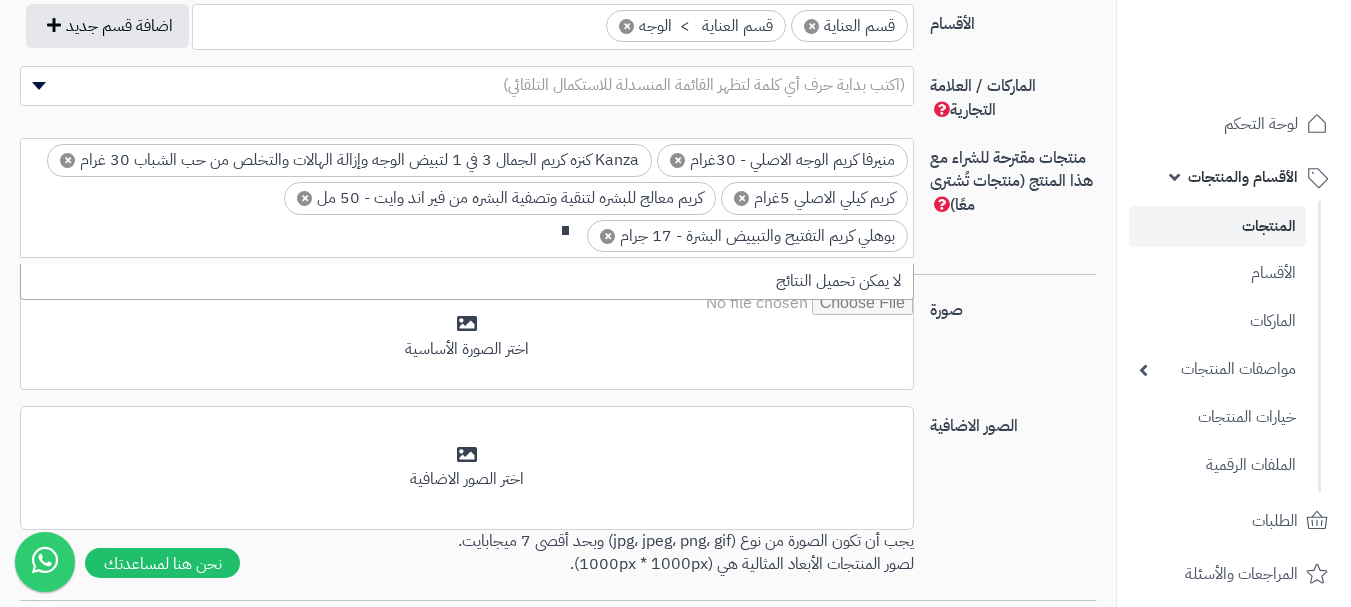 scroll, scrollTop: 0, scrollLeft: 0, axis: both 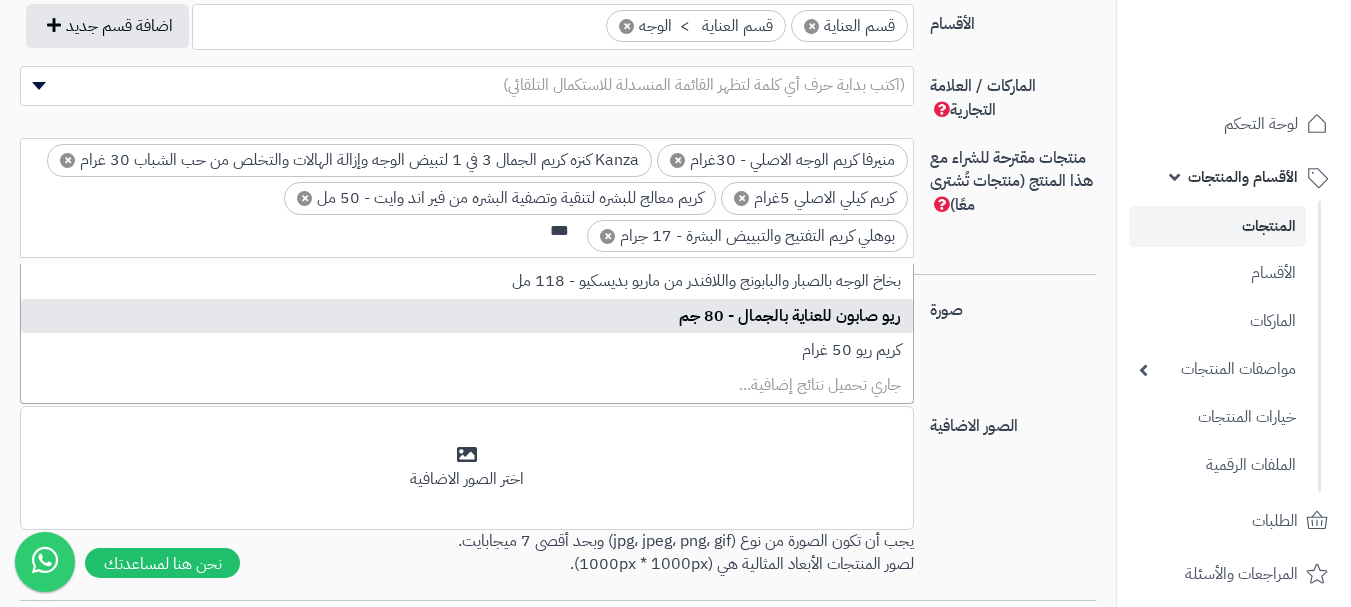 type on "***" 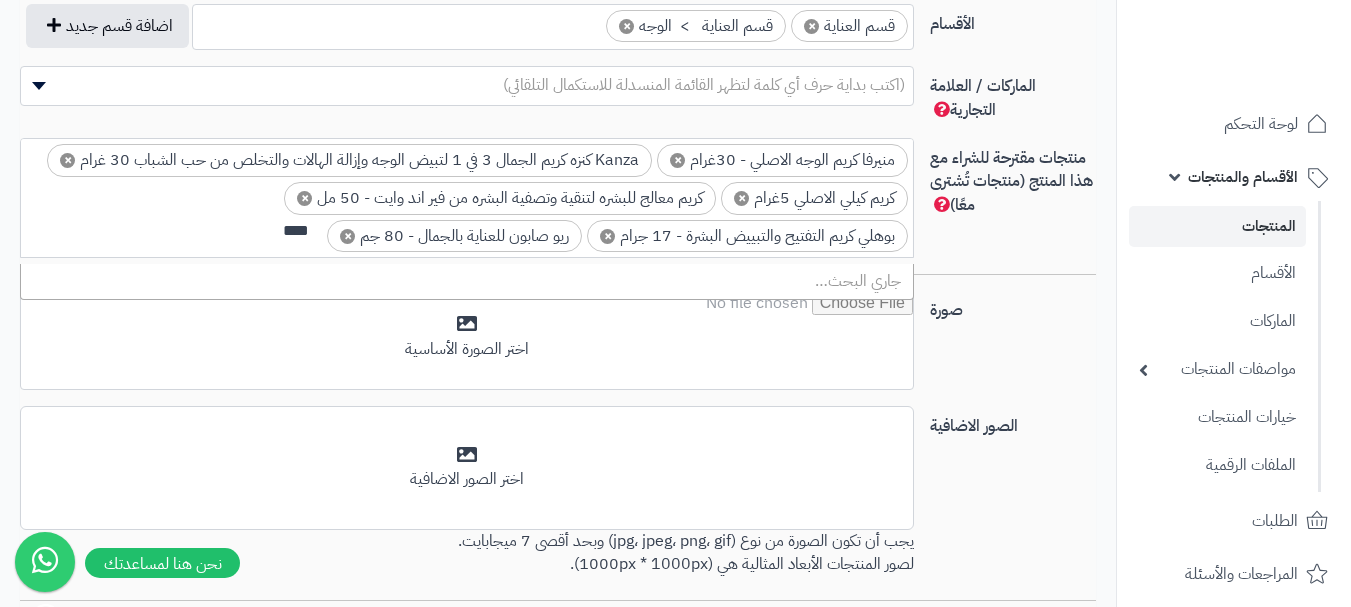 scroll, scrollTop: 0, scrollLeft: 0, axis: both 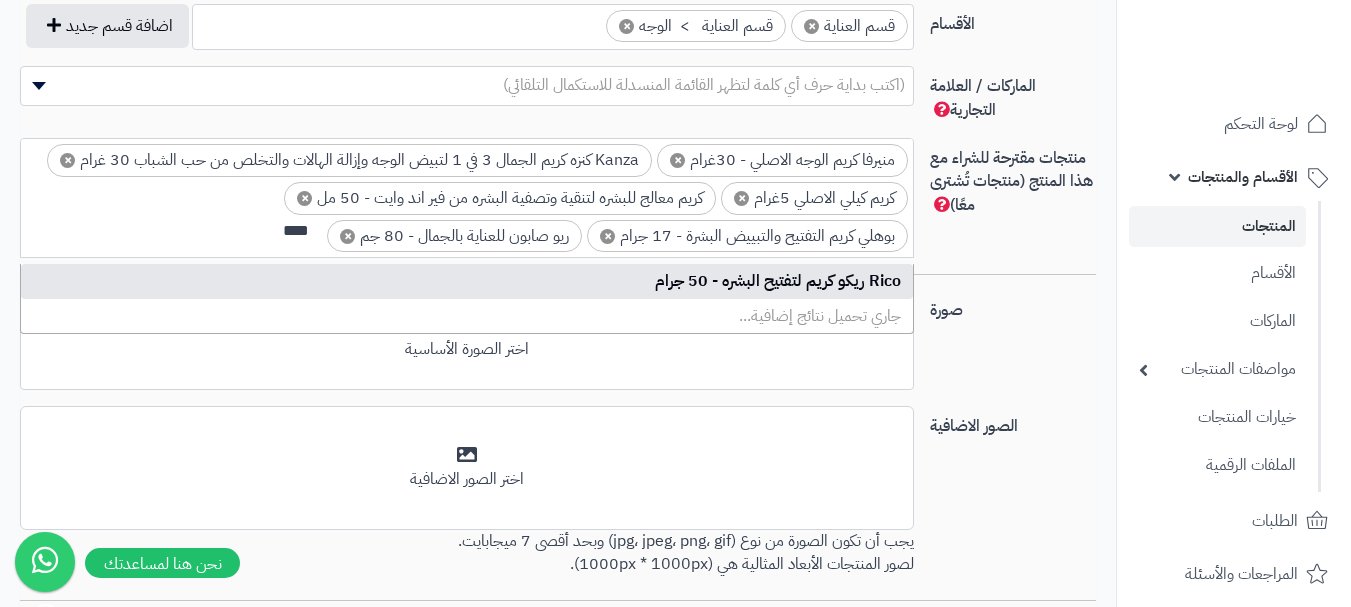 type on "****" 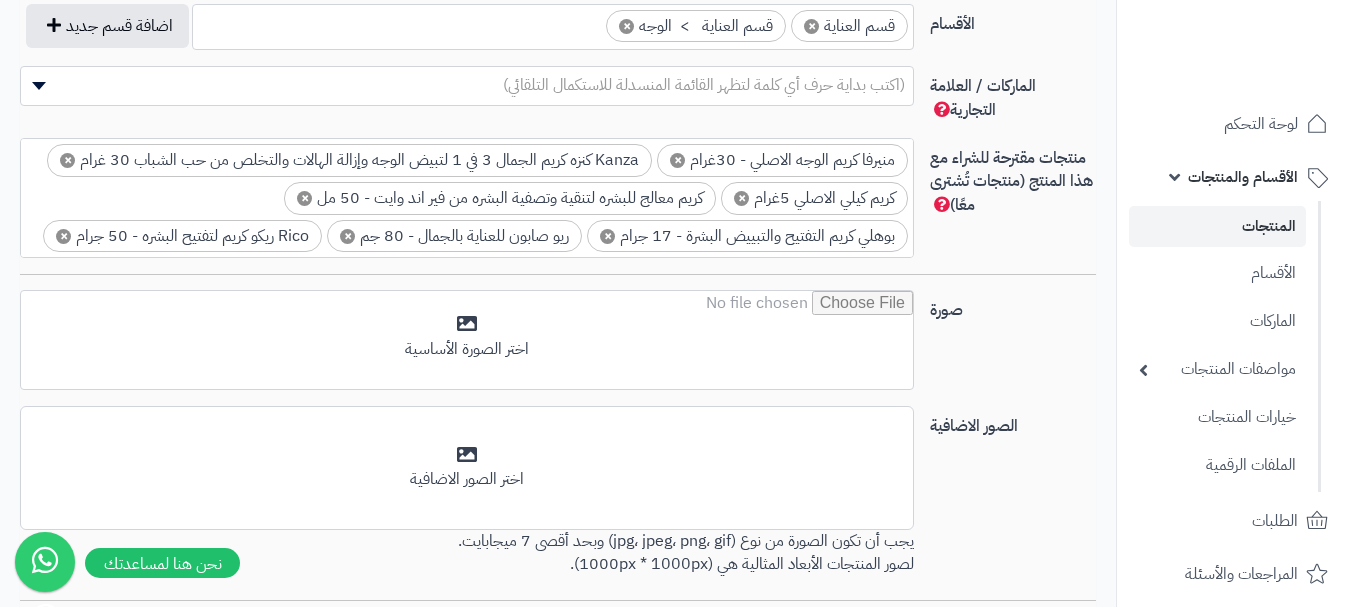 scroll, scrollTop: 40, scrollLeft: 0, axis: vertical 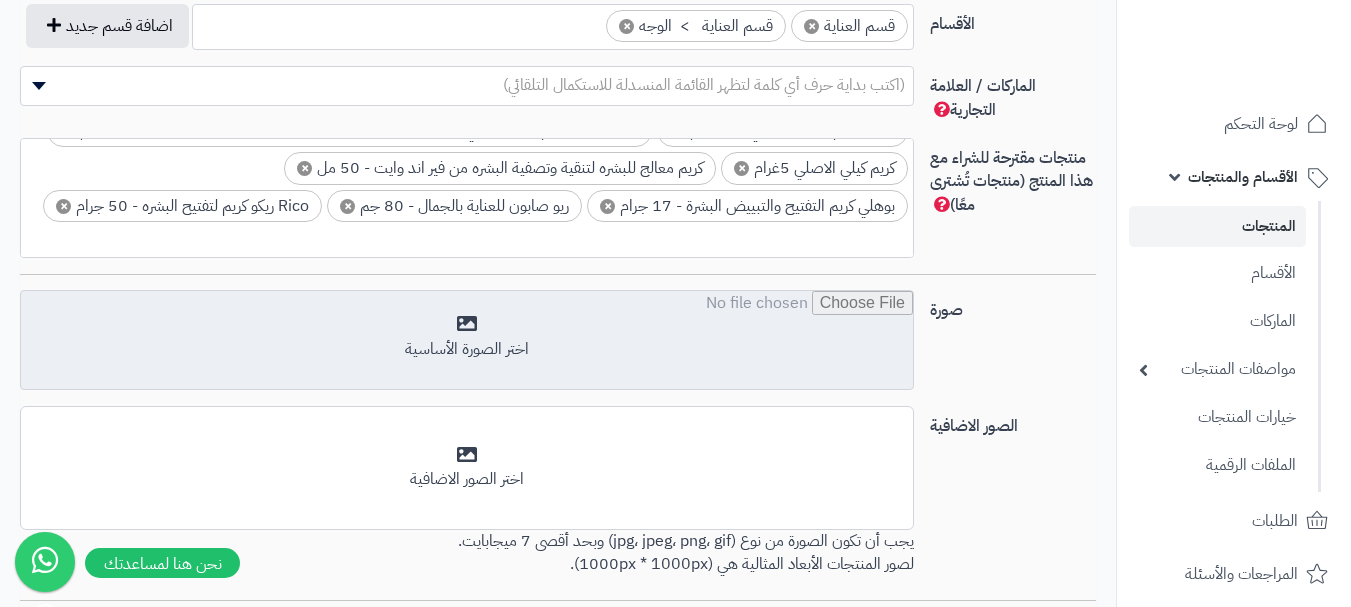 click at bounding box center (467, 341) 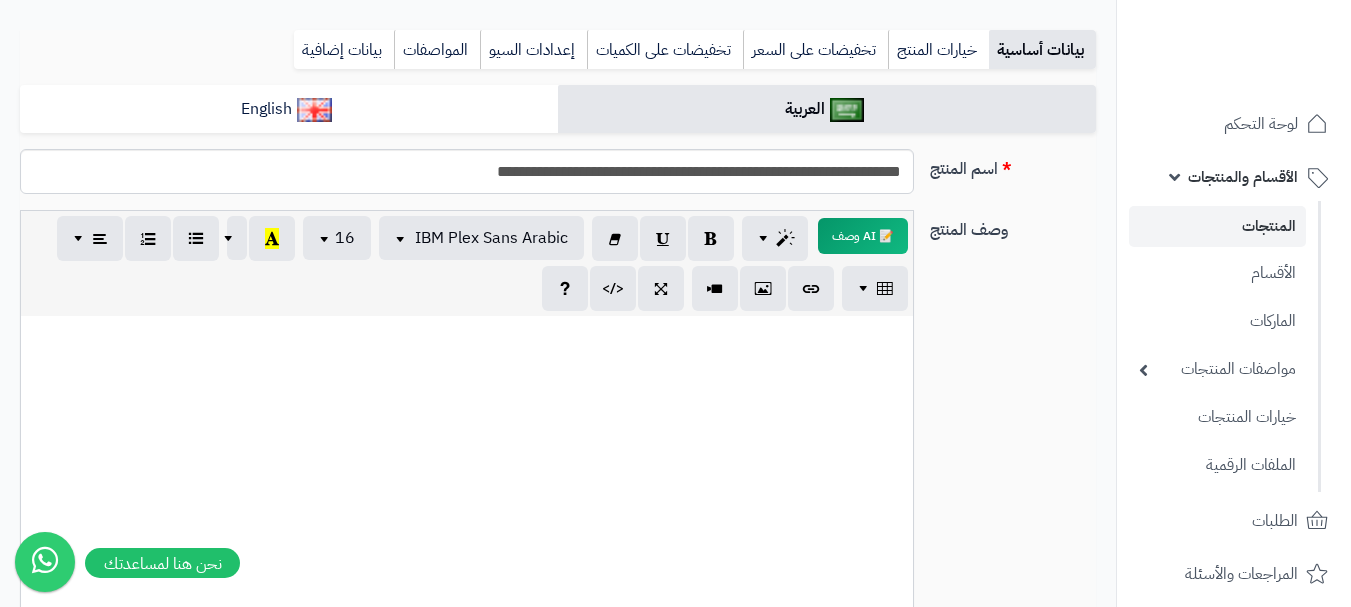 scroll, scrollTop: 0, scrollLeft: 0, axis: both 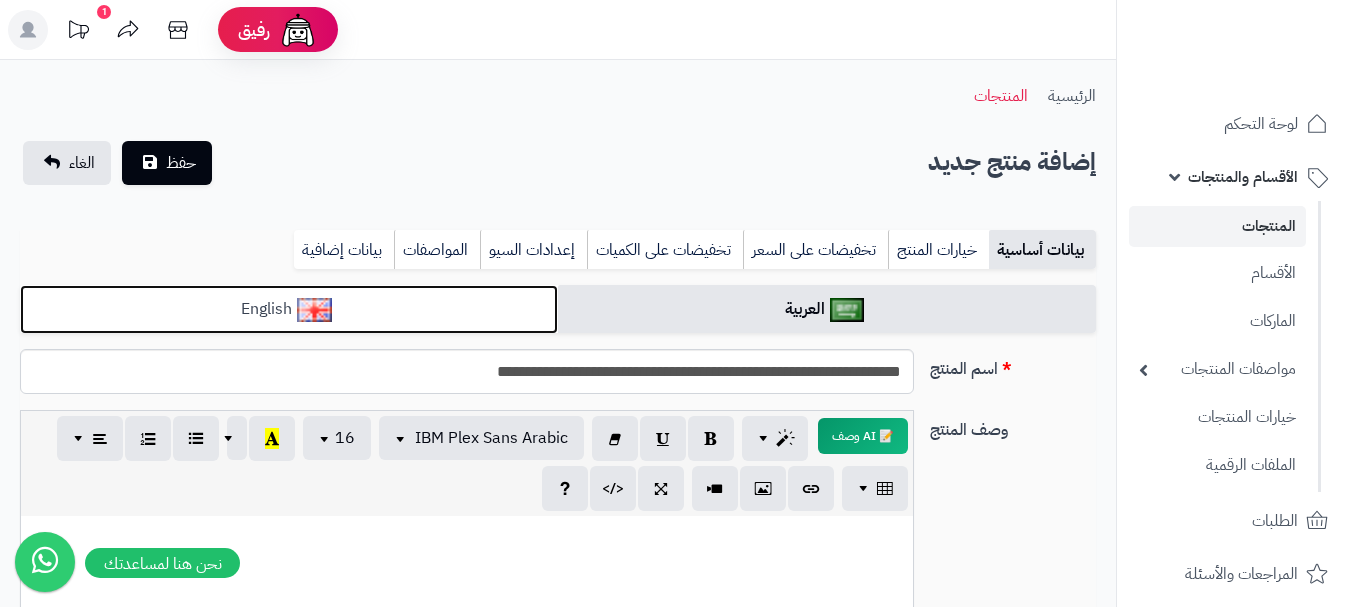 click on "English" at bounding box center [289, 309] 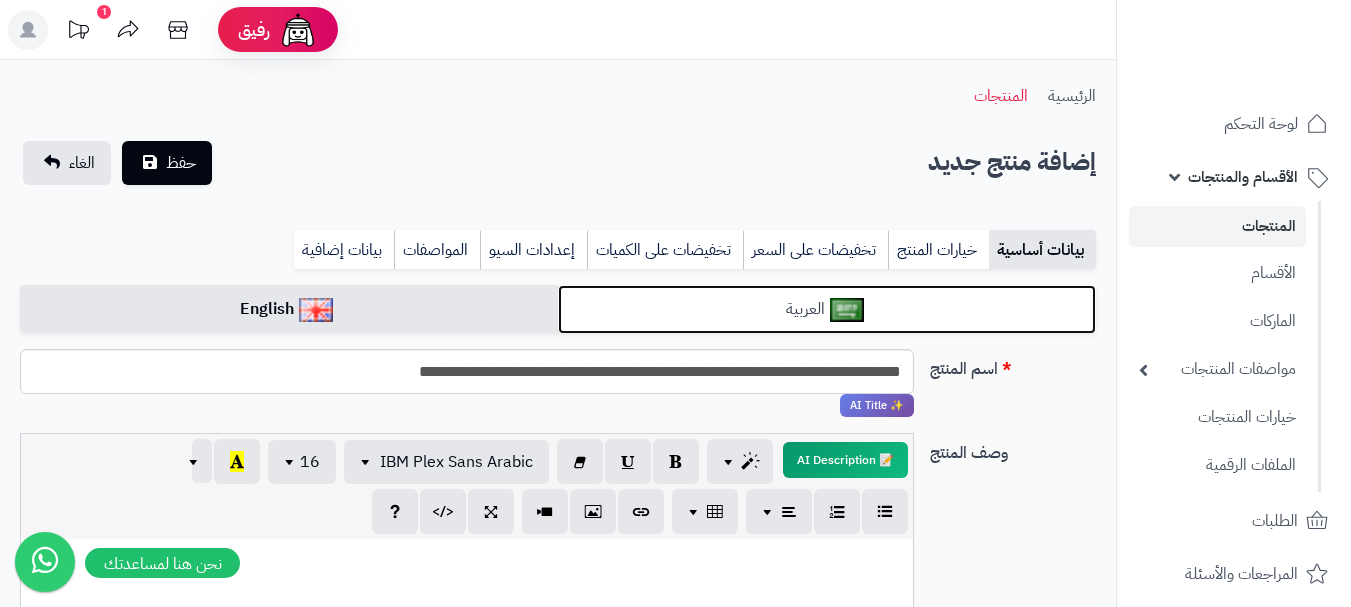 click on "العربية" at bounding box center [827, 309] 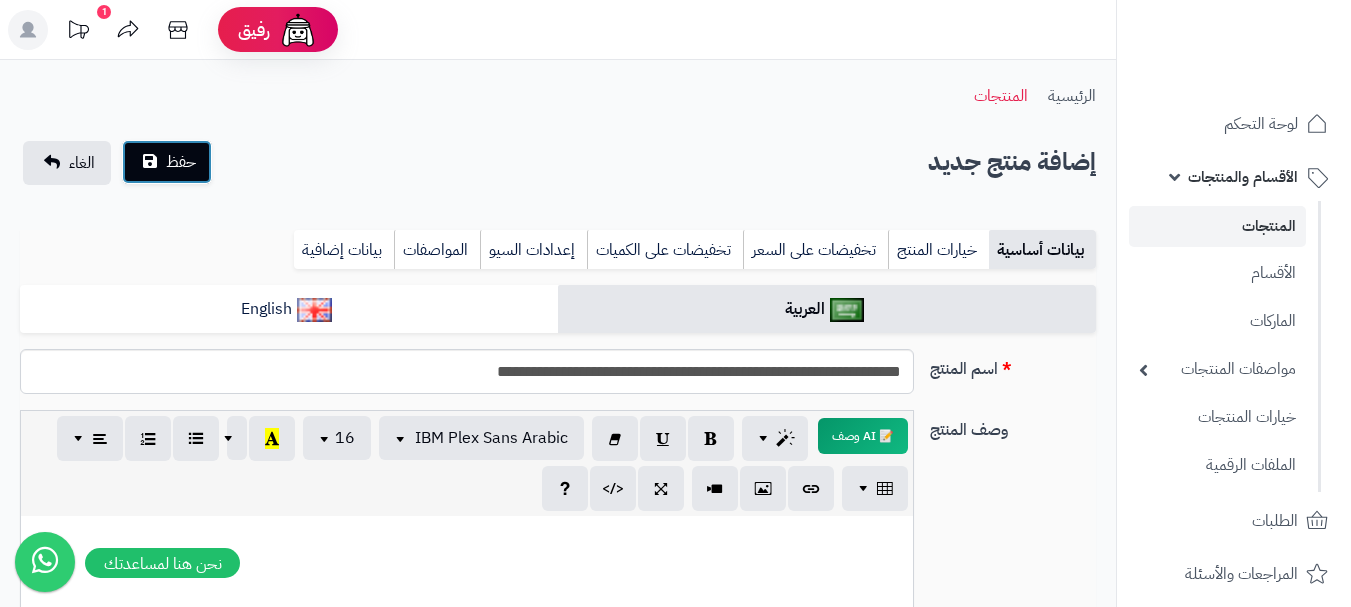 click on "حفظ" at bounding box center [167, 162] 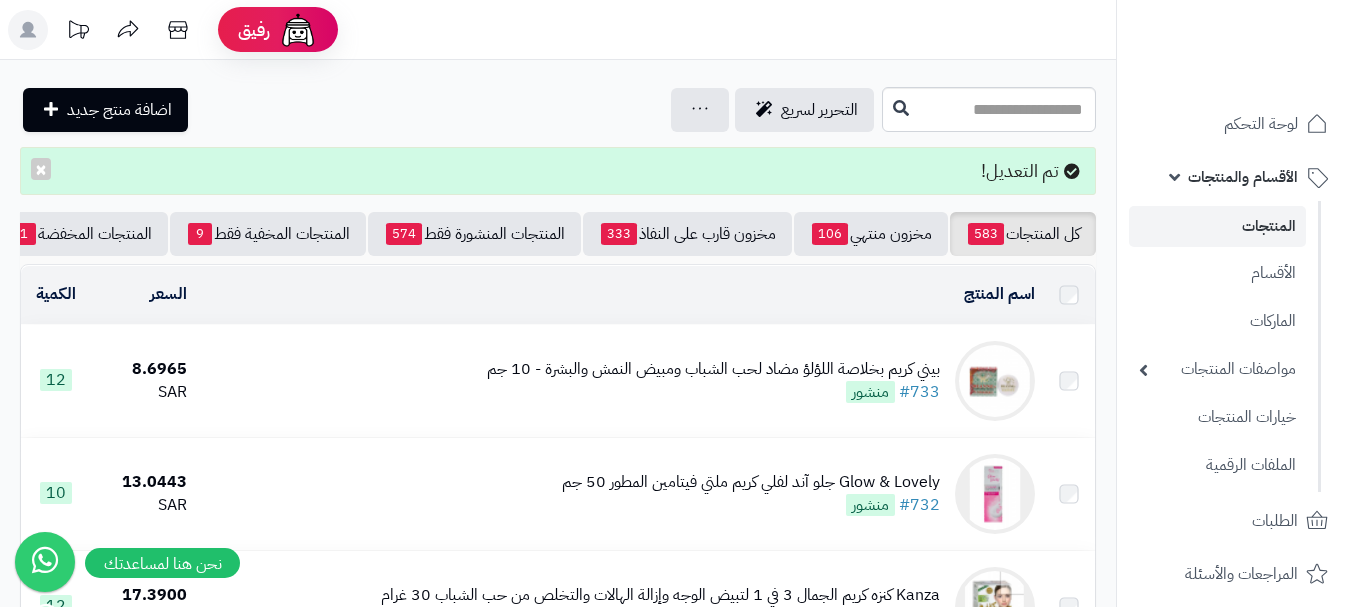 scroll, scrollTop: 0, scrollLeft: 0, axis: both 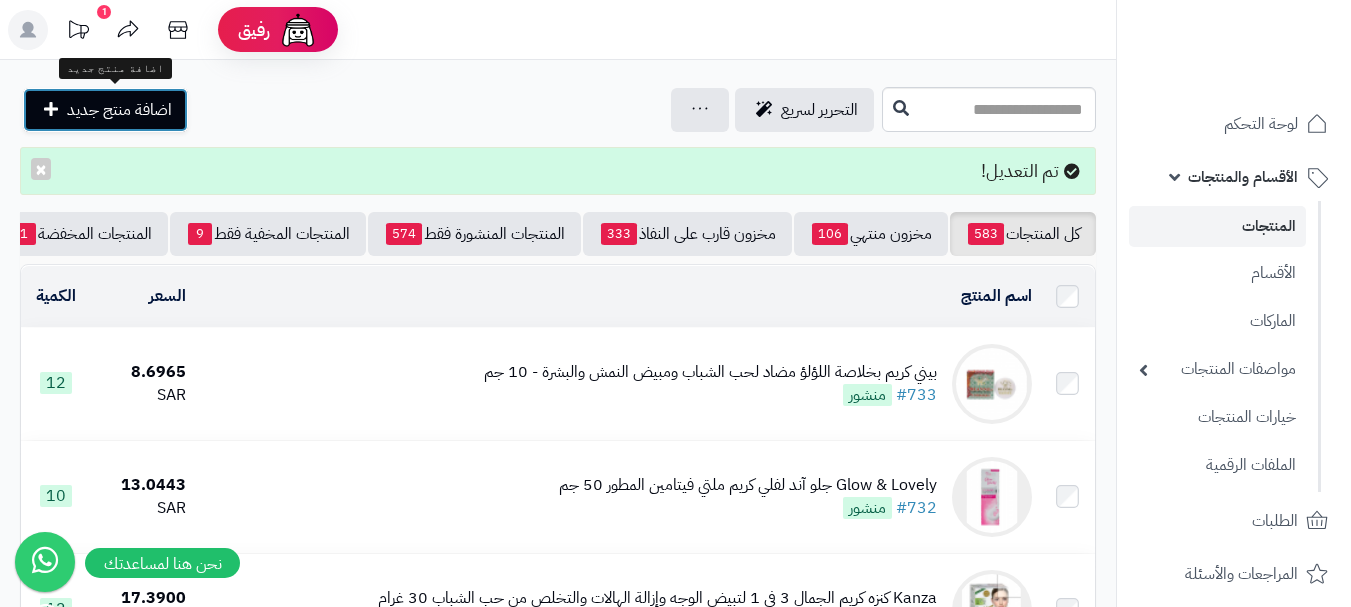 click on "اضافة منتج جديد" at bounding box center [105, 110] 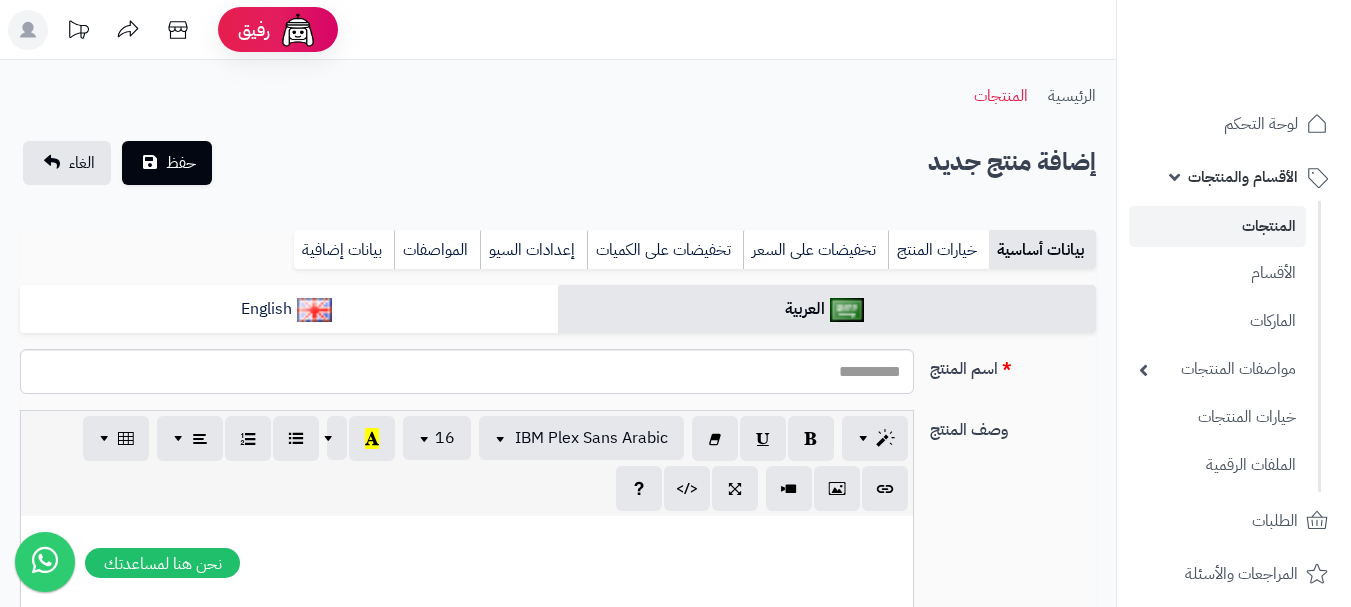 select 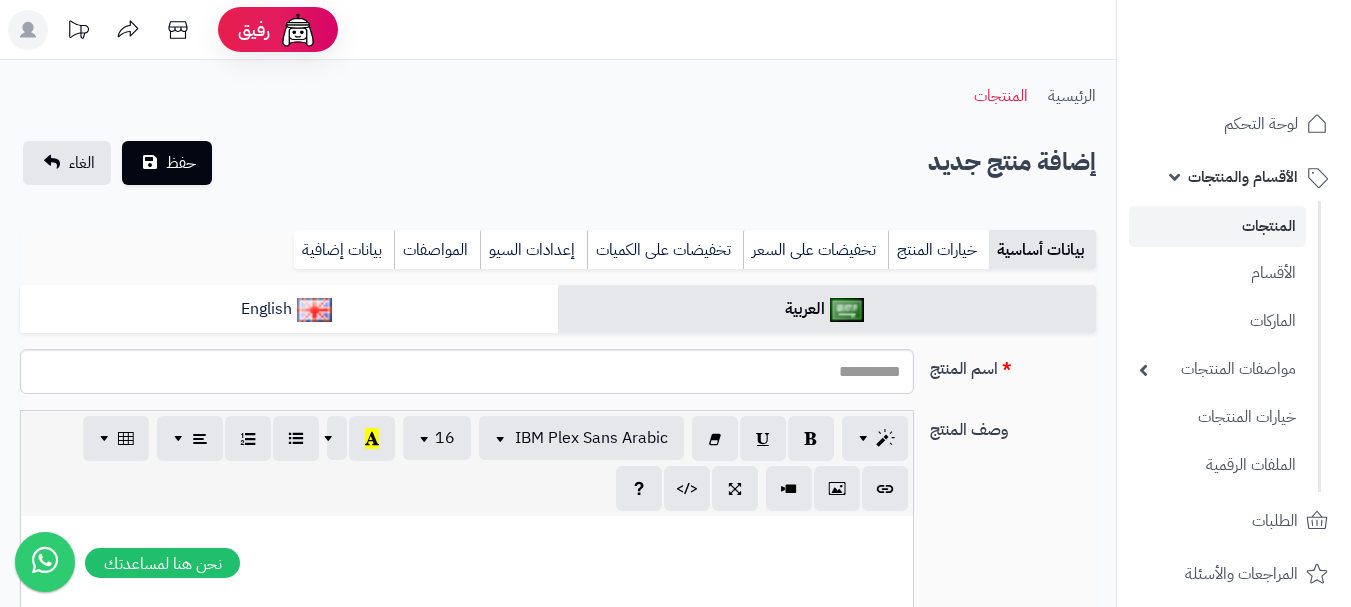 scroll, scrollTop: 0, scrollLeft: 0, axis: both 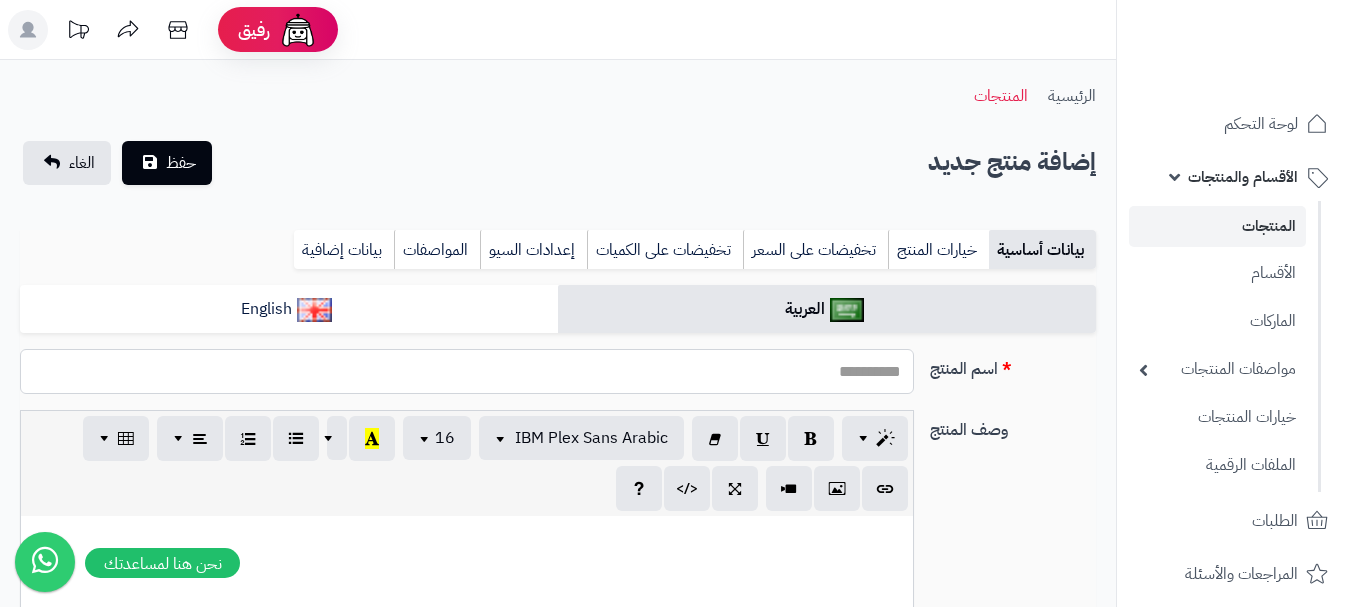 click on "اسم المنتج" at bounding box center [467, 371] 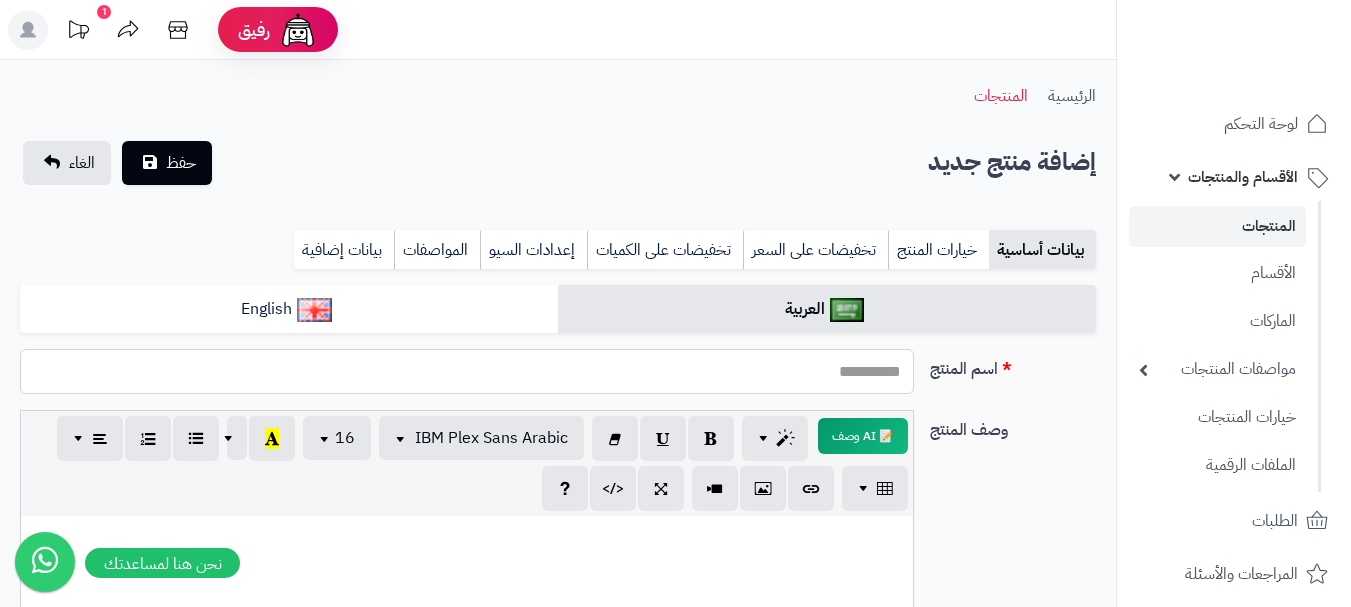 paste on "**********" 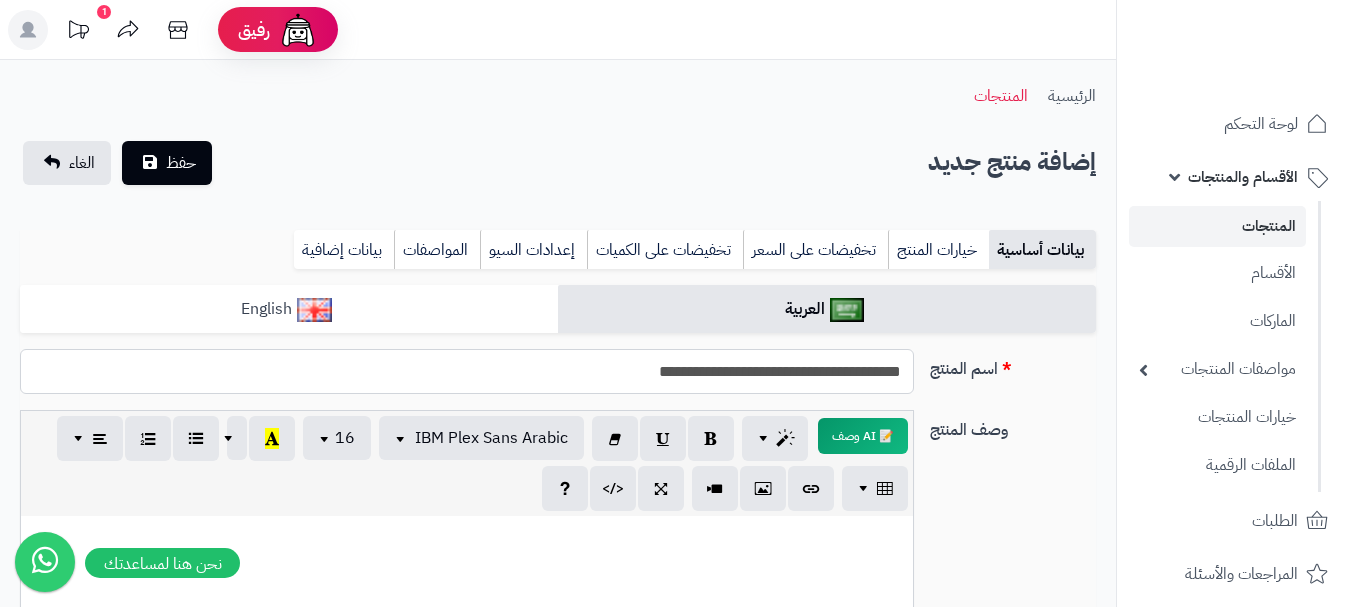 type on "**********" 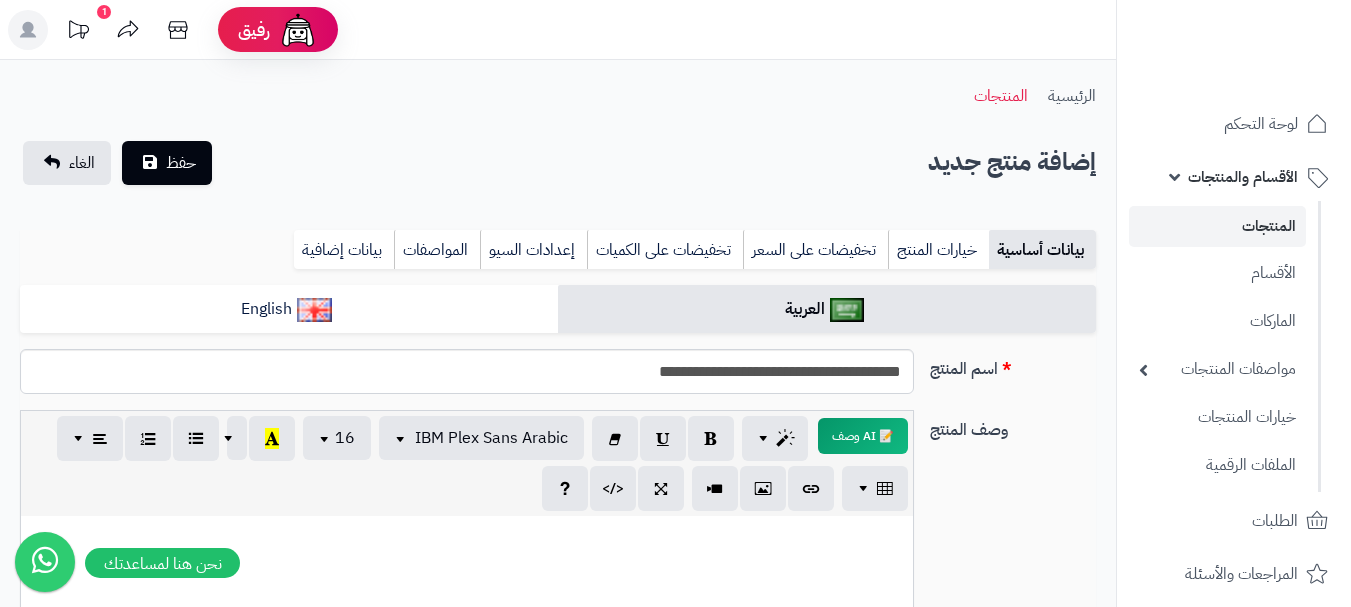 click on "بيانات أساسية خيارات المنتج تخفيضات على السعر تخفيضات على الكميات إعدادات السيو المواصفات نقاط المكافآت بيانات إضافية" at bounding box center (558, 257) 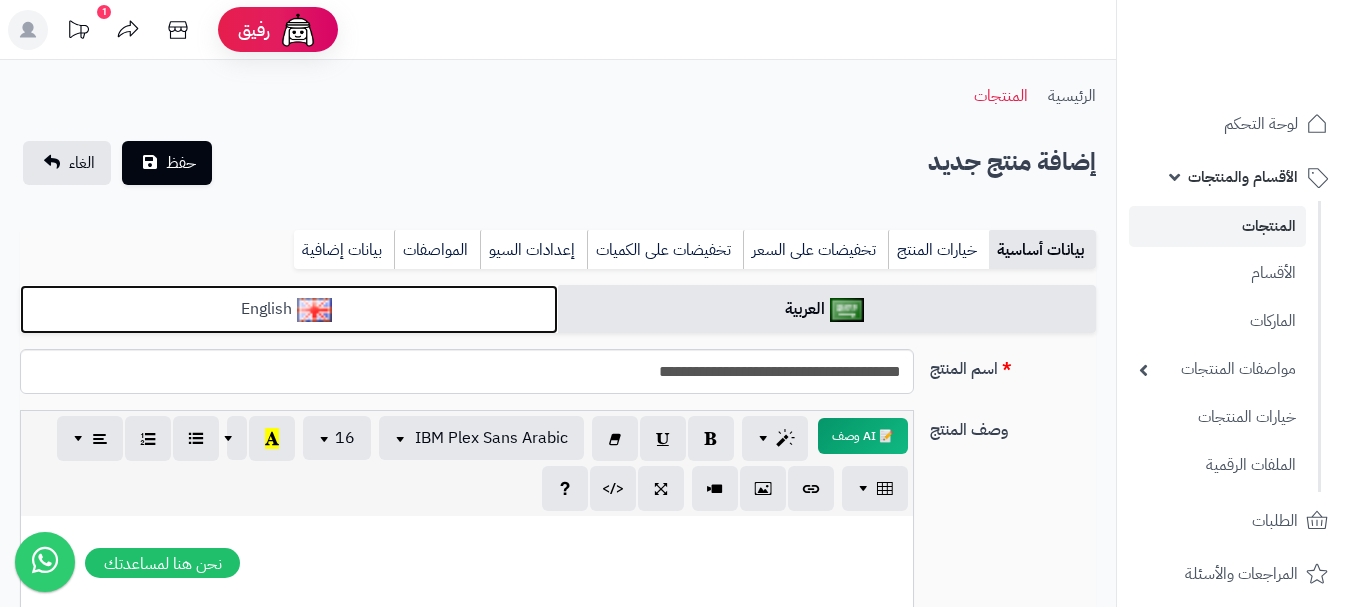 click on "English" at bounding box center [289, 309] 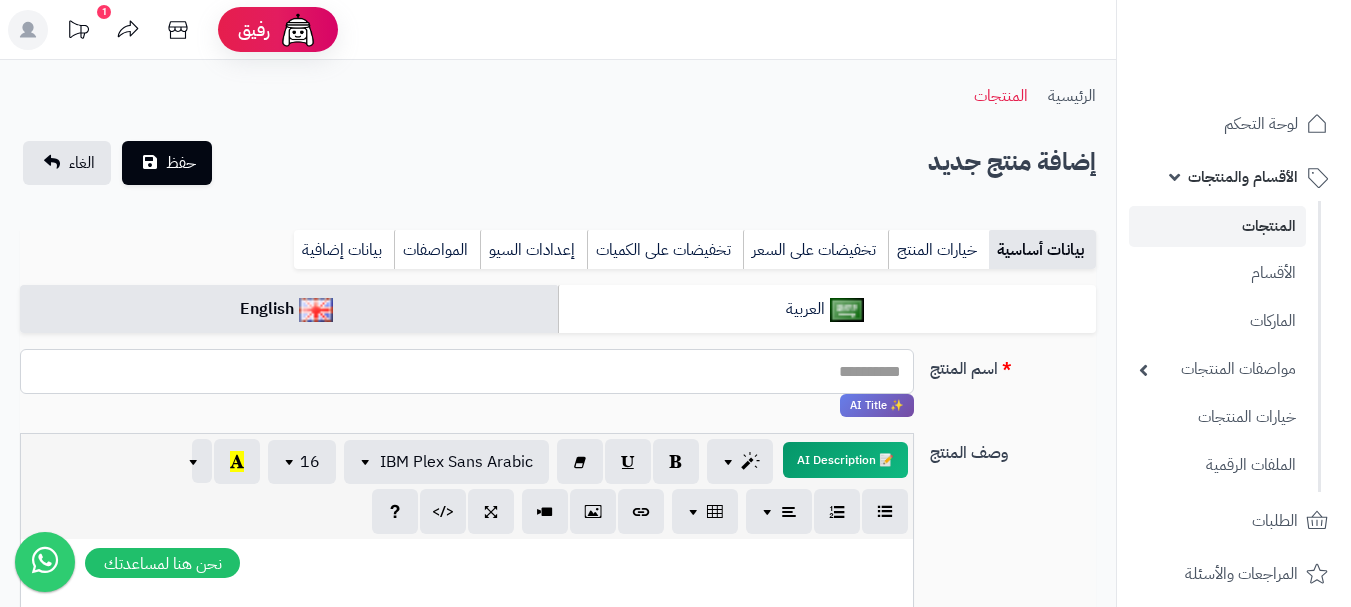 paste on "**********" 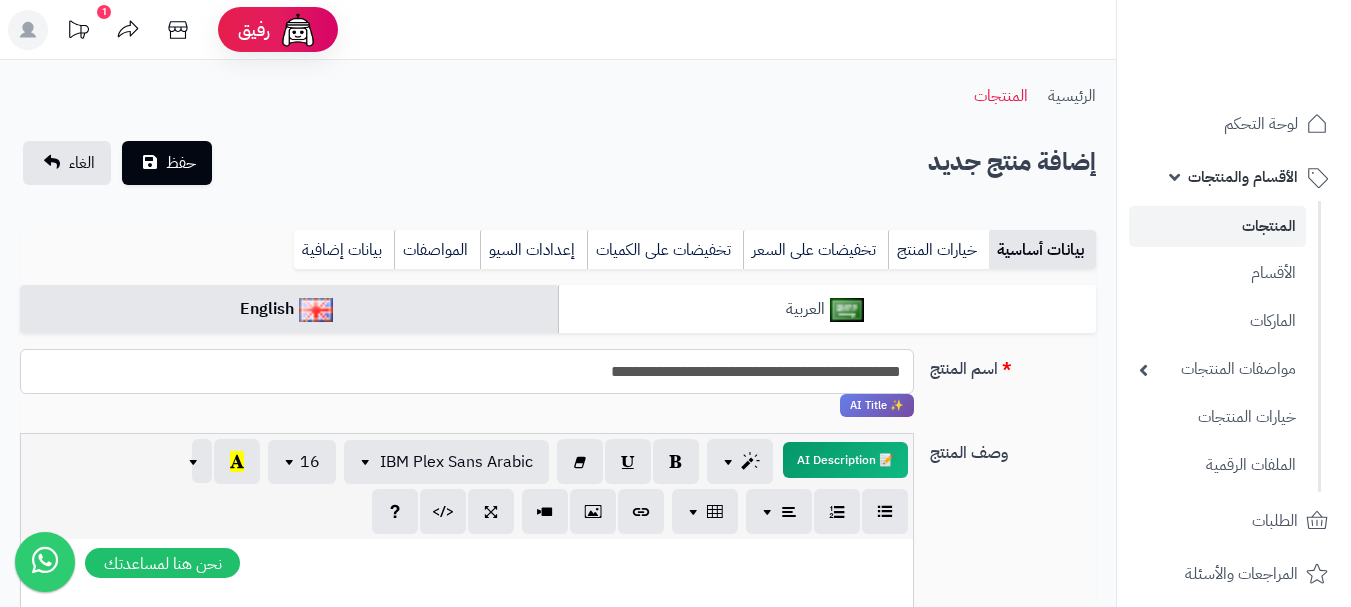 type on "**********" 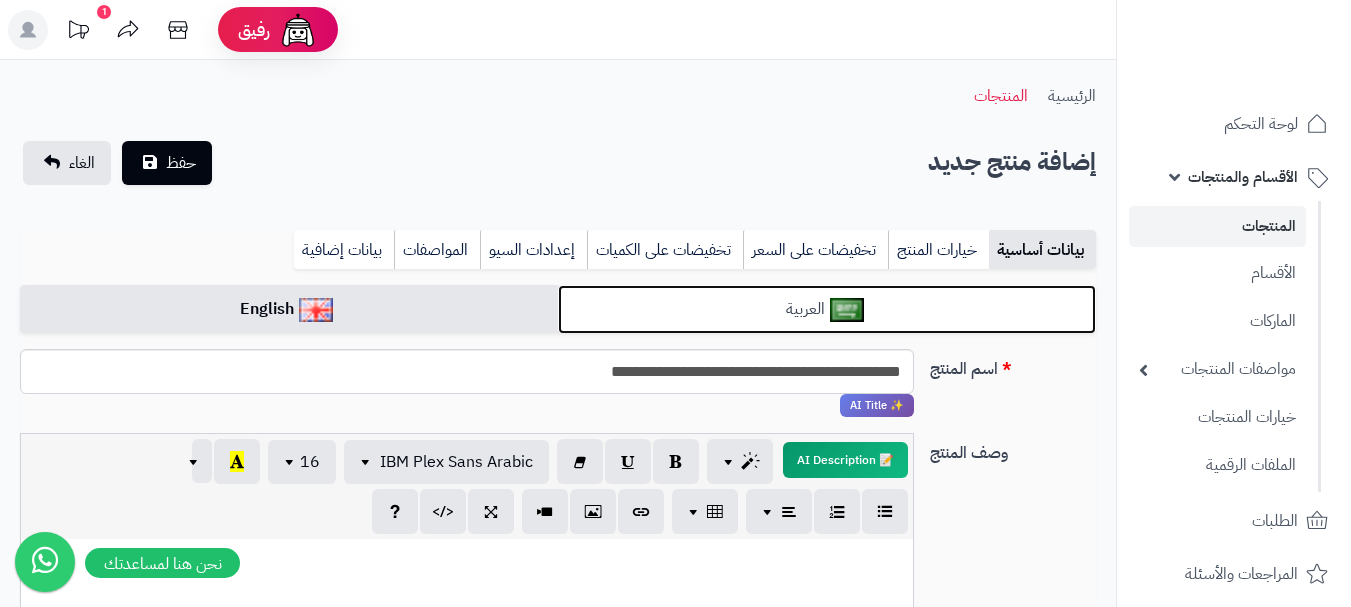 click at bounding box center [847, 310] 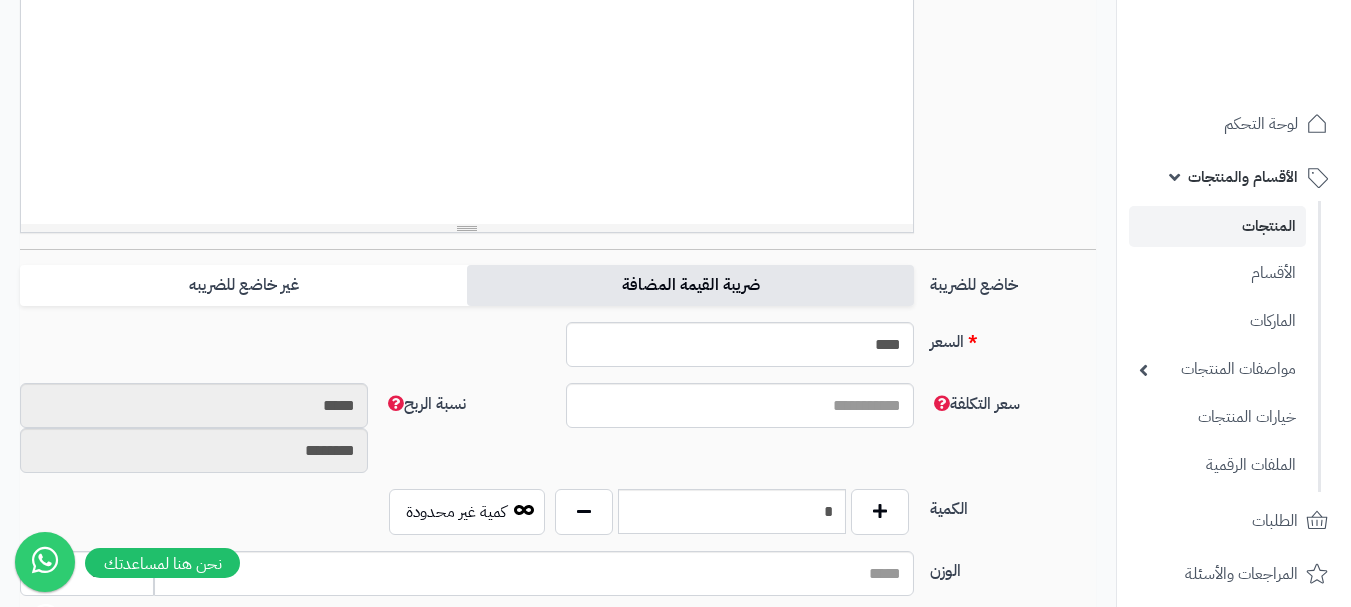 scroll, scrollTop: 600, scrollLeft: 0, axis: vertical 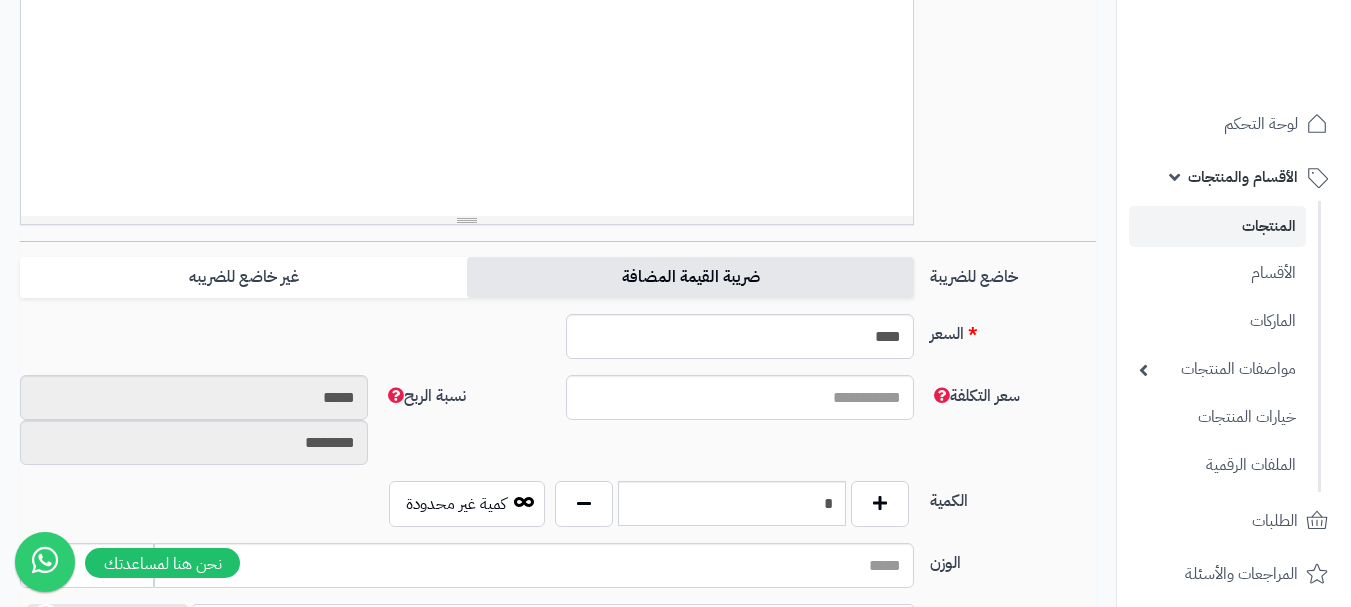drag, startPoint x: 847, startPoint y: 264, endPoint x: 846, endPoint y: 298, distance: 34.0147 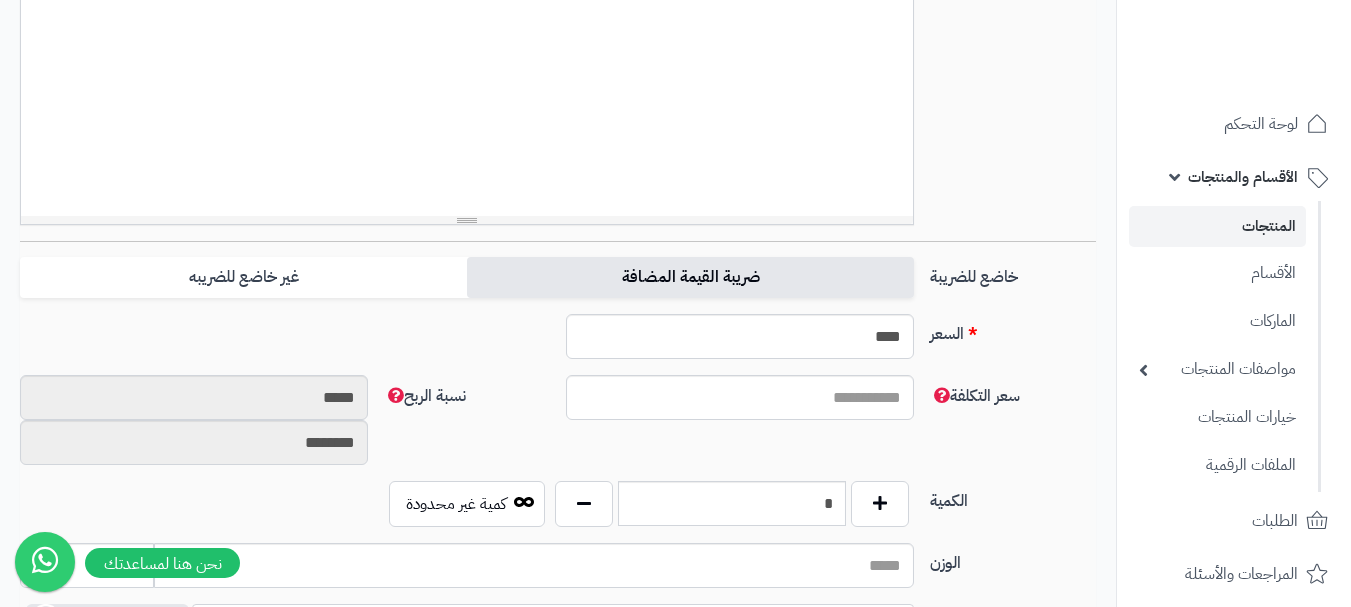 click on "ضريبة القيمة المضافة" at bounding box center [690, 277] 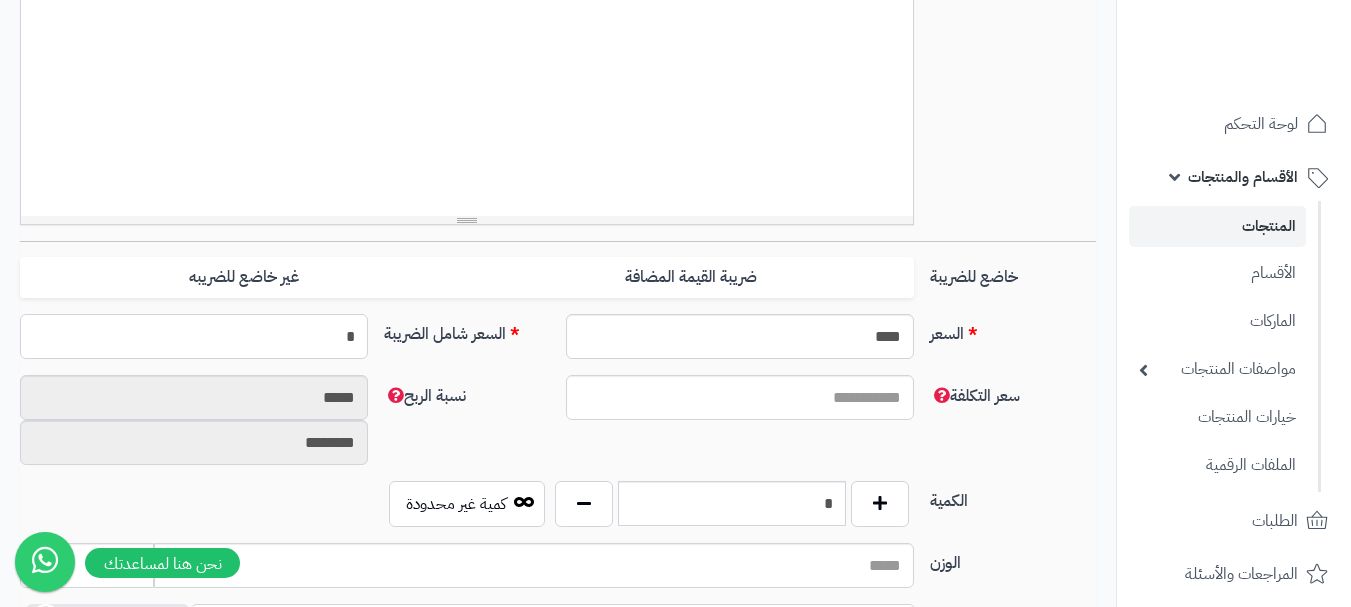 click on "*" at bounding box center (194, 336) 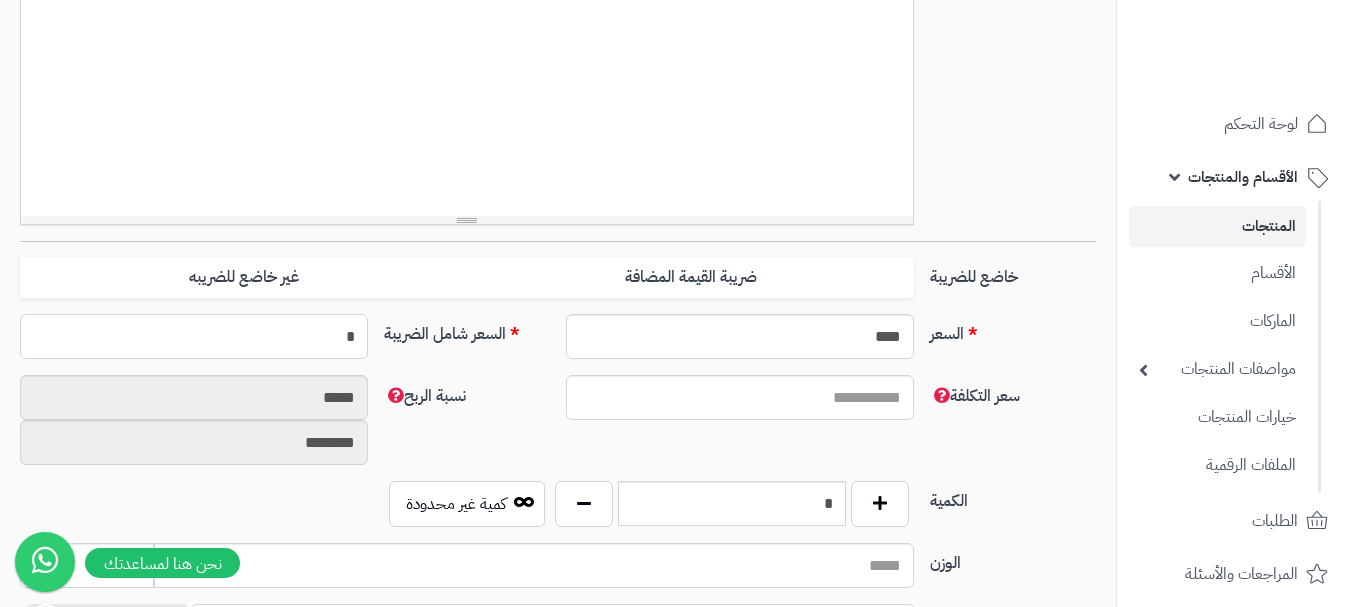 type 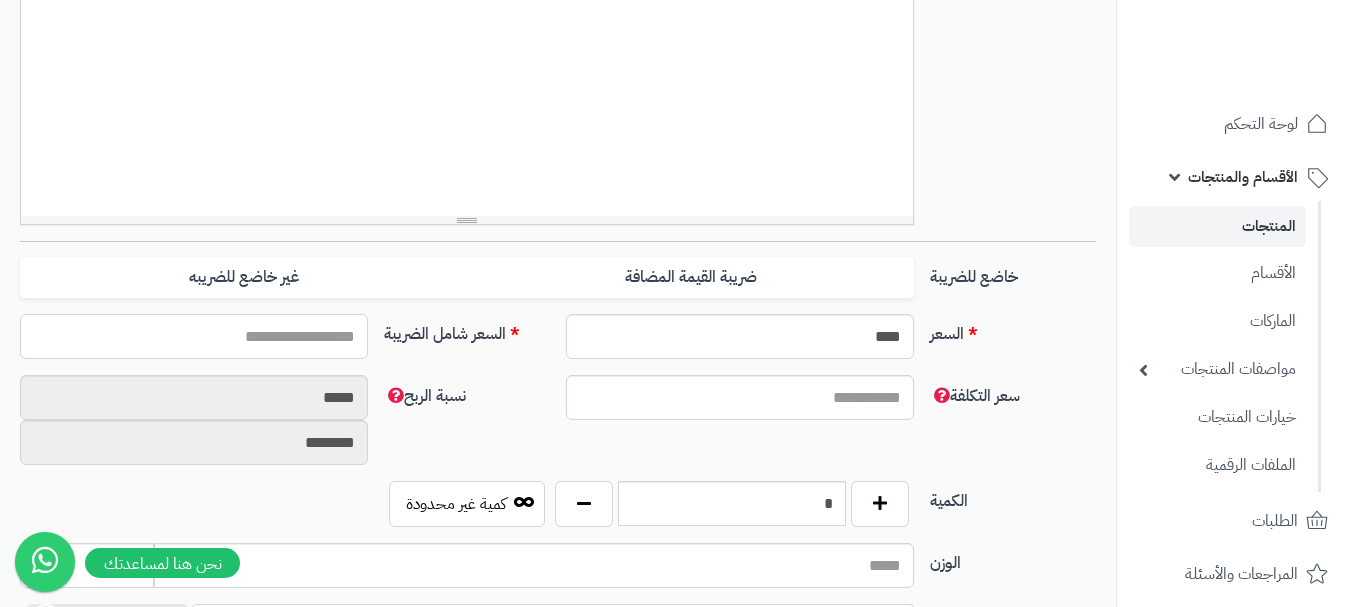 type on "*" 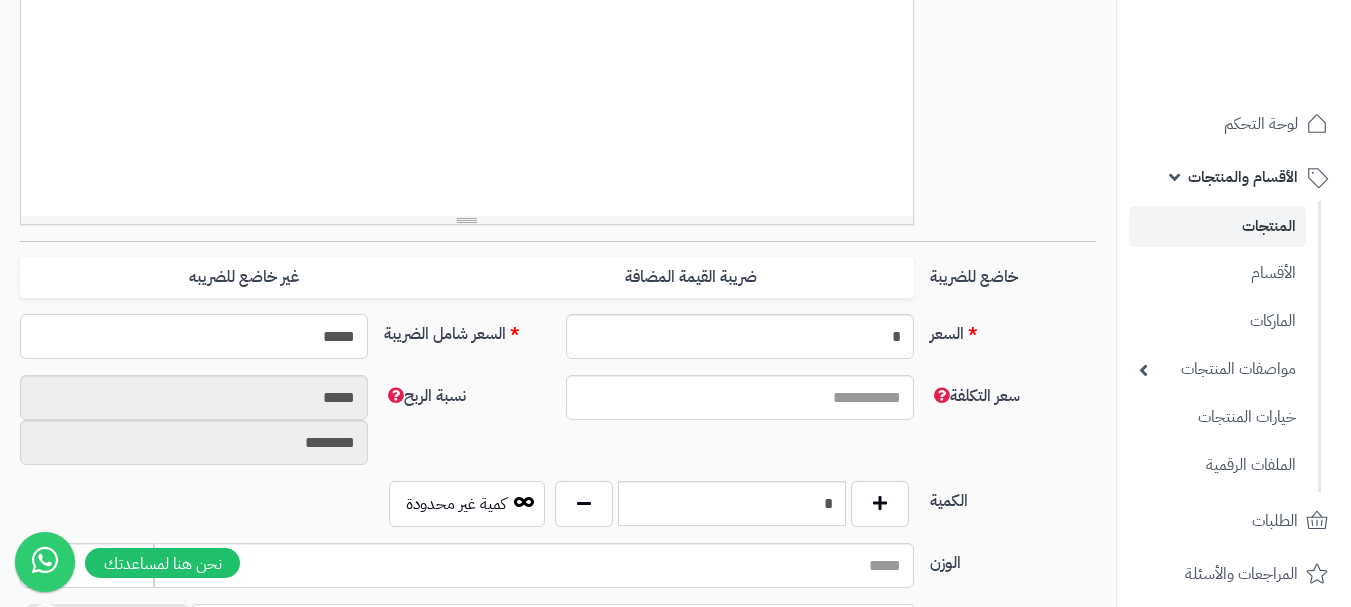 type on "******" 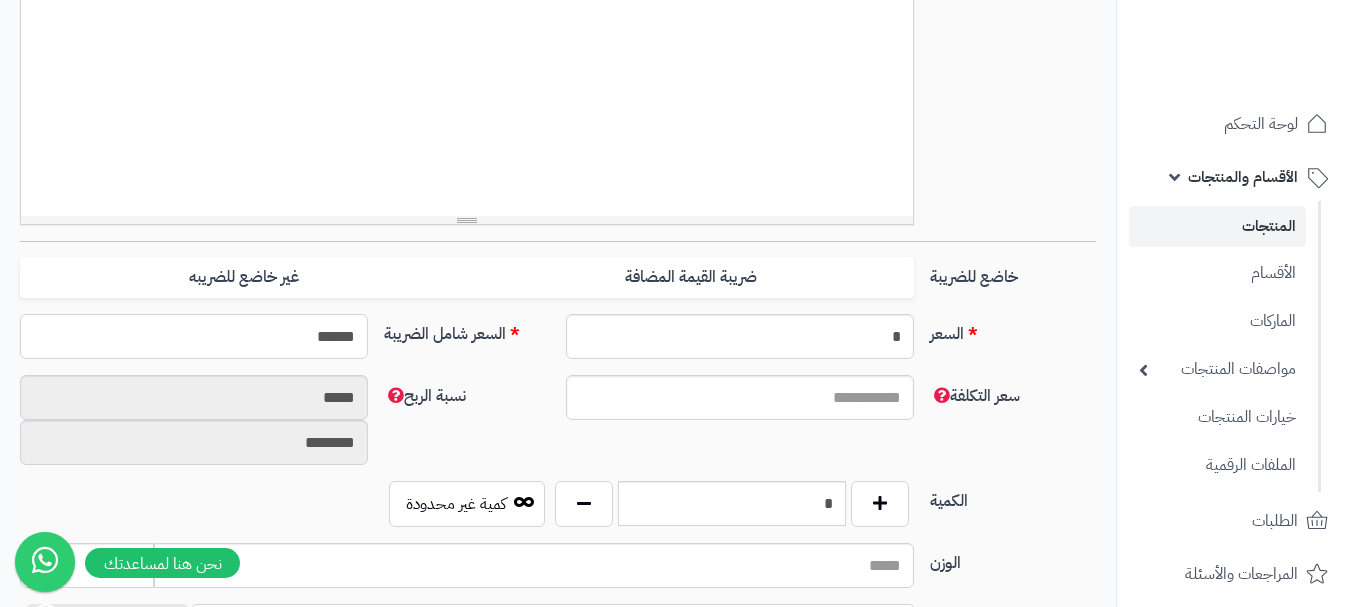 type on "**********" 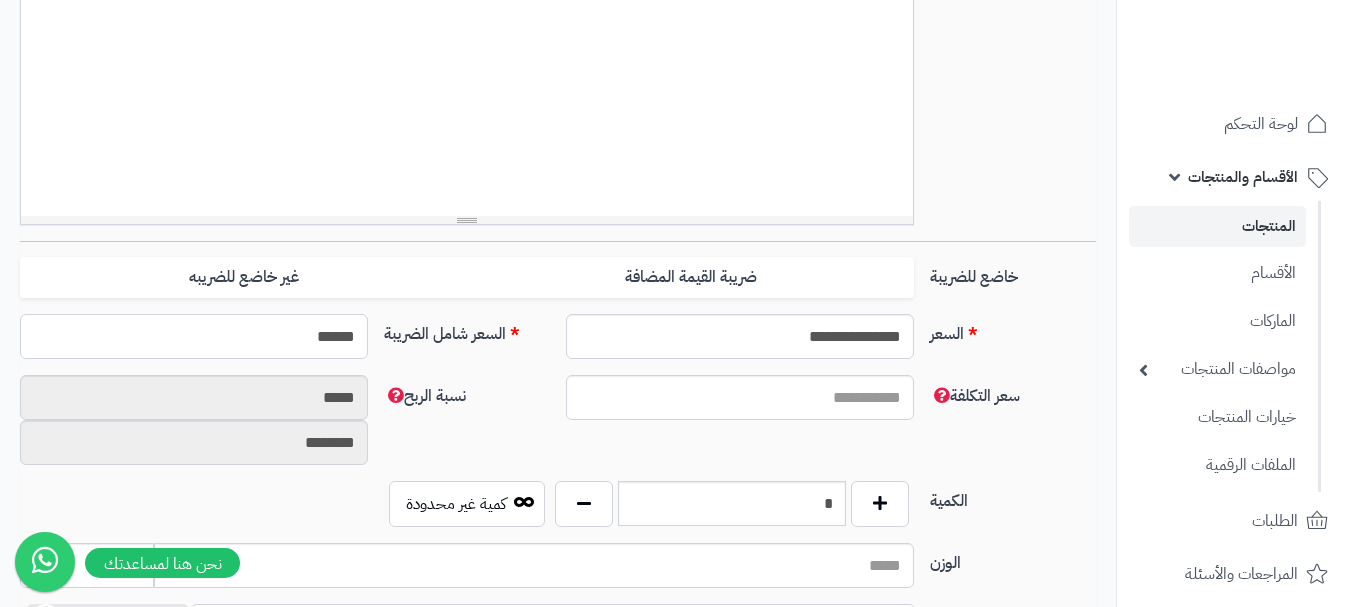 type on "******" 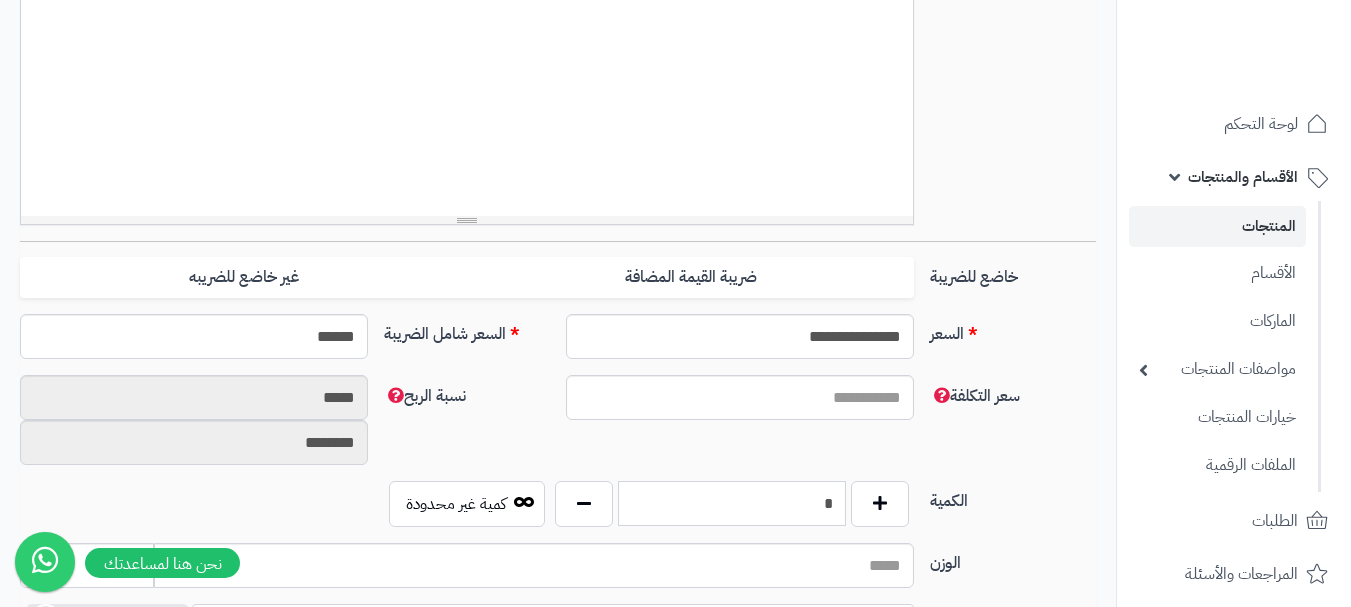 click on "*" at bounding box center (732, 503) 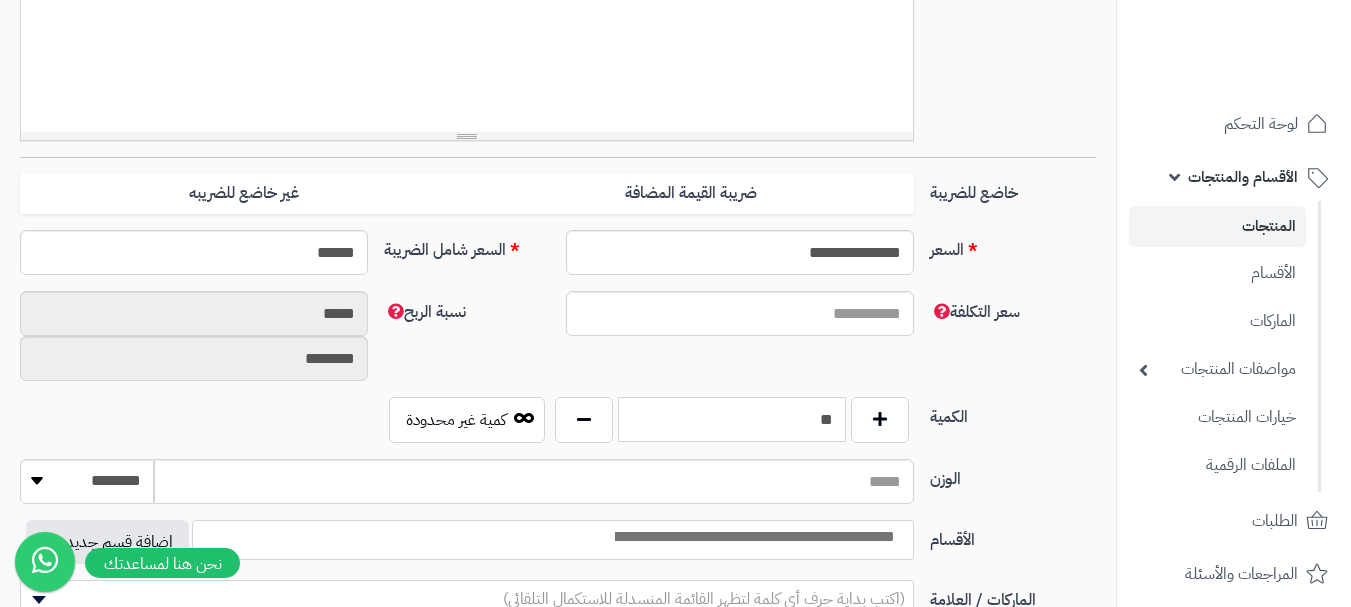 scroll, scrollTop: 800, scrollLeft: 0, axis: vertical 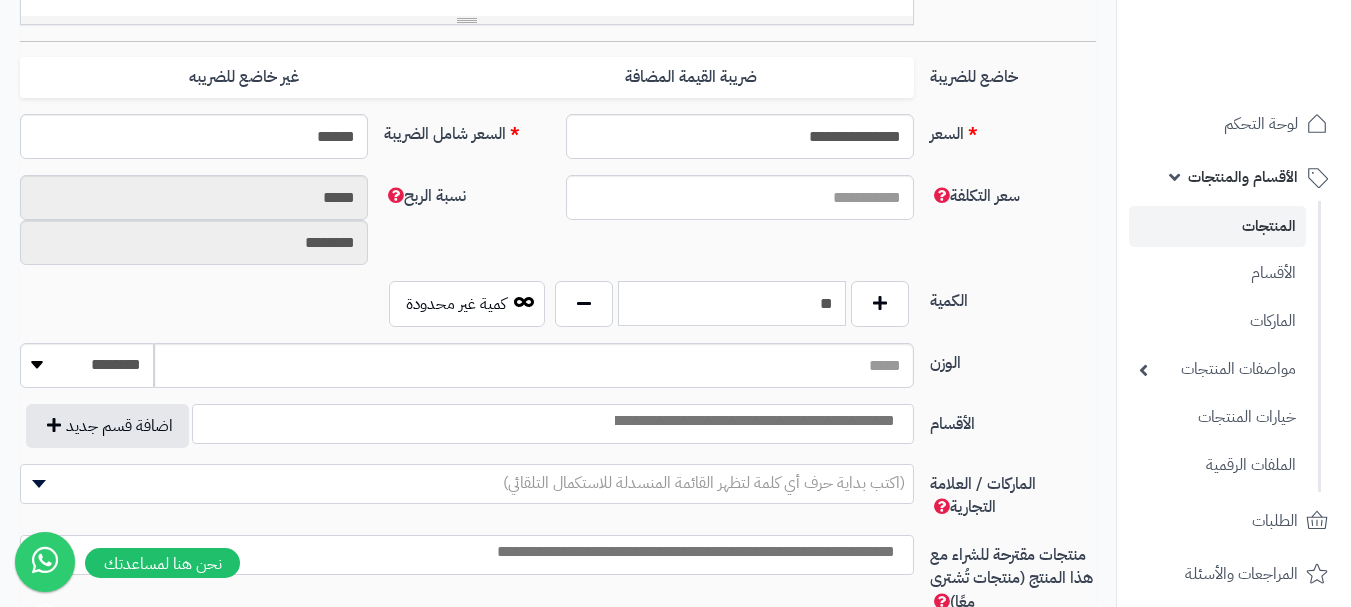 type on "**" 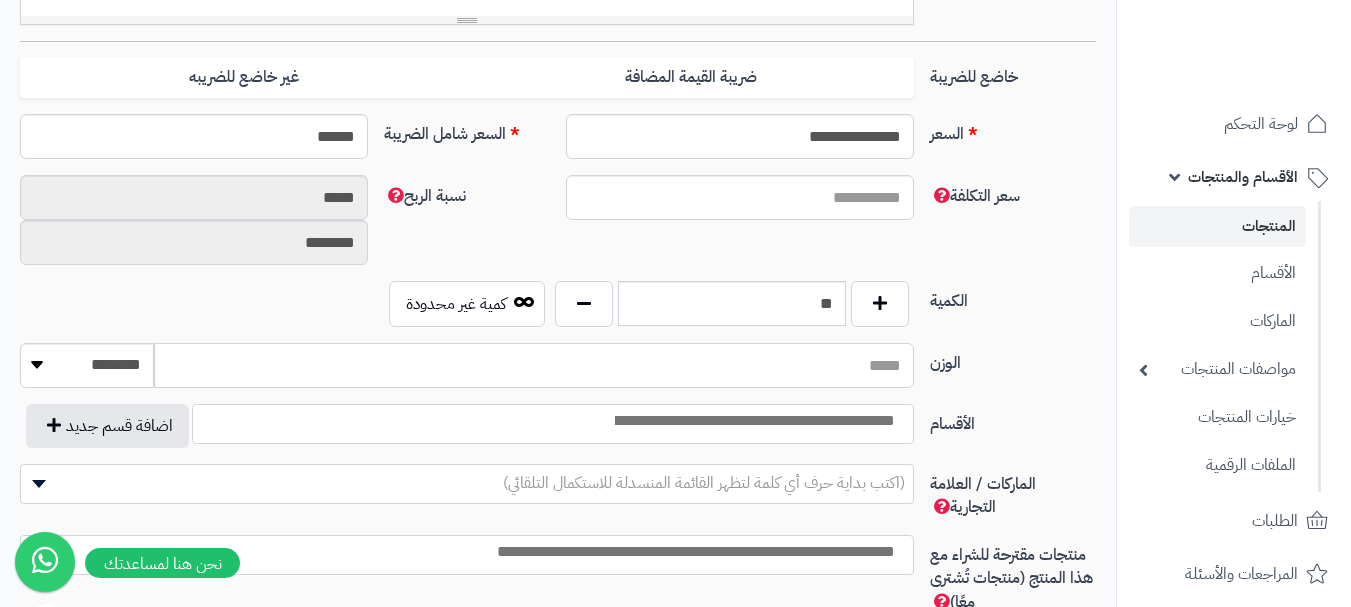 click on "الوزن" at bounding box center (534, 365) 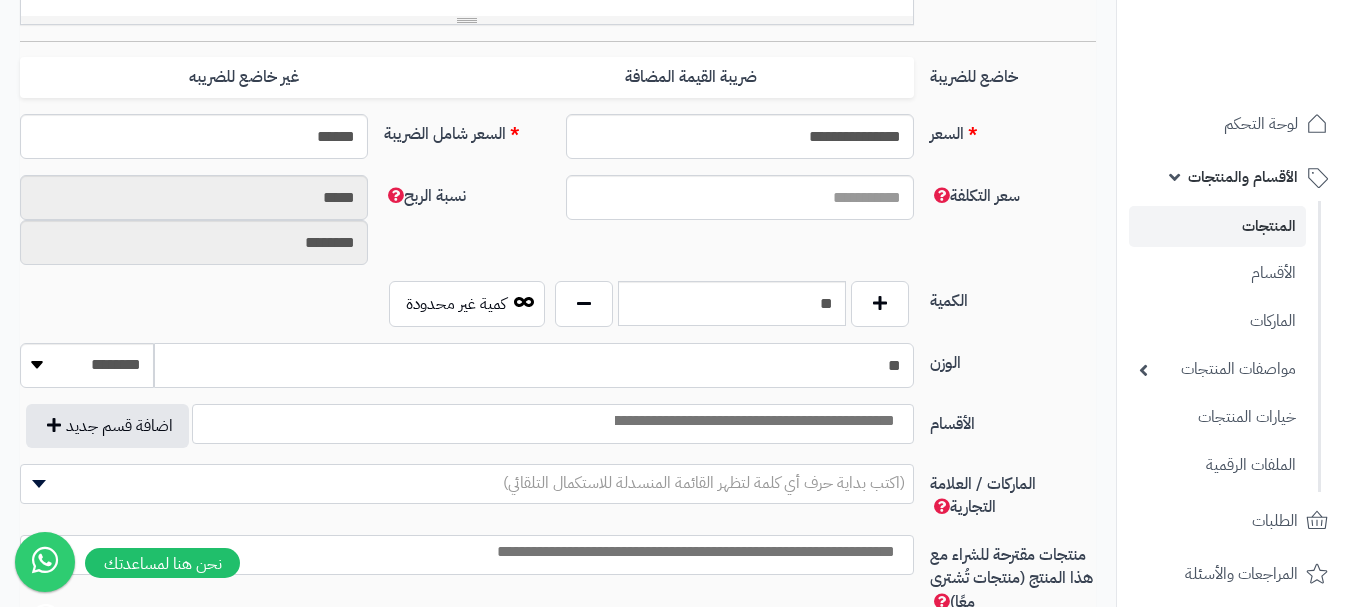 type on "**" 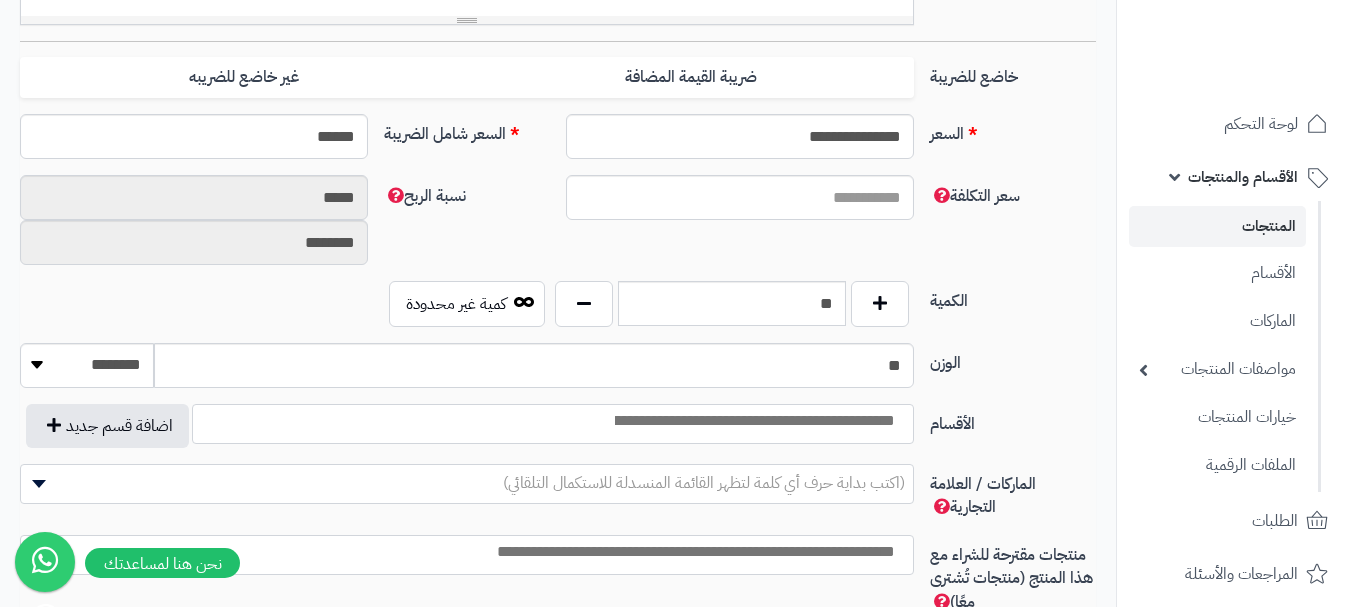 click at bounding box center [753, 421] 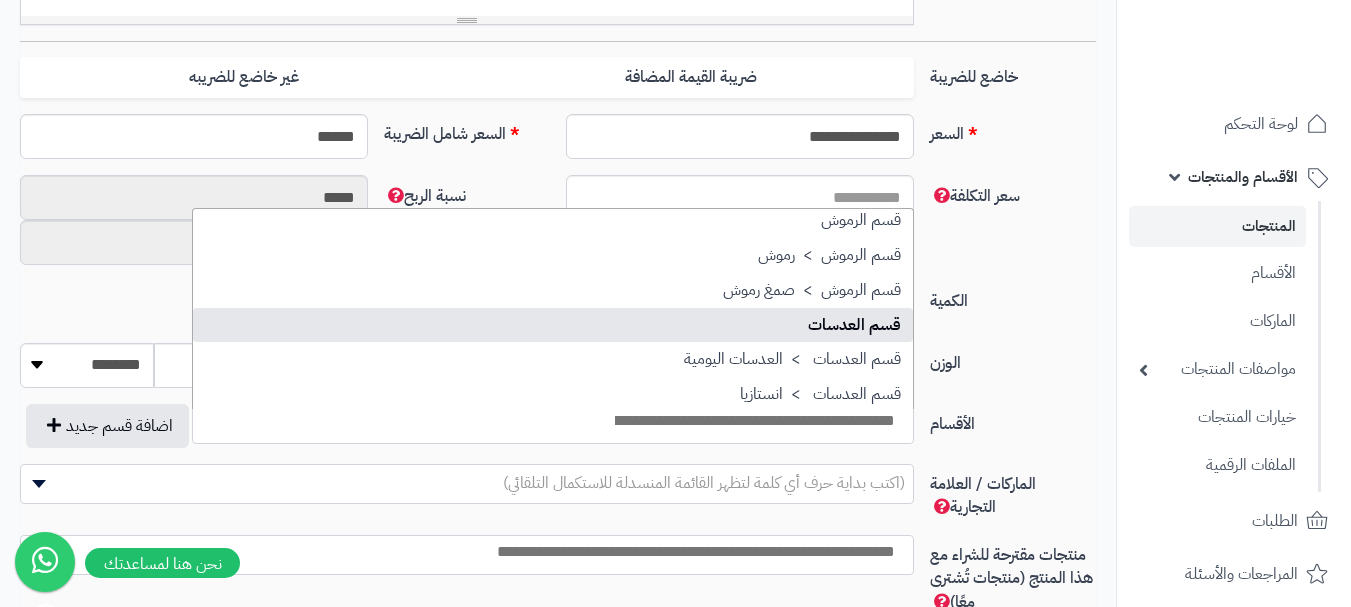 scroll, scrollTop: 1700, scrollLeft: 0, axis: vertical 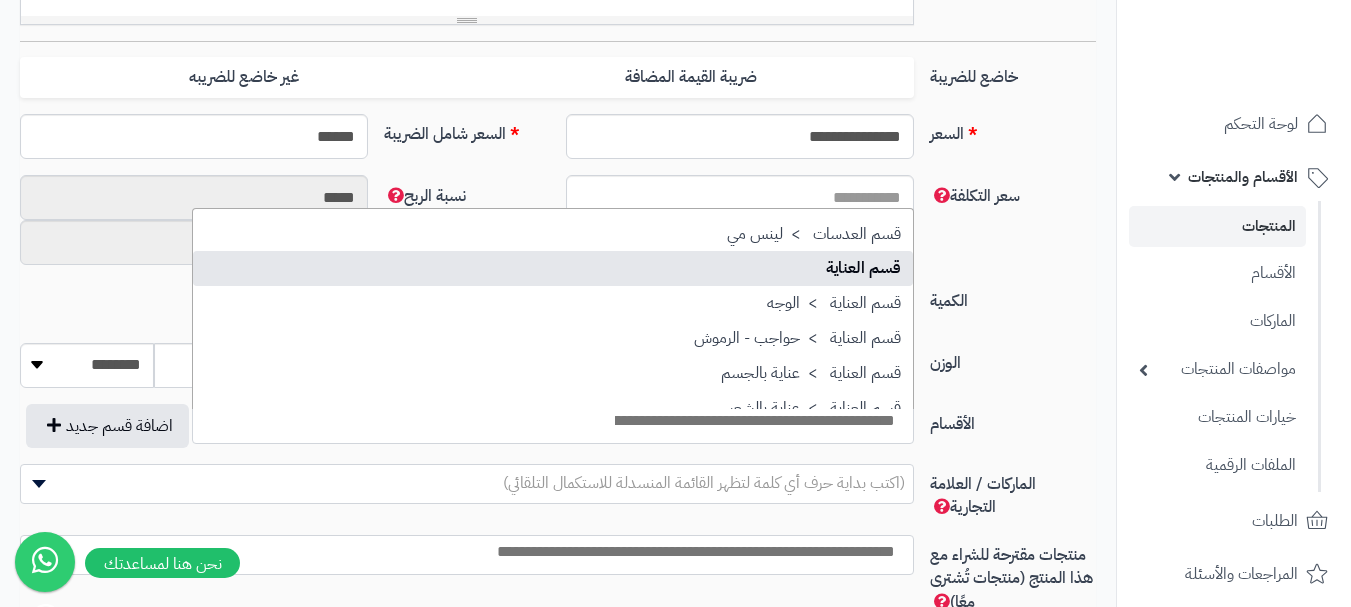 select on "**" 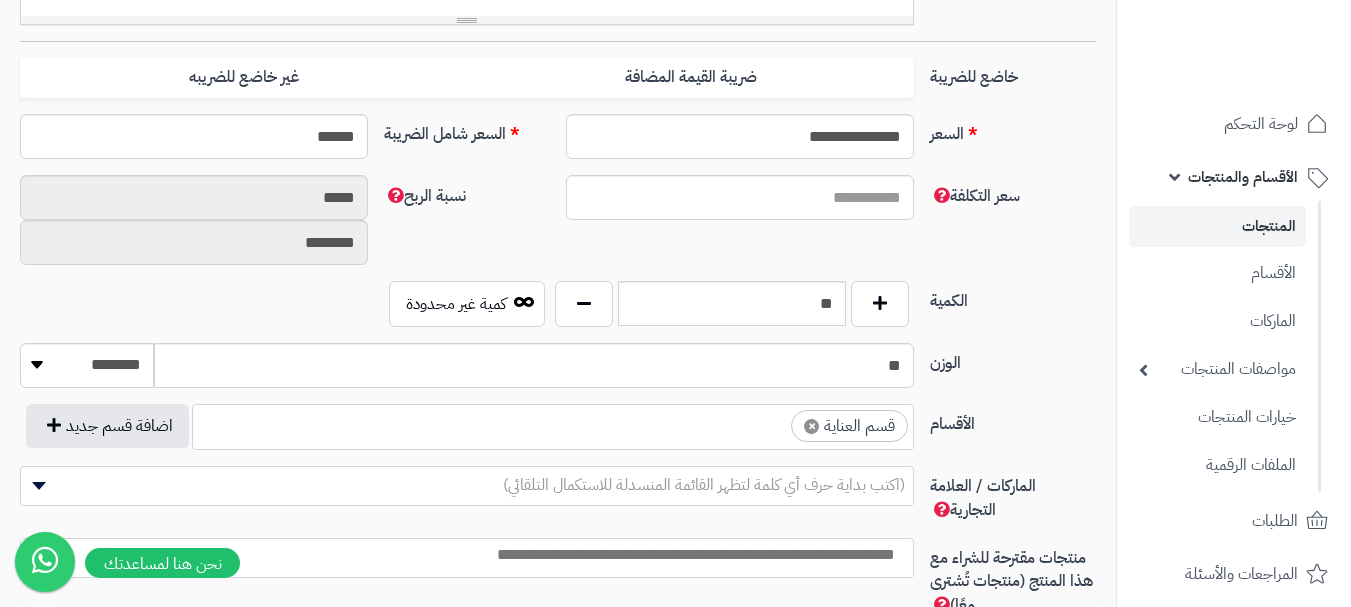 scroll, scrollTop: 1250, scrollLeft: 0, axis: vertical 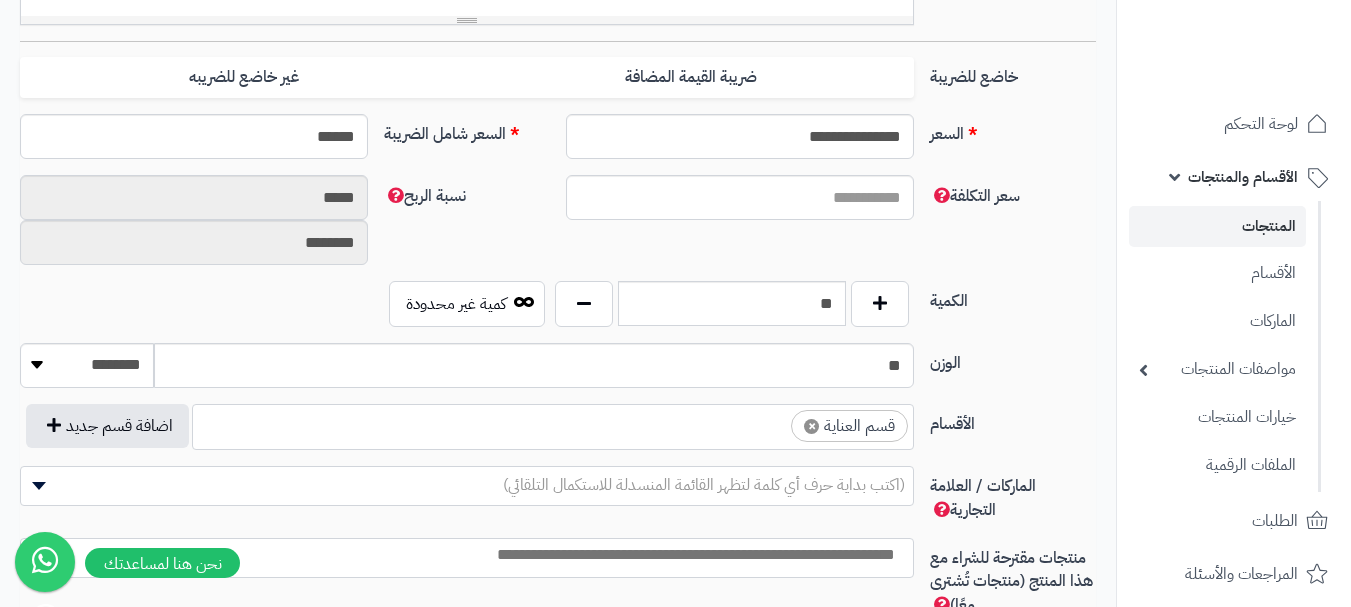 click on "× قسم العناية" at bounding box center (553, 427) 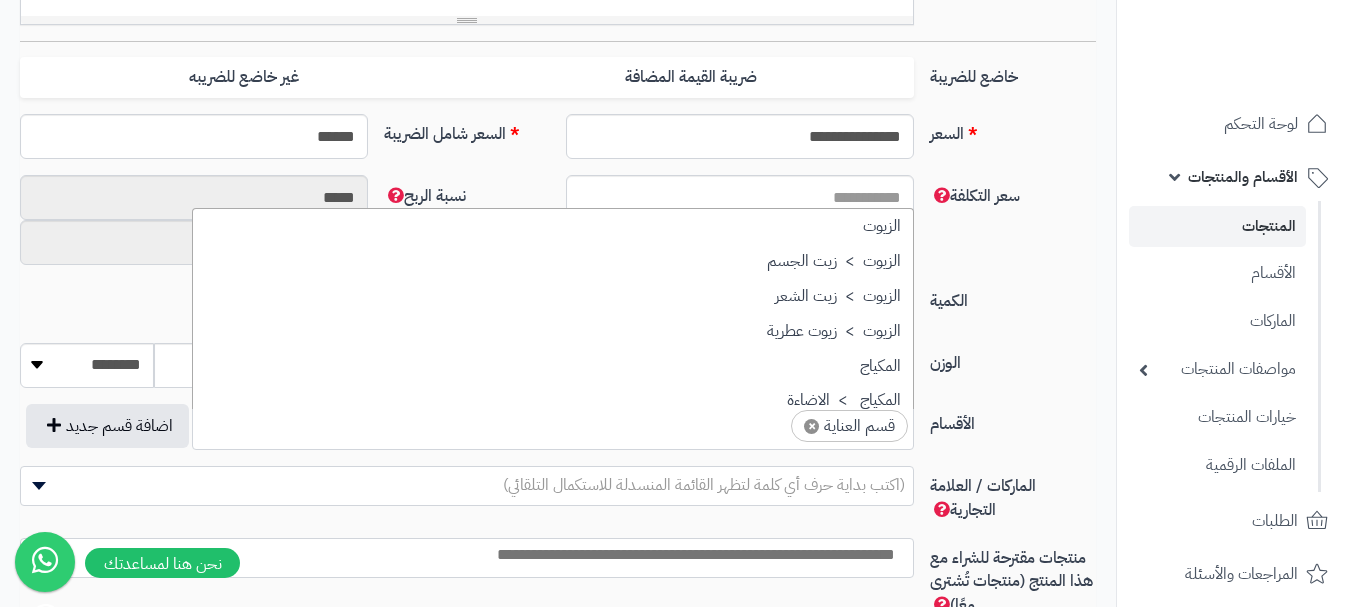 scroll, scrollTop: 1707, scrollLeft: 0, axis: vertical 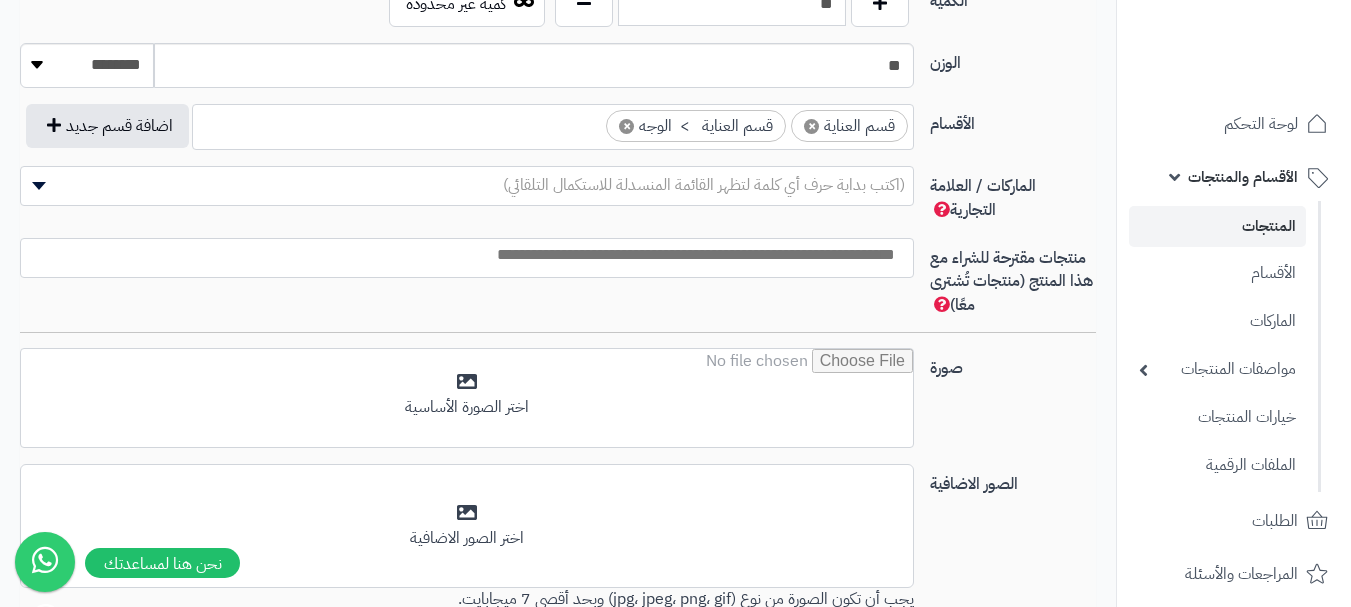 click at bounding box center (462, 255) 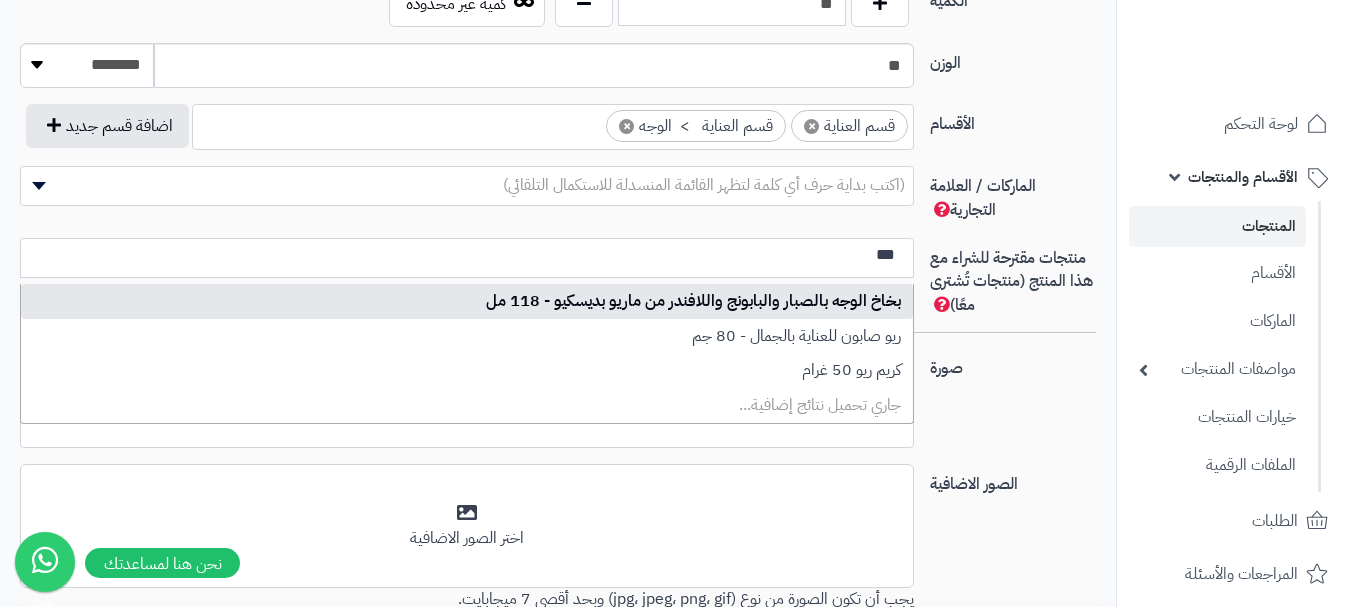 type on "***" 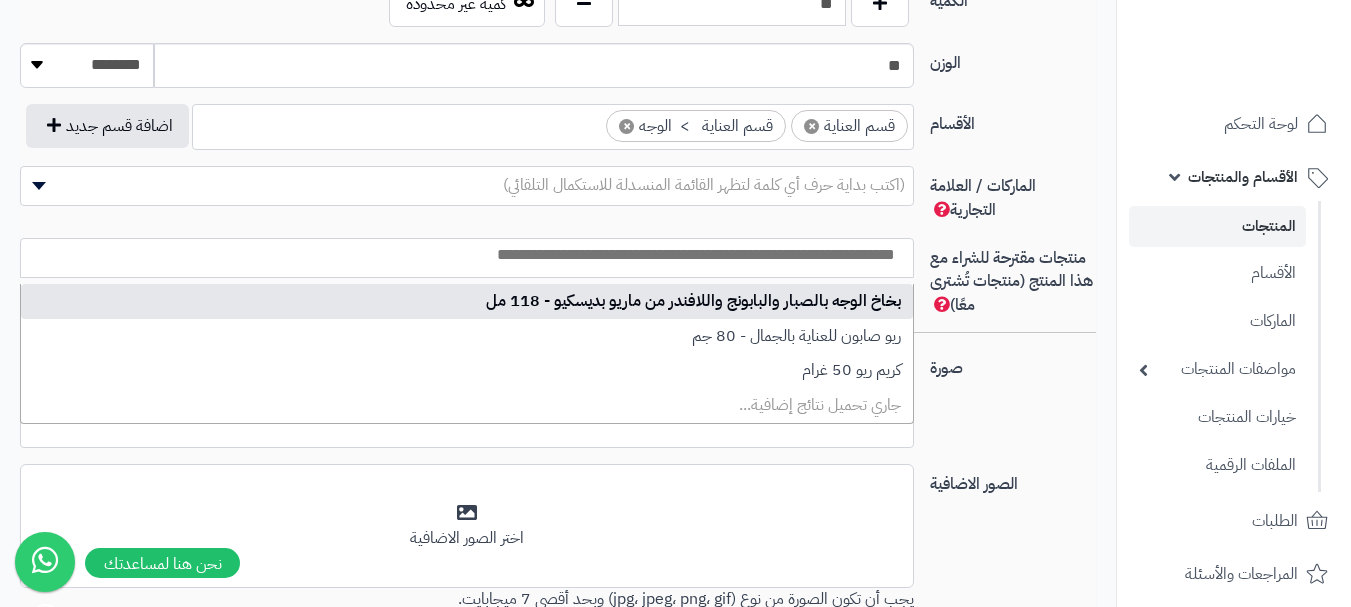 scroll, scrollTop: 0, scrollLeft: 0, axis: both 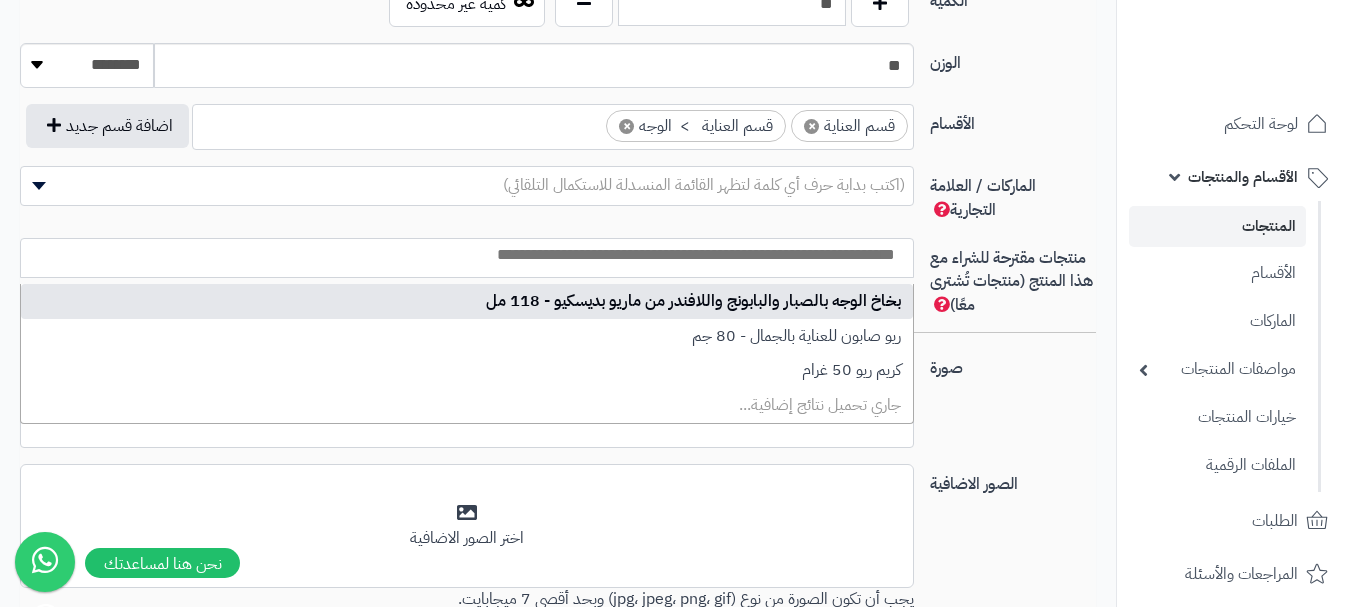 select on "***" 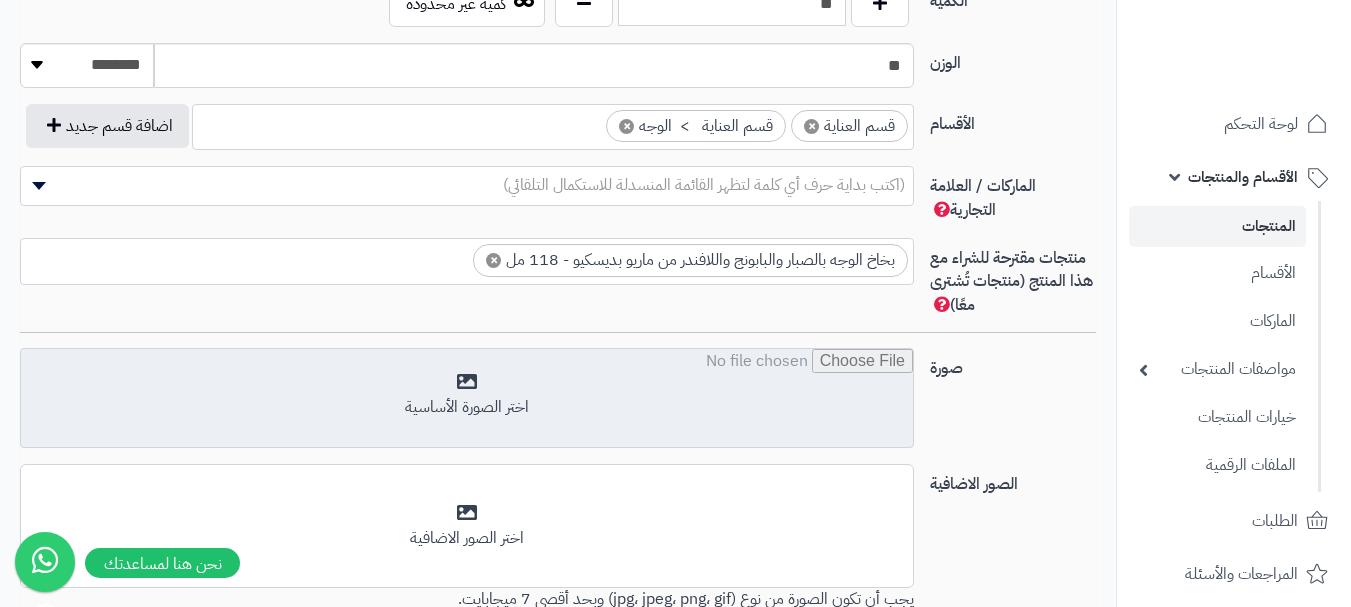 select 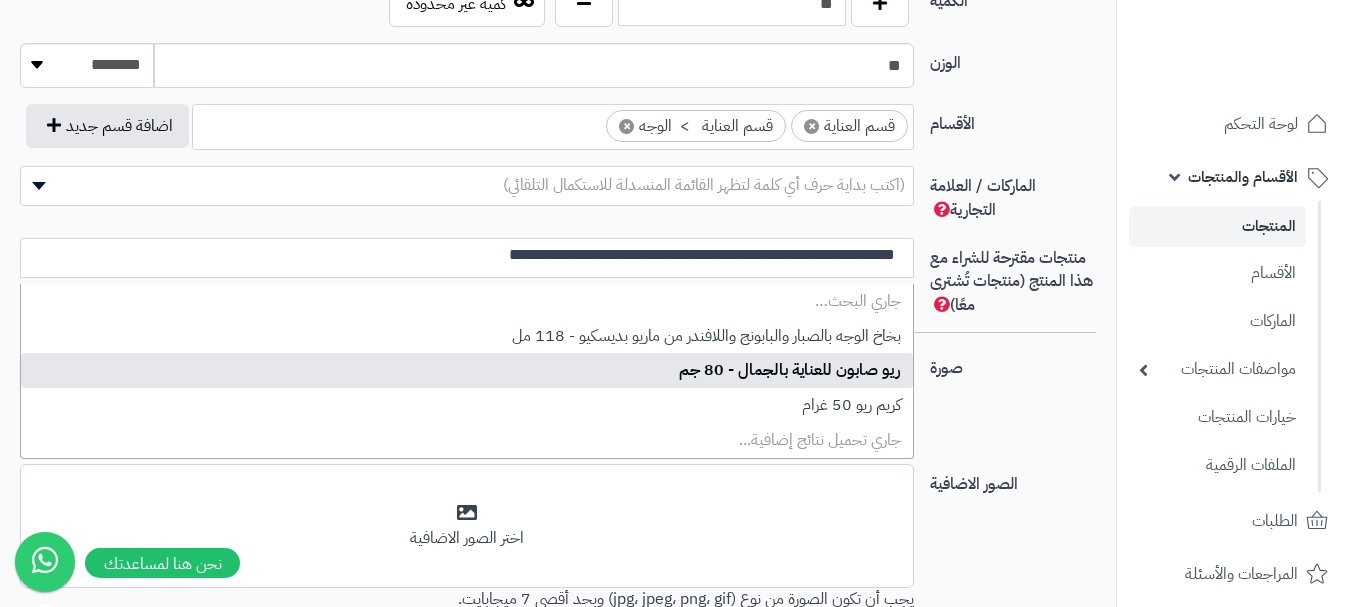 scroll, scrollTop: 0, scrollLeft: 0, axis: both 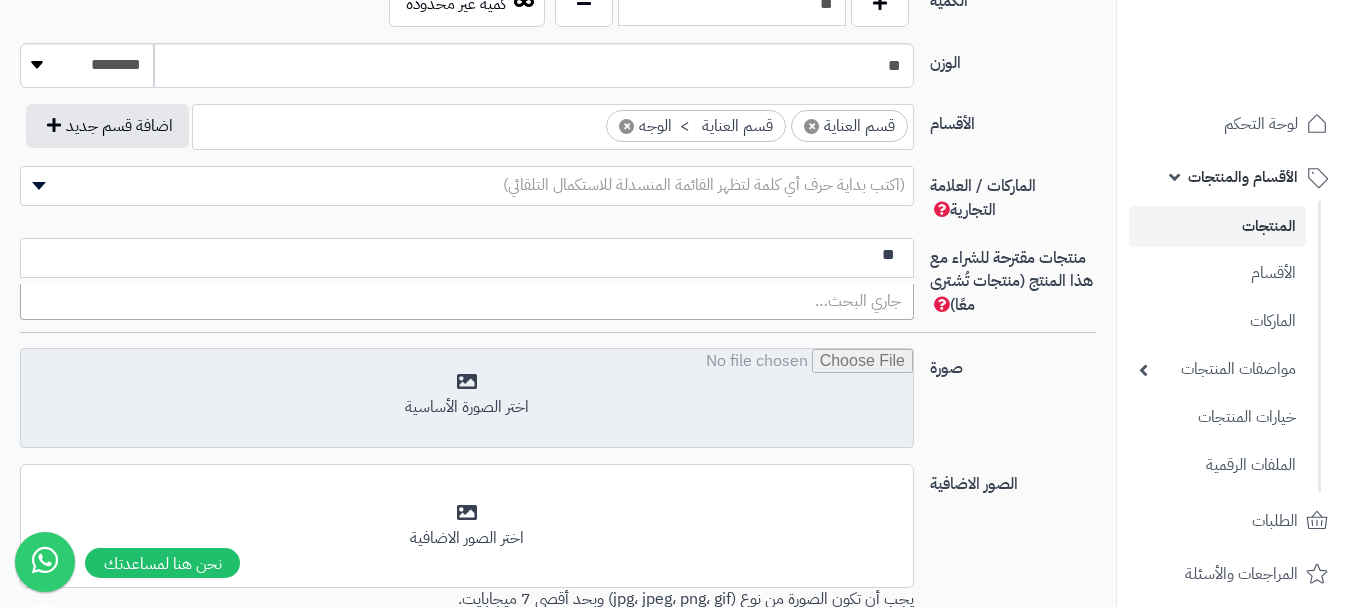 type on "*" 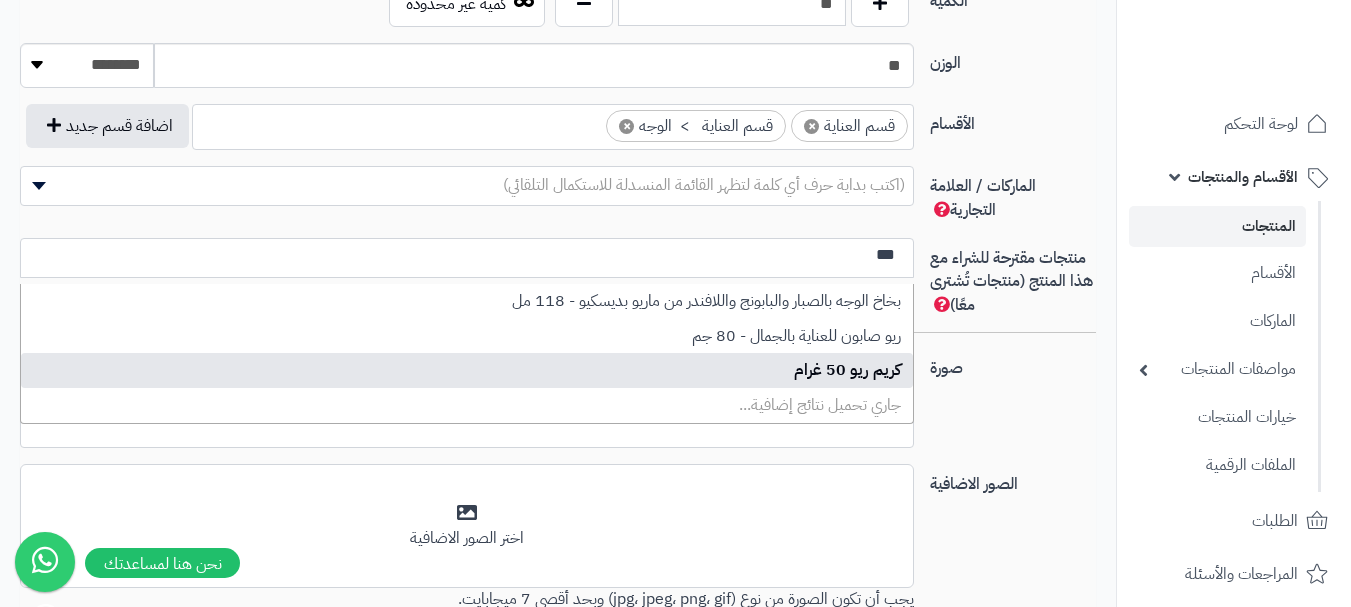 type on "***" 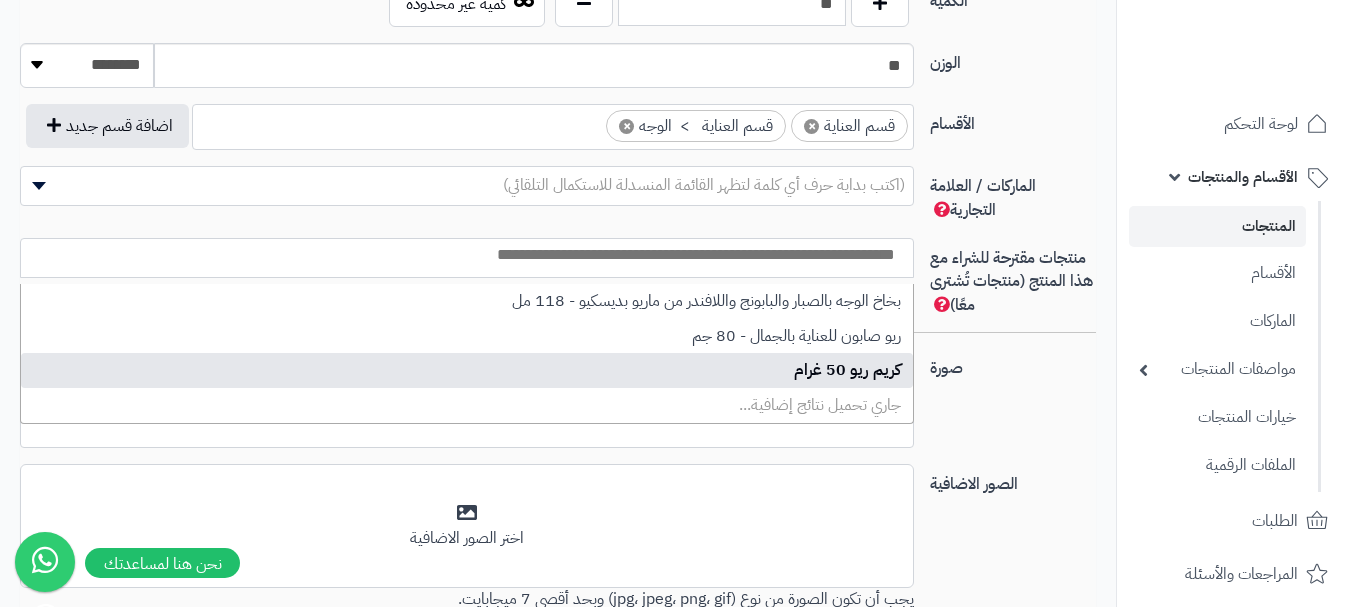 select on "***" 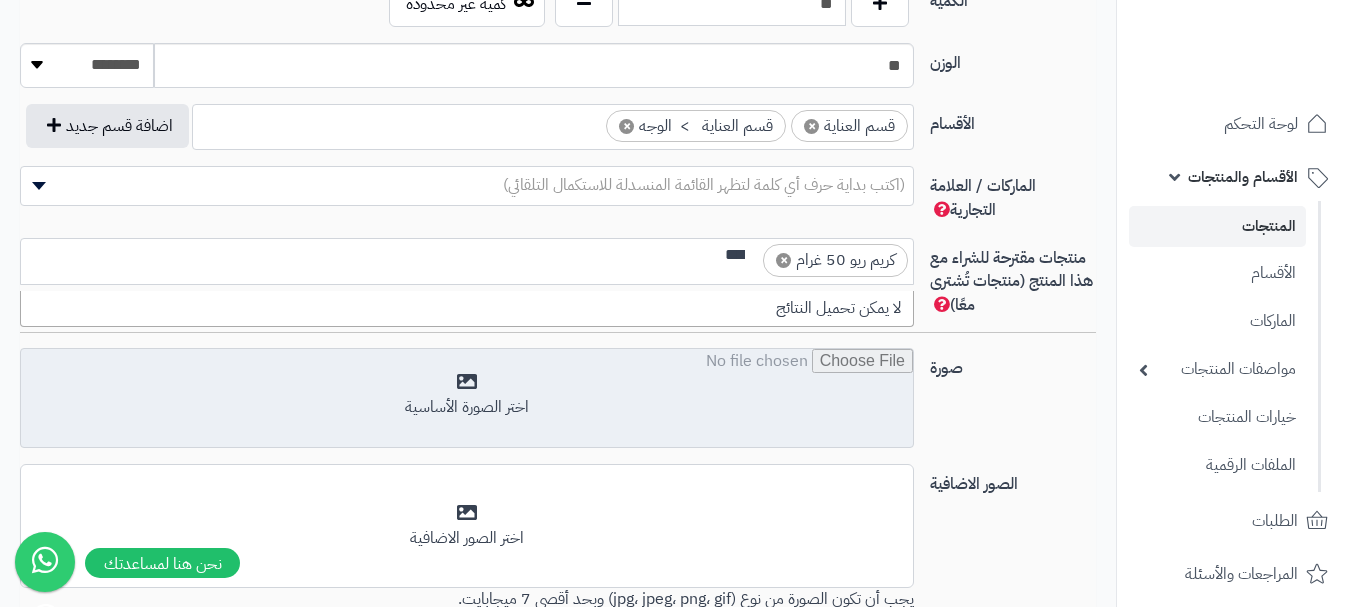 scroll, scrollTop: 0, scrollLeft: 0, axis: both 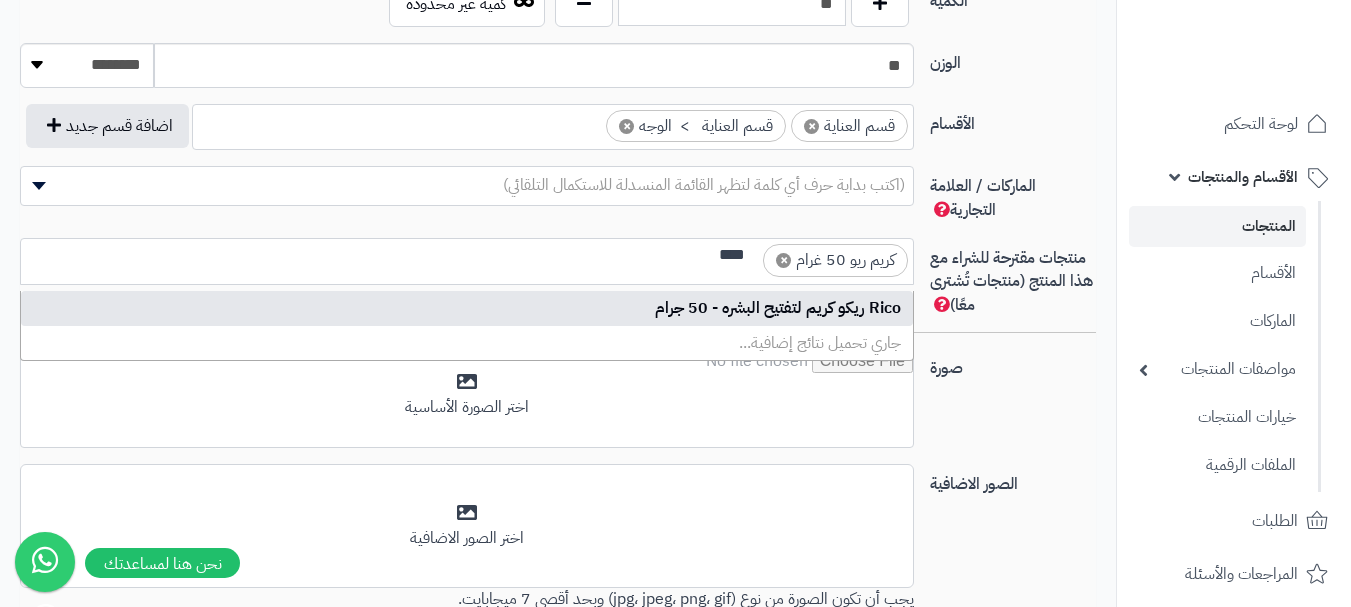 type on "****" 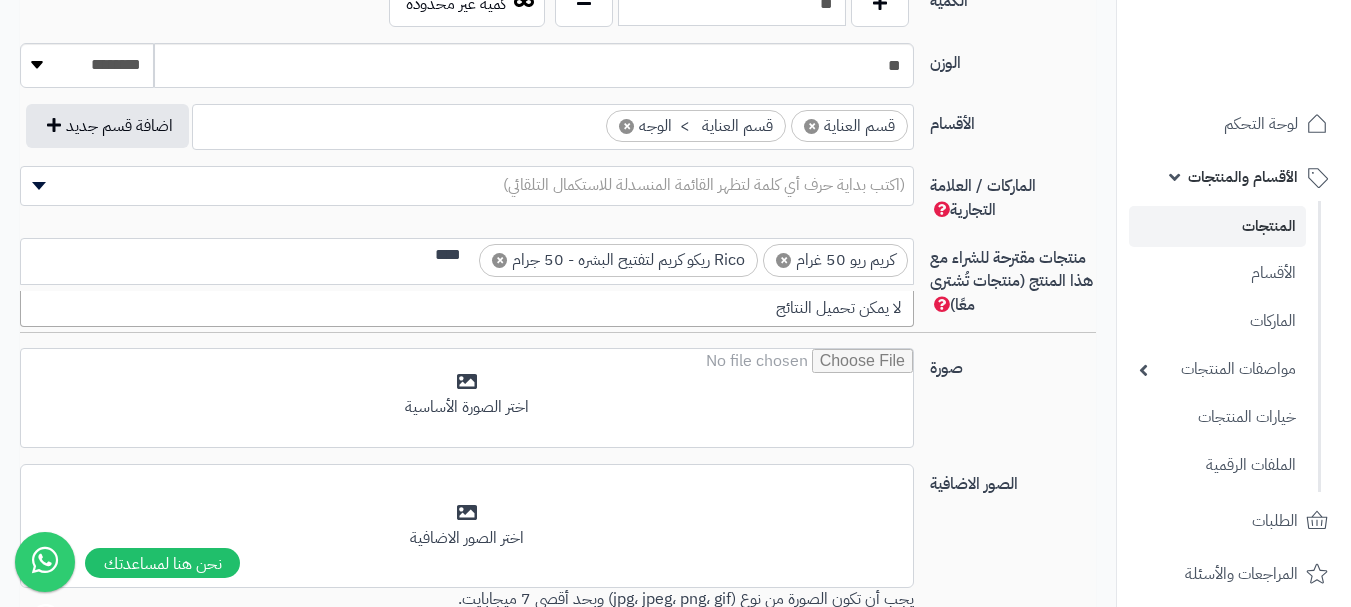 scroll, scrollTop: 0, scrollLeft: -2, axis: horizontal 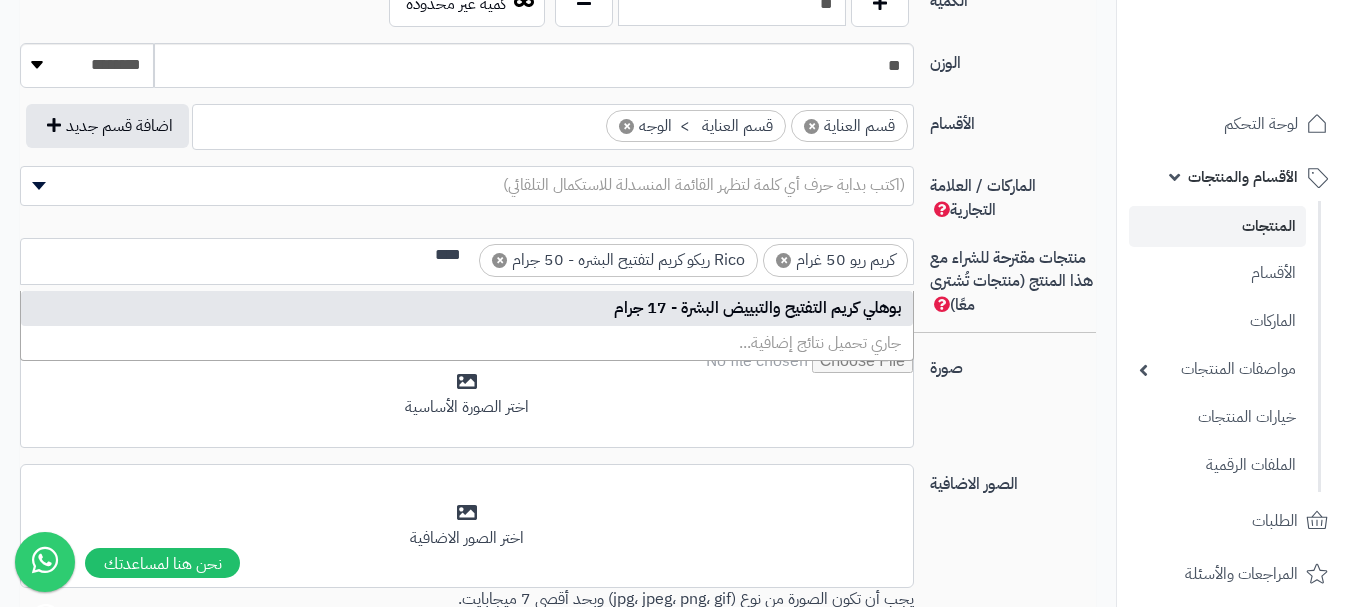 type on "****" 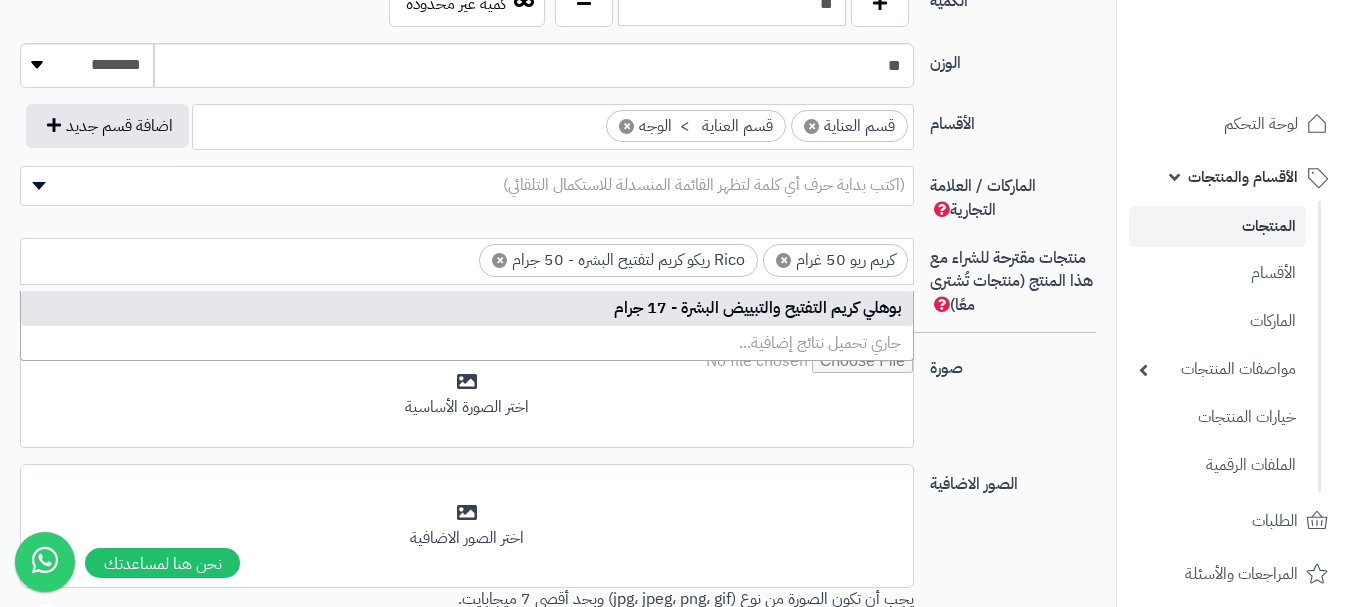scroll, scrollTop: 0, scrollLeft: 0, axis: both 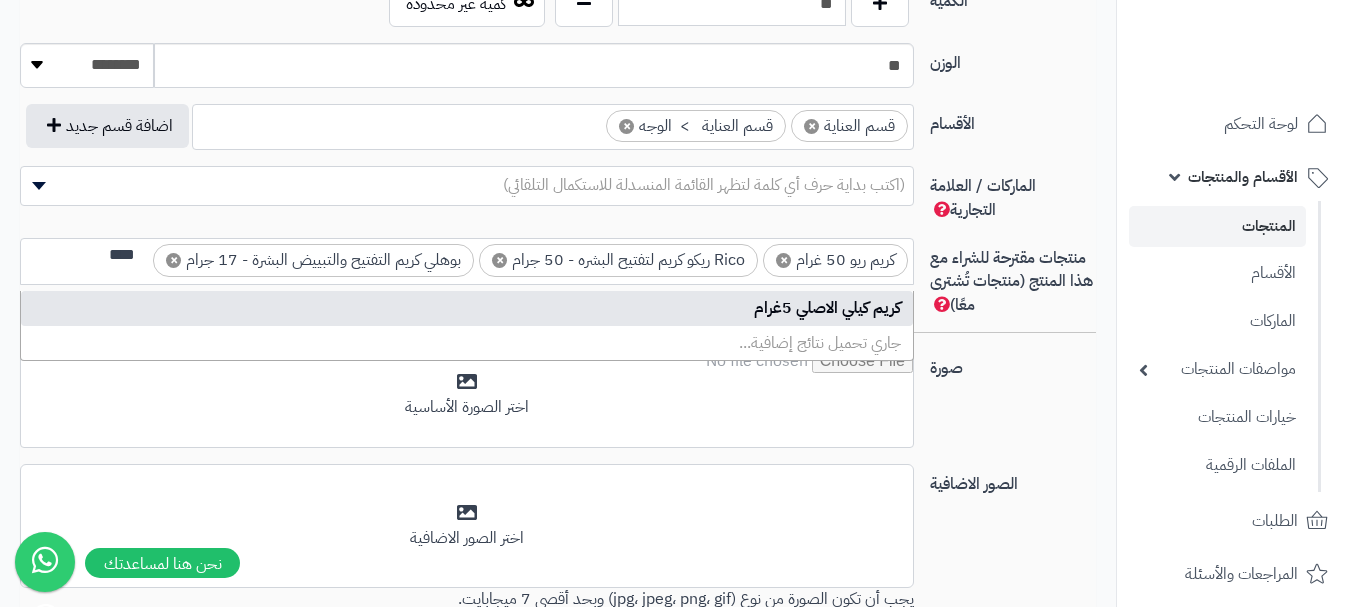 type on "****" 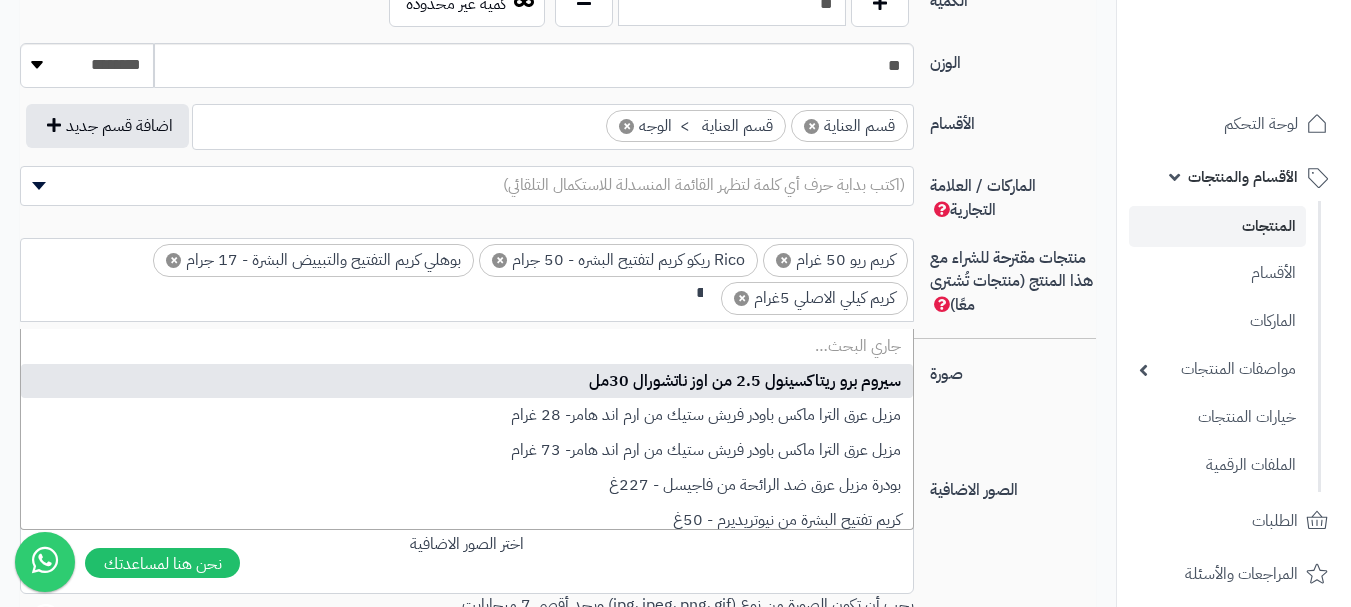 scroll, scrollTop: 0, scrollLeft: -3, axis: horizontal 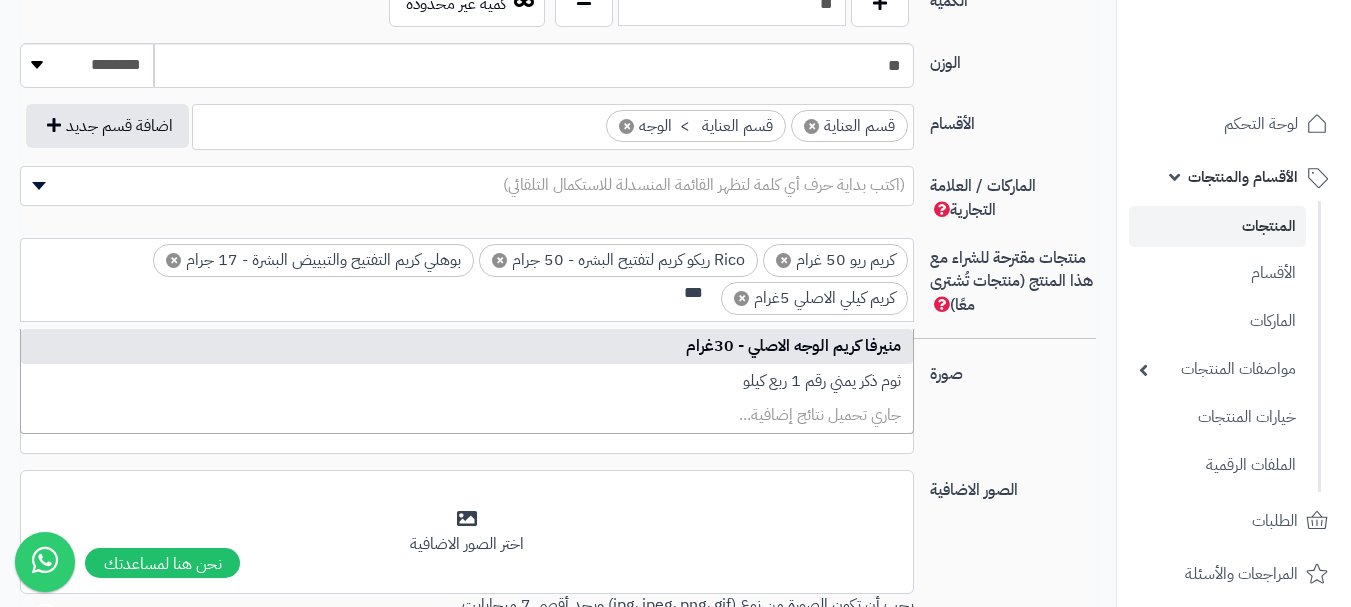 type on "***" 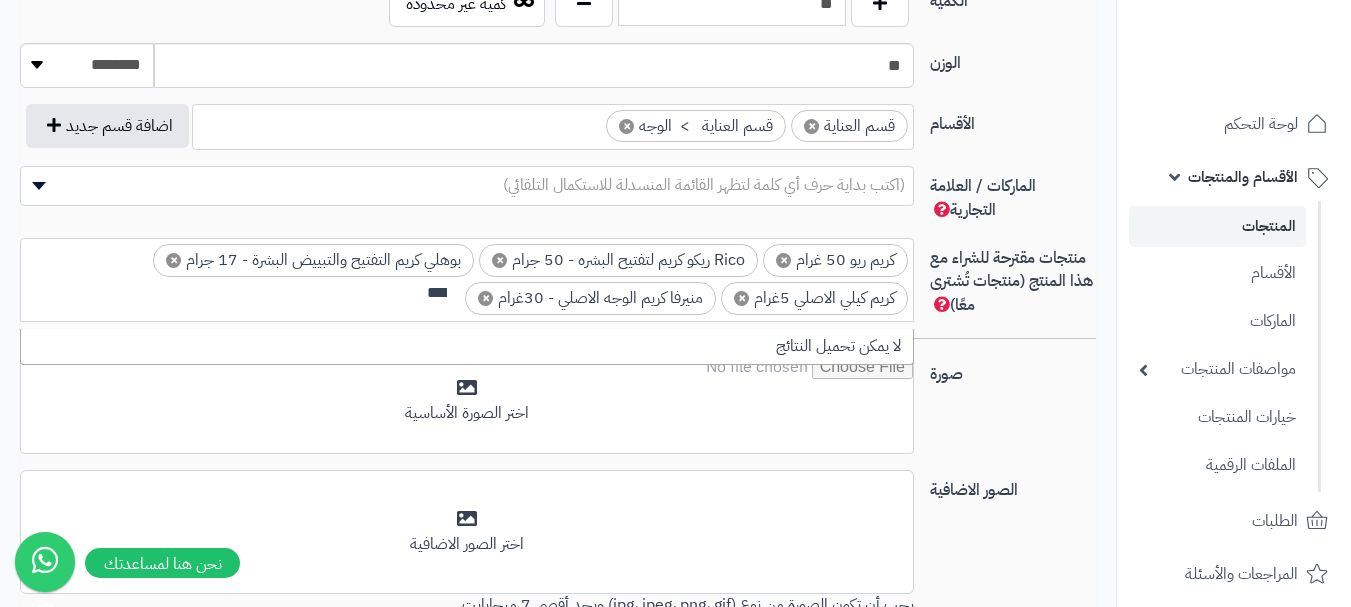 scroll, scrollTop: 0, scrollLeft: 0, axis: both 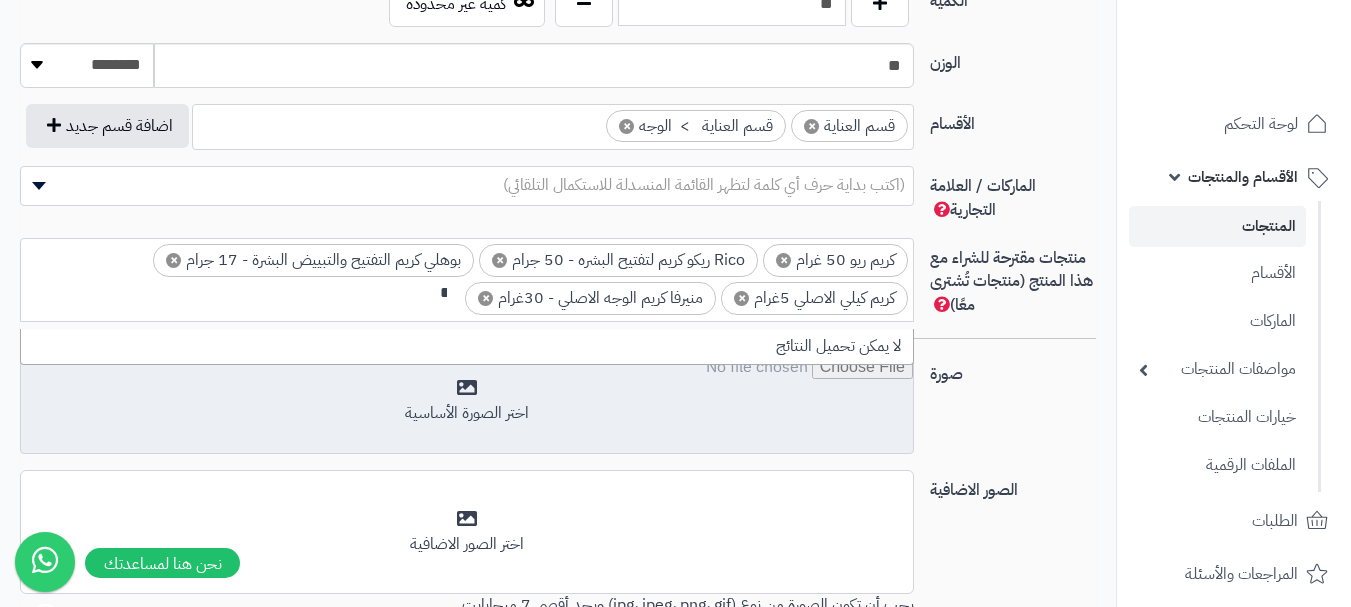 type on "*" 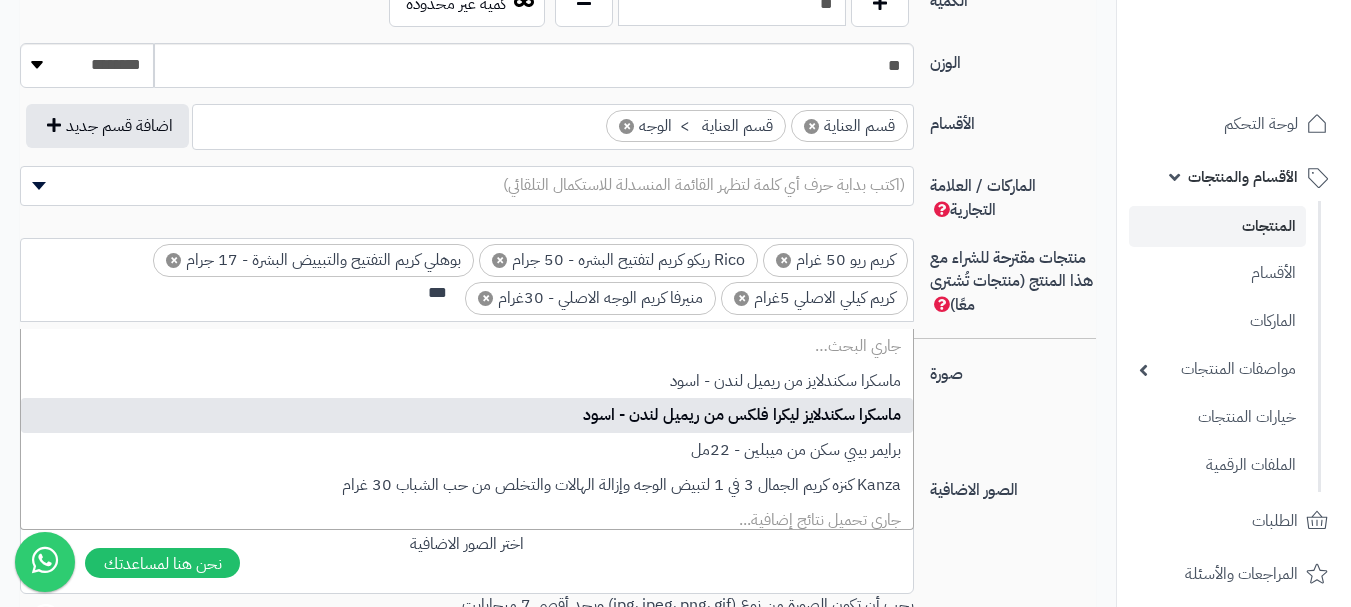 scroll, scrollTop: 0, scrollLeft: 0, axis: both 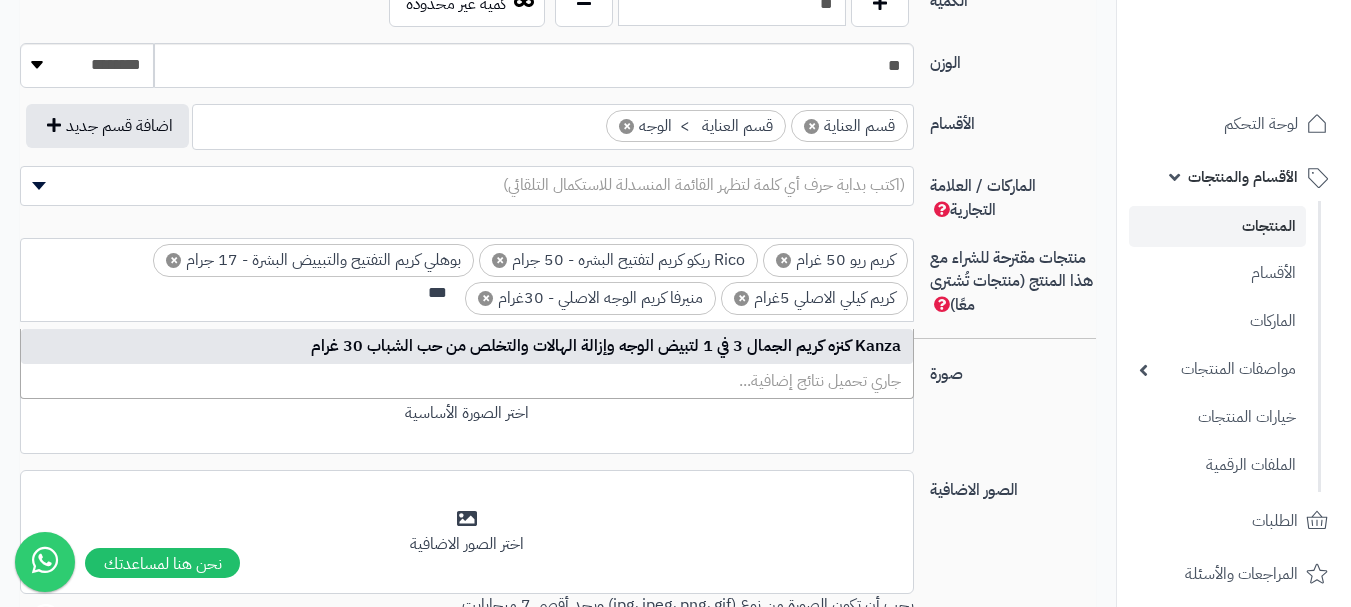 type on "***" 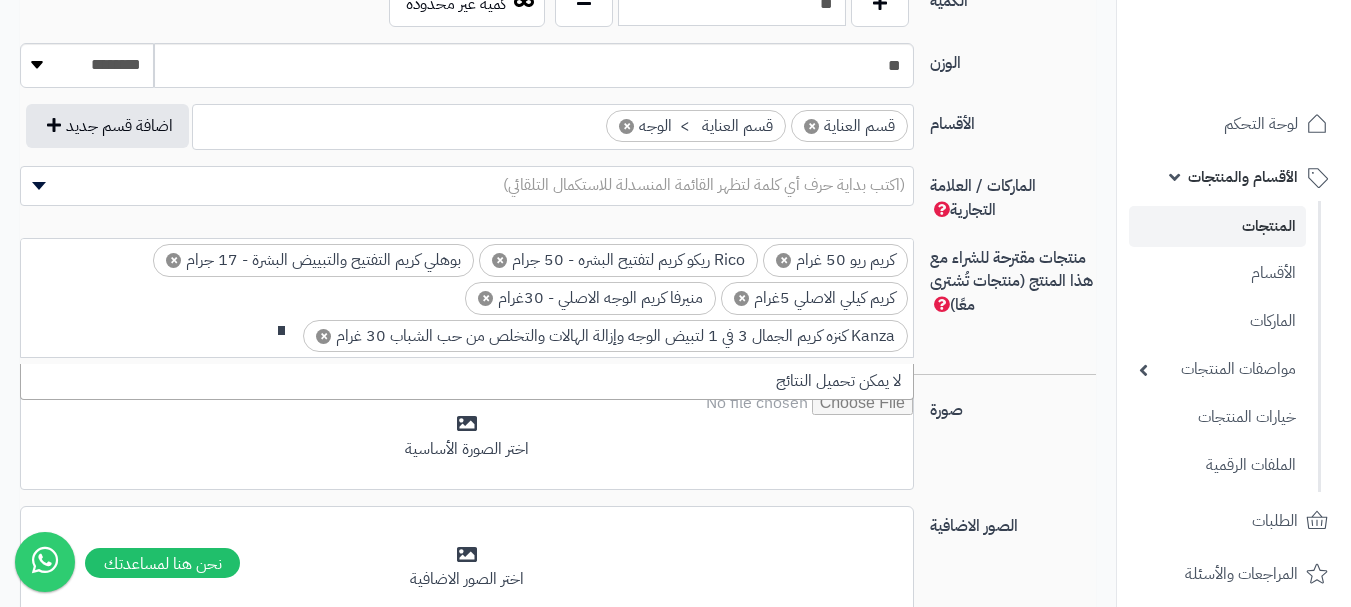 scroll, scrollTop: 0, scrollLeft: 0, axis: both 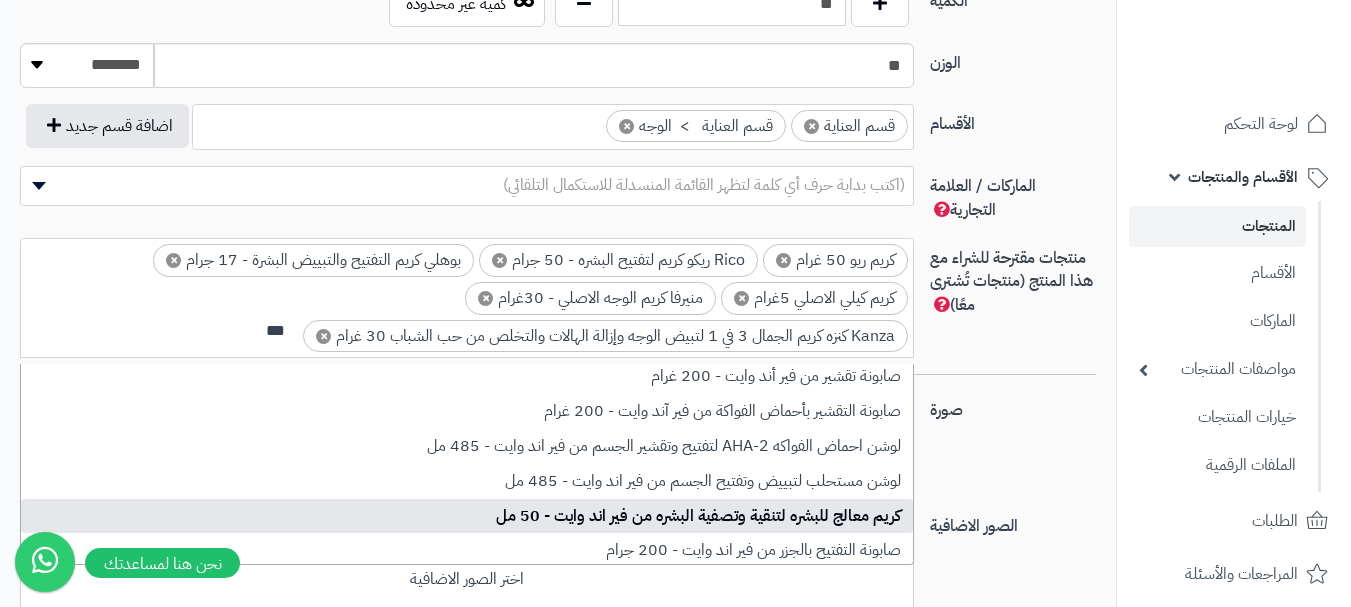 type on "***" 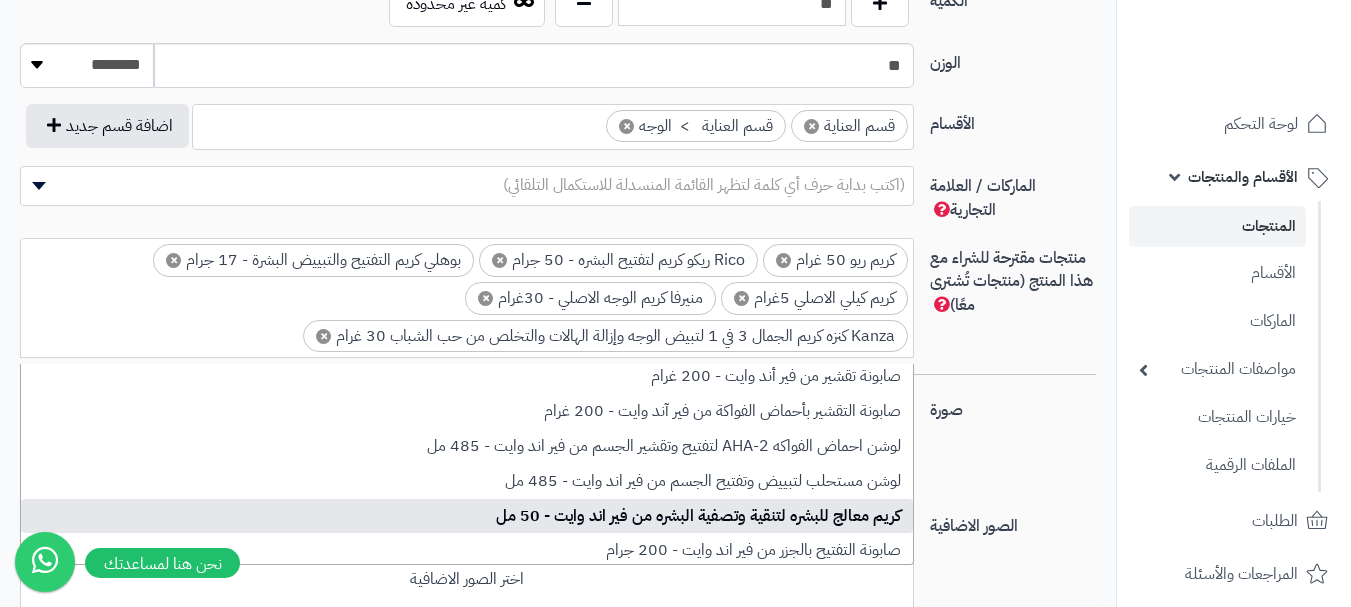 scroll, scrollTop: 40, scrollLeft: 0, axis: vertical 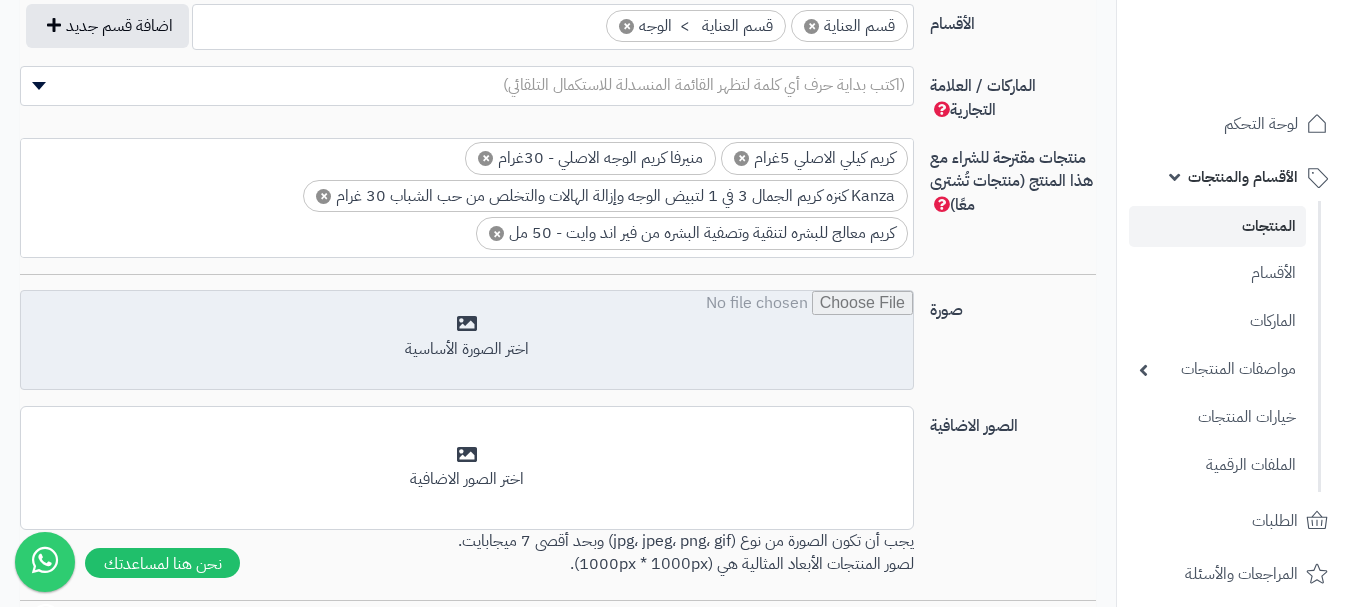 click at bounding box center (467, 341) 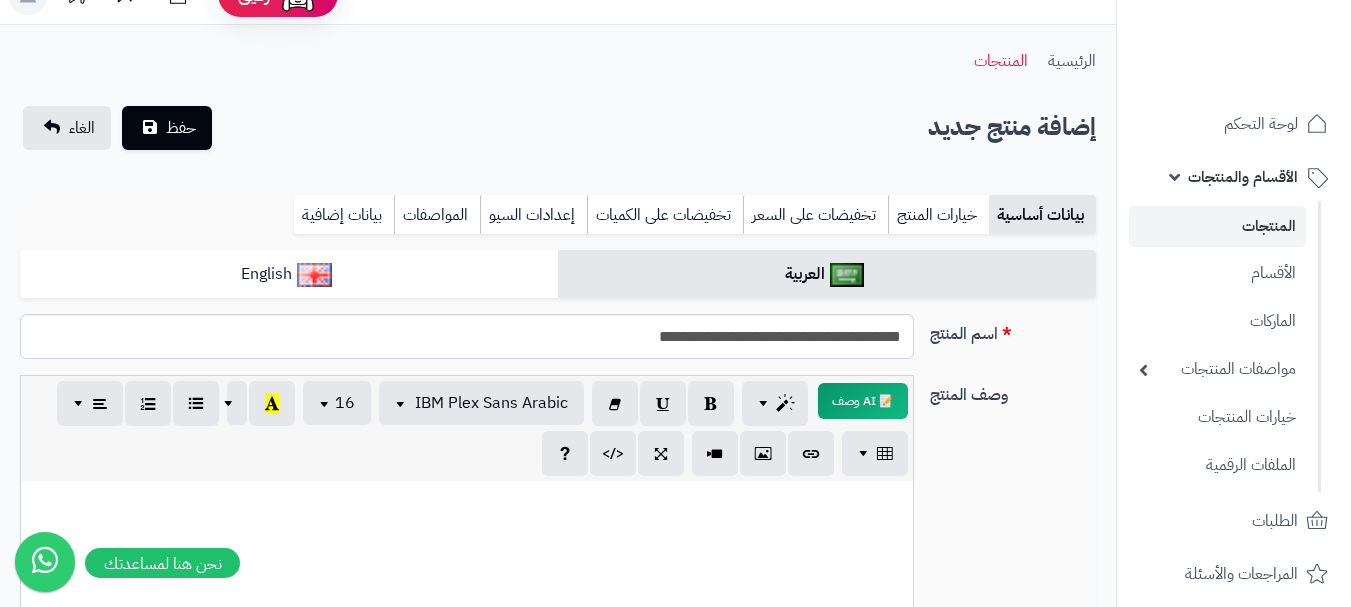 scroll, scrollTop: 0, scrollLeft: 0, axis: both 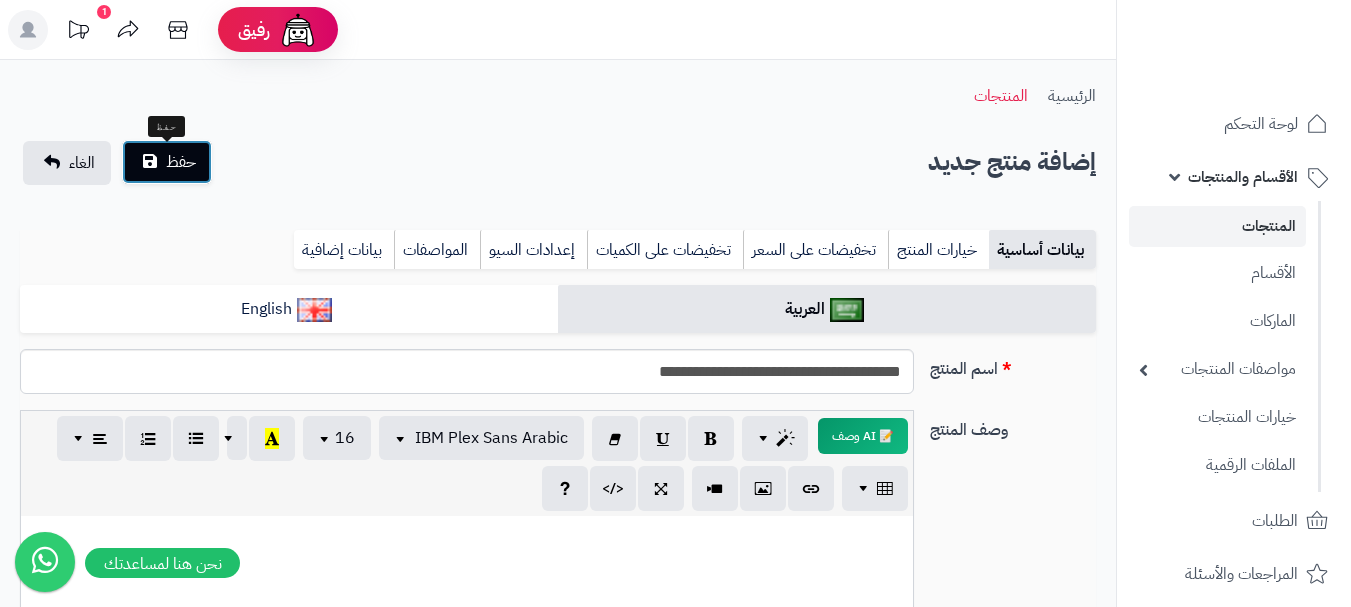 click on "حفظ" at bounding box center [167, 162] 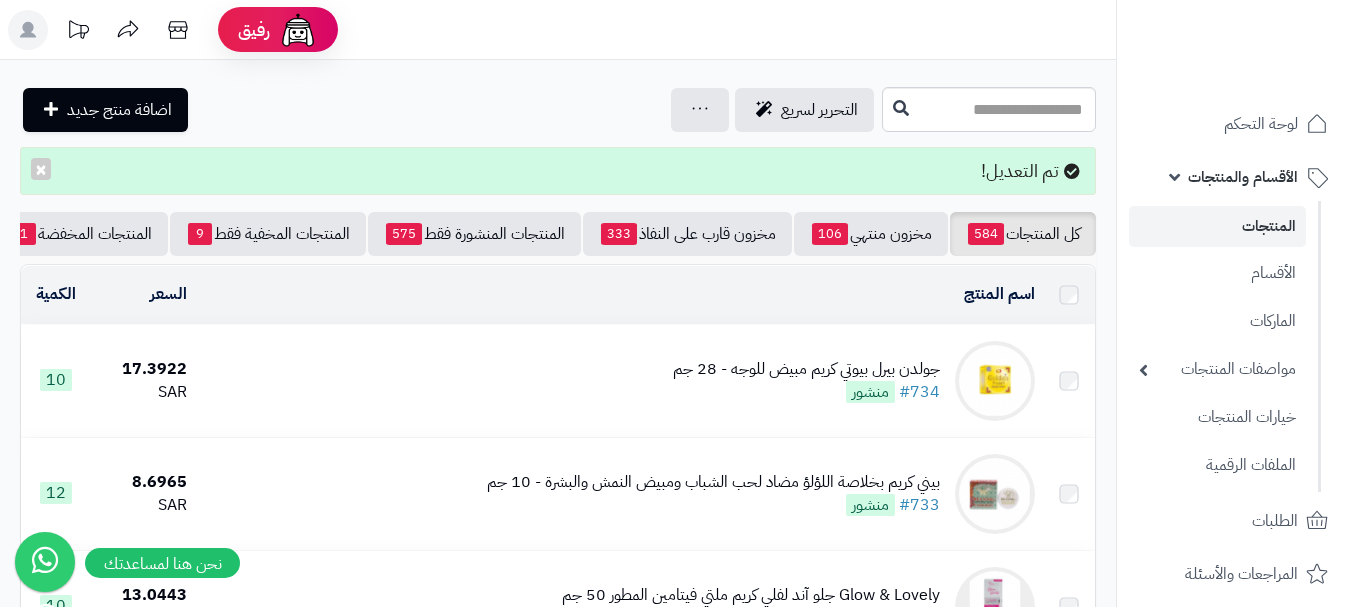 scroll, scrollTop: 0, scrollLeft: 0, axis: both 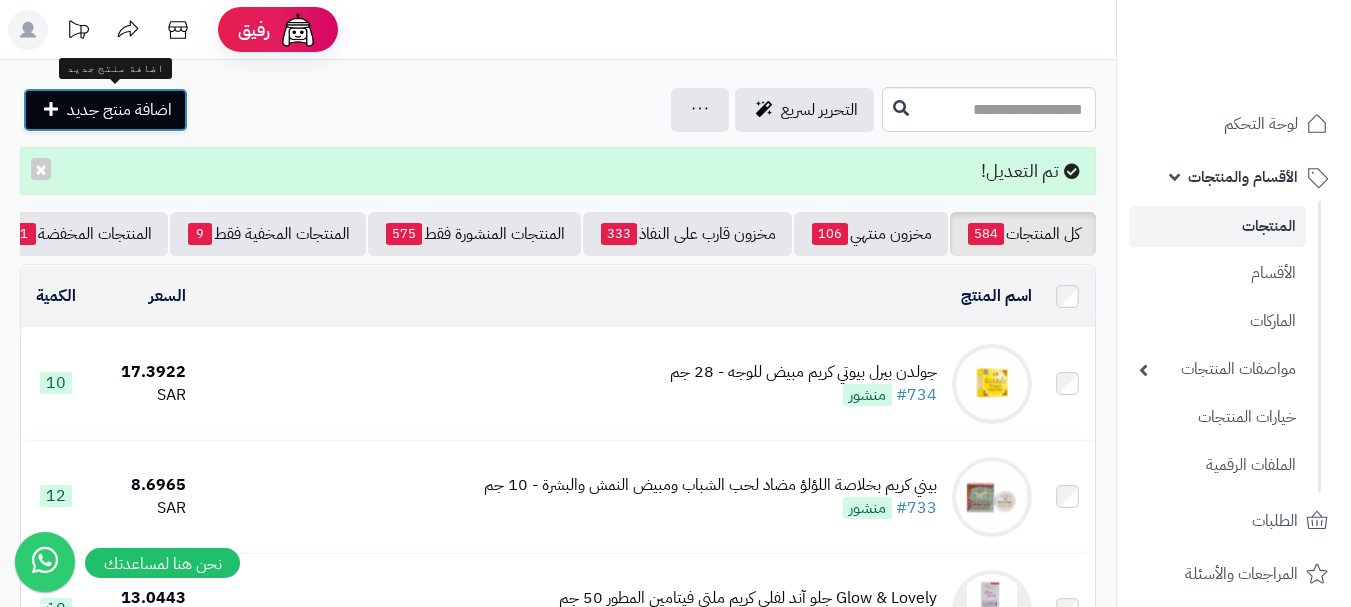 click on "اضافة منتج جديد" at bounding box center (105, 110) 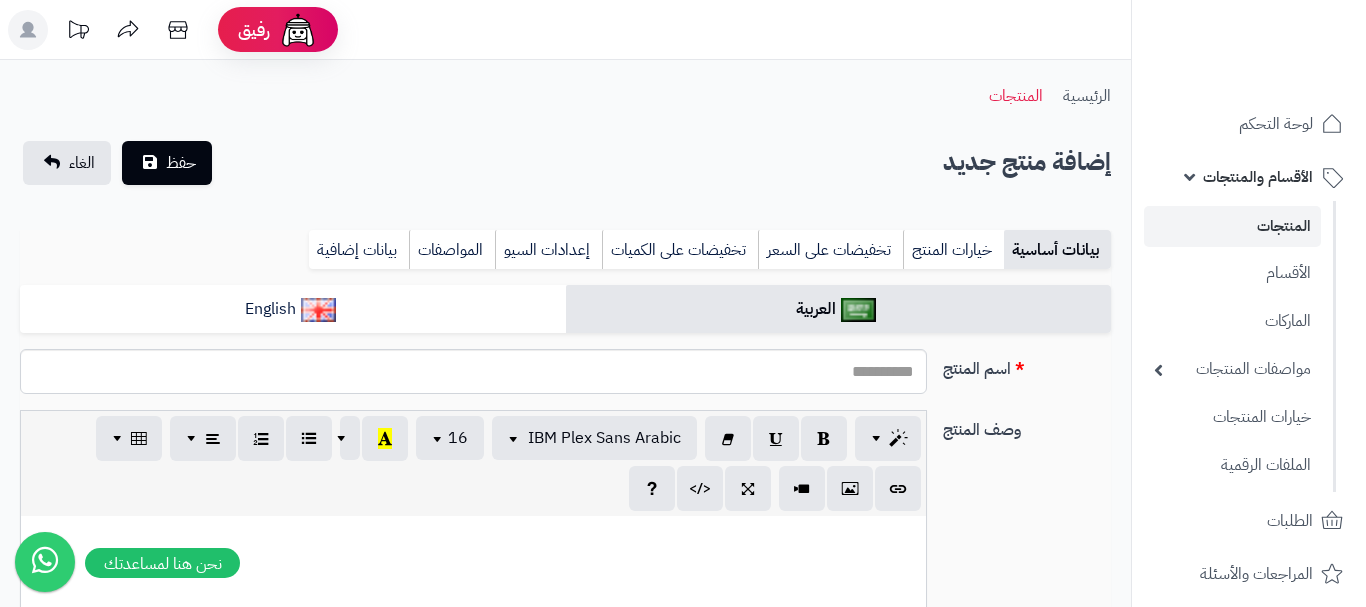 select 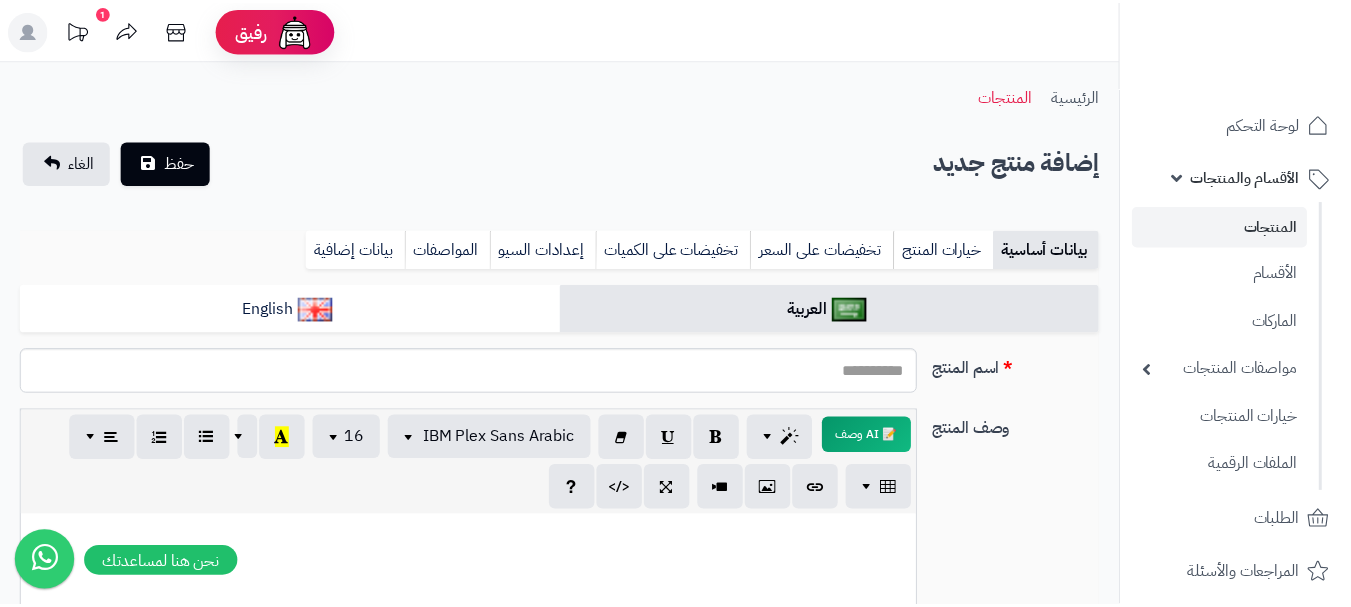 scroll, scrollTop: 0, scrollLeft: 0, axis: both 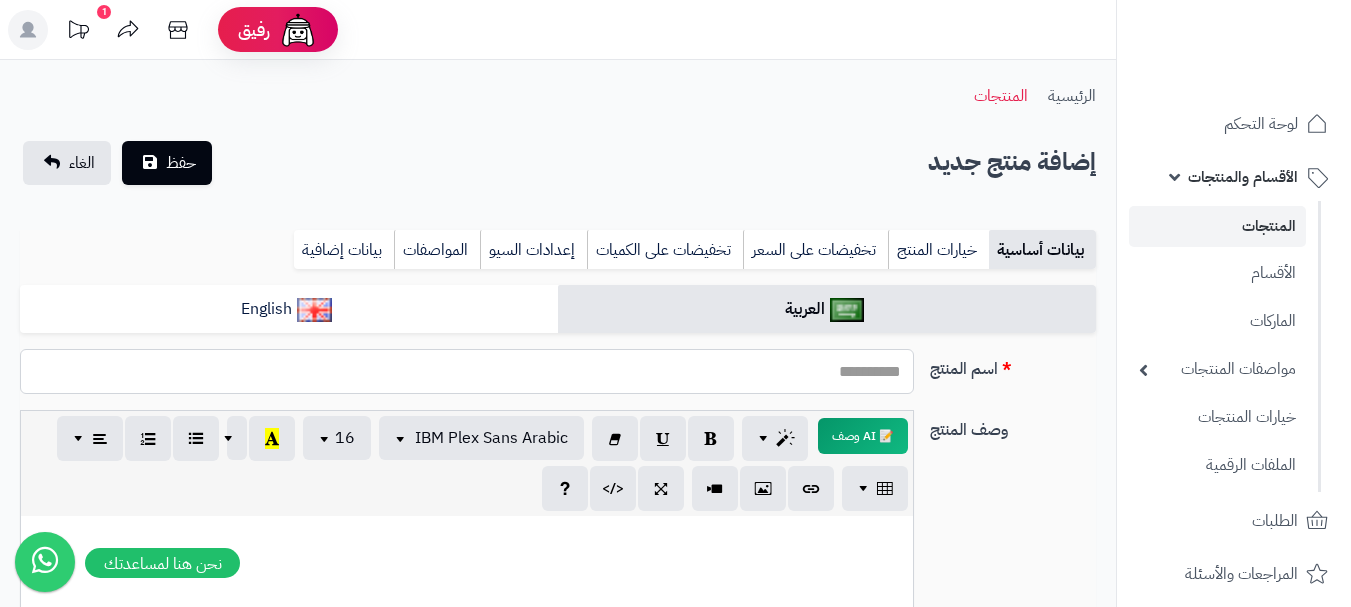 paste on "**********" 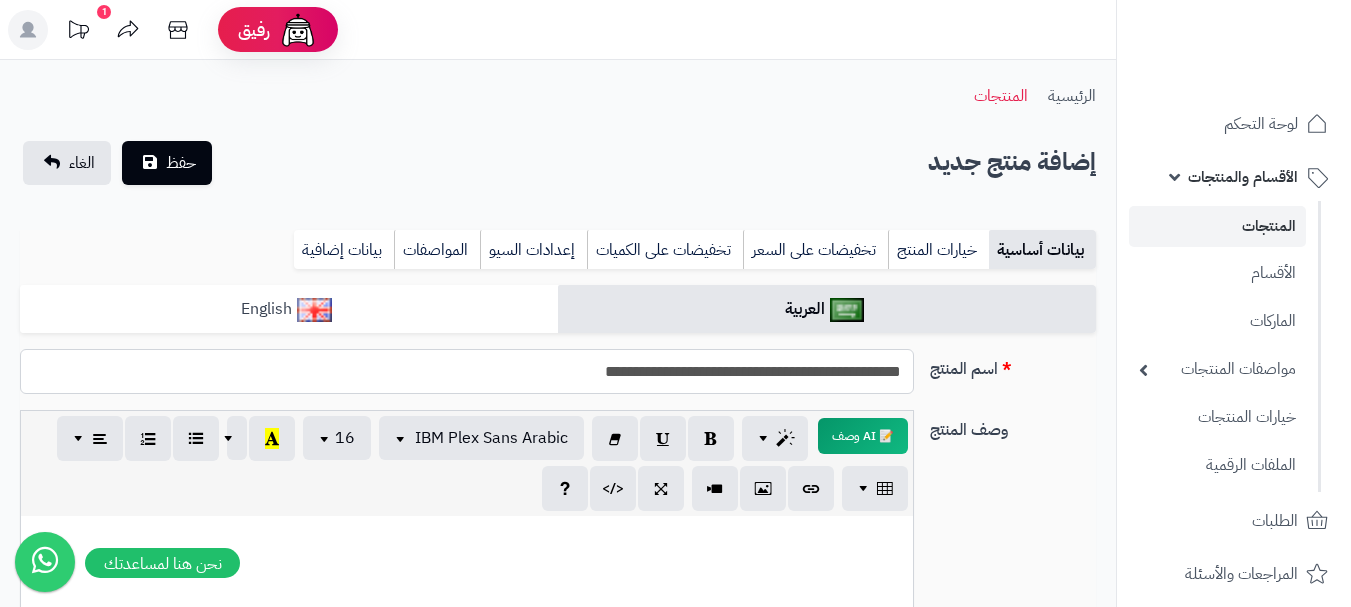 type on "**********" 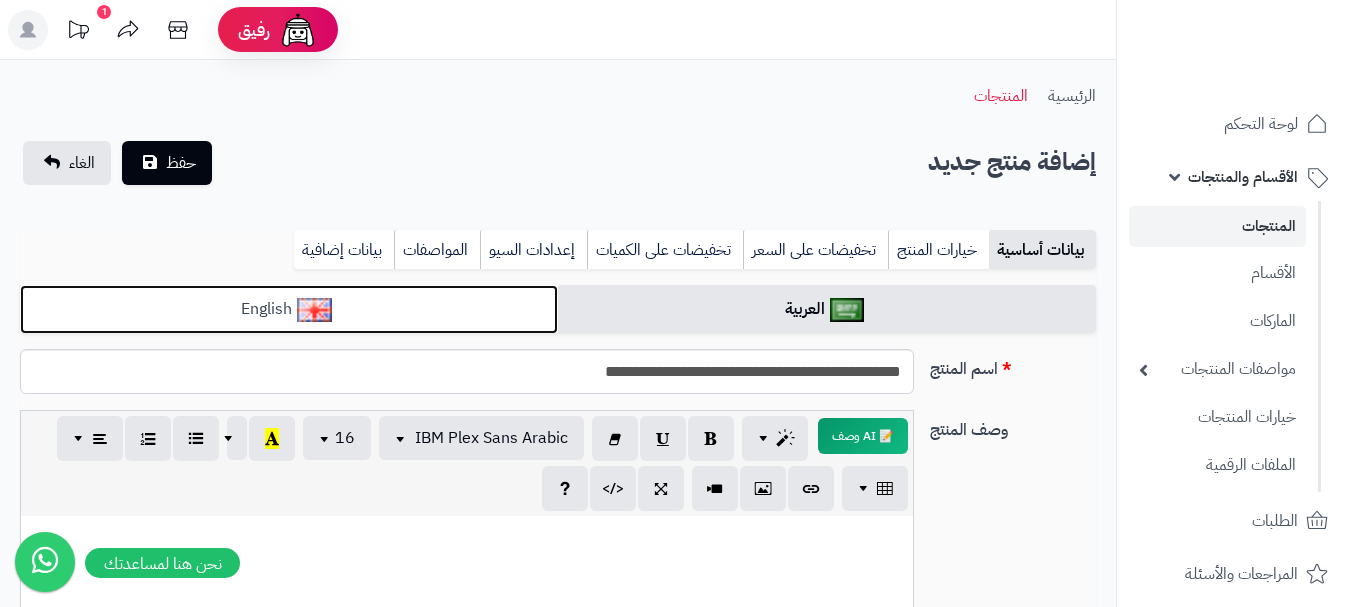 click on "English" at bounding box center [289, 309] 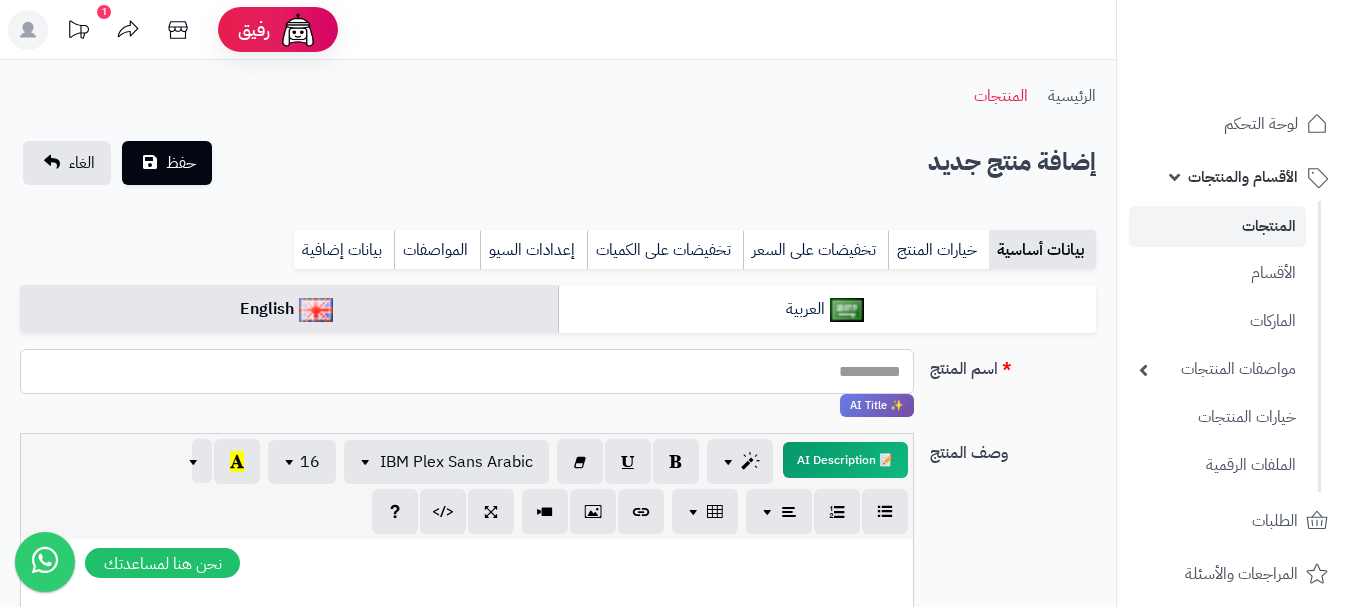 paste on "**********" 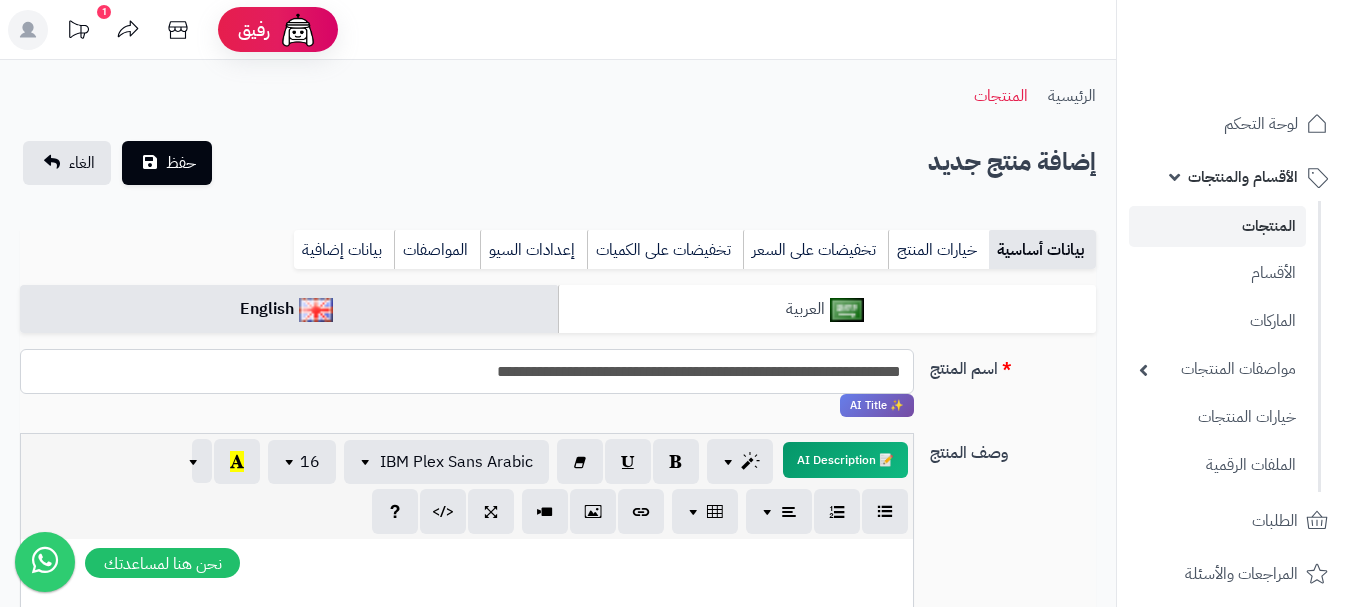 type on "**********" 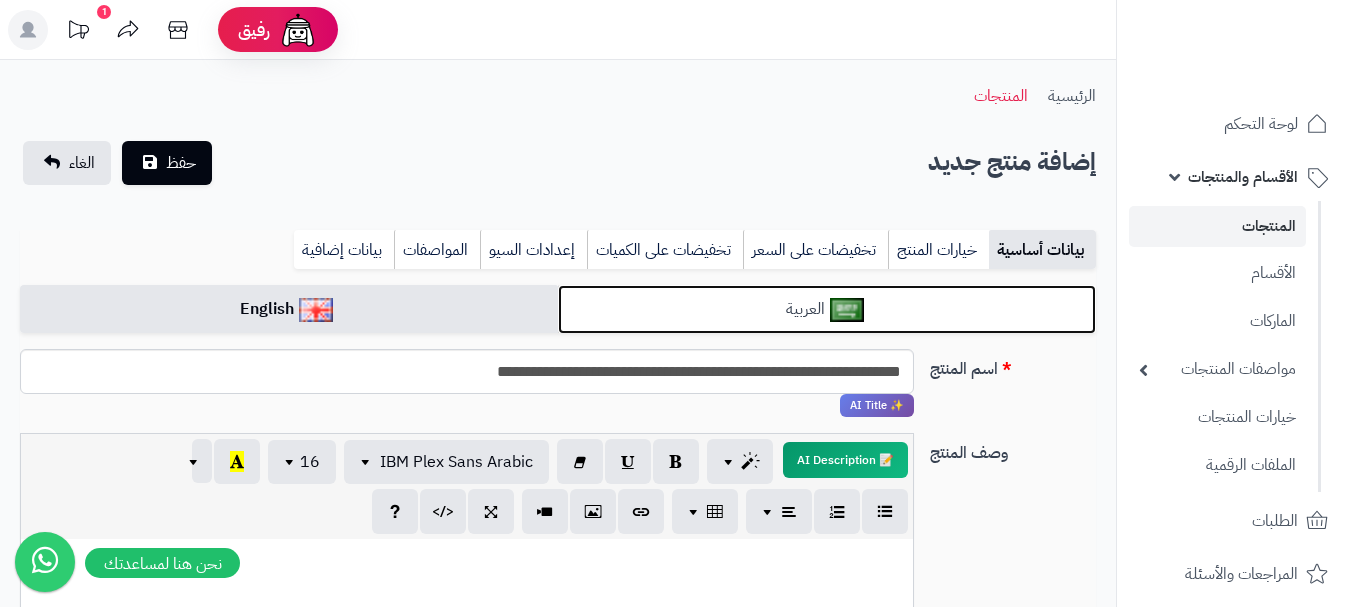 click on "العربية" at bounding box center (827, 309) 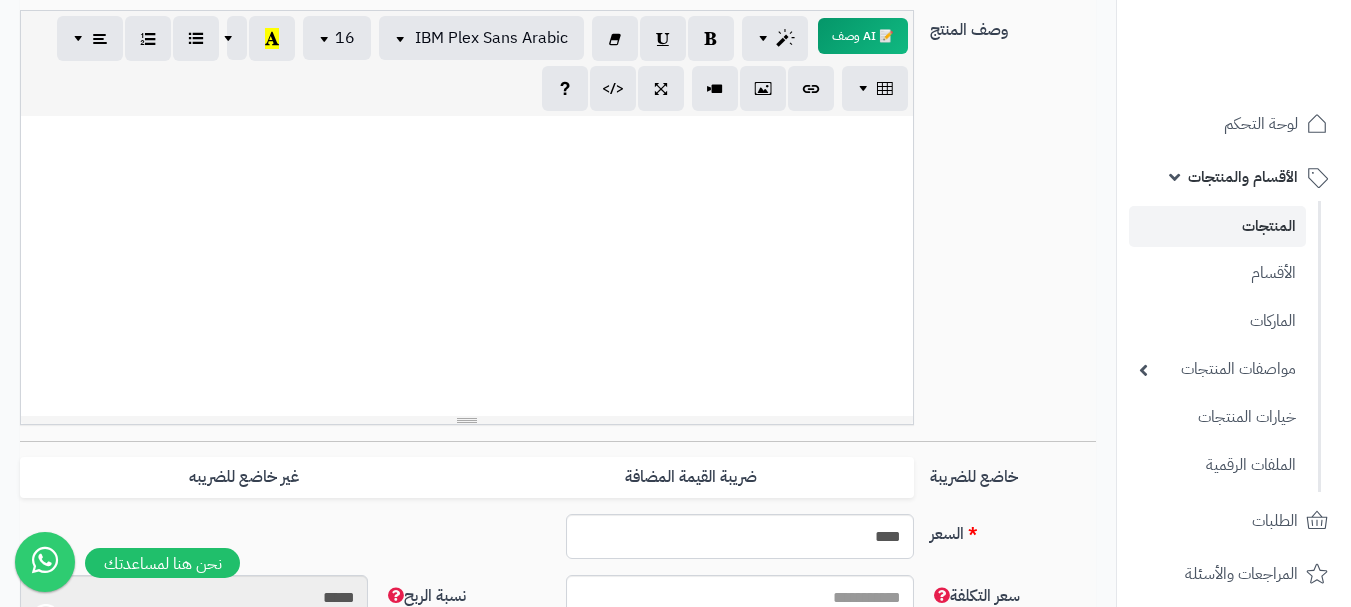 scroll, scrollTop: 700, scrollLeft: 0, axis: vertical 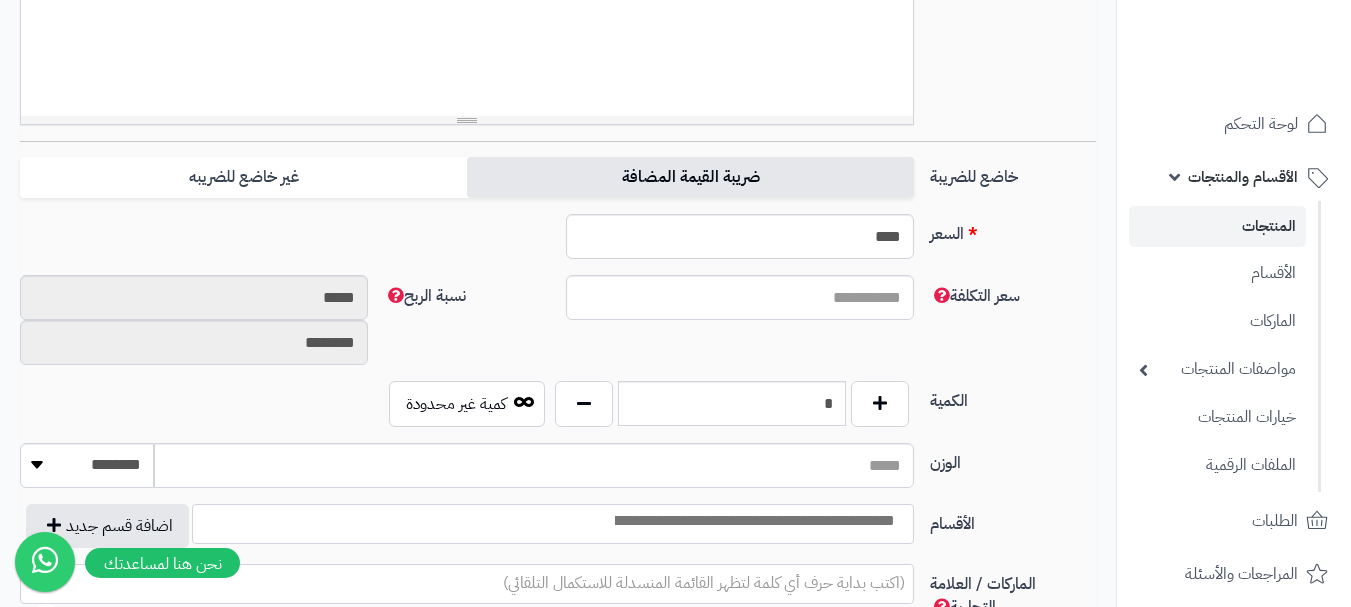 drag, startPoint x: 860, startPoint y: 176, endPoint x: 849, endPoint y: 178, distance: 11.18034 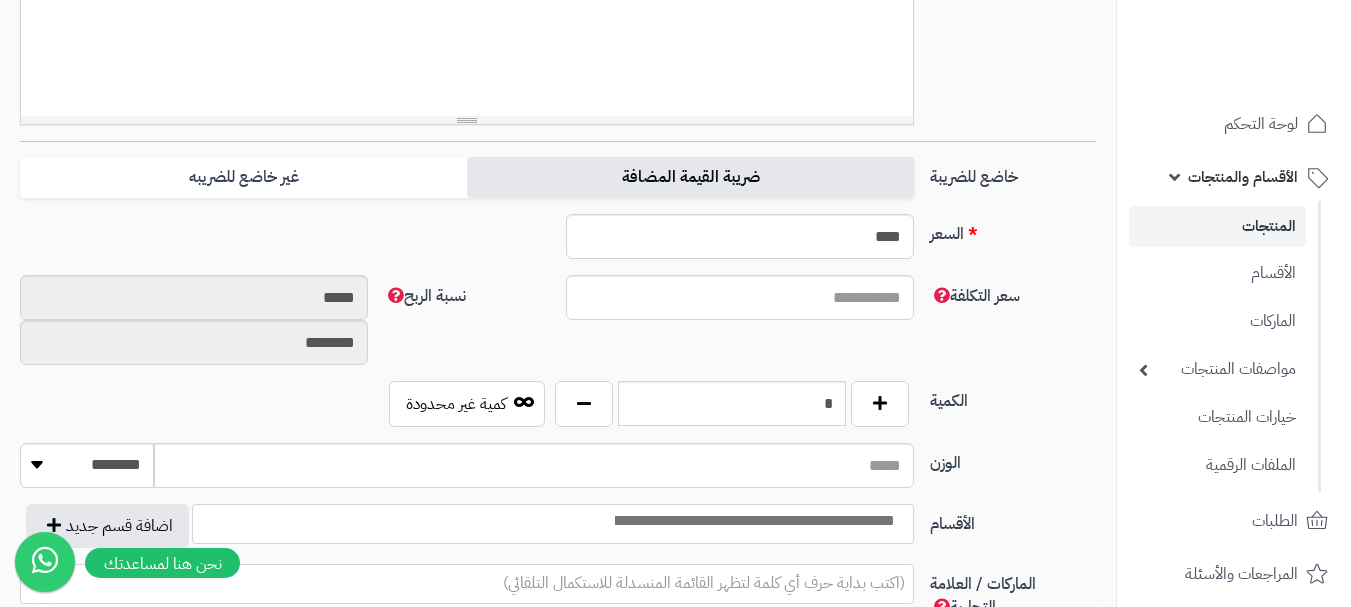 click on "ضريبة القيمة المضافة" at bounding box center [690, 177] 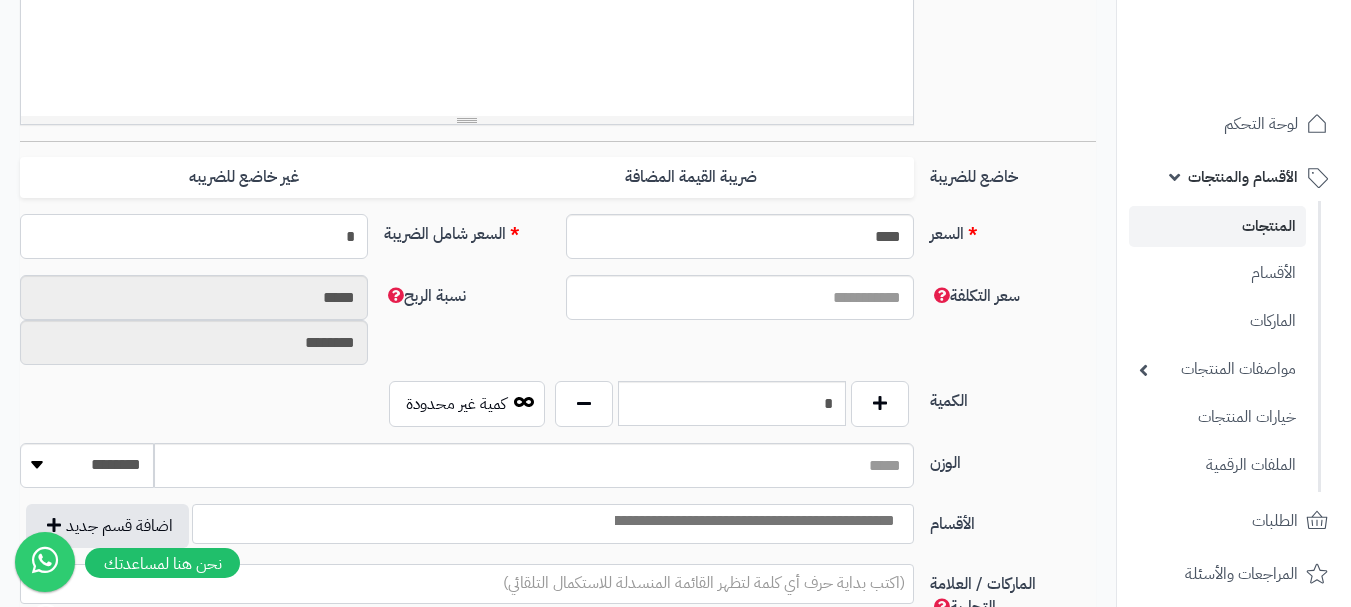 click on "*" at bounding box center (194, 236) 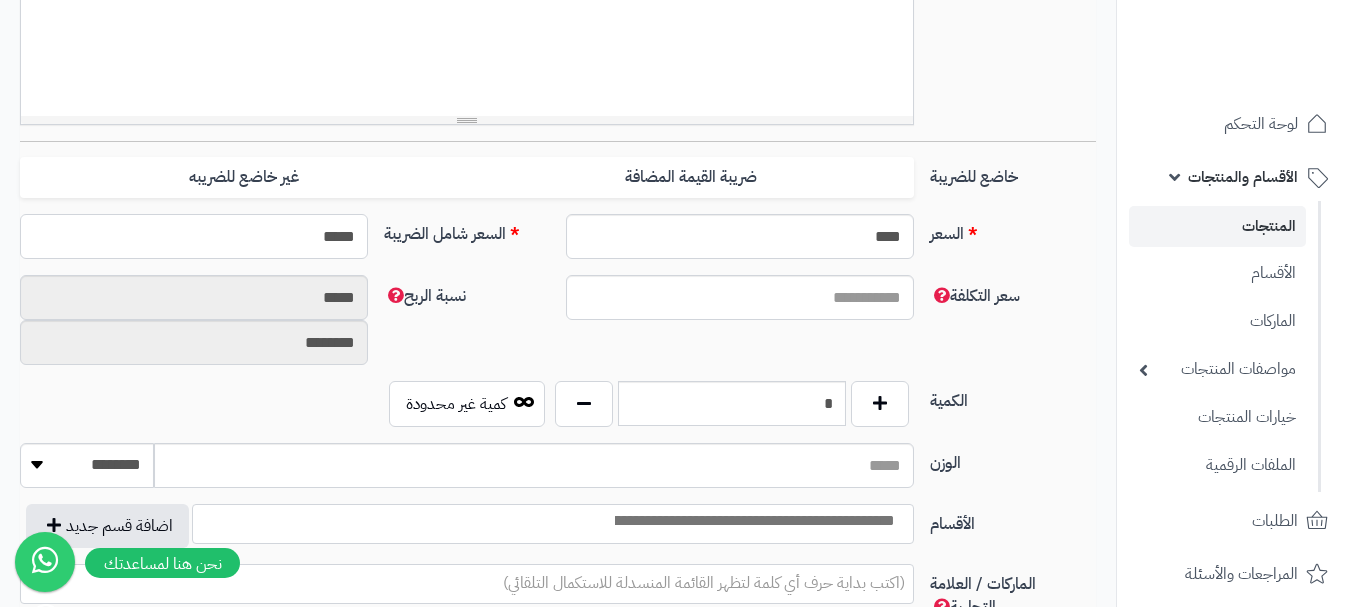 type on "******" 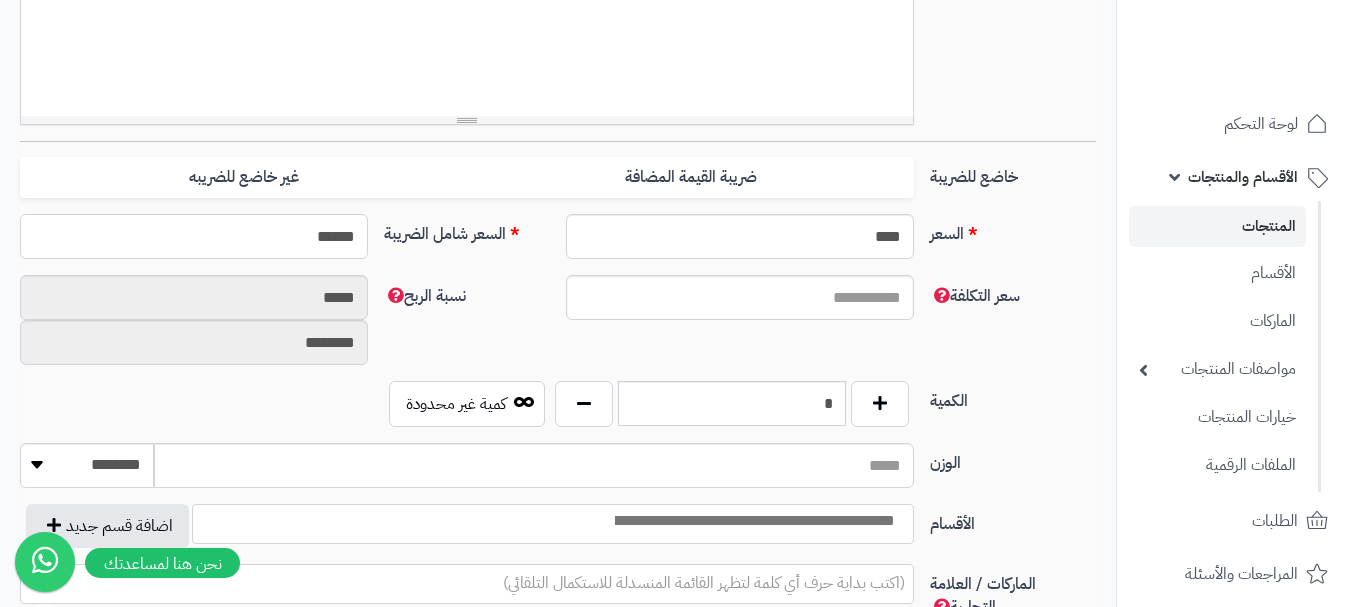 type on "**********" 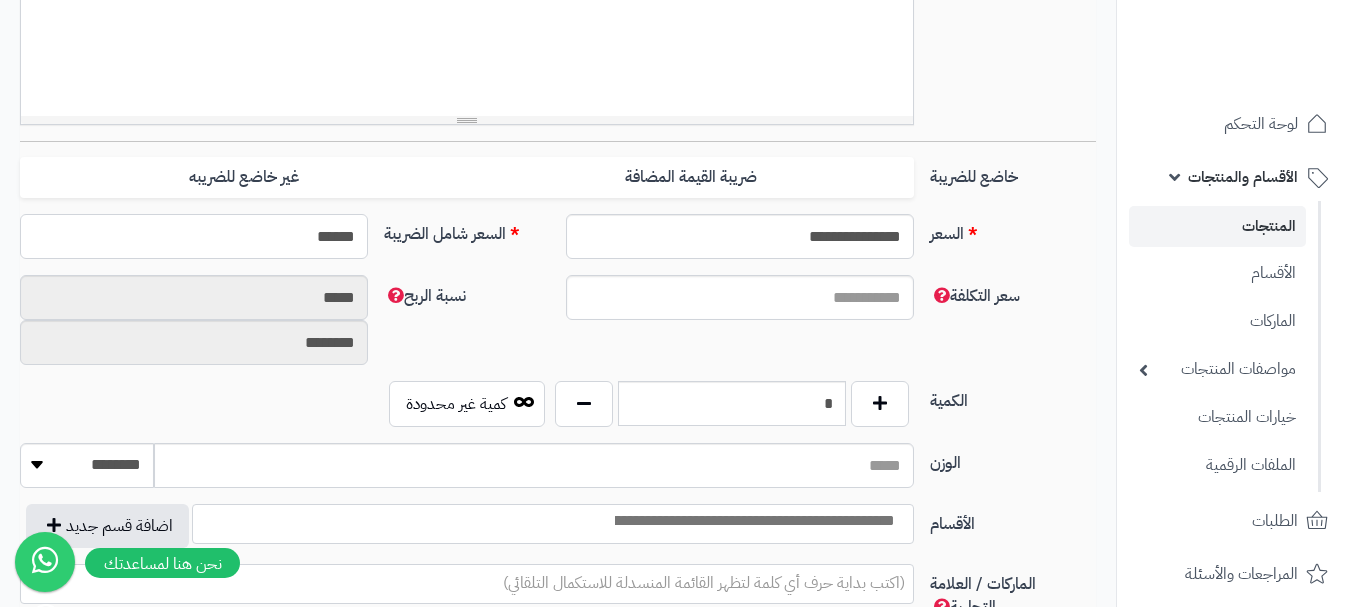 type on "******" 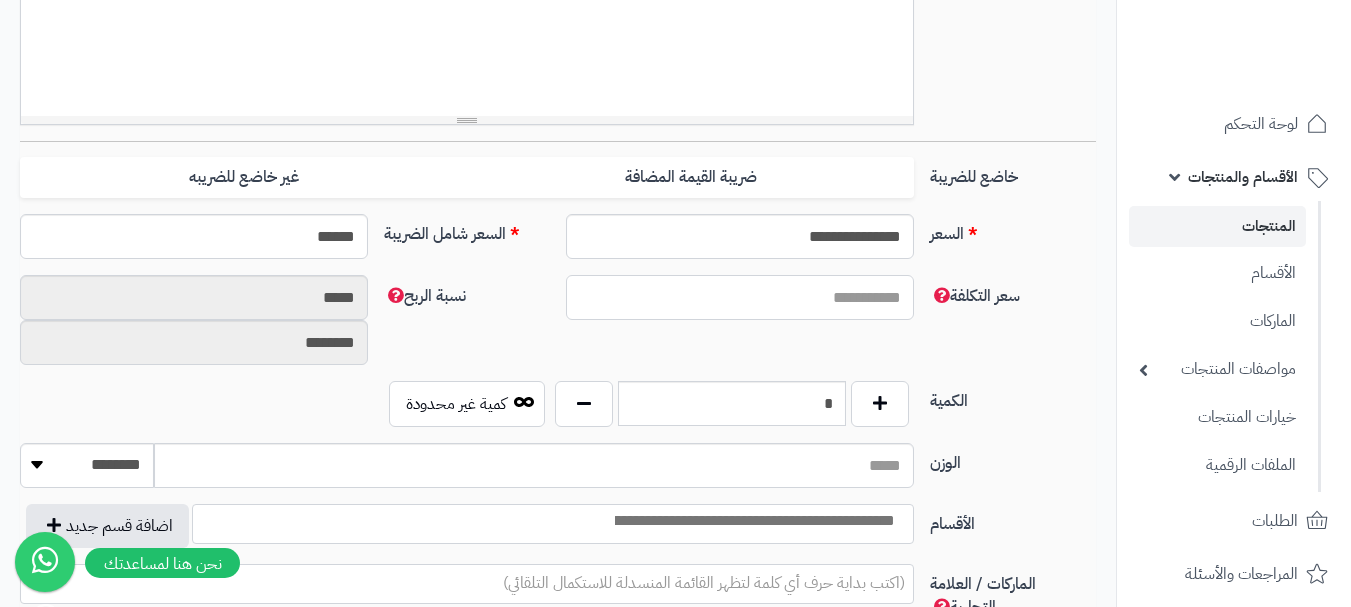 click on "سعر التكلفة" at bounding box center (740, 297) 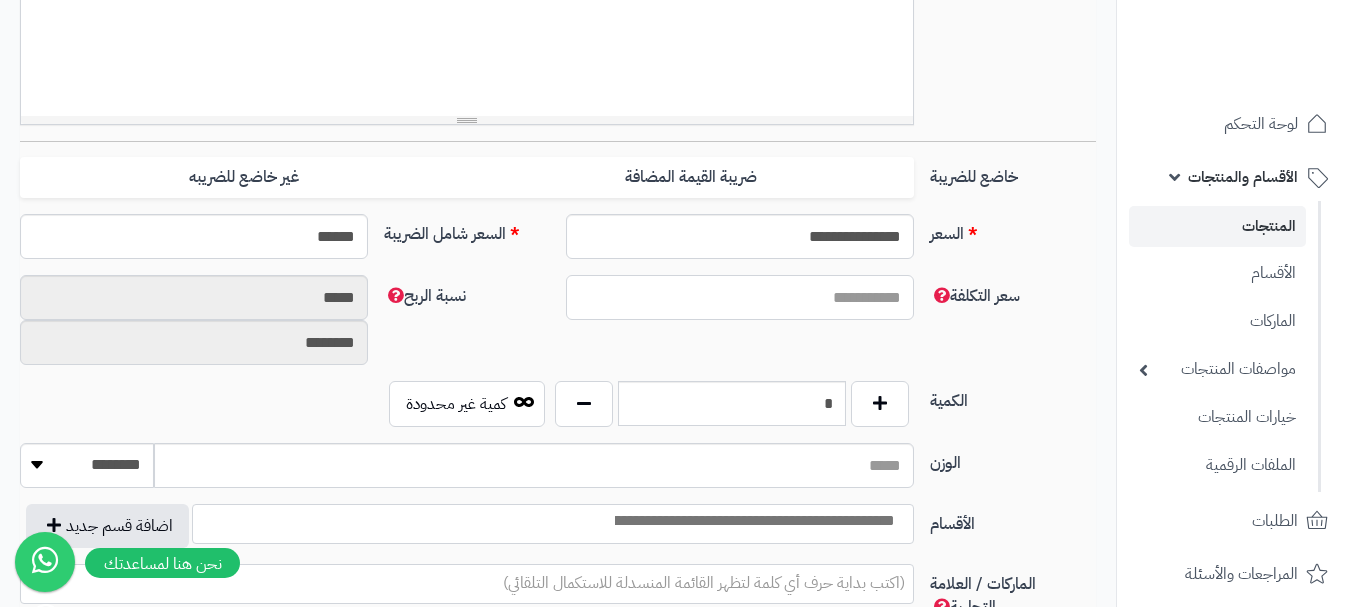 type on "*" 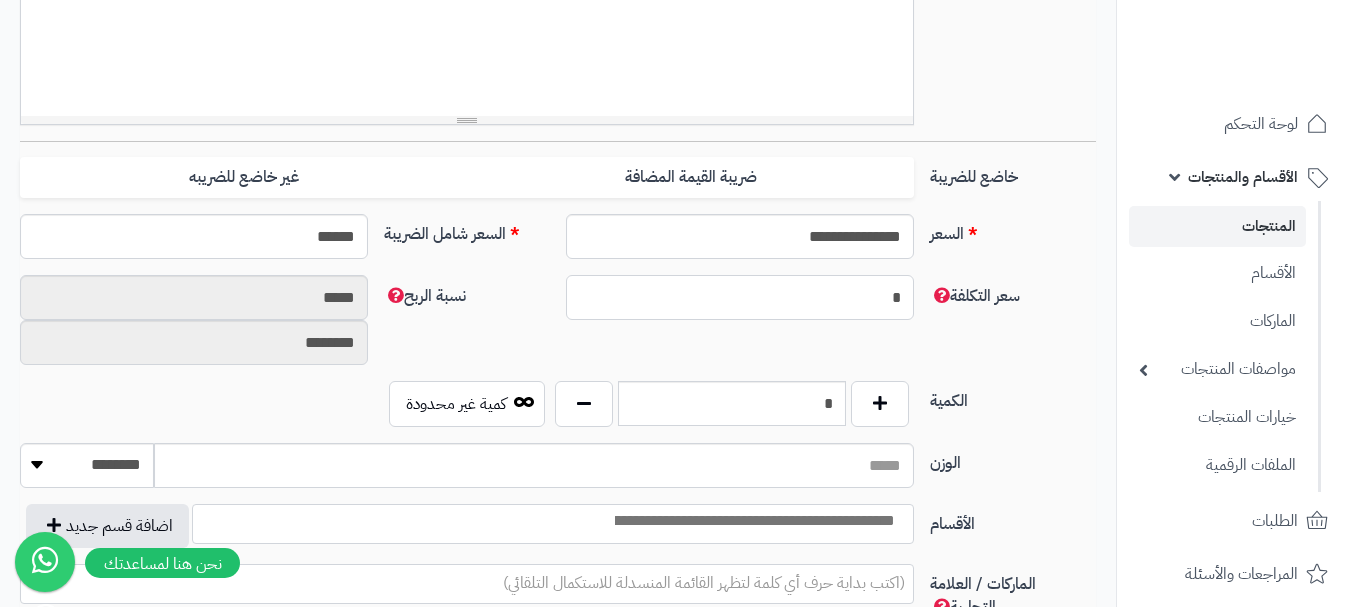 type on "*******" 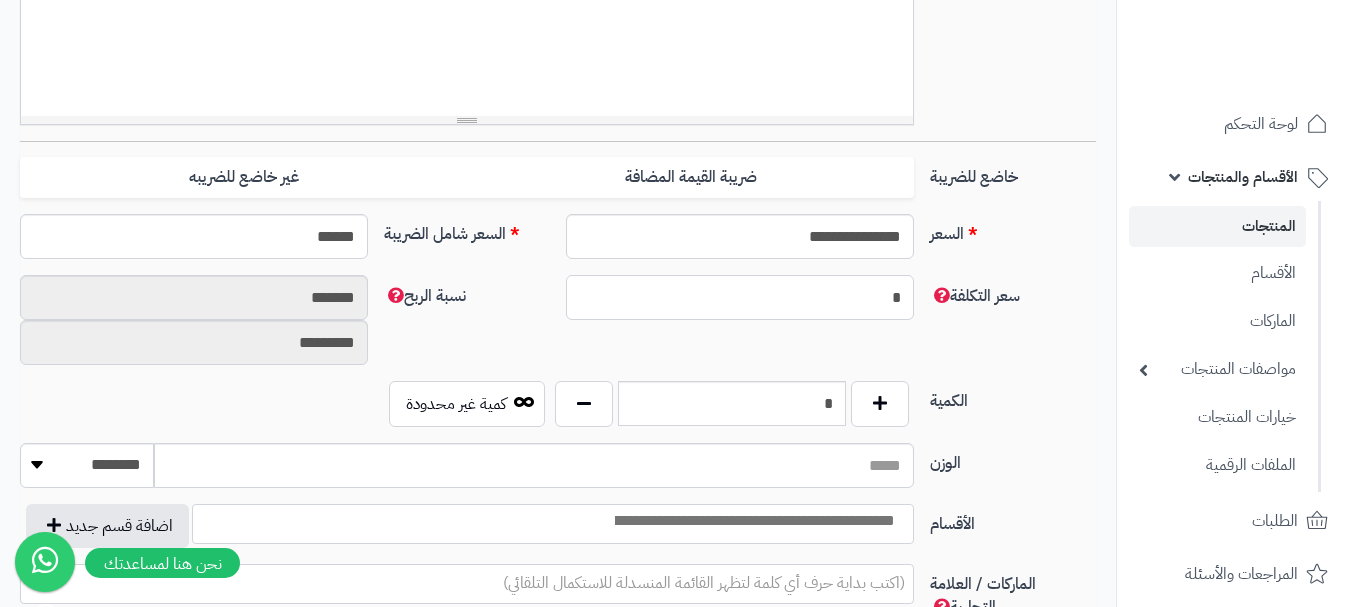 type on "**" 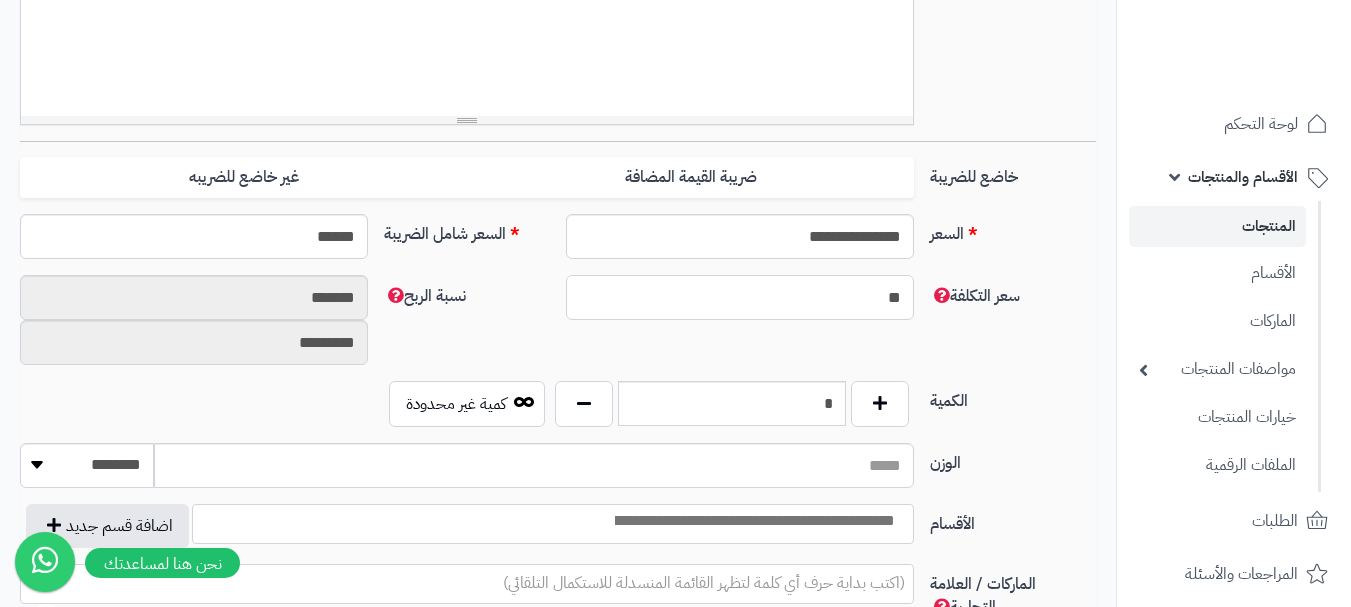 type on "*******" 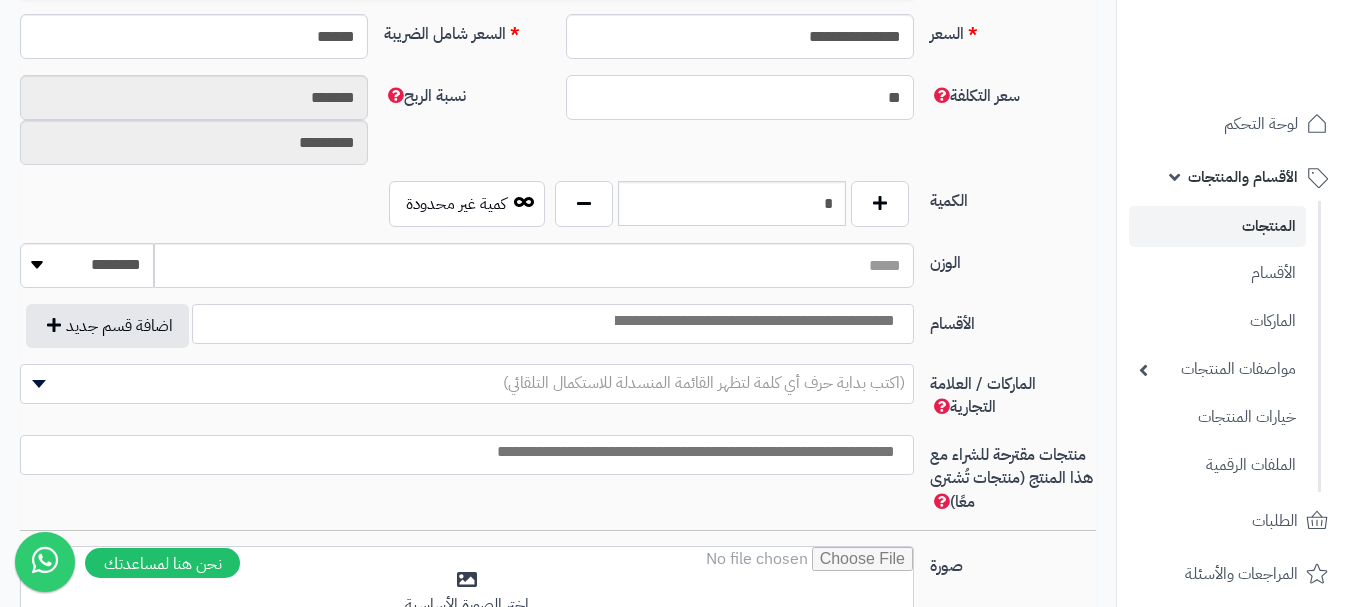 type on "**" 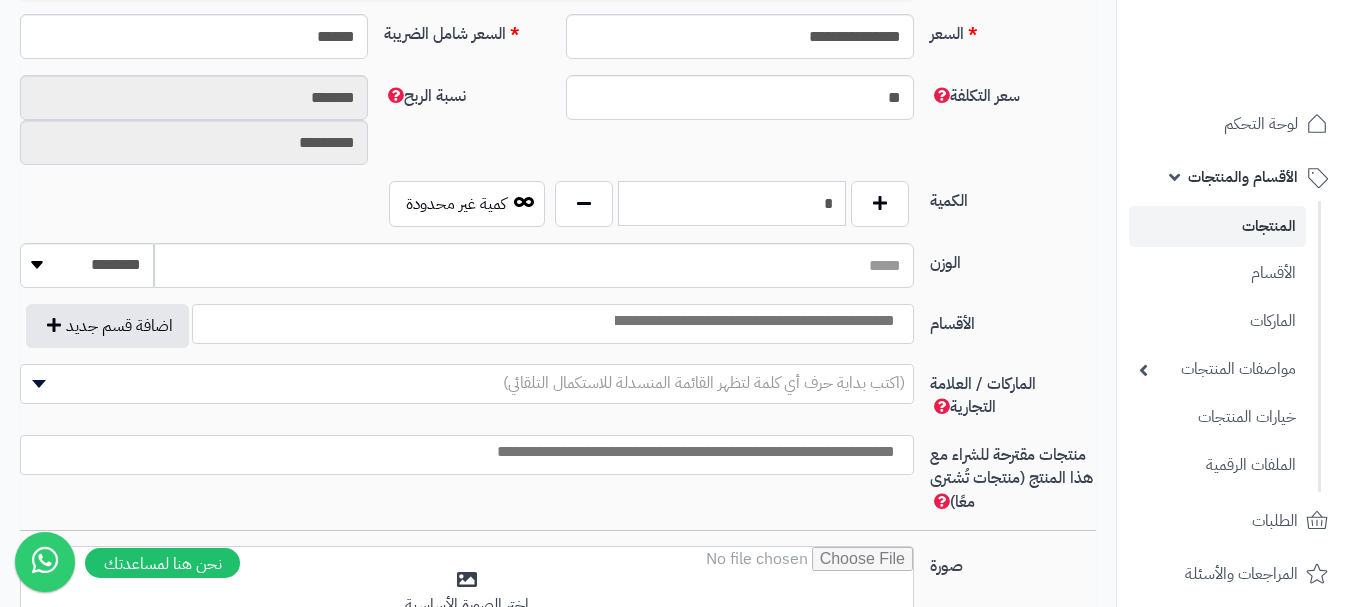 click on "*" at bounding box center (732, 203) 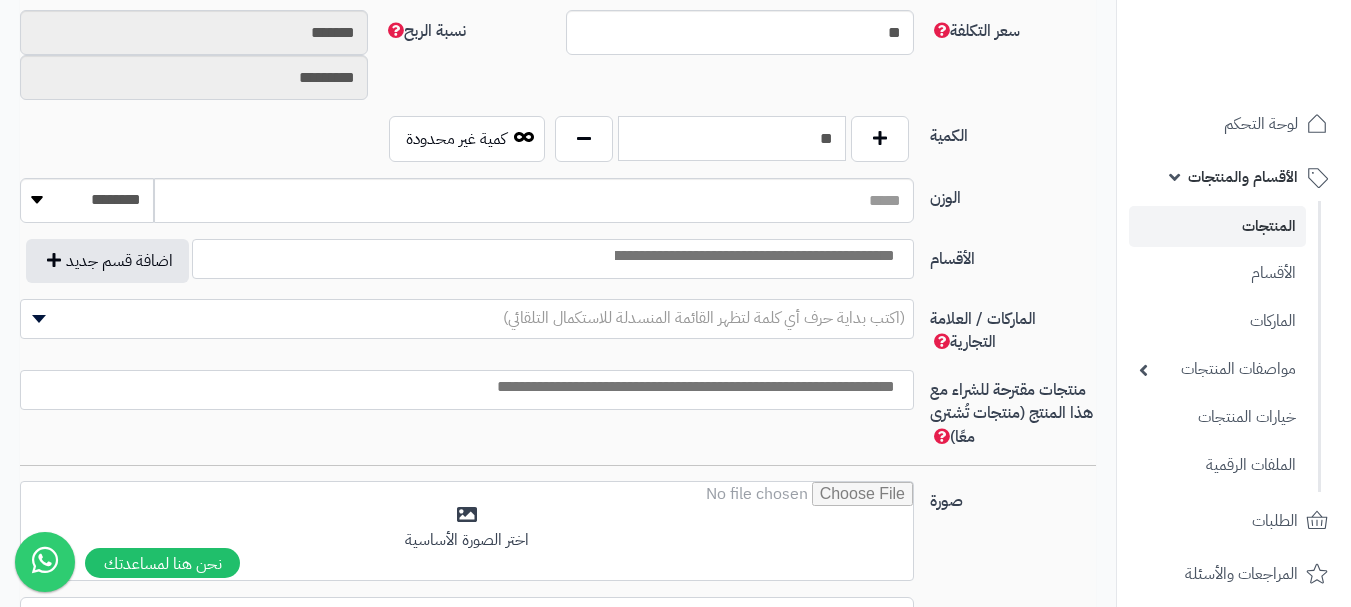 scroll, scrollTop: 1000, scrollLeft: 0, axis: vertical 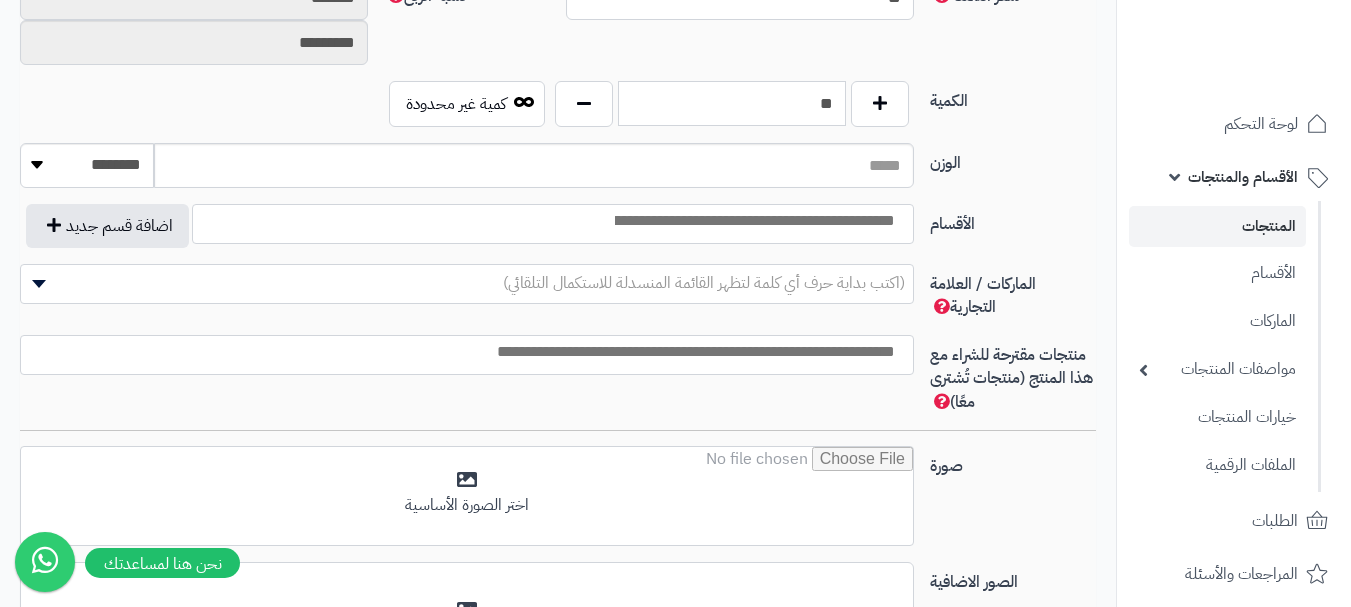type on "**" 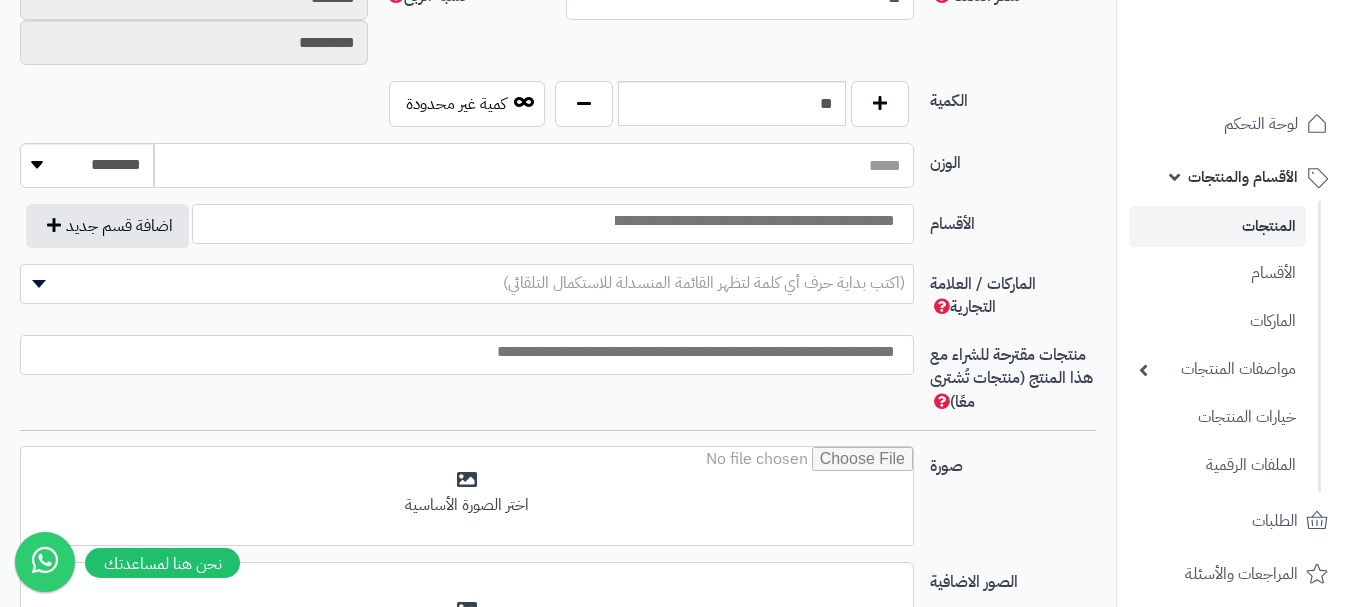 click on "الوزن" at bounding box center (534, 165) 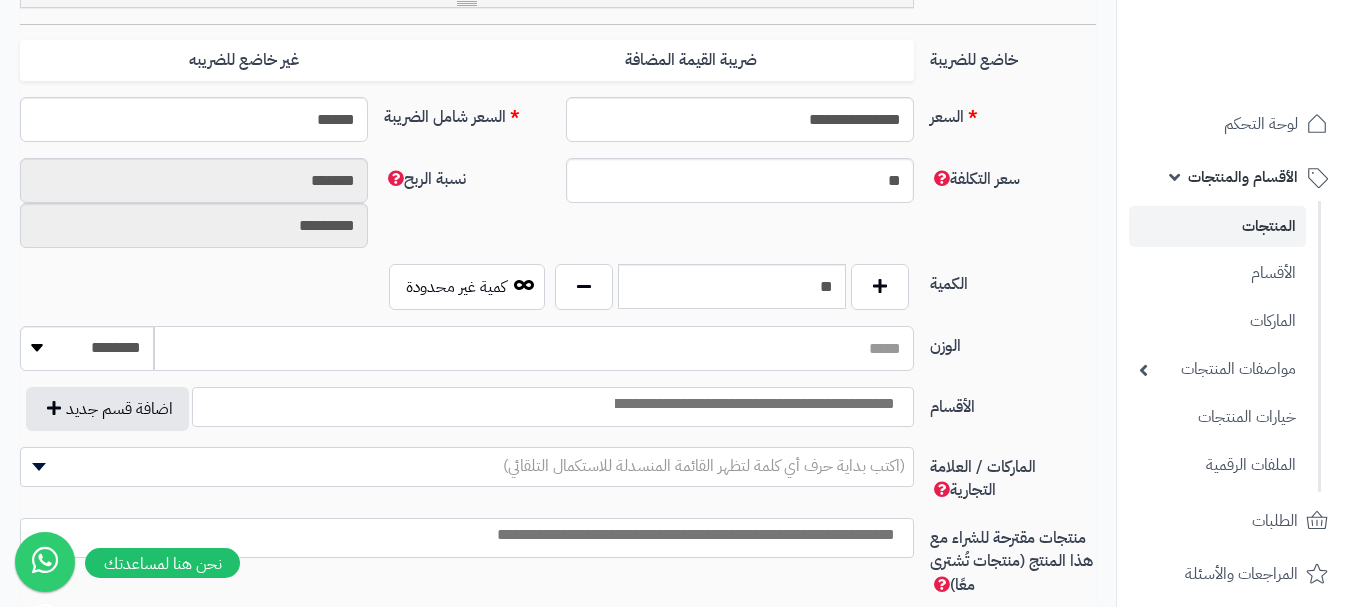 scroll, scrollTop: 800, scrollLeft: 0, axis: vertical 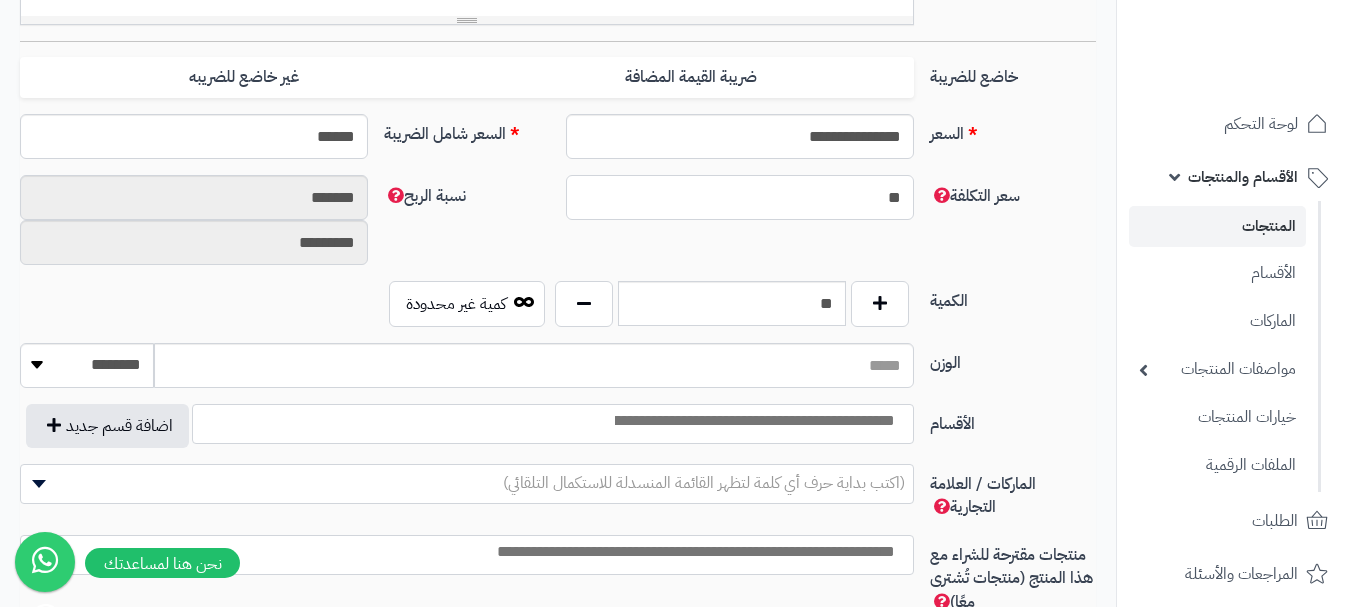 click on "**" at bounding box center [740, 197] 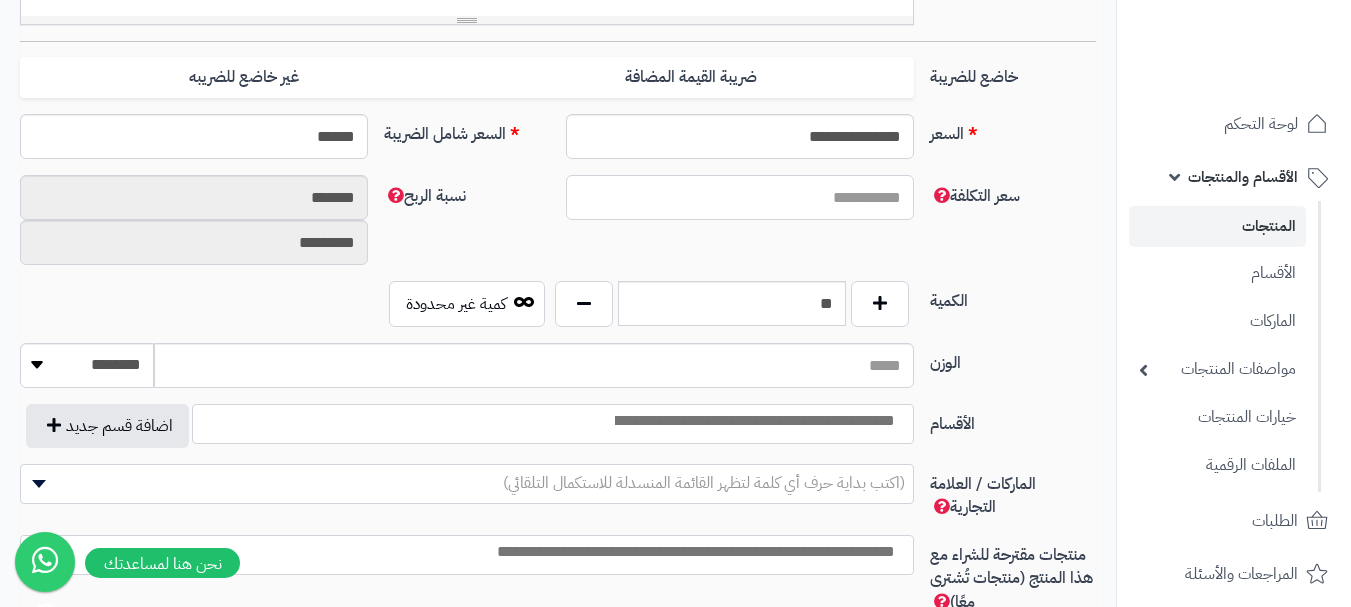 type on "*****" 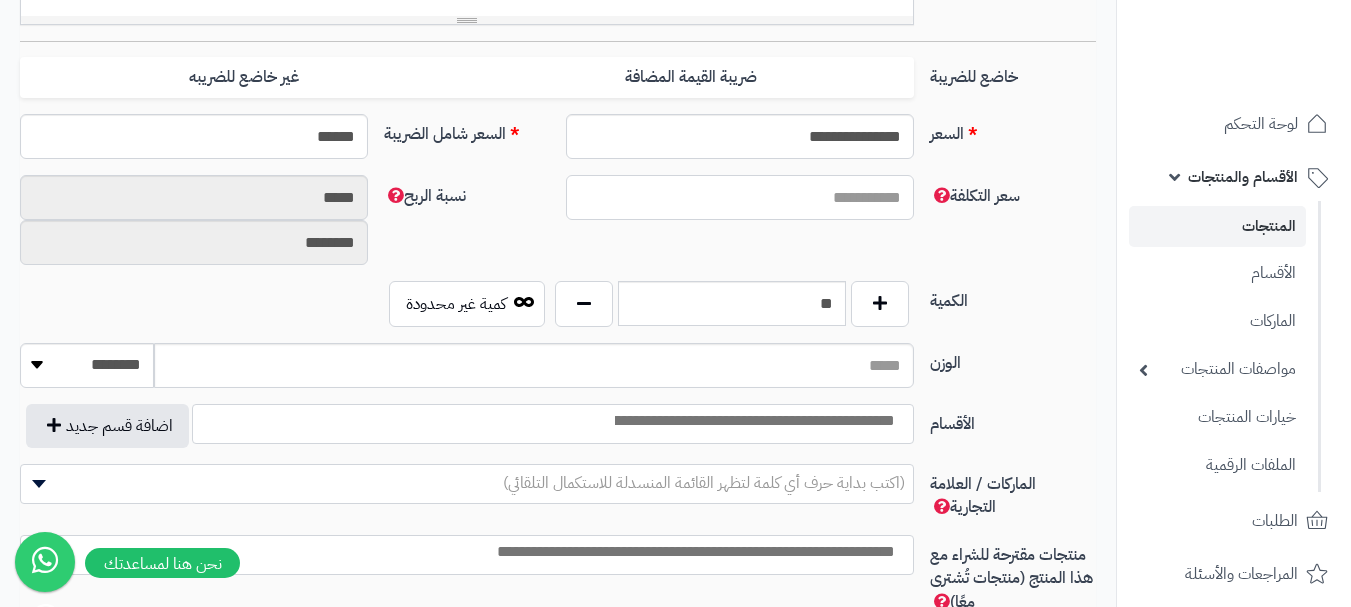 type 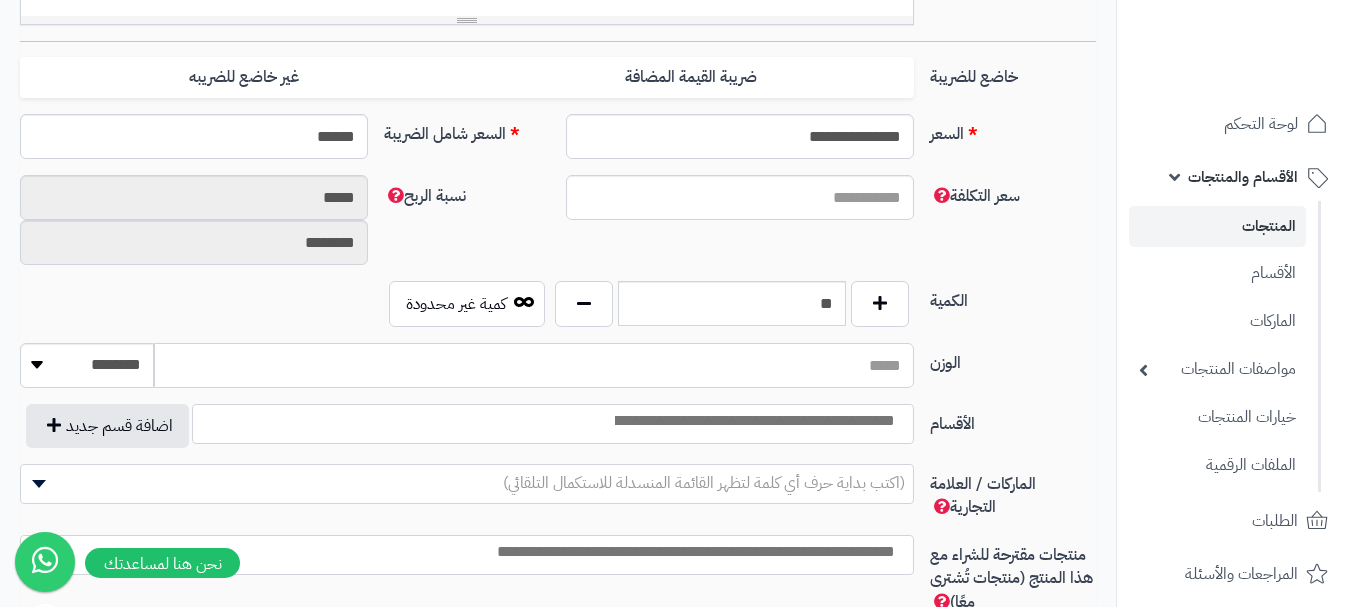 click on "الوزن" at bounding box center [534, 365] 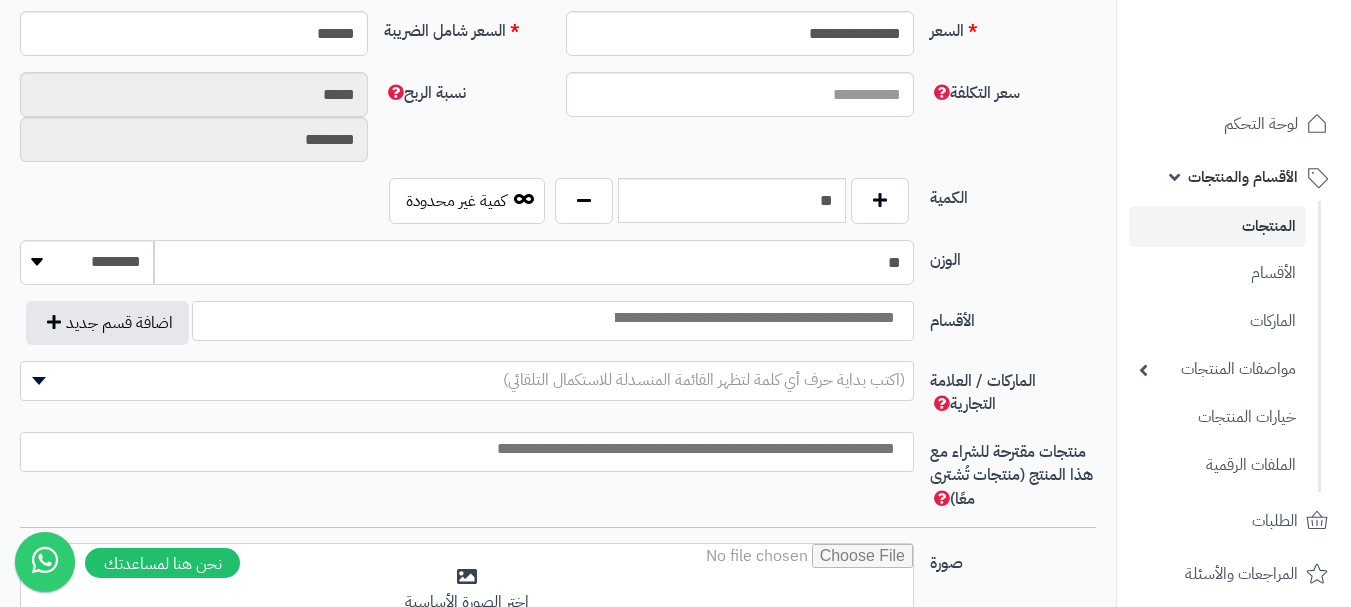 scroll, scrollTop: 1000, scrollLeft: 0, axis: vertical 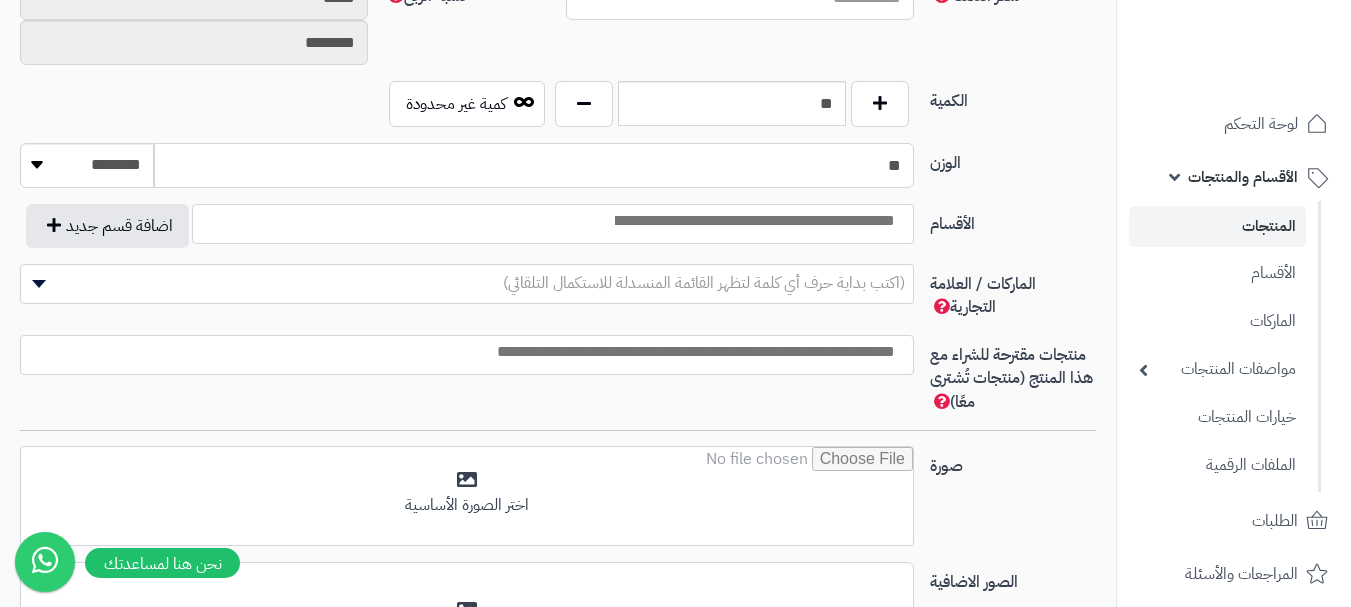type on "**" 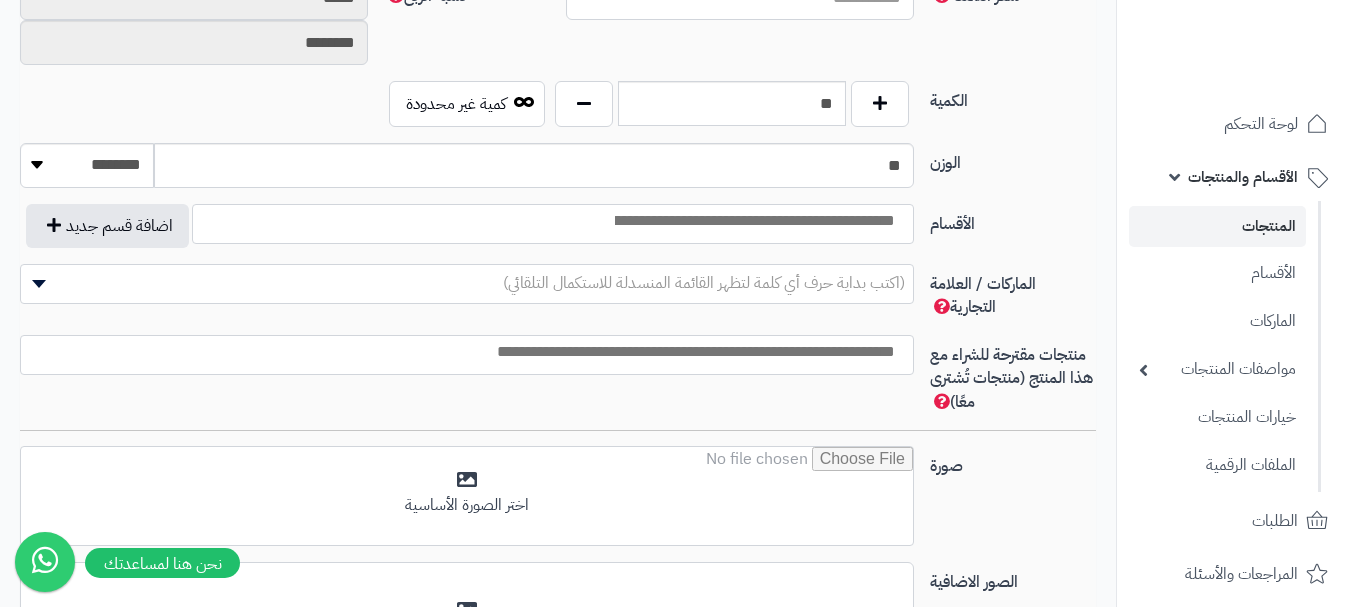 click on "**********" at bounding box center [558, 59] 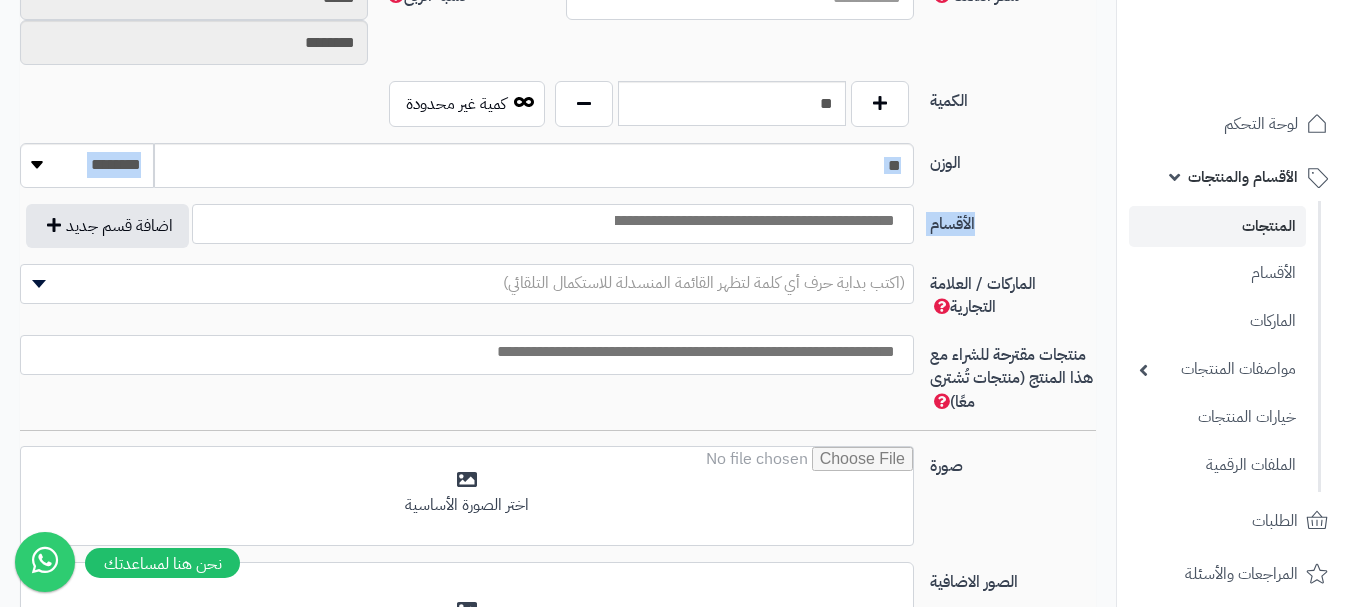 click at bounding box center (753, 221) 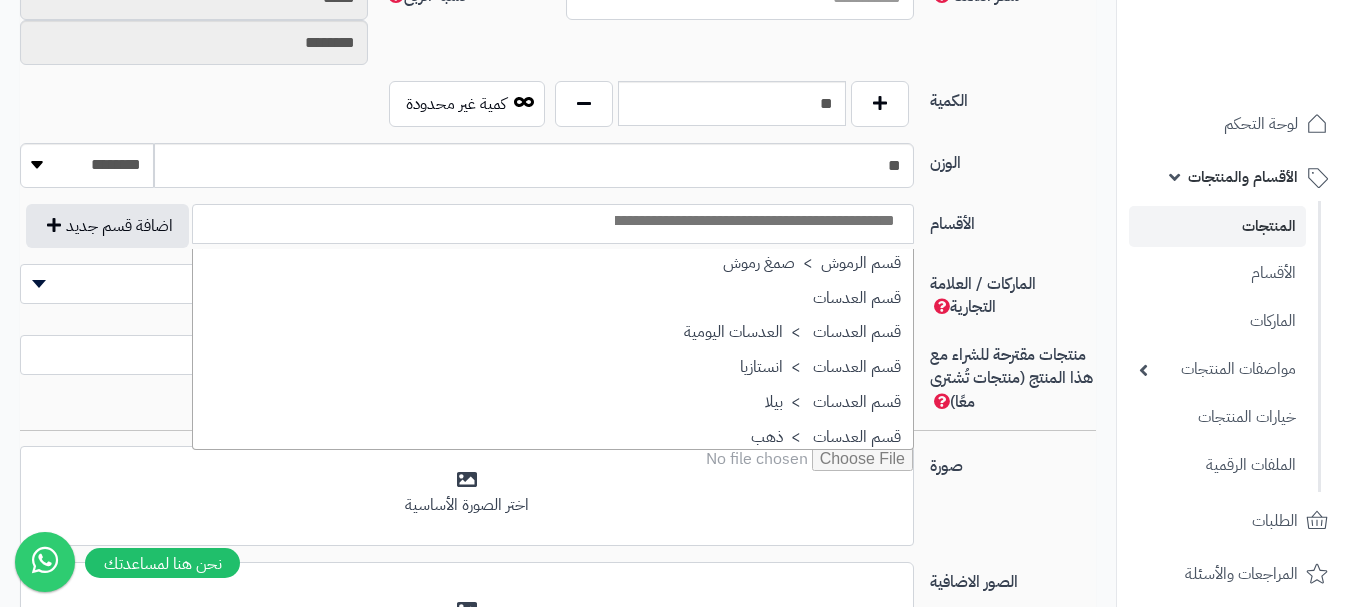 scroll, scrollTop: 1600, scrollLeft: 0, axis: vertical 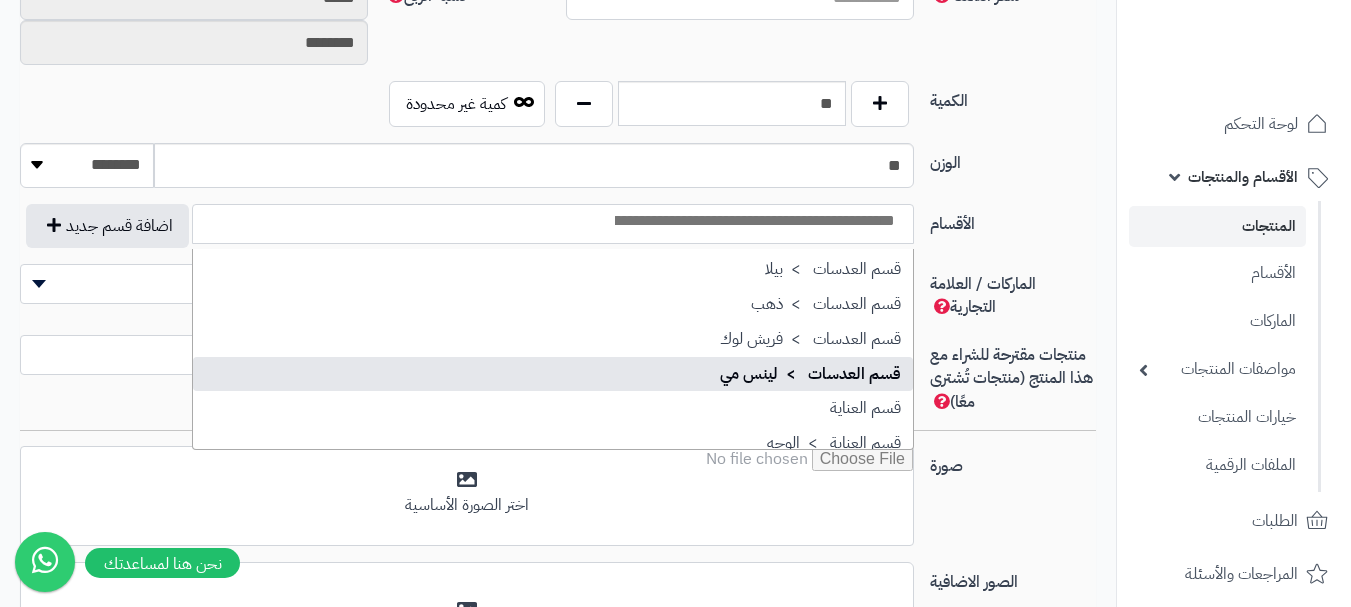 select on "**" 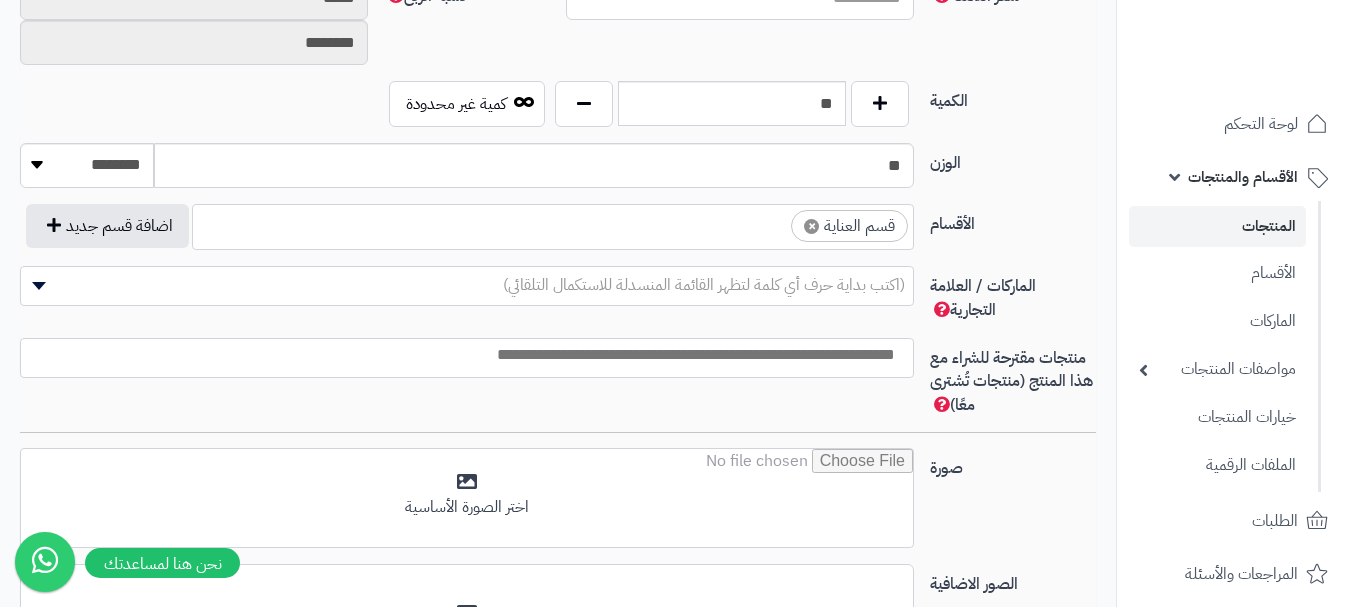 click on "× قسم العناية" at bounding box center [553, 224] 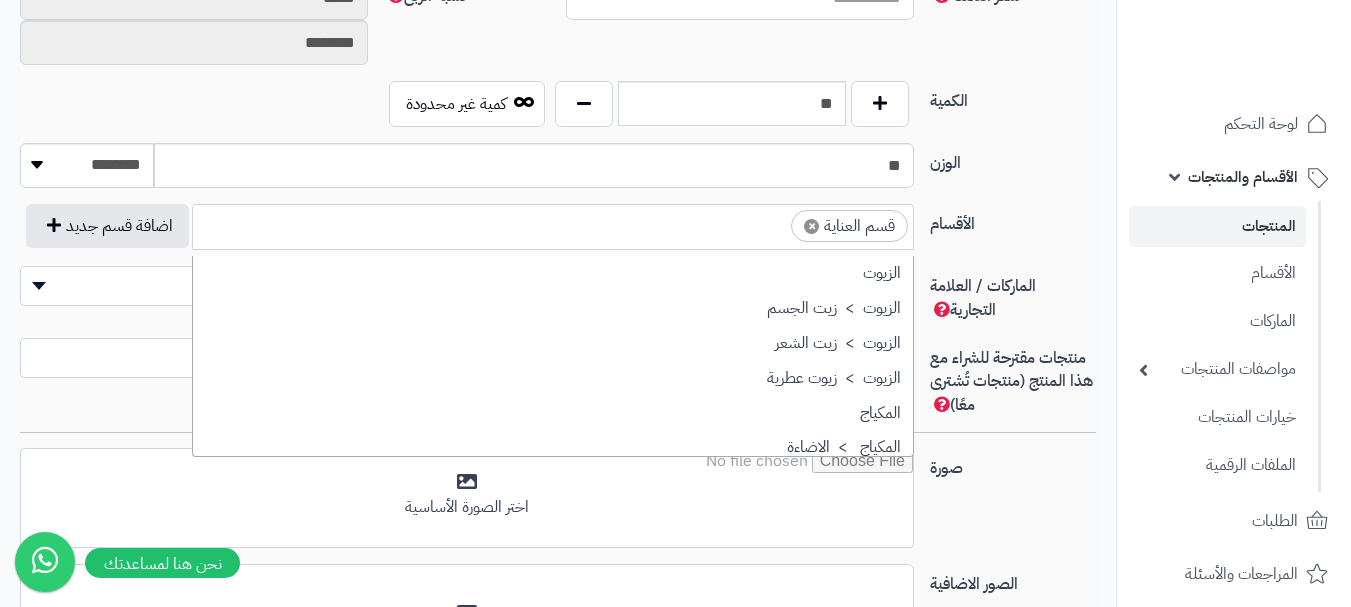 scroll, scrollTop: 1707, scrollLeft: 0, axis: vertical 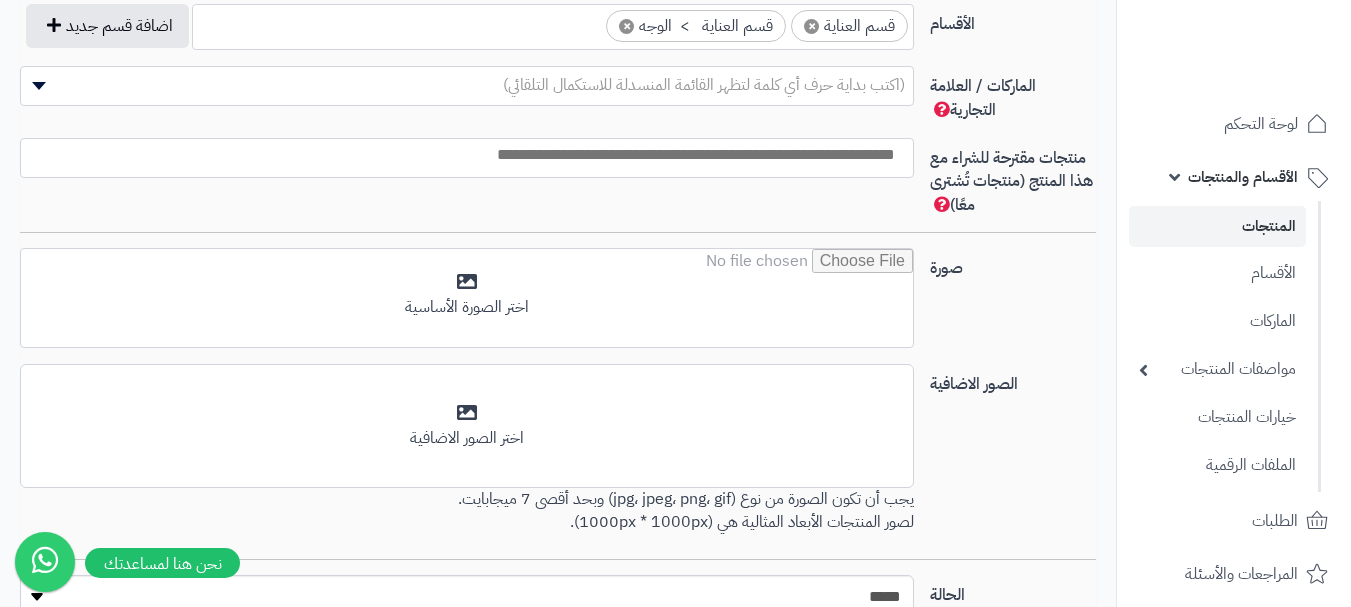 click at bounding box center (462, 155) 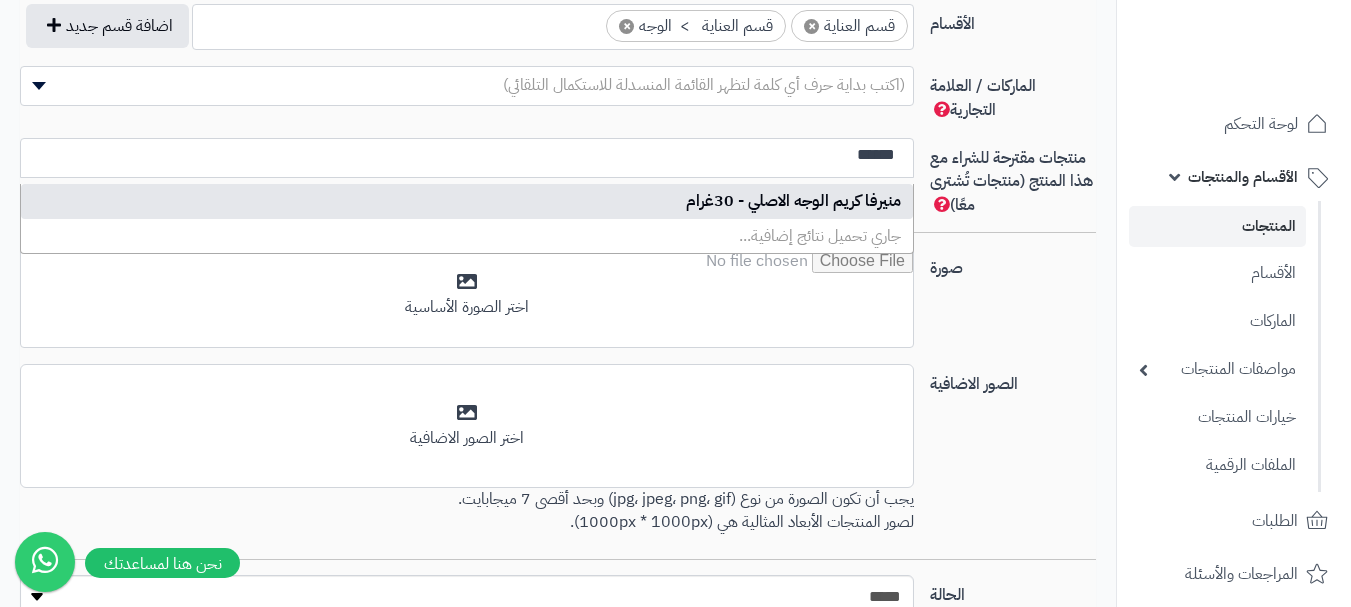 type on "******" 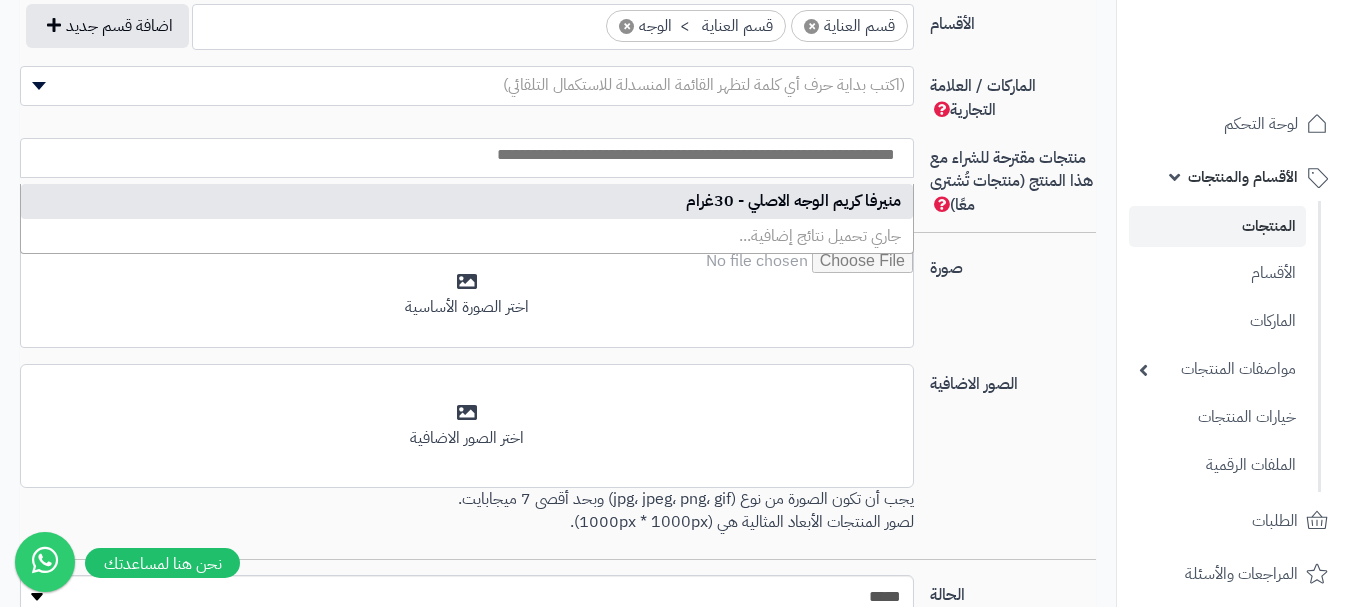 select on "***" 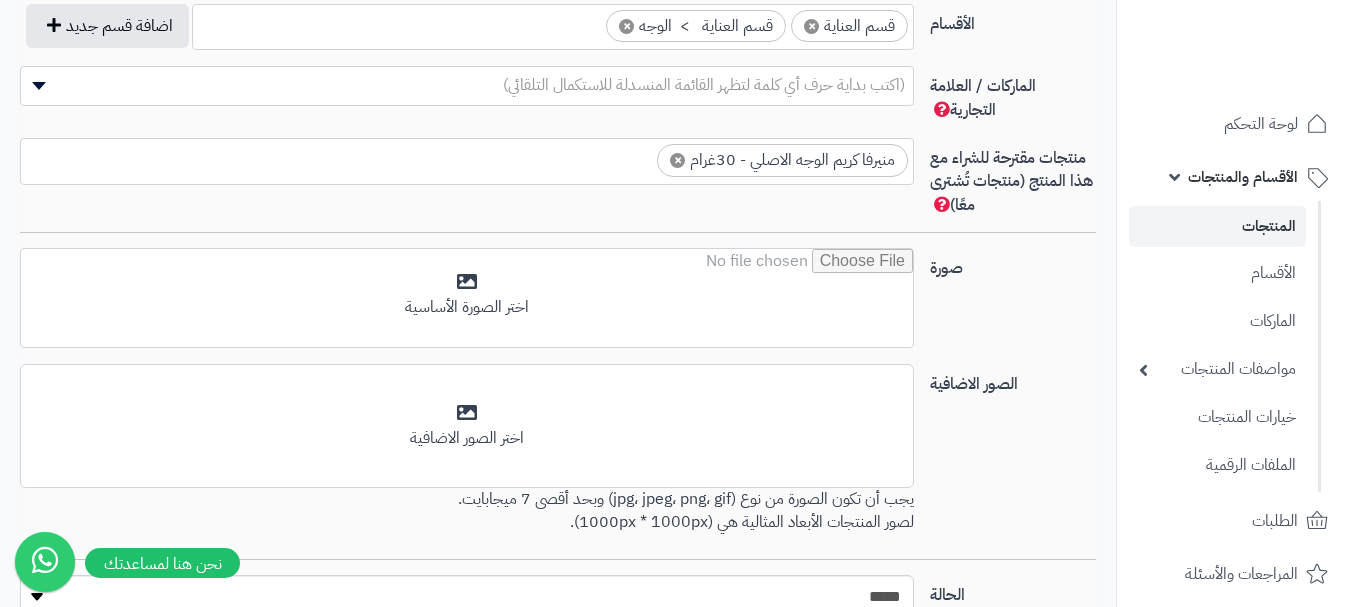 scroll, scrollTop: 0, scrollLeft: 0, axis: both 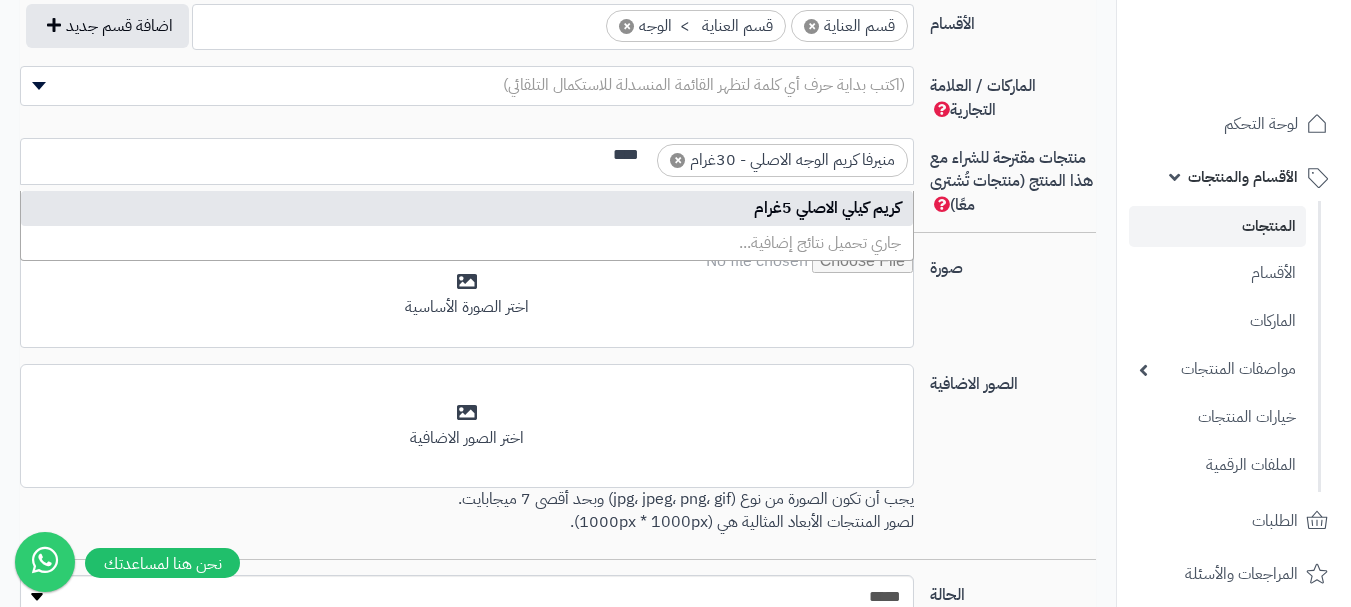 type on "****" 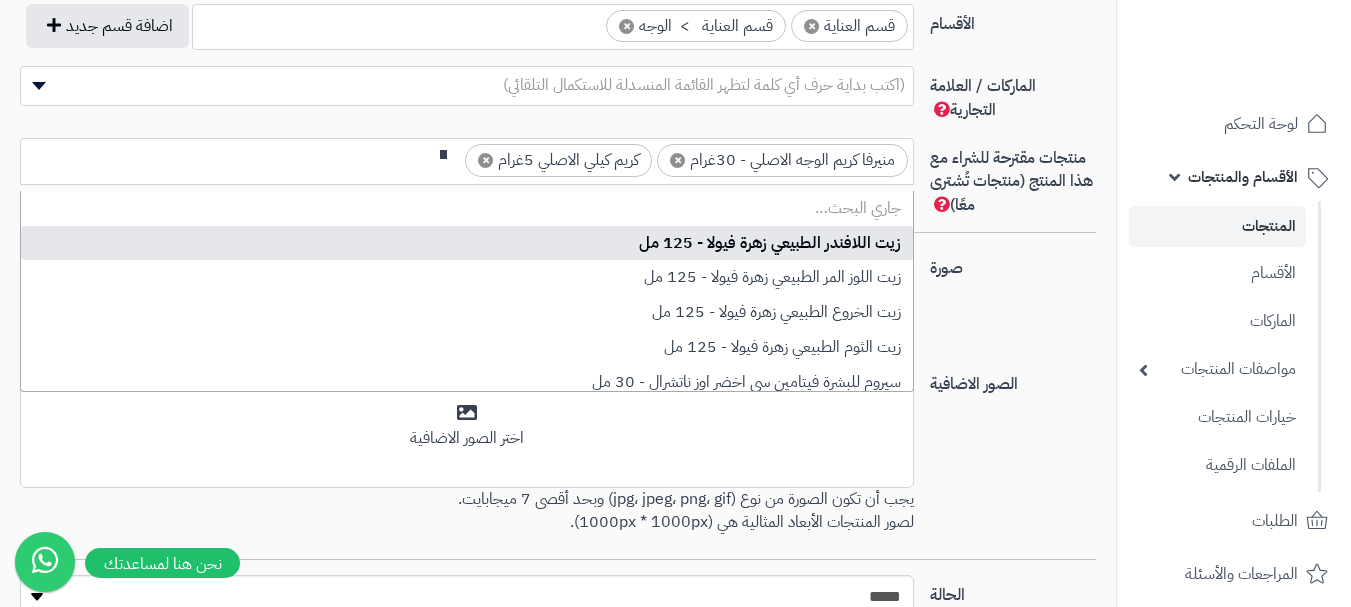scroll, scrollTop: 0, scrollLeft: 0, axis: both 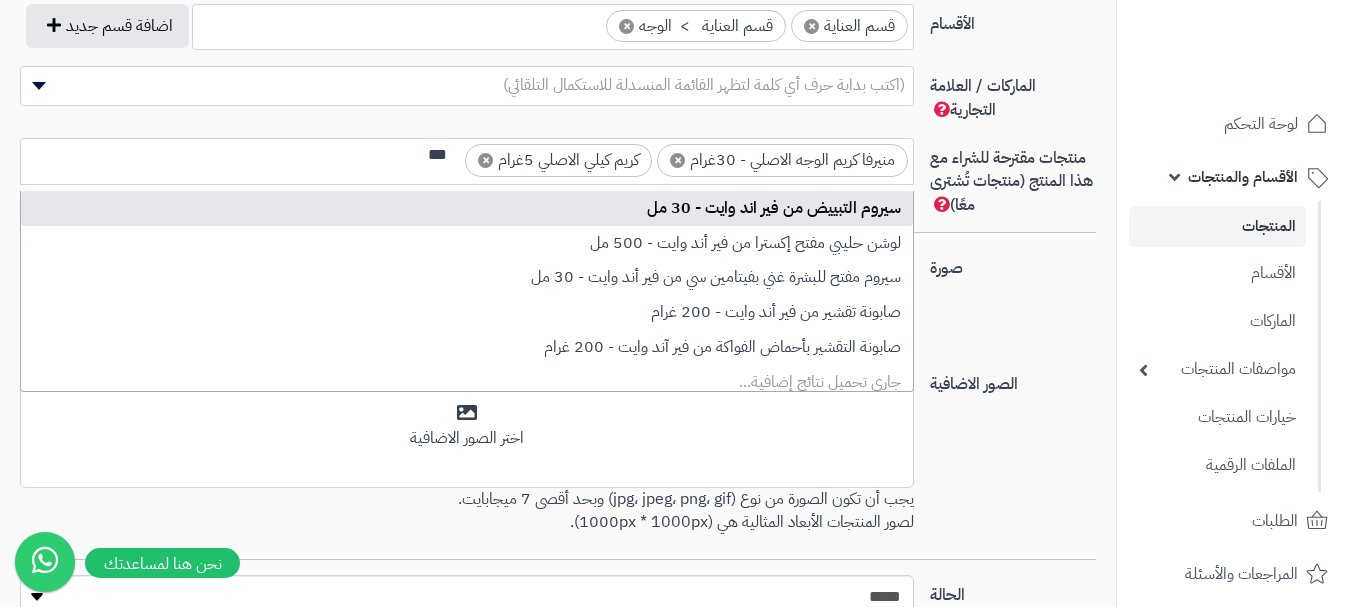 type on "***" 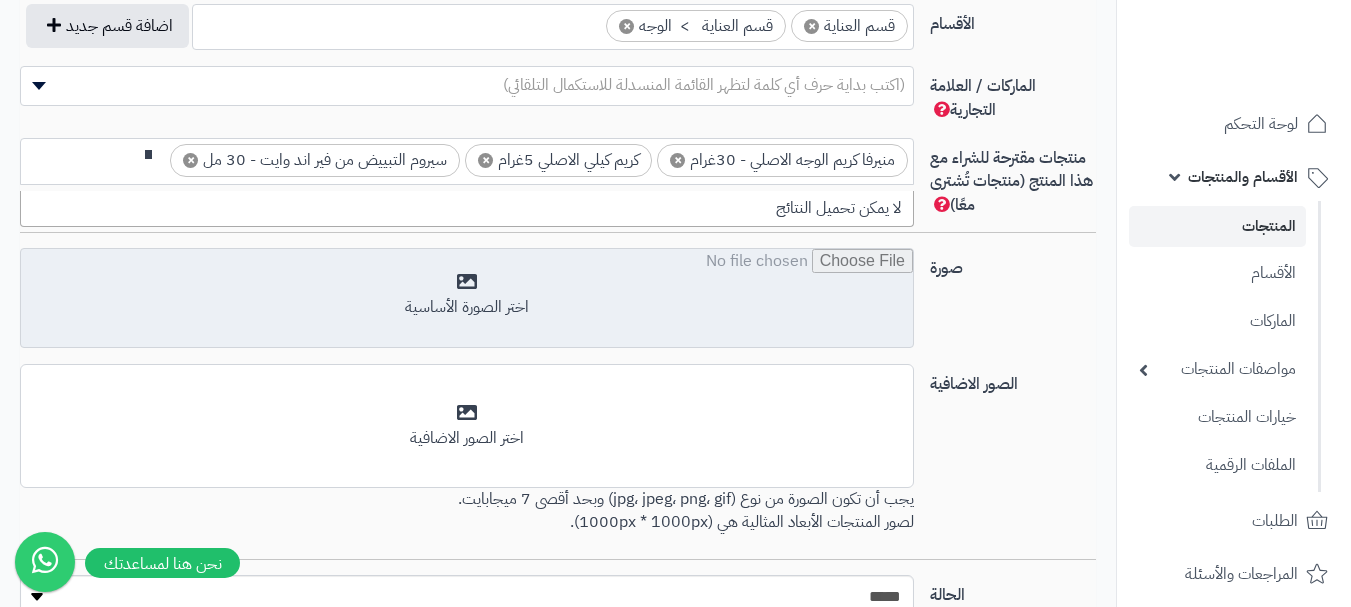 scroll, scrollTop: 0, scrollLeft: 0, axis: both 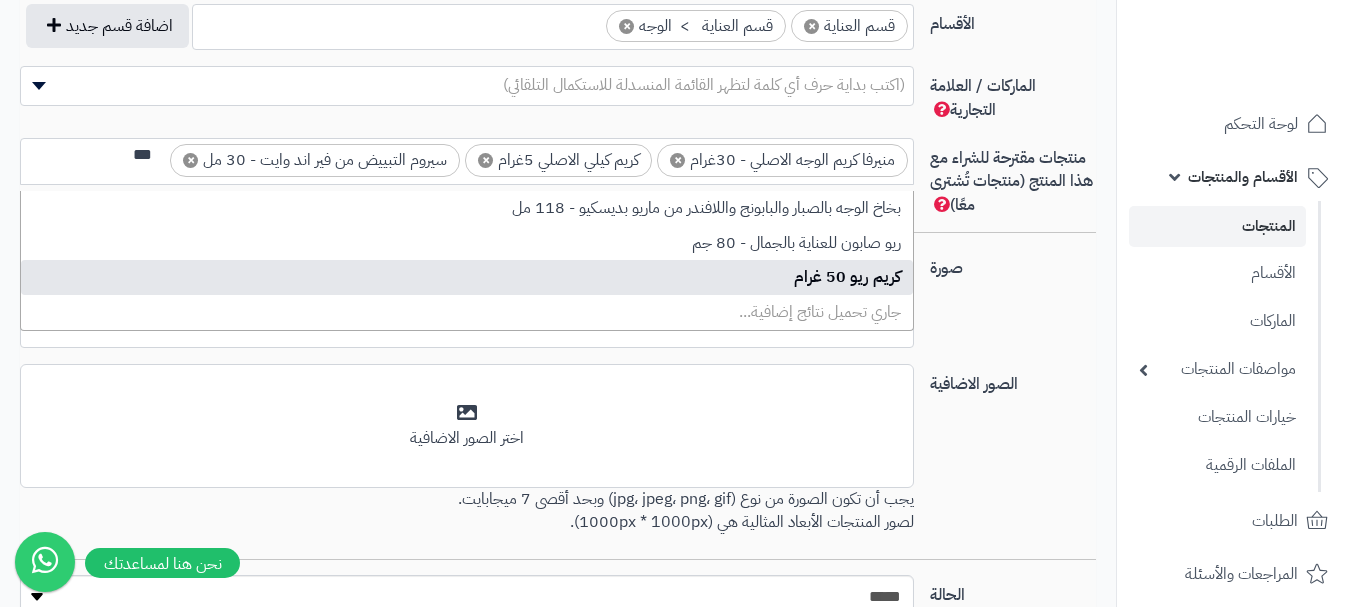 type on "***" 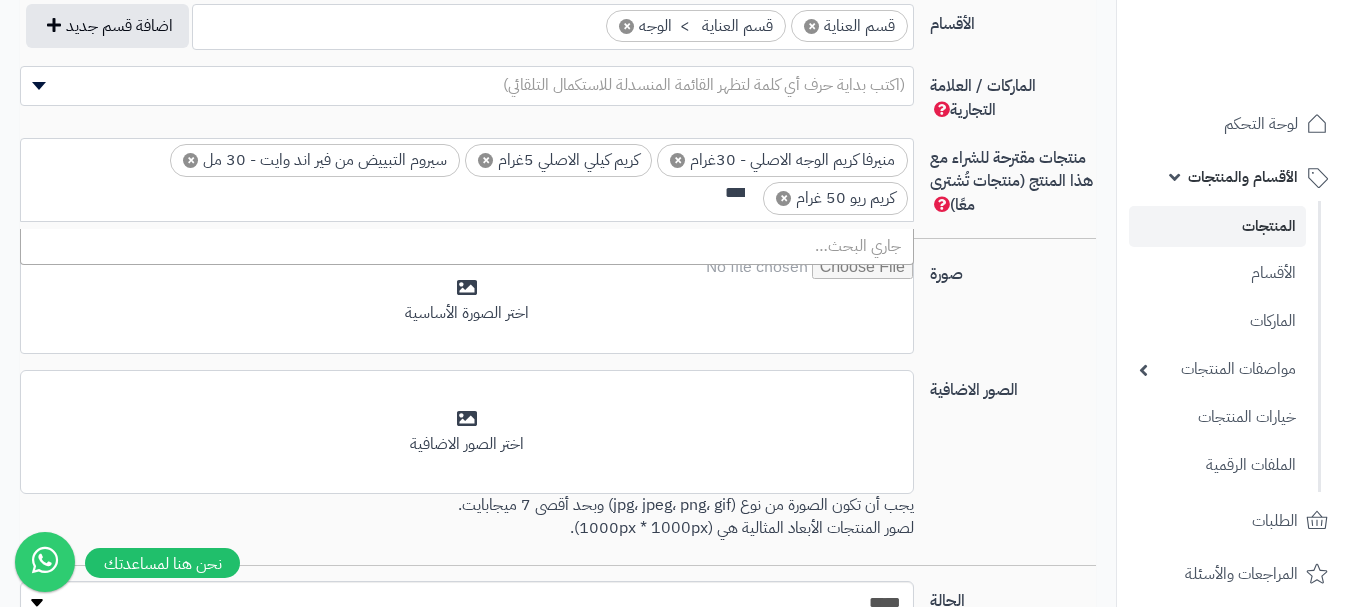 scroll, scrollTop: 0, scrollLeft: 0, axis: both 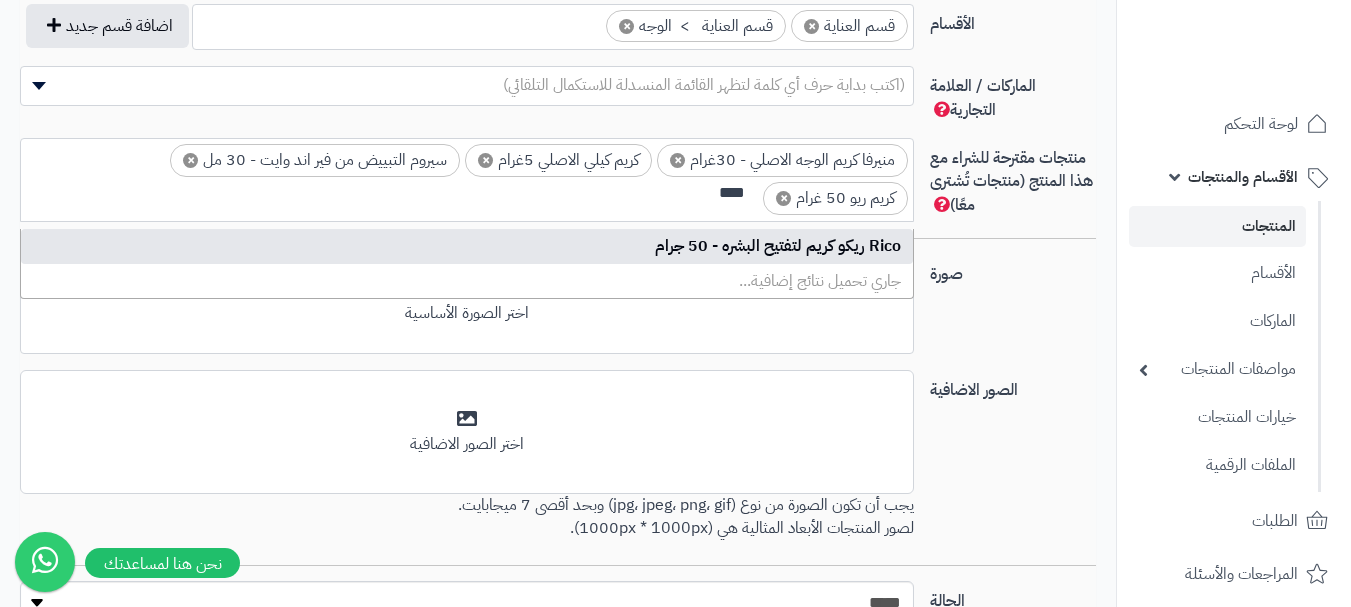 type on "****" 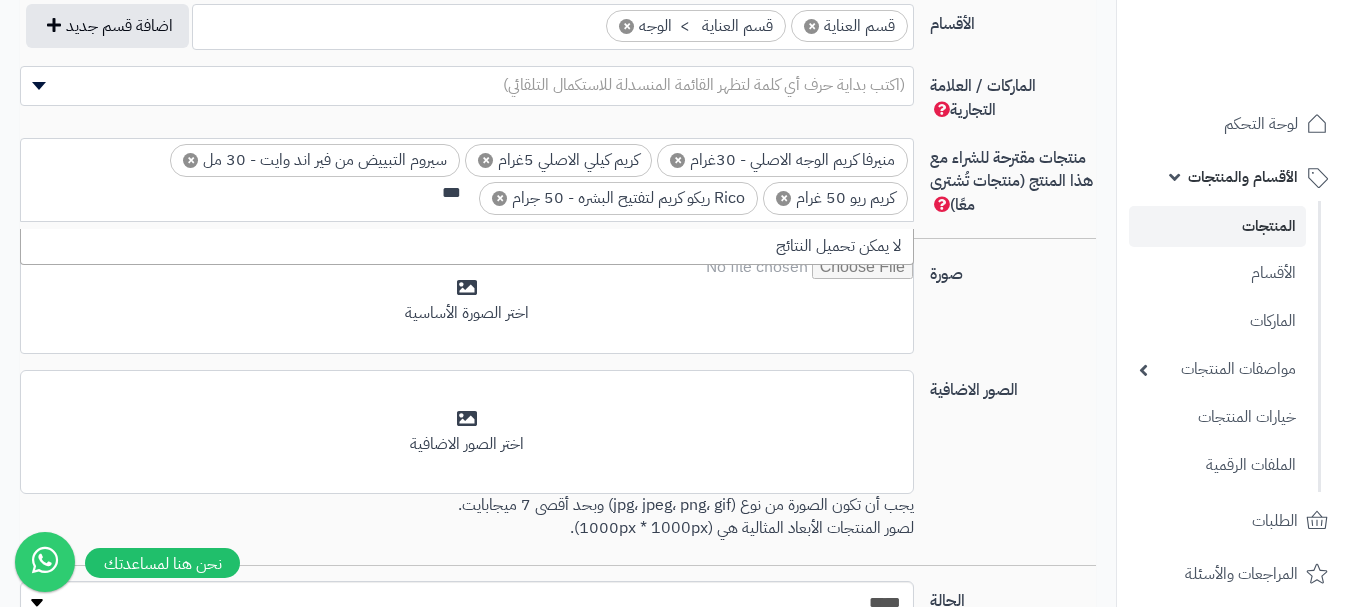 scroll, scrollTop: 0, scrollLeft: 0, axis: both 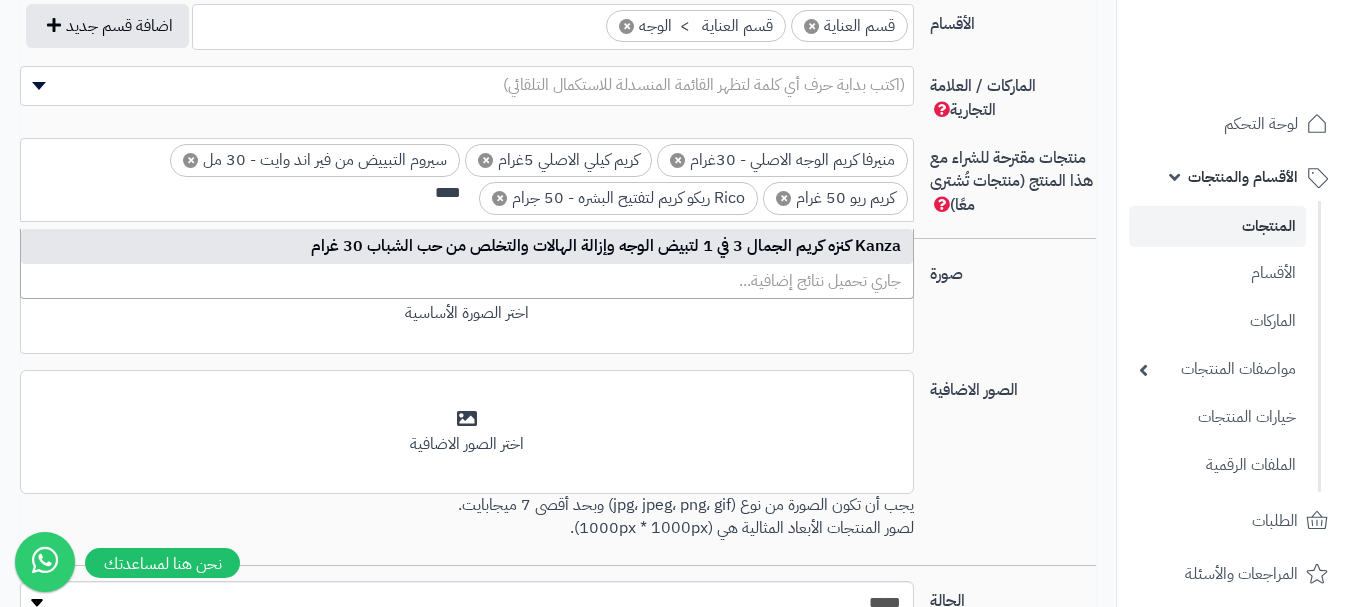 type on "****" 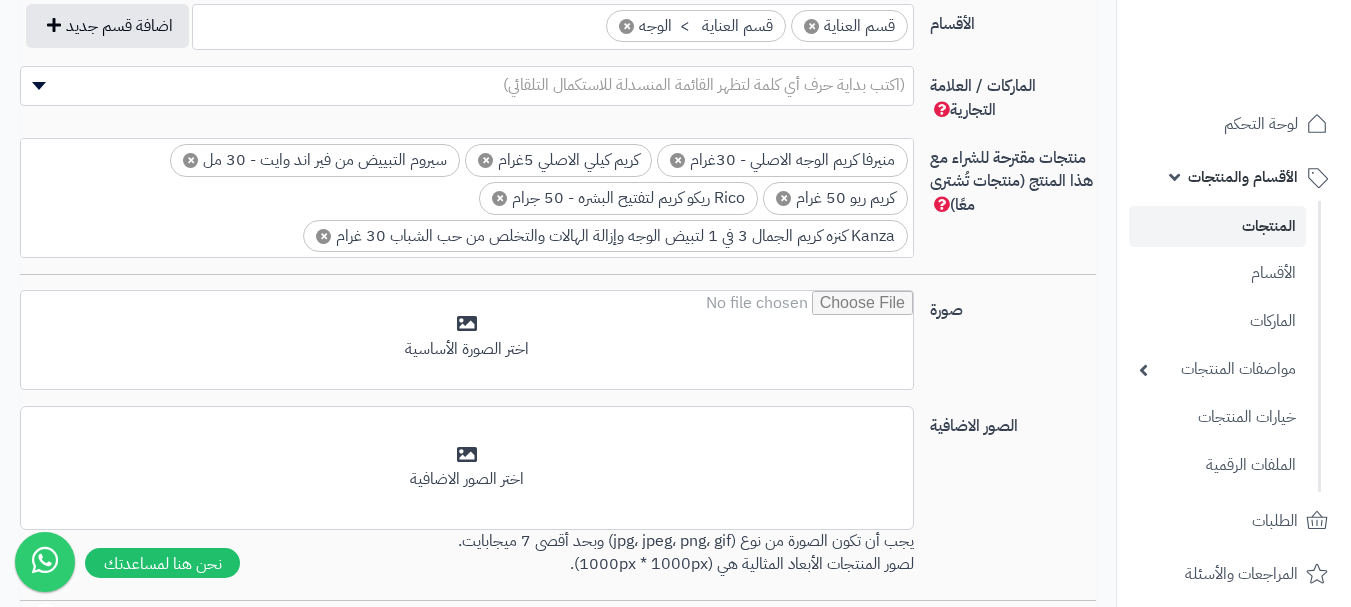 scroll, scrollTop: 2, scrollLeft: 0, axis: vertical 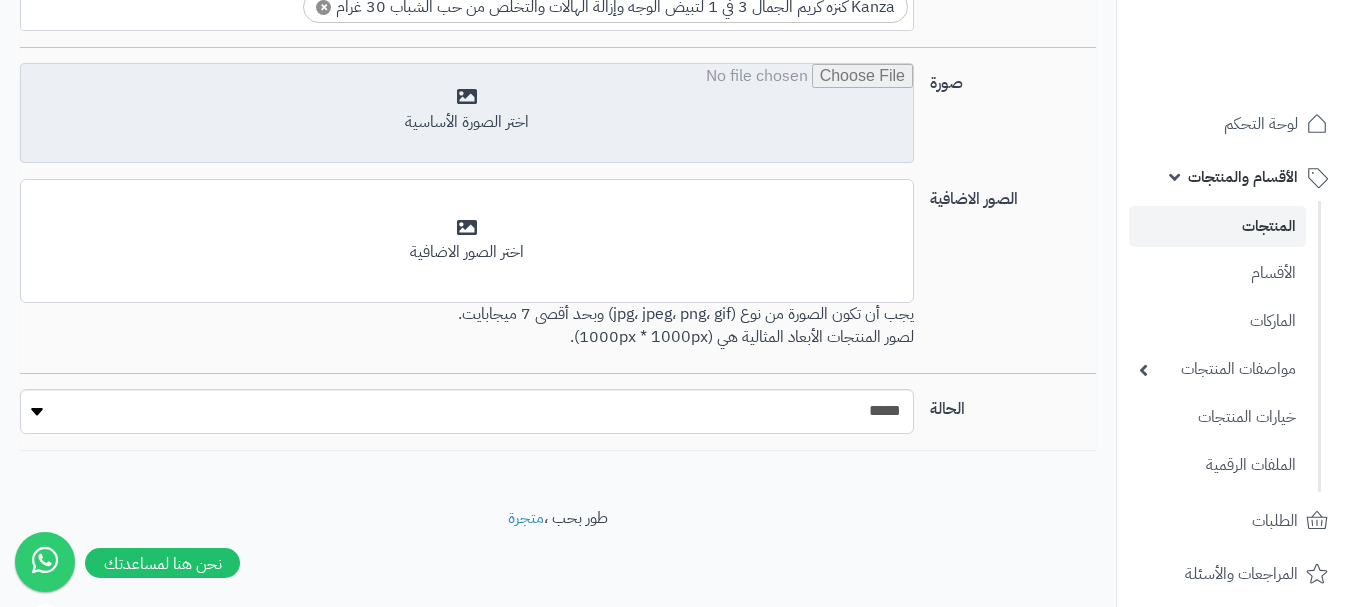 click at bounding box center (467, 114) 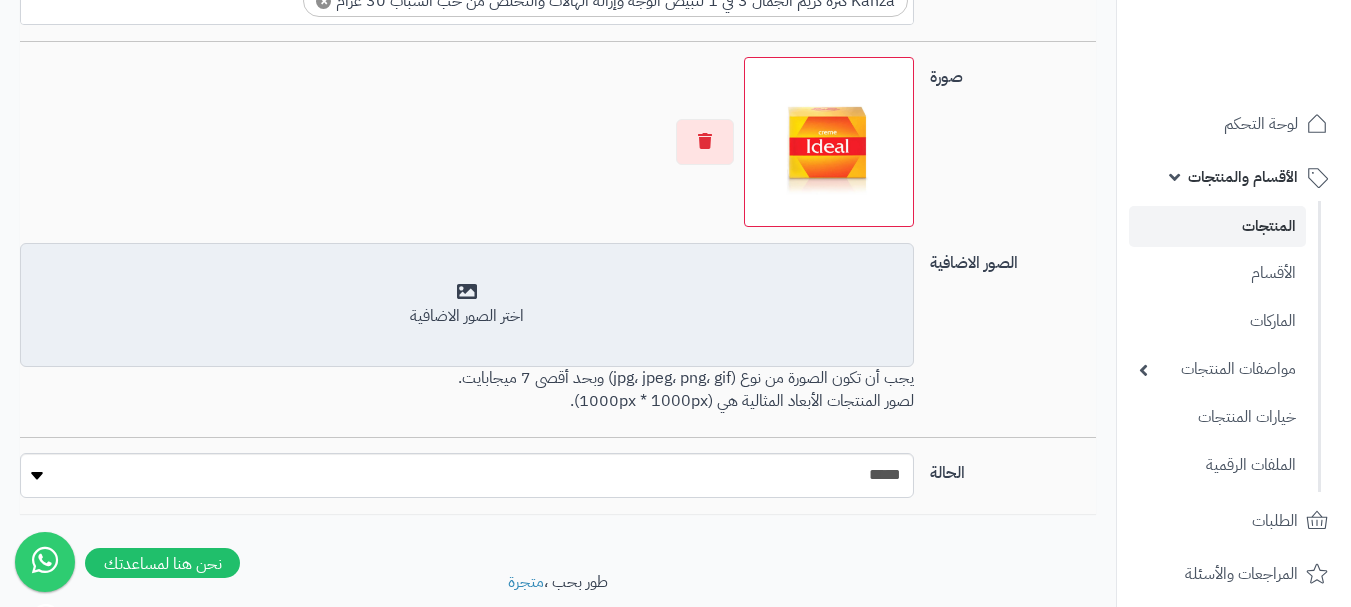 click on "أضف الصور الاضافية
اختر الصور الاضافية" at bounding box center [467, 305] 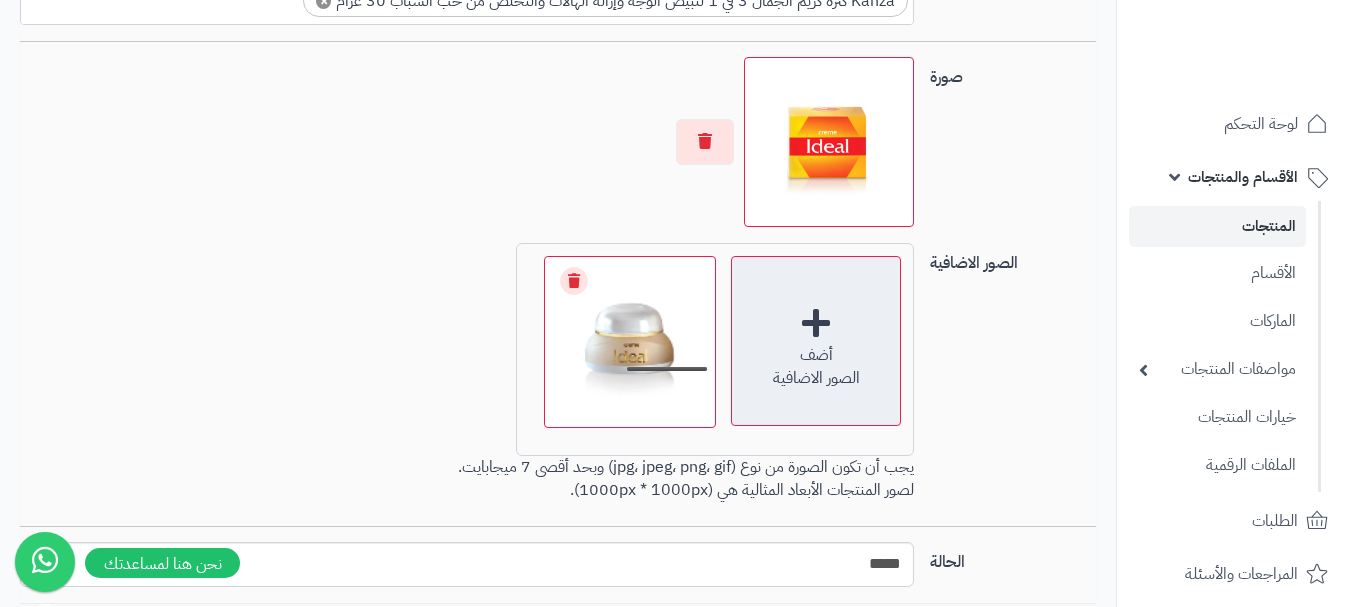 click on "أضف الصور الاضافية" at bounding box center [816, 341] 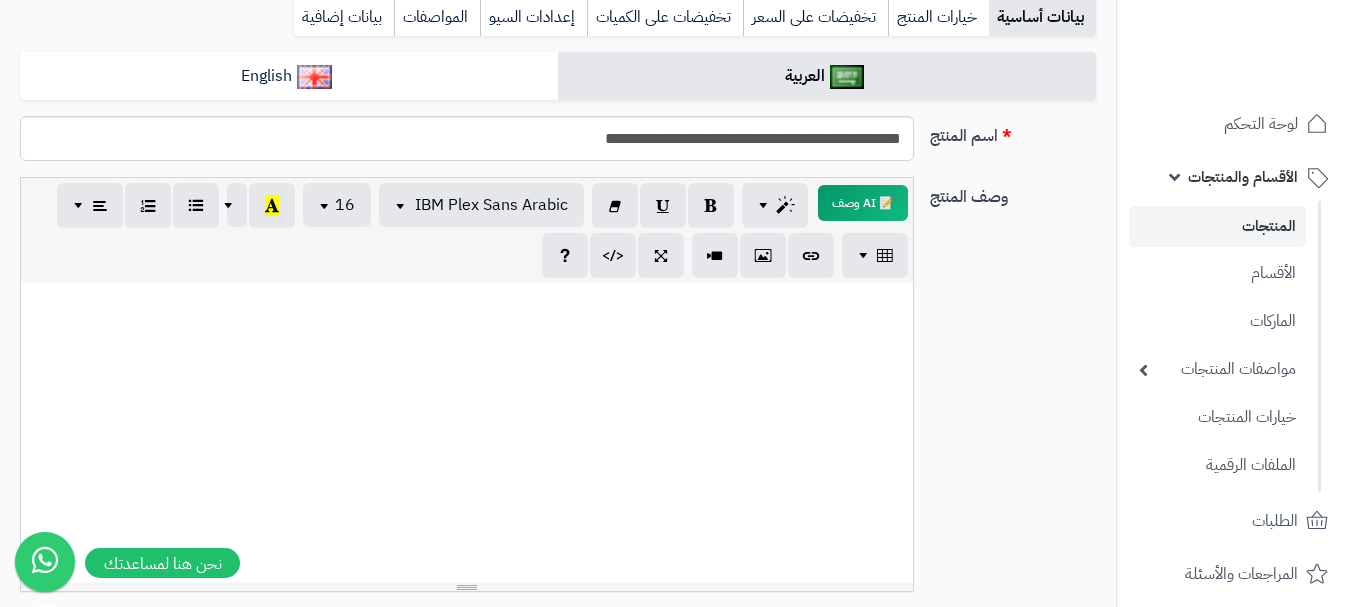 scroll, scrollTop: 33, scrollLeft: 0, axis: vertical 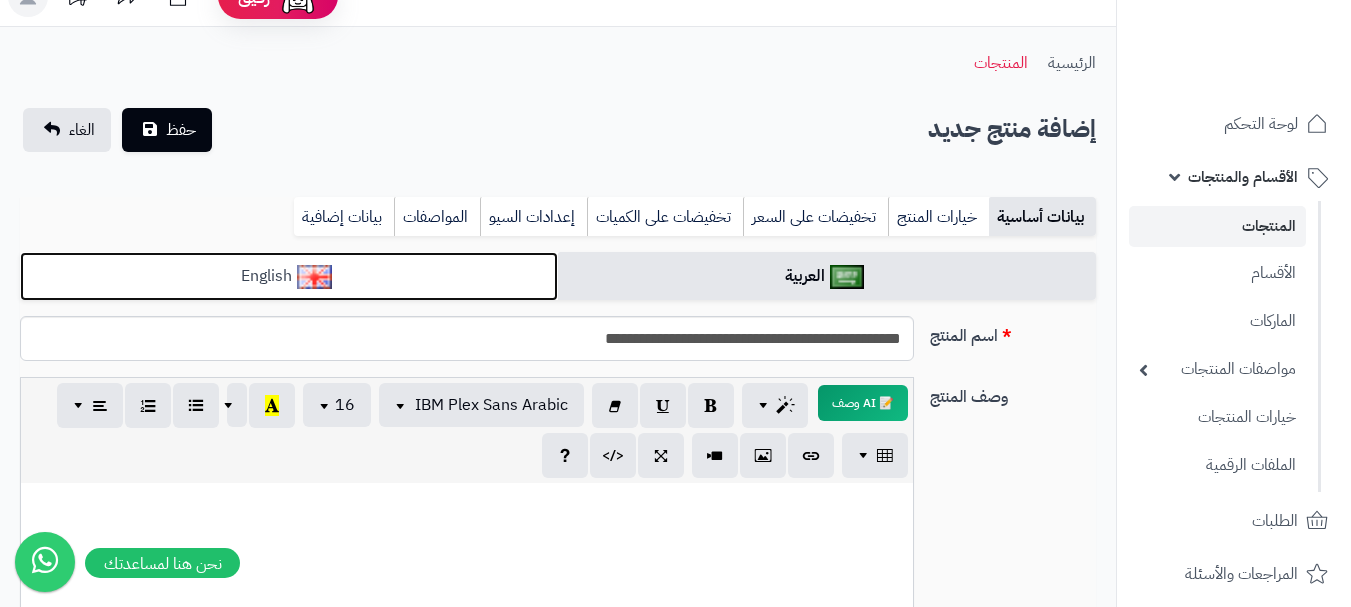 click on "English" at bounding box center [289, 276] 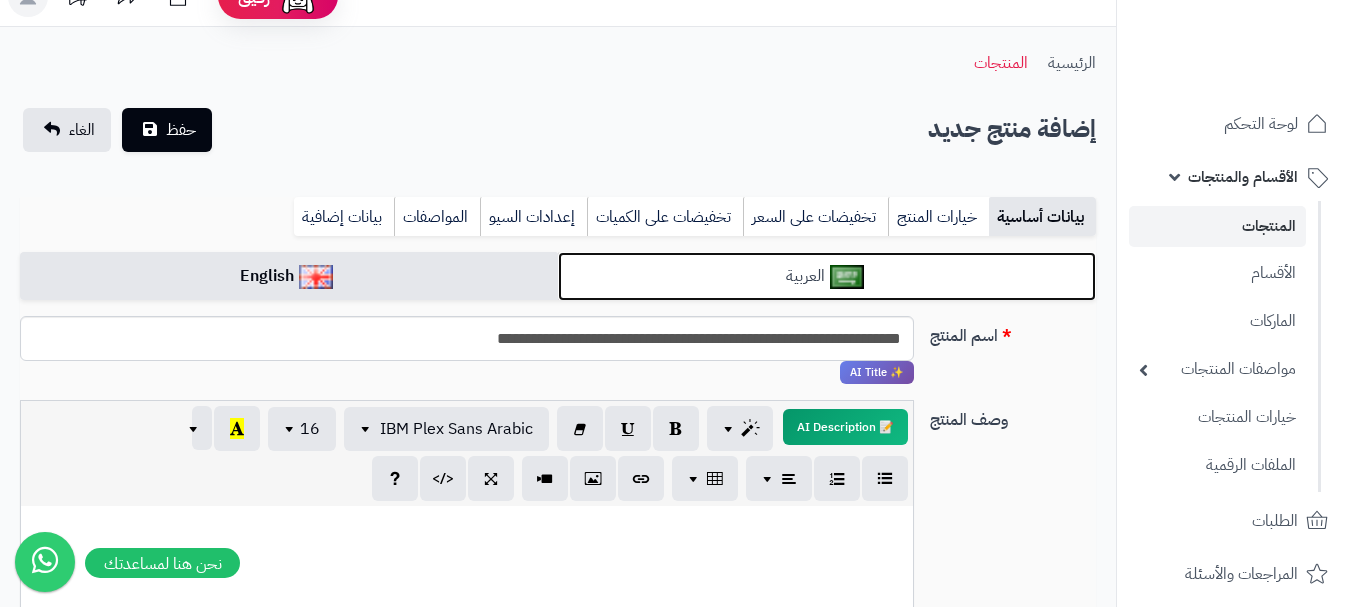 click on "العربية" at bounding box center [827, 276] 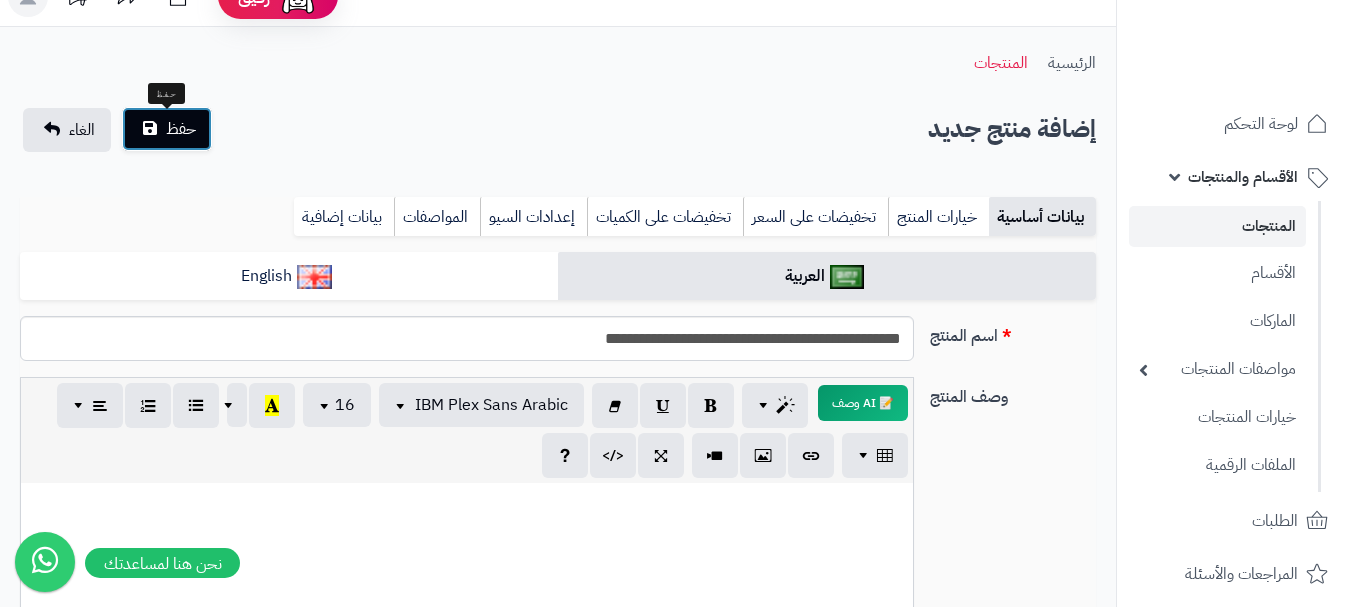 click on "حفظ" at bounding box center [181, 129] 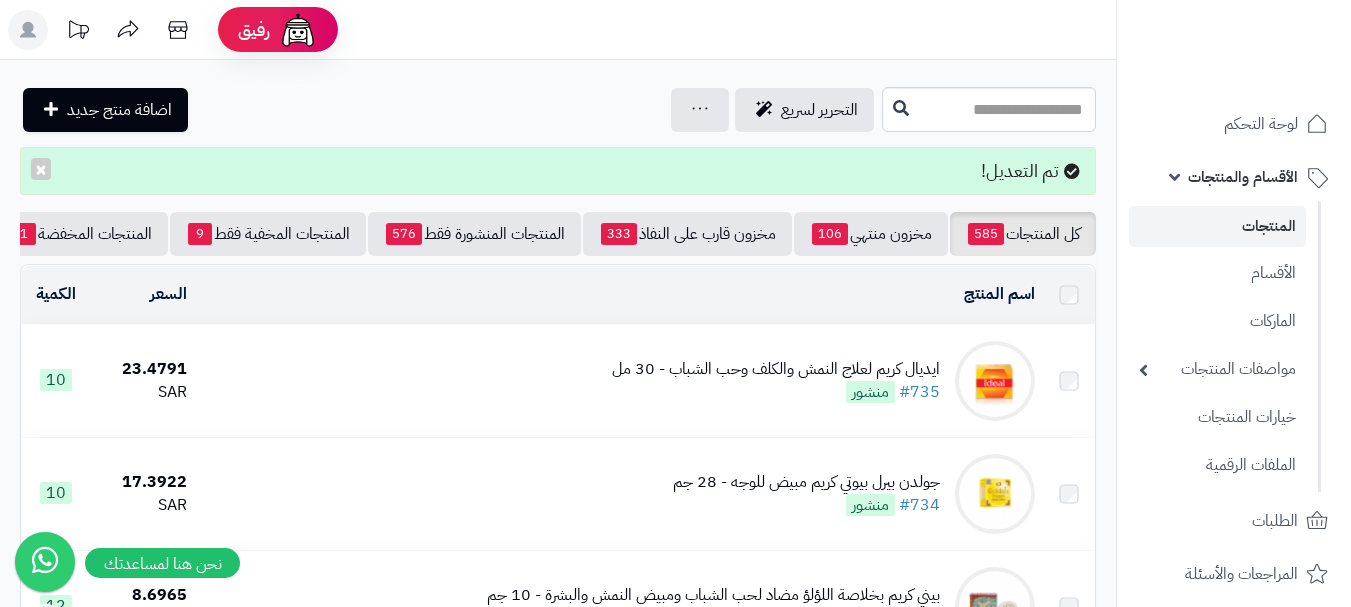 scroll, scrollTop: 0, scrollLeft: 0, axis: both 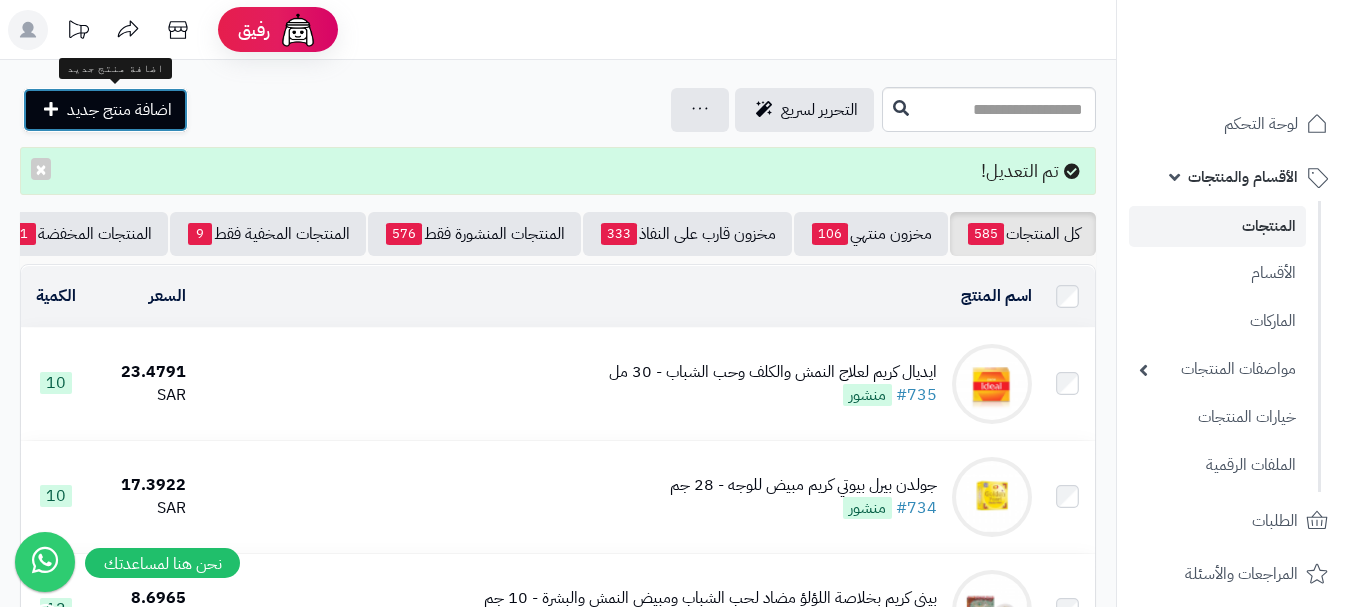 click on "اضافة منتج جديد" at bounding box center (119, 110) 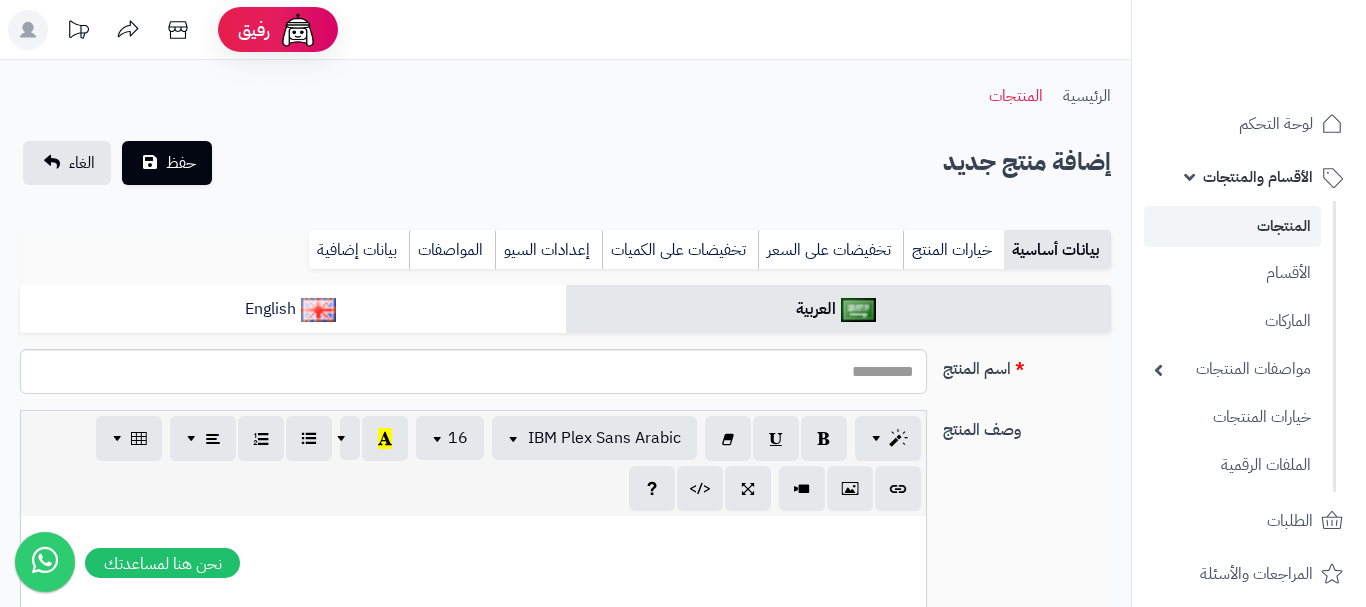 select 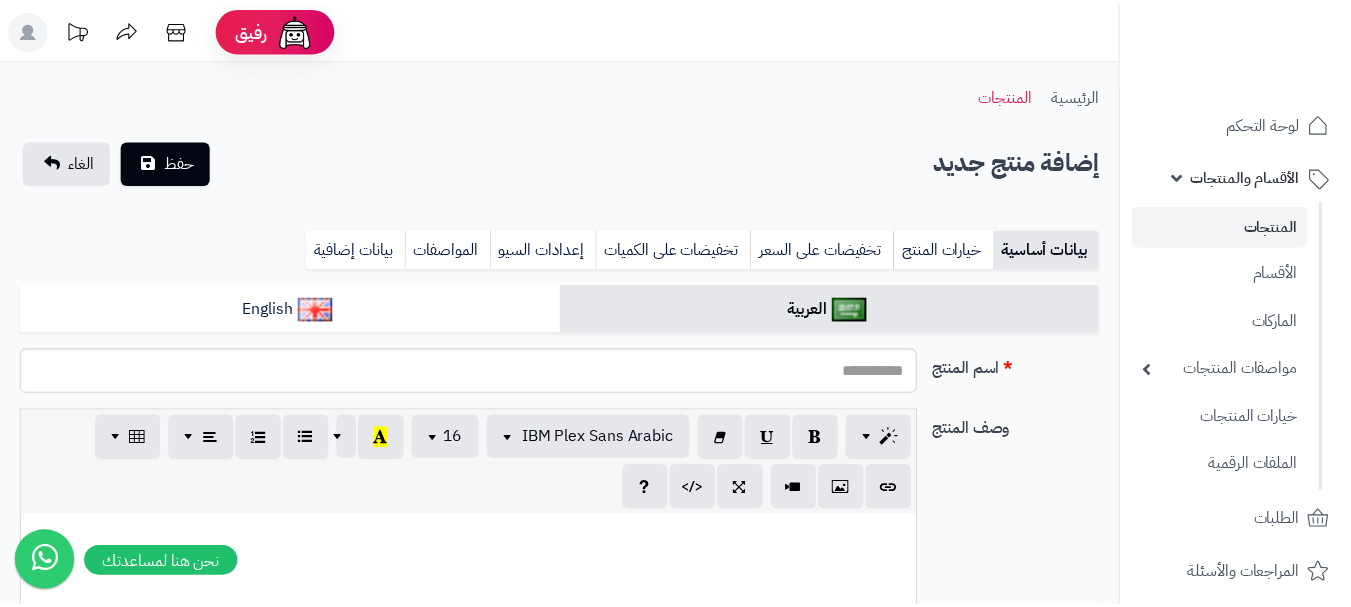 scroll, scrollTop: 0, scrollLeft: 0, axis: both 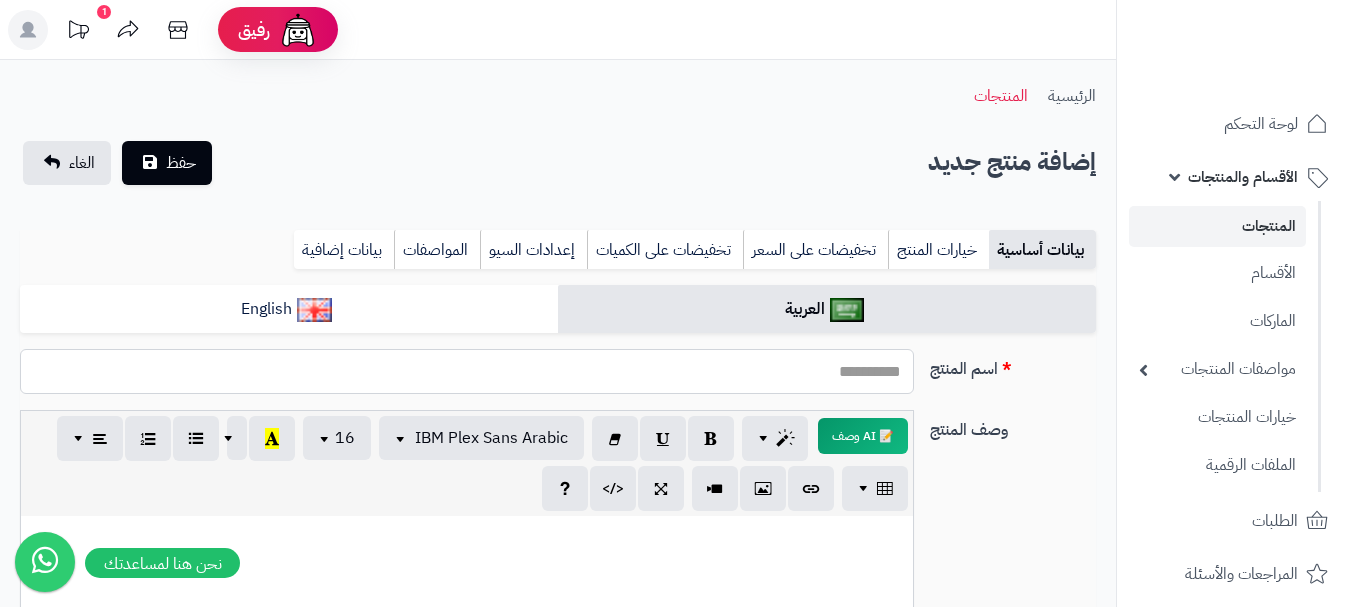 paste on "**********" 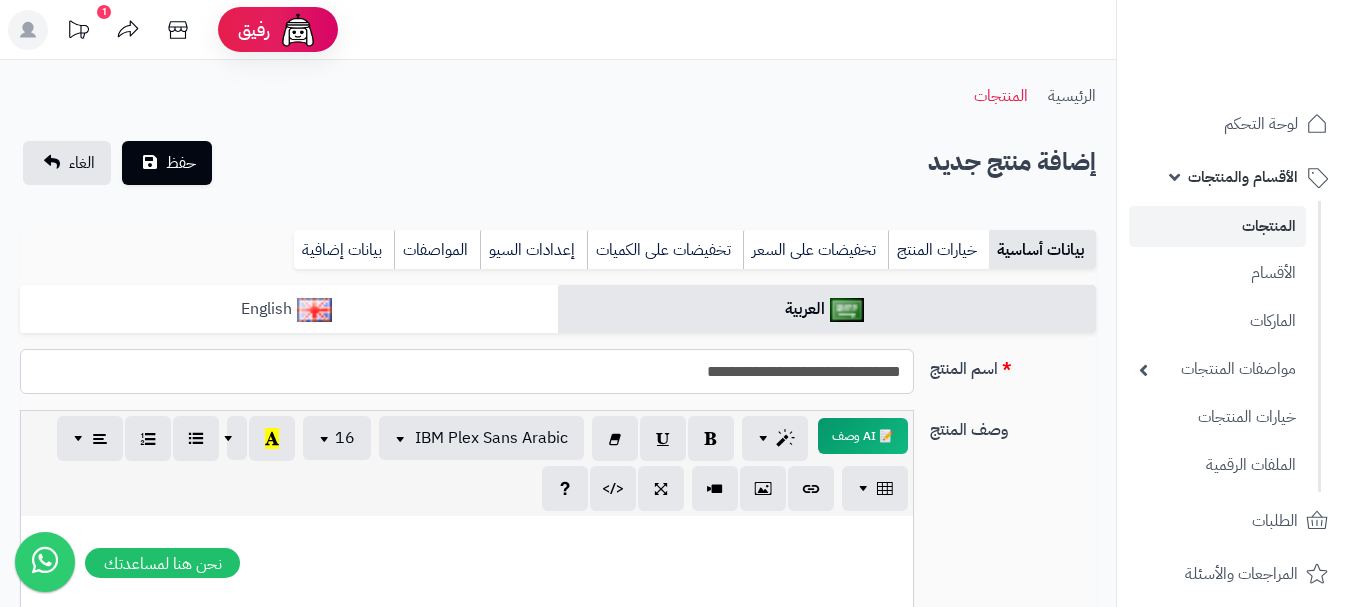 type on "**********" 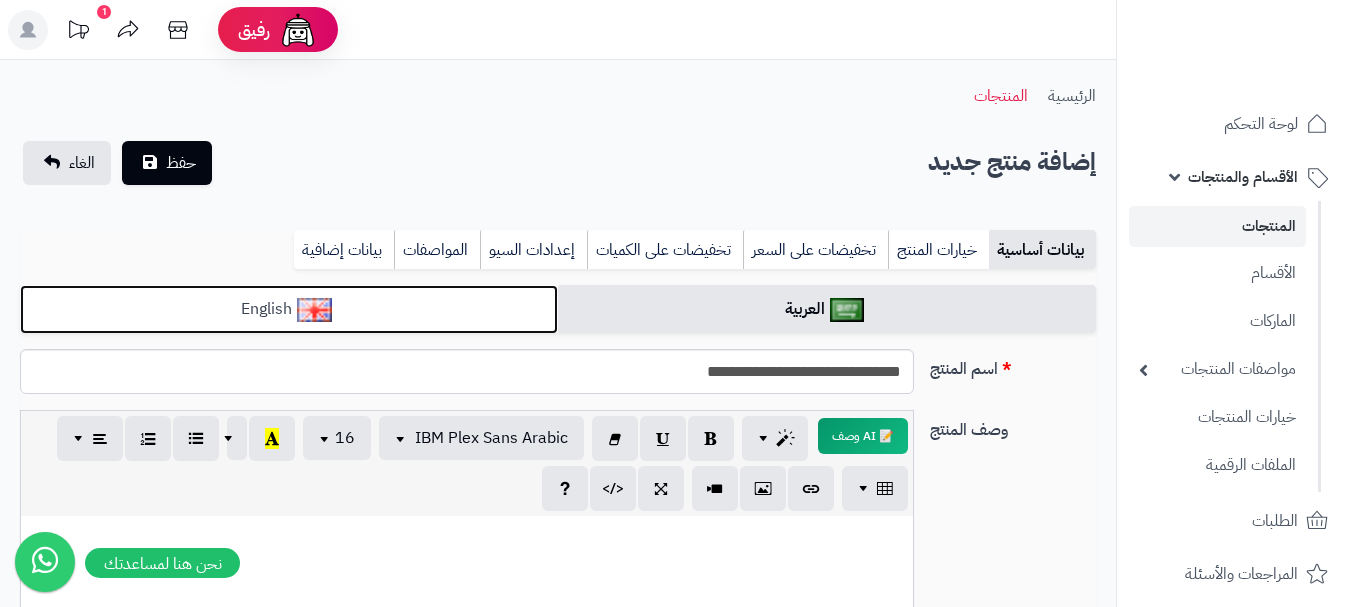 click on "English" at bounding box center (289, 309) 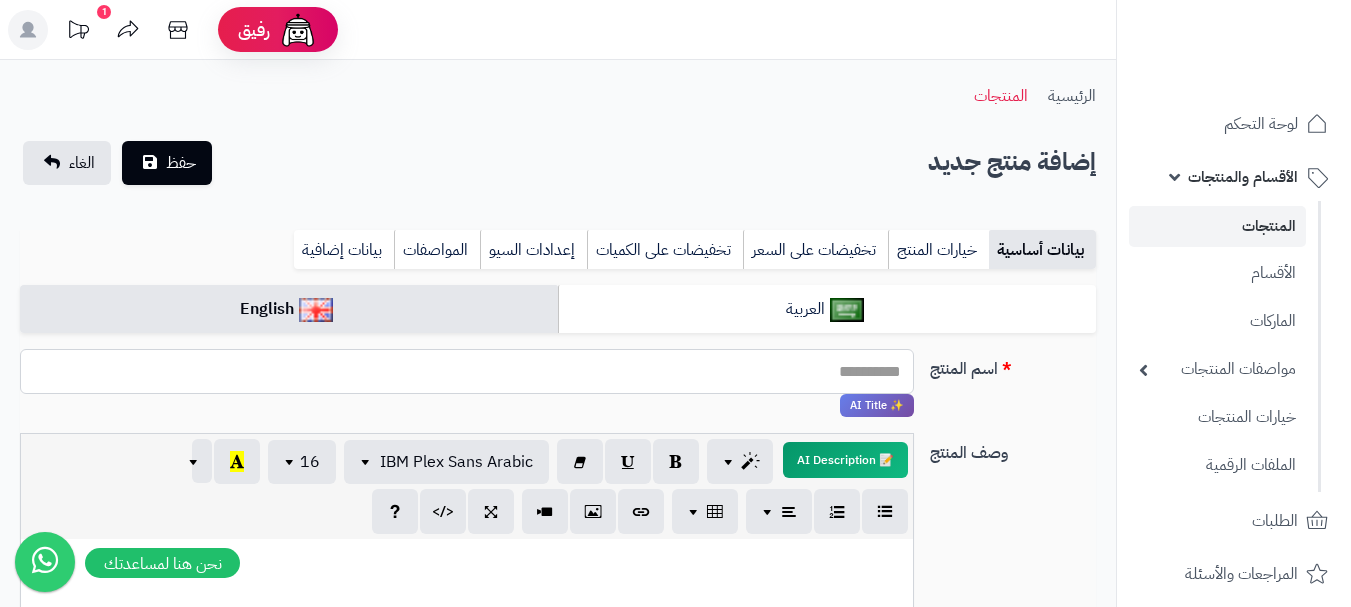 paste on "**********" 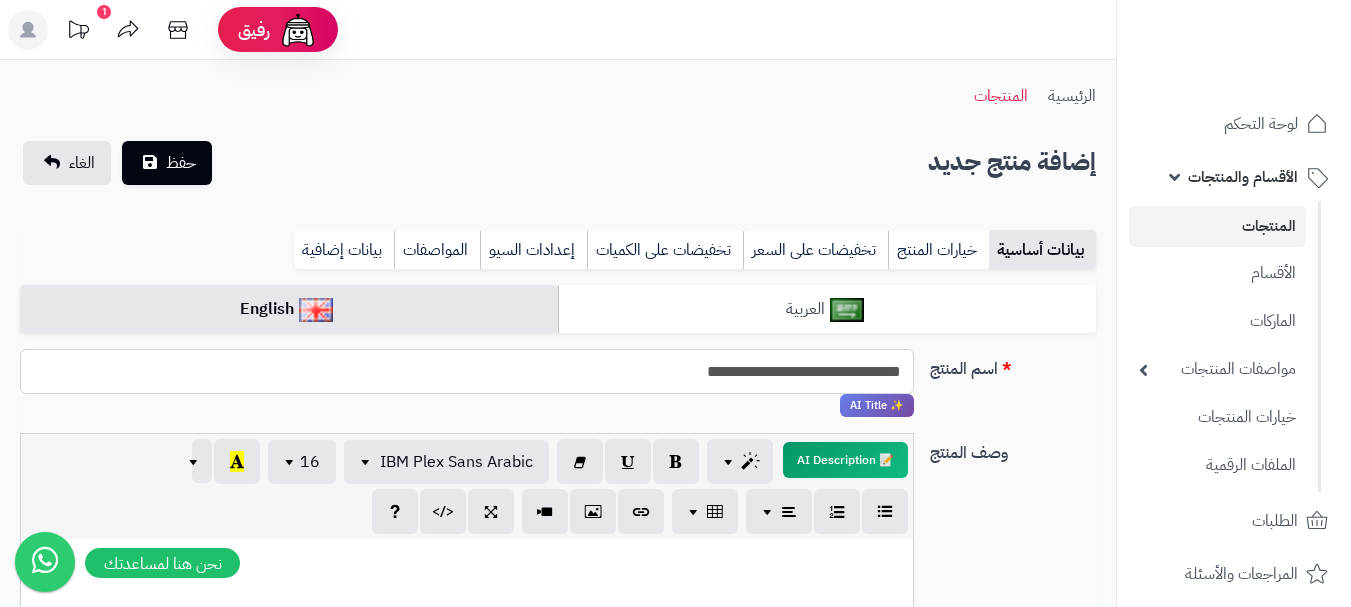type on "**********" 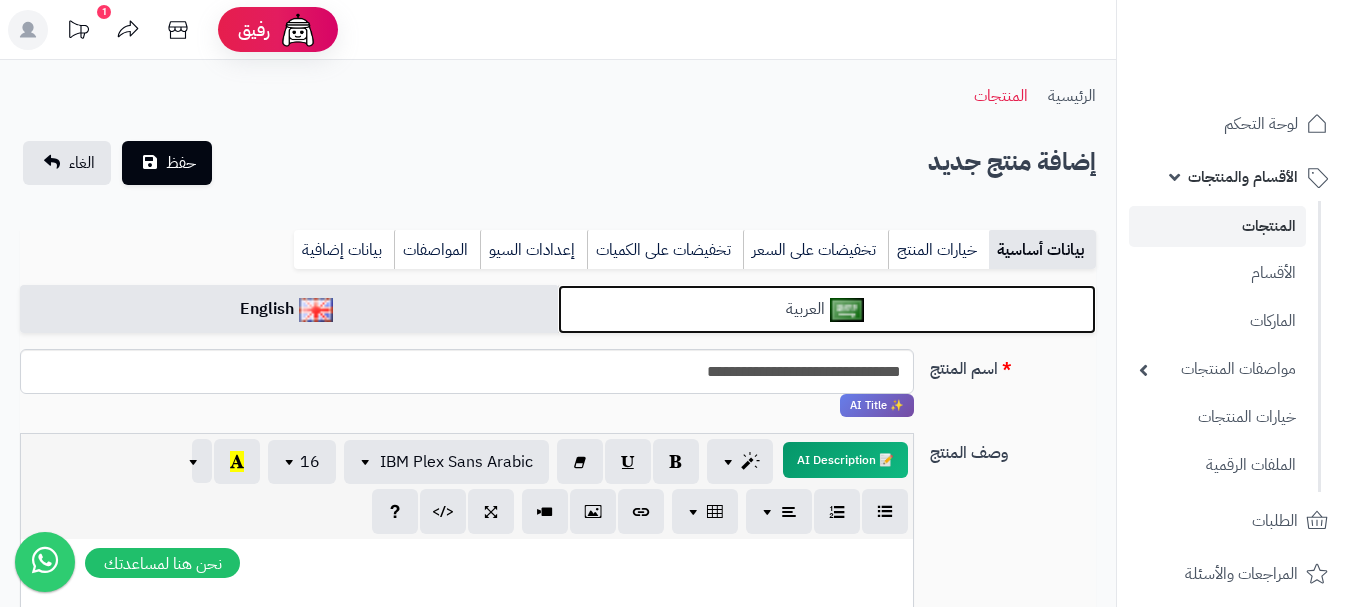 click on "العربية" at bounding box center (827, 309) 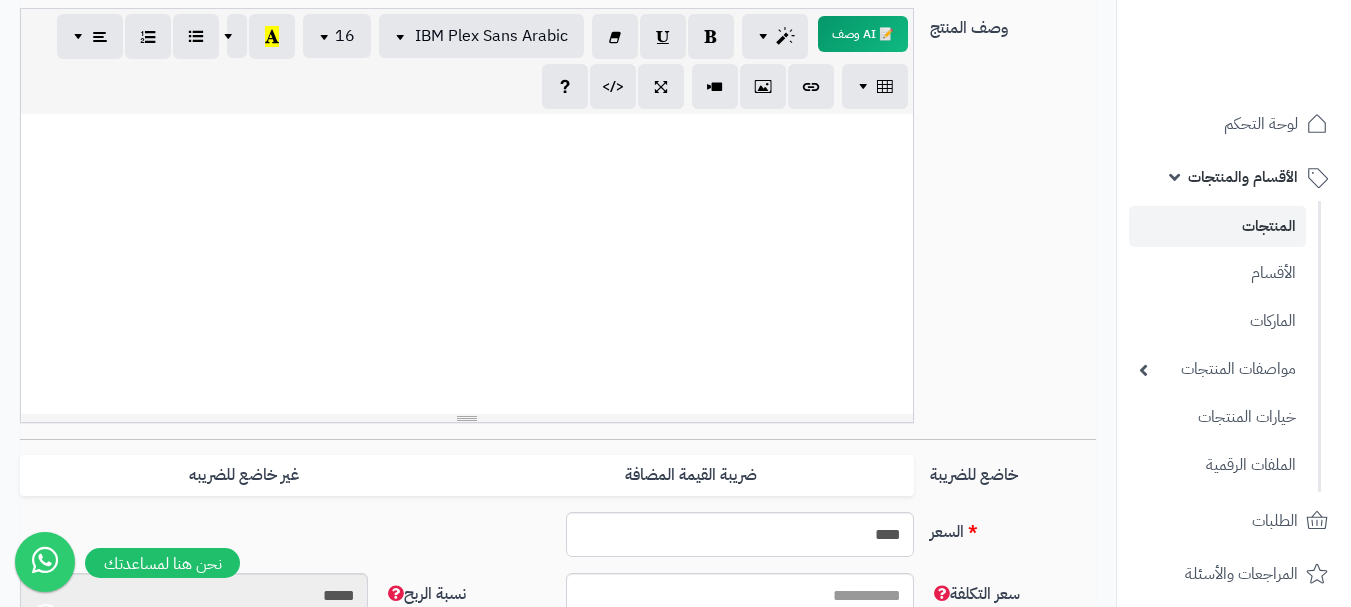 scroll, scrollTop: 500, scrollLeft: 0, axis: vertical 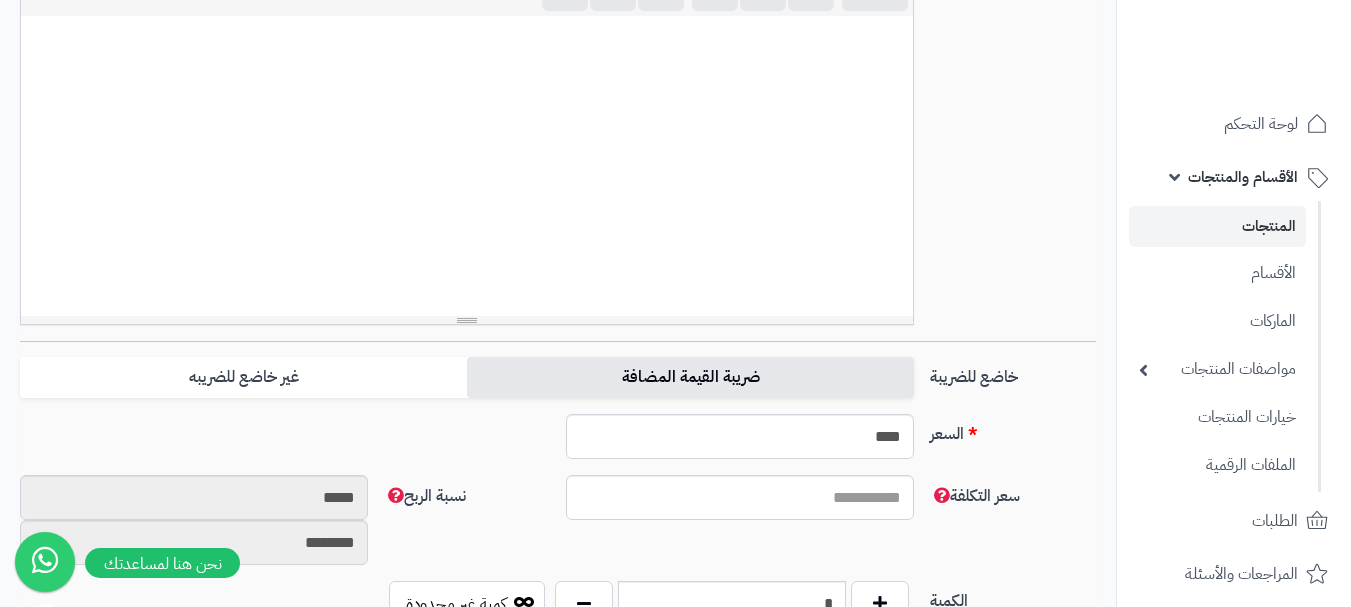 click on "ضريبة القيمة المضافة" at bounding box center [690, 377] 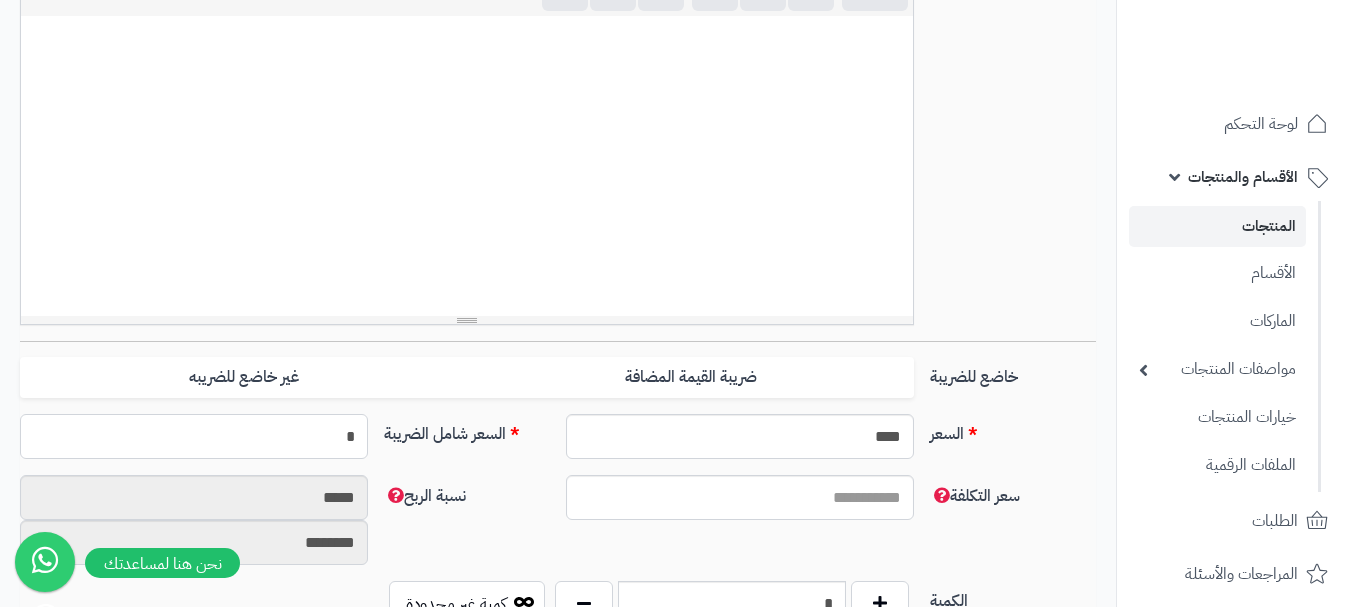 click on "*" at bounding box center [194, 436] 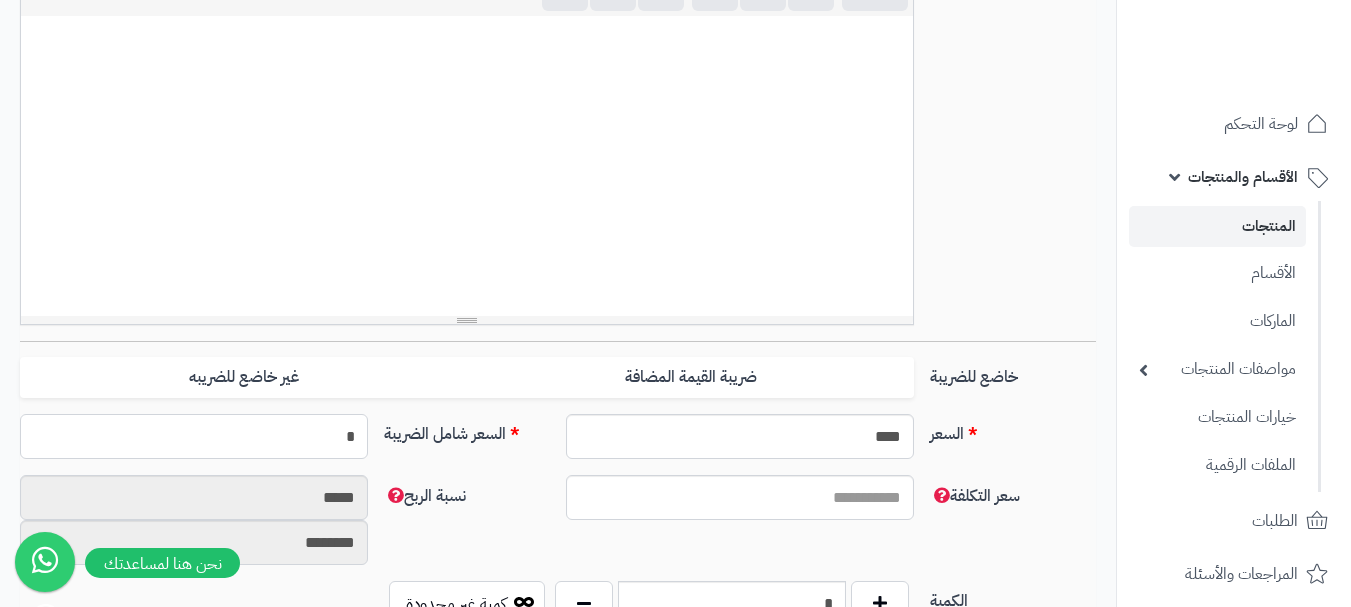type on "*" 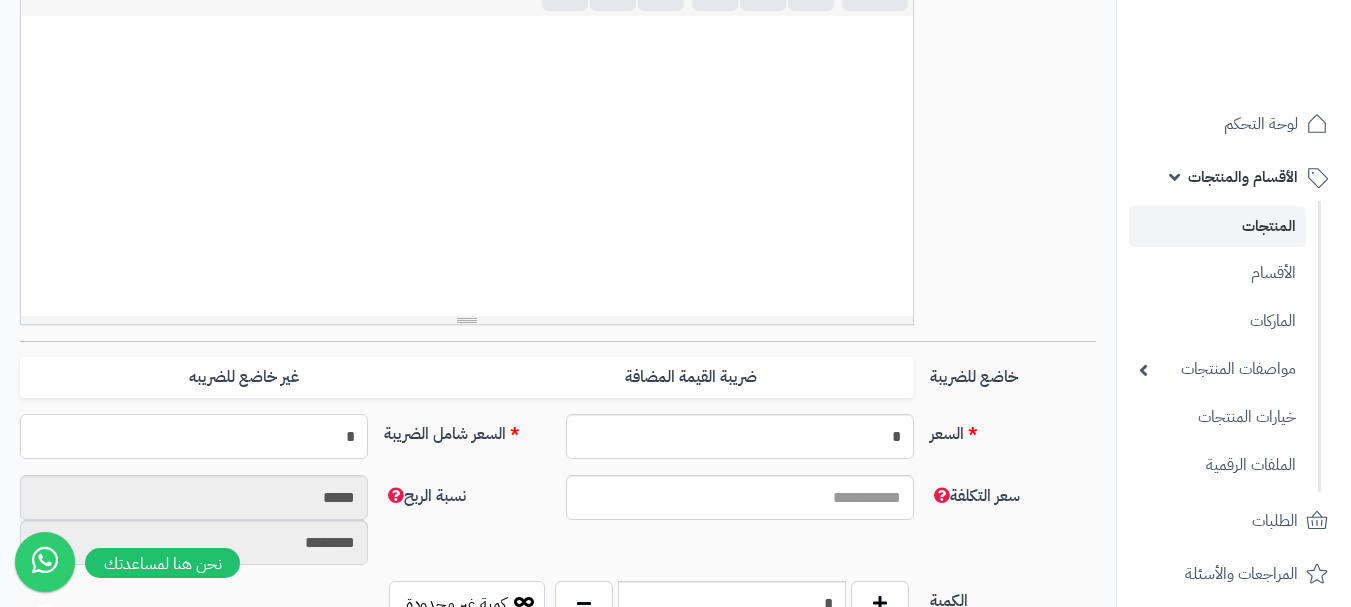 click on "*" at bounding box center (194, 436) 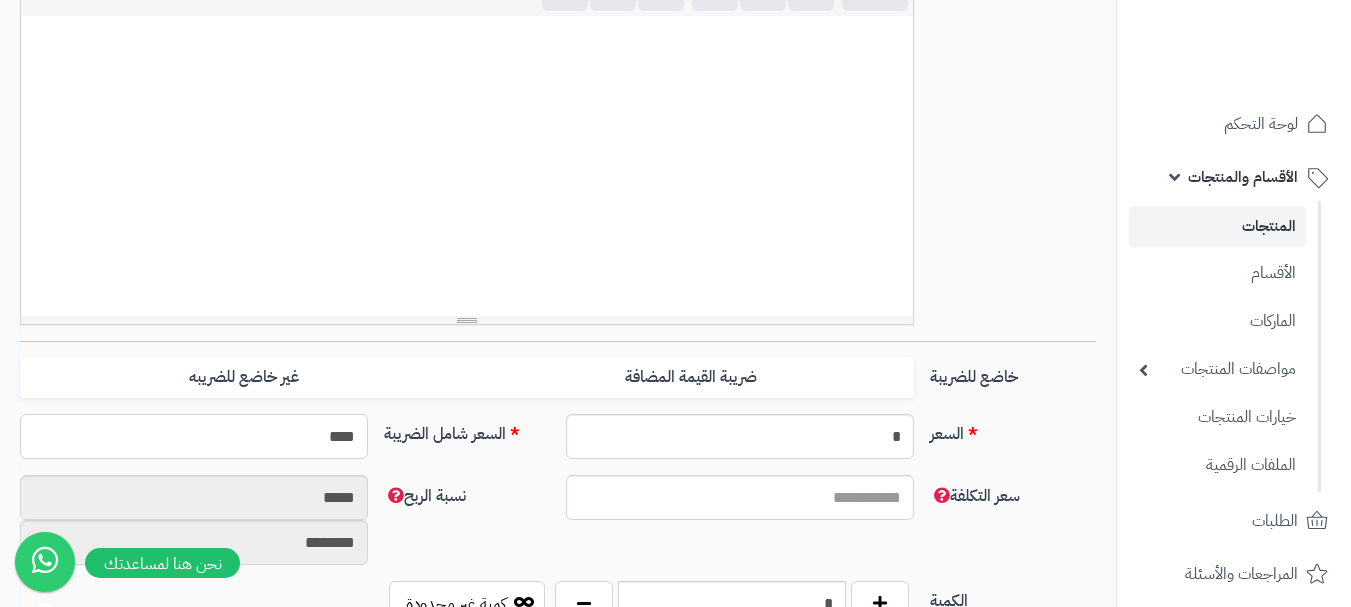 type on "*****" 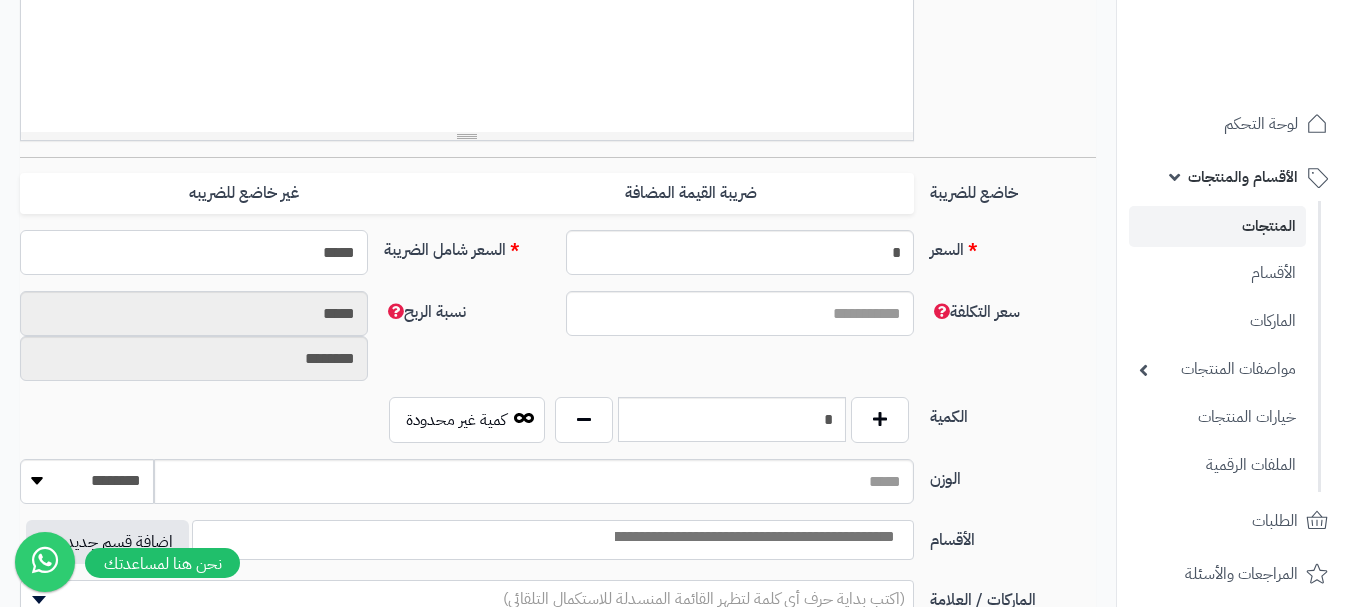 scroll, scrollTop: 700, scrollLeft: 0, axis: vertical 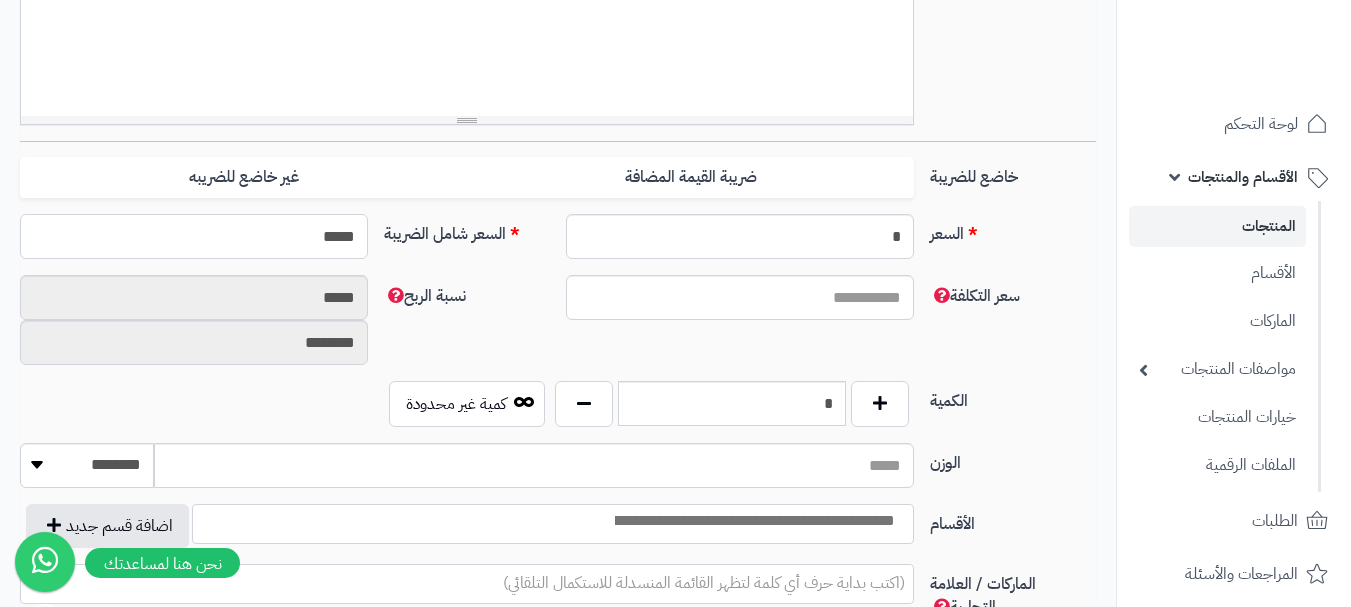 type on "**********" 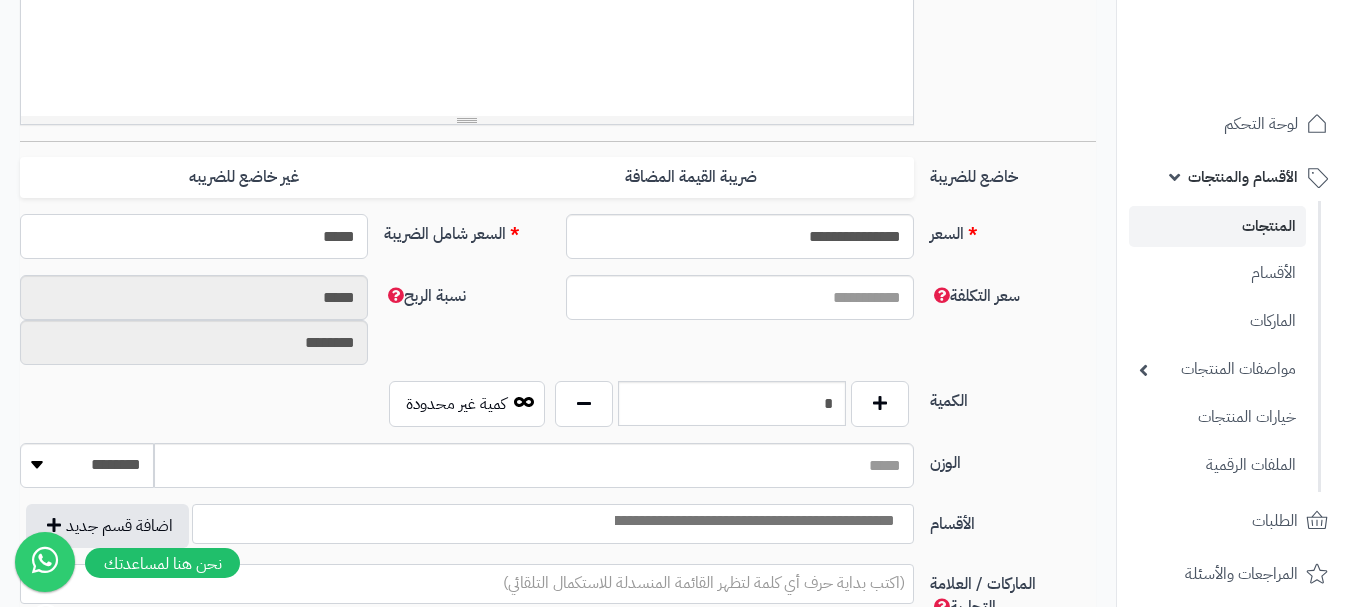 type on "*****" 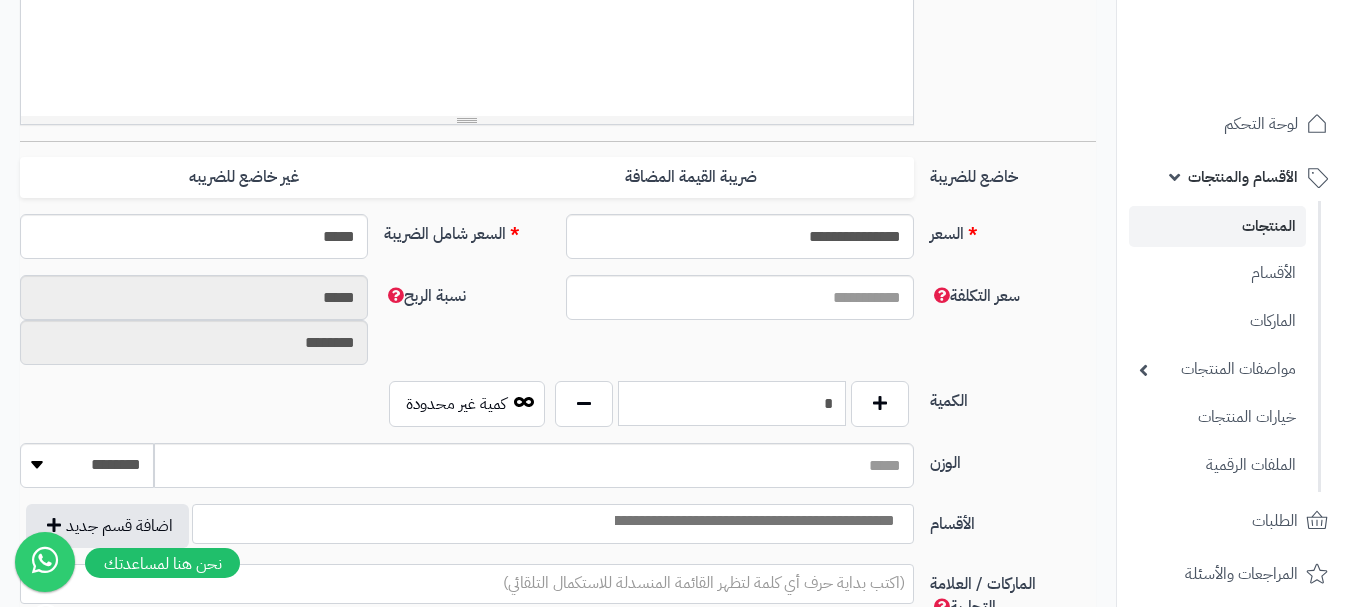 click on "*" at bounding box center (732, 403) 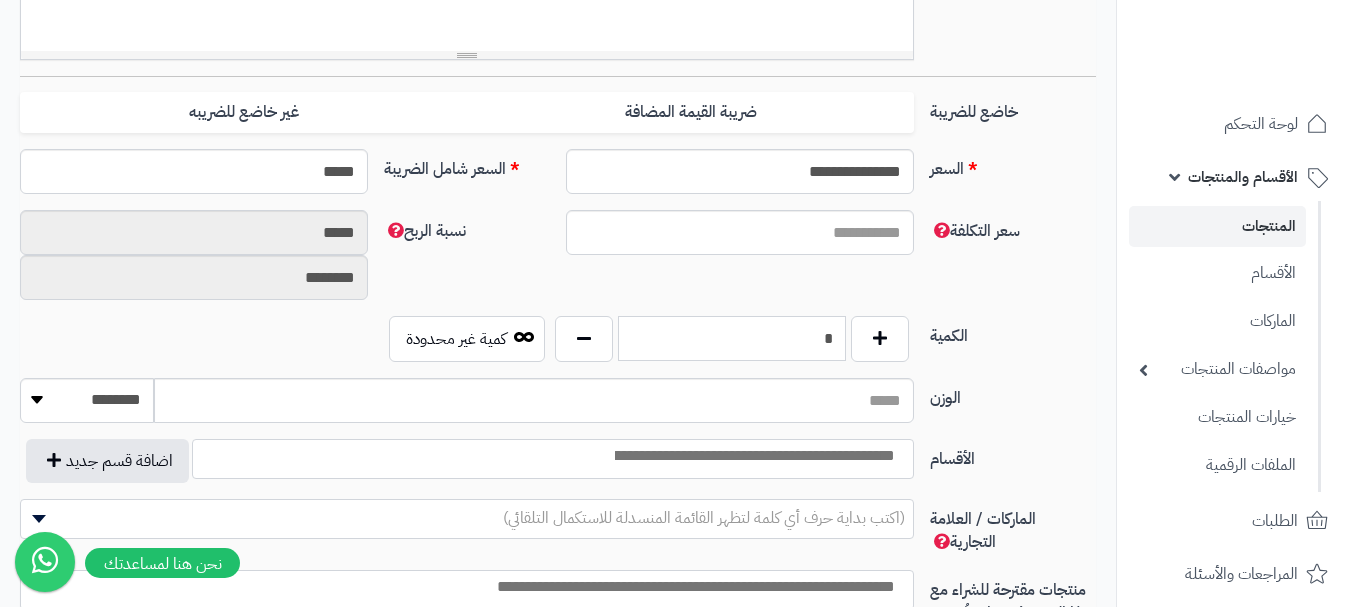 scroll, scrollTop: 800, scrollLeft: 0, axis: vertical 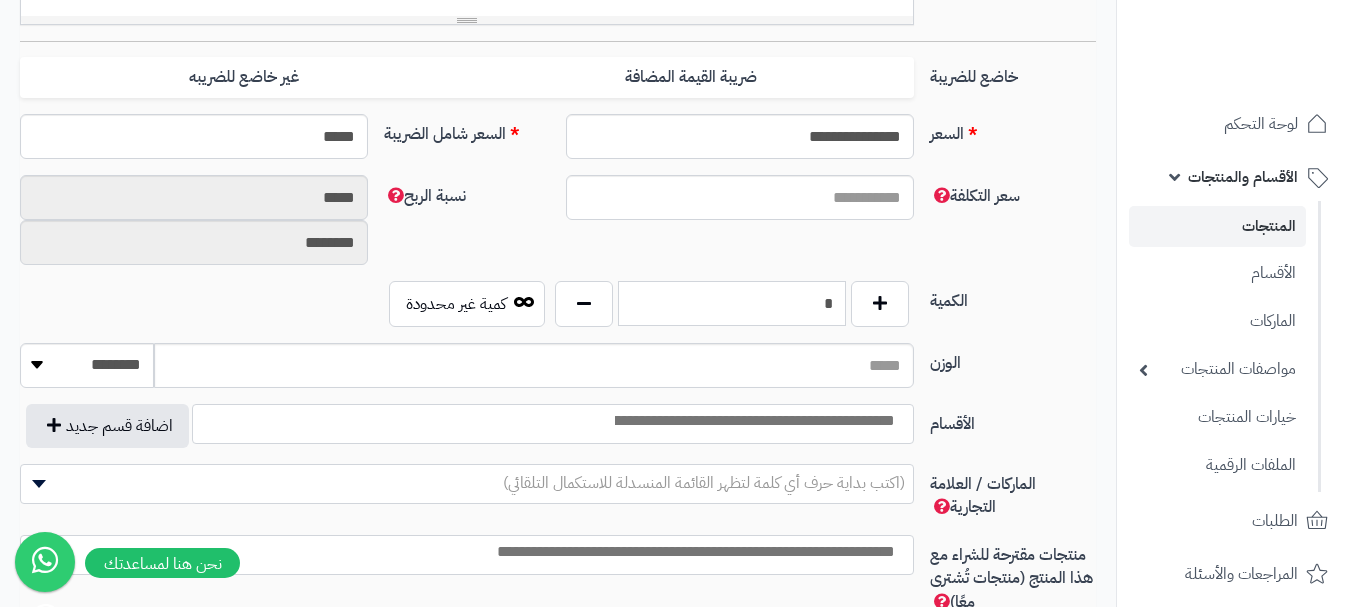 type on "*" 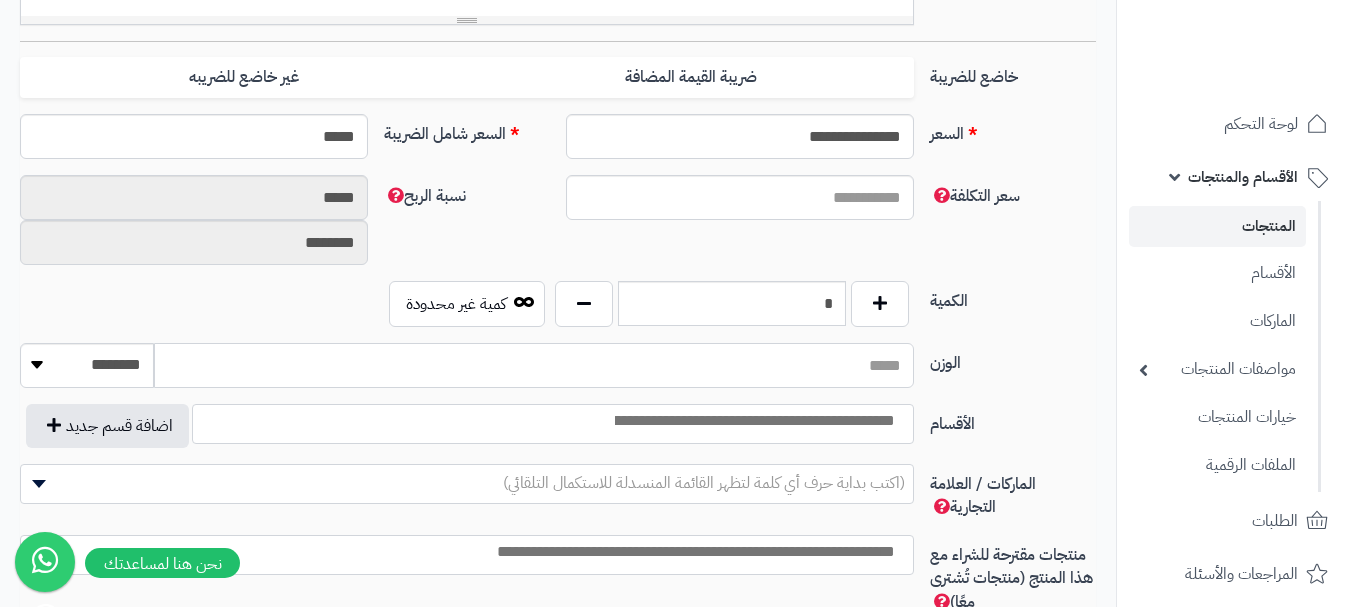 click on "الوزن" at bounding box center (534, 365) 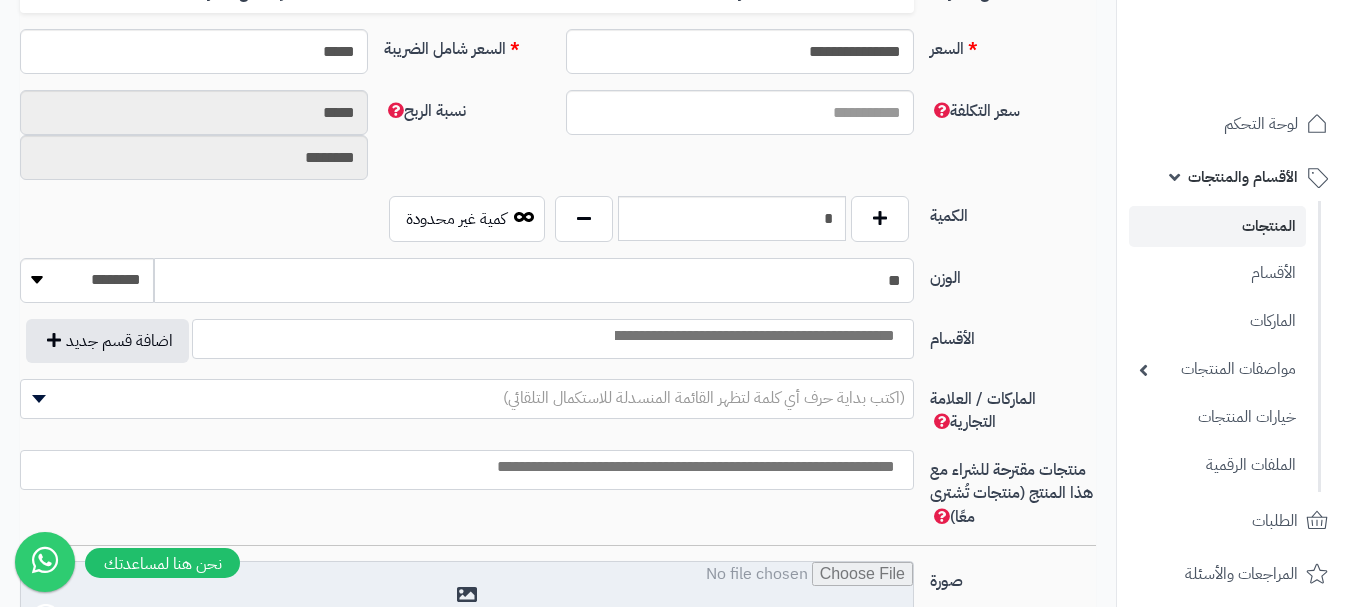 scroll, scrollTop: 1000, scrollLeft: 0, axis: vertical 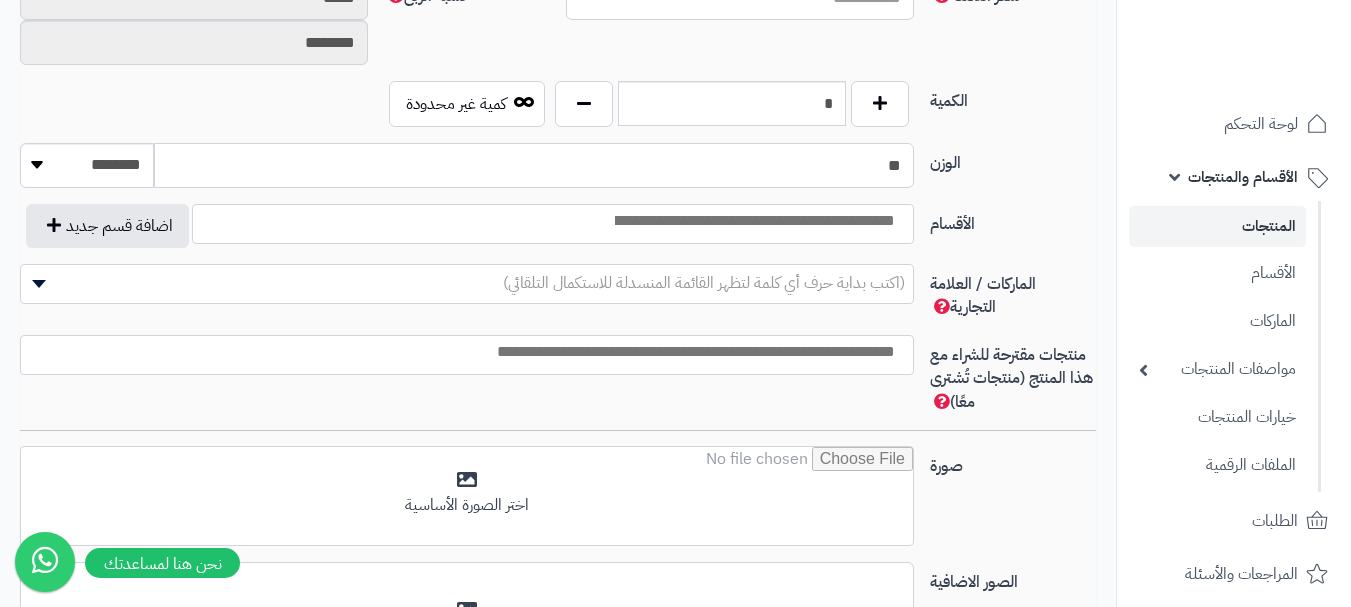 type on "**" 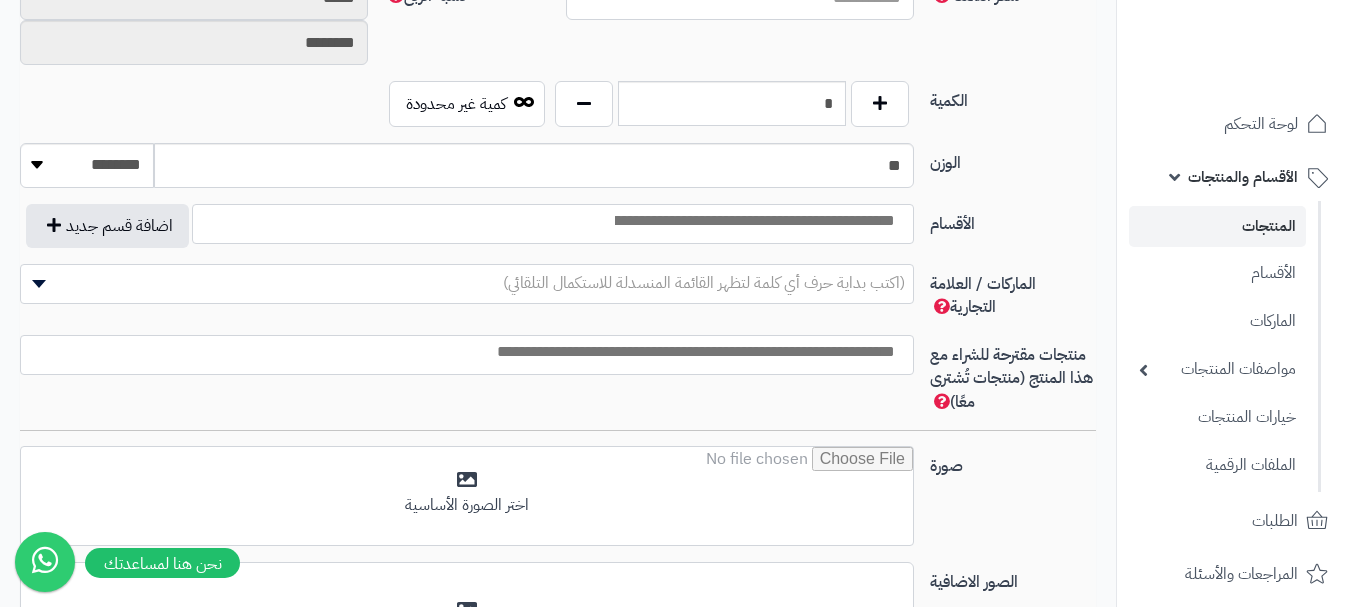 click at bounding box center [753, 221] 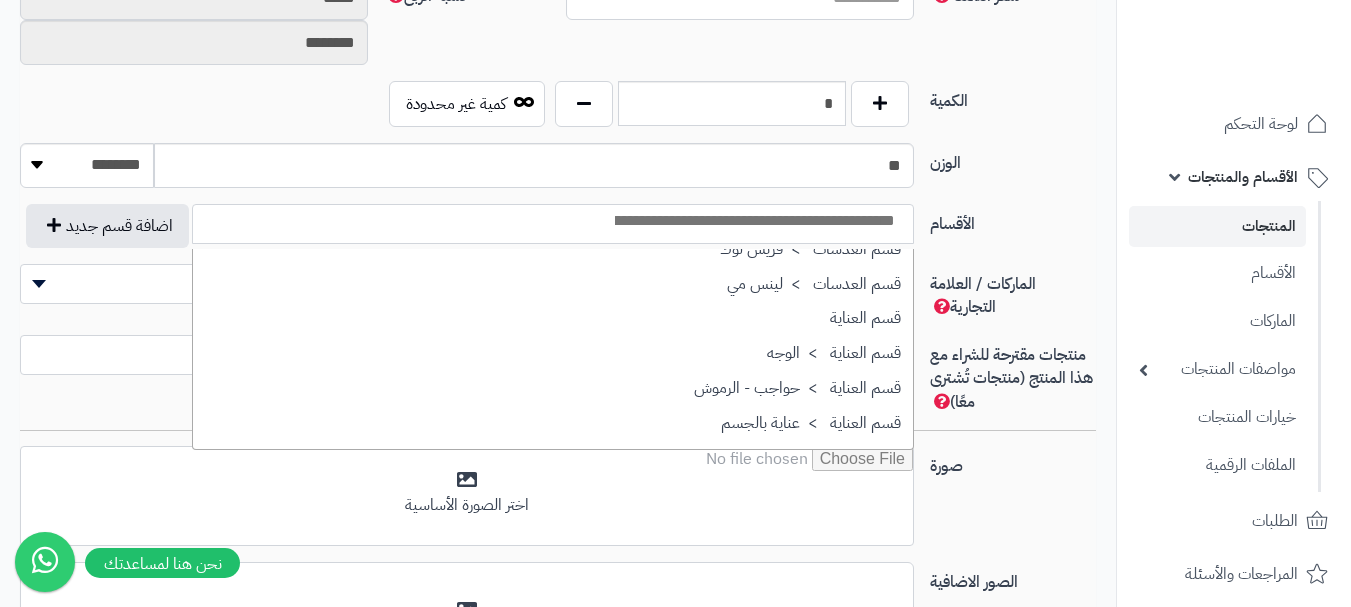 scroll, scrollTop: 1700, scrollLeft: 0, axis: vertical 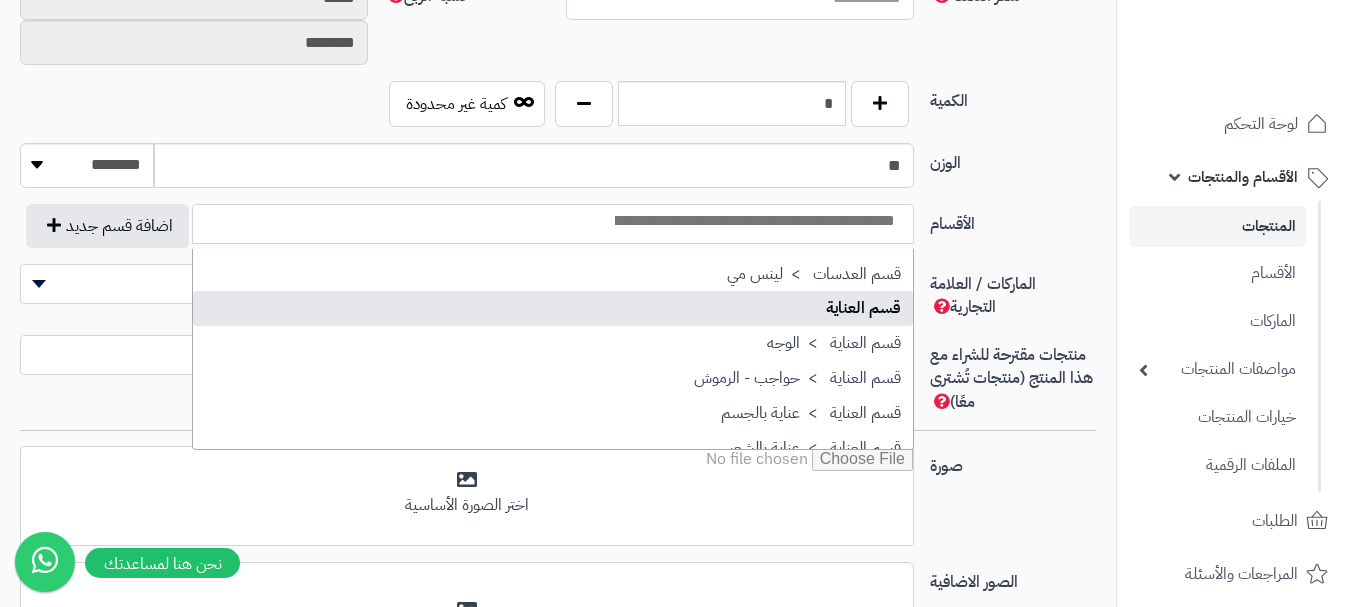 select on "**" 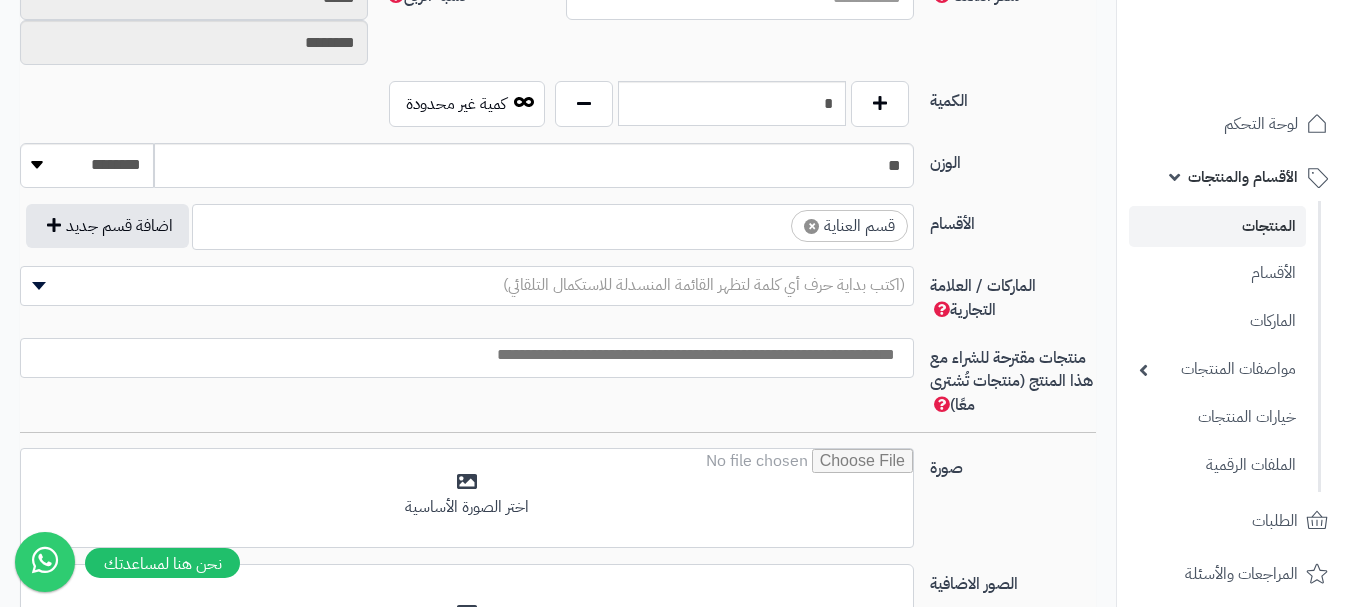 scroll, scrollTop: 1250, scrollLeft: 0, axis: vertical 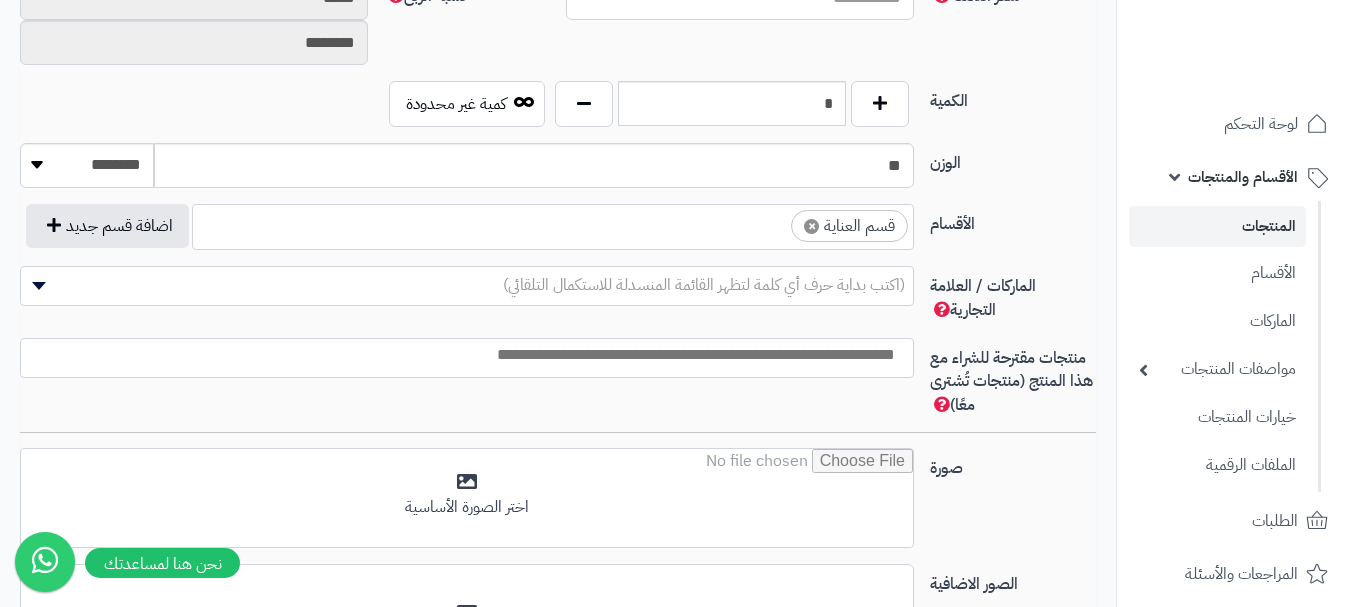 click on "× قسم العناية" at bounding box center [553, 224] 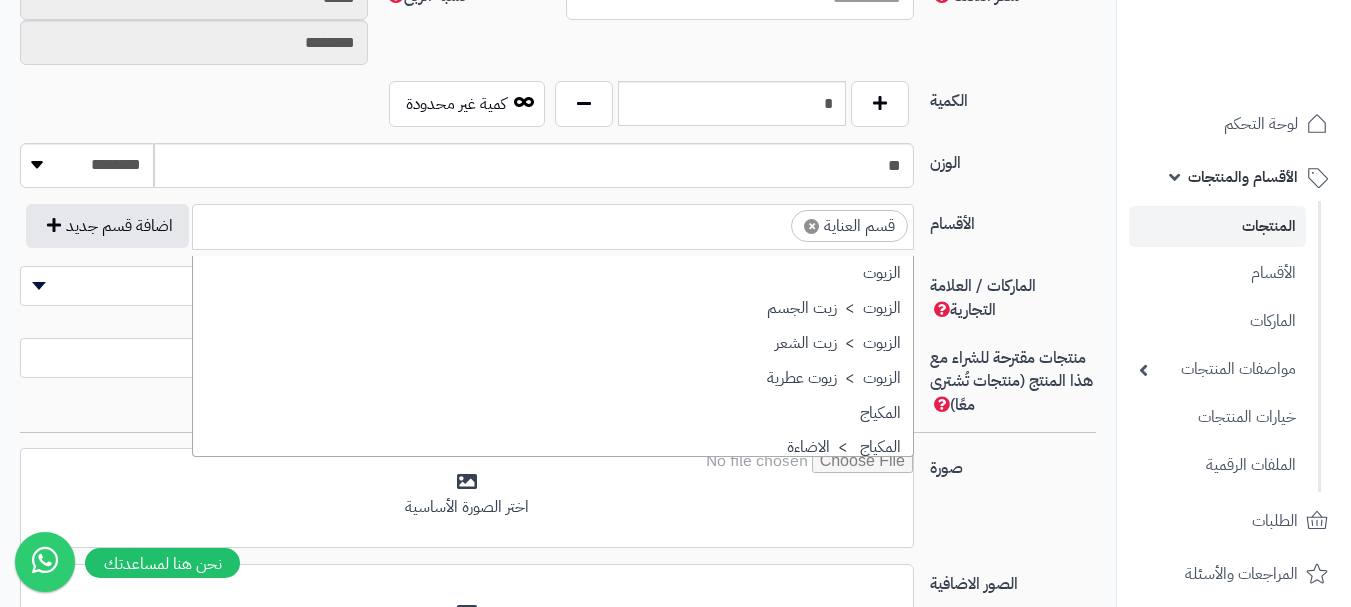 scroll, scrollTop: 1707, scrollLeft: 0, axis: vertical 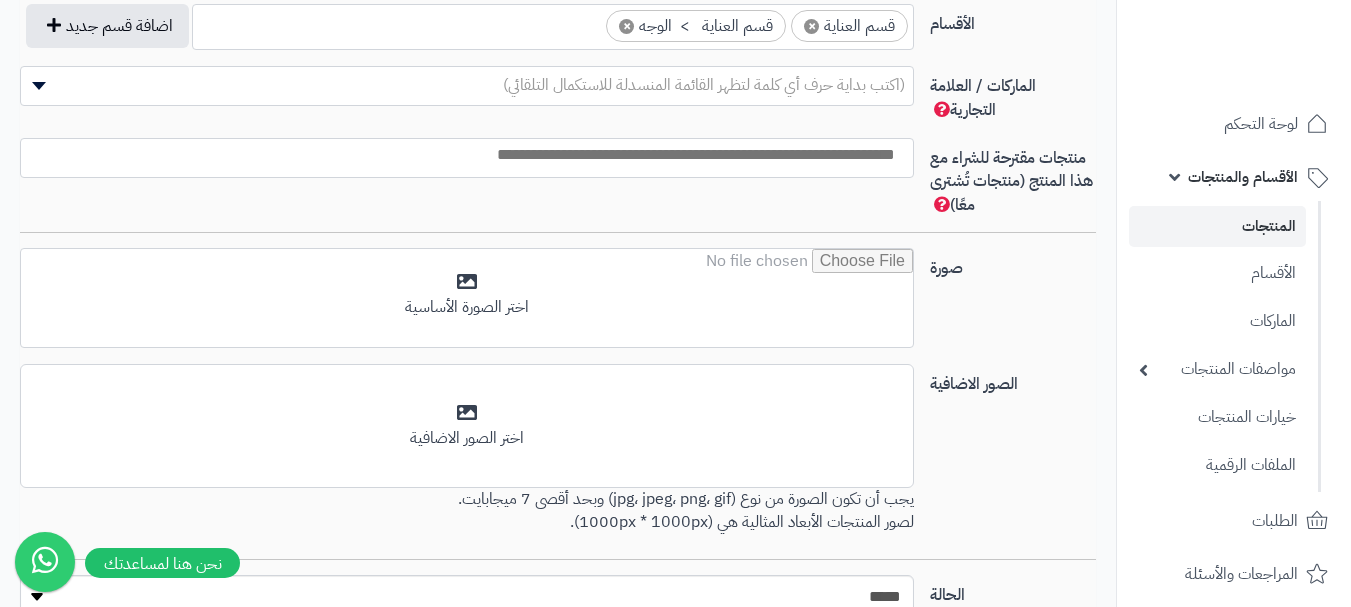 click at bounding box center [467, 158] 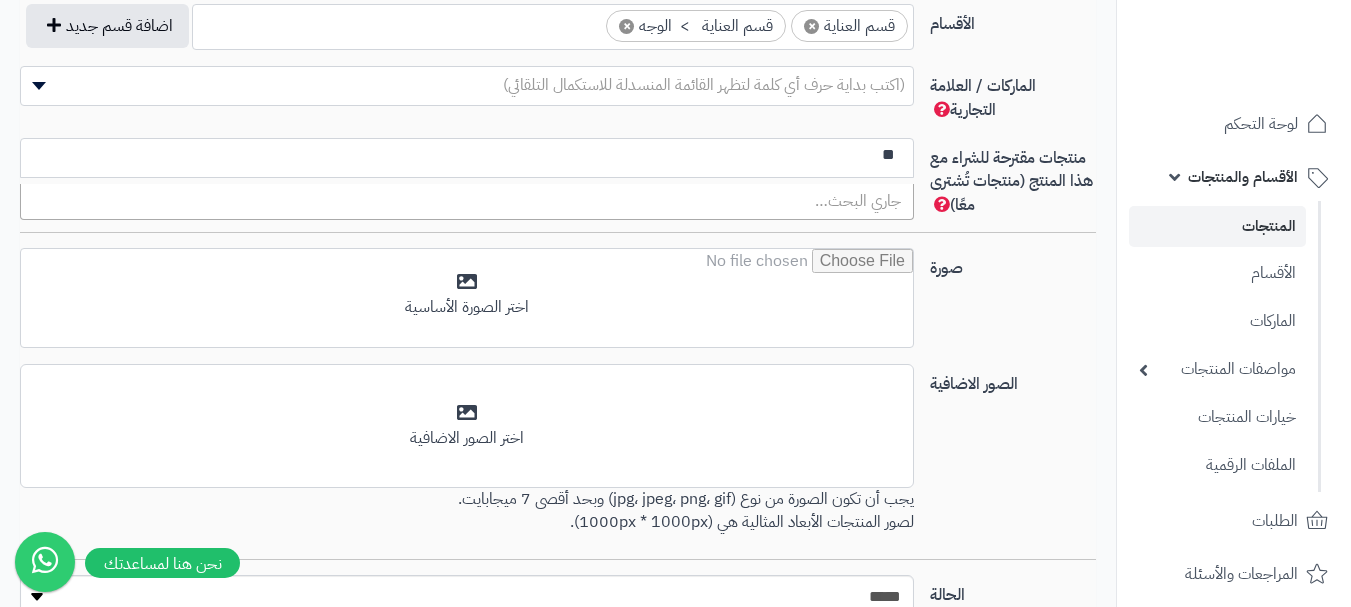 type on "*" 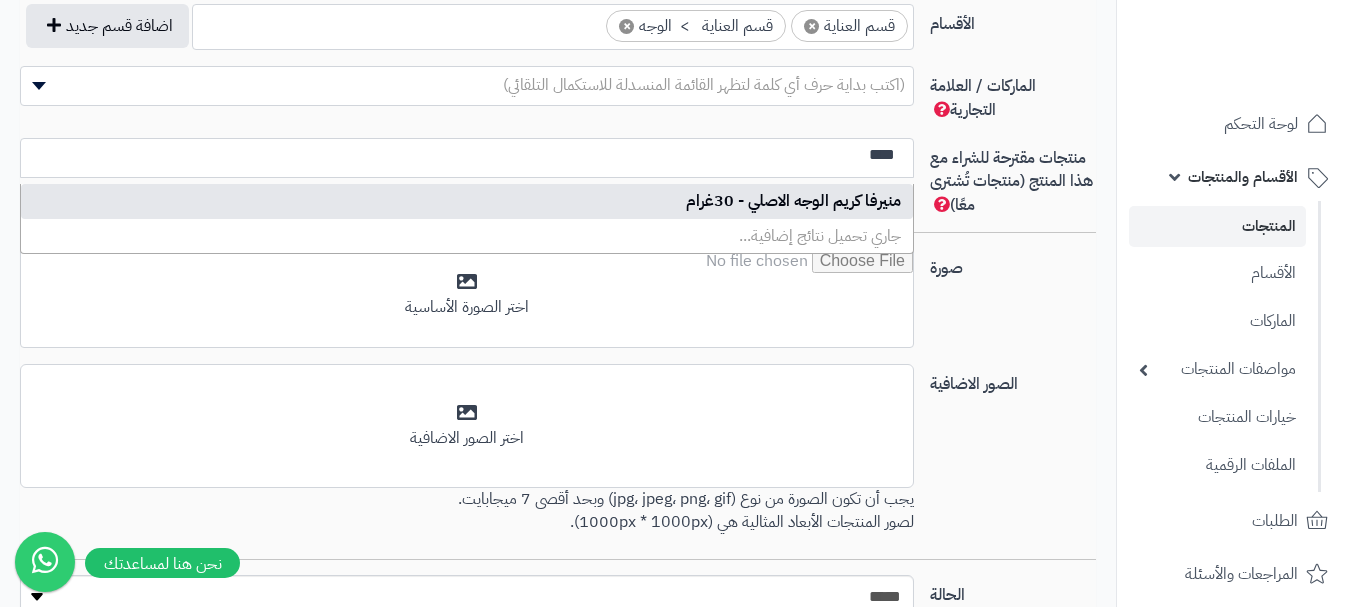 type on "****" 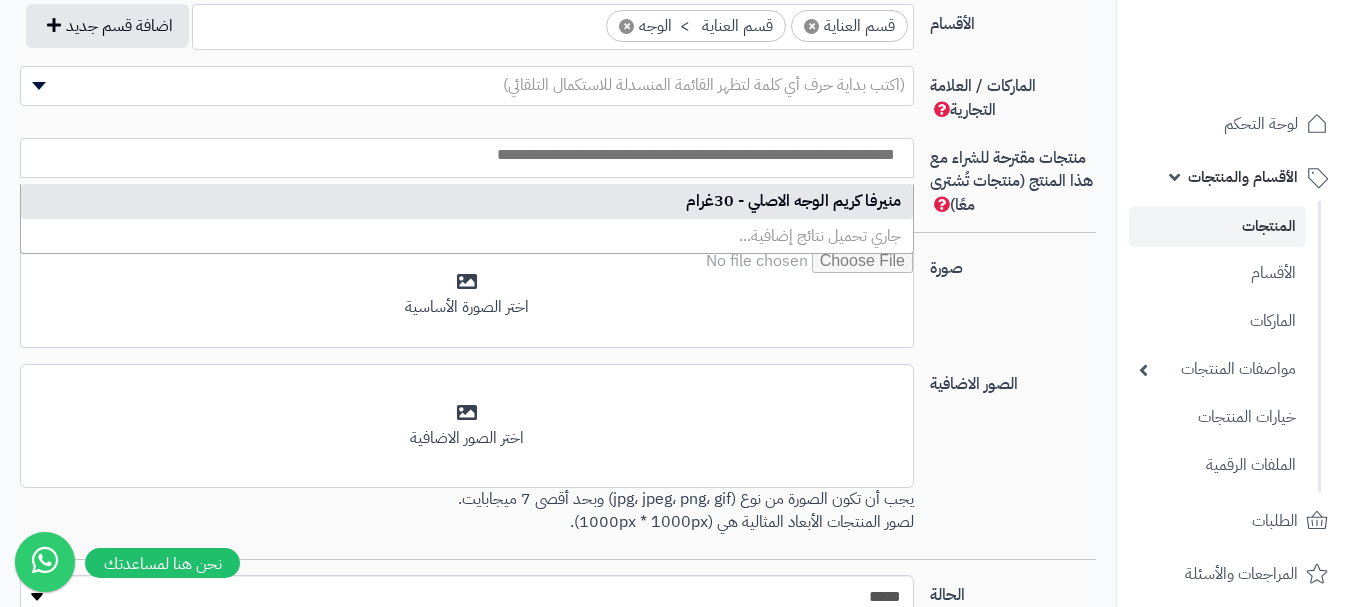select on "***" 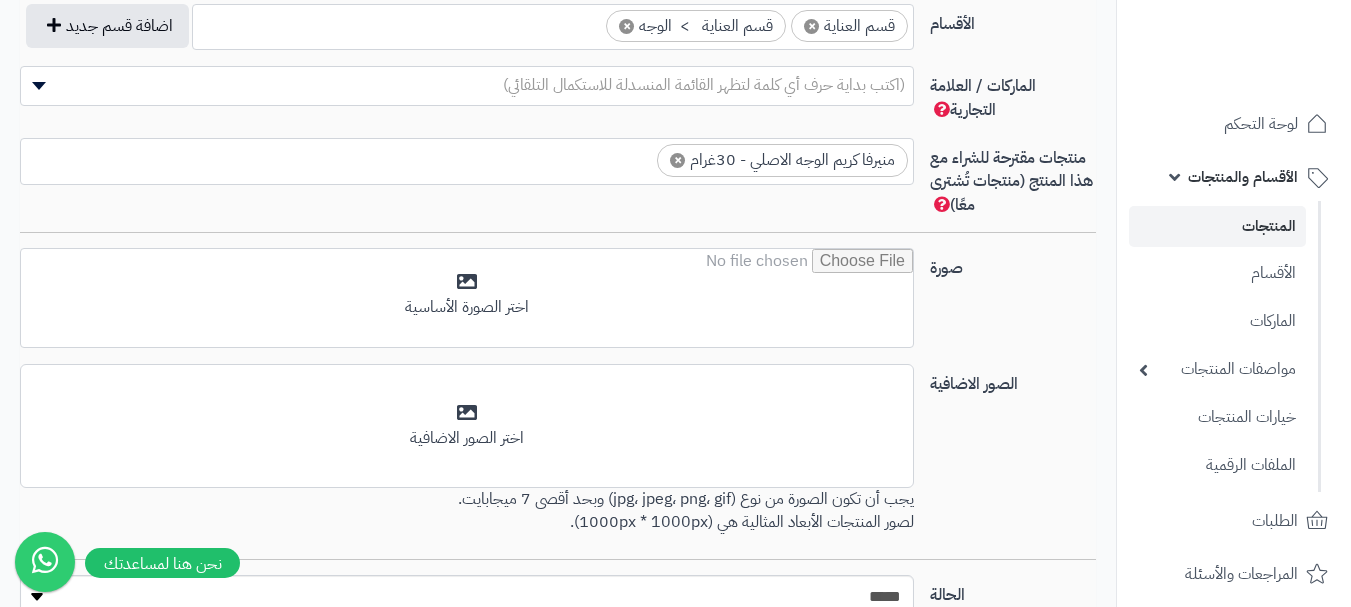 scroll, scrollTop: 0, scrollLeft: 0, axis: both 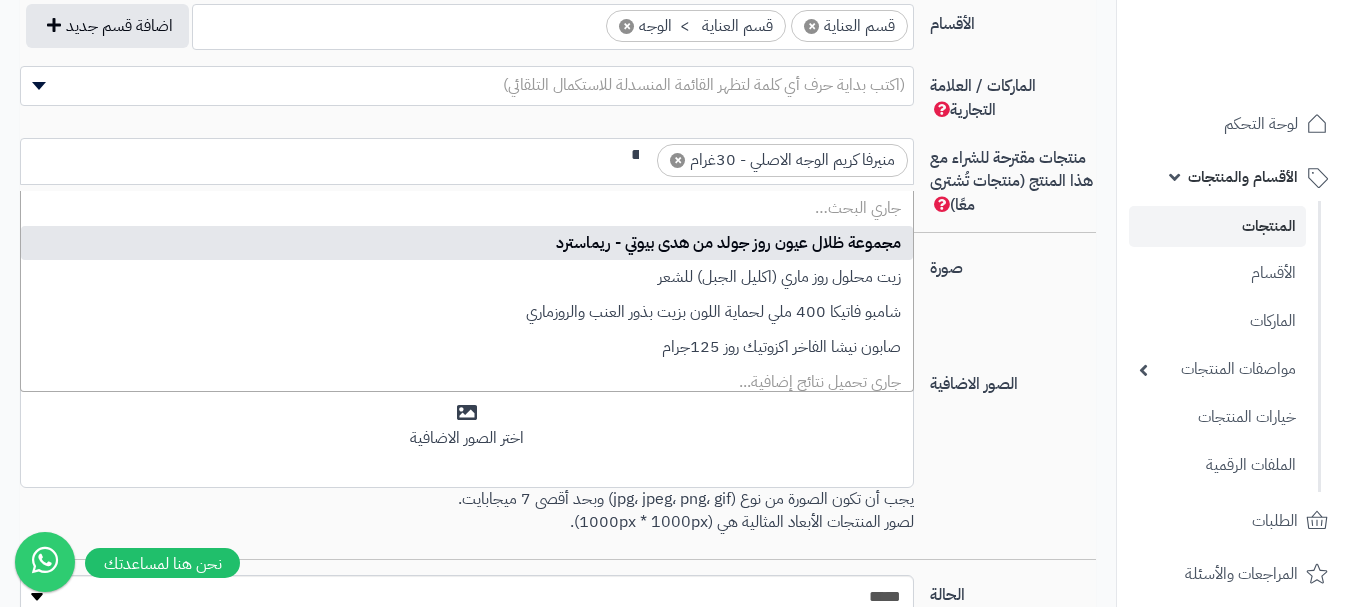 type on "*" 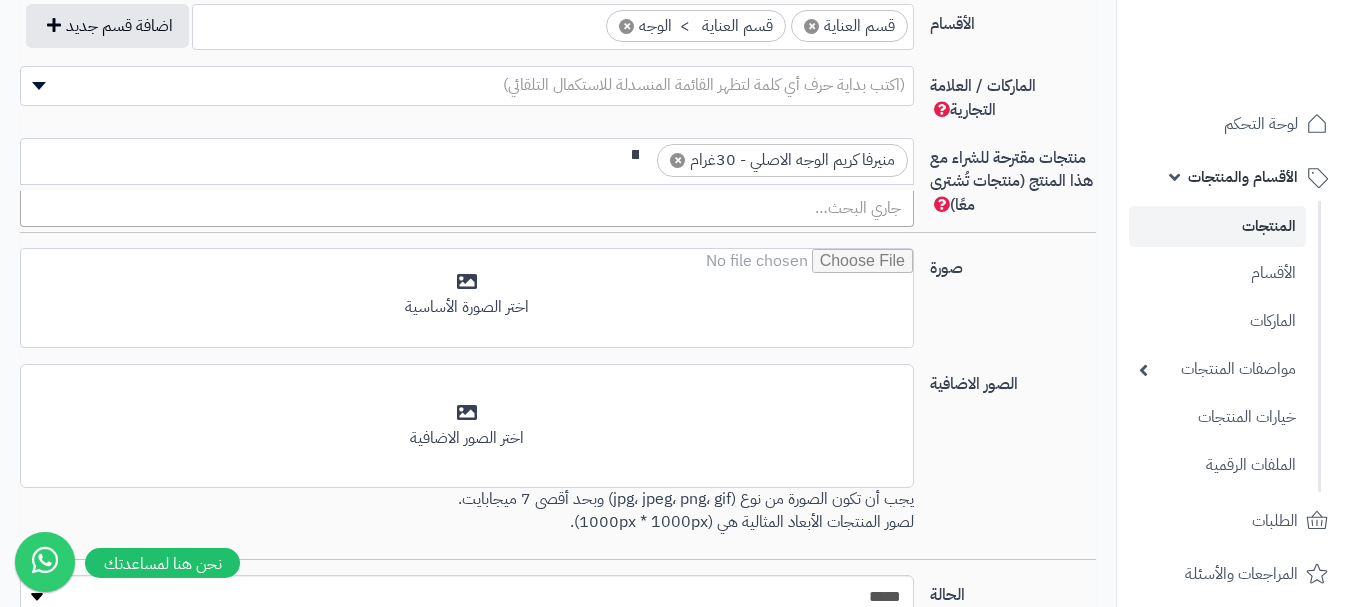 scroll, scrollTop: 0, scrollLeft: 0, axis: both 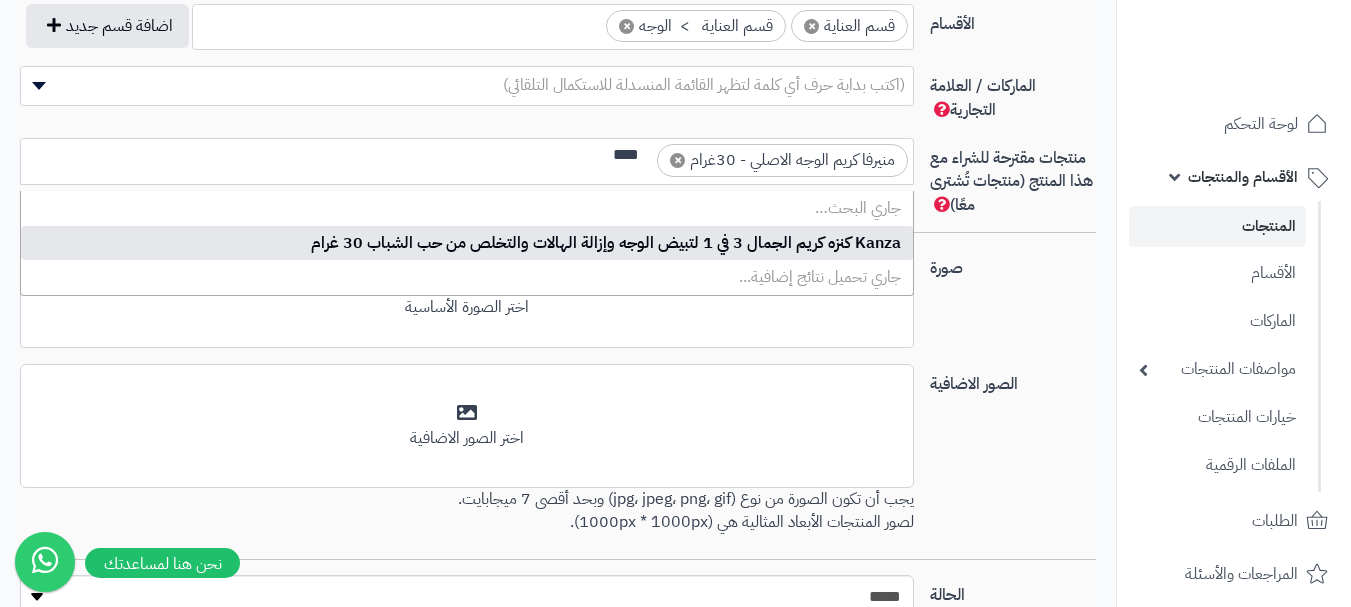 type on "****" 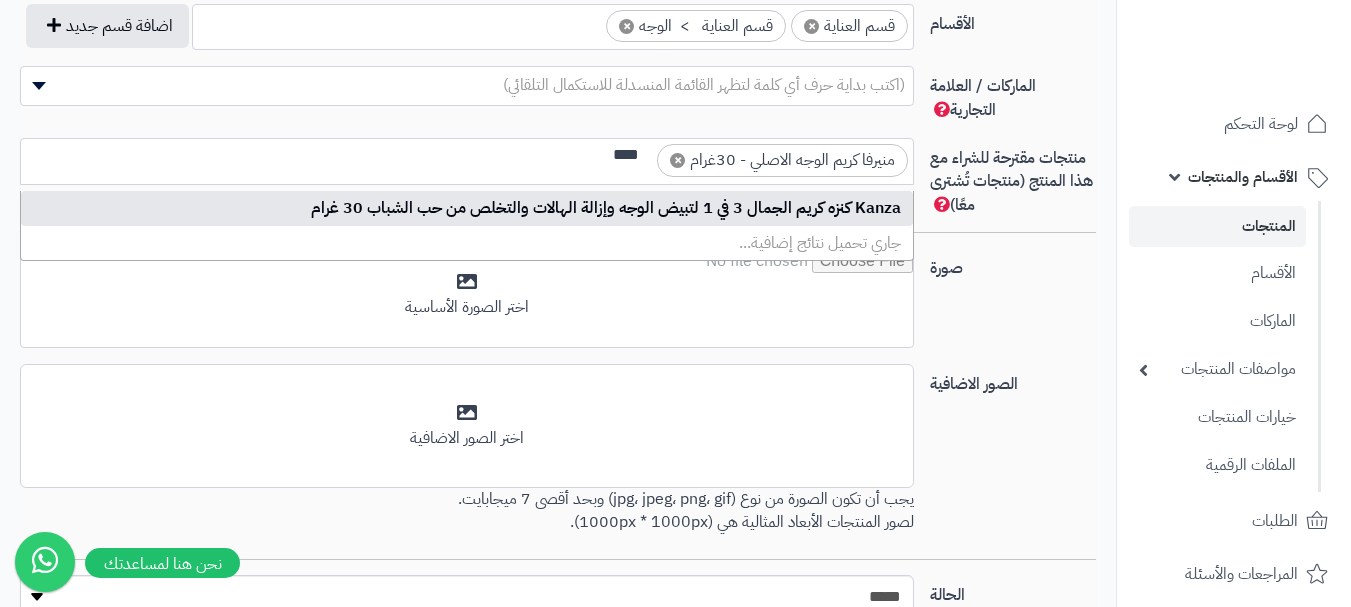 click on "جاري تحميل نتائج إضافية..." at bounding box center [467, 243] 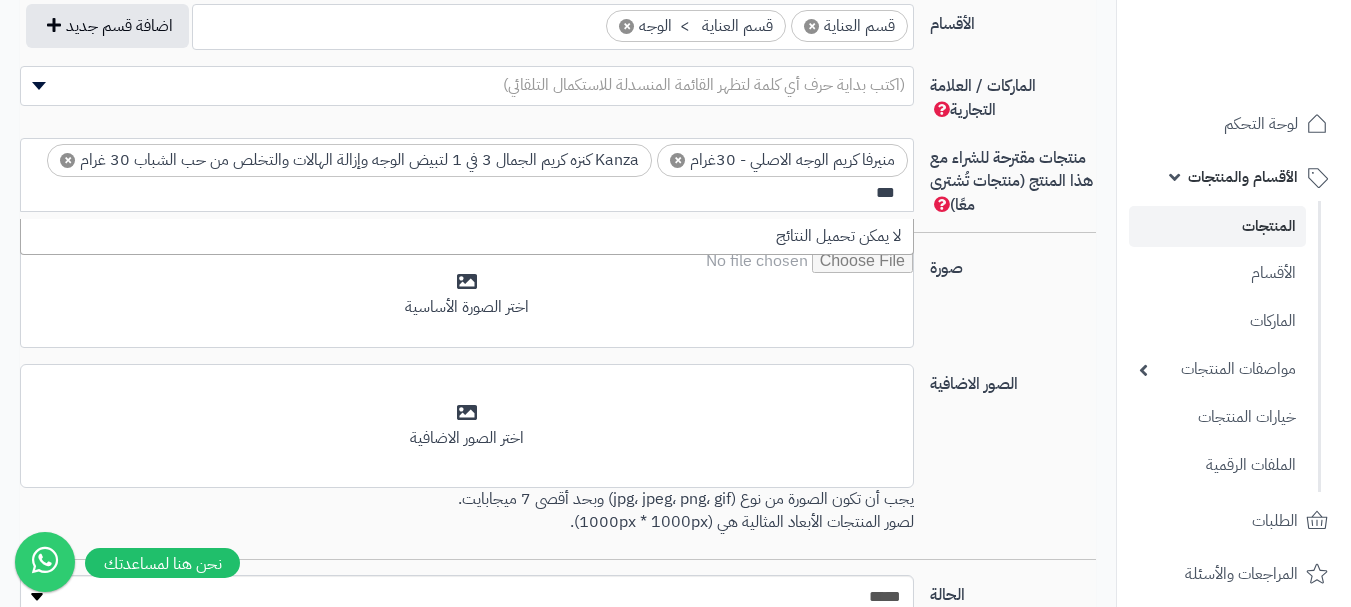 scroll, scrollTop: 0, scrollLeft: 0, axis: both 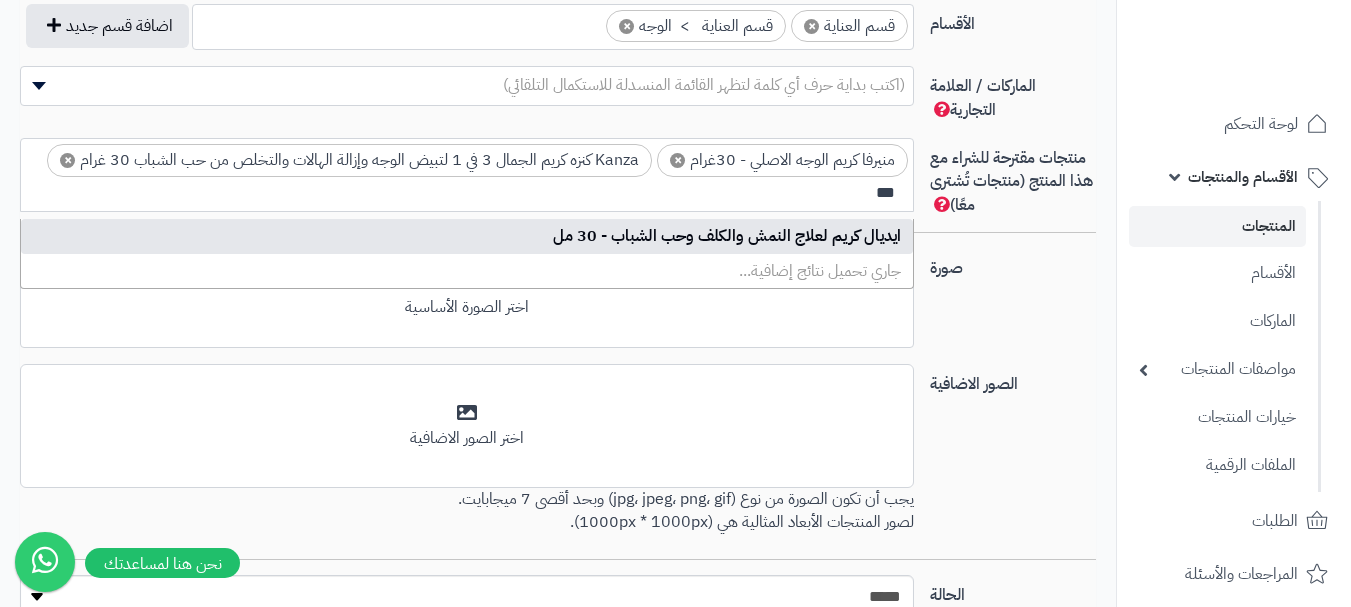 type on "***" 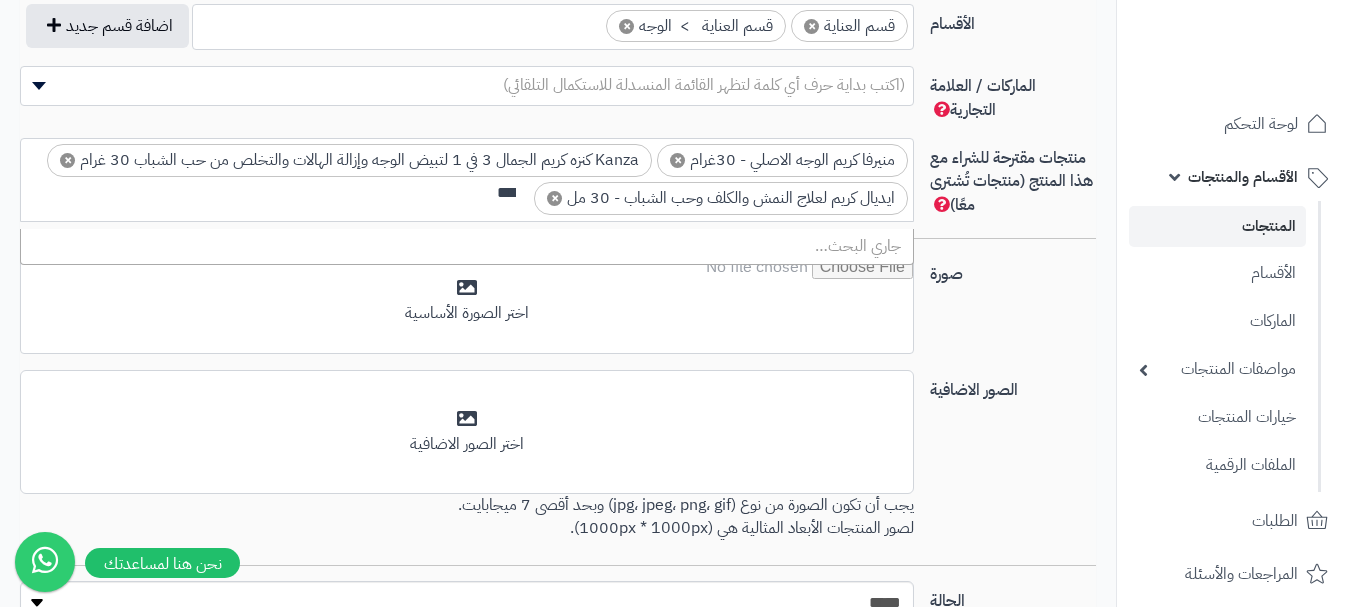 scroll, scrollTop: 0, scrollLeft: 0, axis: both 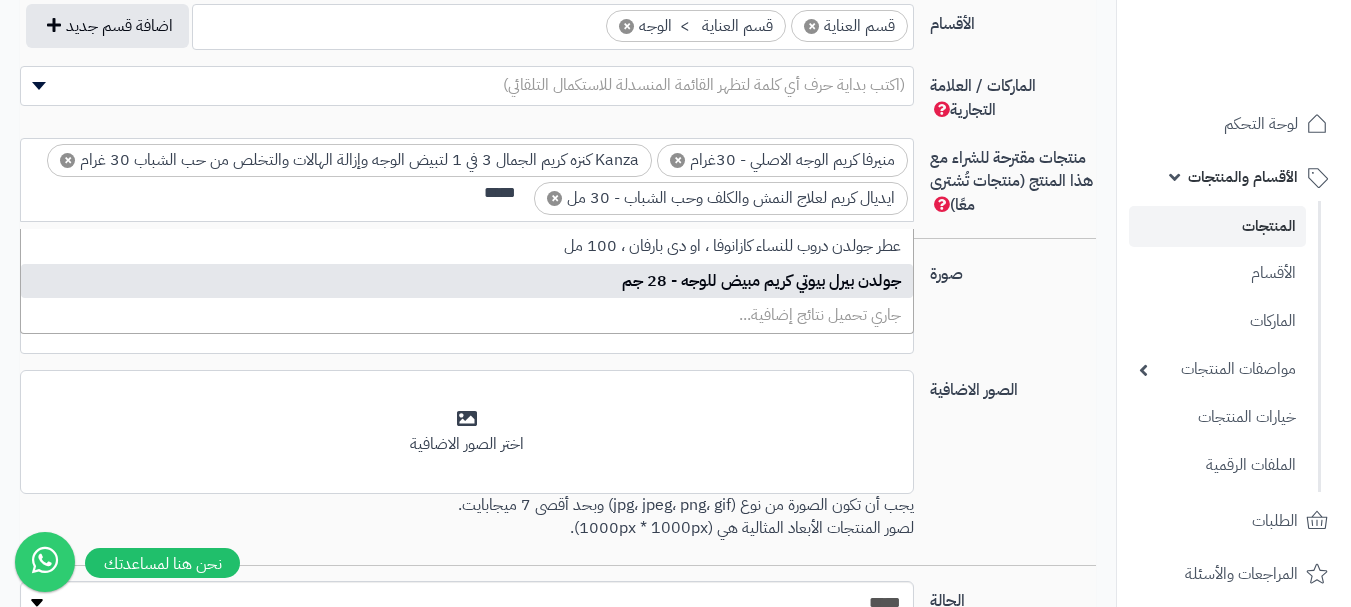 type on "*****" 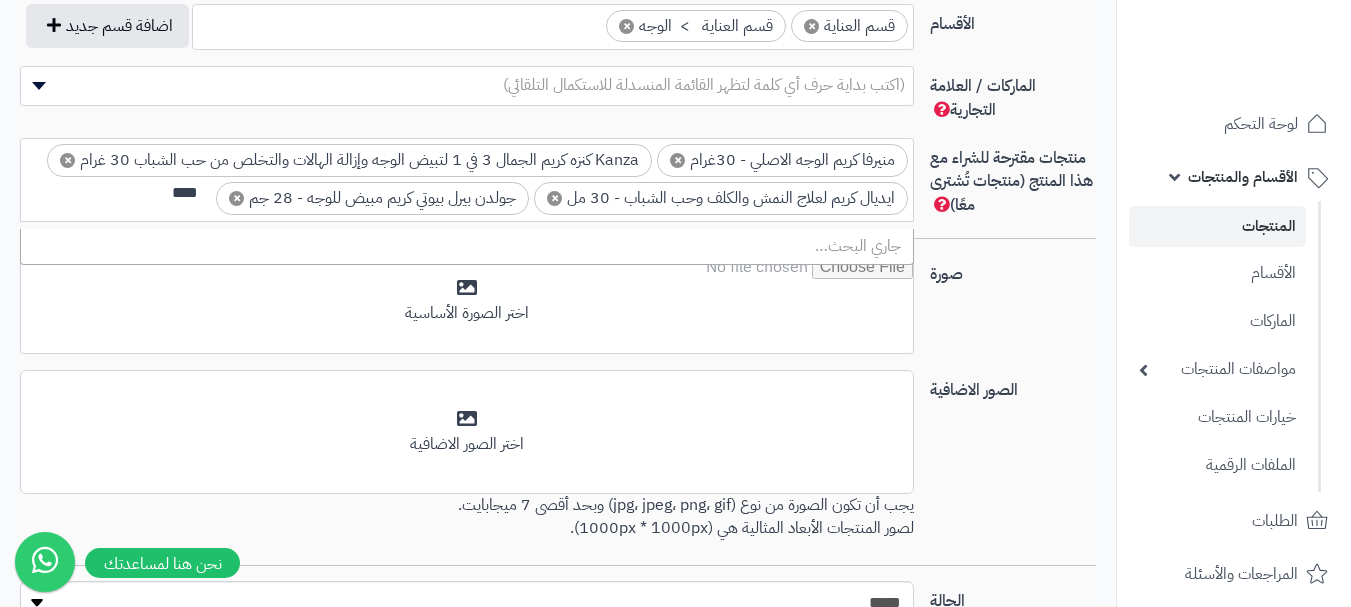scroll, scrollTop: 0, scrollLeft: 0, axis: both 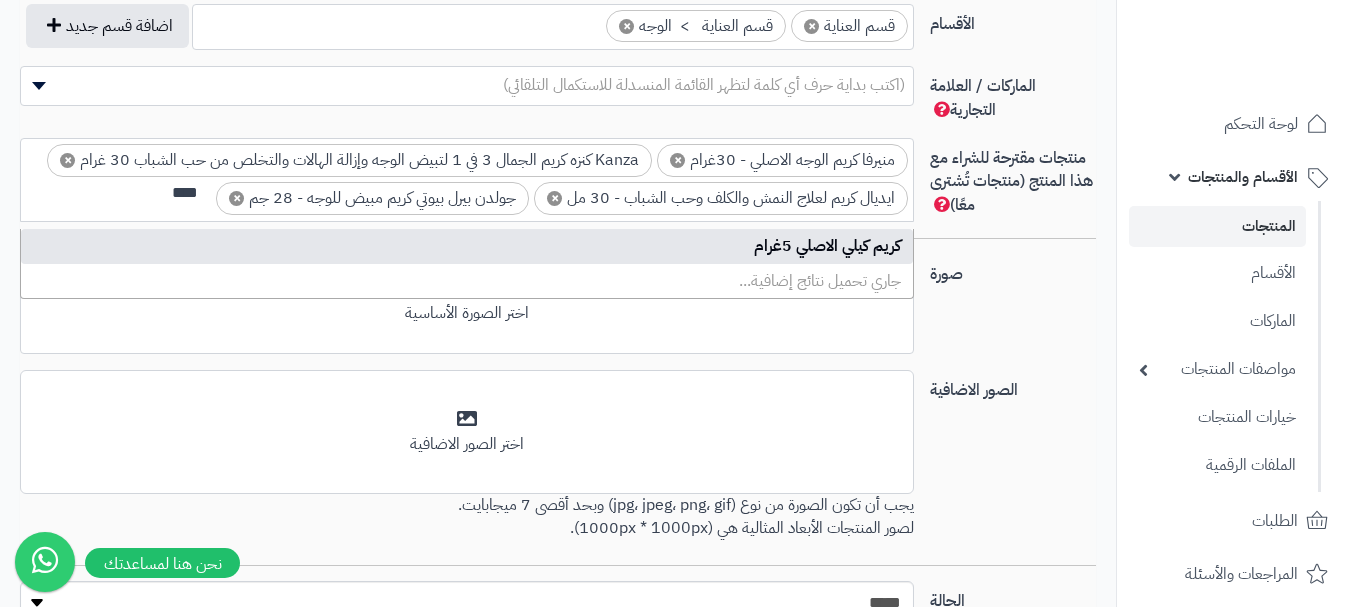 type on "****" 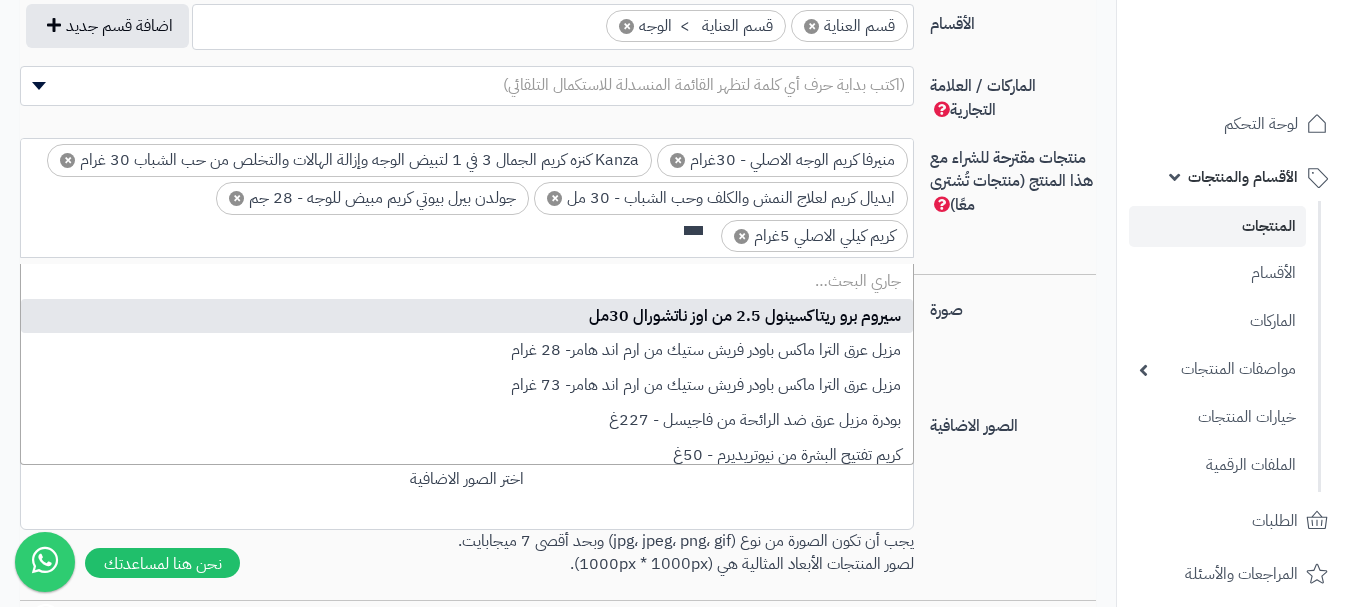 scroll, scrollTop: 0, scrollLeft: 0, axis: both 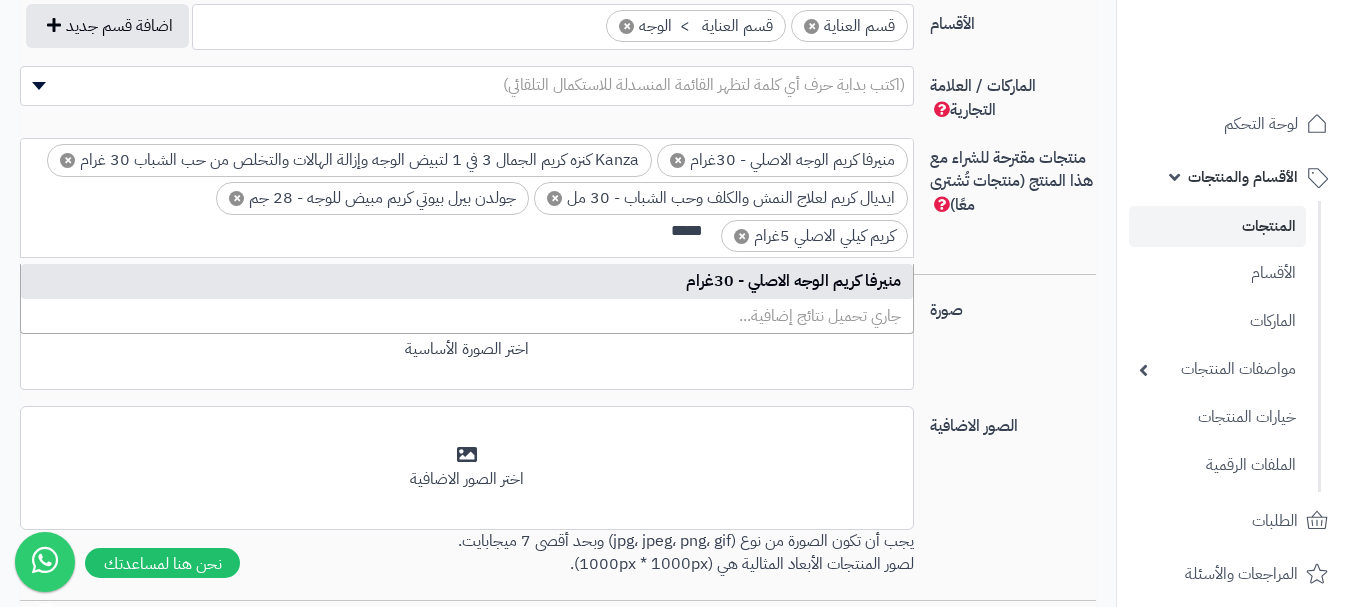 type on "*****" 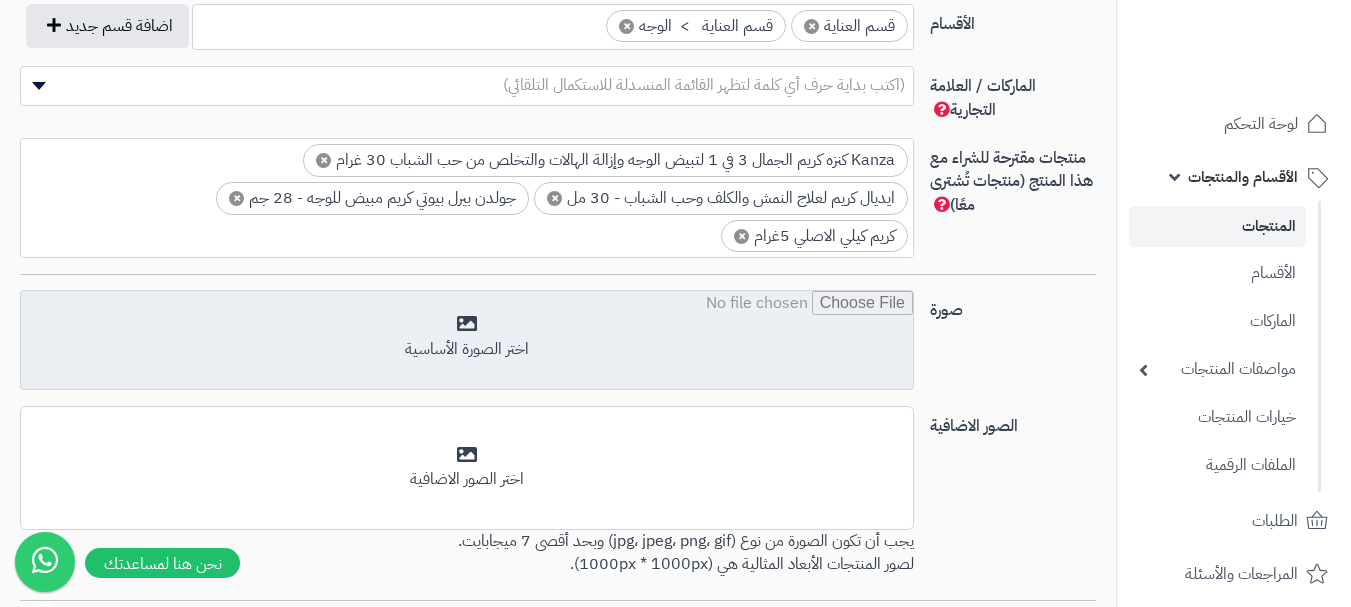click at bounding box center [467, 341] 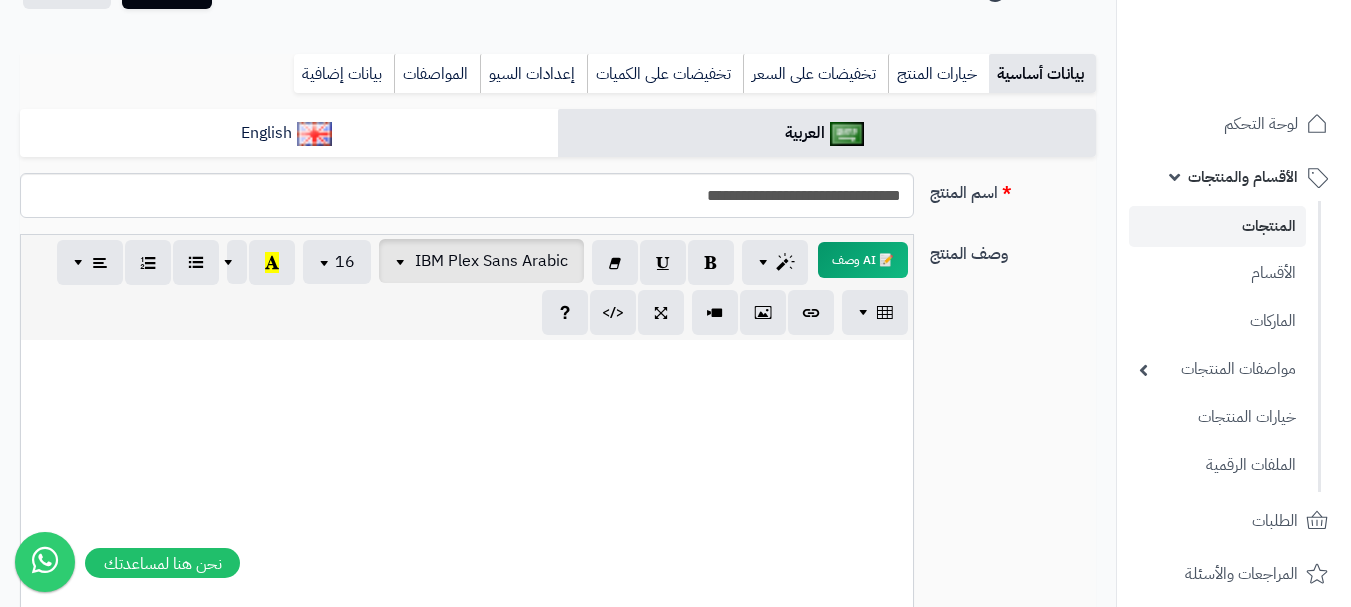 scroll, scrollTop: 0, scrollLeft: 0, axis: both 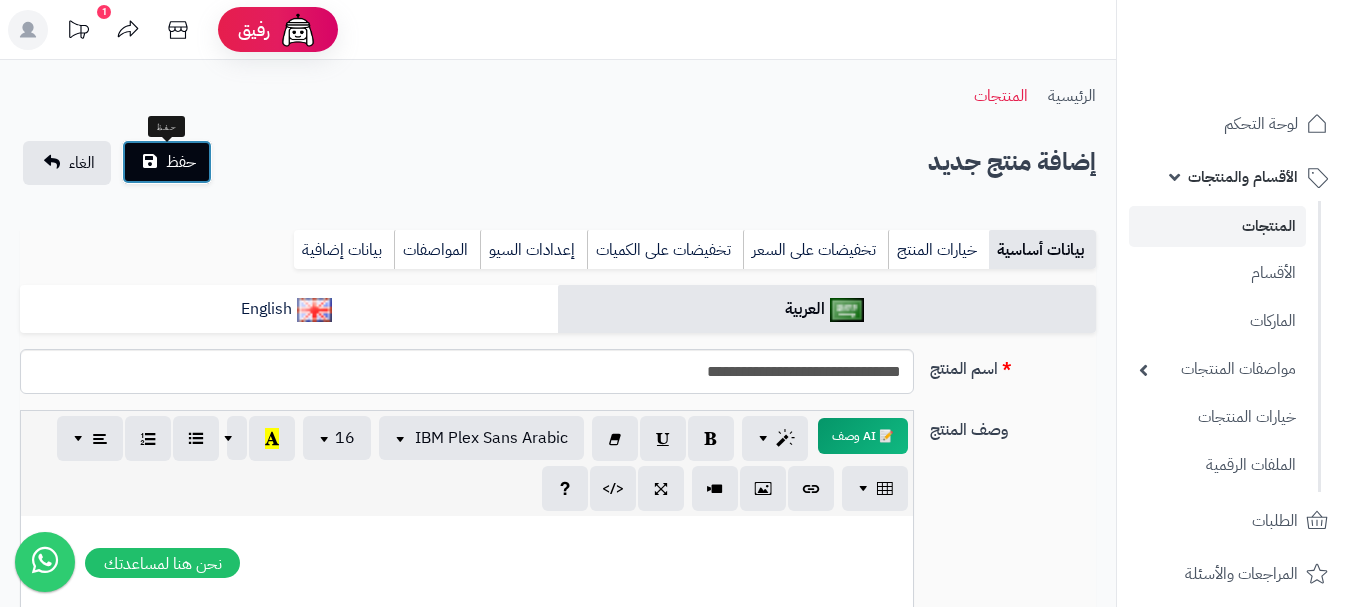 click on "حفظ" at bounding box center [167, 162] 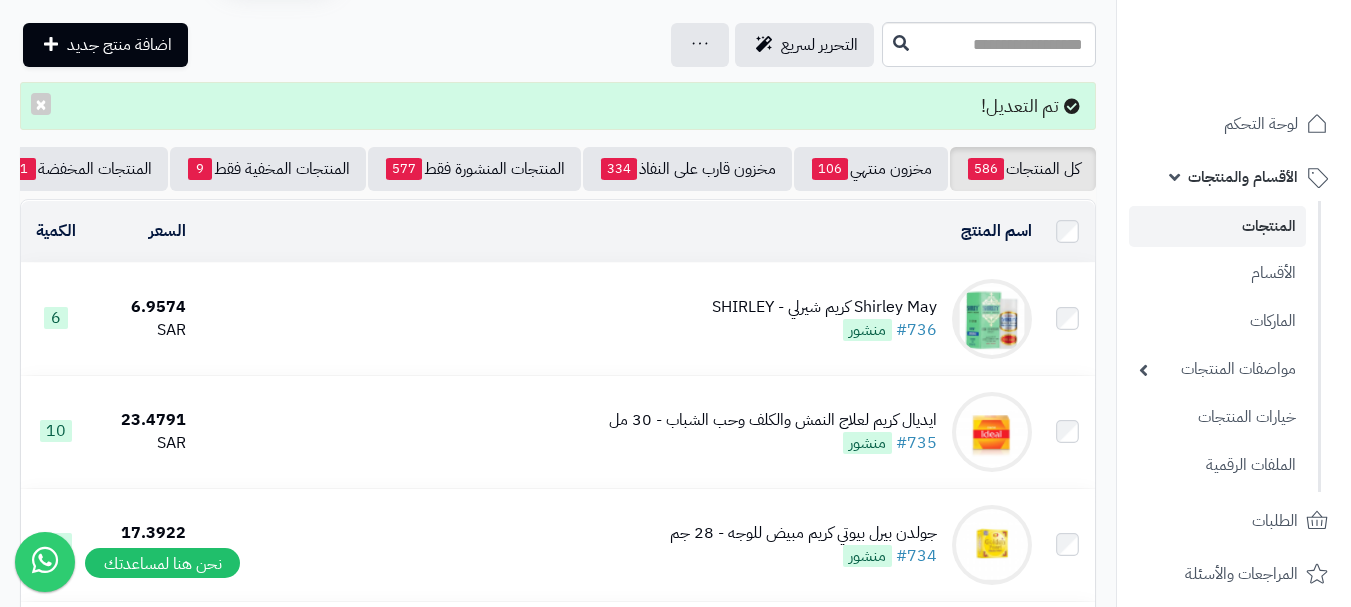 scroll, scrollTop: 100, scrollLeft: 0, axis: vertical 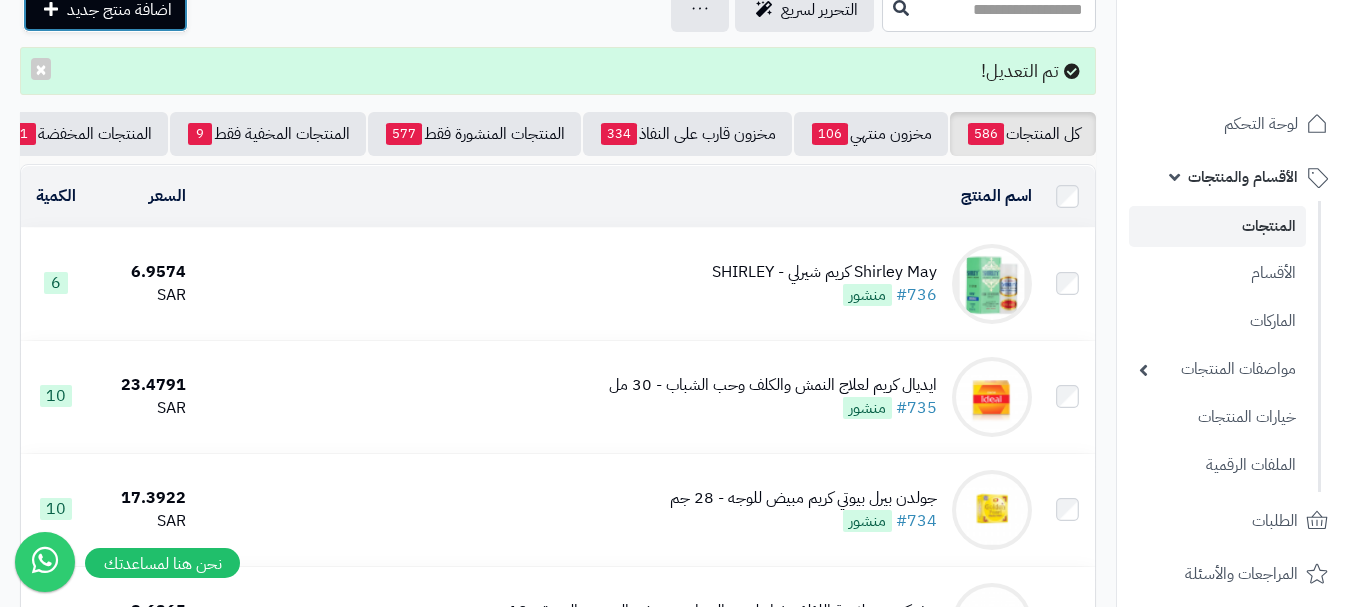 click on "اضافة منتج جديد" at bounding box center [119, 10] 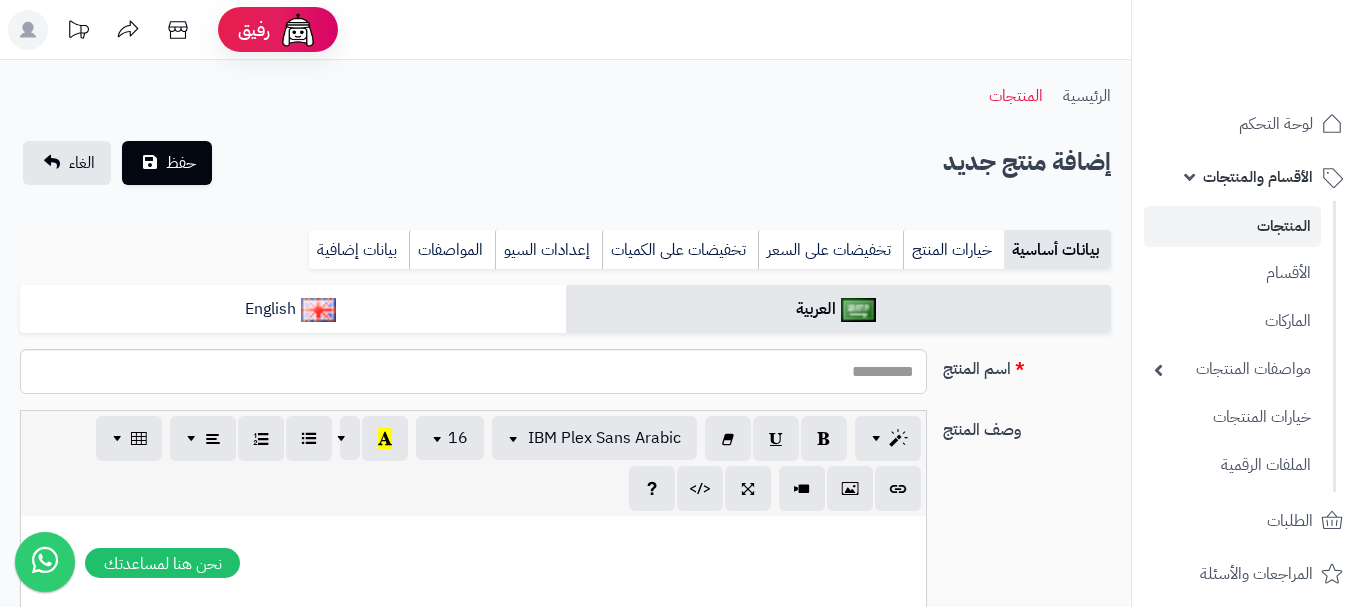 select 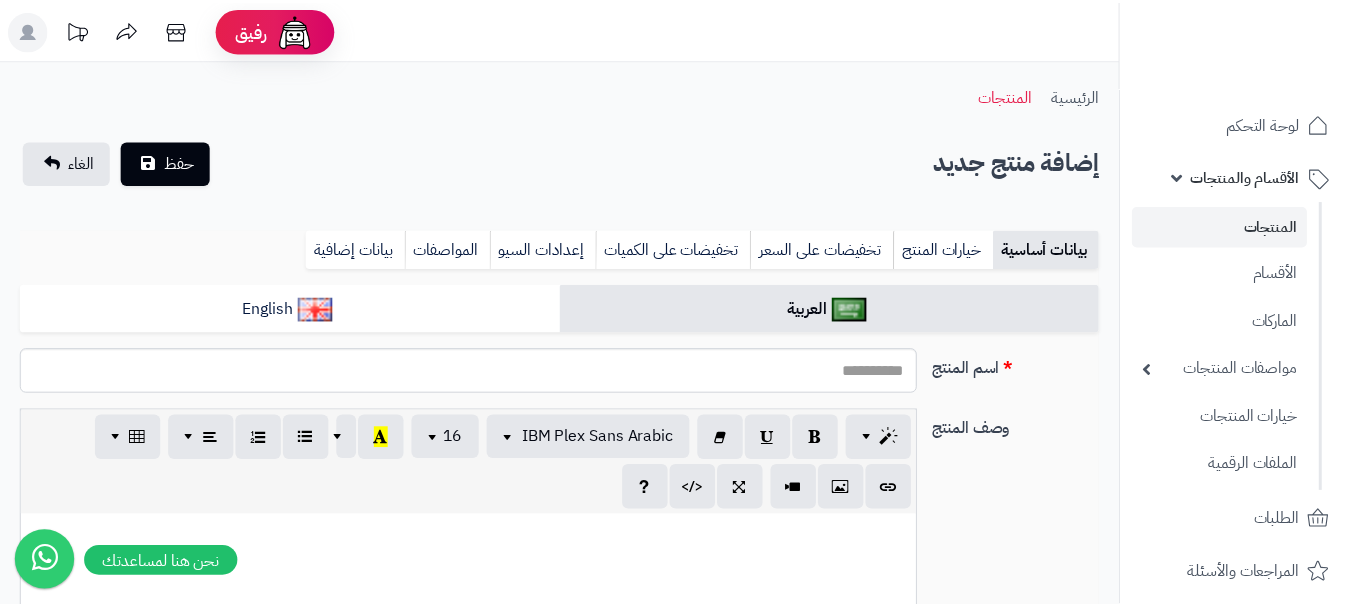 scroll, scrollTop: 0, scrollLeft: 0, axis: both 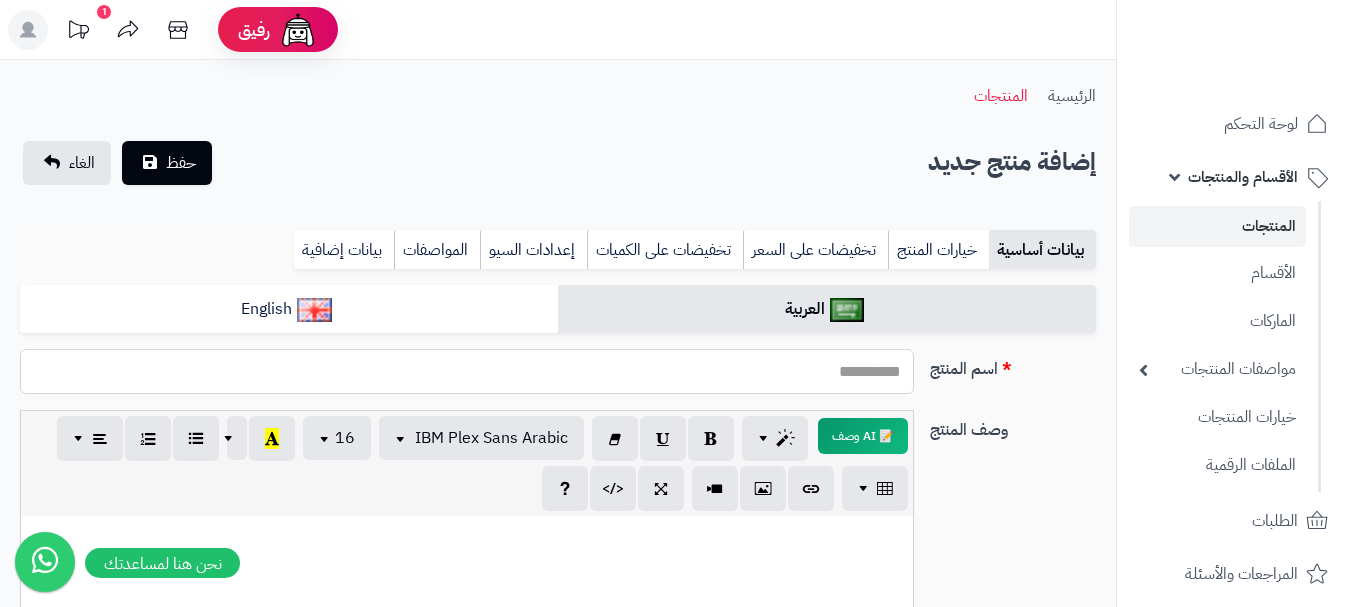click on "اسم المنتج" at bounding box center [467, 371] 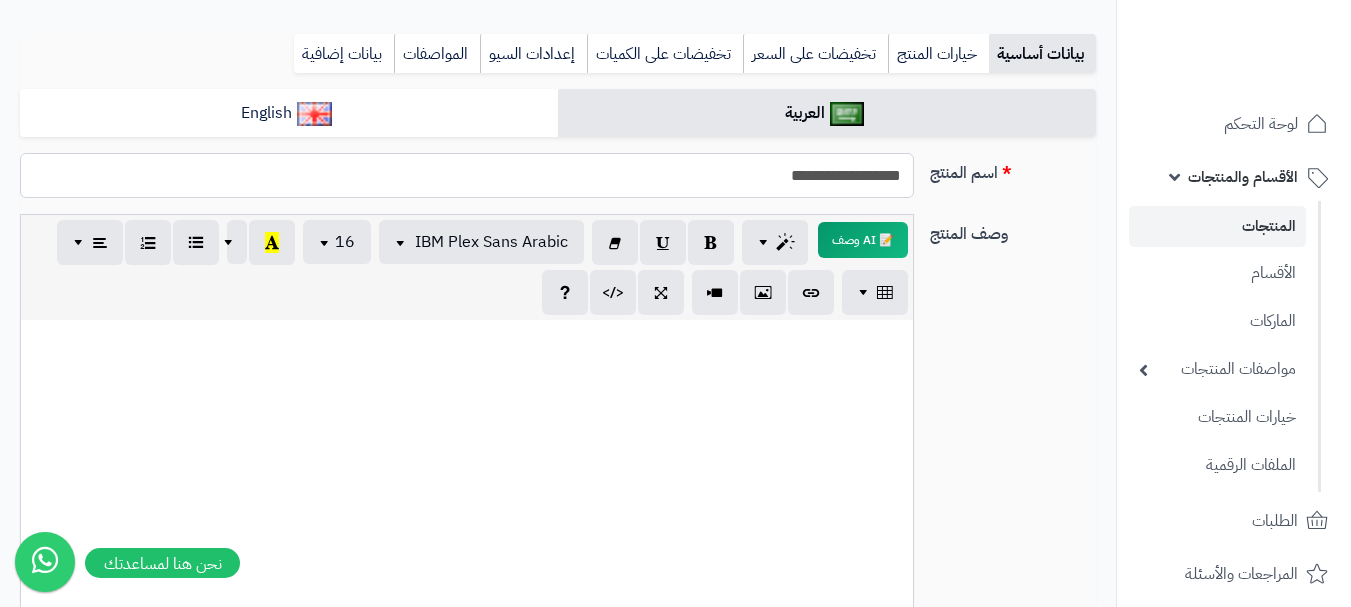 scroll, scrollTop: 200, scrollLeft: 0, axis: vertical 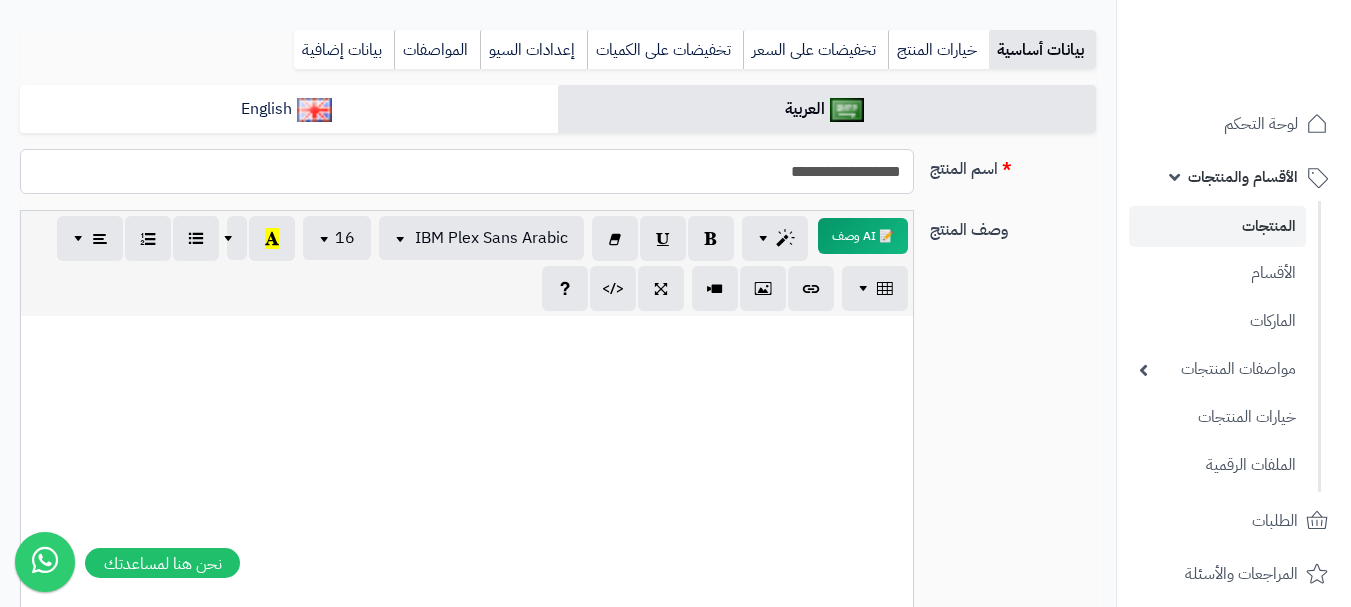 drag, startPoint x: 906, startPoint y: 176, endPoint x: 760, endPoint y: 194, distance: 147.10541 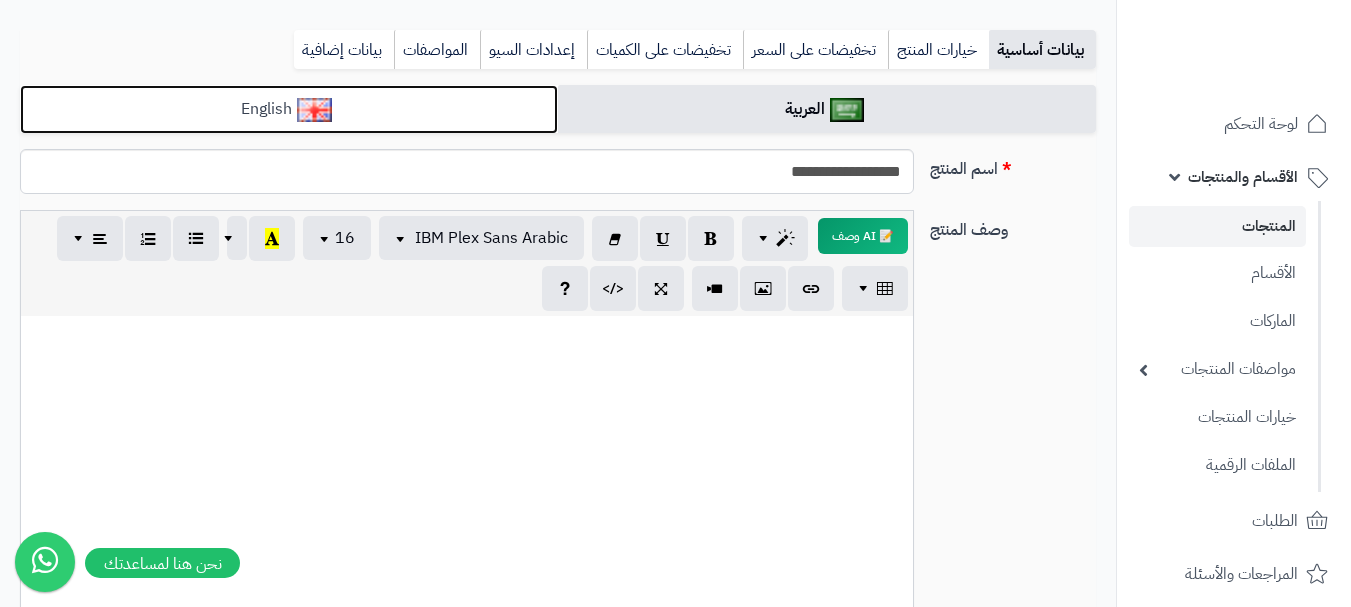 click on "English" at bounding box center (289, 109) 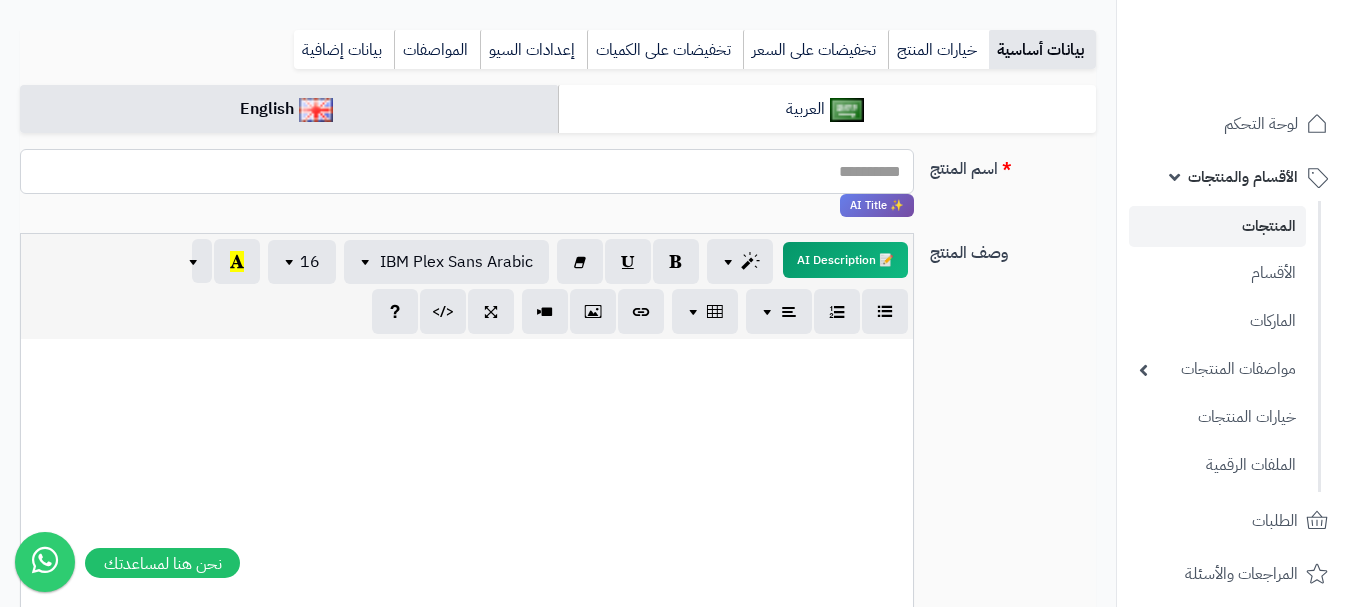 paste on "**********" 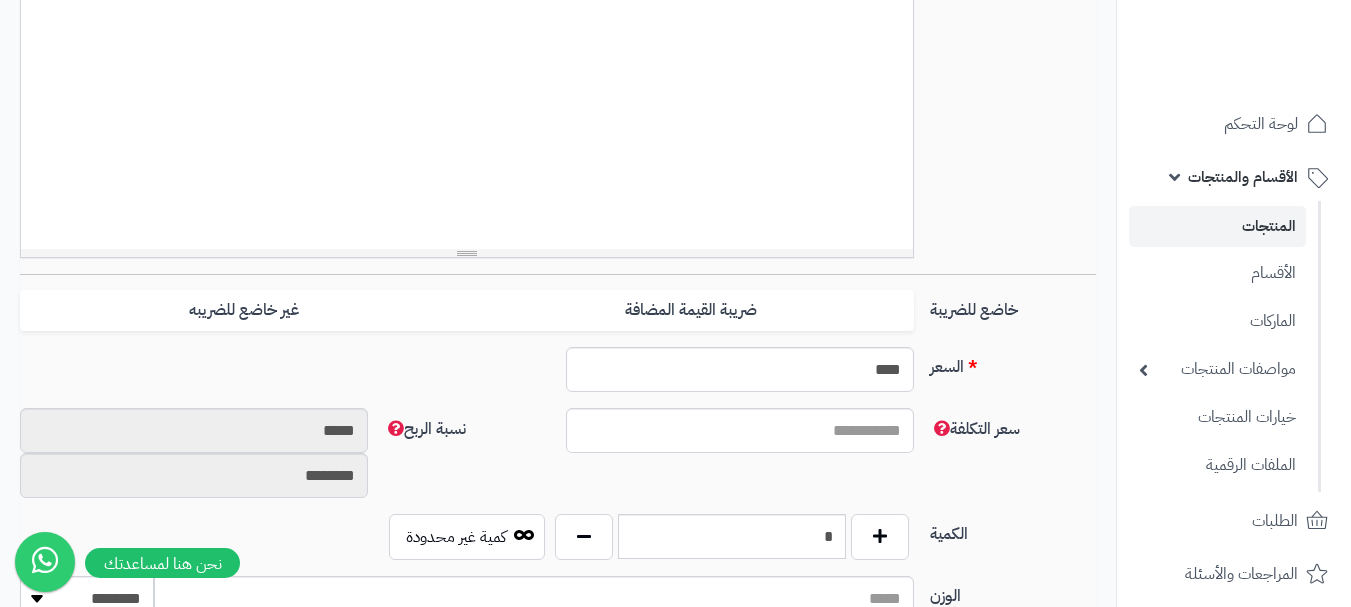 scroll, scrollTop: 700, scrollLeft: 0, axis: vertical 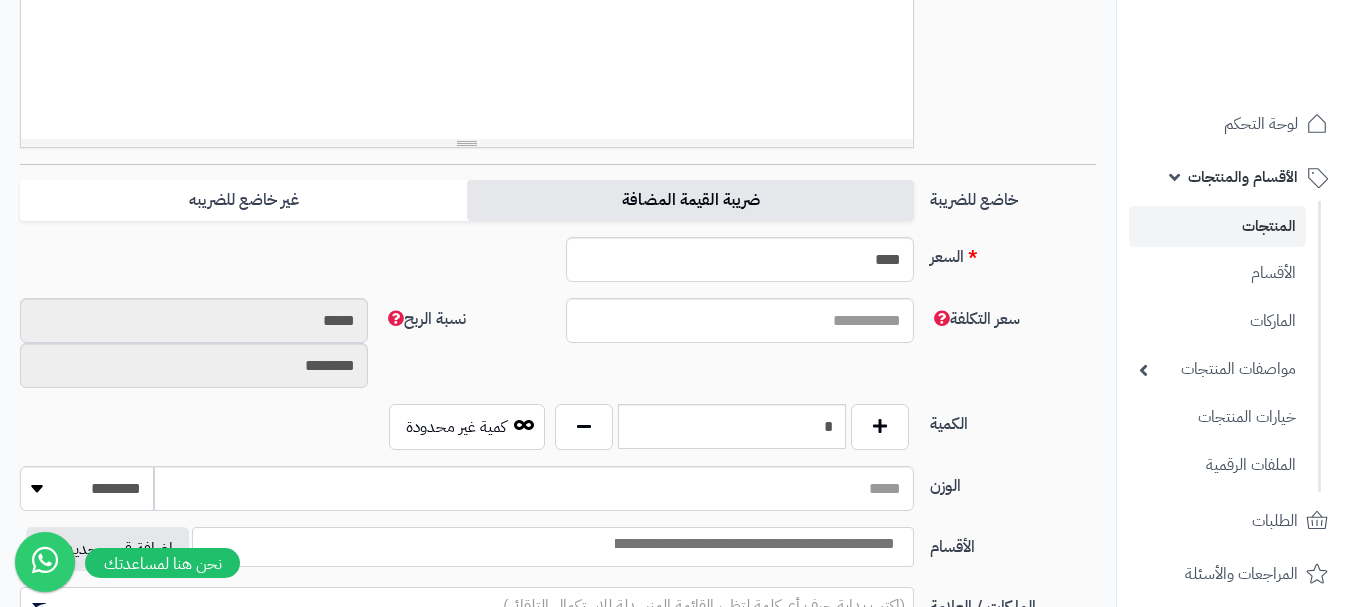 type on "**********" 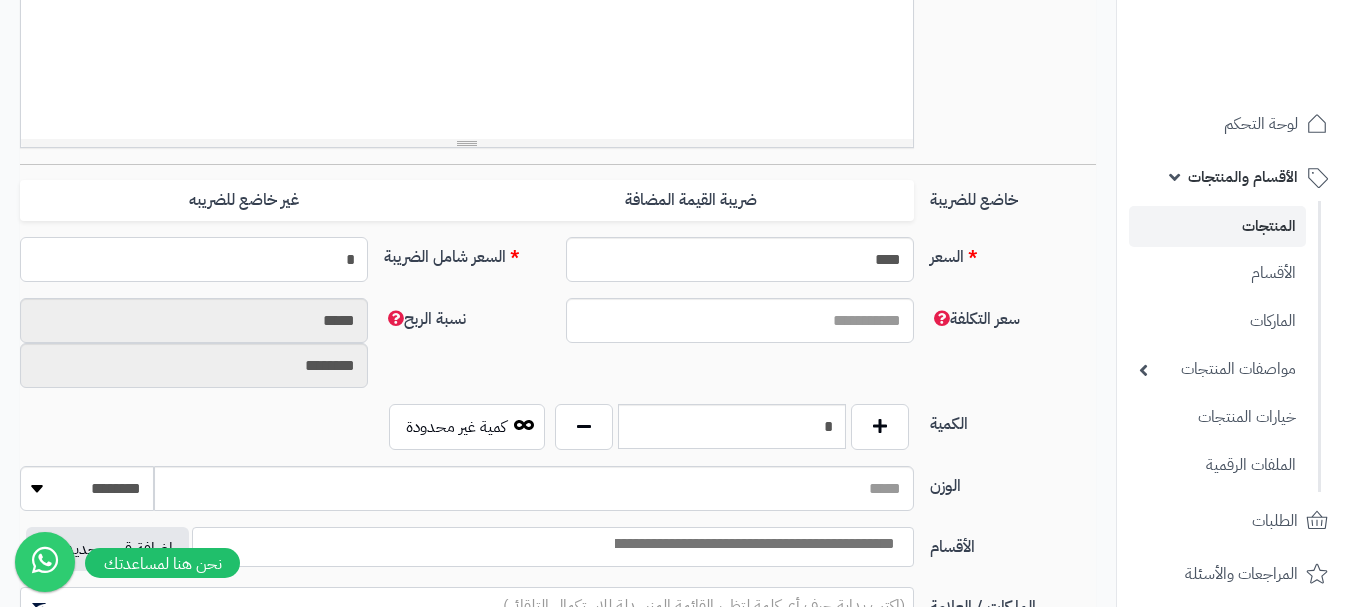 click on "*" at bounding box center (194, 259) 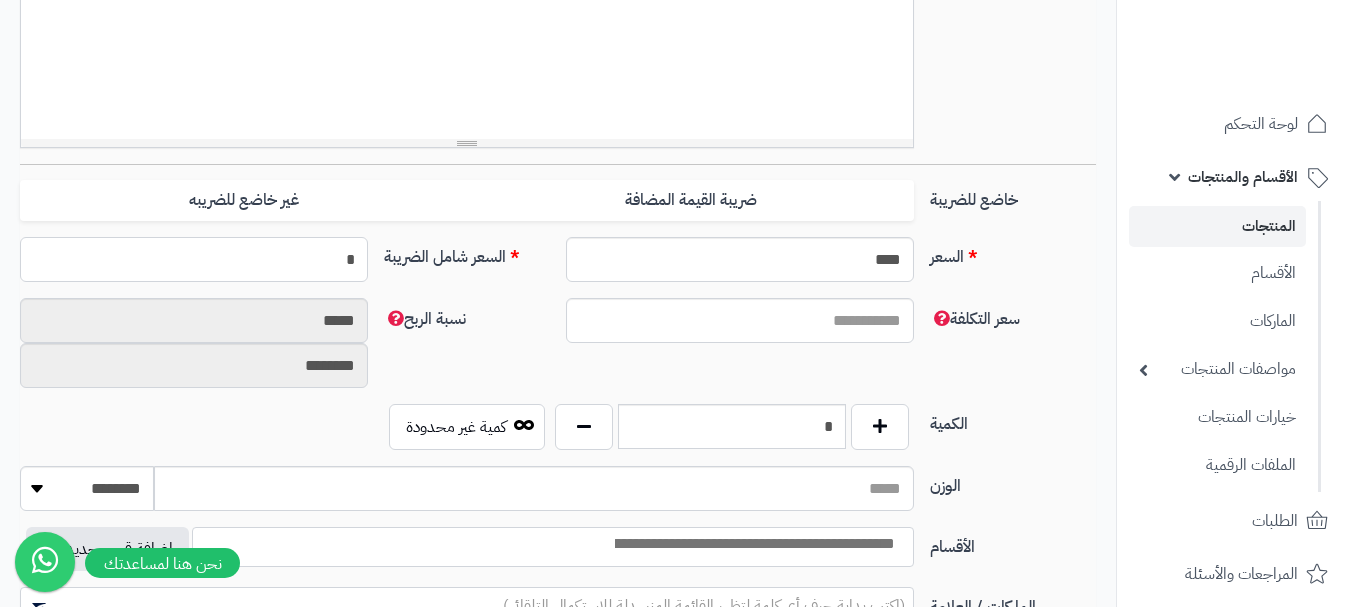type 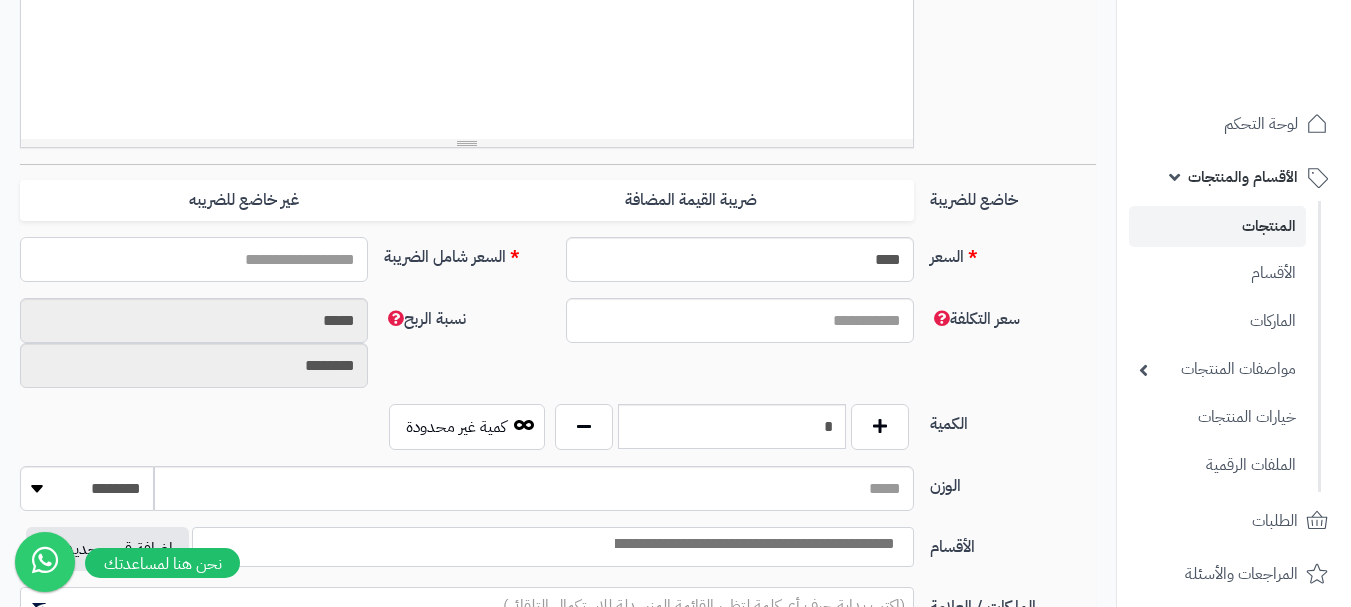 type on "*" 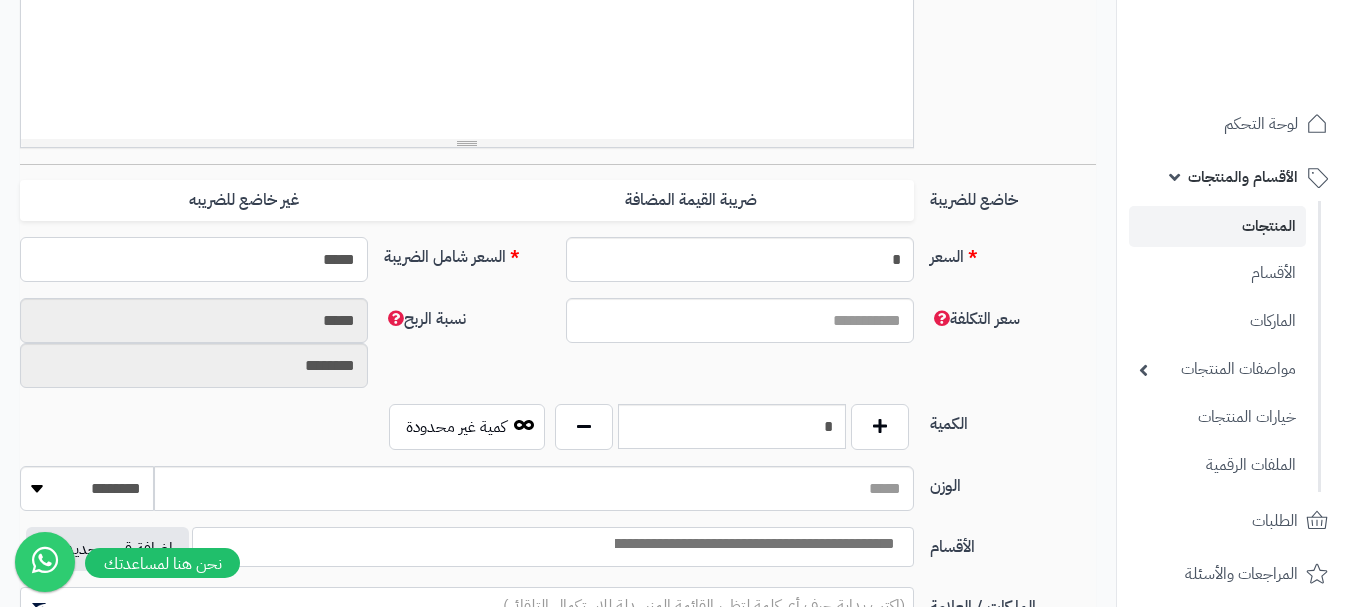 type on "******" 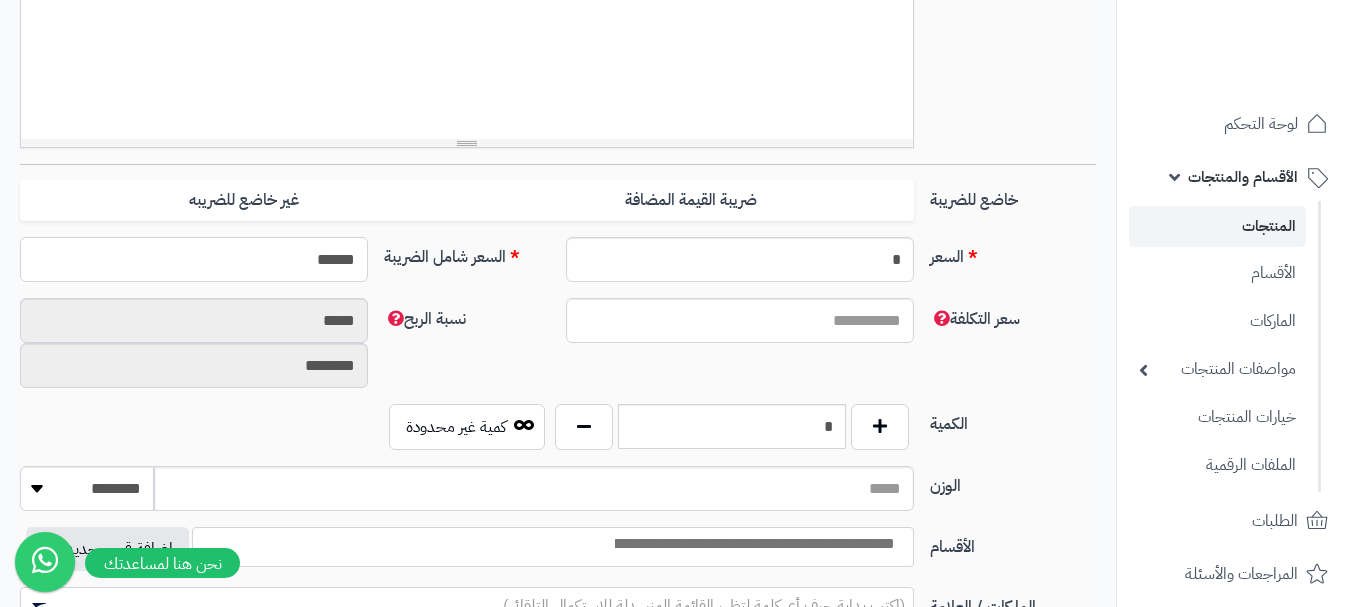 type on "*****" 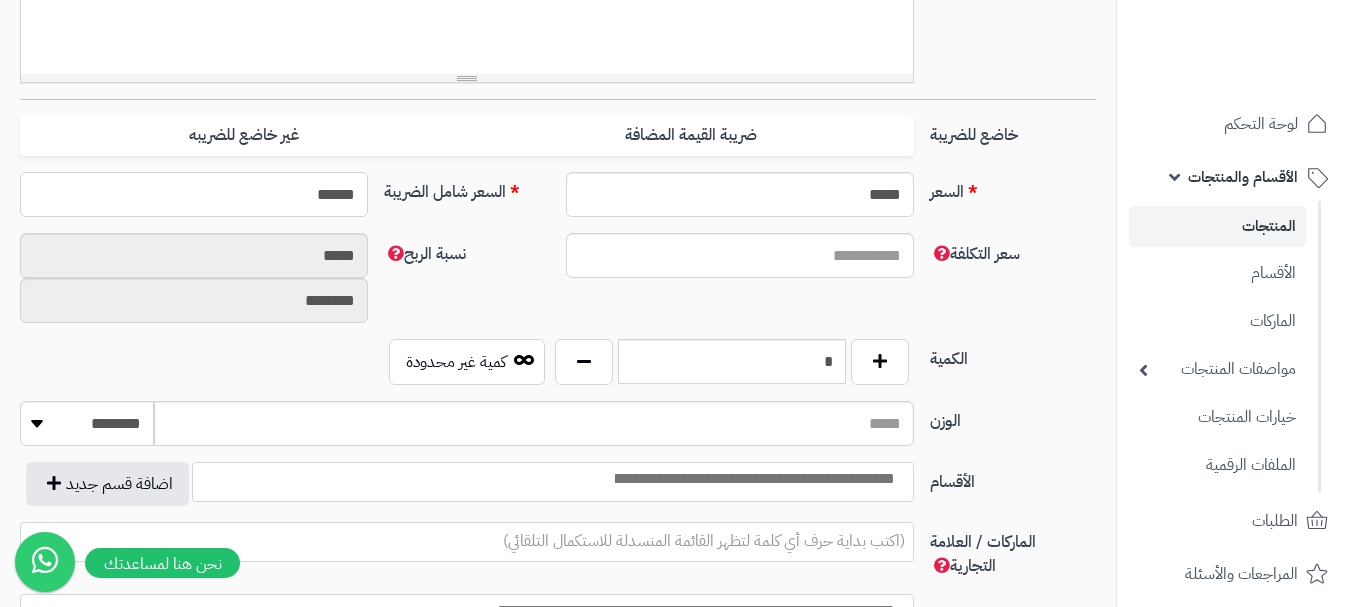 scroll, scrollTop: 800, scrollLeft: 0, axis: vertical 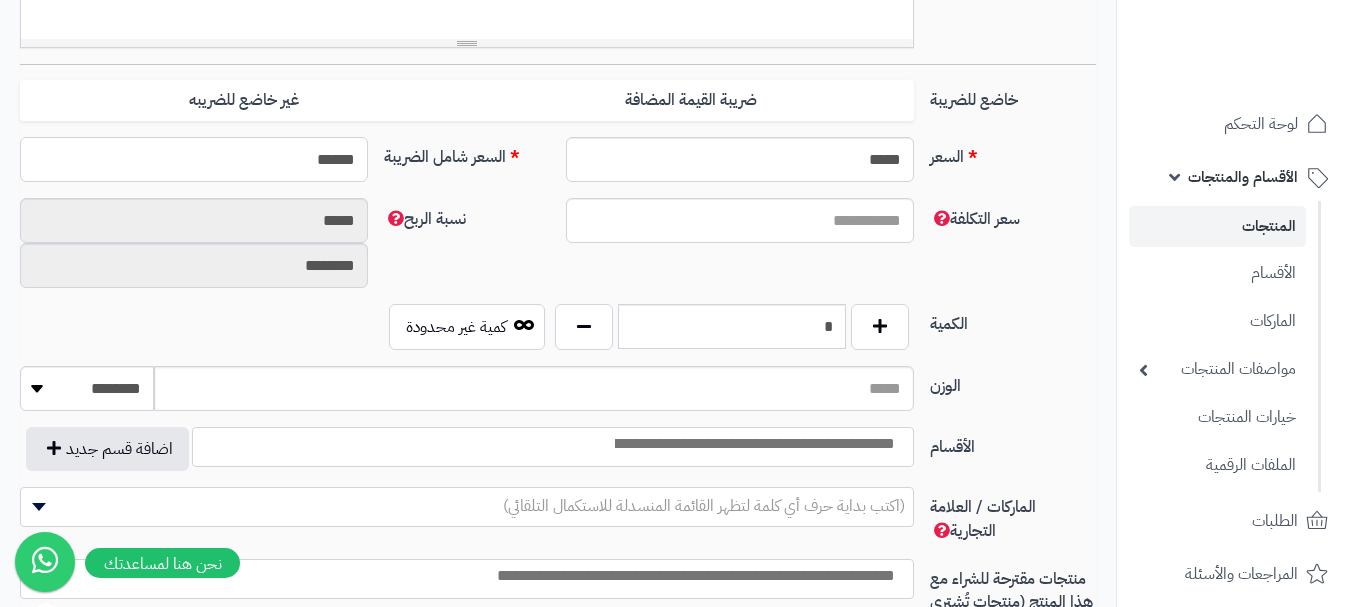 type on "******" 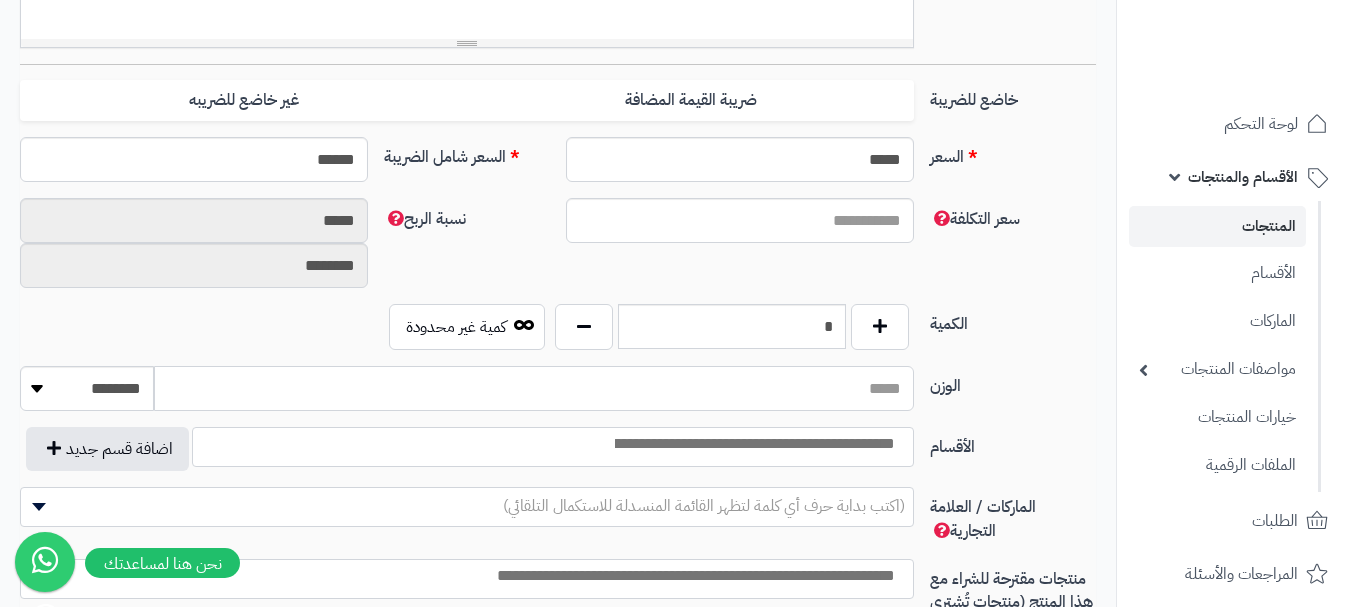 click on "الوزن" at bounding box center (534, 388) 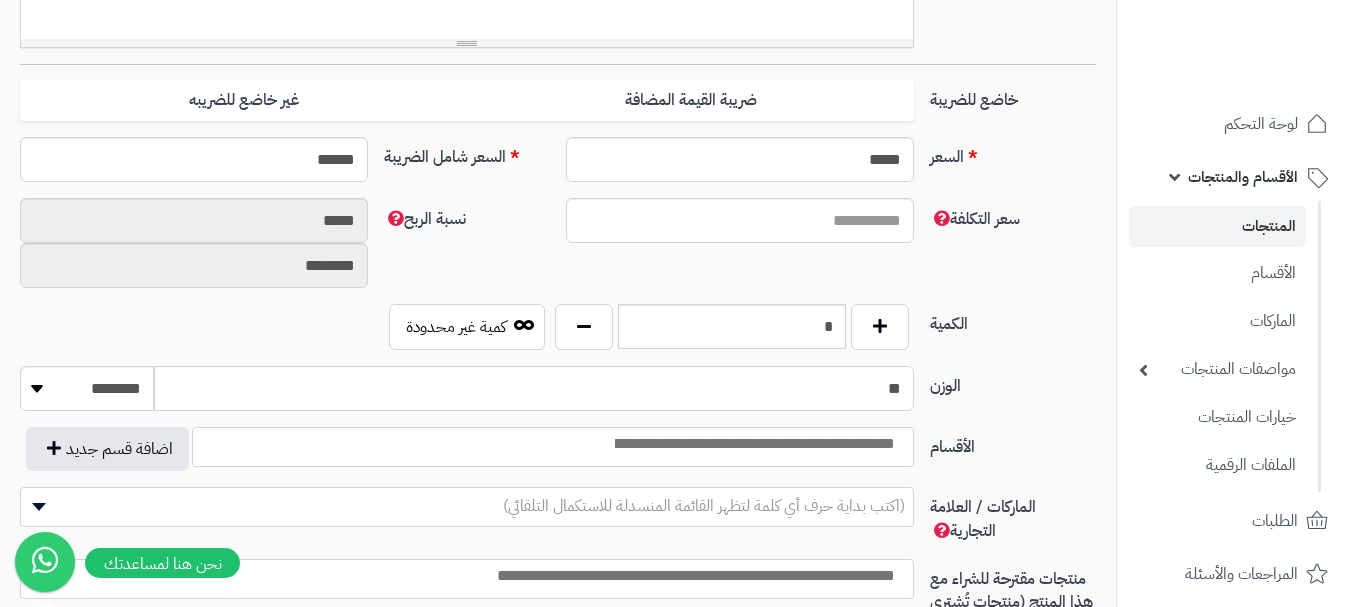 type on "**" 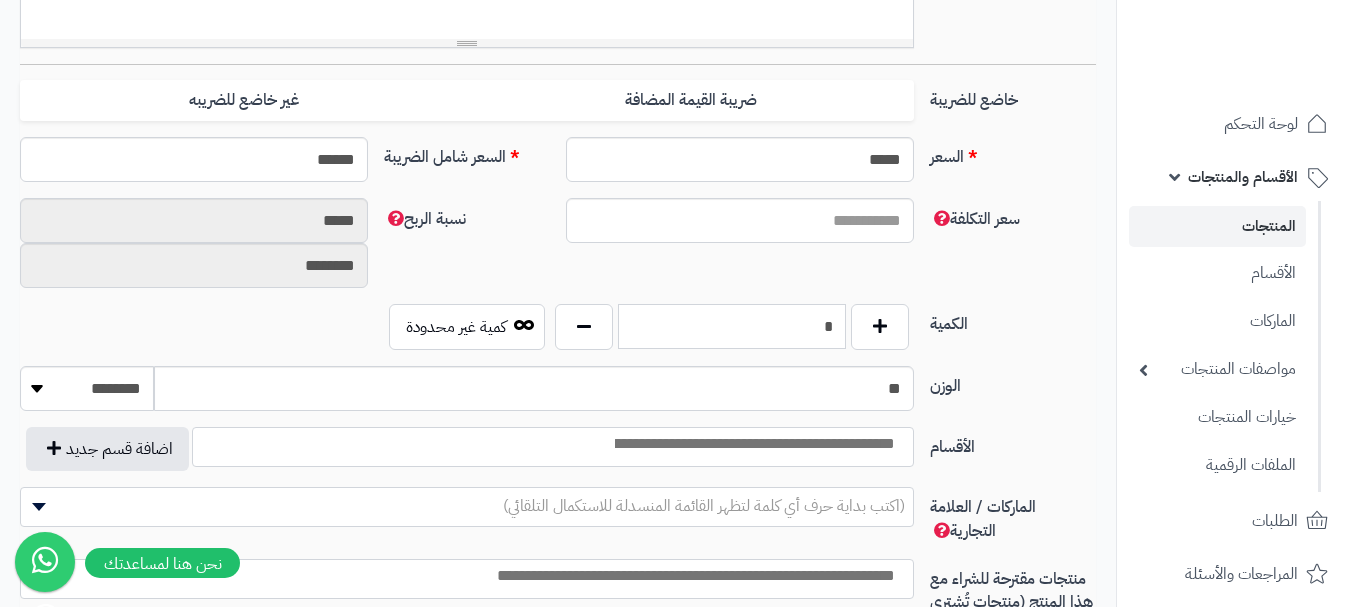 click on "*" at bounding box center (732, 326) 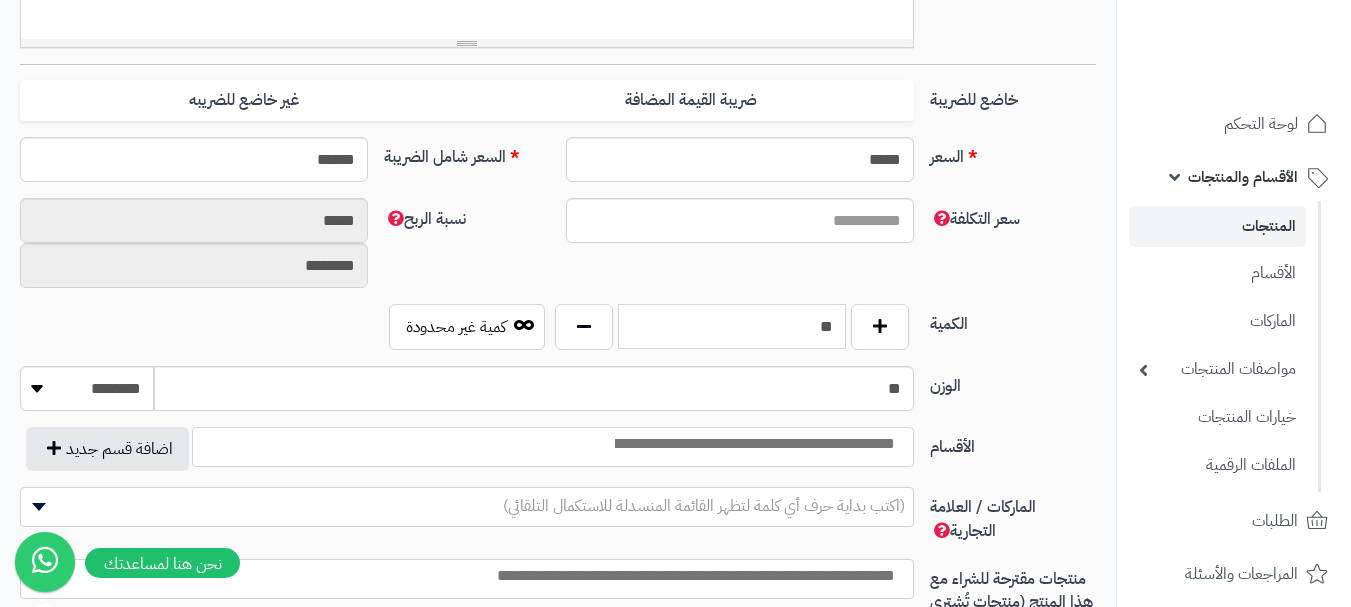 type on "**" 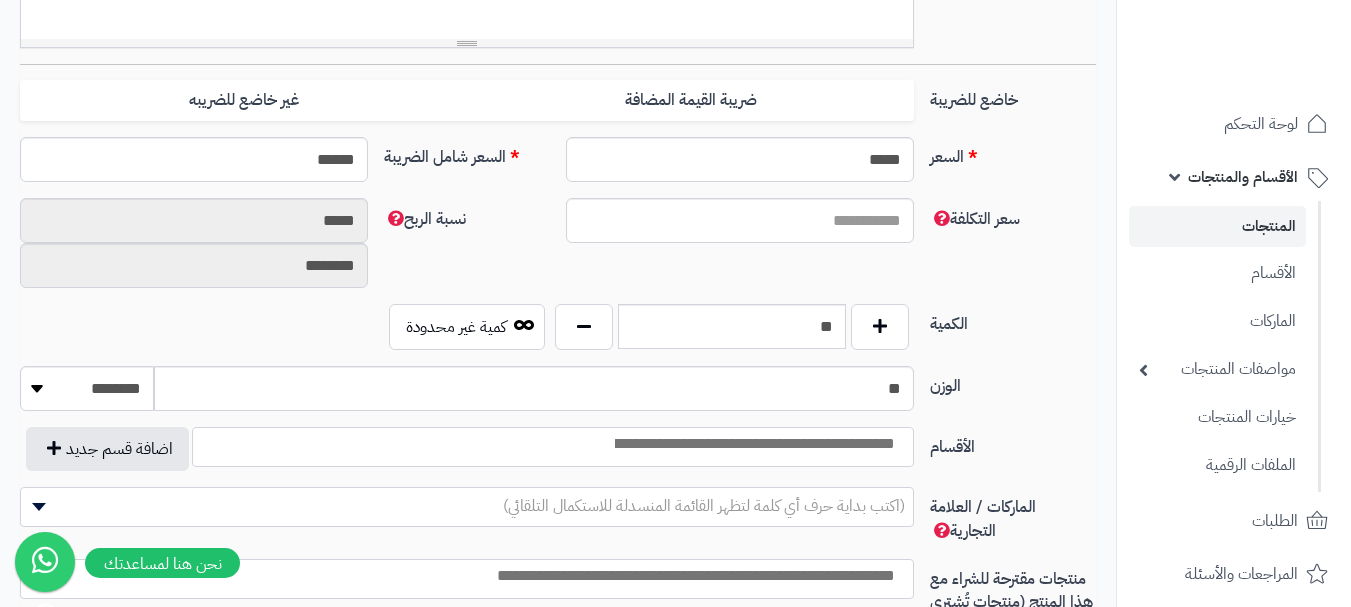 click at bounding box center (553, 447) 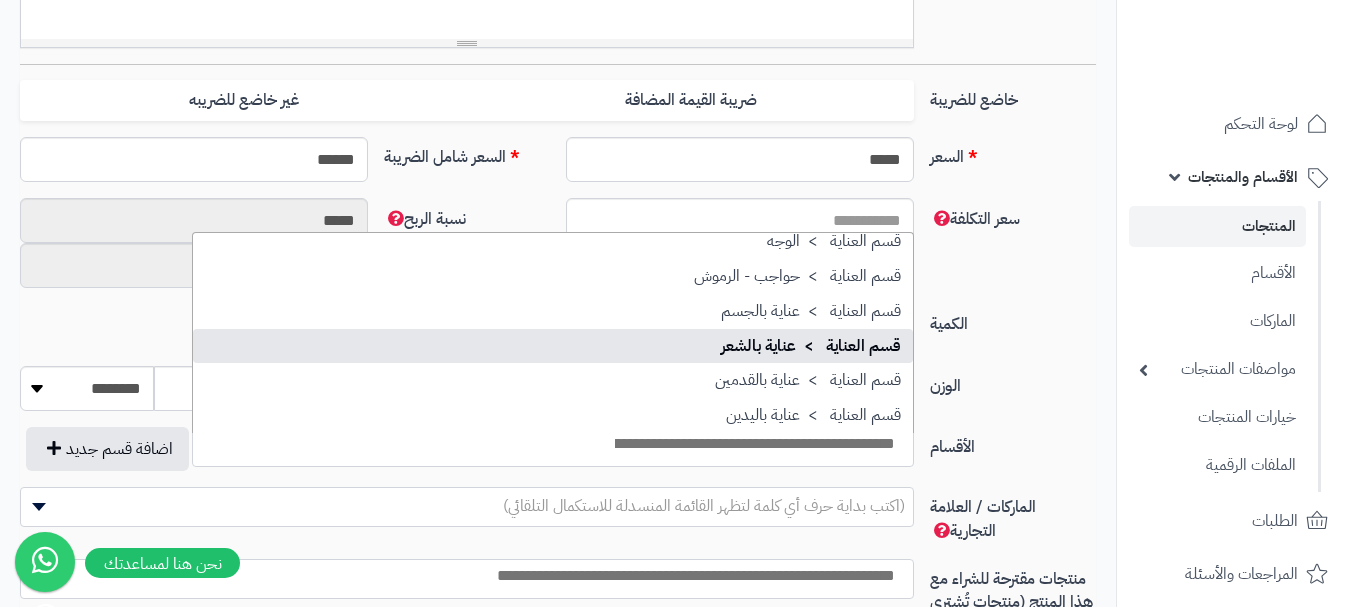 scroll, scrollTop: 1686, scrollLeft: 0, axis: vertical 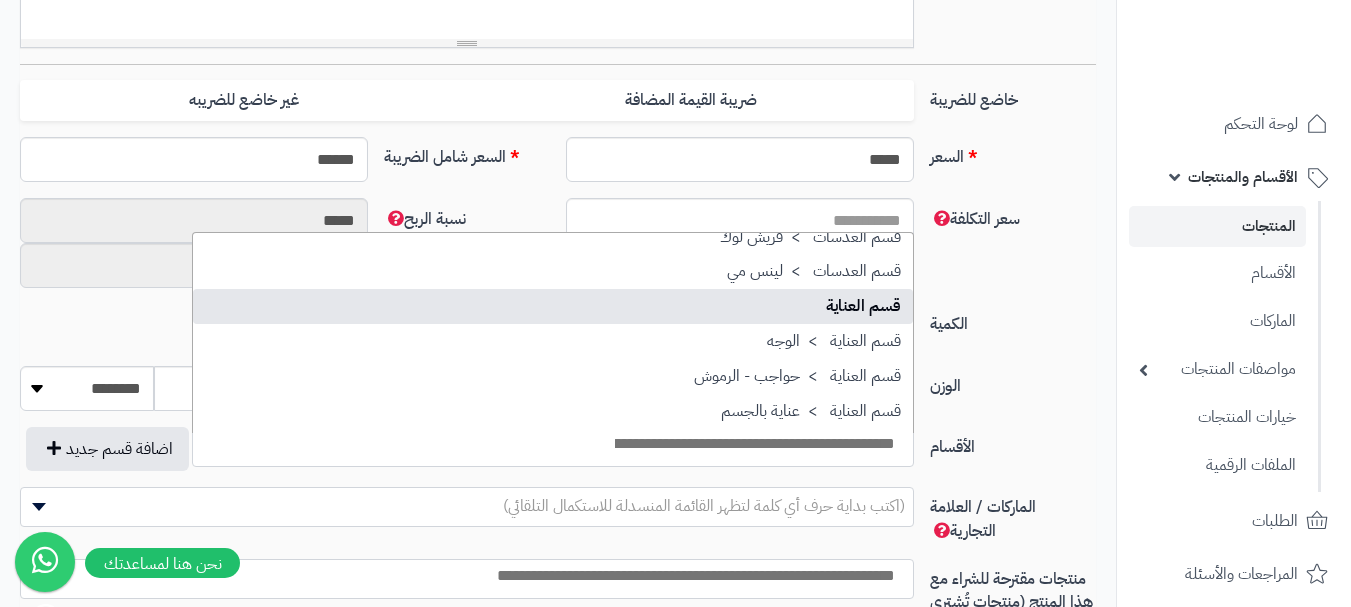 select on "**" 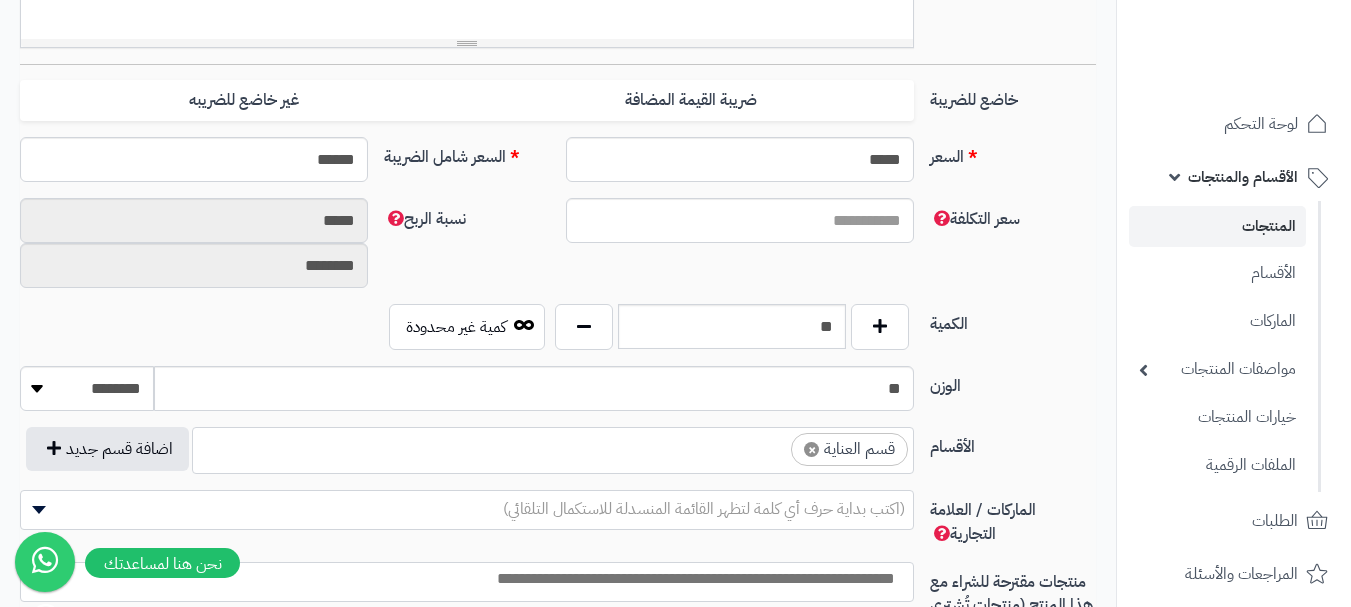 scroll, scrollTop: 1250, scrollLeft: 0, axis: vertical 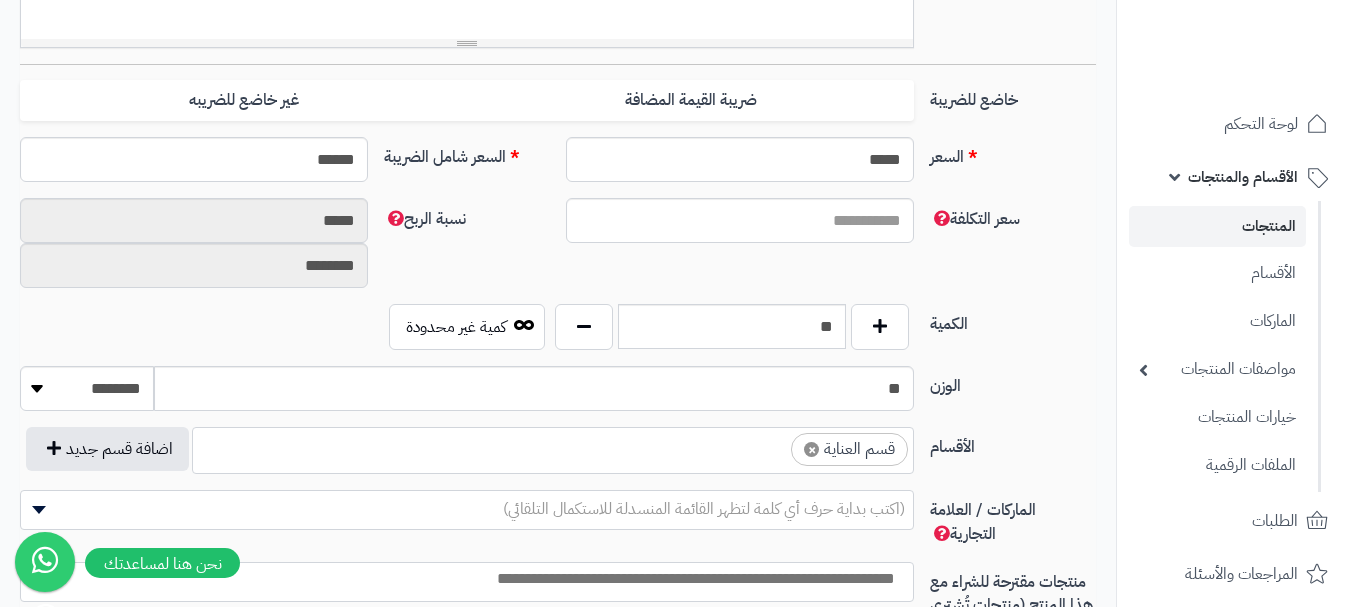 click on "× قسم العناية" at bounding box center (553, 447) 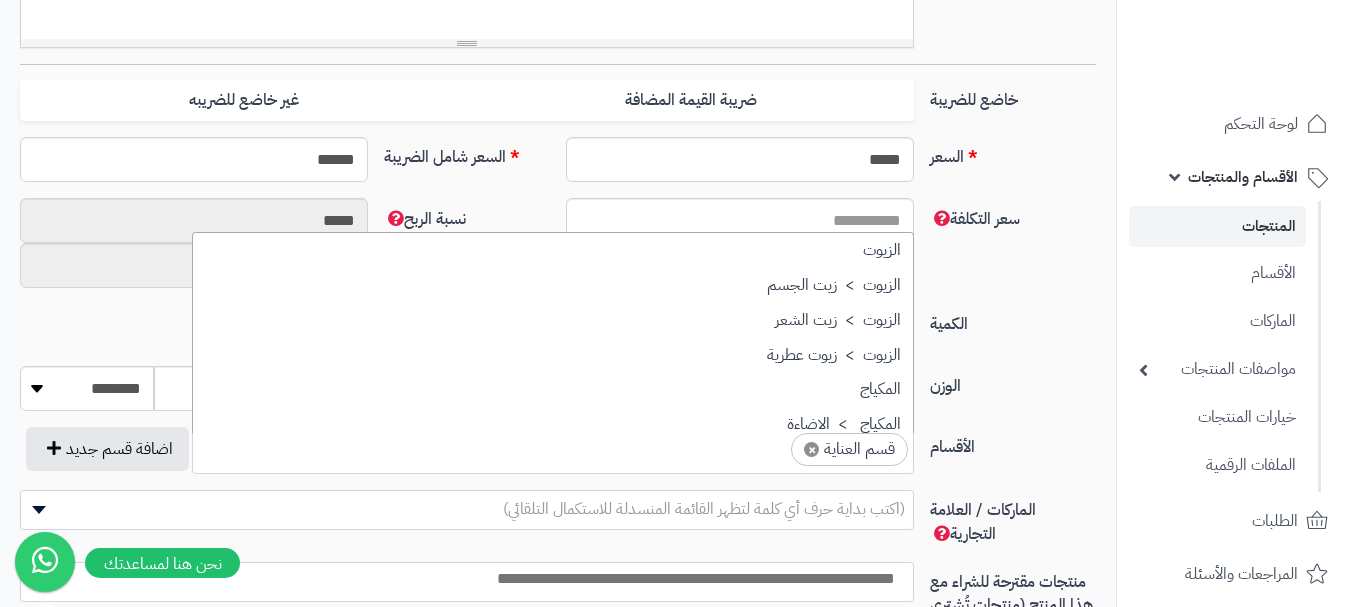 scroll, scrollTop: 1707, scrollLeft: 0, axis: vertical 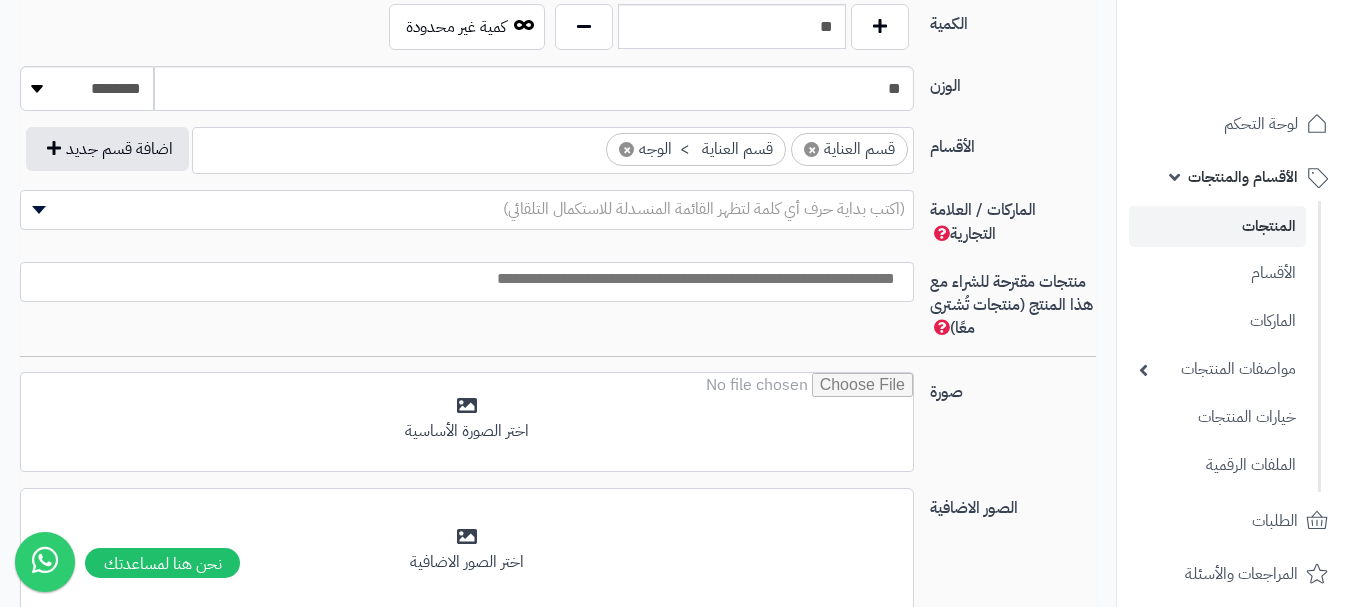 click at bounding box center [462, 279] 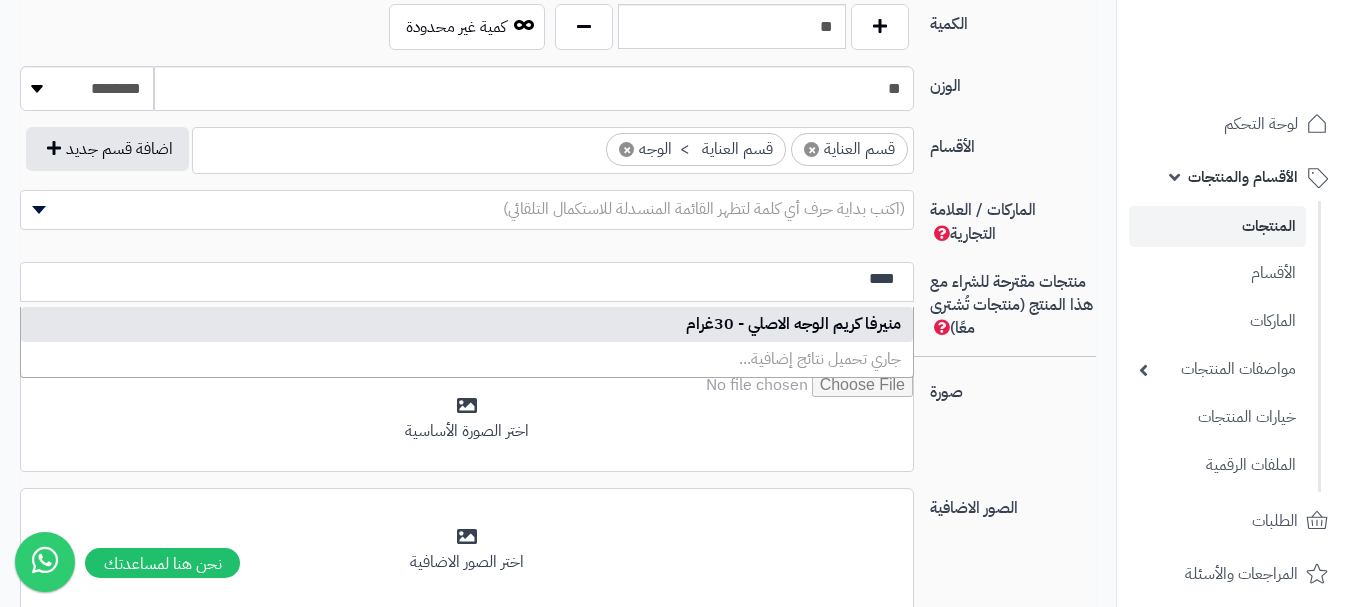 type on "****" 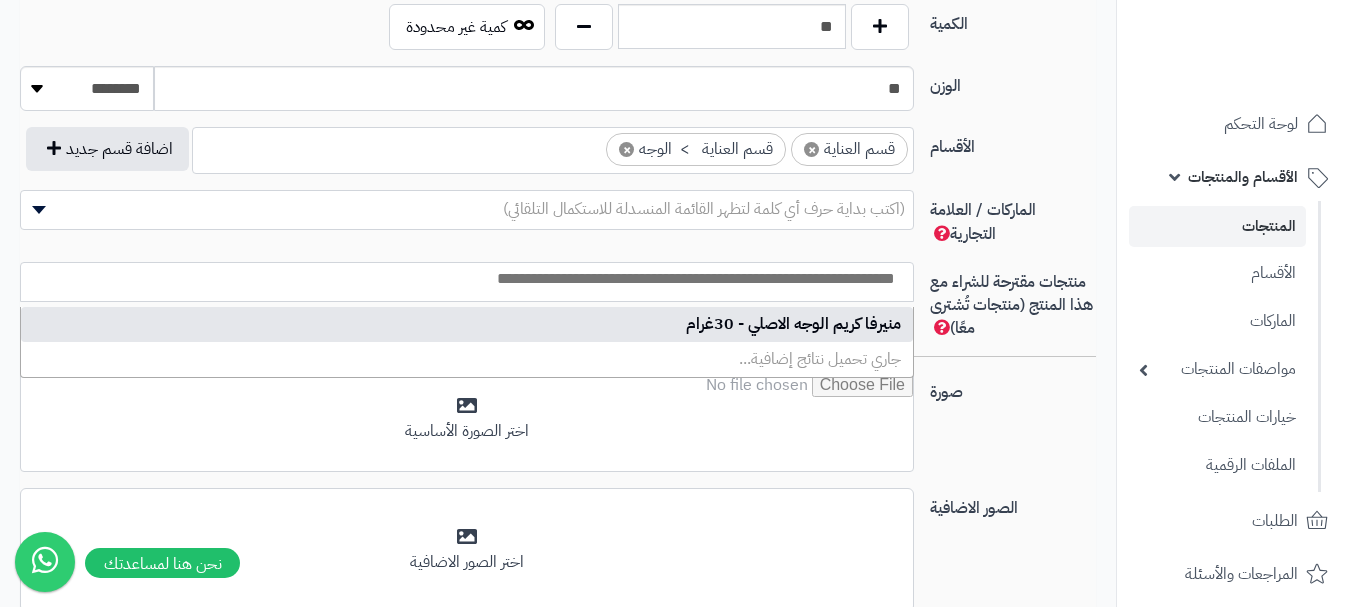select on "***" 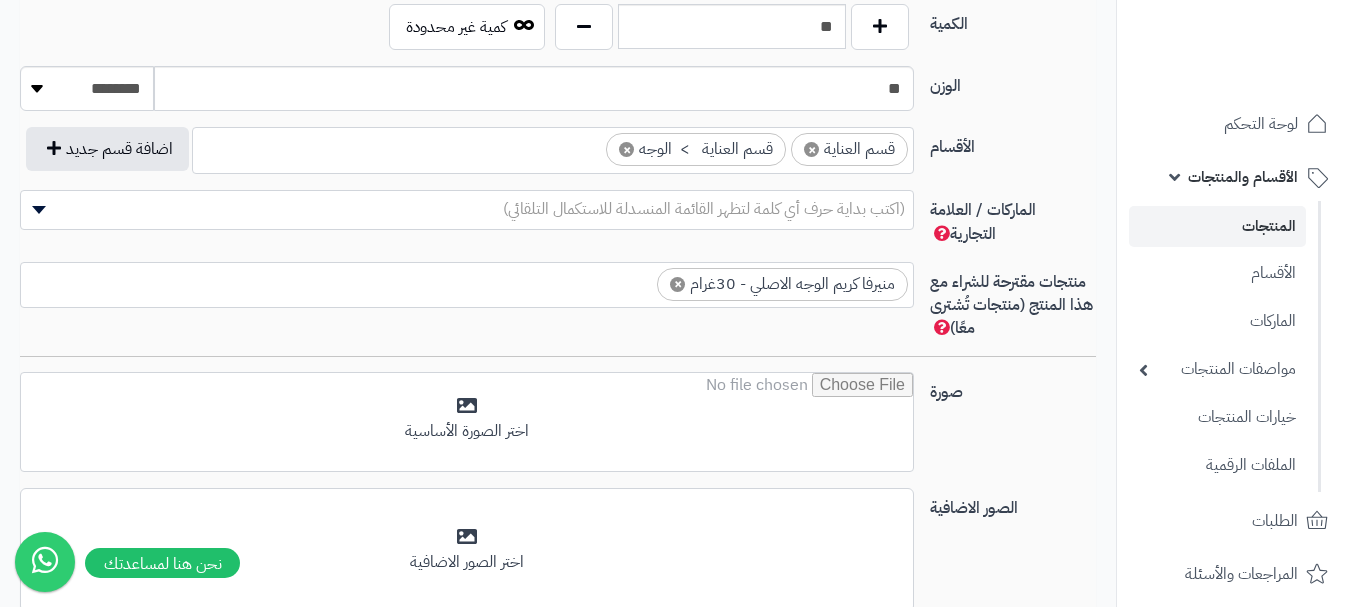 scroll, scrollTop: 0, scrollLeft: 0, axis: both 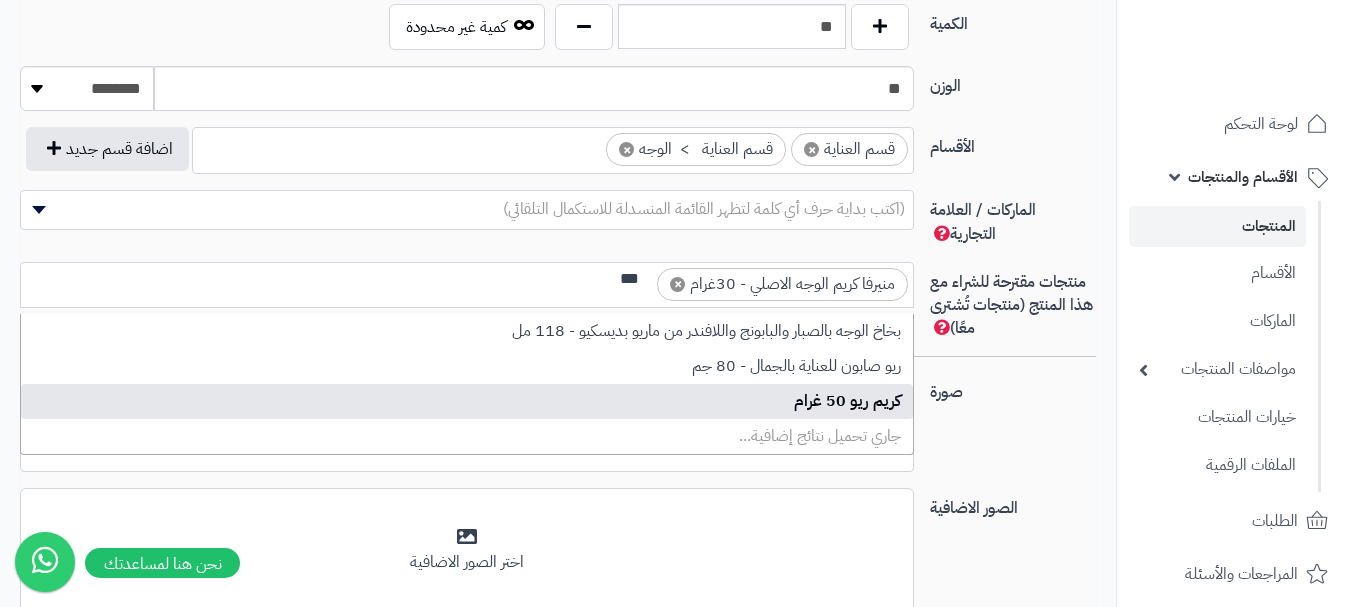 type on "***" 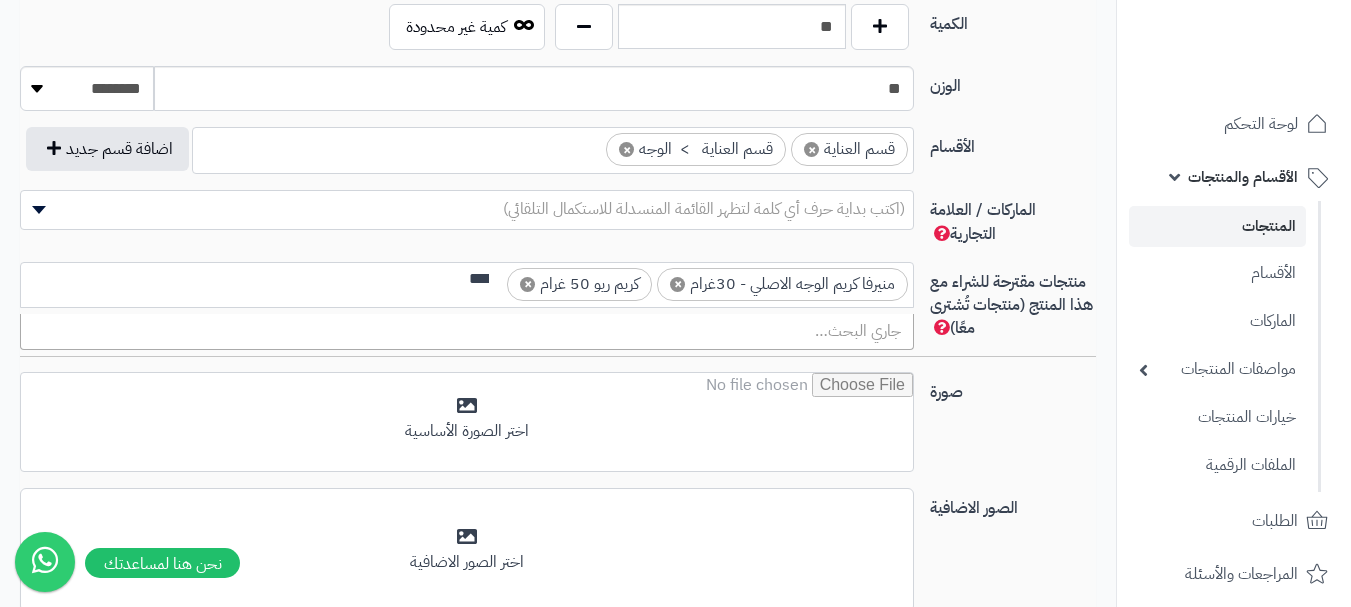 scroll, scrollTop: 0, scrollLeft: 0, axis: both 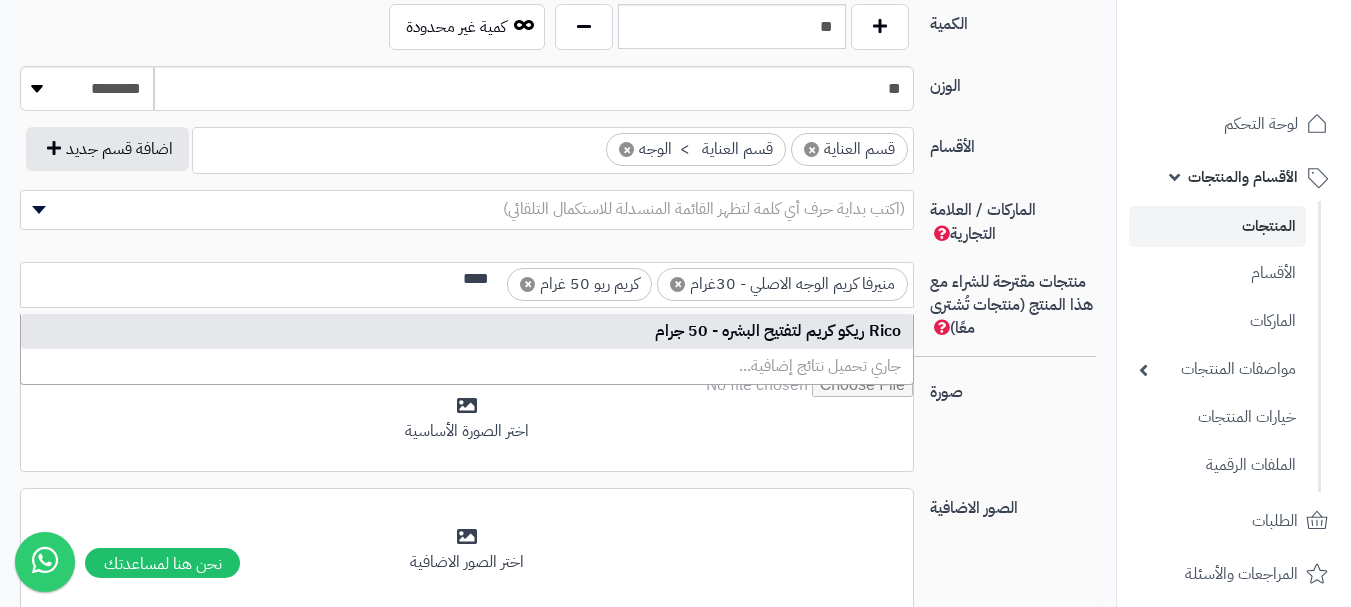 type on "****" 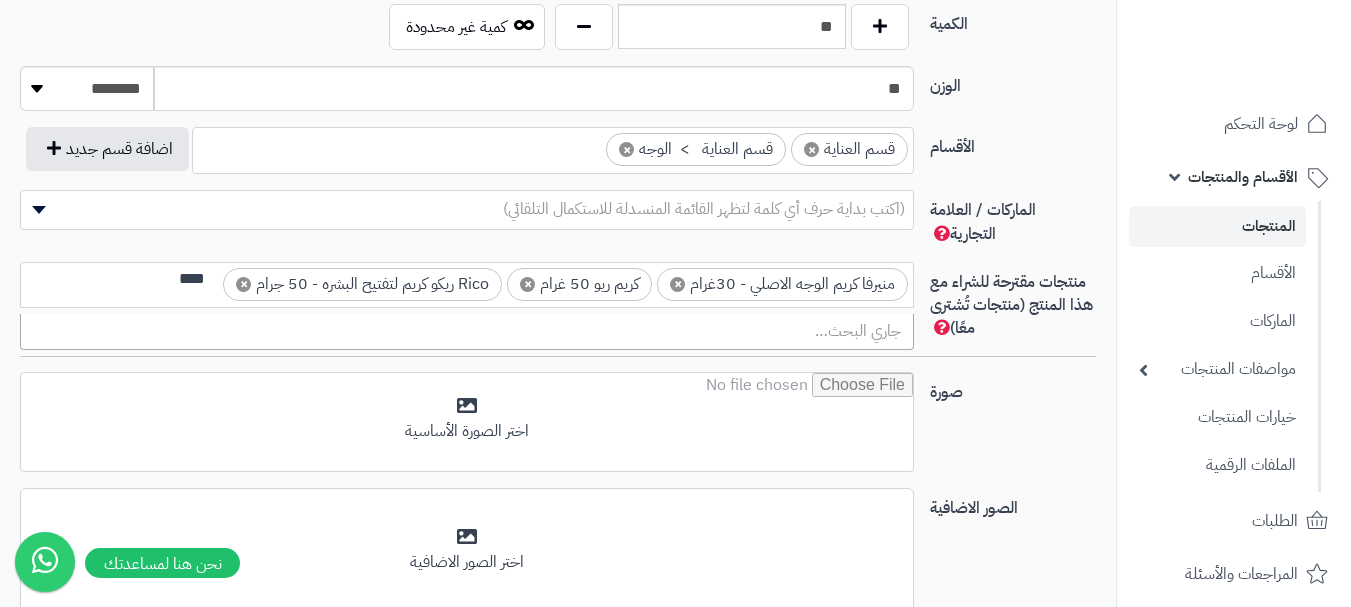 scroll, scrollTop: 0, scrollLeft: 0, axis: both 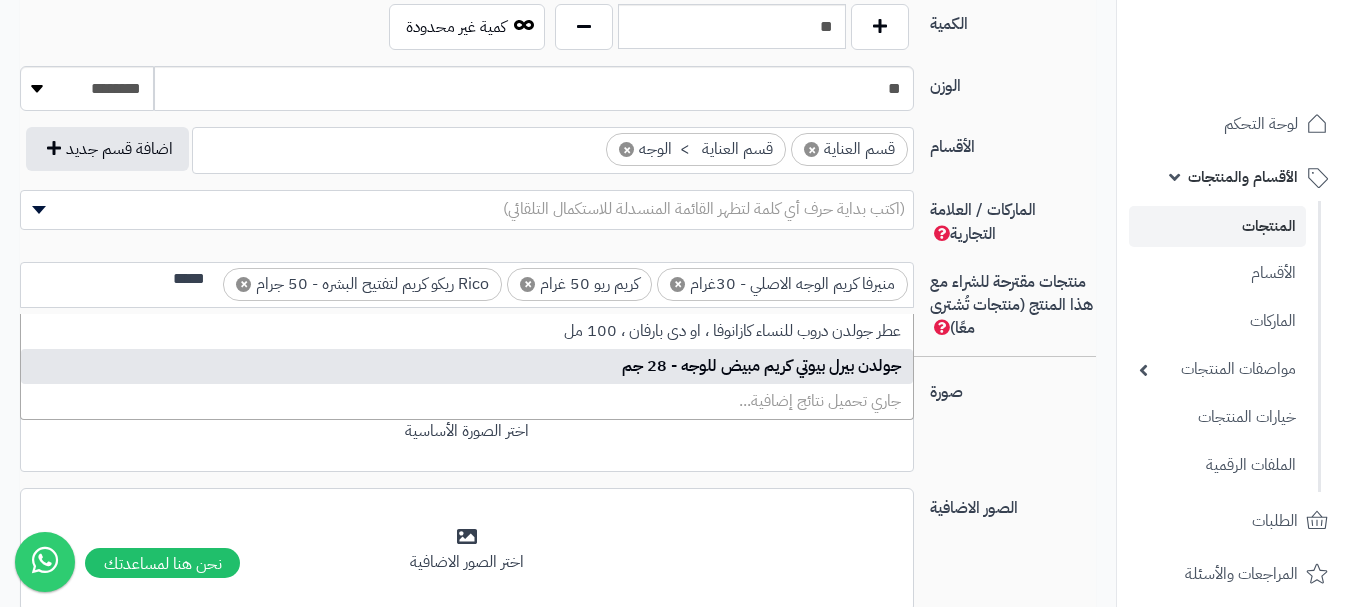 type on "*****" 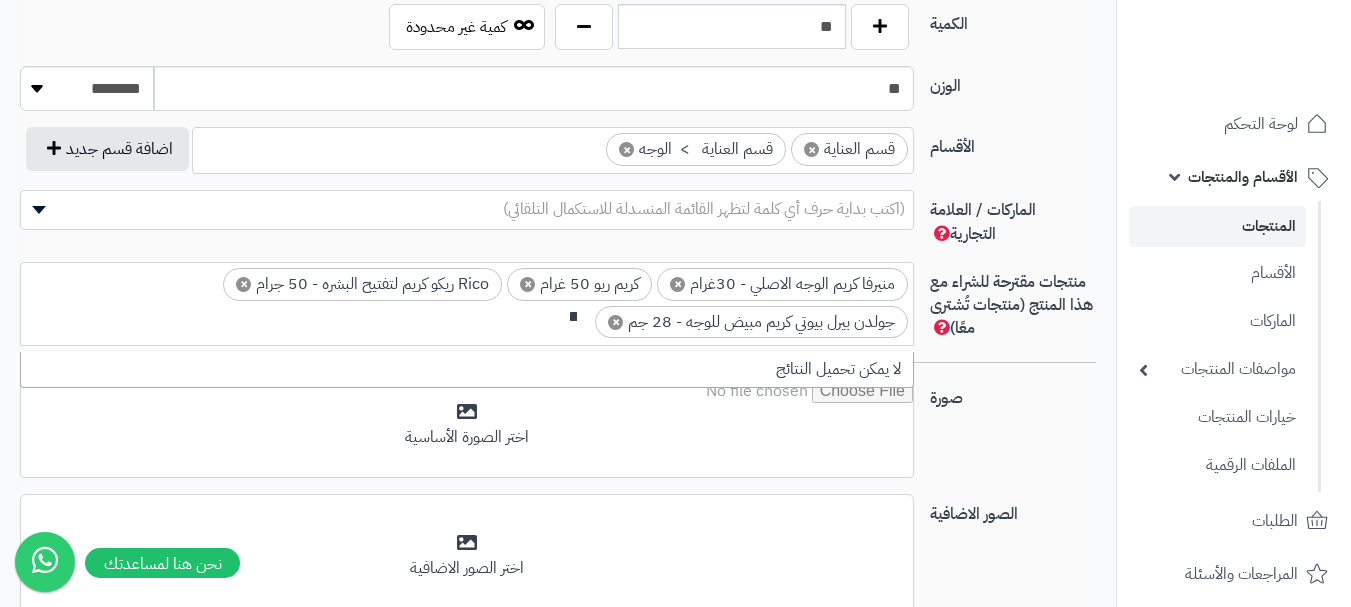 scroll, scrollTop: 0, scrollLeft: 0, axis: both 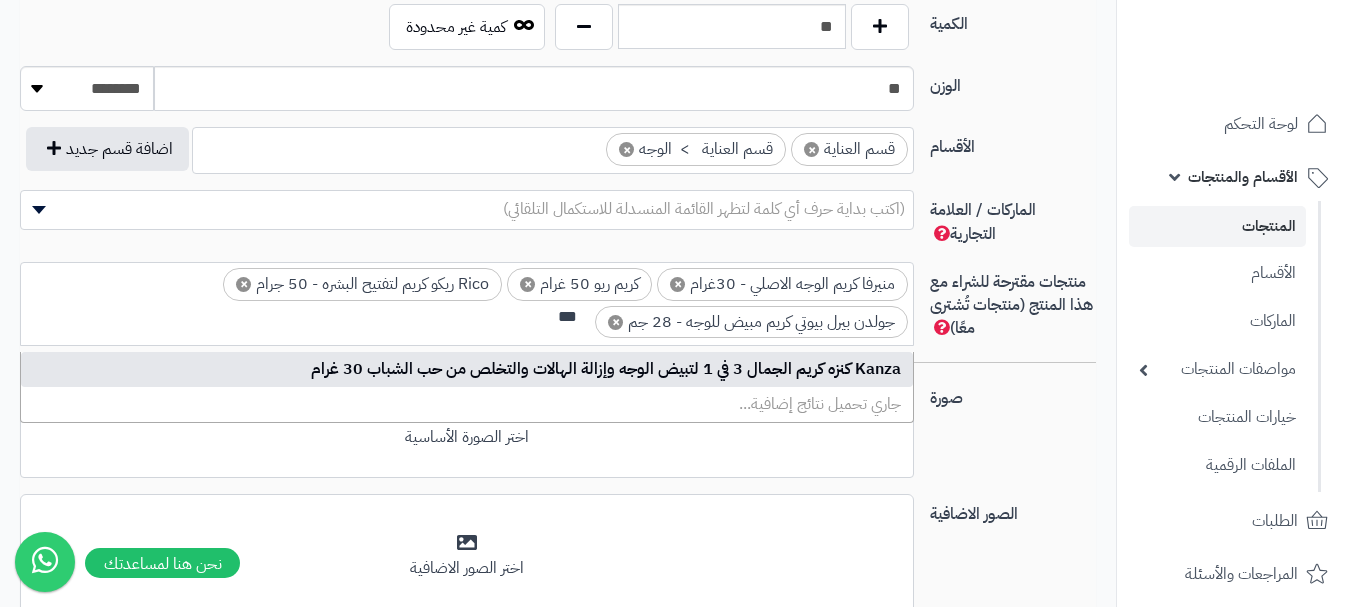 type on "***" 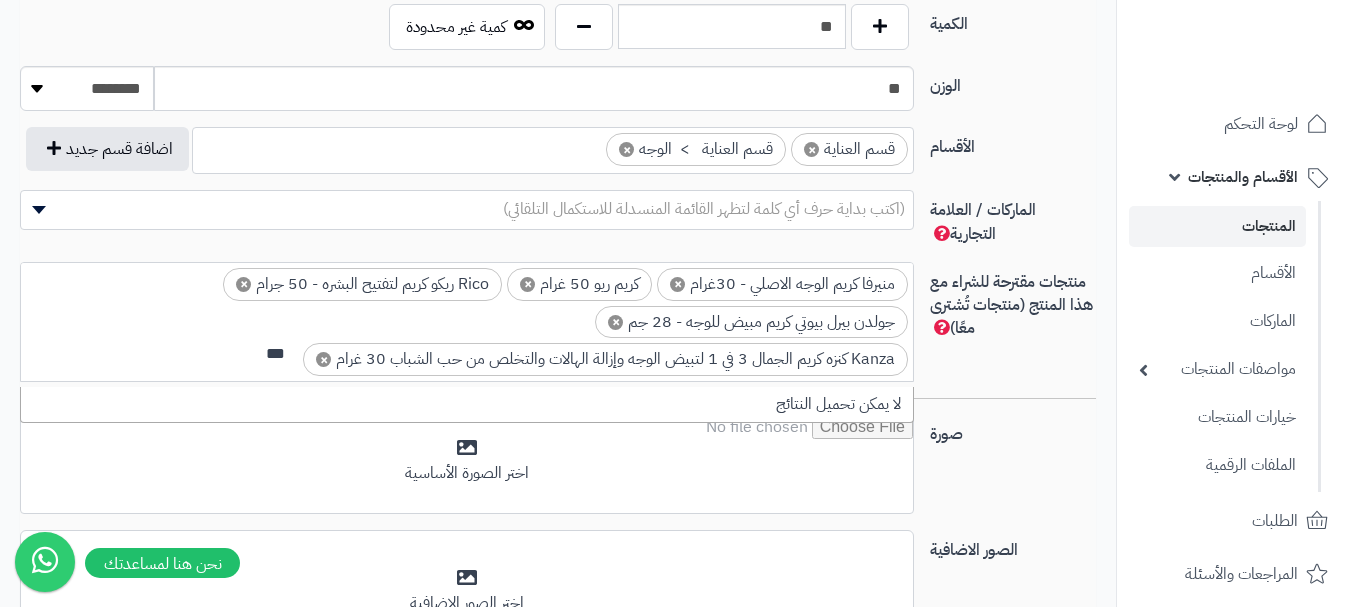 scroll, scrollTop: 0, scrollLeft: 0, axis: both 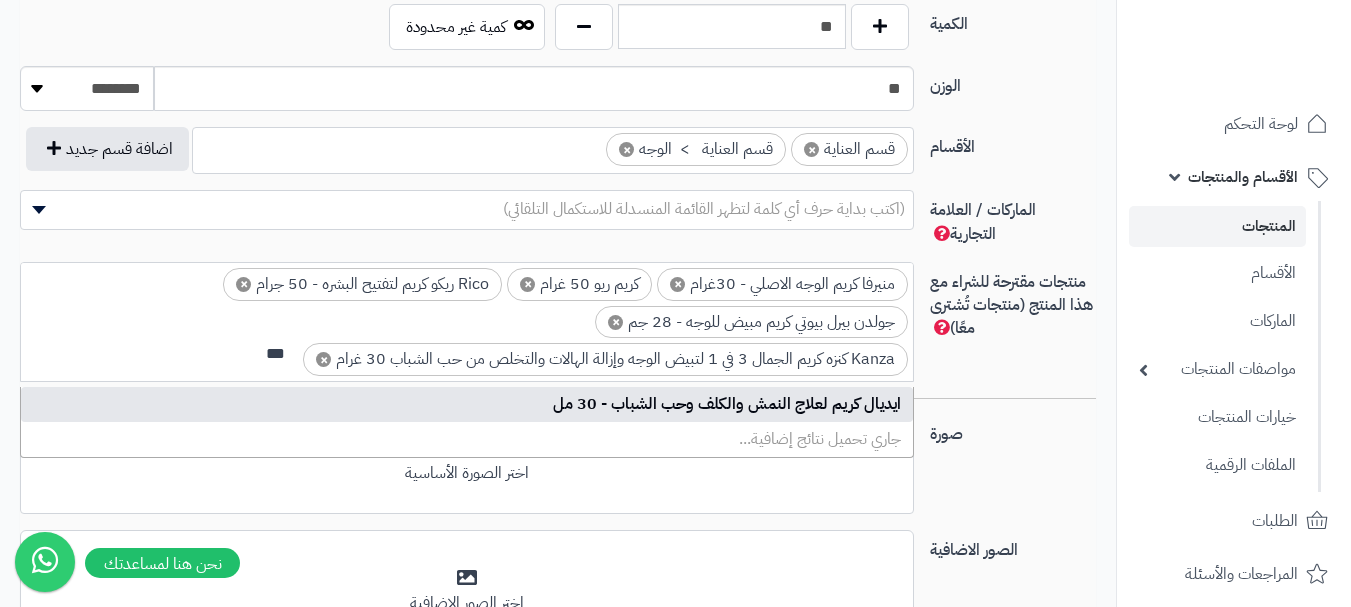 type on "***" 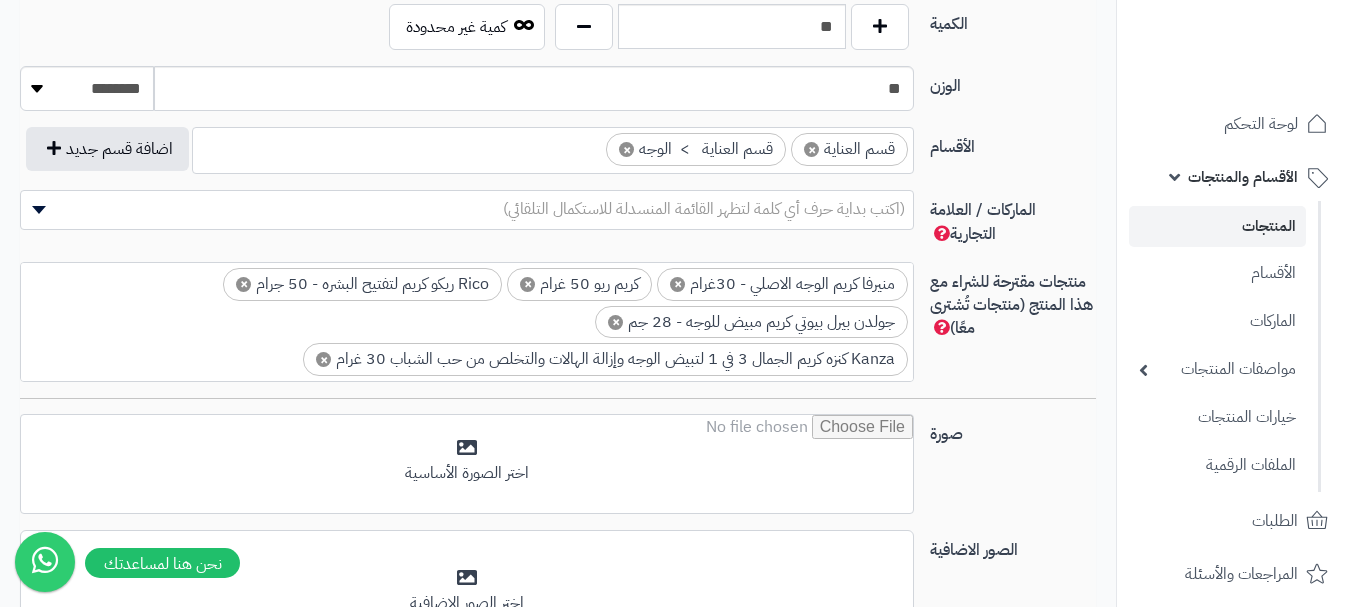 scroll, scrollTop: 40, scrollLeft: 0, axis: vertical 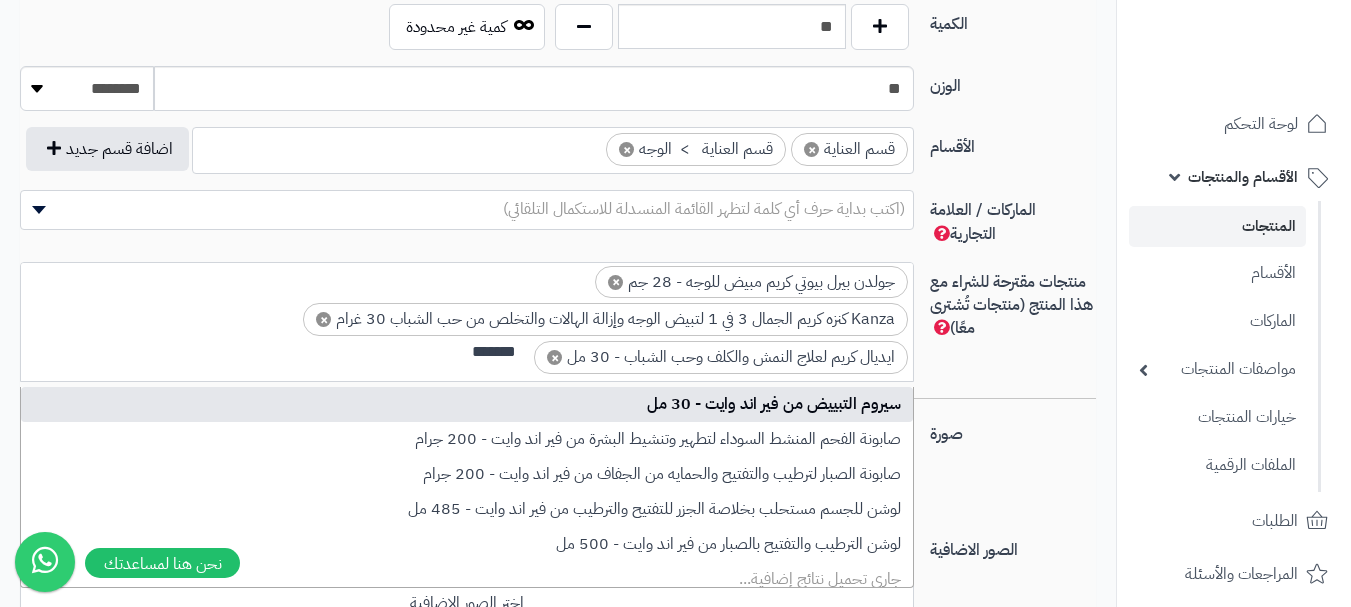 type on "*******" 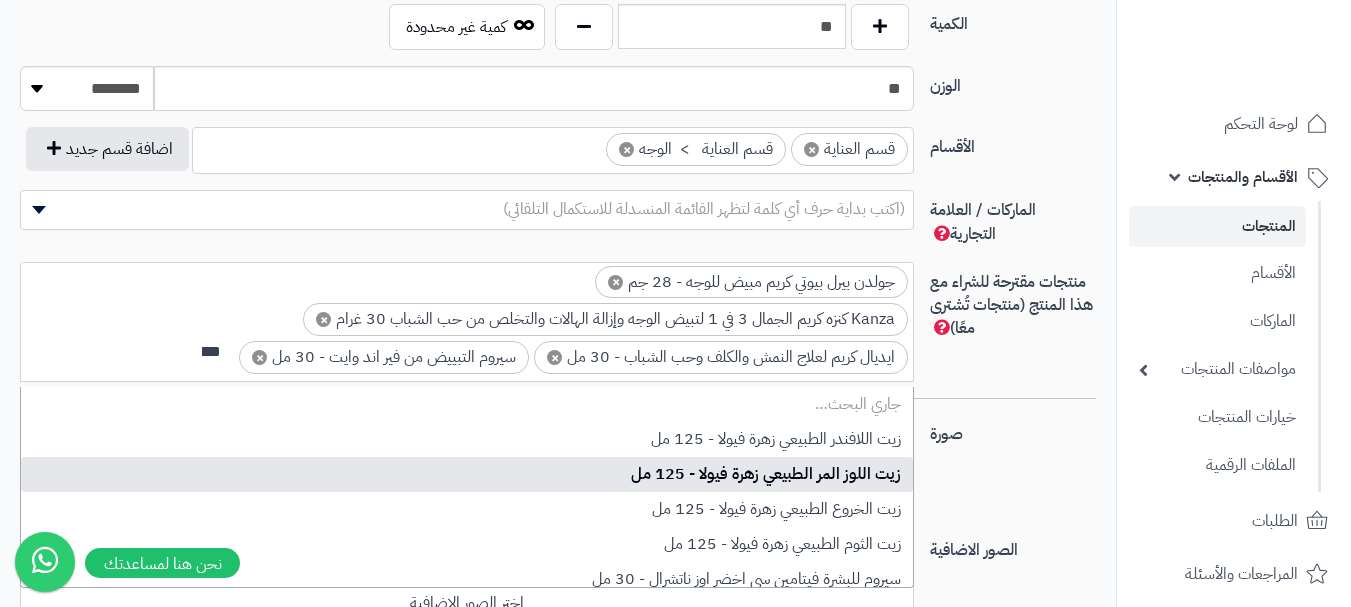 scroll, scrollTop: 0, scrollLeft: -2, axis: horizontal 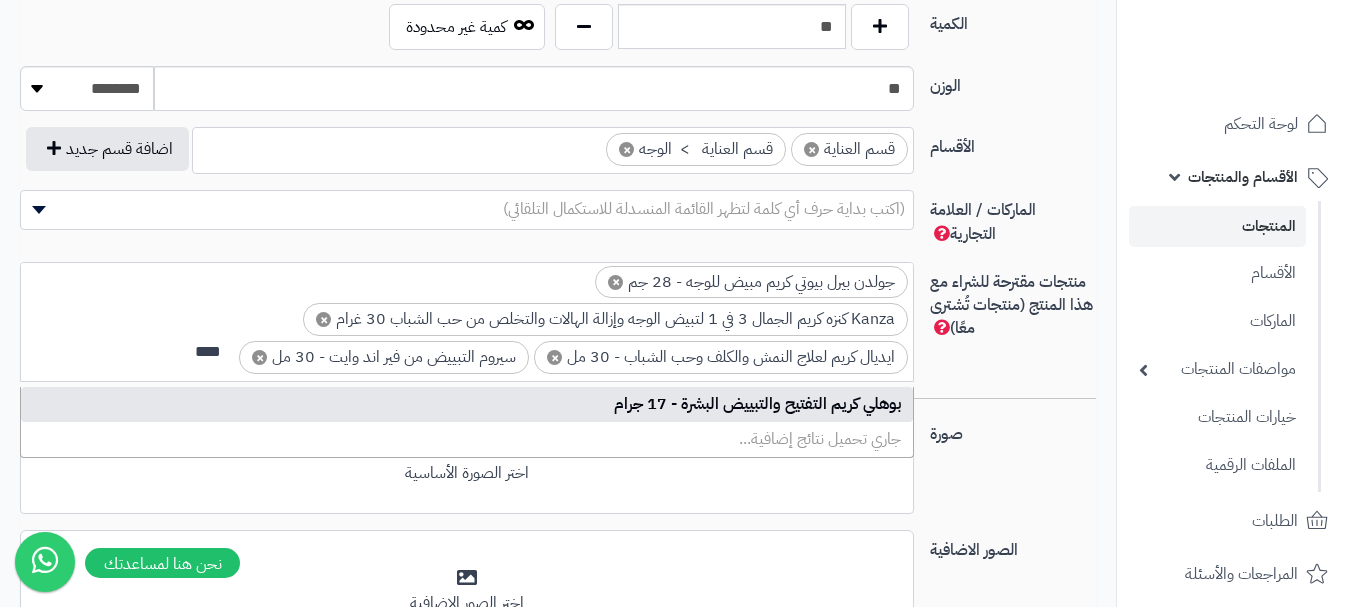 type on "****" 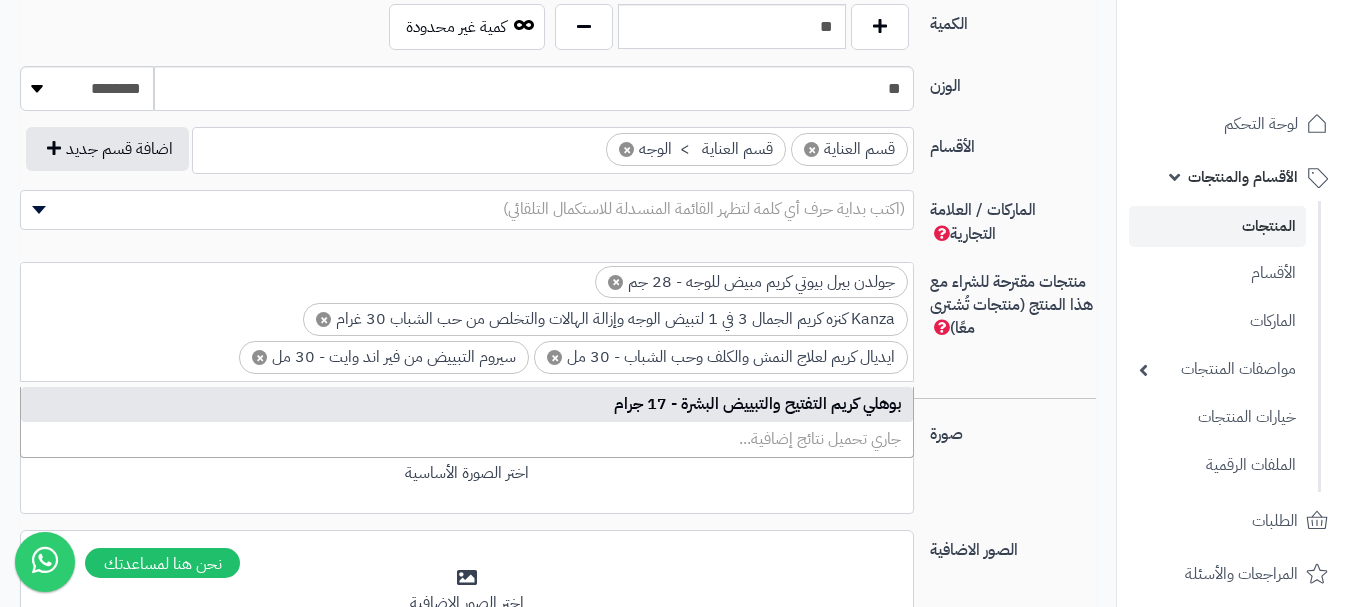 scroll, scrollTop: 0, scrollLeft: 0, axis: both 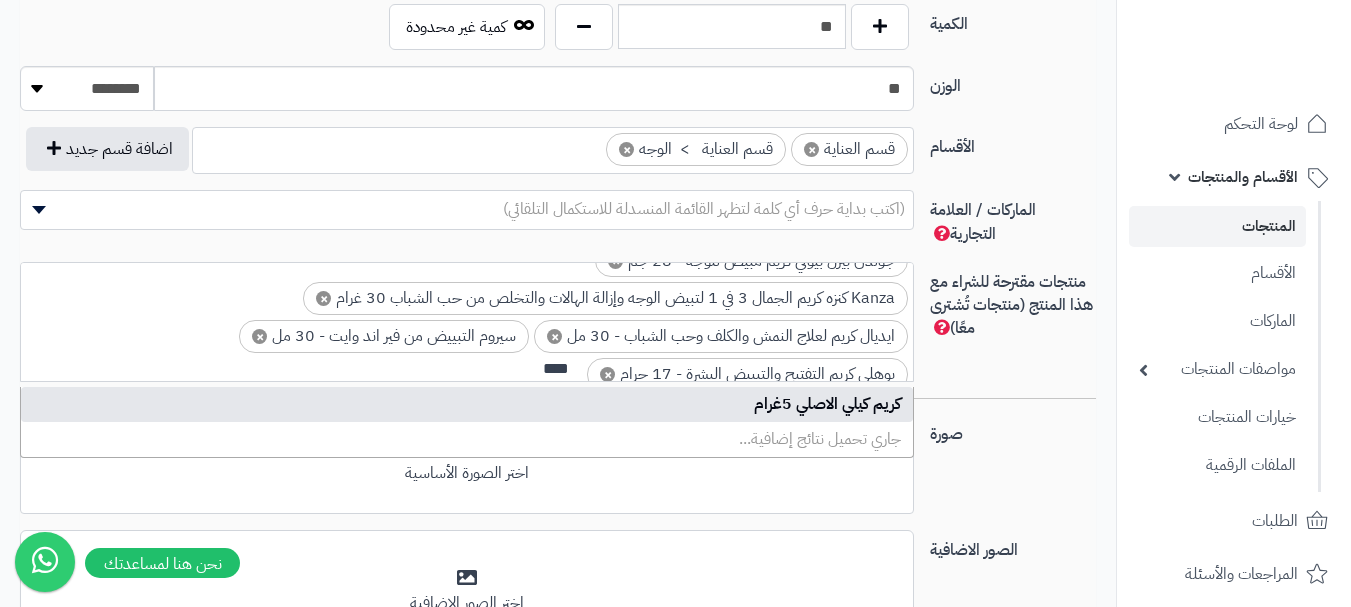 type on "****" 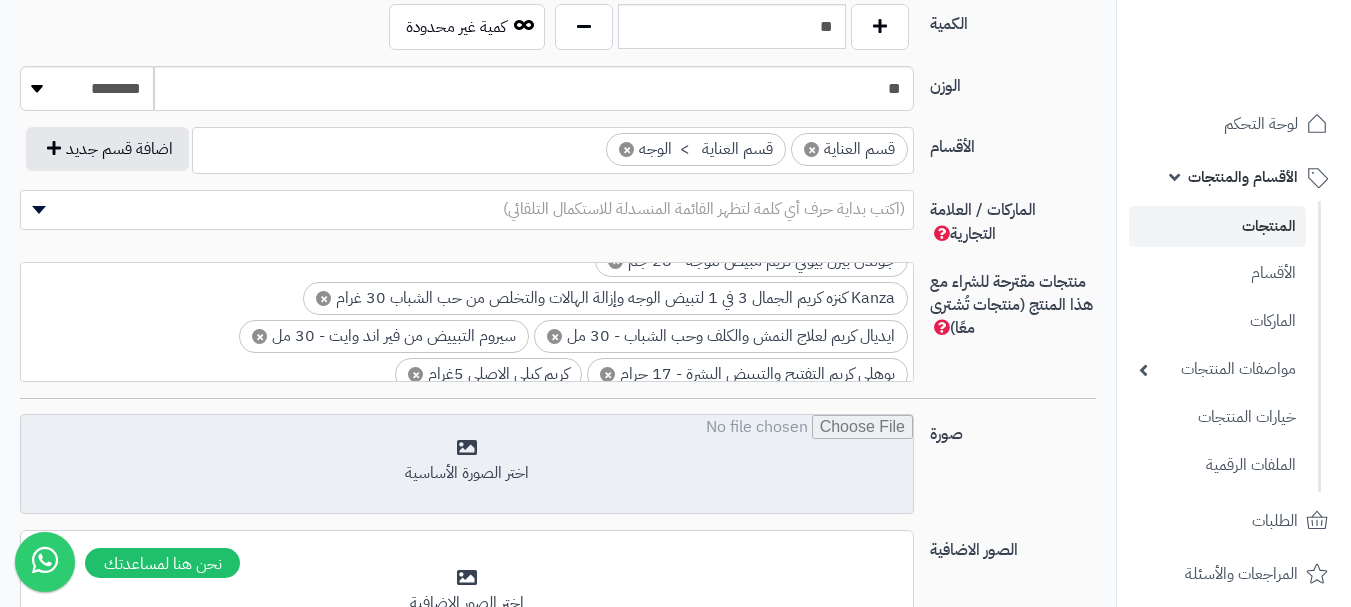 click 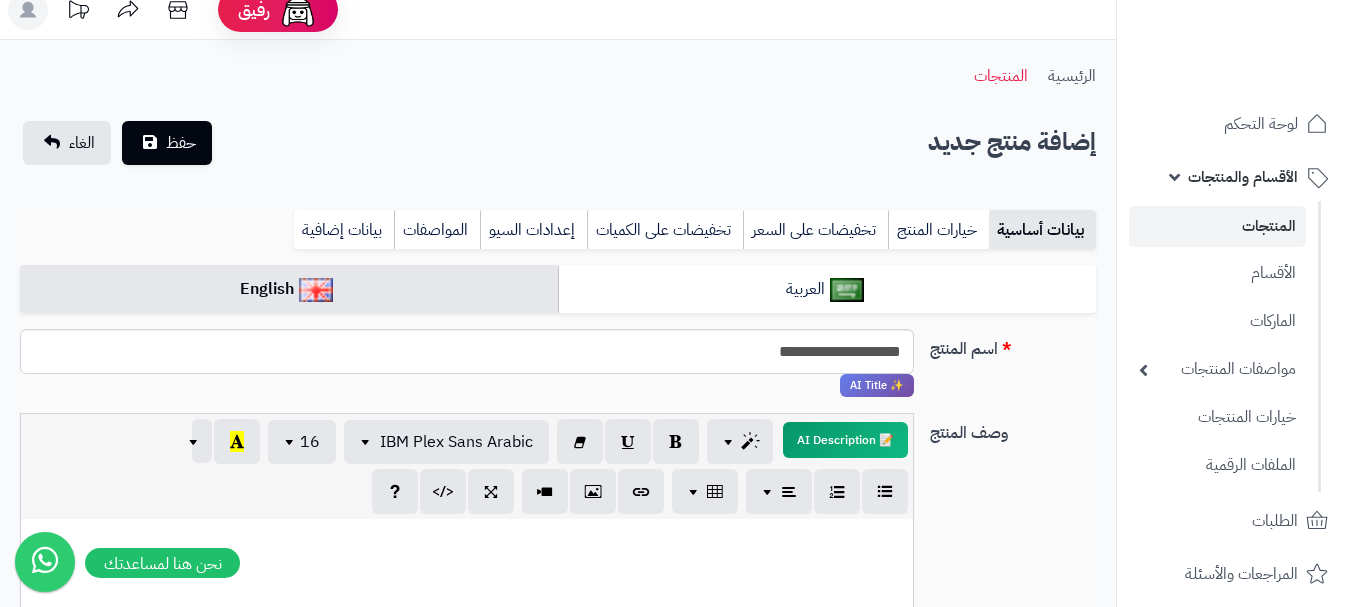 scroll, scrollTop: 0, scrollLeft: 0, axis: both 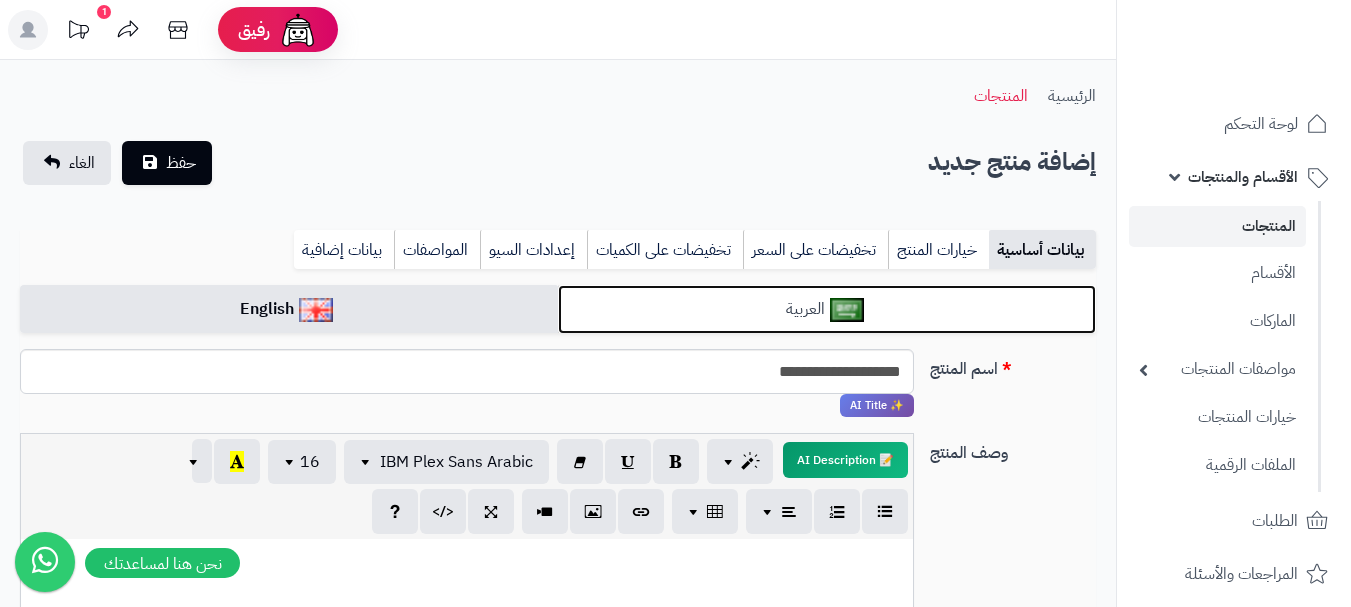 click on "العربية" 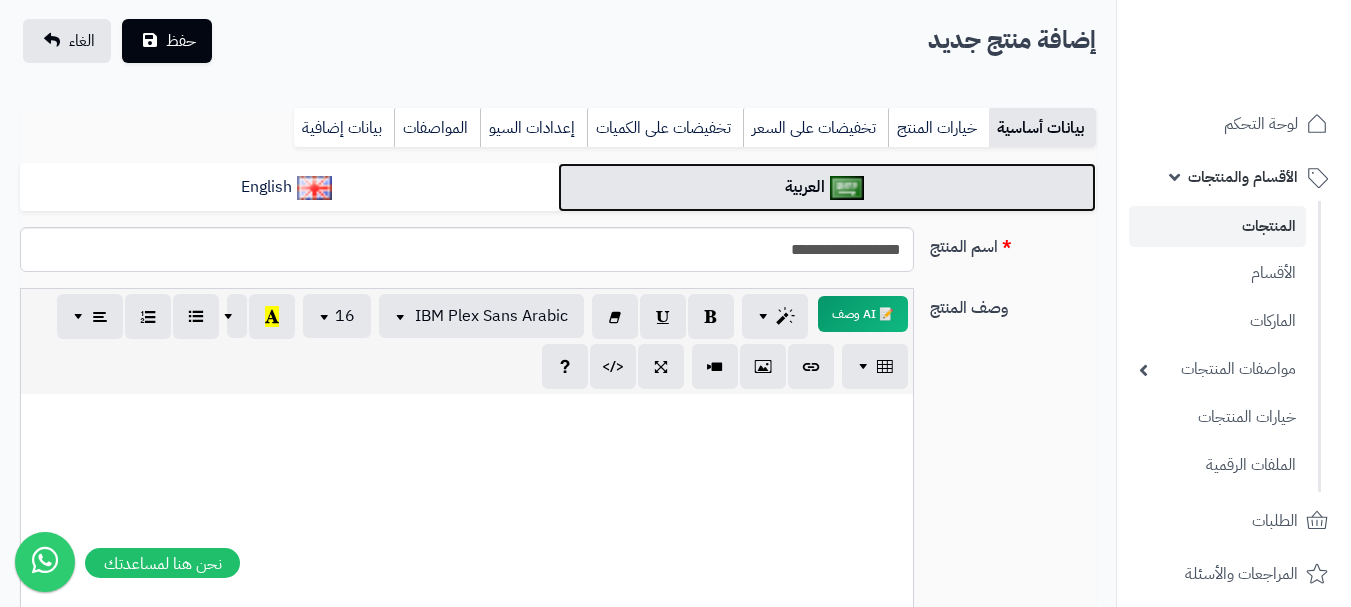 scroll, scrollTop: 0, scrollLeft: 0, axis: both 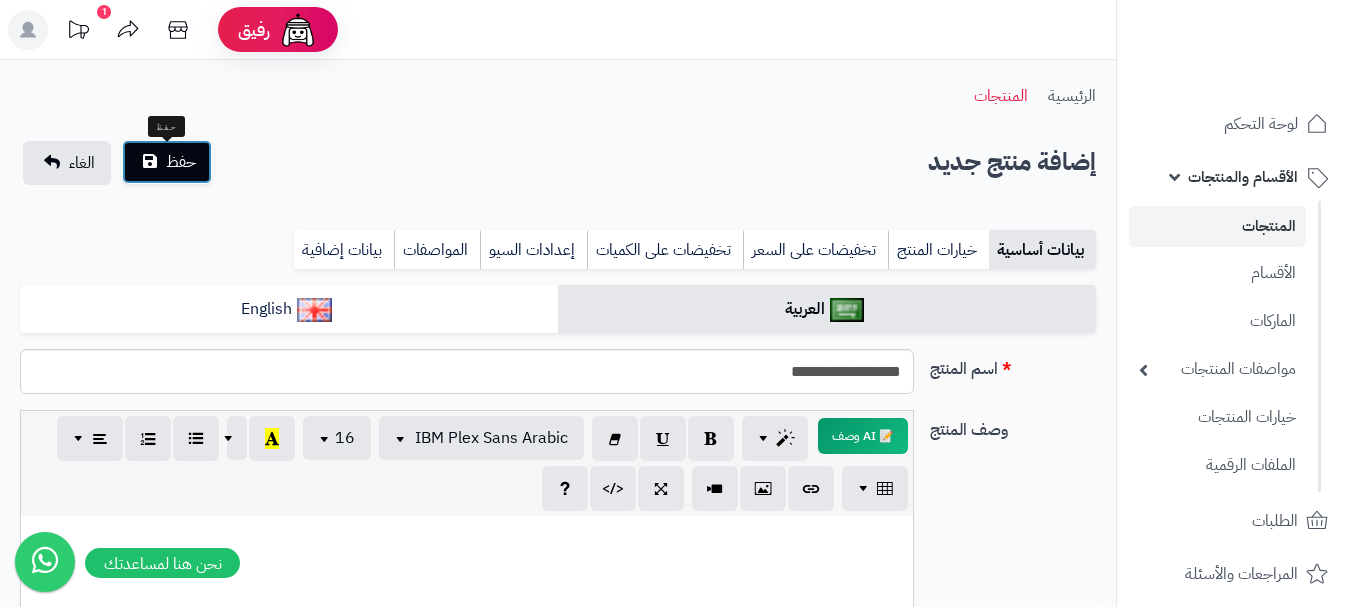click on "حفظ" 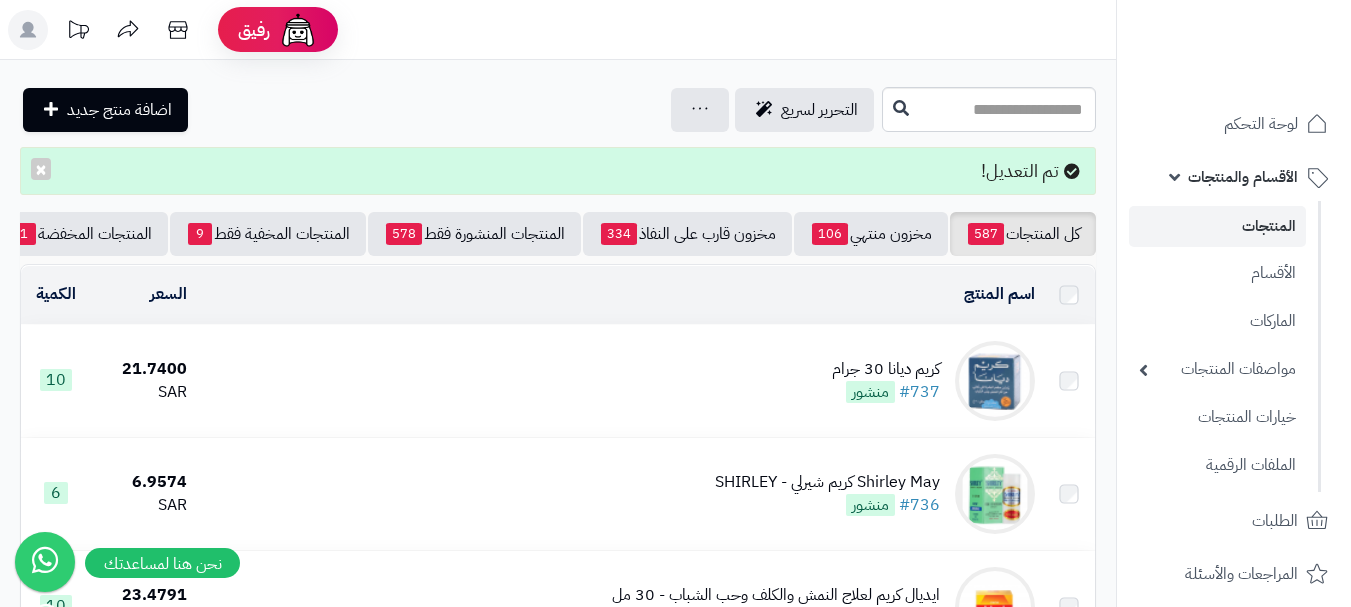 scroll, scrollTop: 0, scrollLeft: 0, axis: both 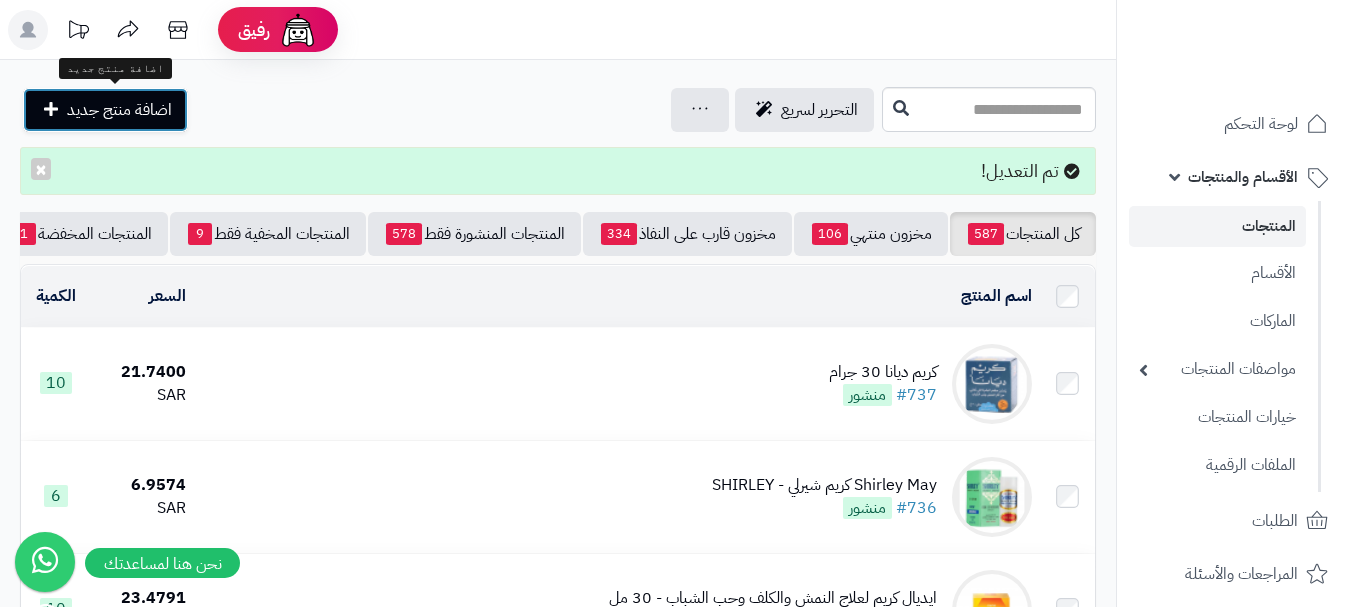 click on "اضافة منتج جديد" at bounding box center [105, 110] 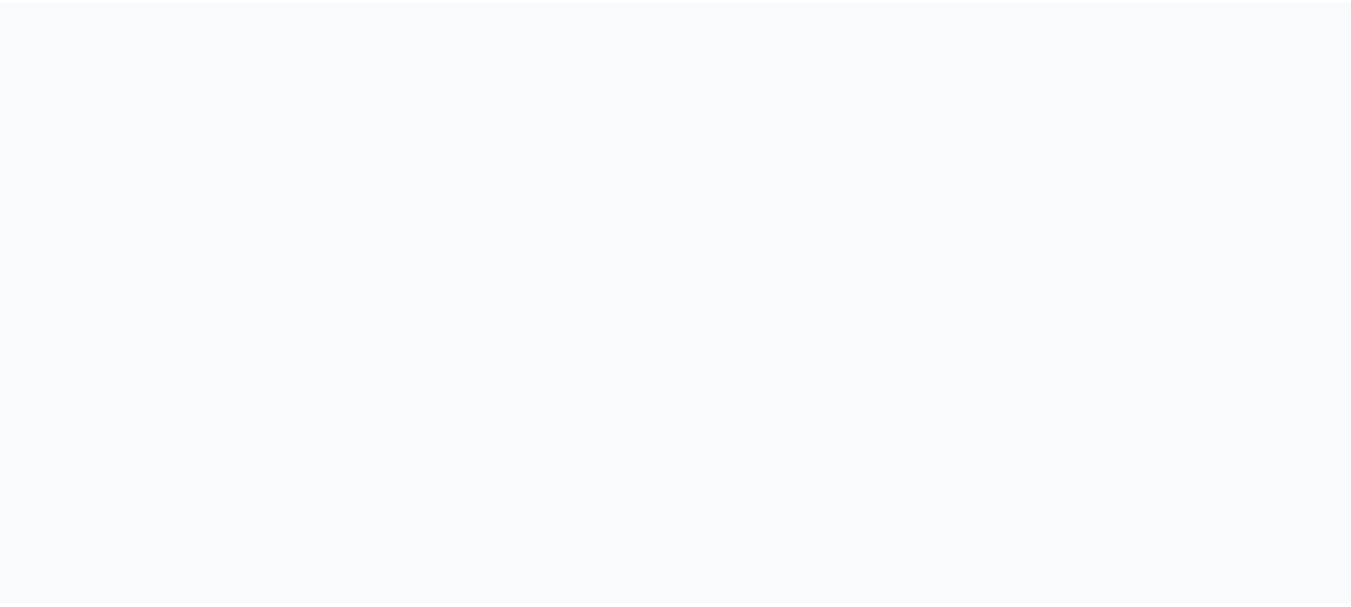 scroll, scrollTop: 0, scrollLeft: 0, axis: both 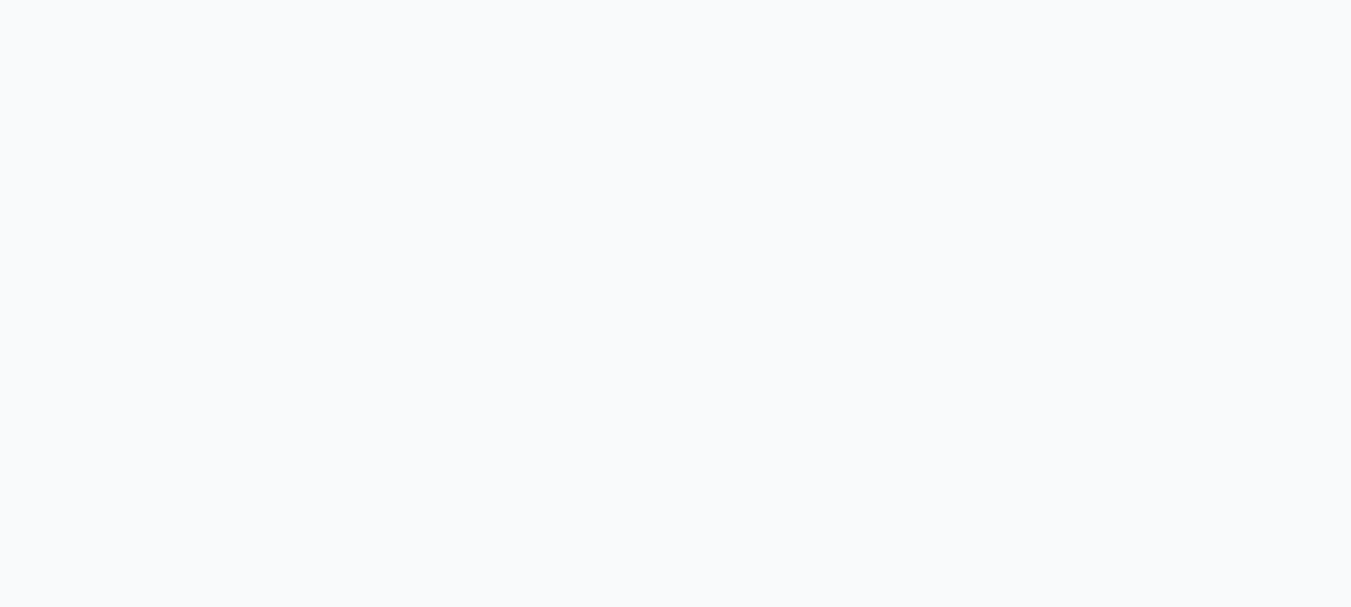 select 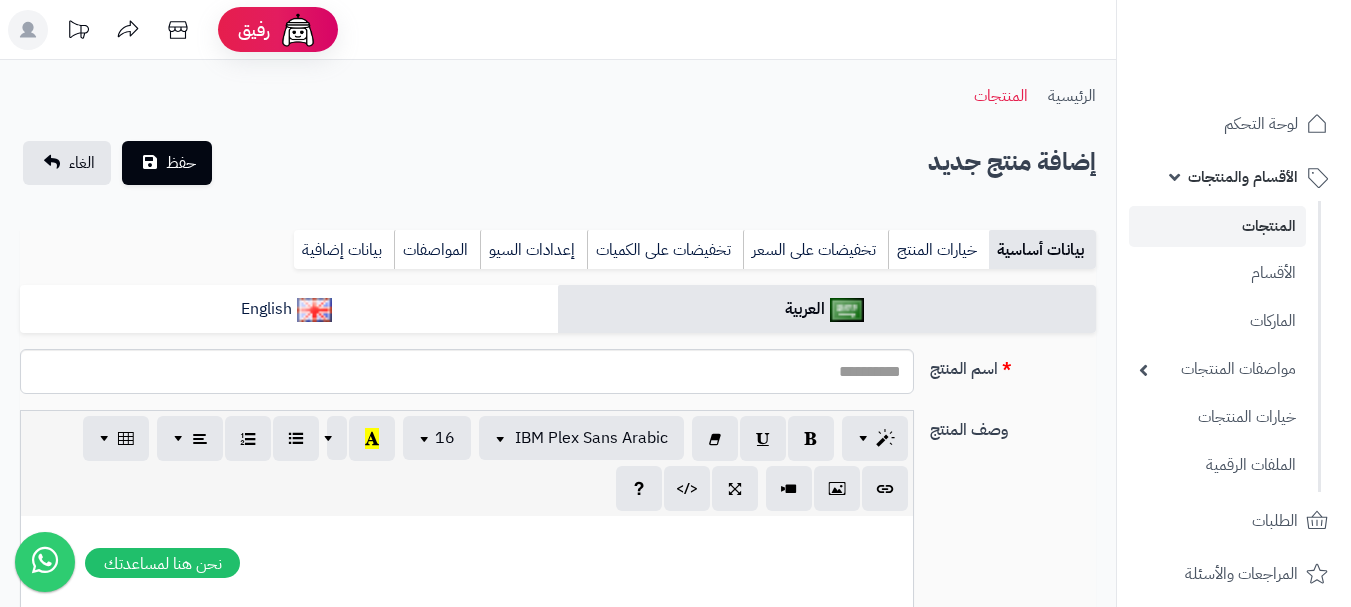 scroll, scrollTop: 0, scrollLeft: 15, axis: horizontal 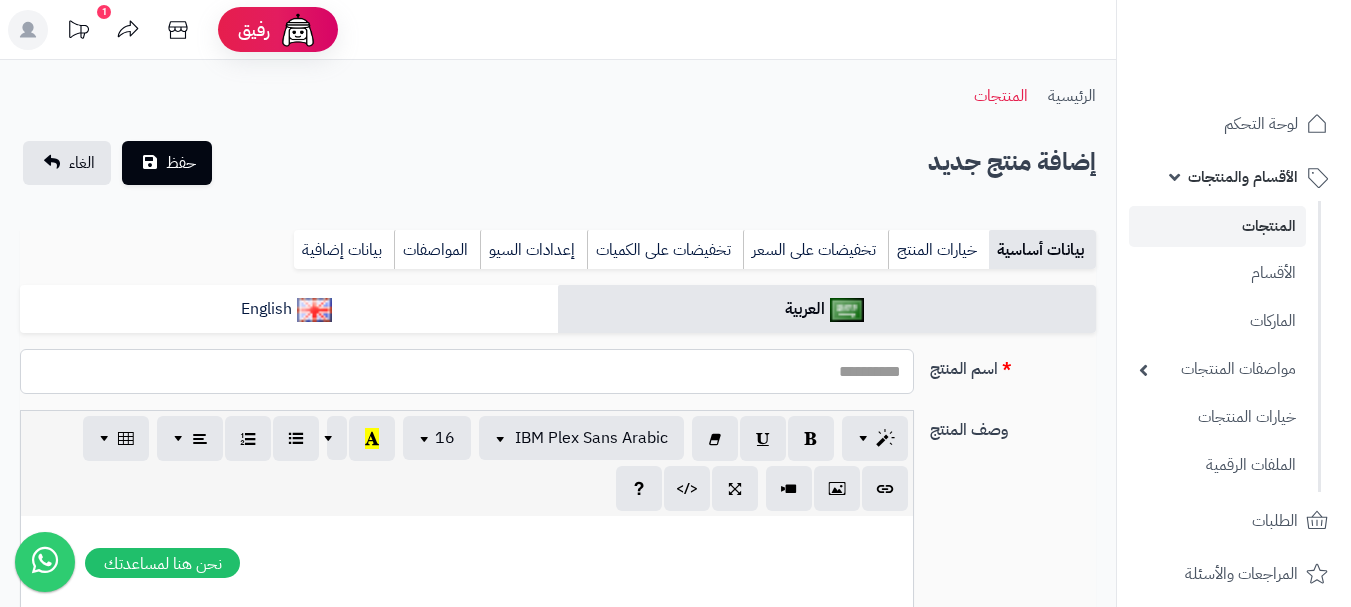 click on "اسم المنتج" at bounding box center (467, 371) 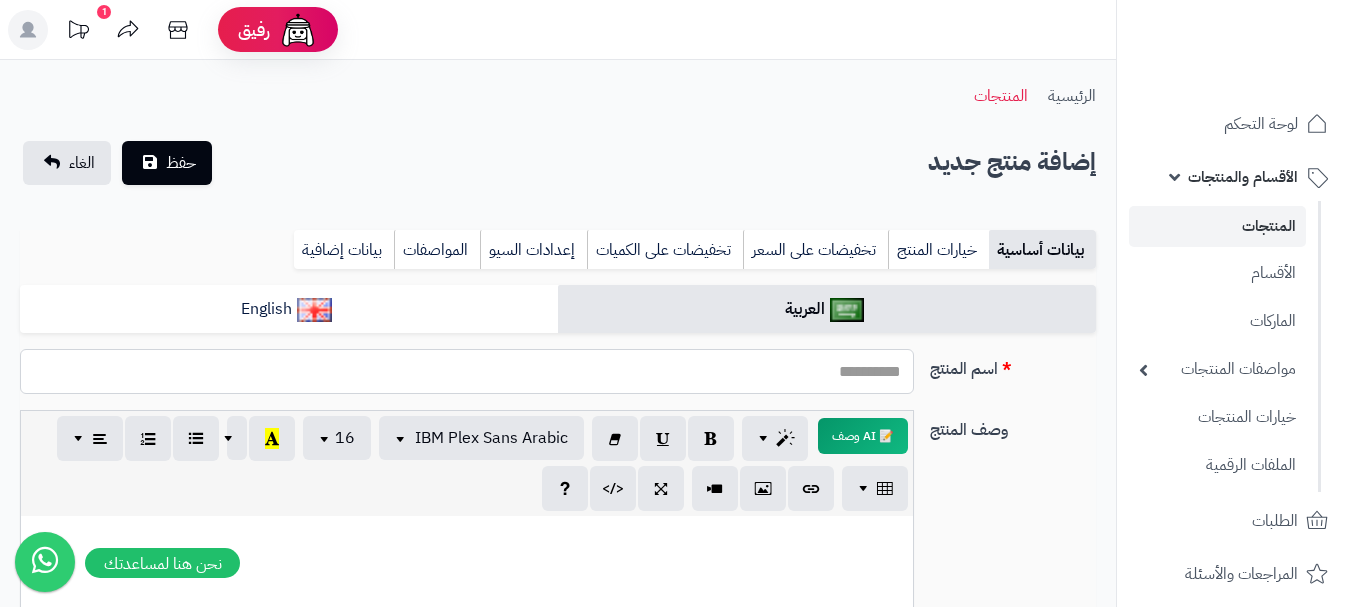 paste on "**********" 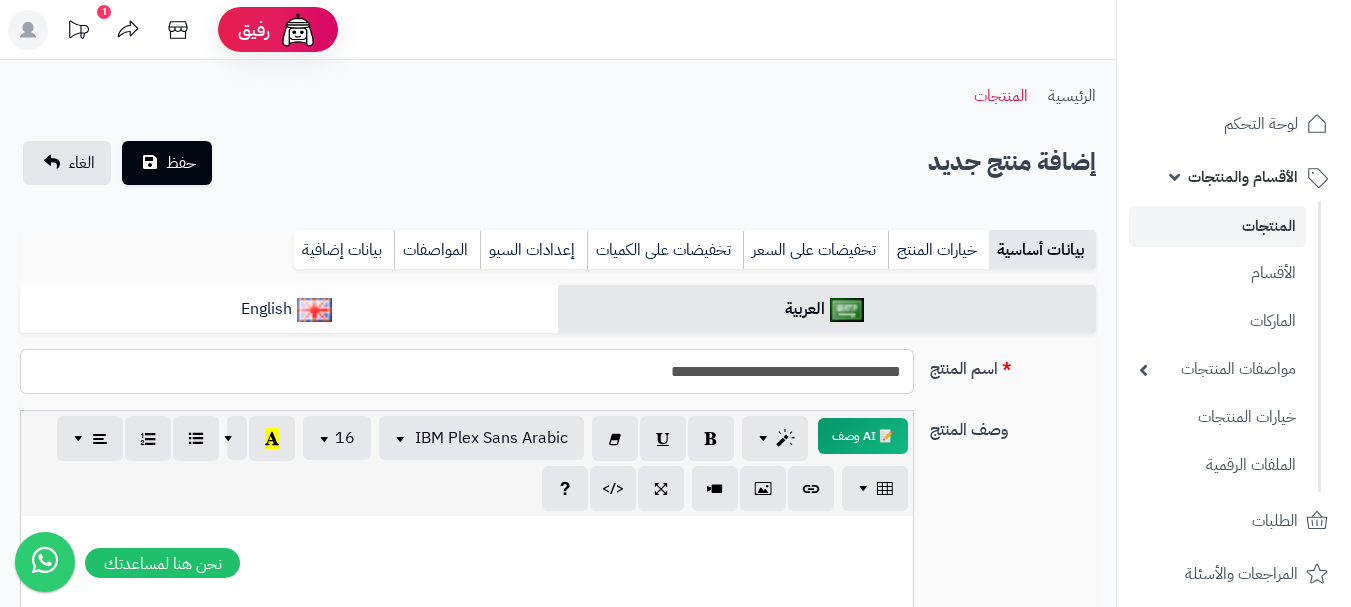 type on "**********" 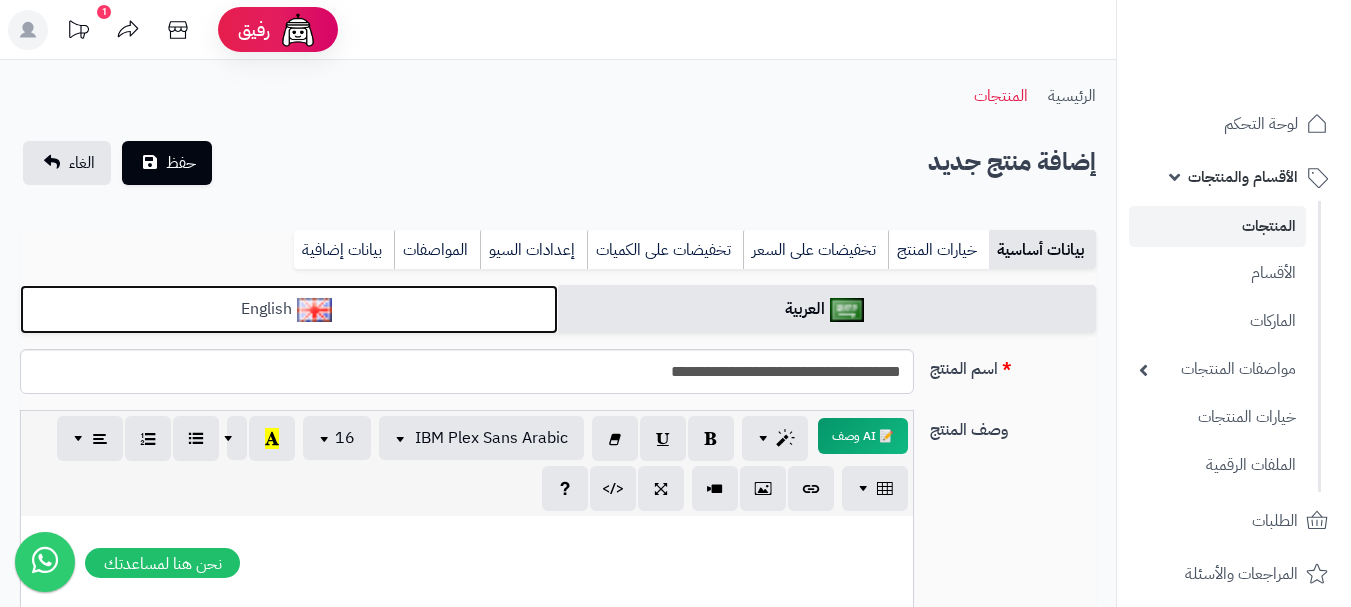 click on "English" at bounding box center (289, 309) 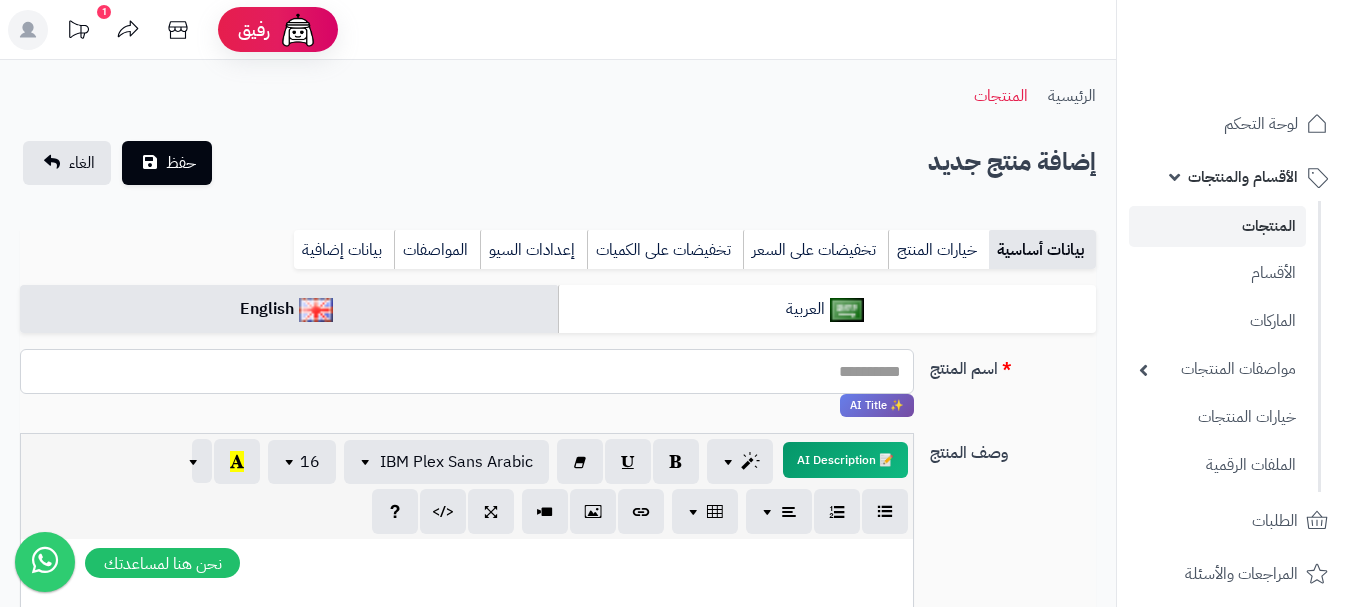 paste on "**********" 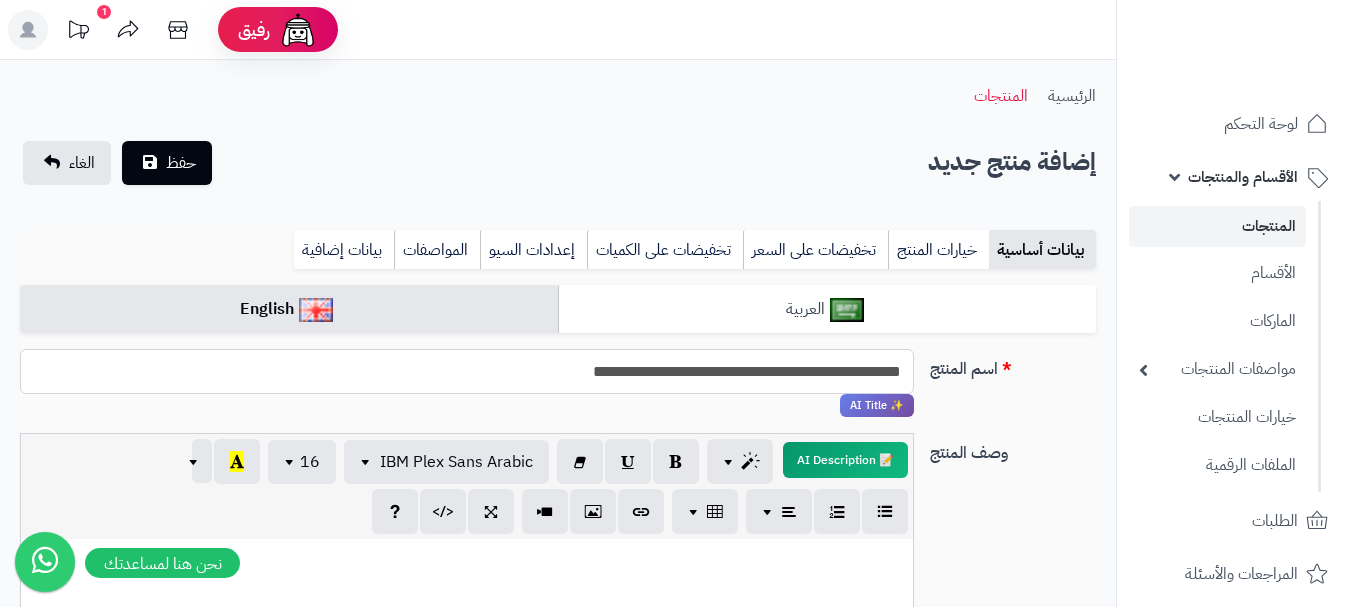 type on "**********" 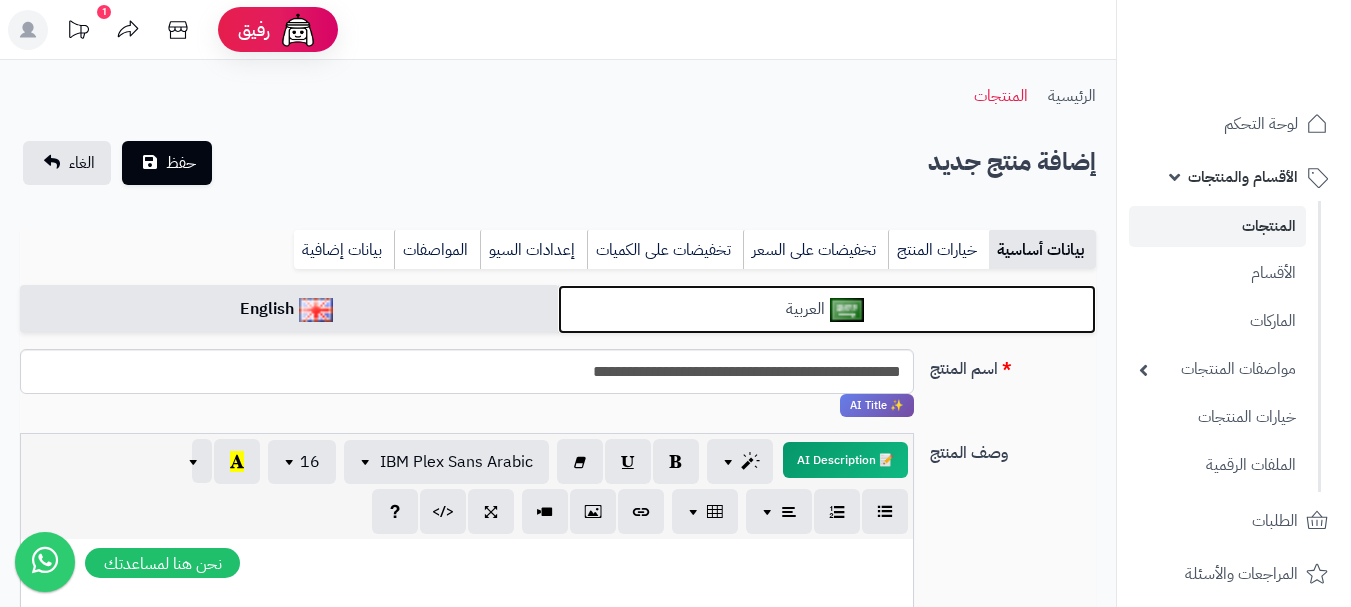 click on "العربية" at bounding box center (827, 309) 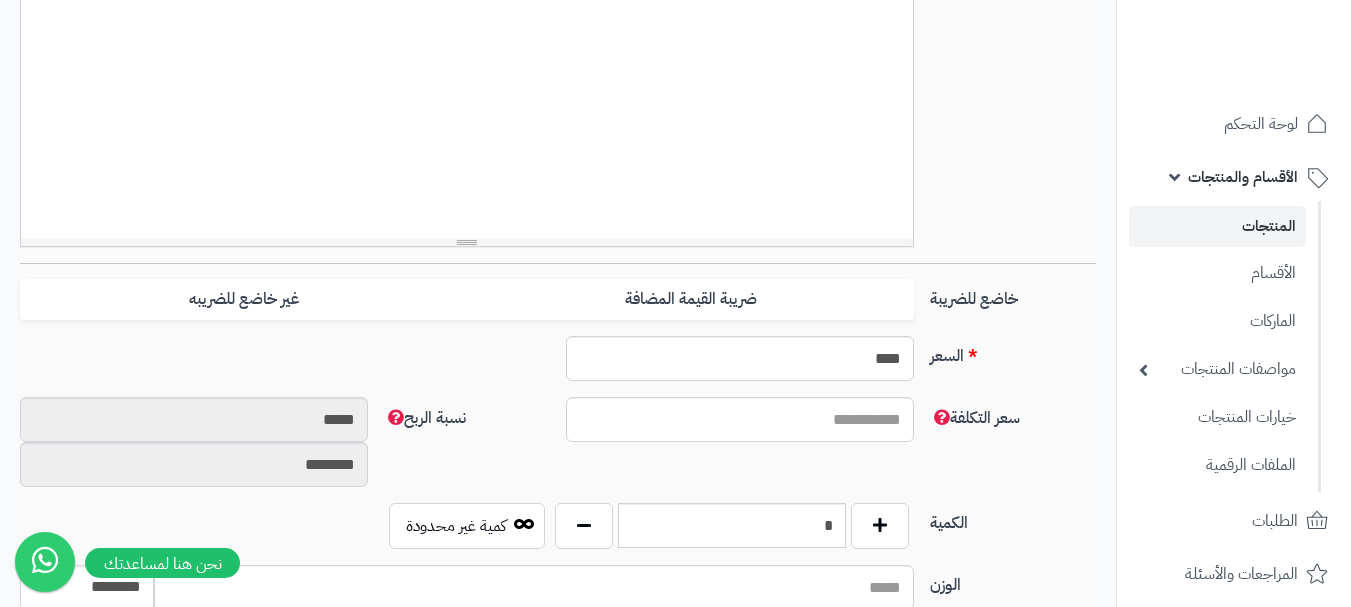 scroll, scrollTop: 600, scrollLeft: 0, axis: vertical 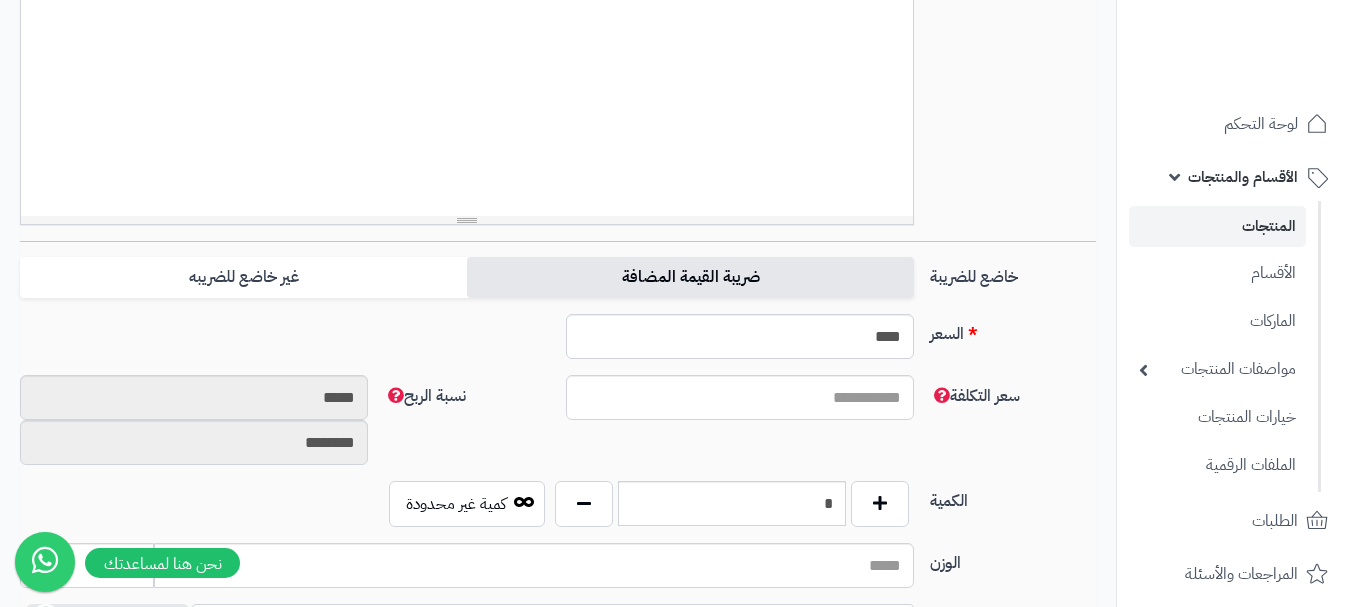 click on "ضريبة القيمة المضافة" at bounding box center (690, 277) 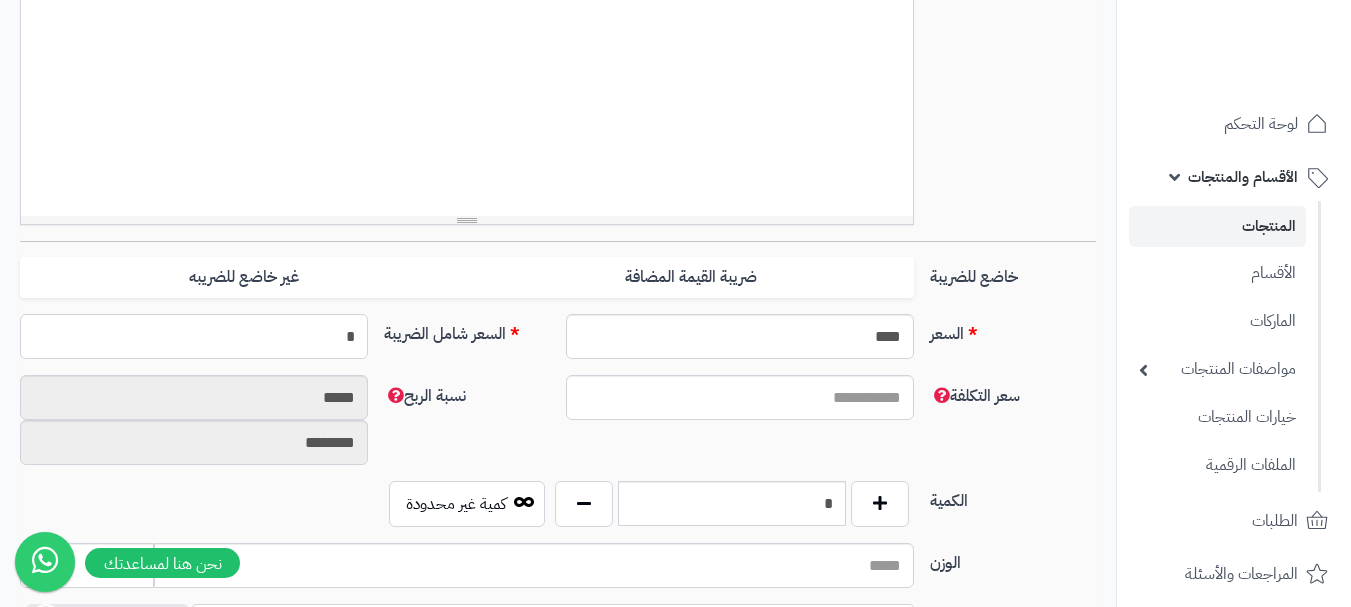 click on "*" at bounding box center (194, 336) 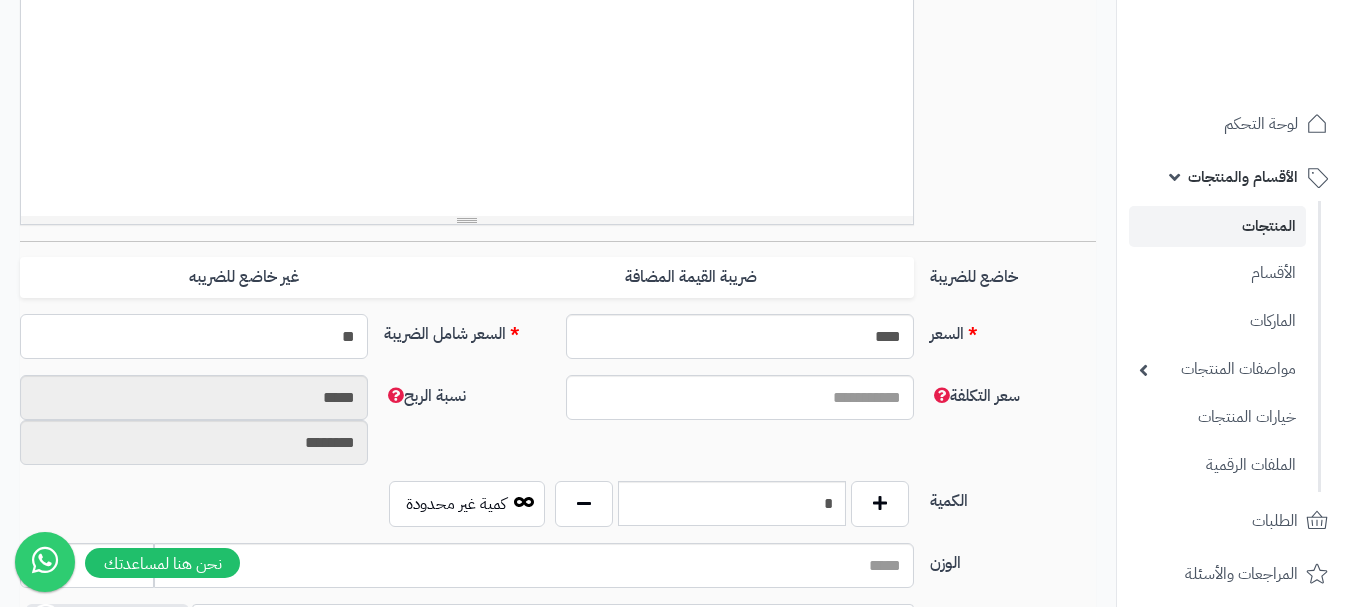 type on "**********" 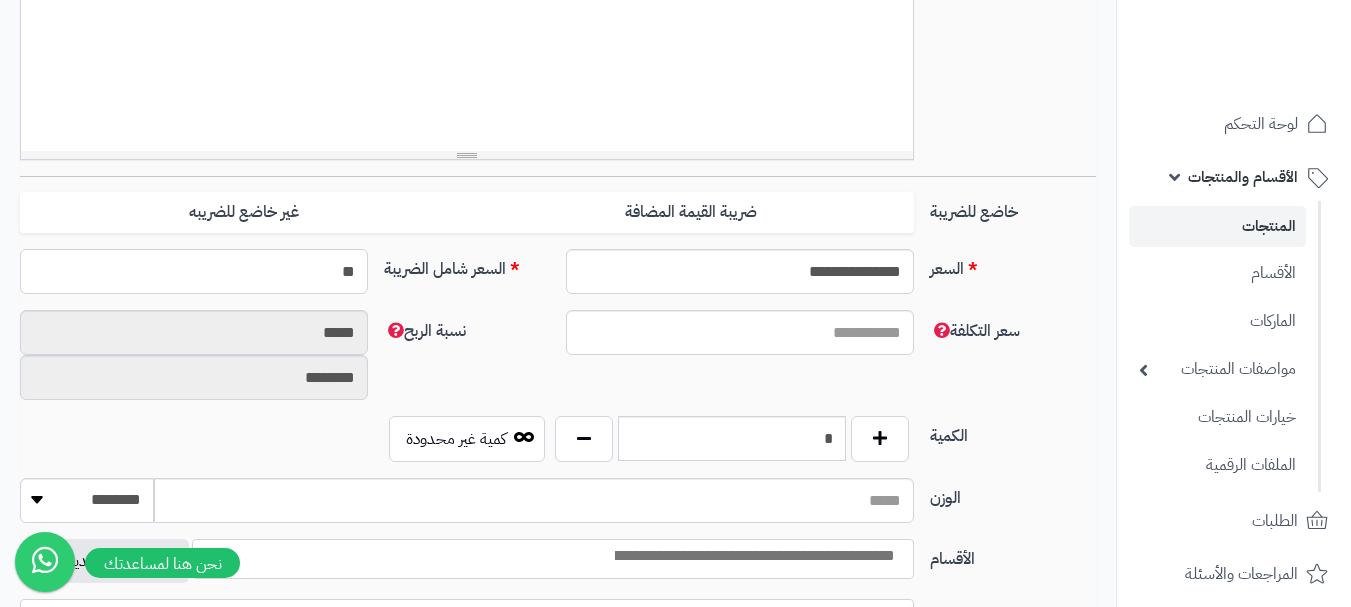 scroll, scrollTop: 700, scrollLeft: 0, axis: vertical 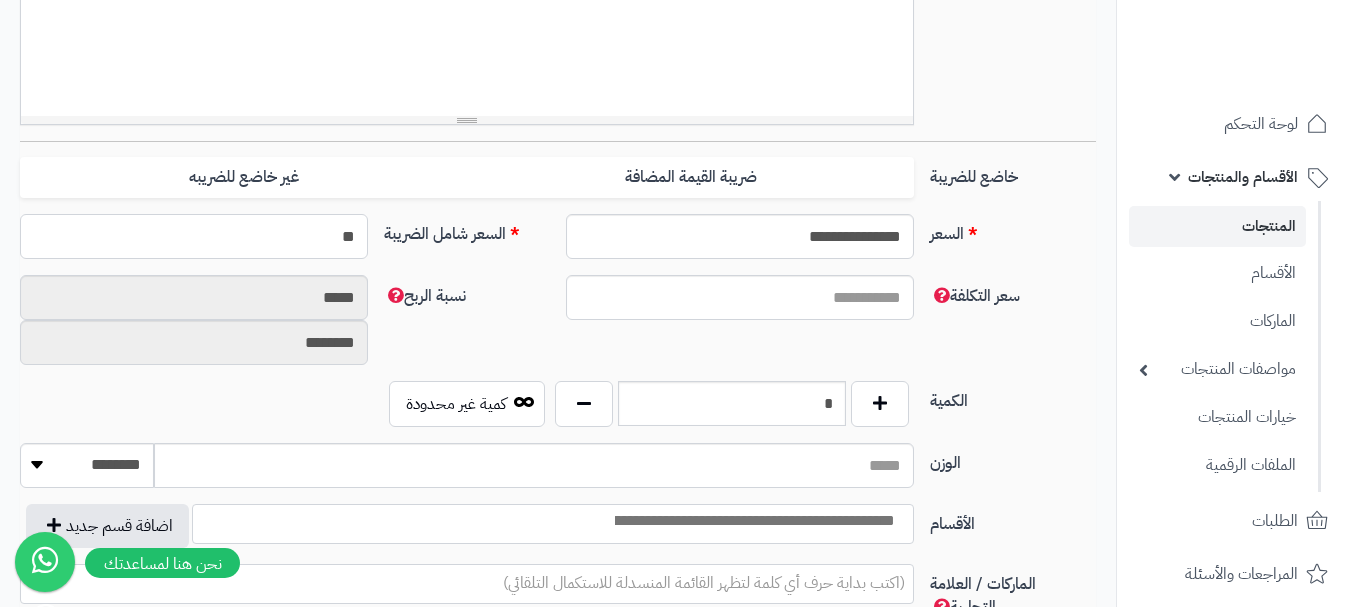 type on "**" 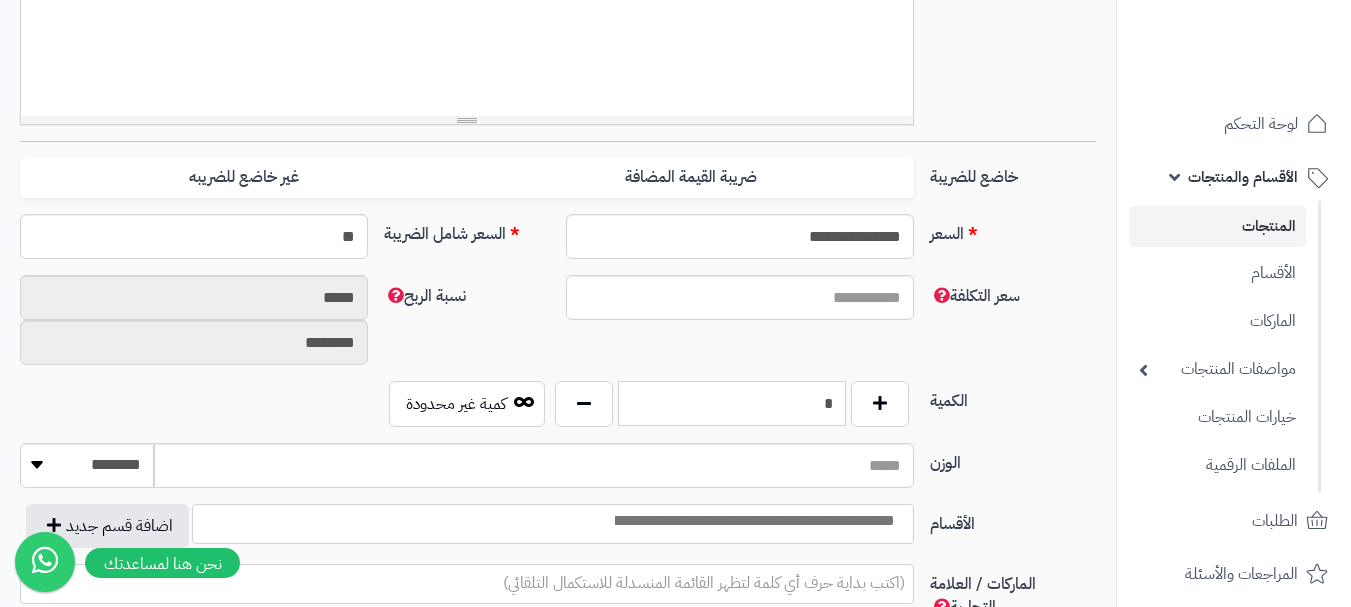 click on "*" at bounding box center (732, 403) 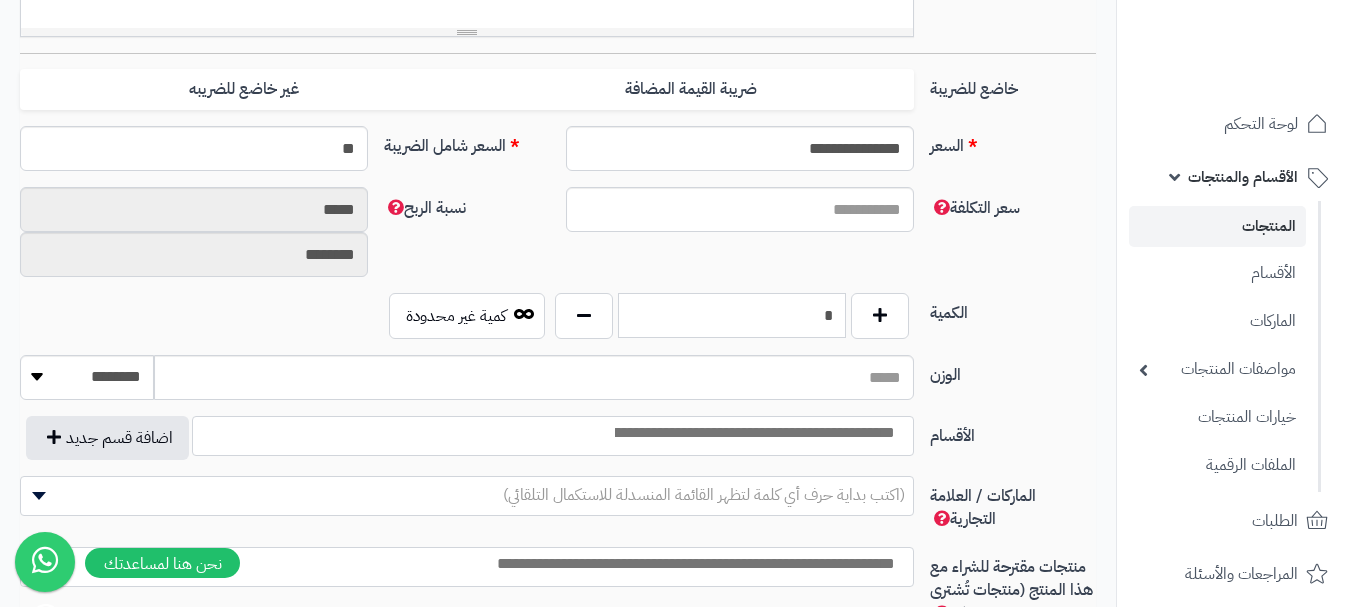 scroll, scrollTop: 900, scrollLeft: 0, axis: vertical 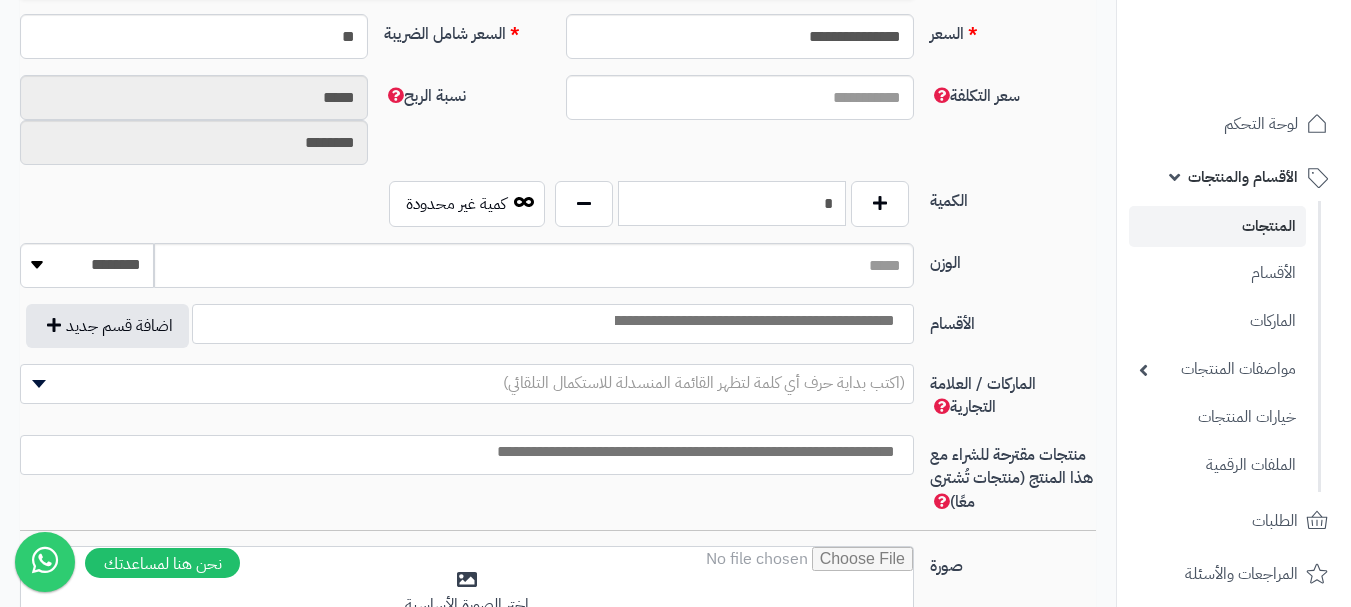 type on "*" 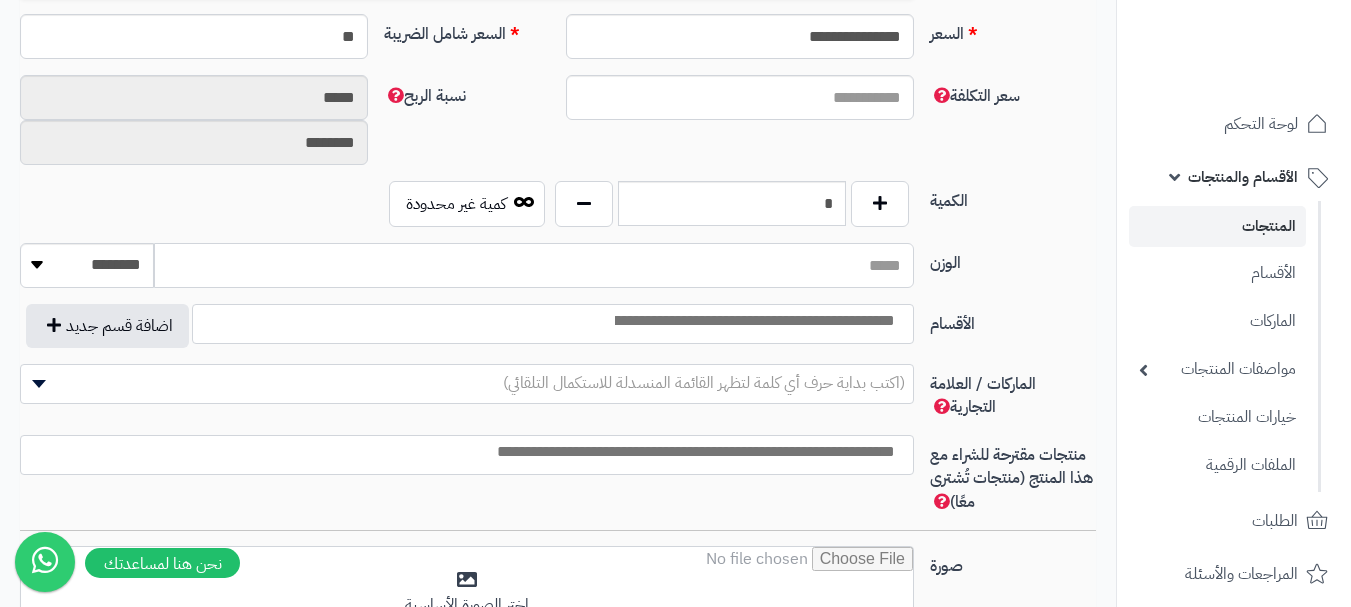 click on "الوزن" at bounding box center (534, 265) 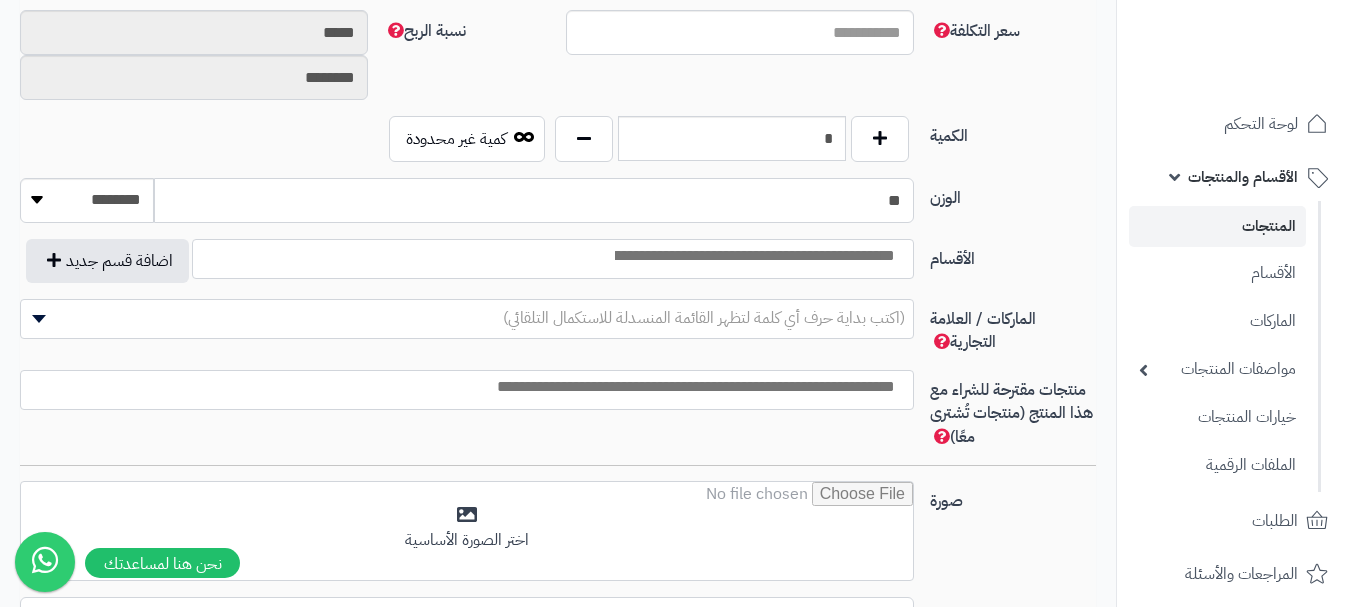scroll, scrollTop: 1000, scrollLeft: 0, axis: vertical 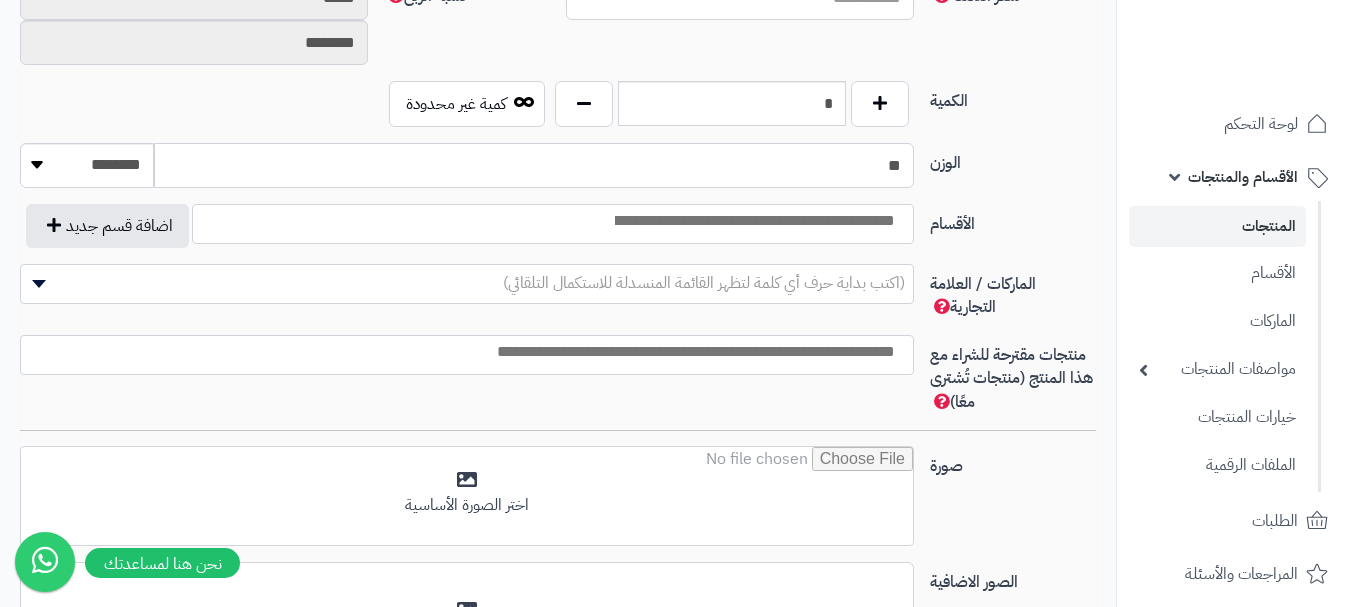 type on "**" 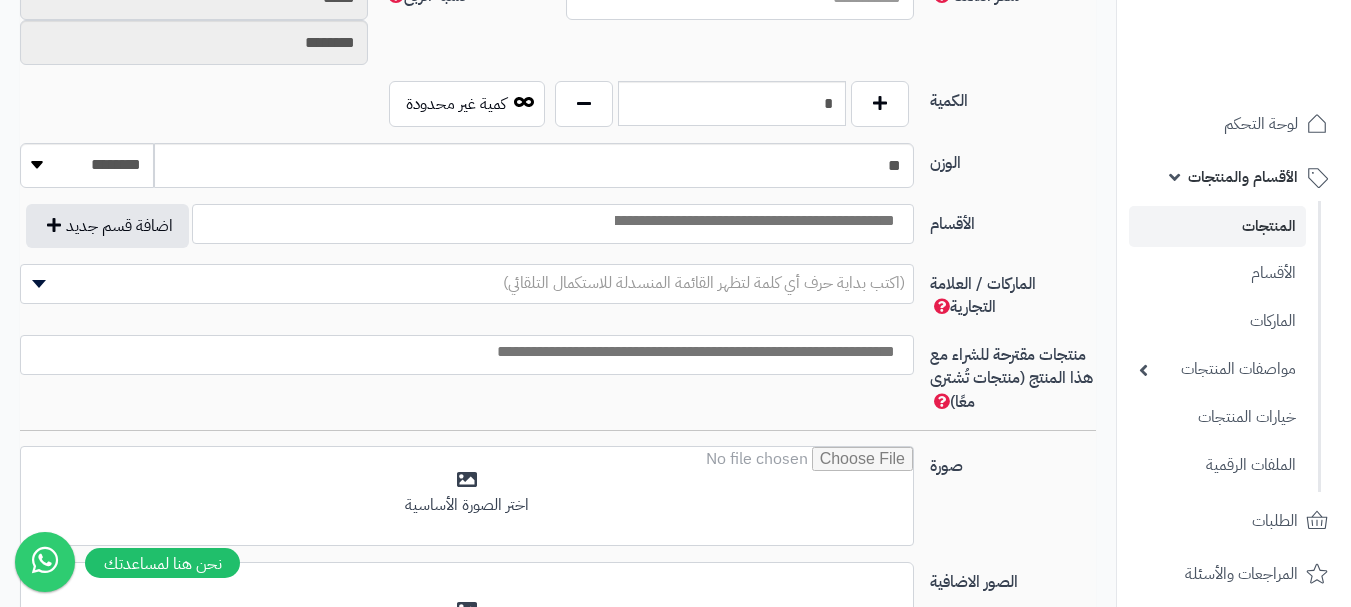 click at bounding box center (753, 221) 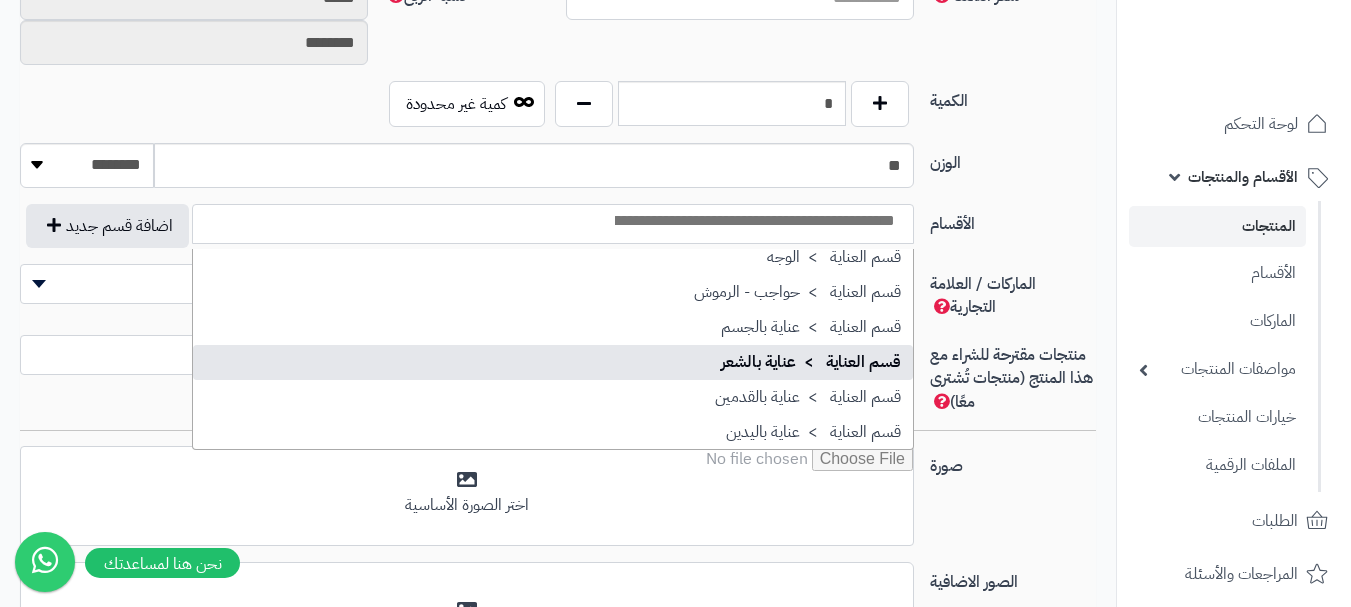 scroll, scrollTop: 1586, scrollLeft: 0, axis: vertical 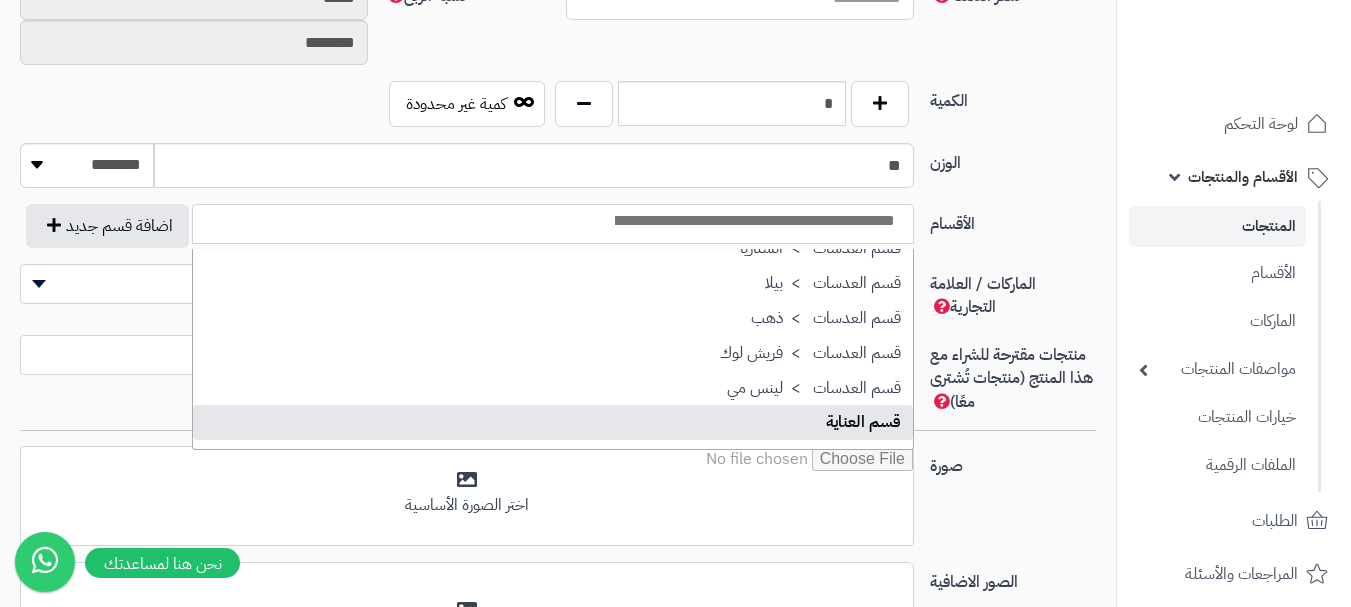 select on "**" 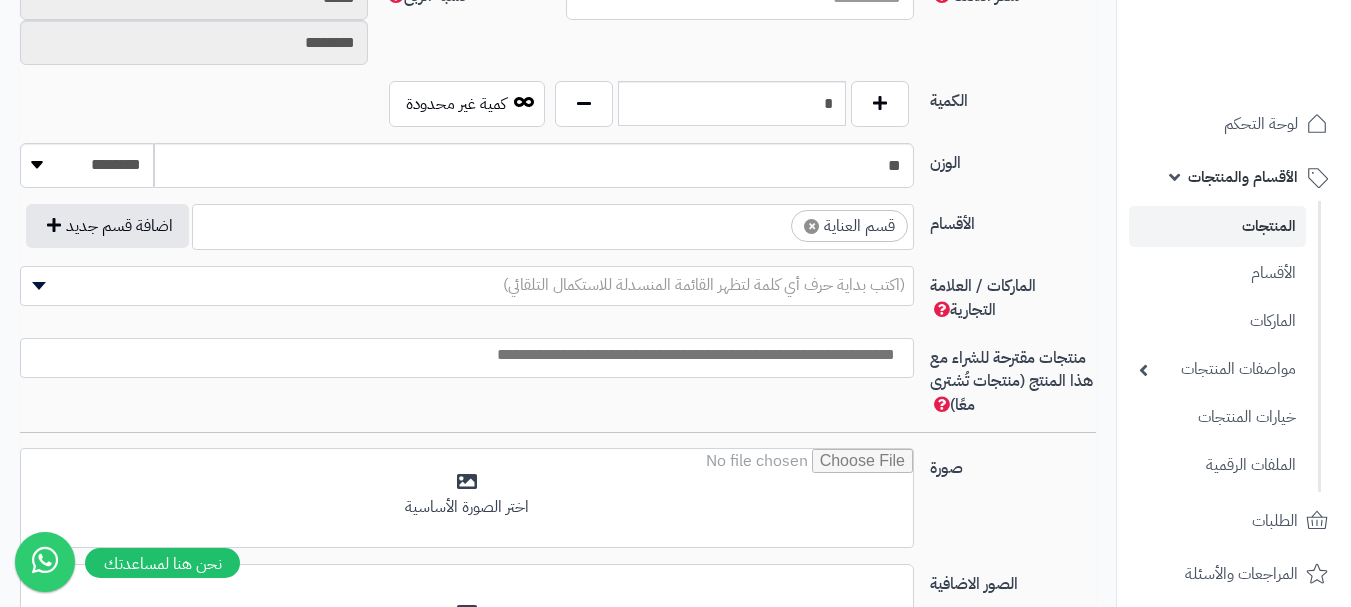 scroll, scrollTop: 1250, scrollLeft: 0, axis: vertical 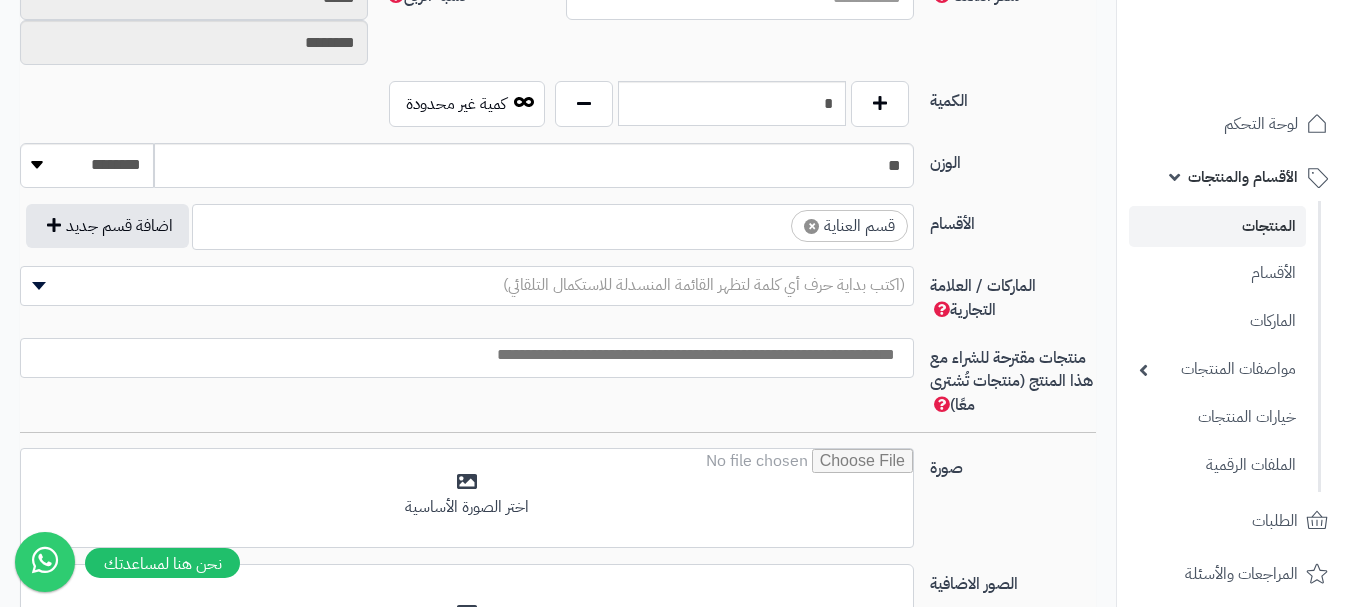 click on "× قسم العناية" at bounding box center (553, 224) 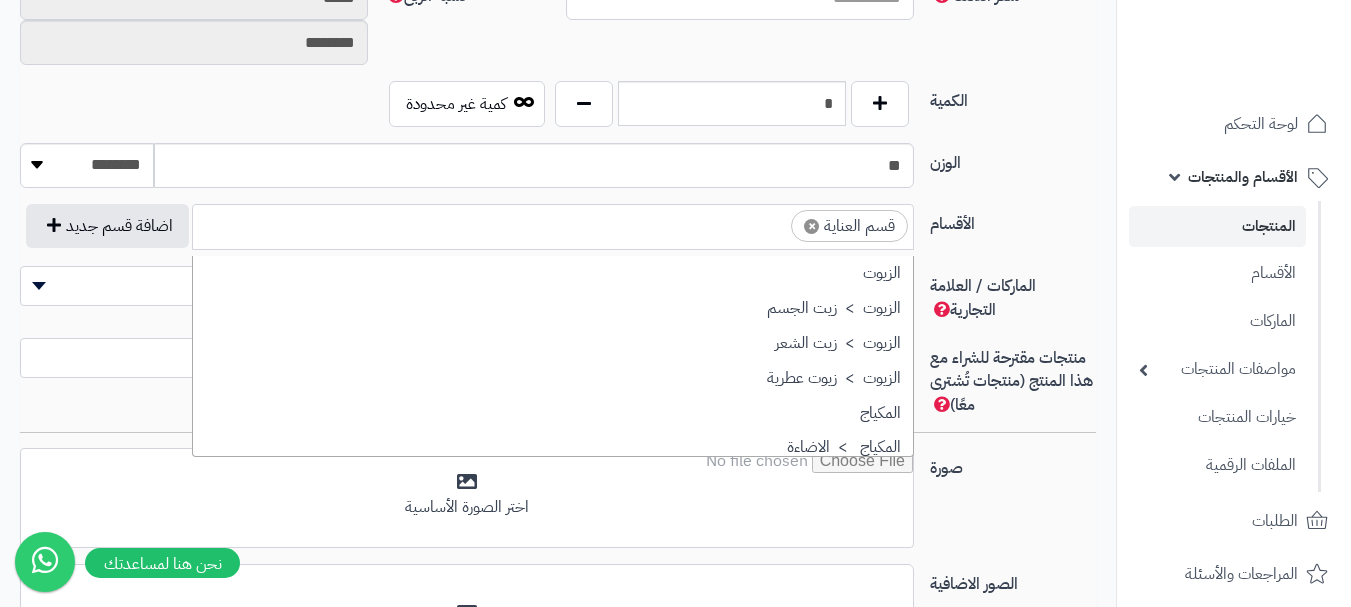 scroll, scrollTop: 1707, scrollLeft: 0, axis: vertical 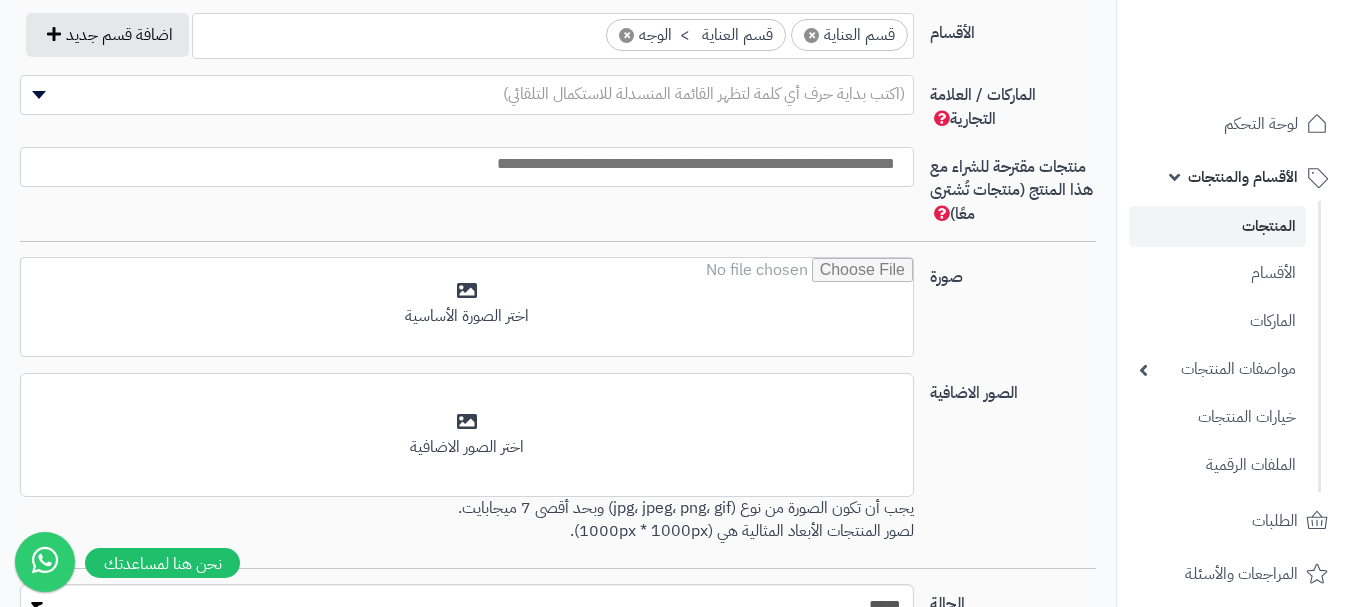 click at bounding box center [462, 164] 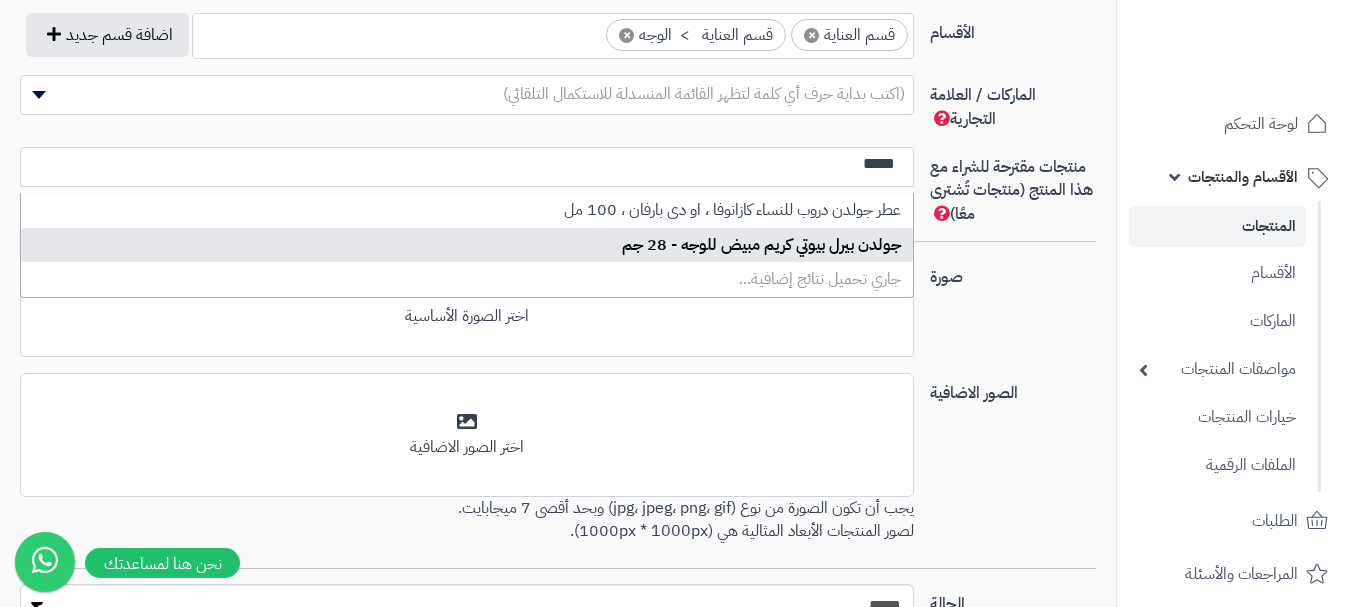 type on "*****" 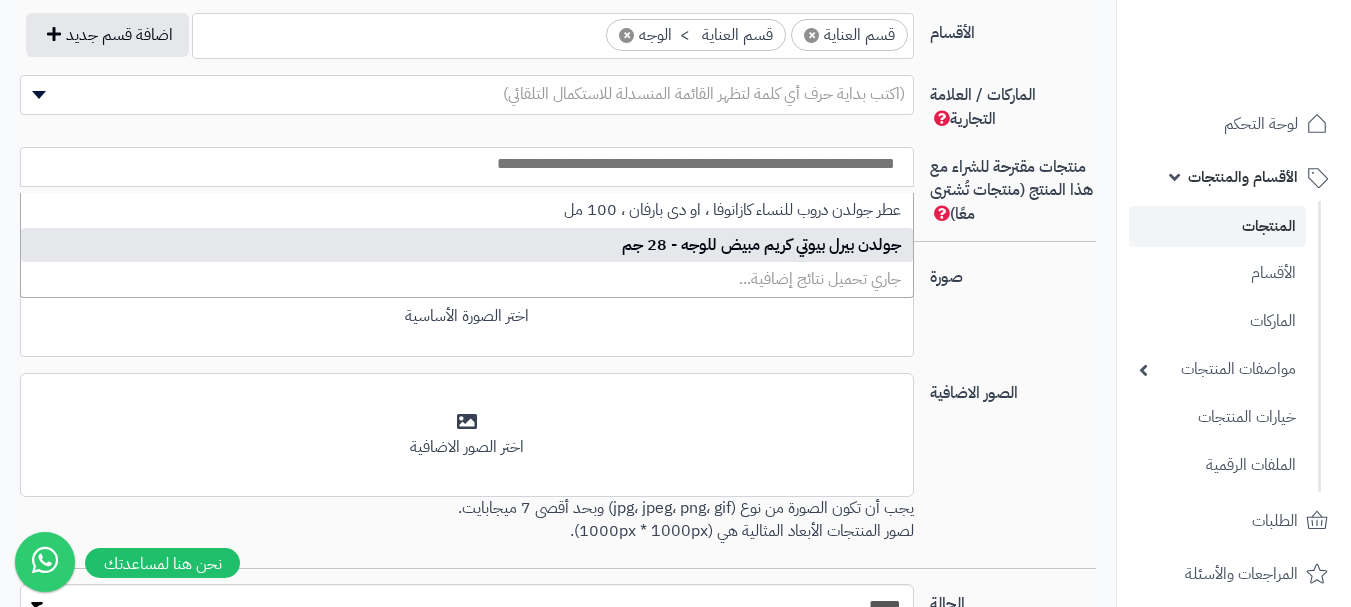 scroll, scrollTop: 0, scrollLeft: 0, axis: both 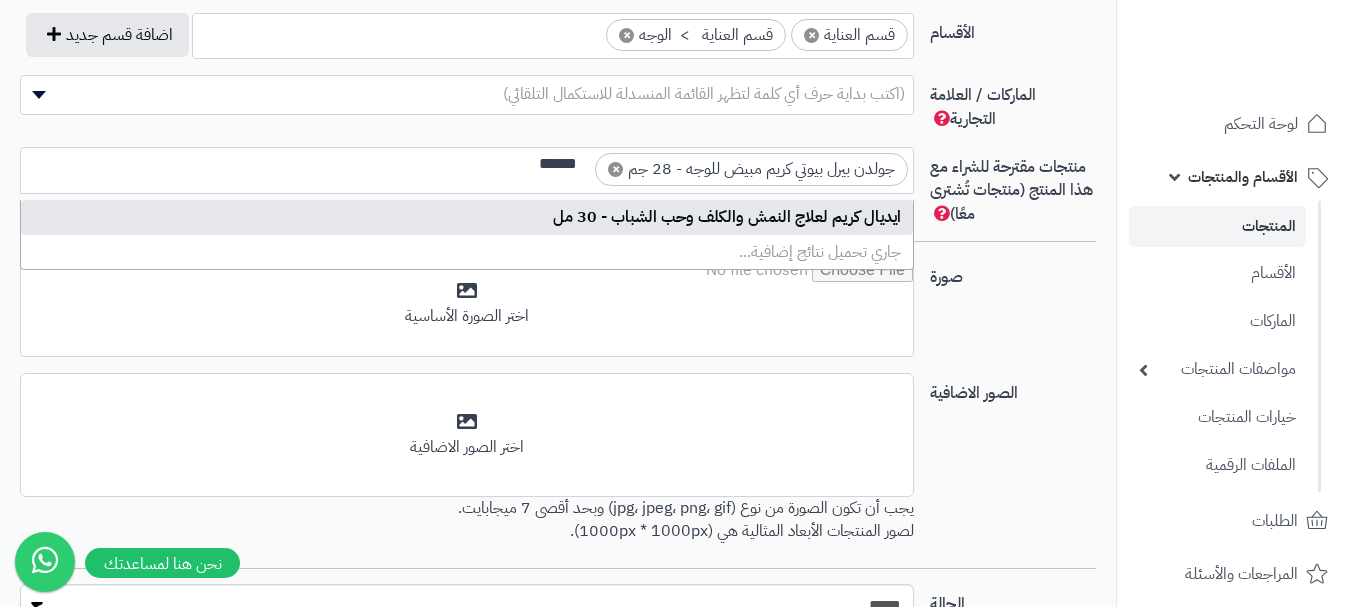 type on "******" 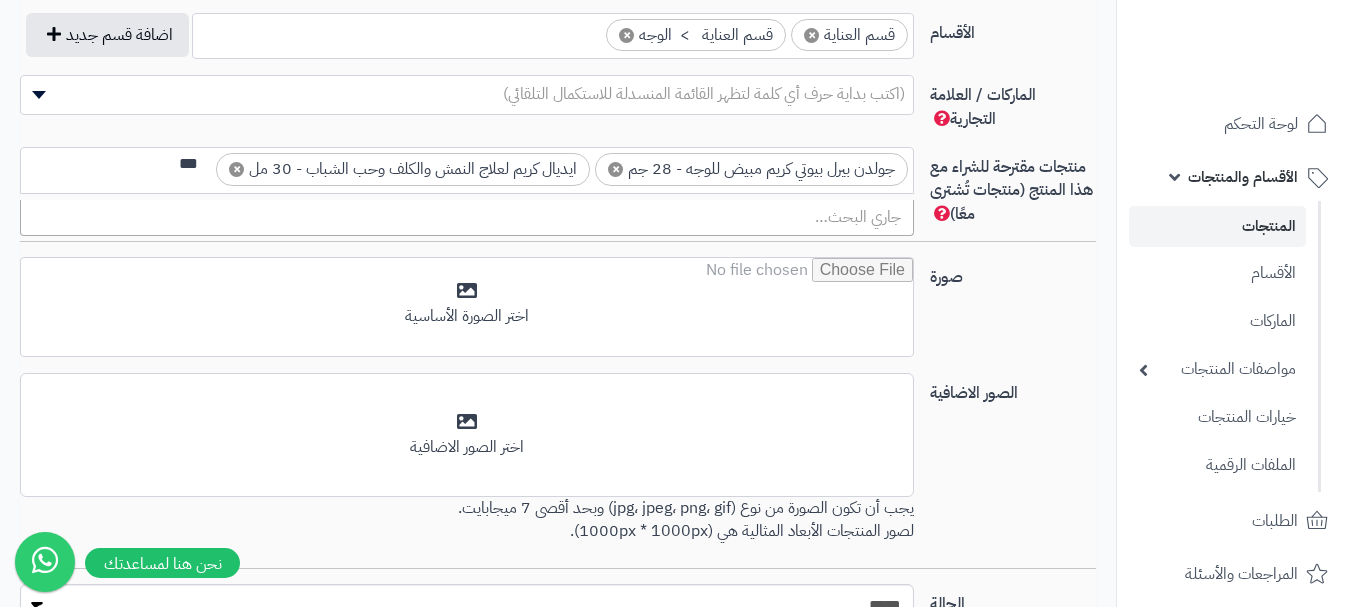 scroll, scrollTop: 0, scrollLeft: 0, axis: both 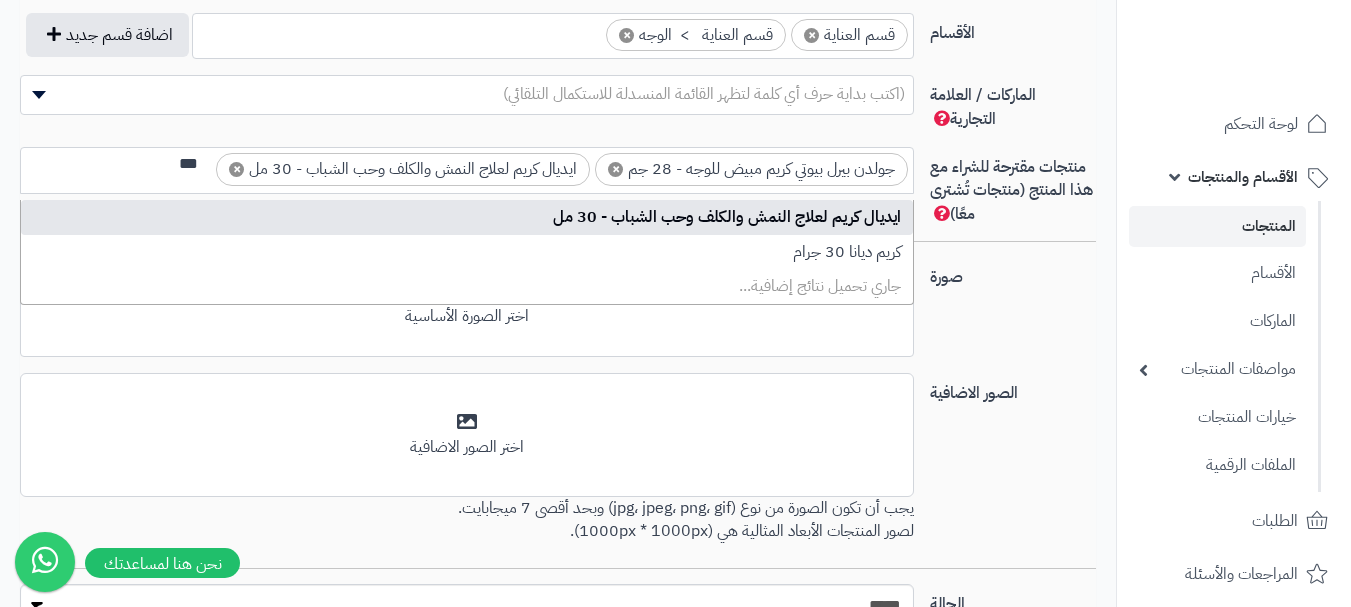 type on "***" 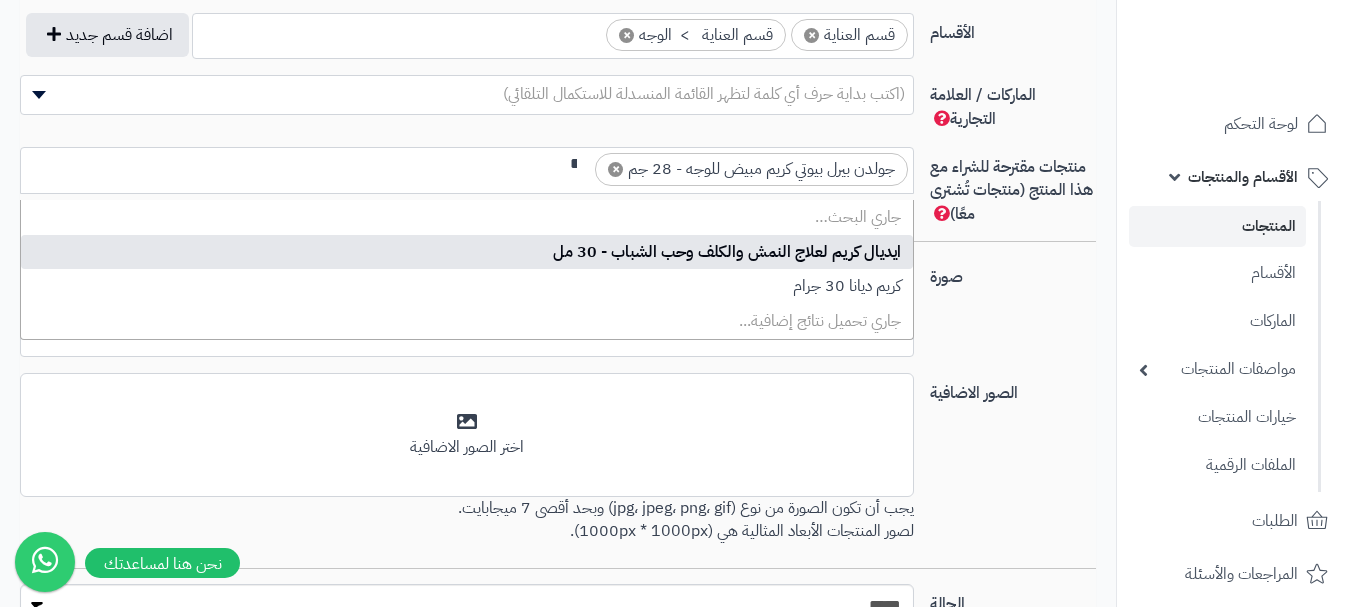 scroll, scrollTop: 0, scrollLeft: -9, axis: horizontal 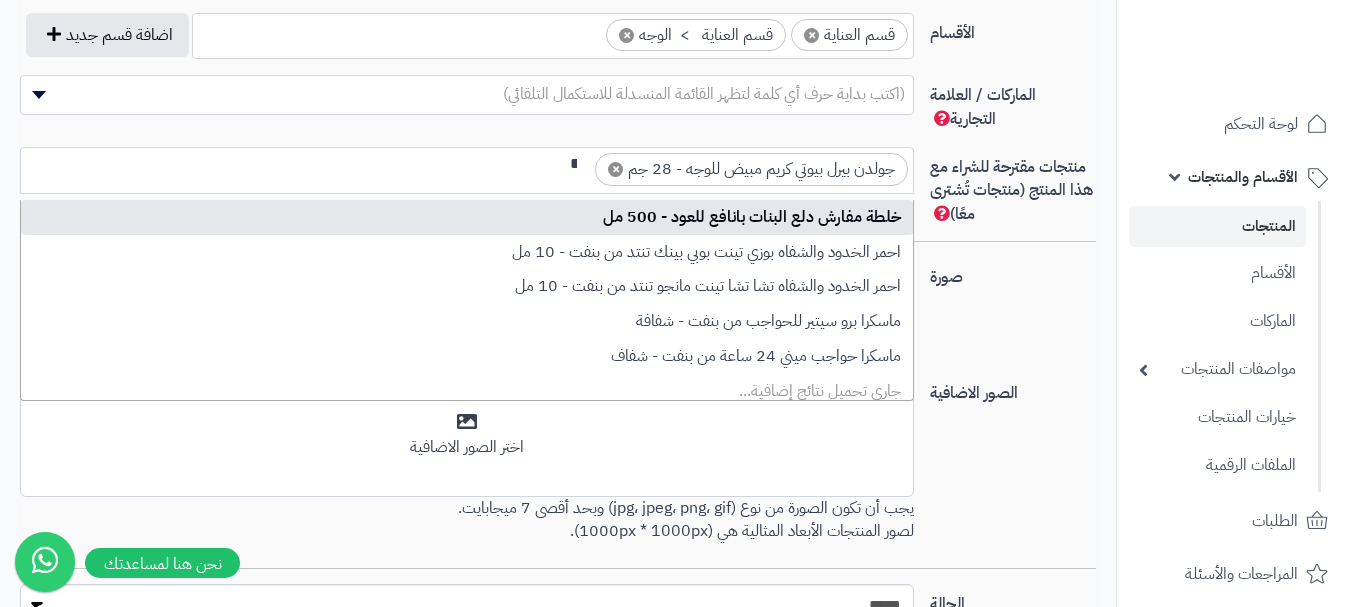 type on "*" 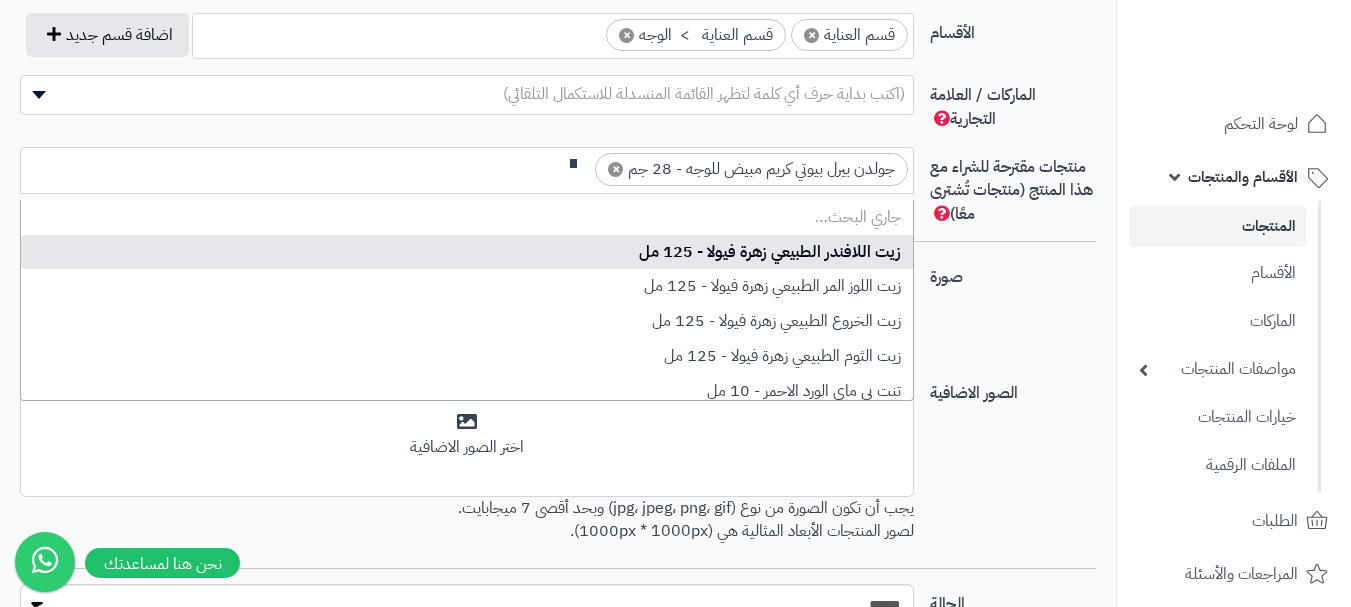 scroll, scrollTop: 0, scrollLeft: -1, axis: horizontal 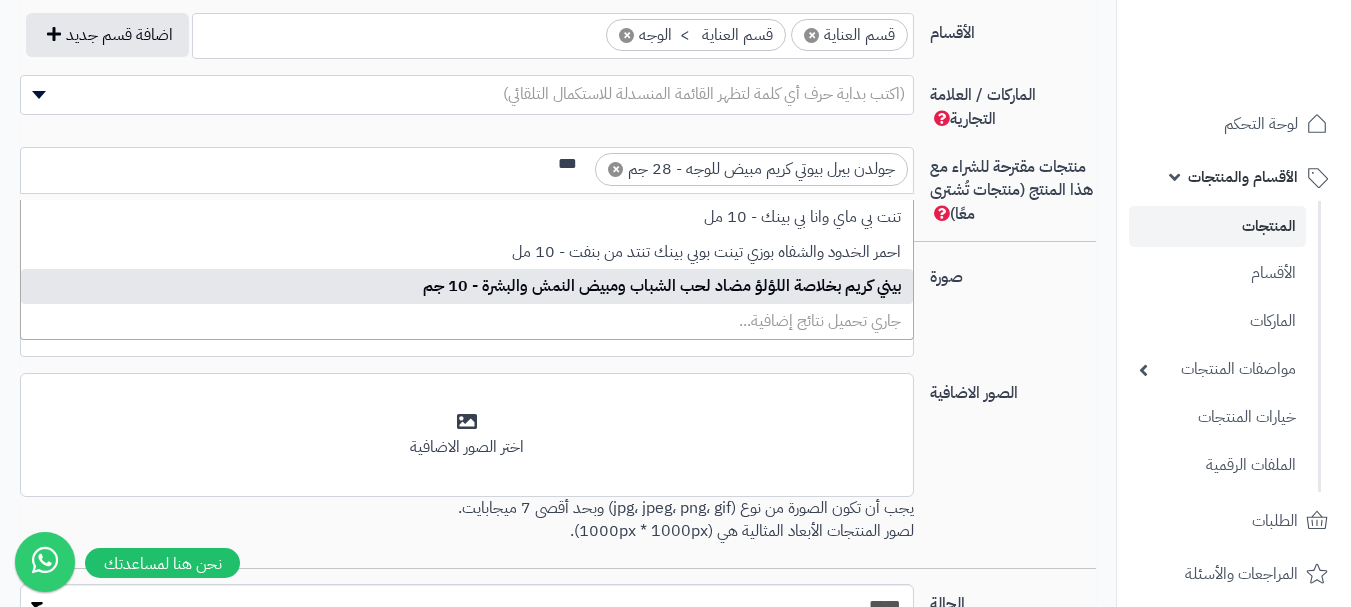 type on "***" 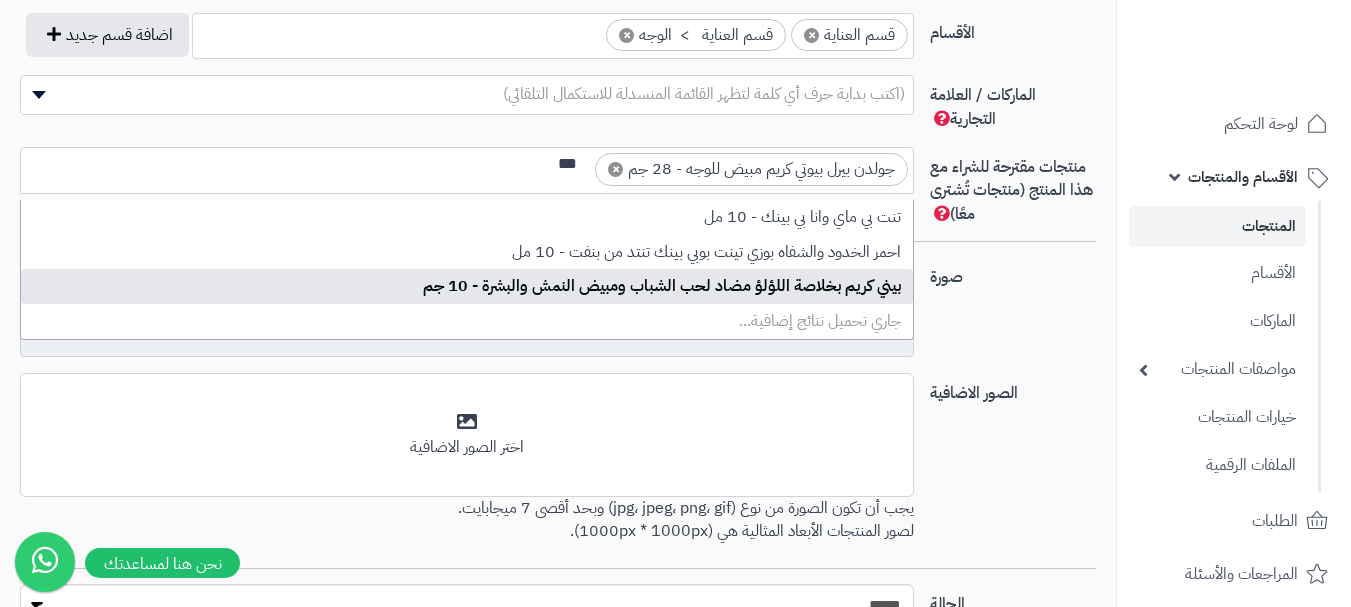 type 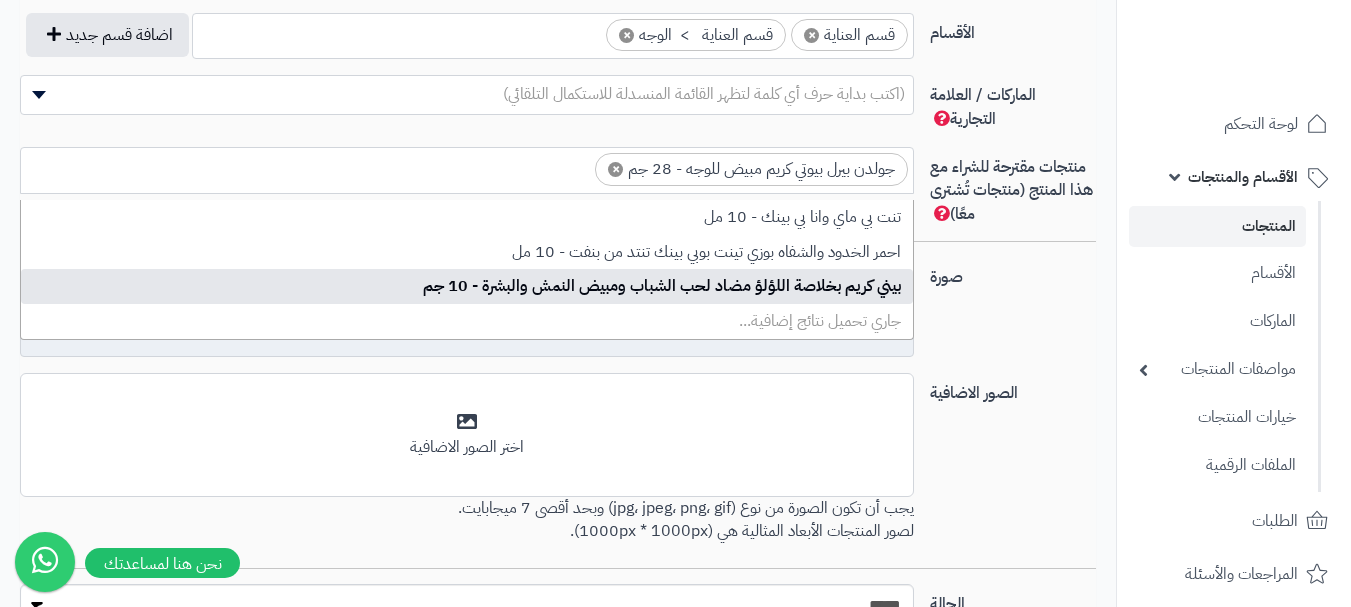 scroll, scrollTop: 0, scrollLeft: 0, axis: both 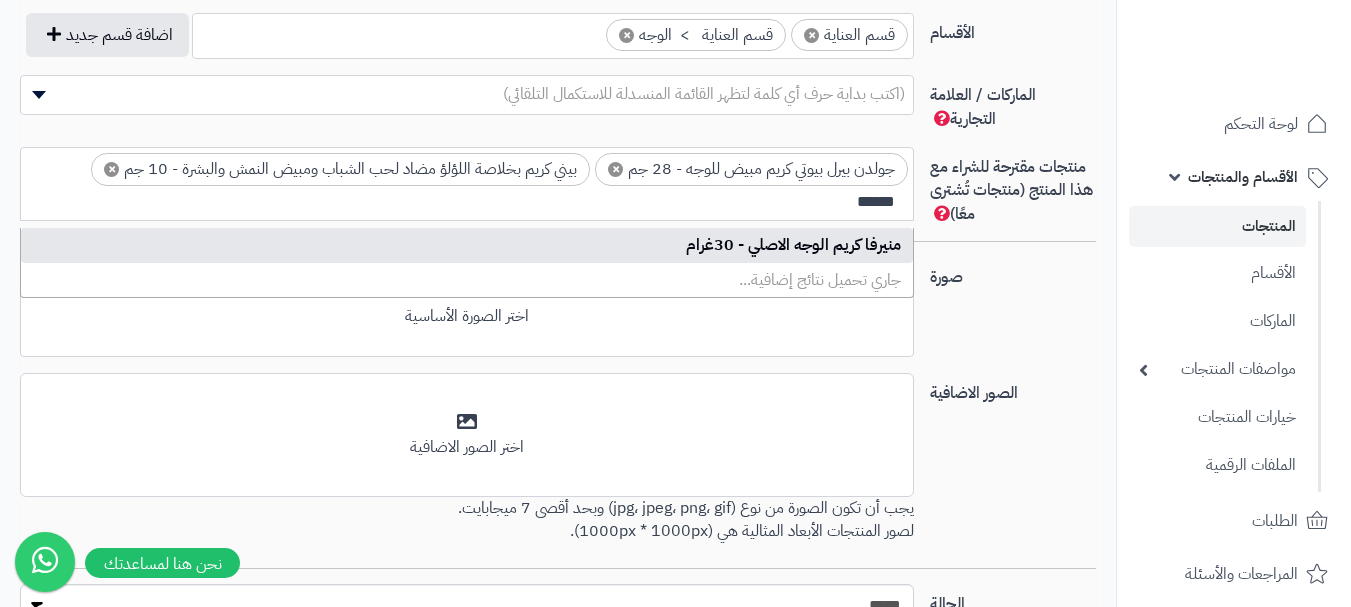 type on "******" 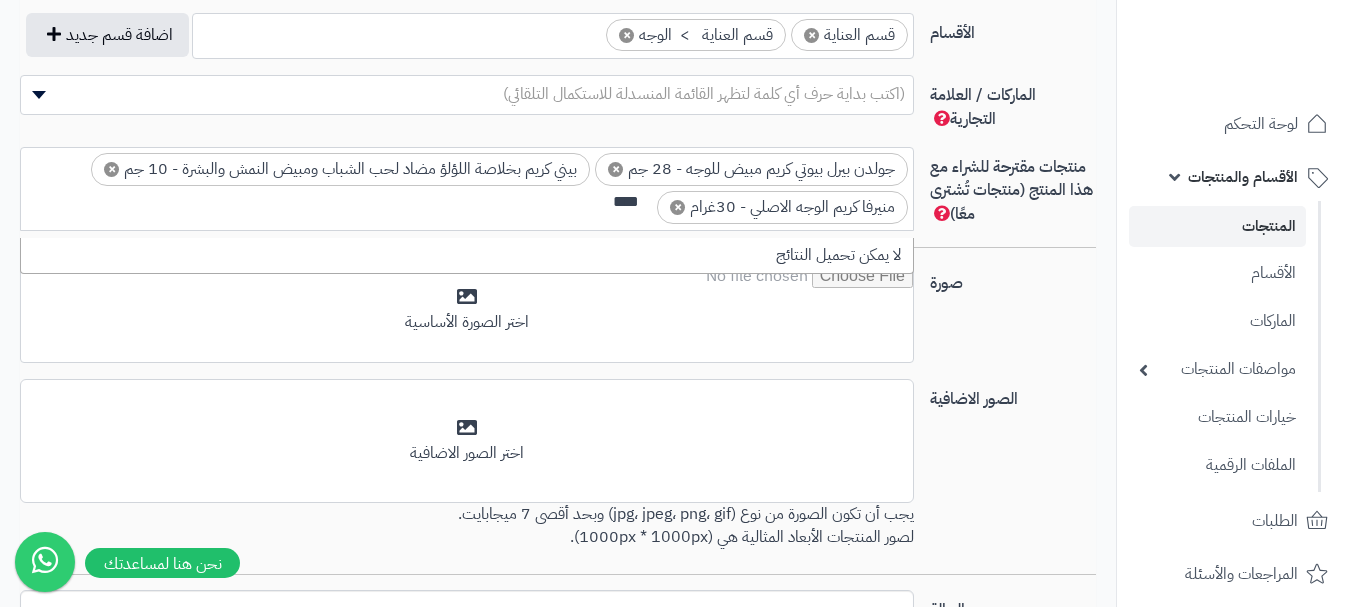 scroll, scrollTop: 0, scrollLeft: -2, axis: horizontal 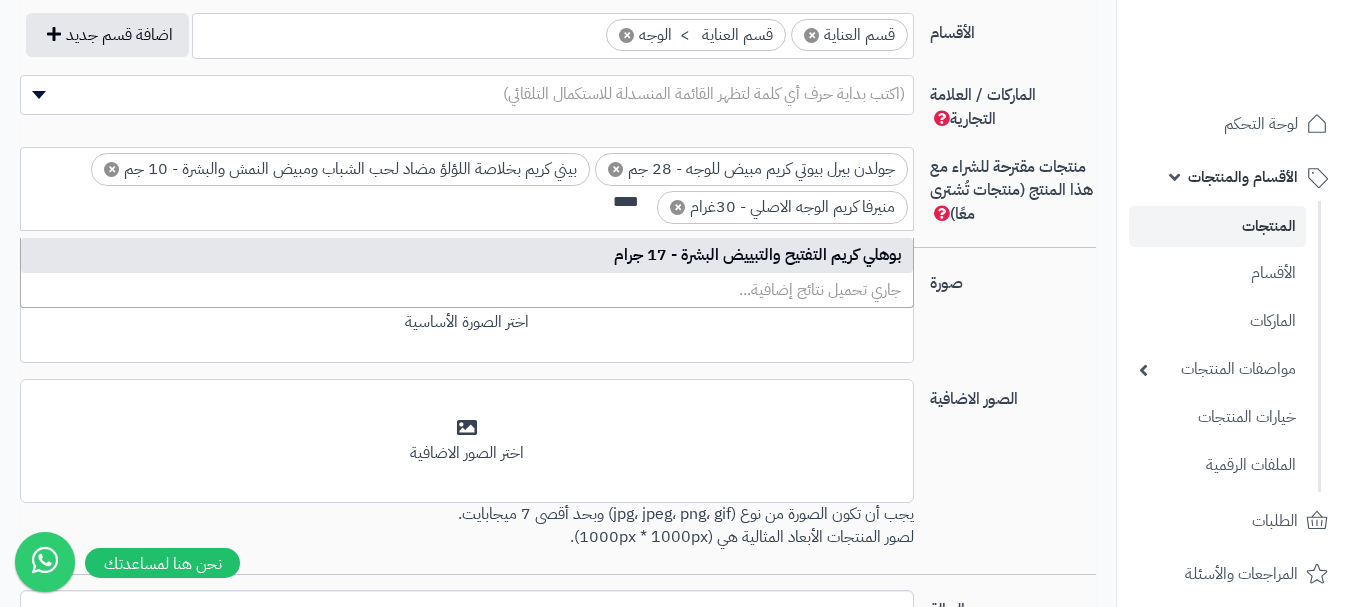 type on "****" 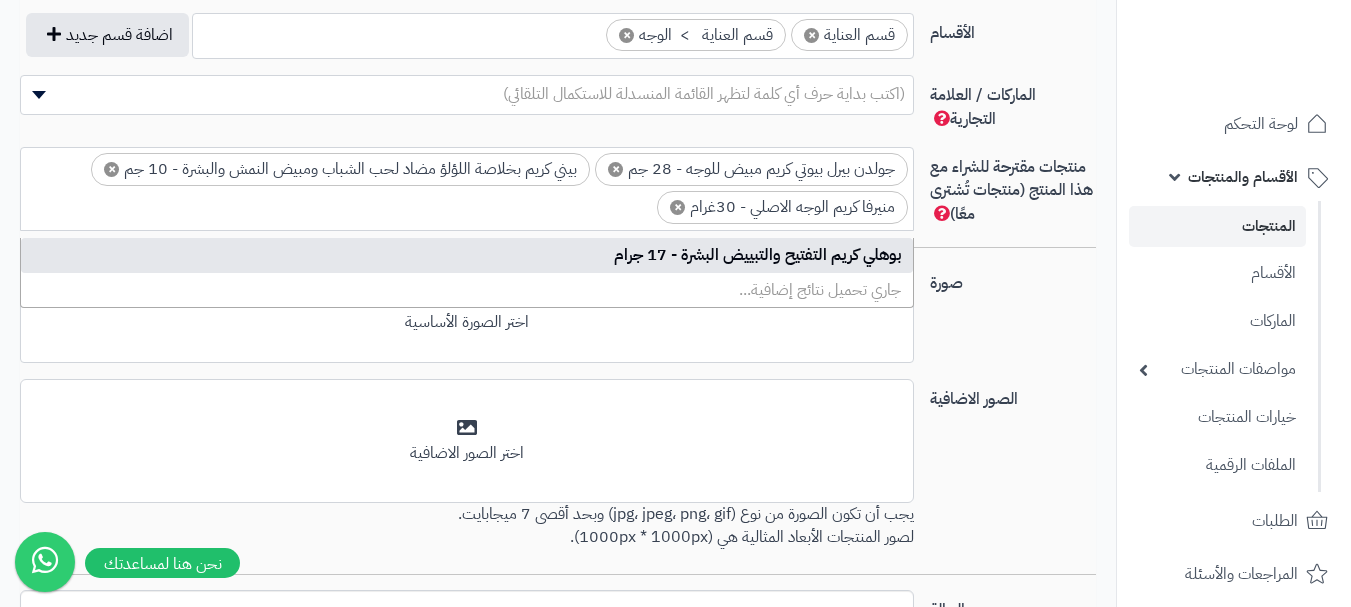 scroll, scrollTop: 0, scrollLeft: 0, axis: both 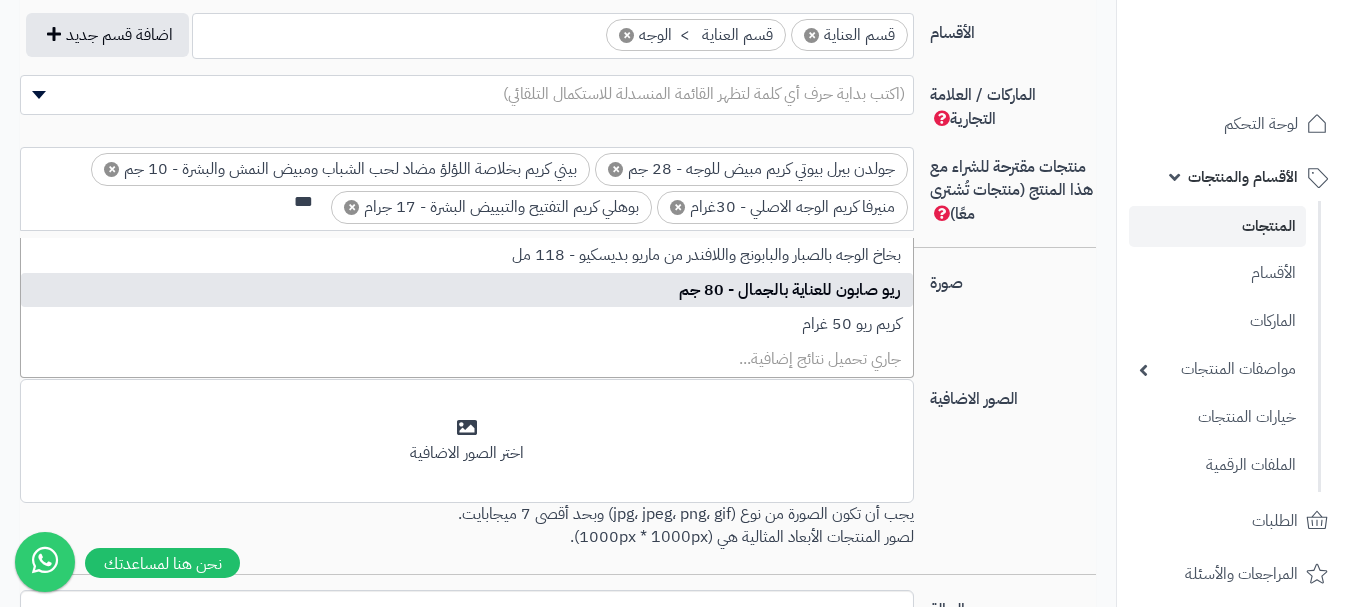 type on "***" 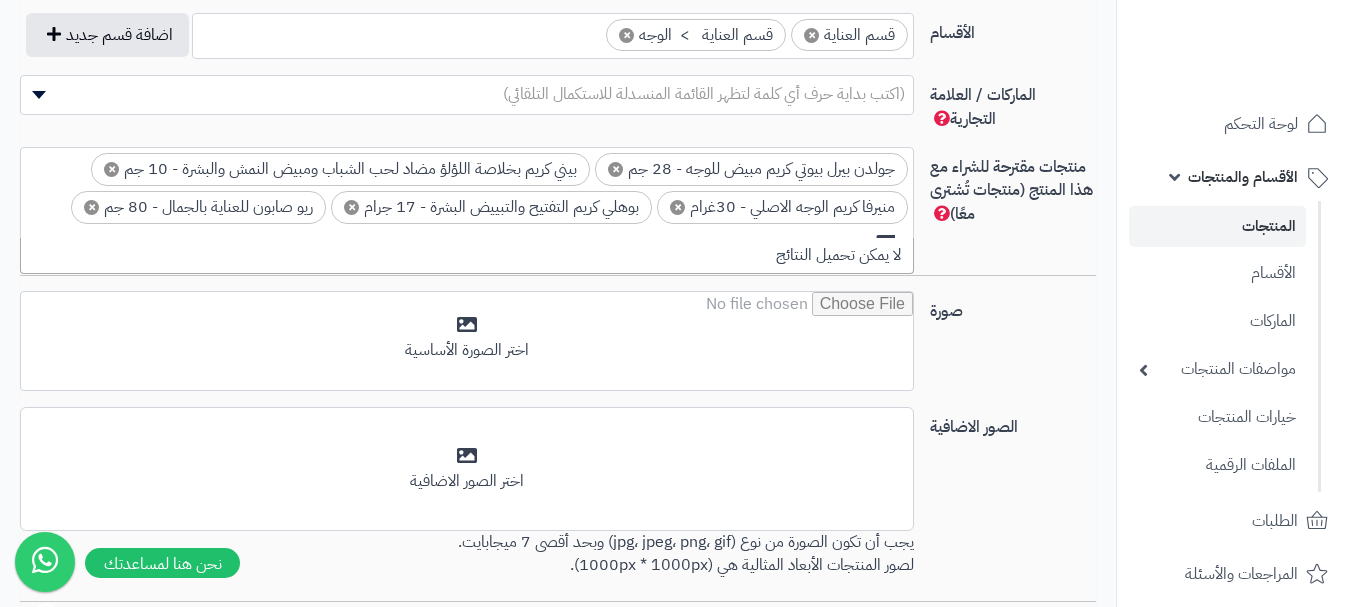 scroll, scrollTop: 0, scrollLeft: 0, axis: both 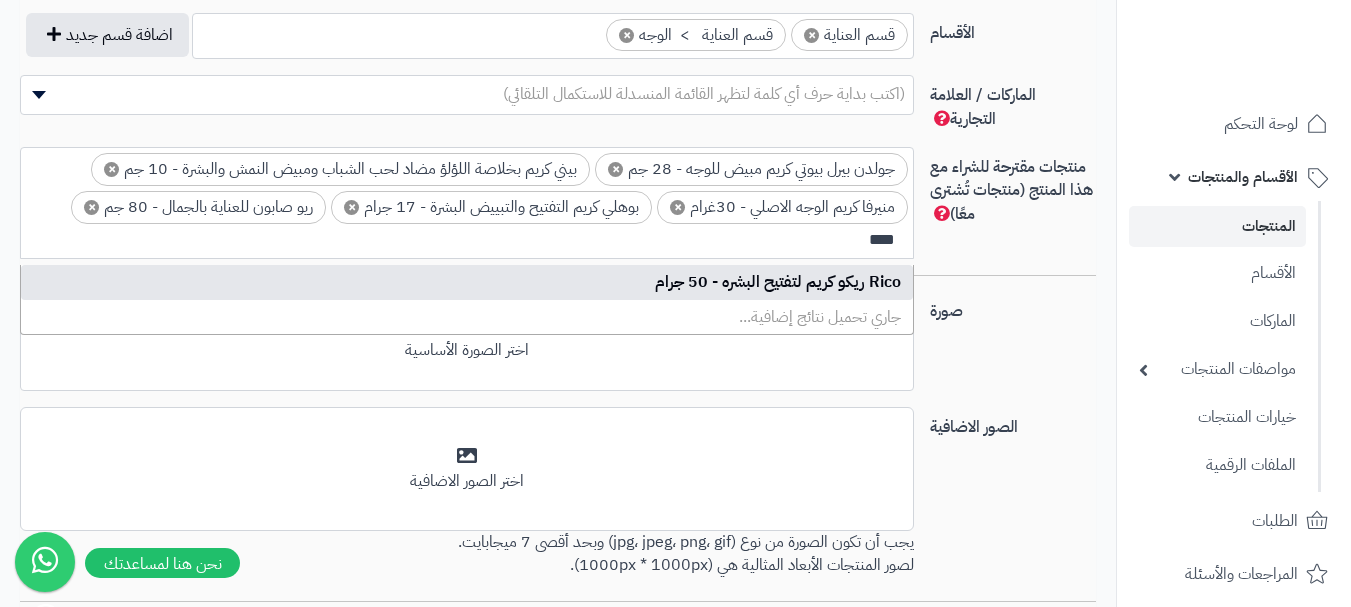 type on "****" 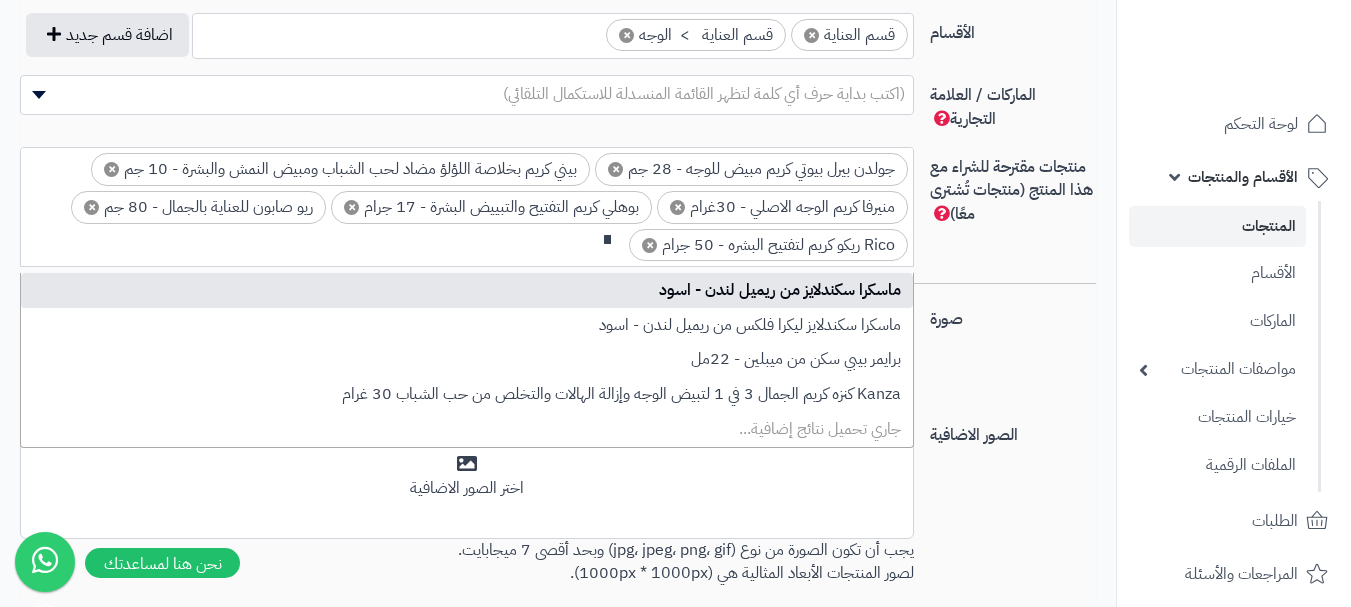 scroll, scrollTop: 0, scrollLeft: 0, axis: both 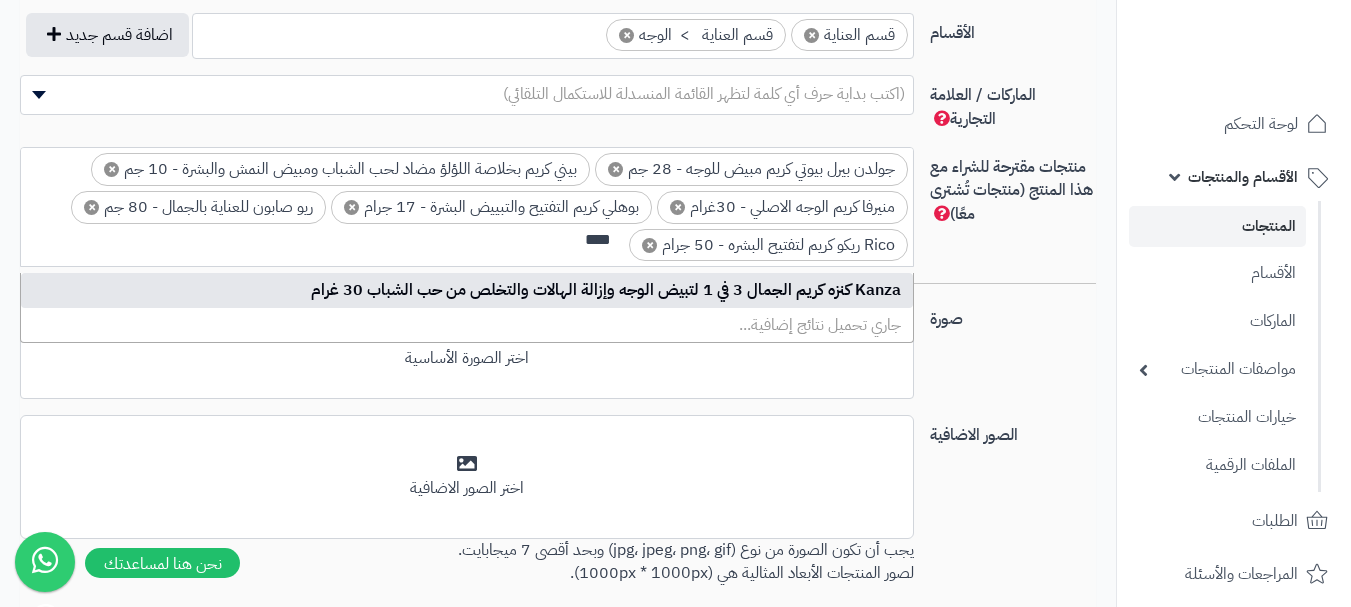 type on "****" 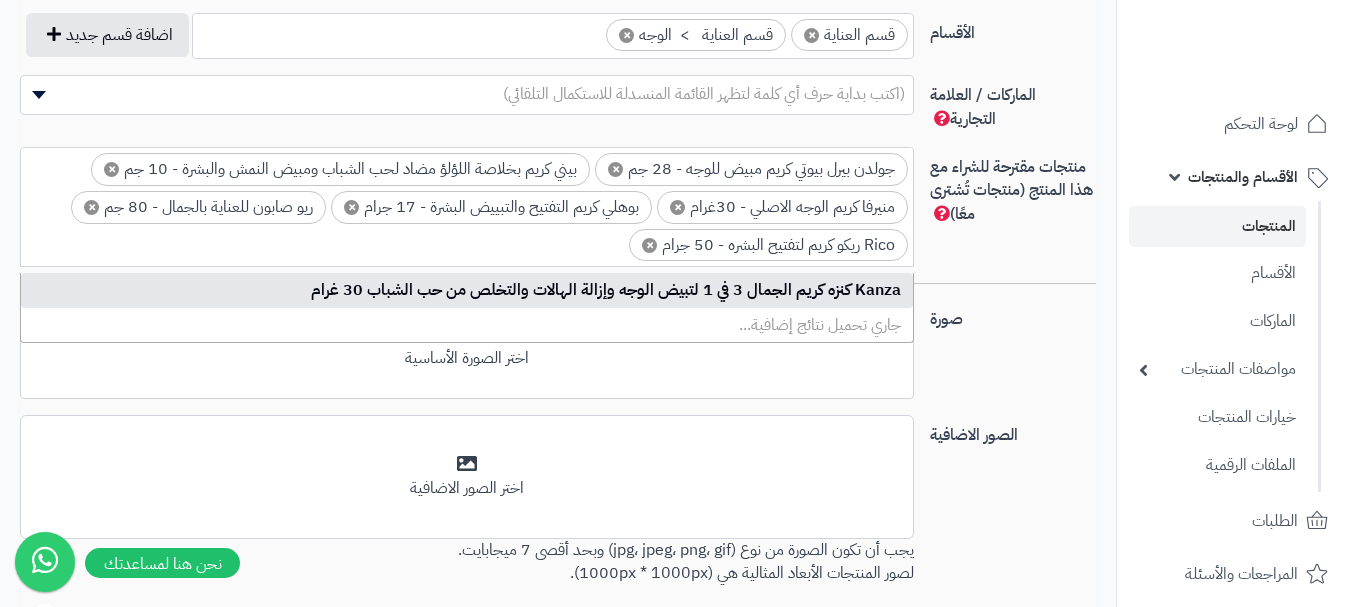 scroll, scrollTop: 40, scrollLeft: 0, axis: vertical 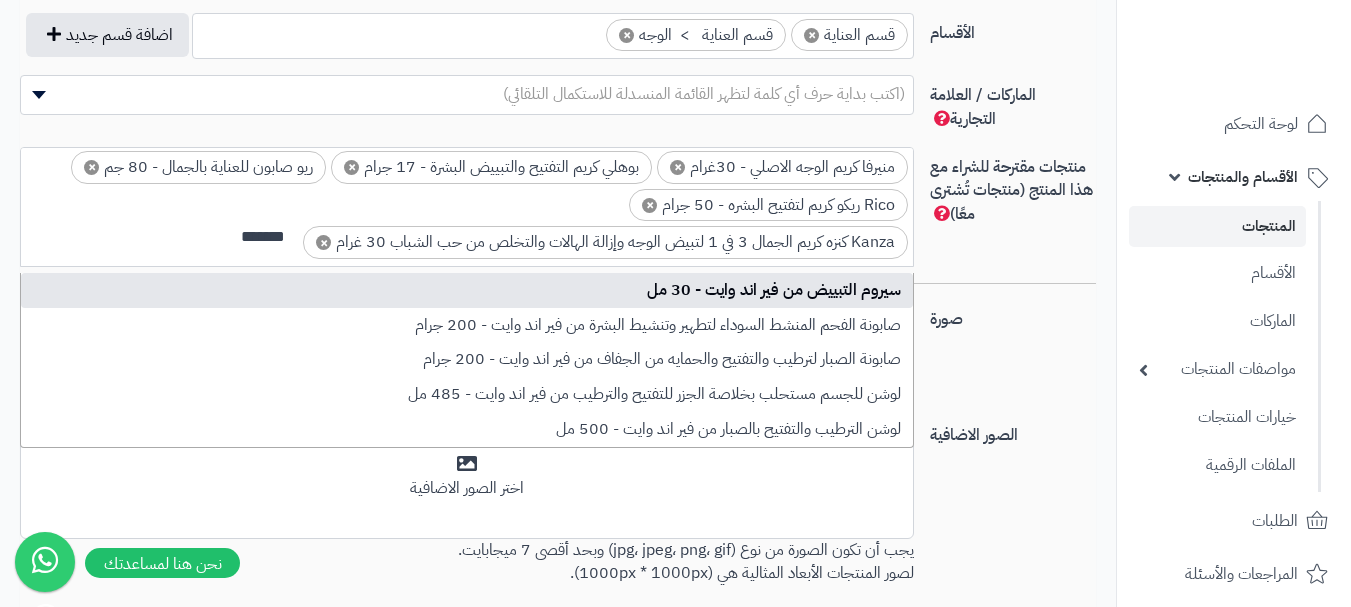 type on "*******" 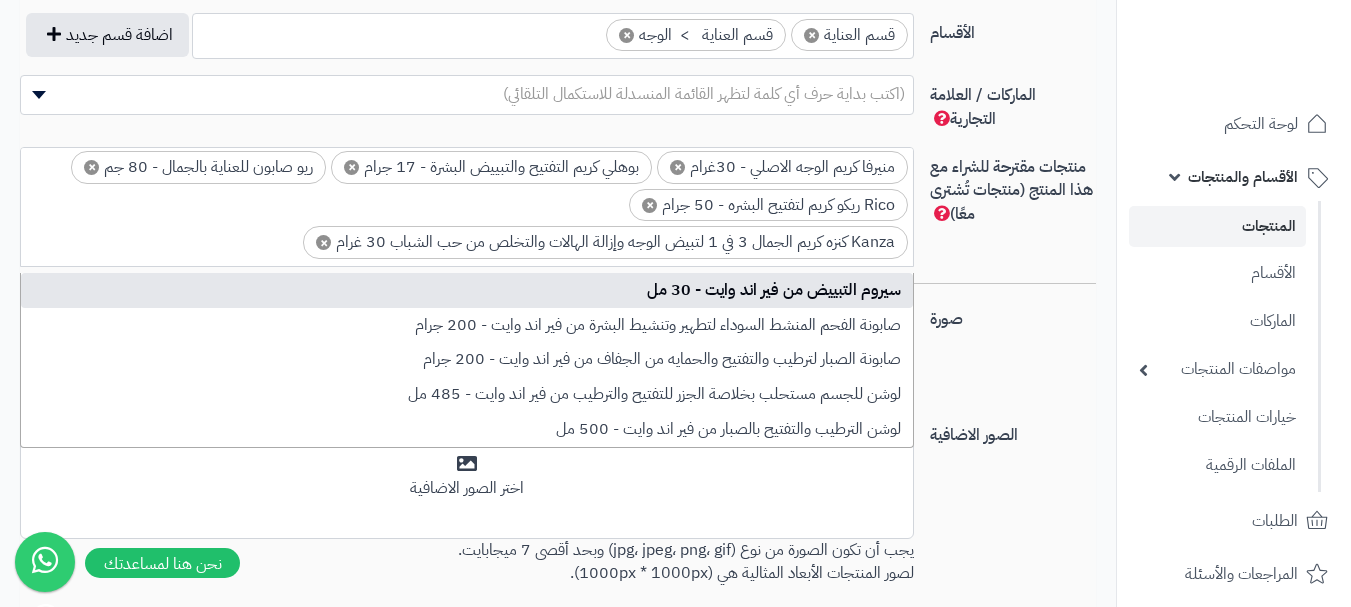 scroll, scrollTop: 61, scrollLeft: 0, axis: vertical 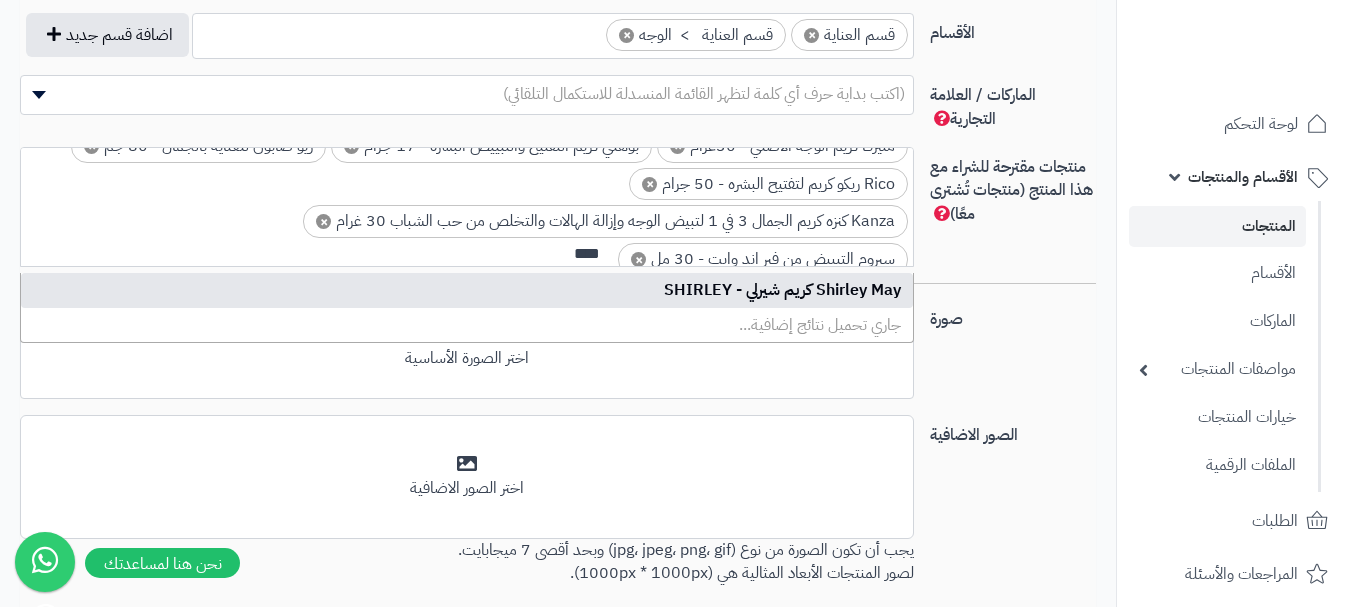 type on "****" 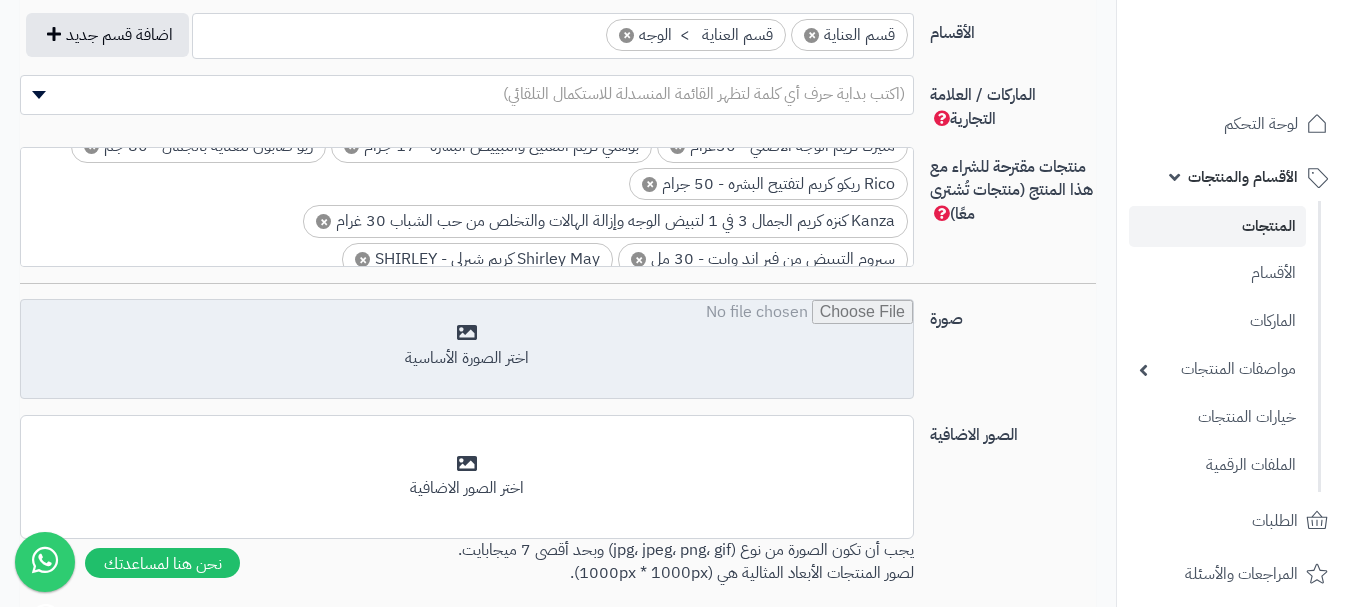click at bounding box center (467, 350) 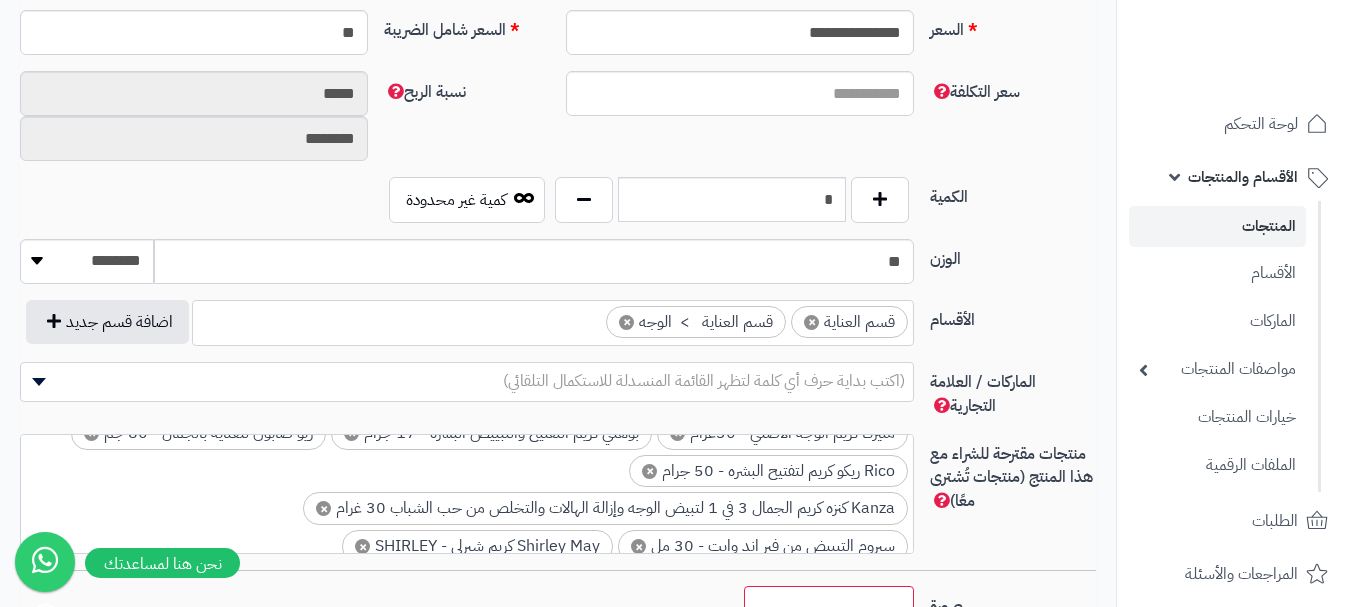 scroll, scrollTop: 991, scrollLeft: 0, axis: vertical 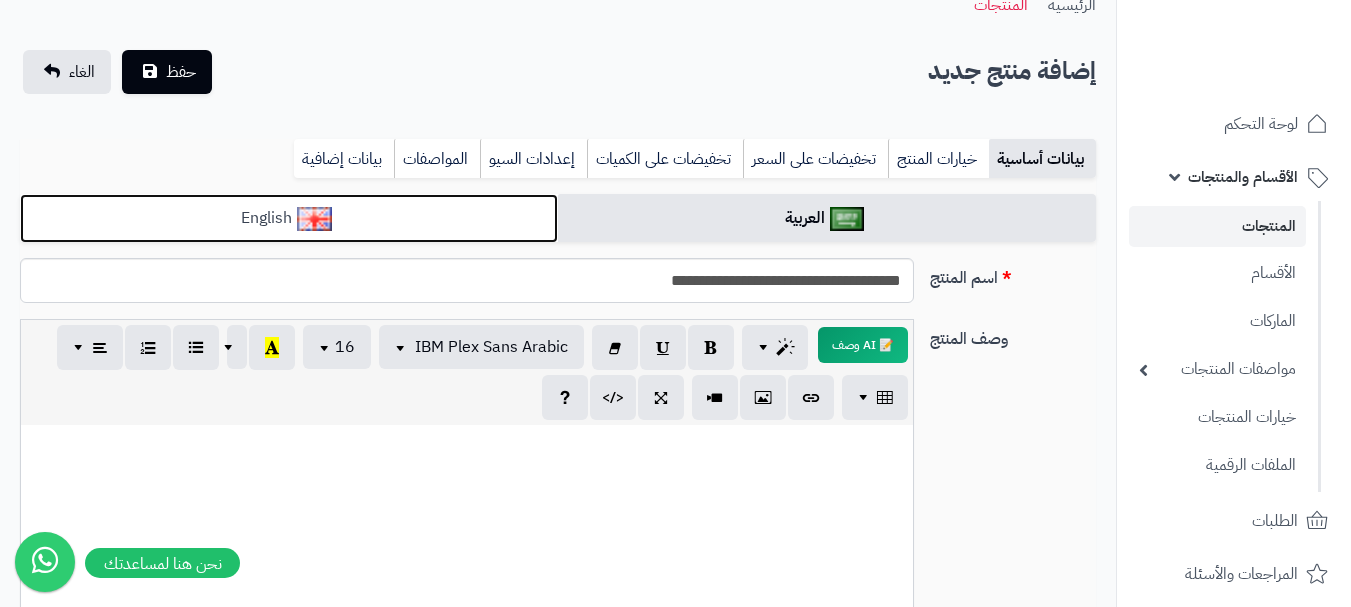 click on "English" at bounding box center (289, 218) 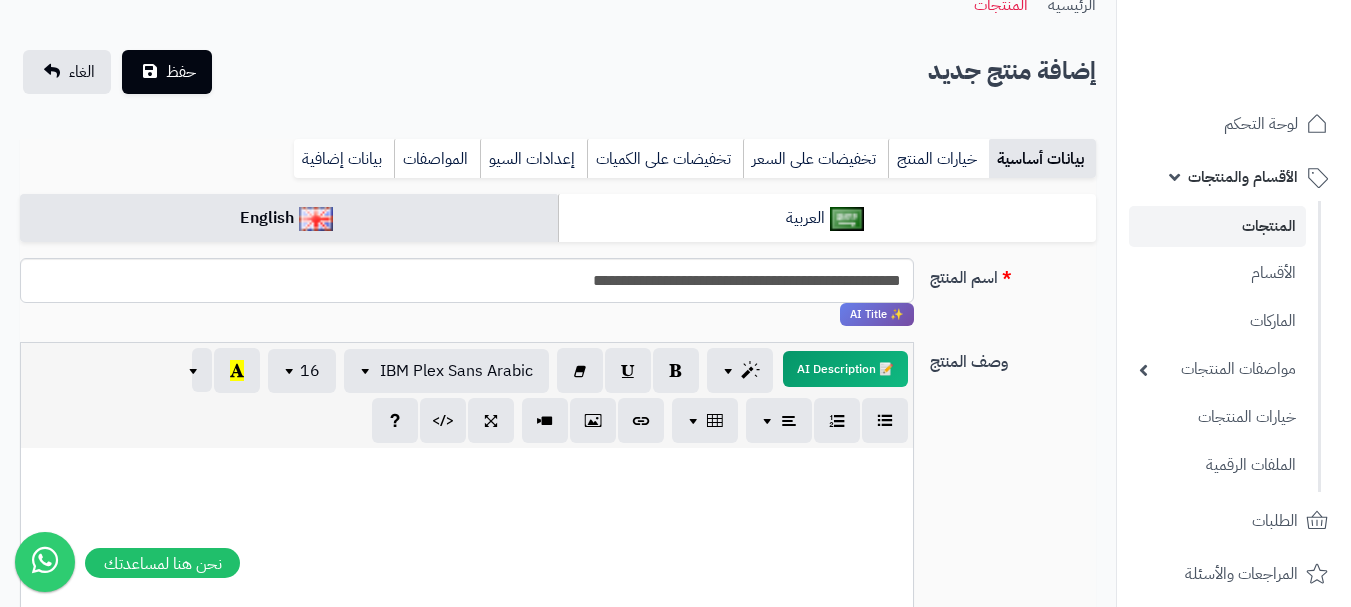 click on "**********" at bounding box center (558, 1037) 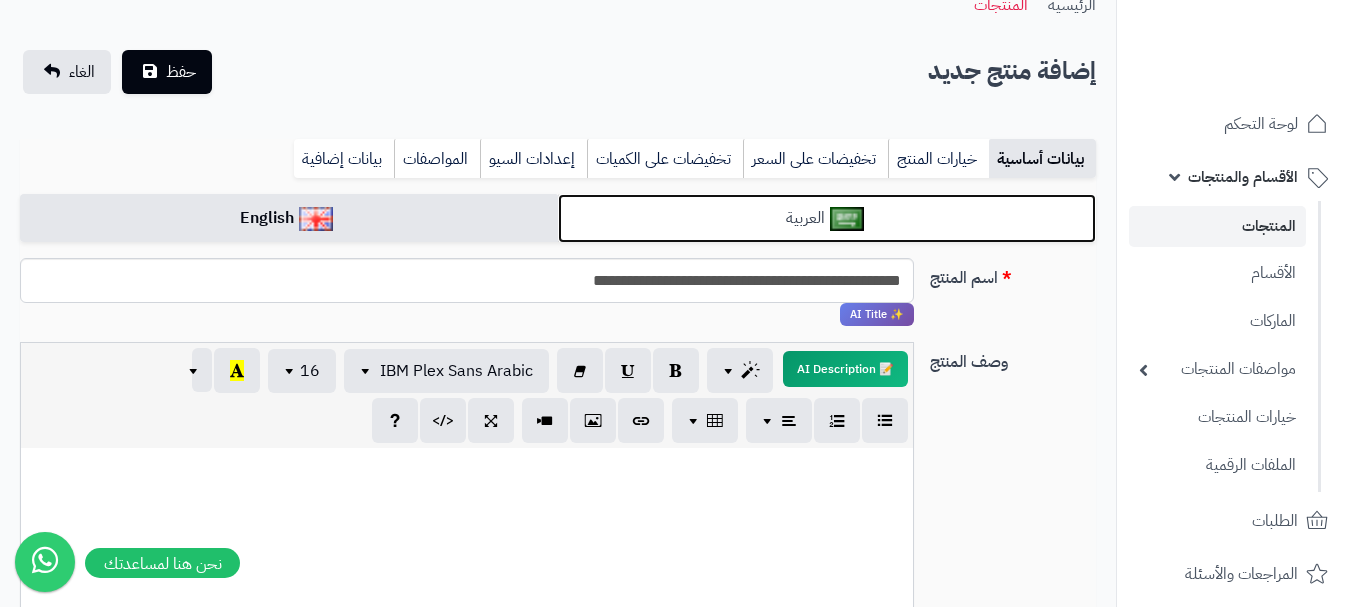 click on "العربية" at bounding box center (827, 218) 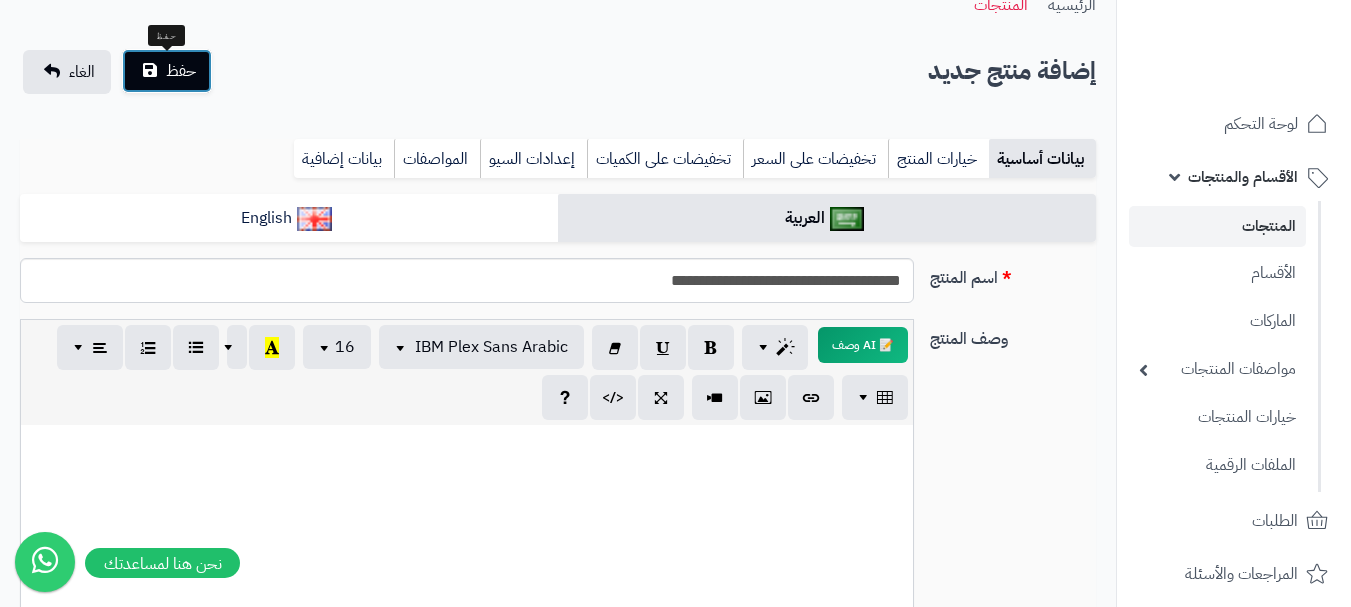 click on "حفظ" at bounding box center (181, 71) 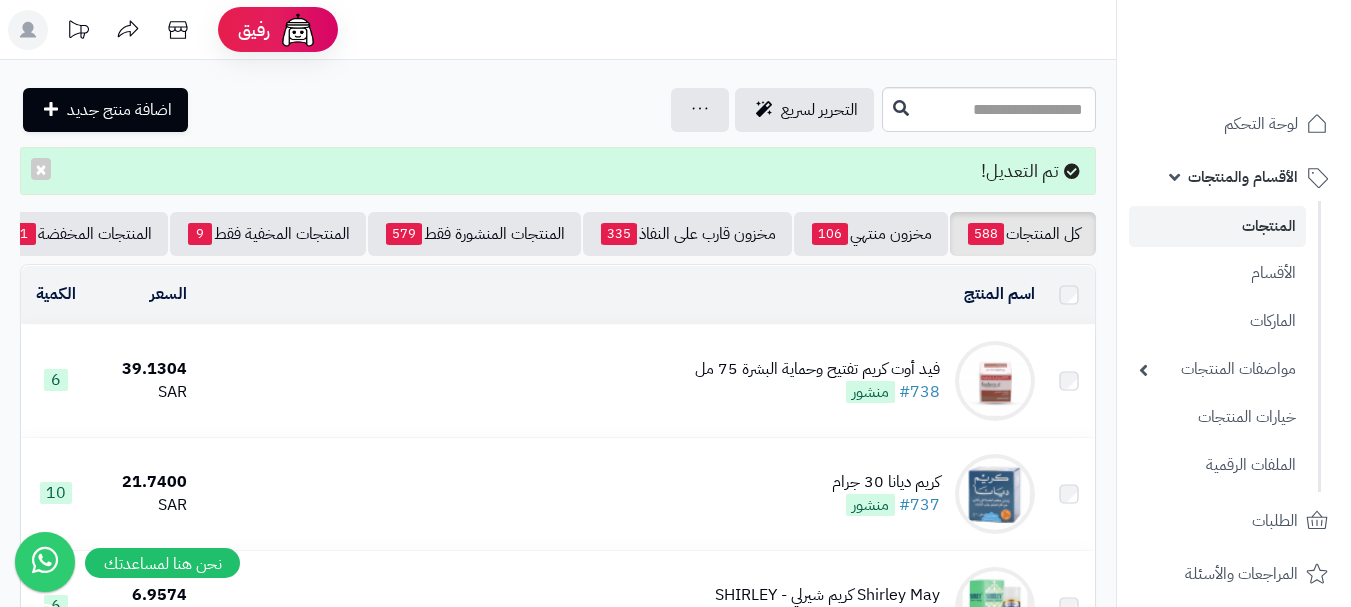 scroll, scrollTop: 0, scrollLeft: 0, axis: both 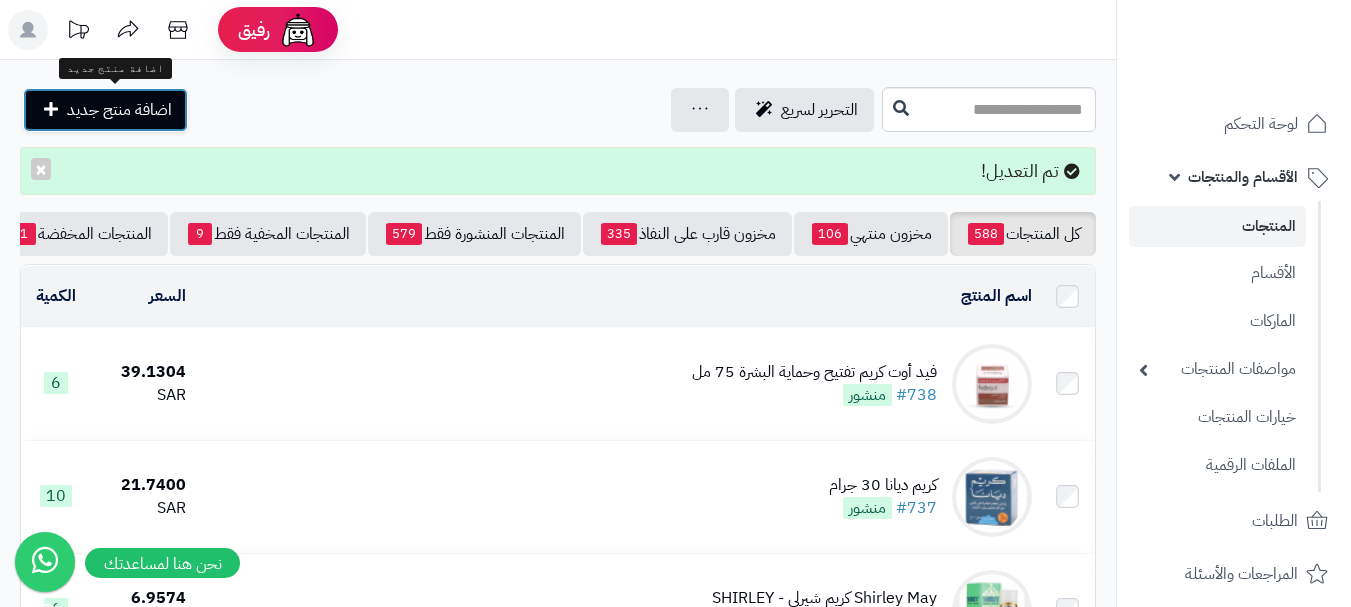 click on "اضافة منتج جديد" at bounding box center (119, 110) 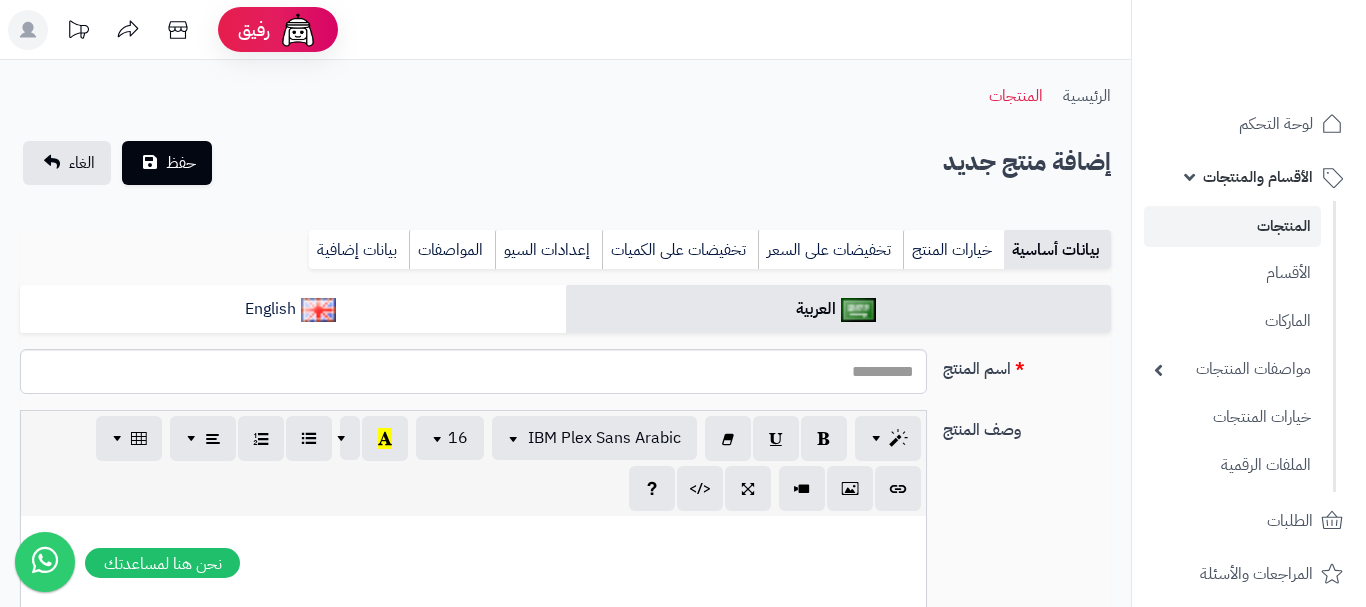 select 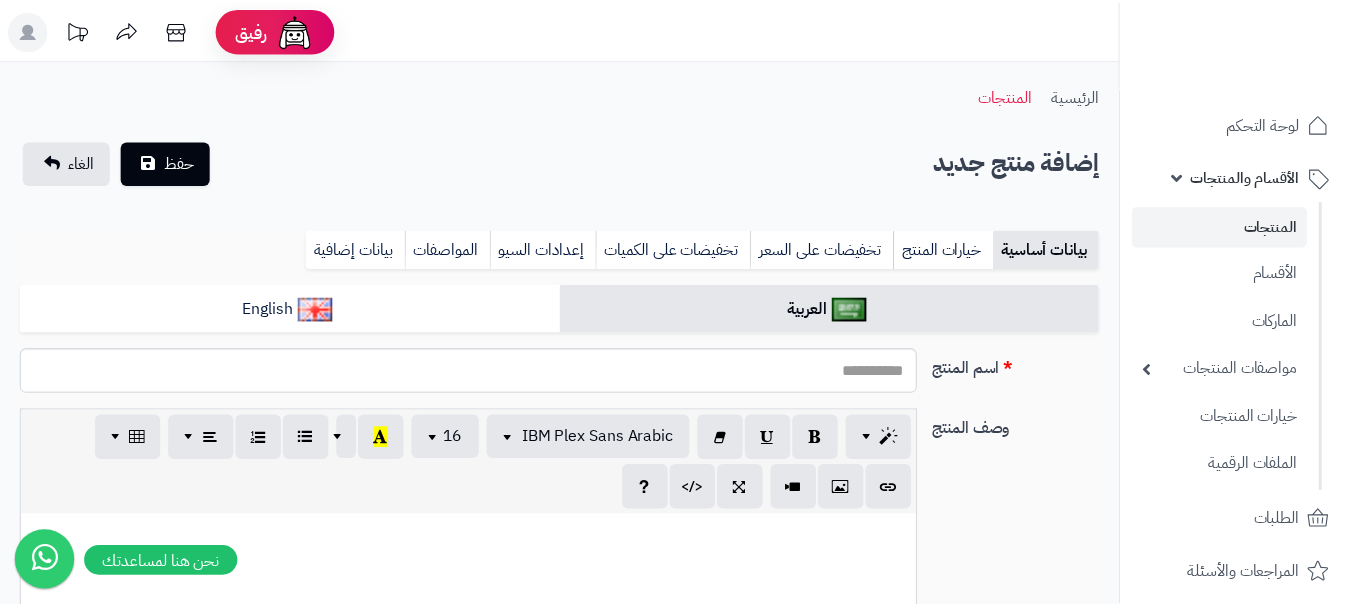 scroll, scrollTop: 0, scrollLeft: 0, axis: both 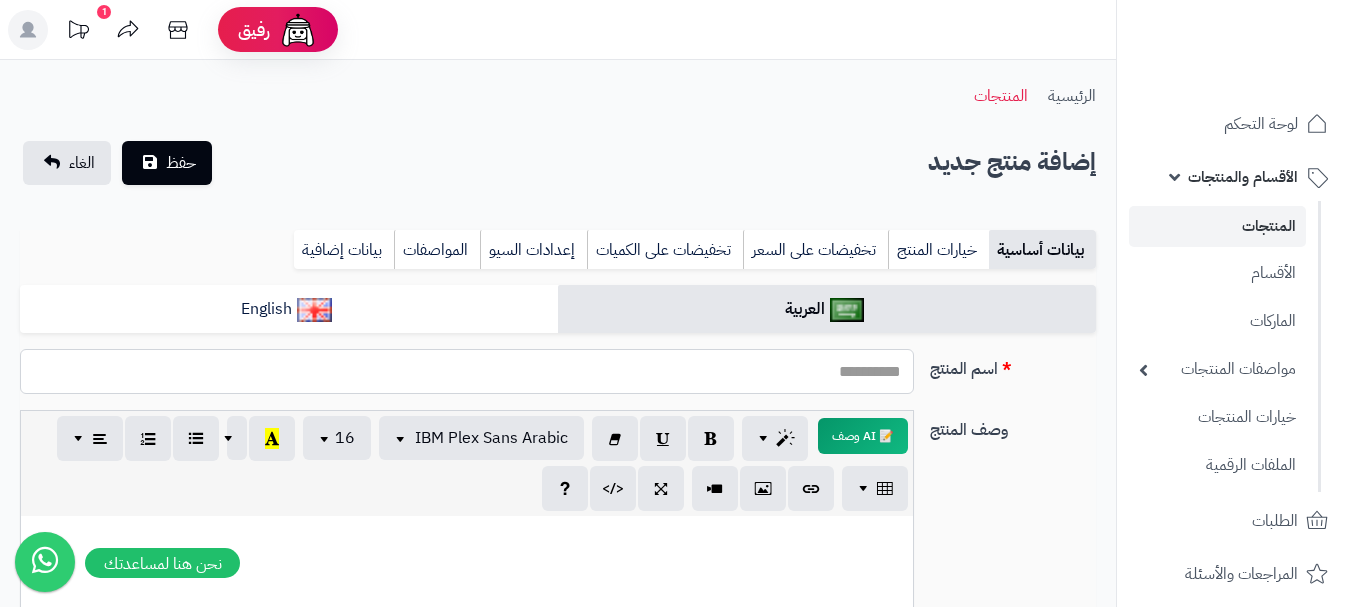 paste on "**********" 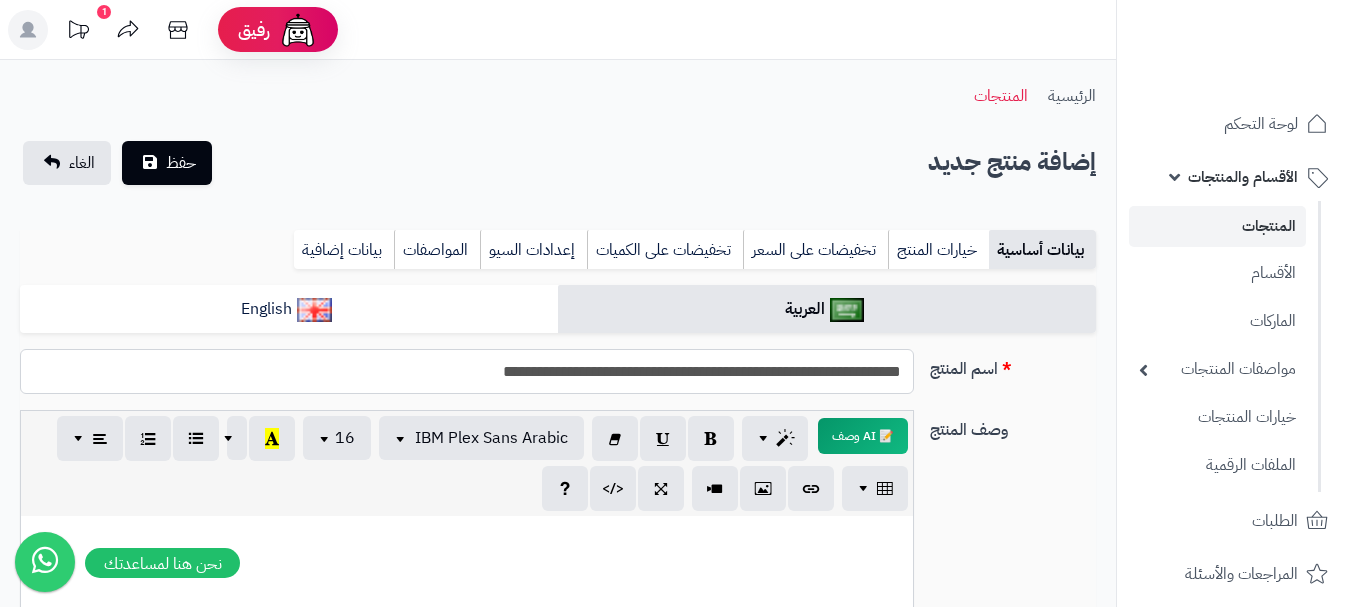 type on "**********" 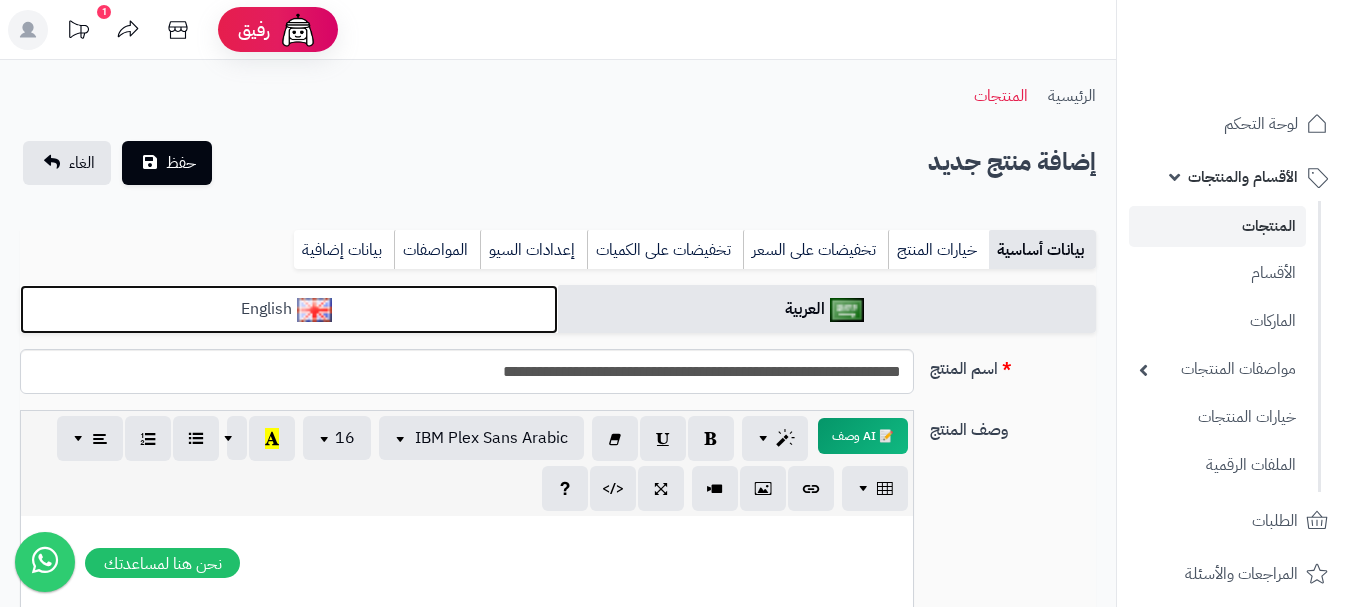 click on "English" at bounding box center (289, 309) 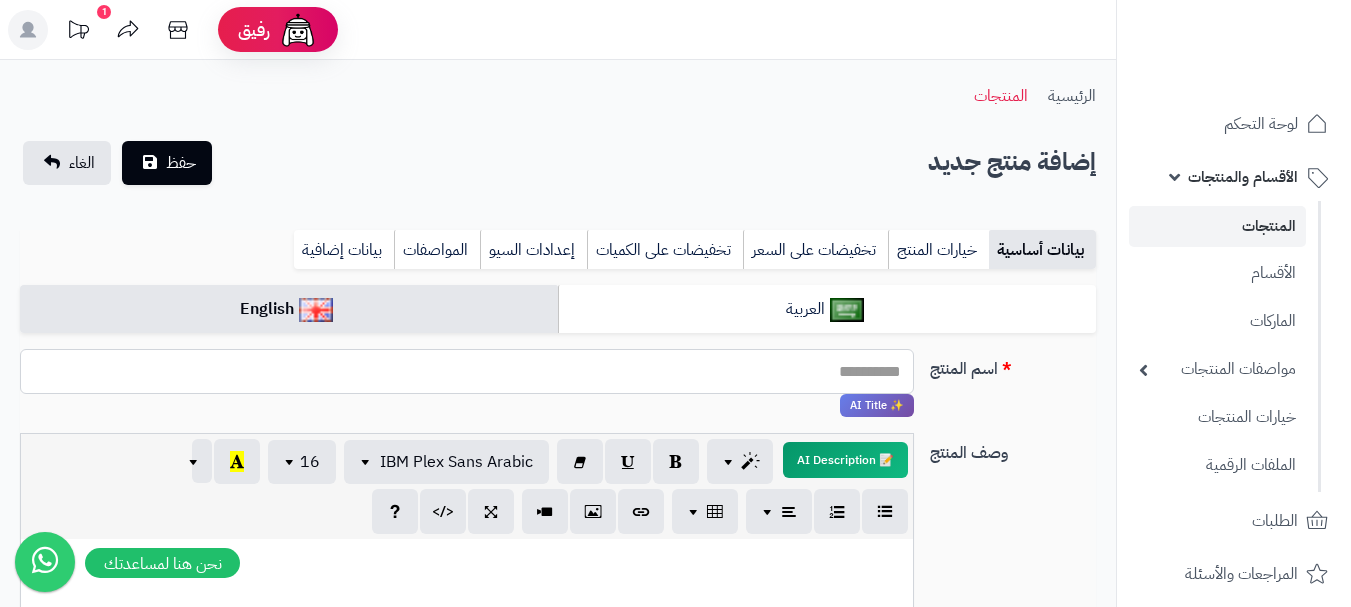 paste on "**********" 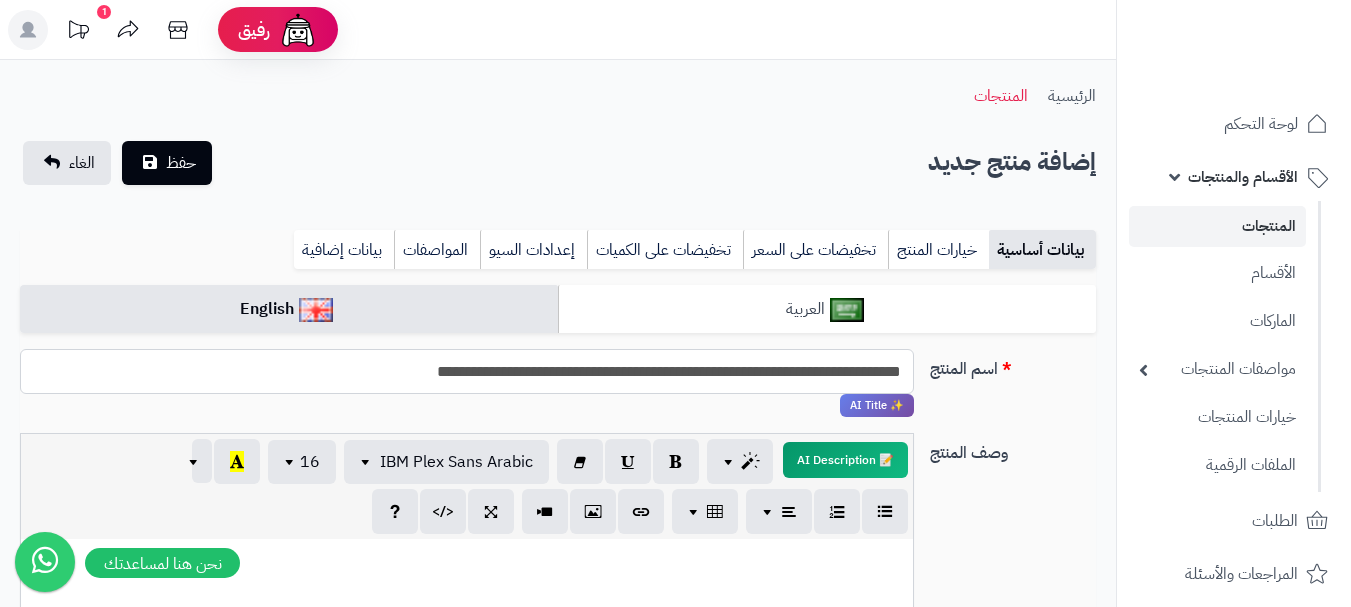 type on "**********" 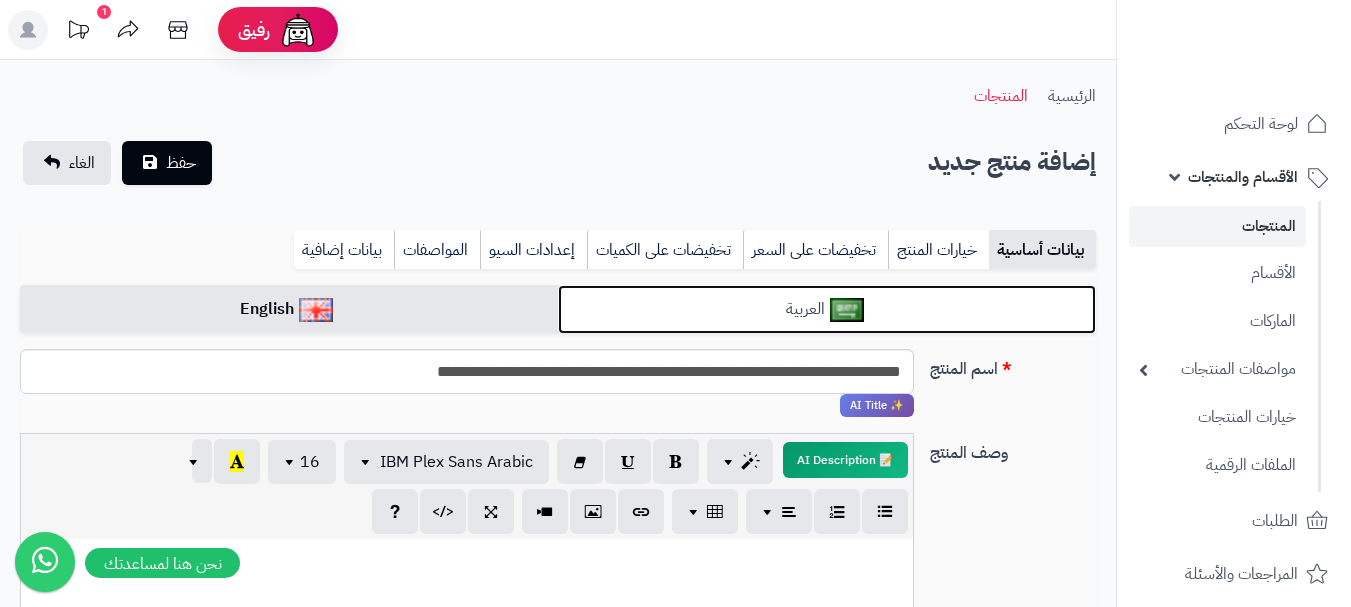 click on "العربية" at bounding box center (827, 309) 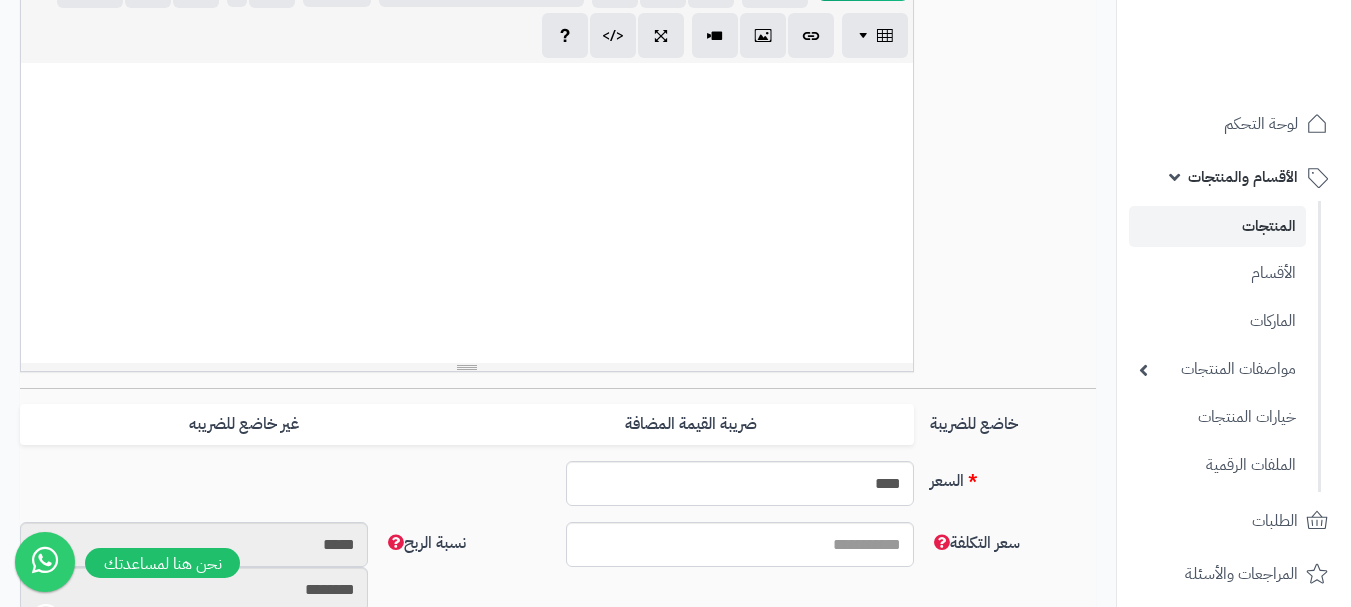 scroll, scrollTop: 600, scrollLeft: 0, axis: vertical 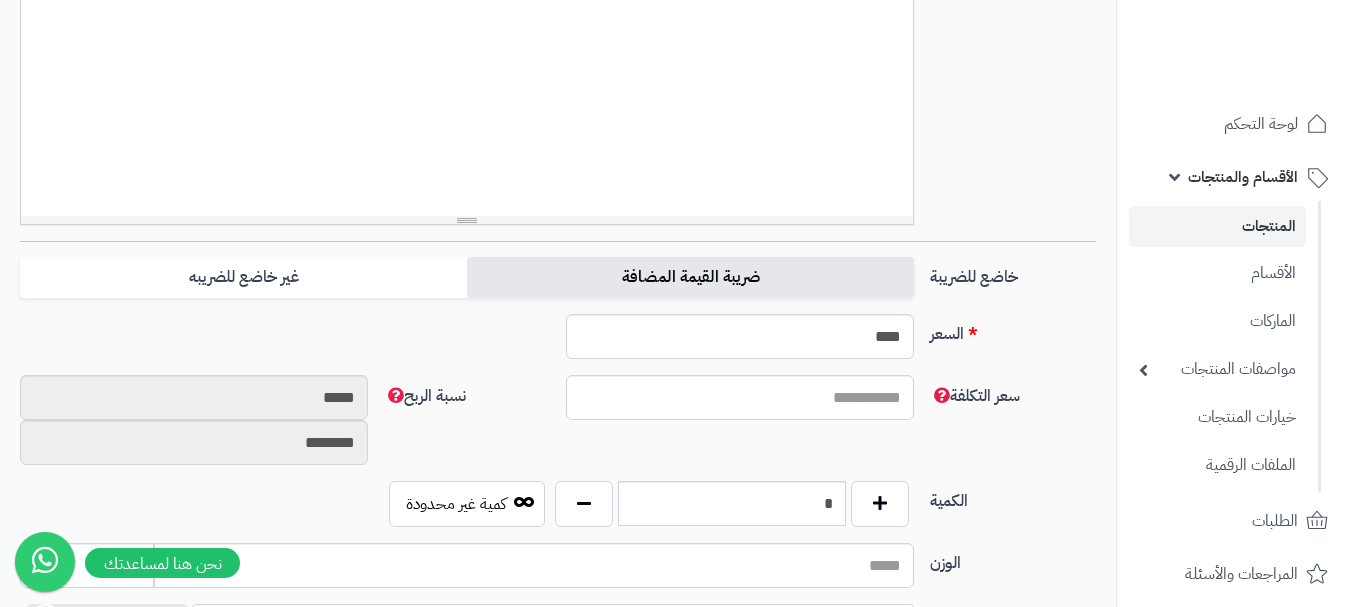 click on "ضريبة القيمة المضافة" at bounding box center (690, 277) 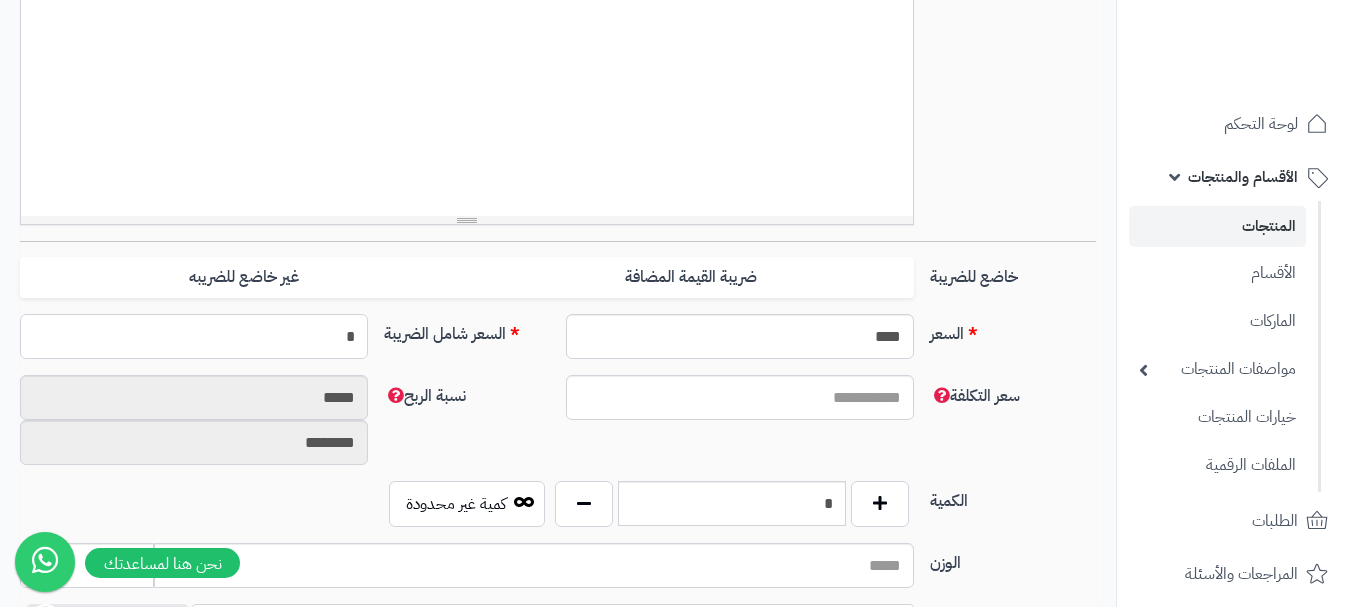 click on "*" at bounding box center [194, 336] 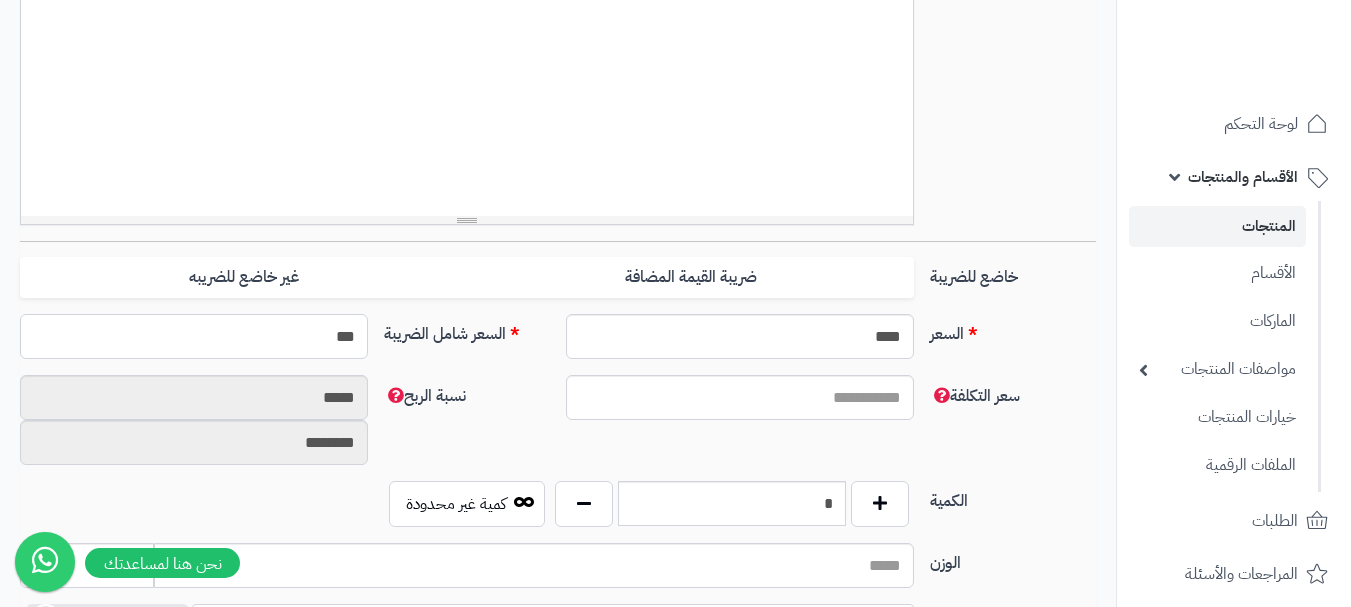 type on "**" 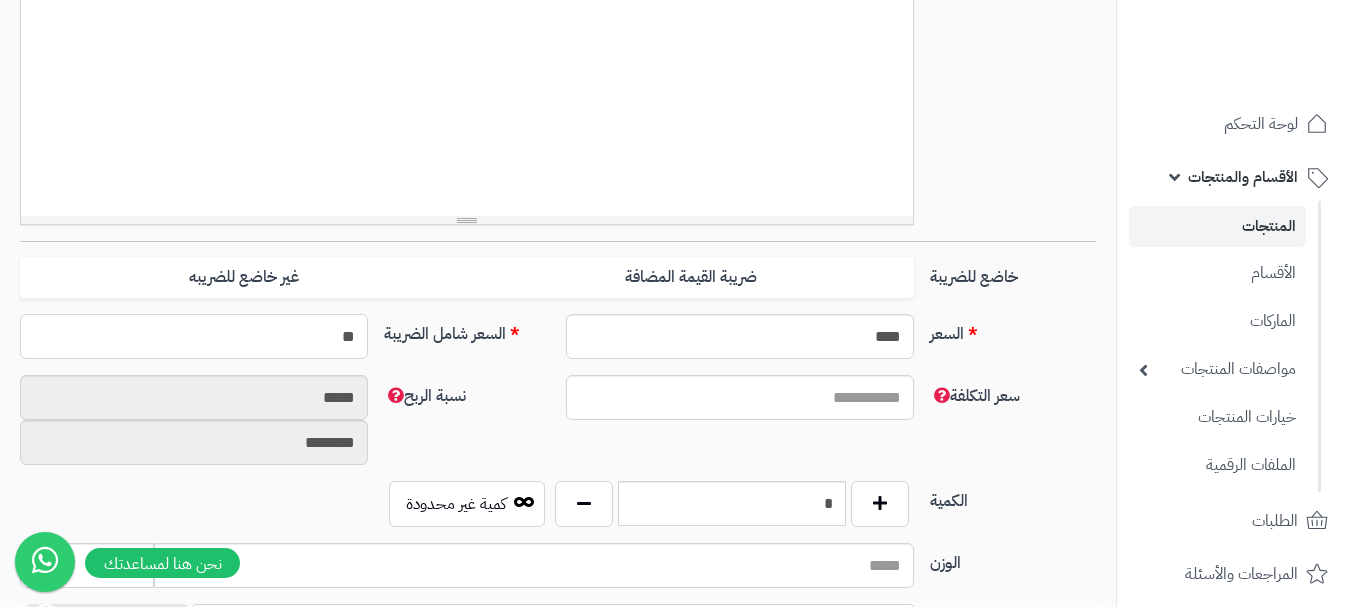 type on "**********" 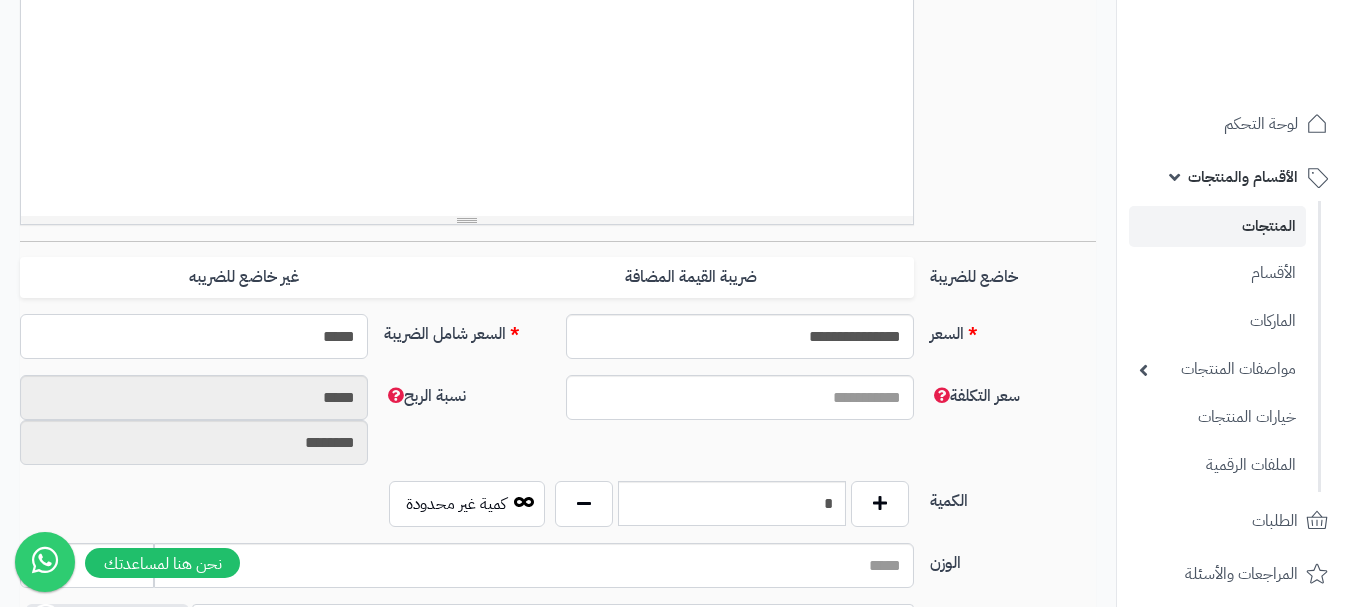 type on "******" 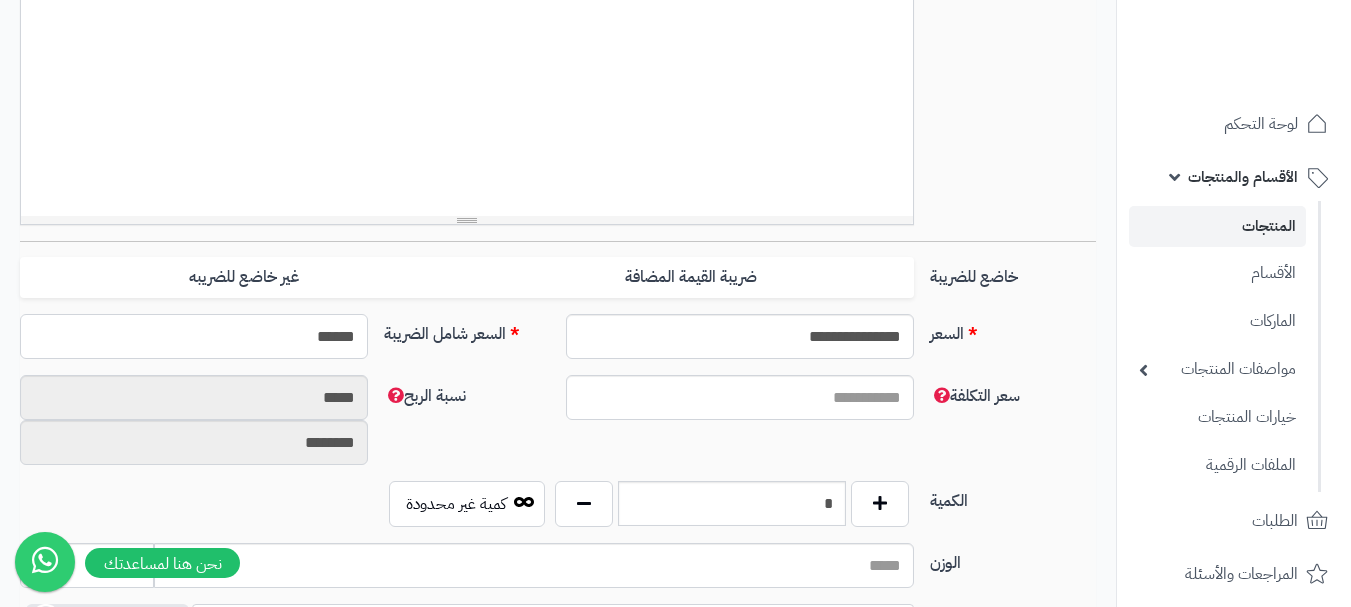 type on "**********" 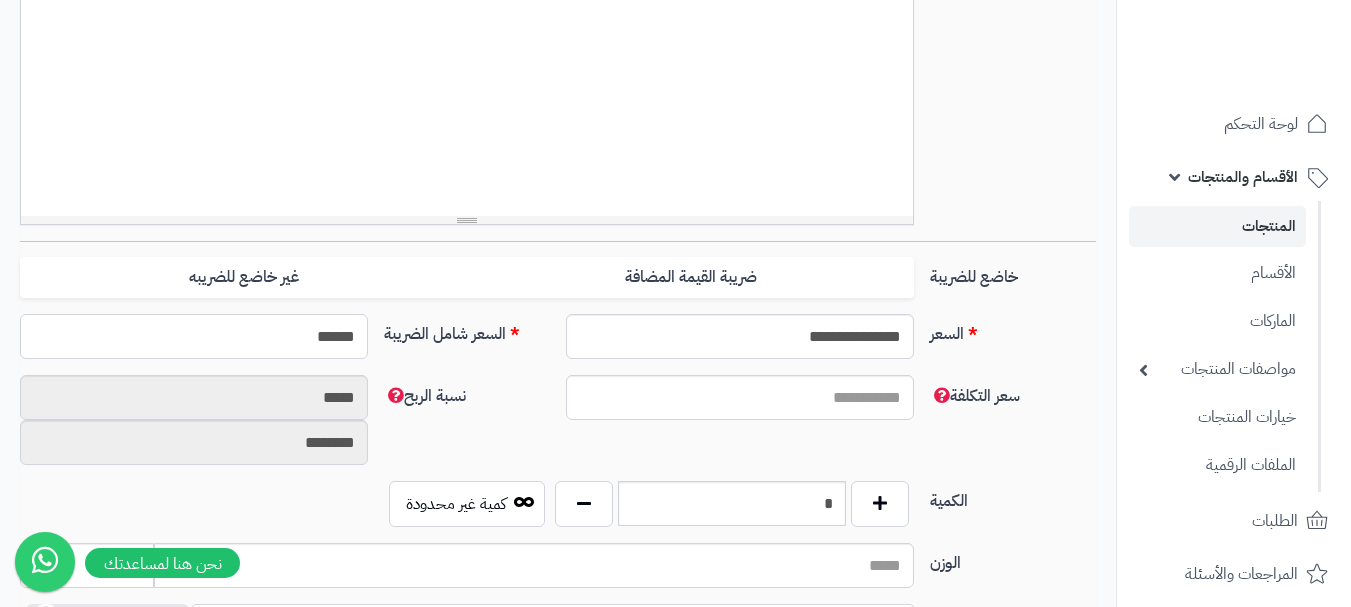type on "******" 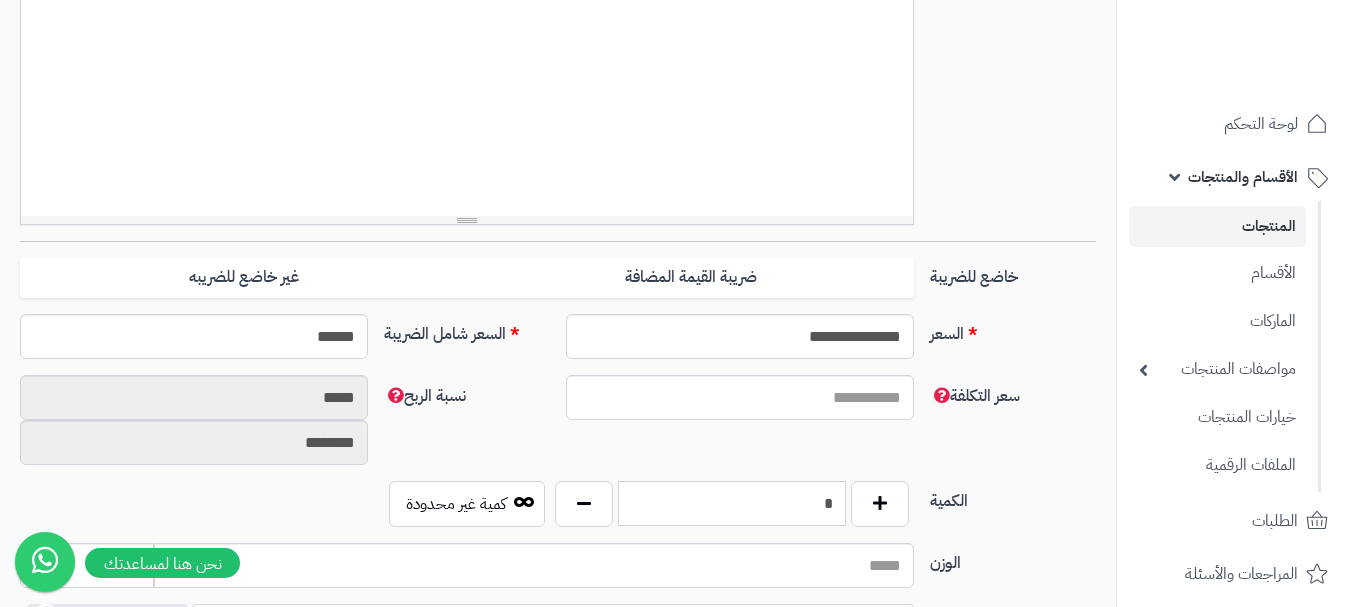 click on "*" at bounding box center [732, 503] 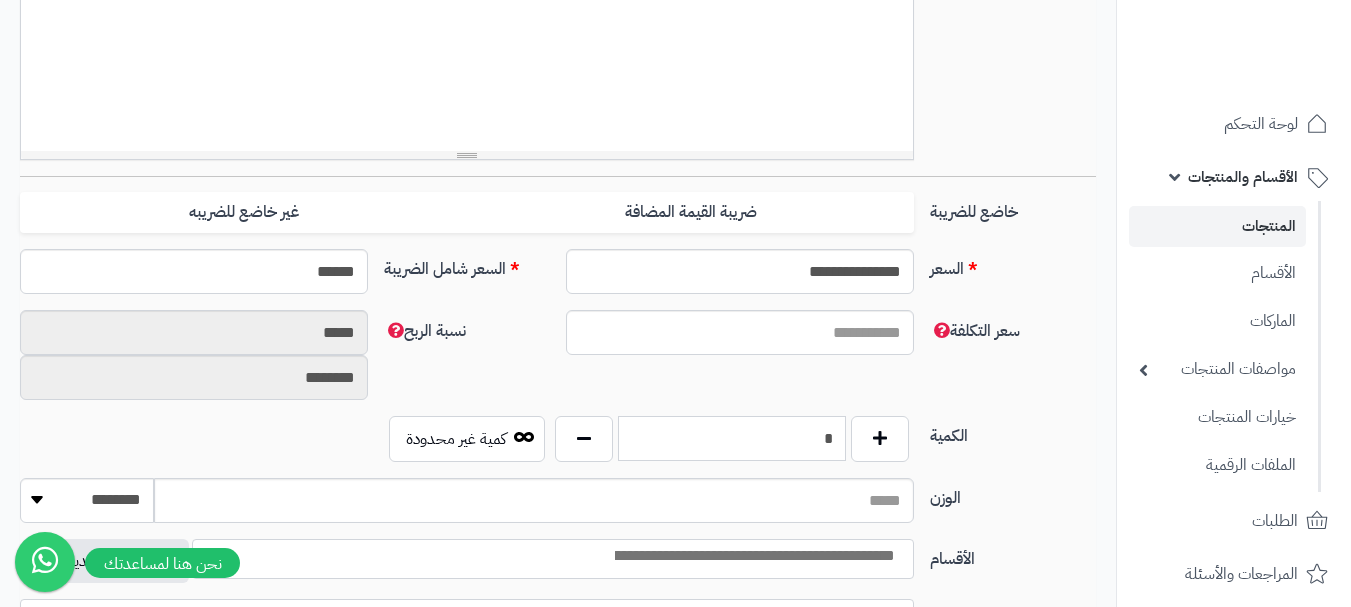 scroll, scrollTop: 700, scrollLeft: 0, axis: vertical 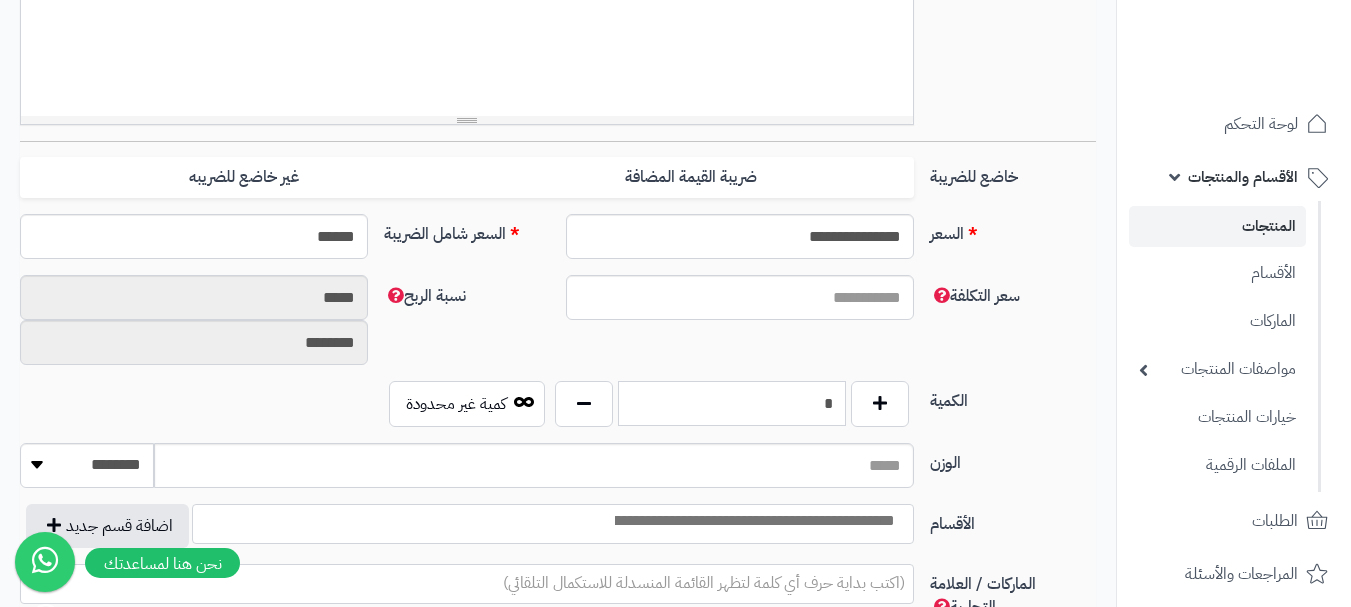 type on "*" 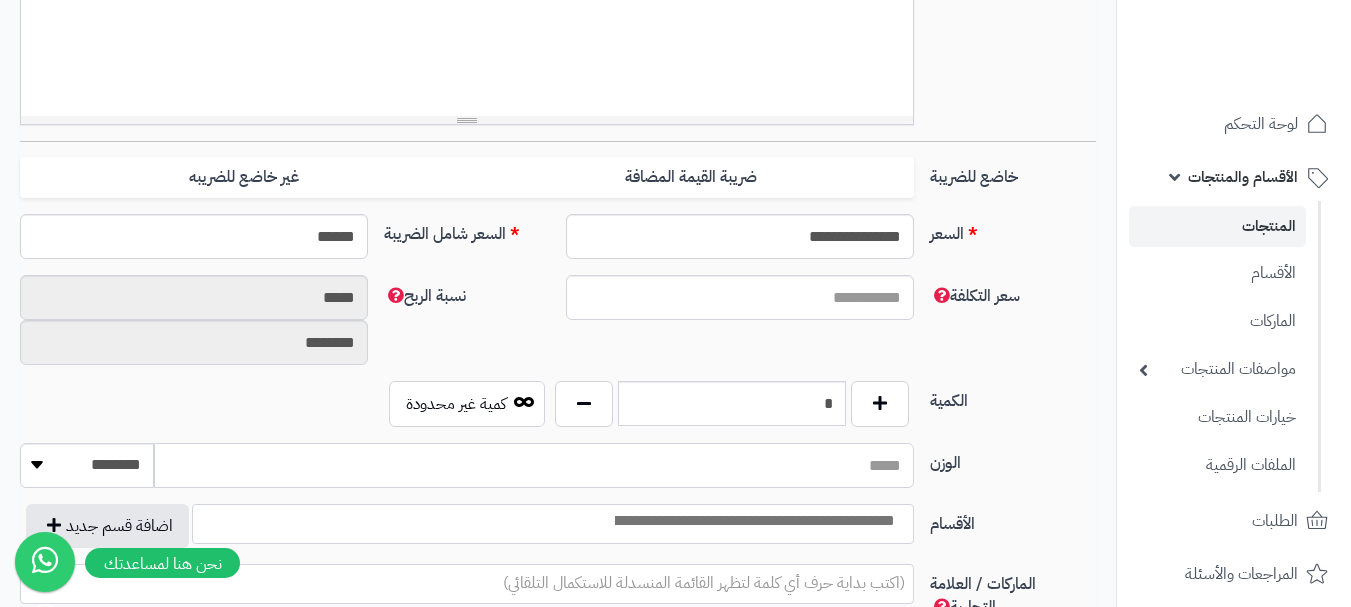 click on "الوزن" at bounding box center (534, 465) 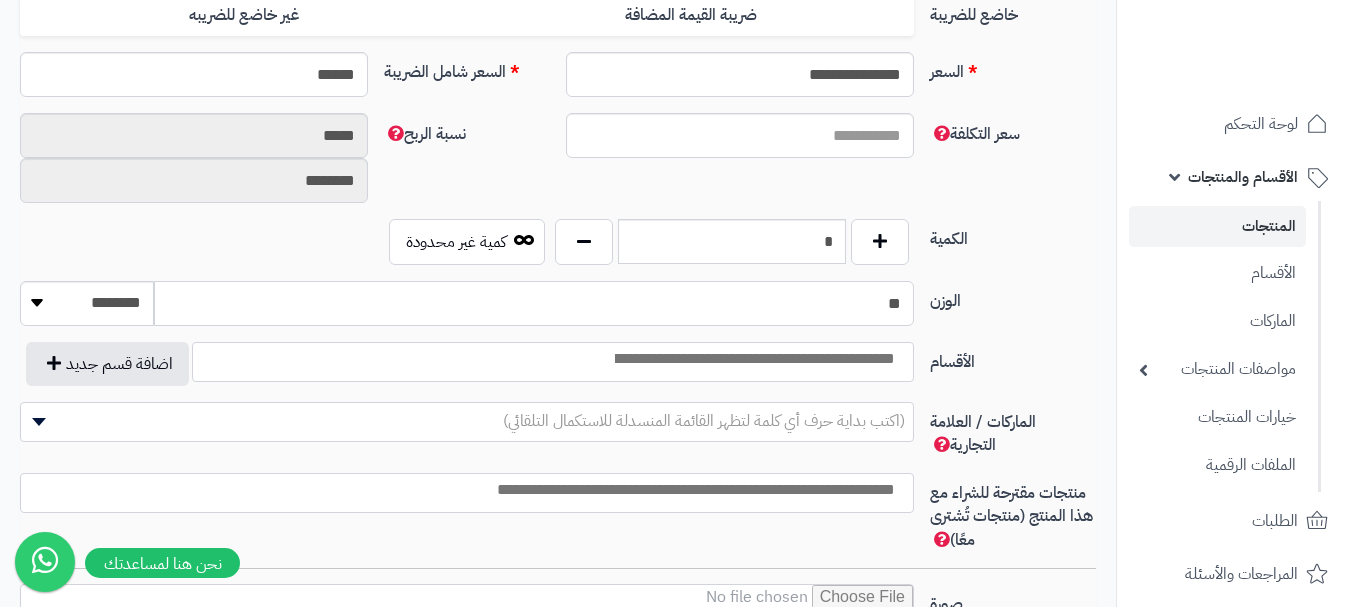 scroll, scrollTop: 1000, scrollLeft: 0, axis: vertical 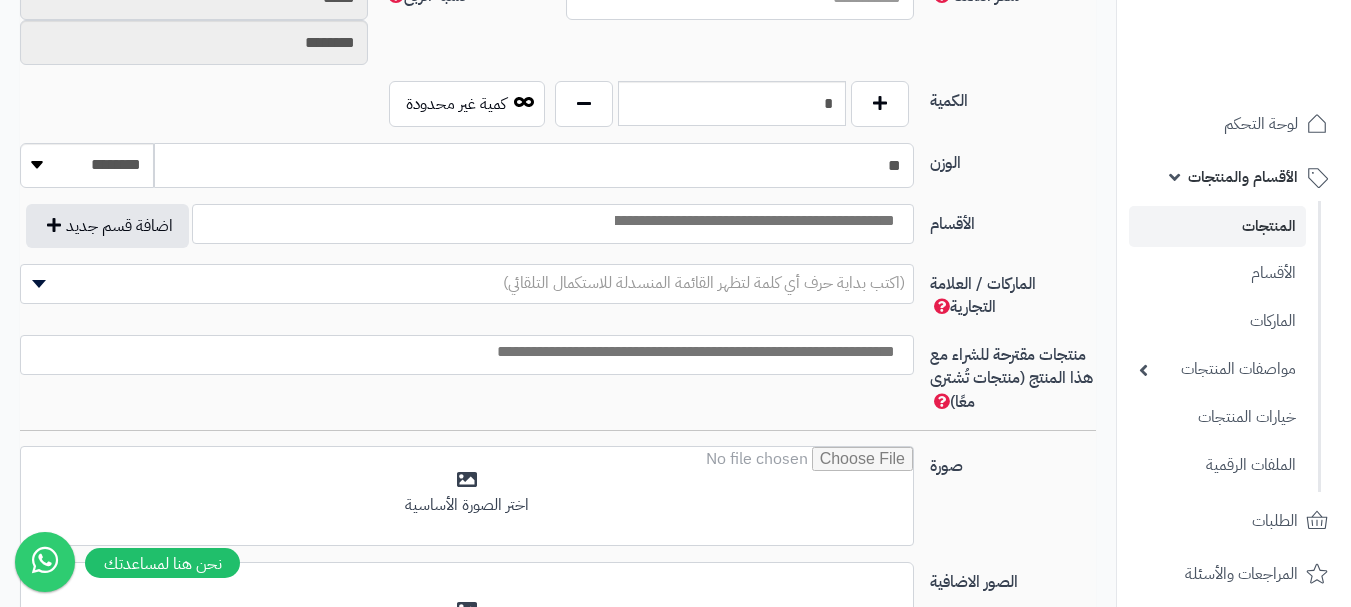 type on "**" 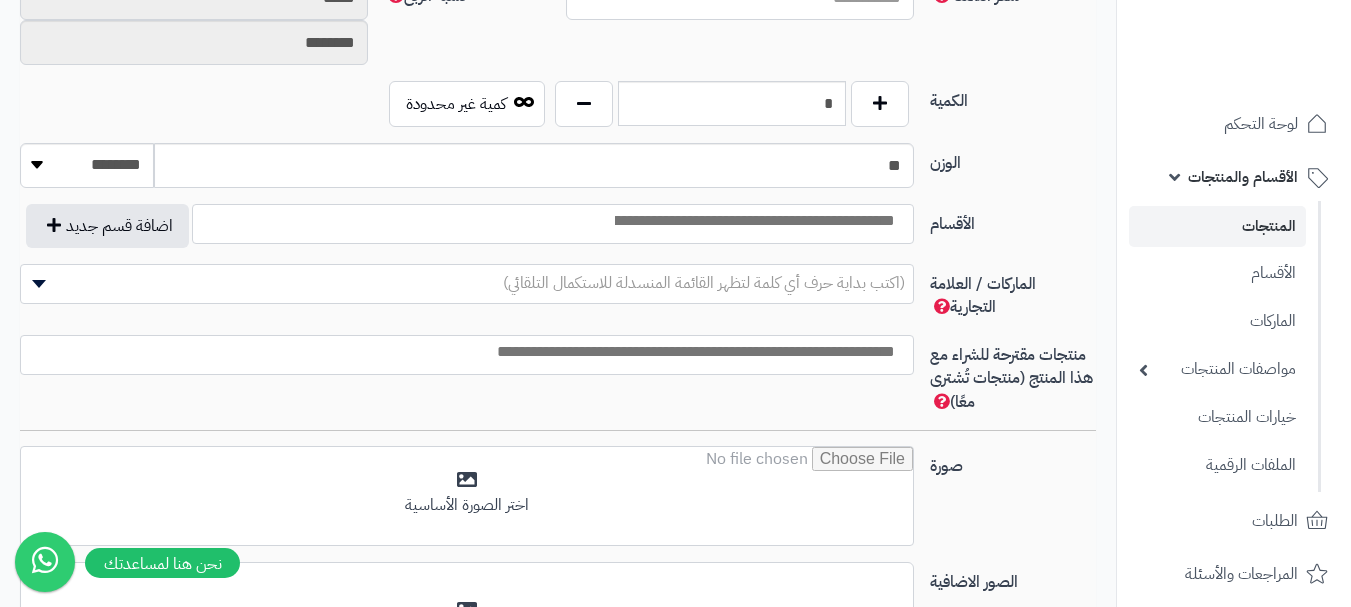 click at bounding box center [753, 221] 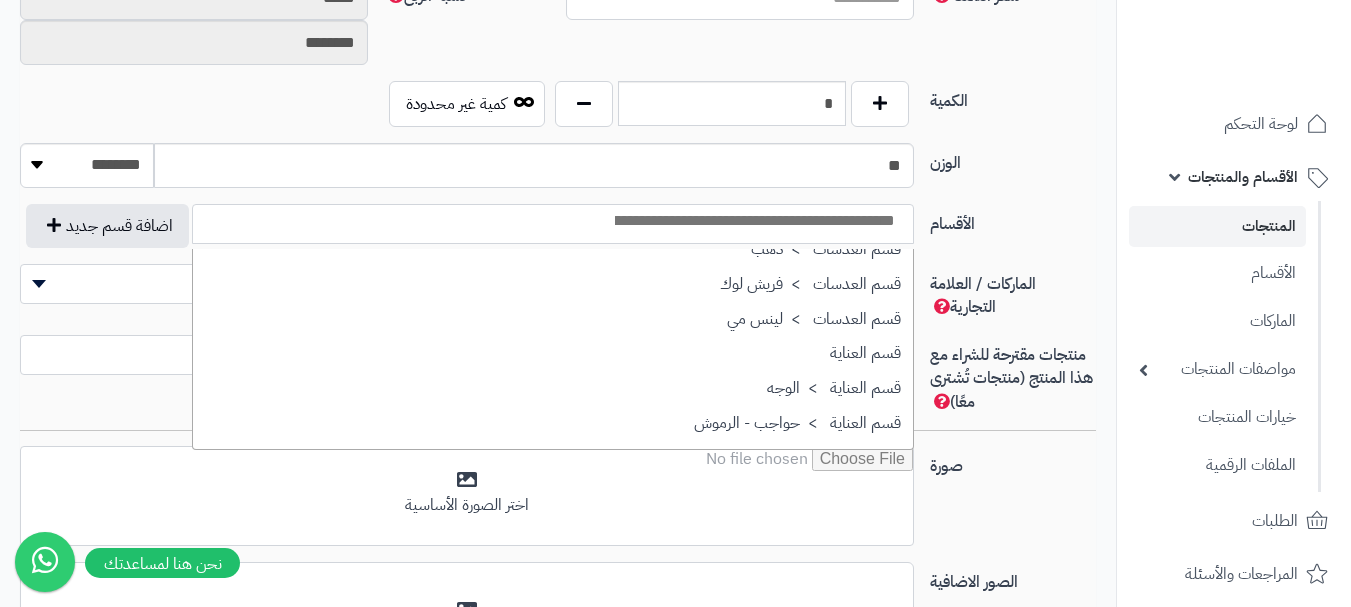 scroll, scrollTop: 1700, scrollLeft: 0, axis: vertical 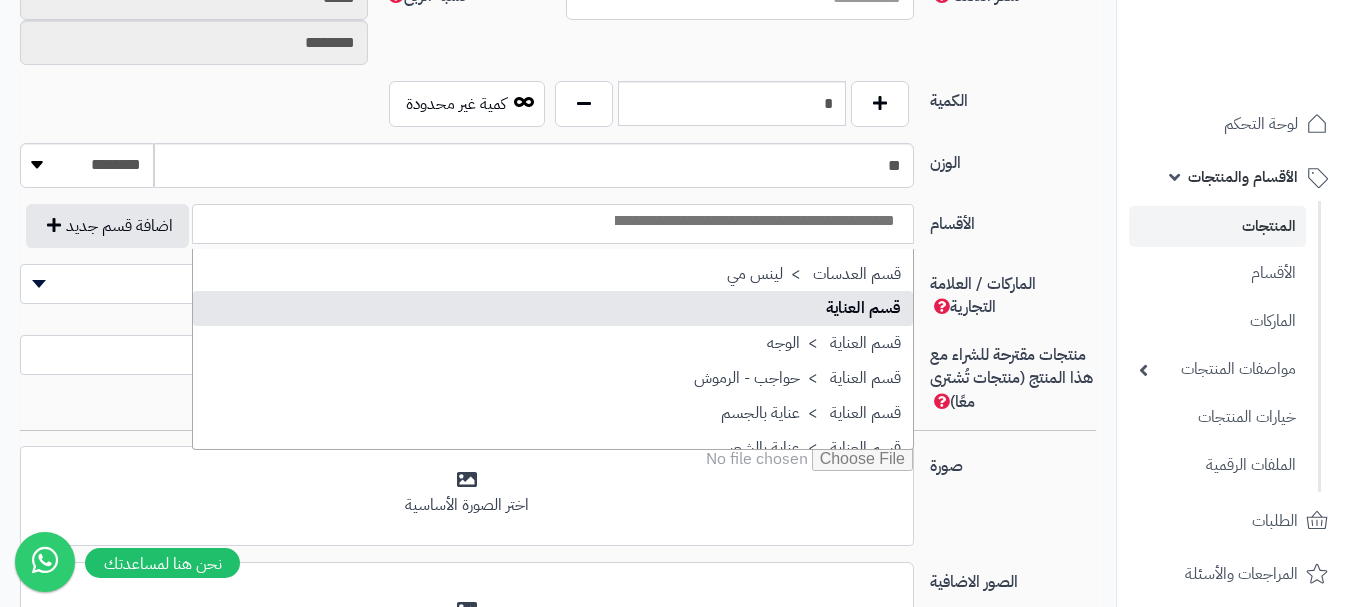 select on "**" 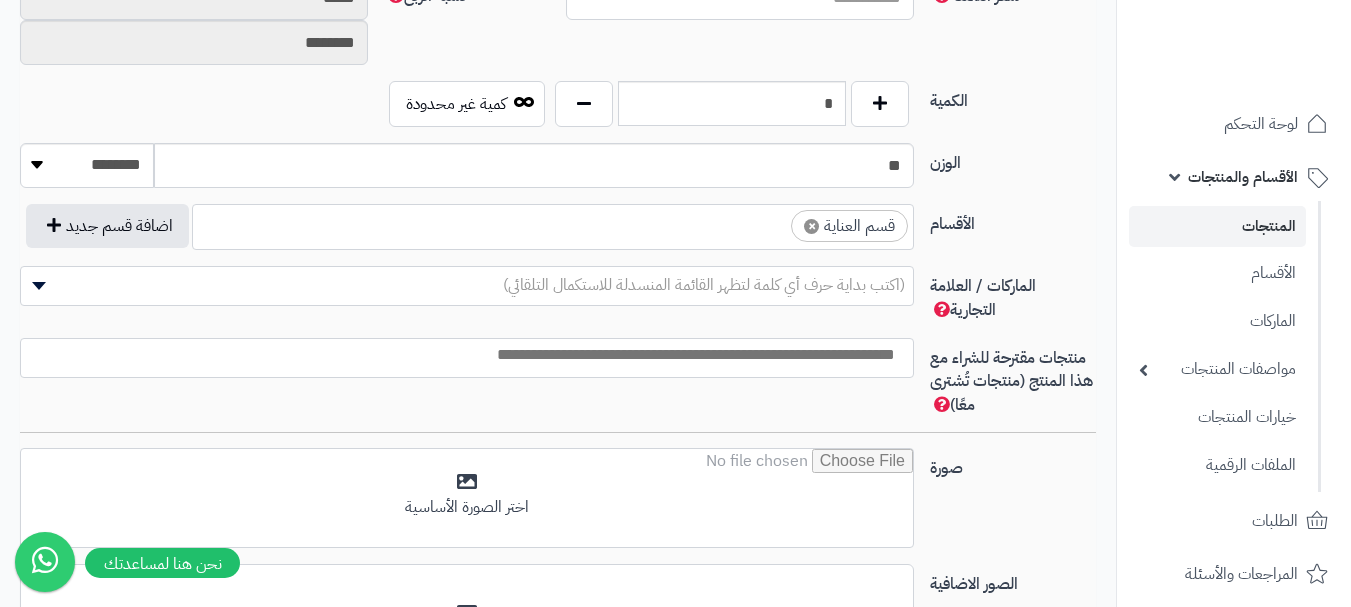 click on "× قسم العناية" at bounding box center [553, 224] 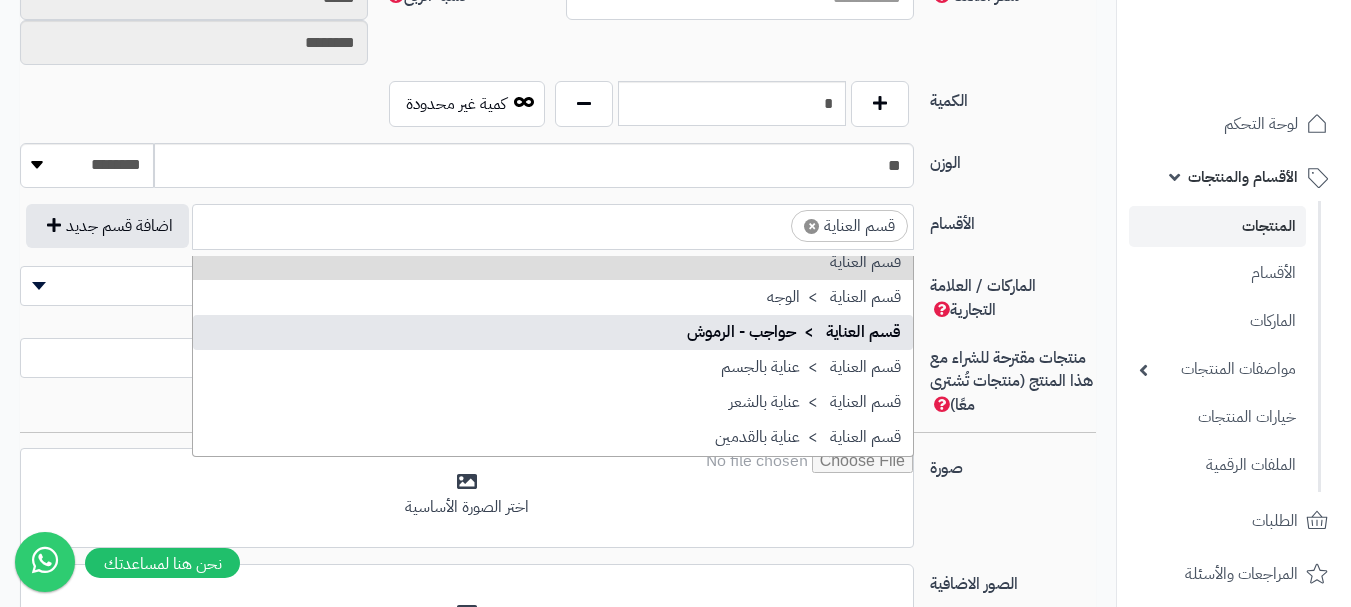 scroll, scrollTop: 1786, scrollLeft: 0, axis: vertical 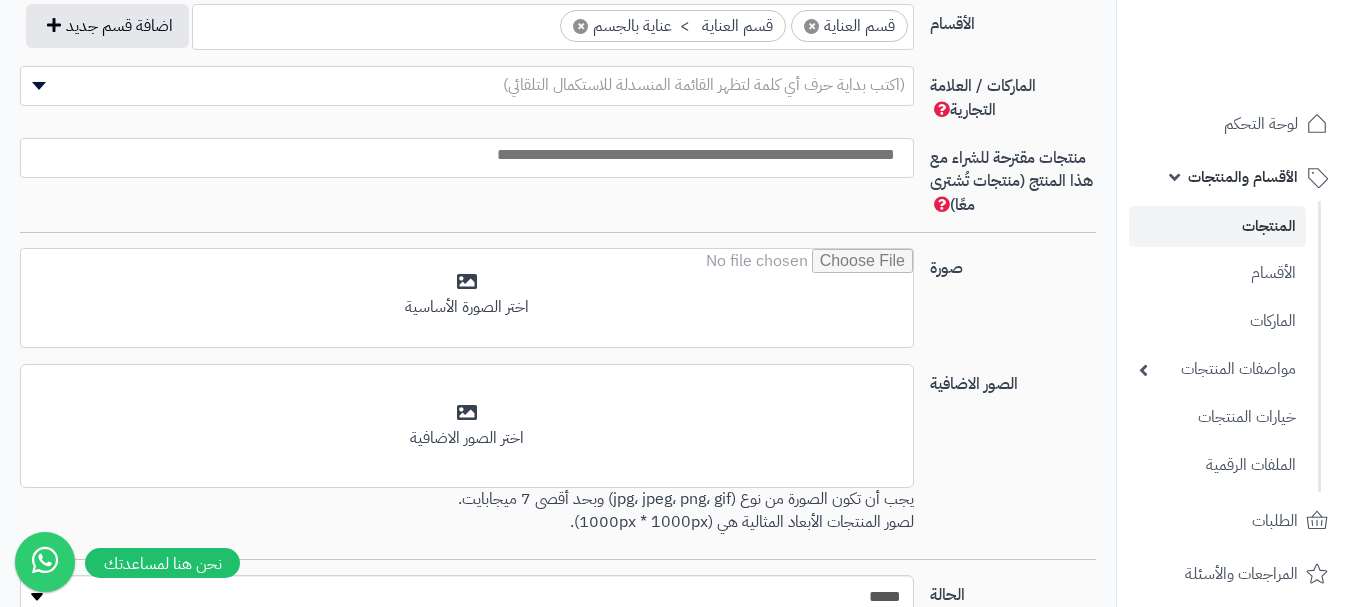 click on "(اكتب بداية حرف أي كلمة لتظهر القائمة المنسدلة للاستكمال التلقائي)" at bounding box center (704, 85) 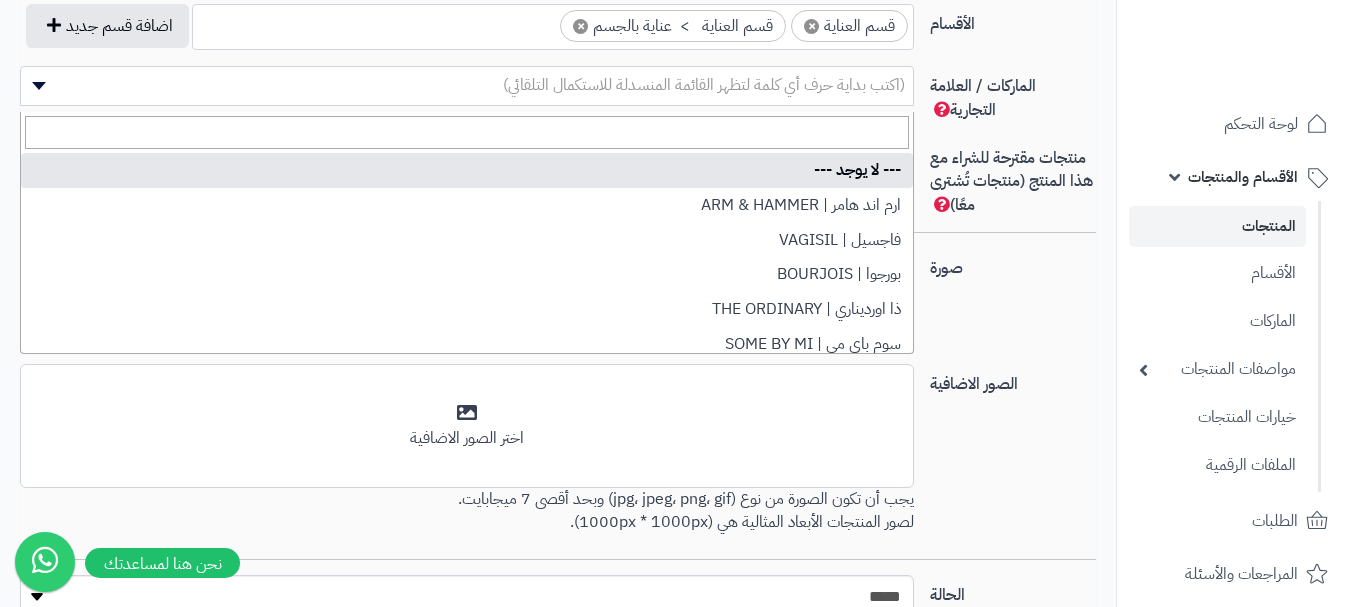 click on "الصور الاضافية
أضف الصور الاضافية
اختر الصور الاضافية يجب أن تكون الصورة من نوع (jpg، jpeg، png، gif) وبحد أقصى 7 ميجابايت.
لصور المنتجات الأبعاد المثالية هي (1000px * 1000px)." at bounding box center [558, 461] 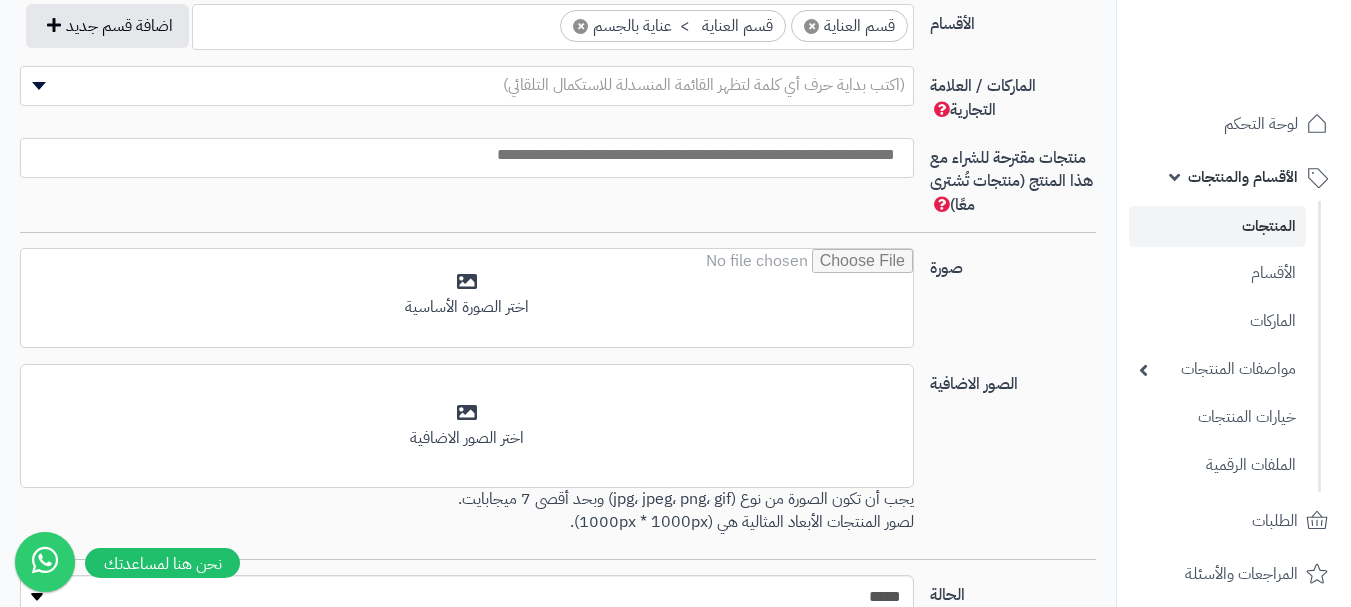 click at bounding box center (462, 155) 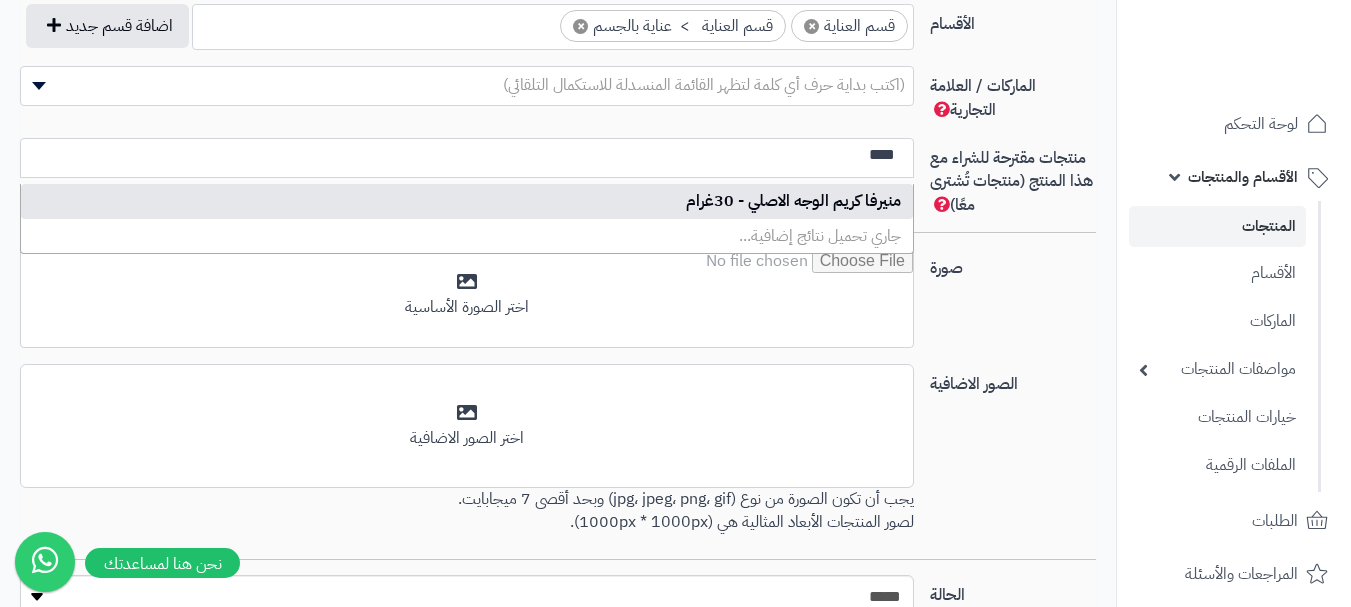 type on "****" 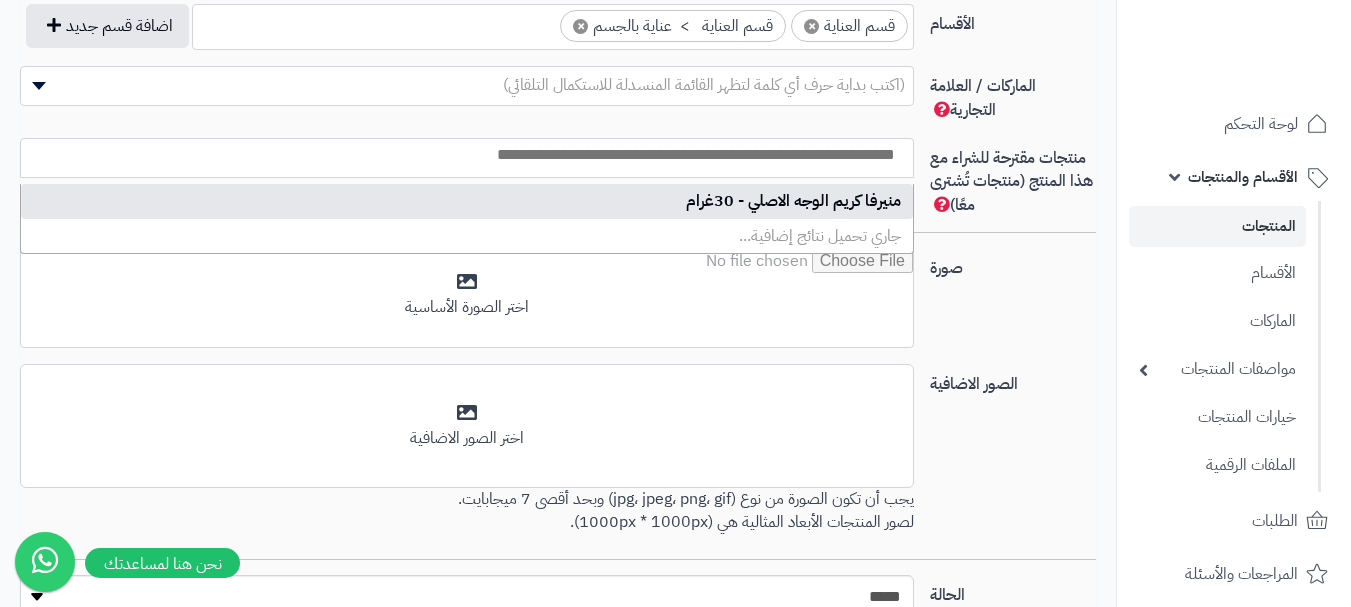 scroll, scrollTop: 0, scrollLeft: 0, axis: both 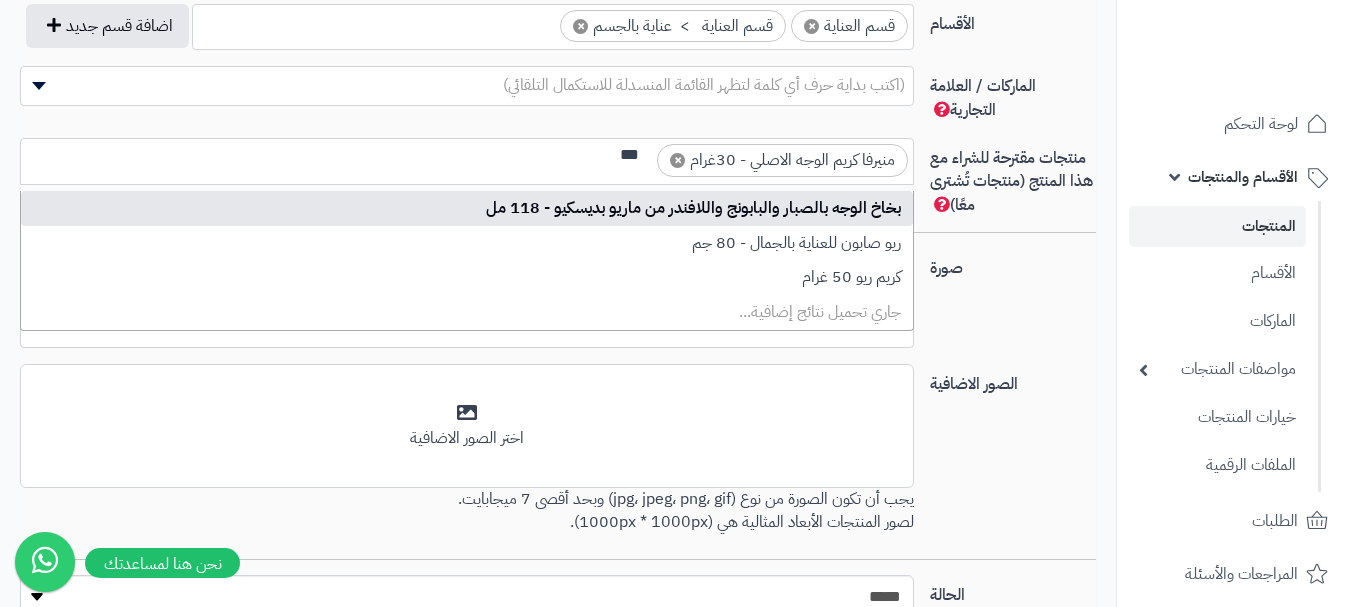 type on "***" 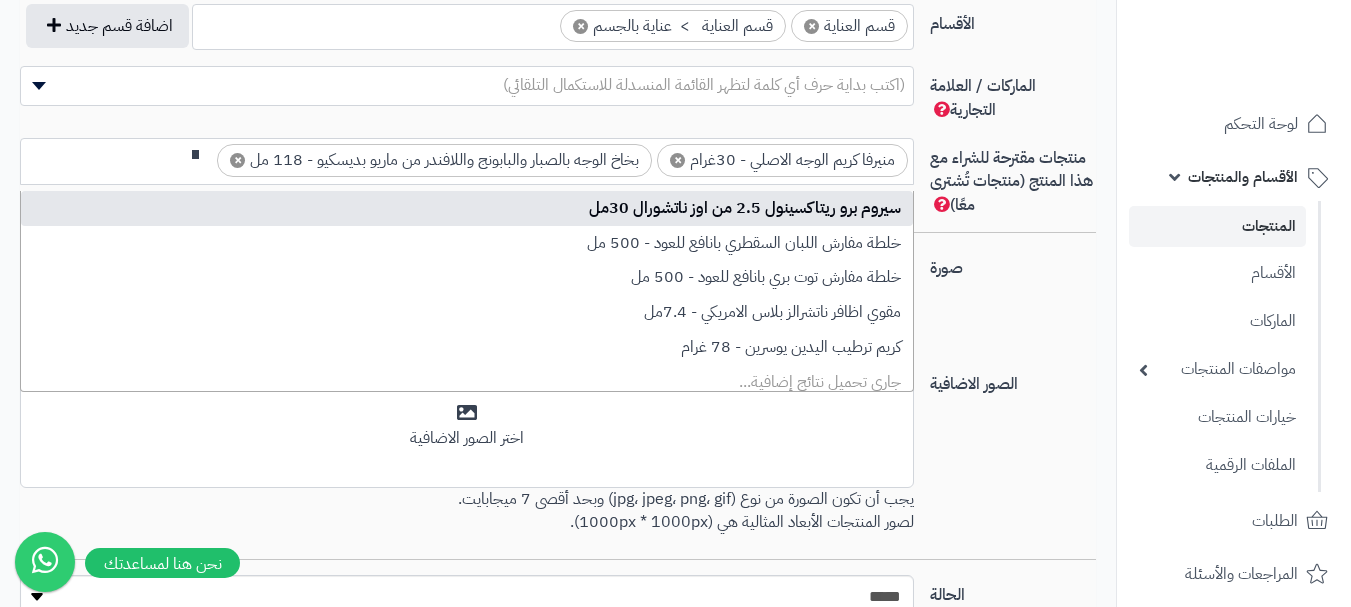 scroll, scrollTop: 0, scrollLeft: 0, axis: both 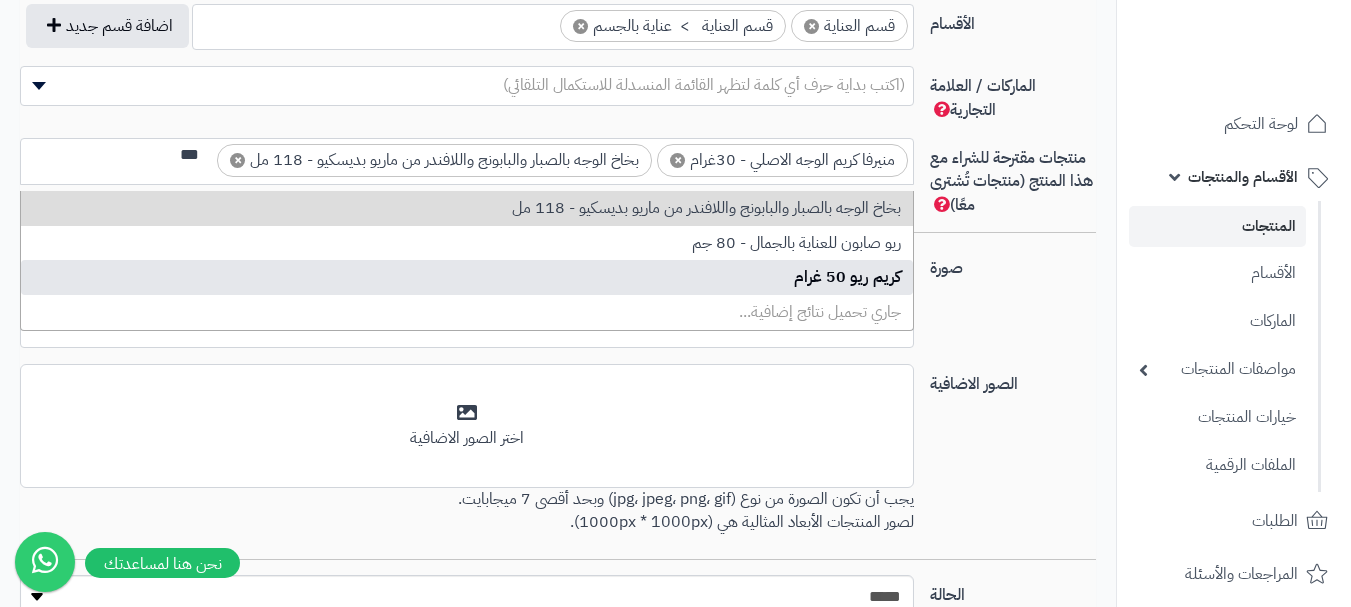 type on "***" 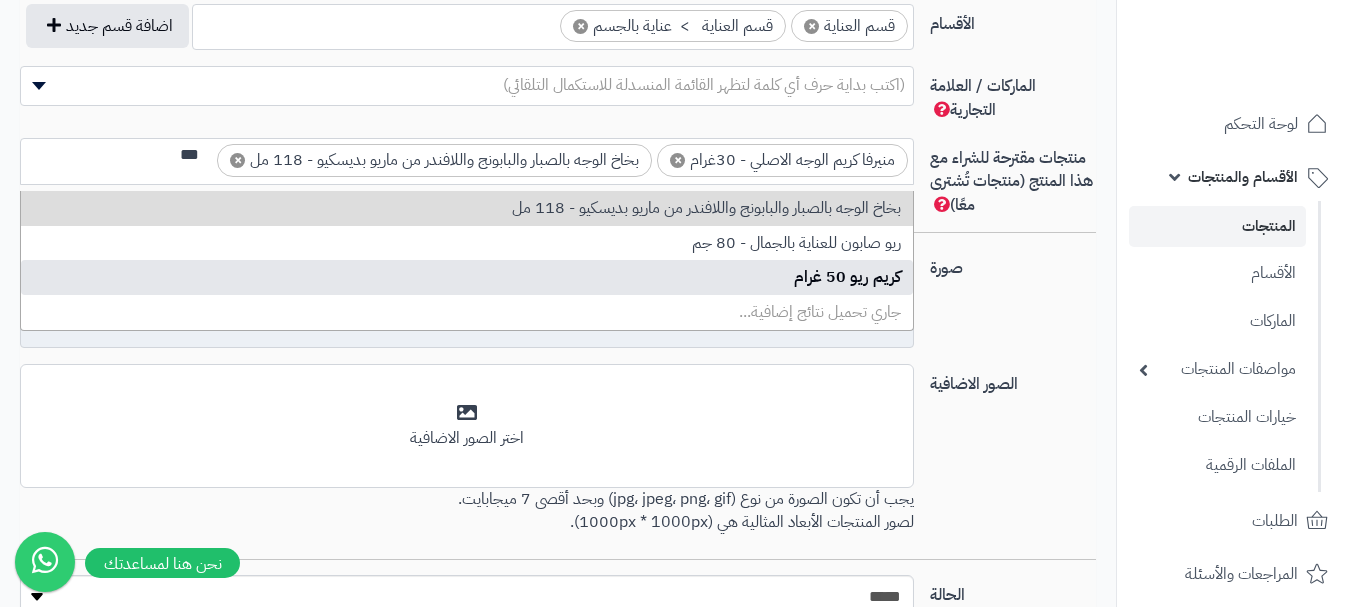type 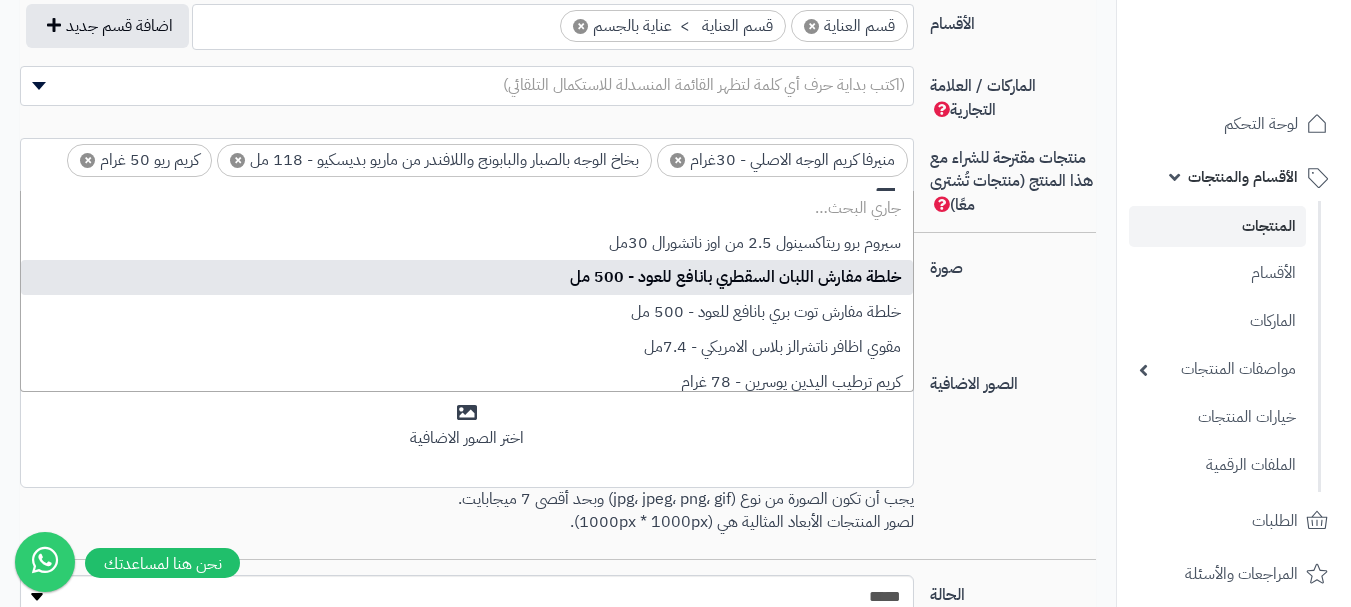 scroll, scrollTop: 0, scrollLeft: 0, axis: both 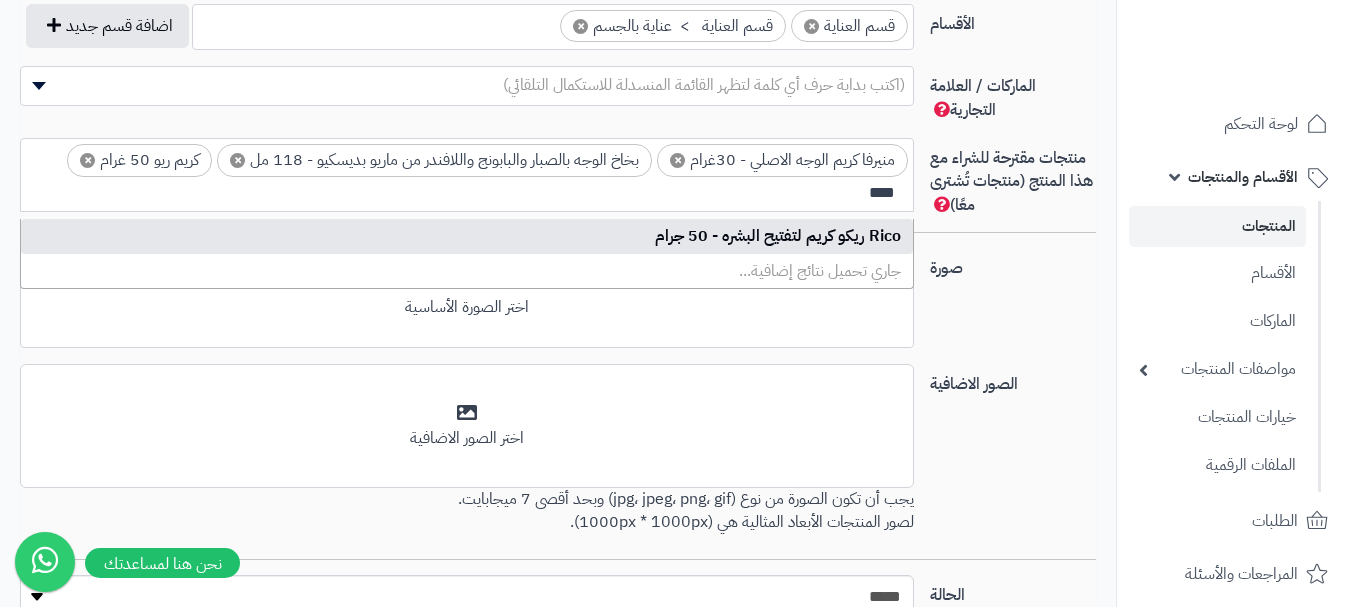 type on "****" 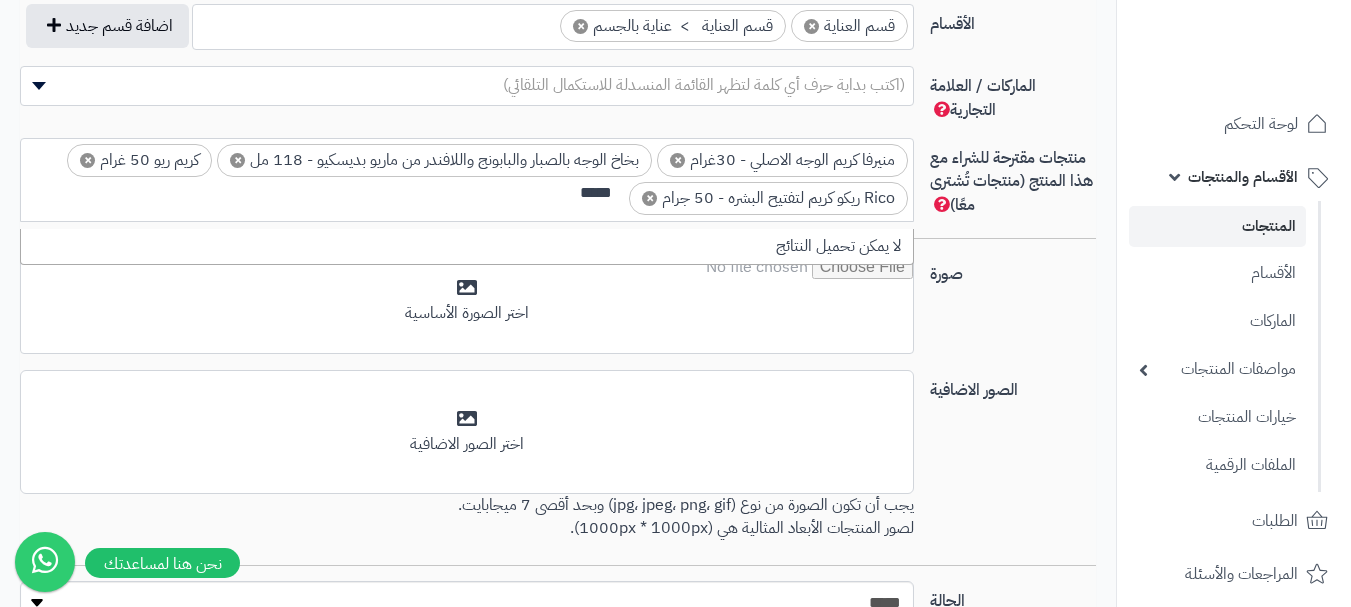 scroll, scrollTop: 0, scrollLeft: 0, axis: both 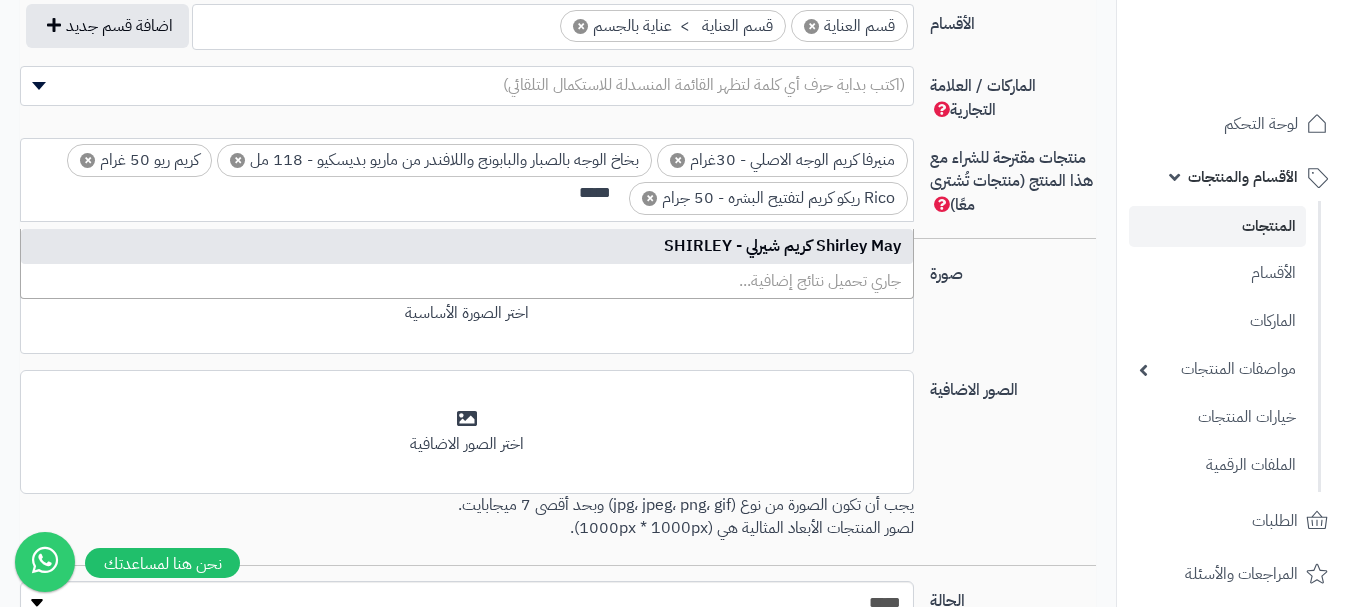 type on "*****" 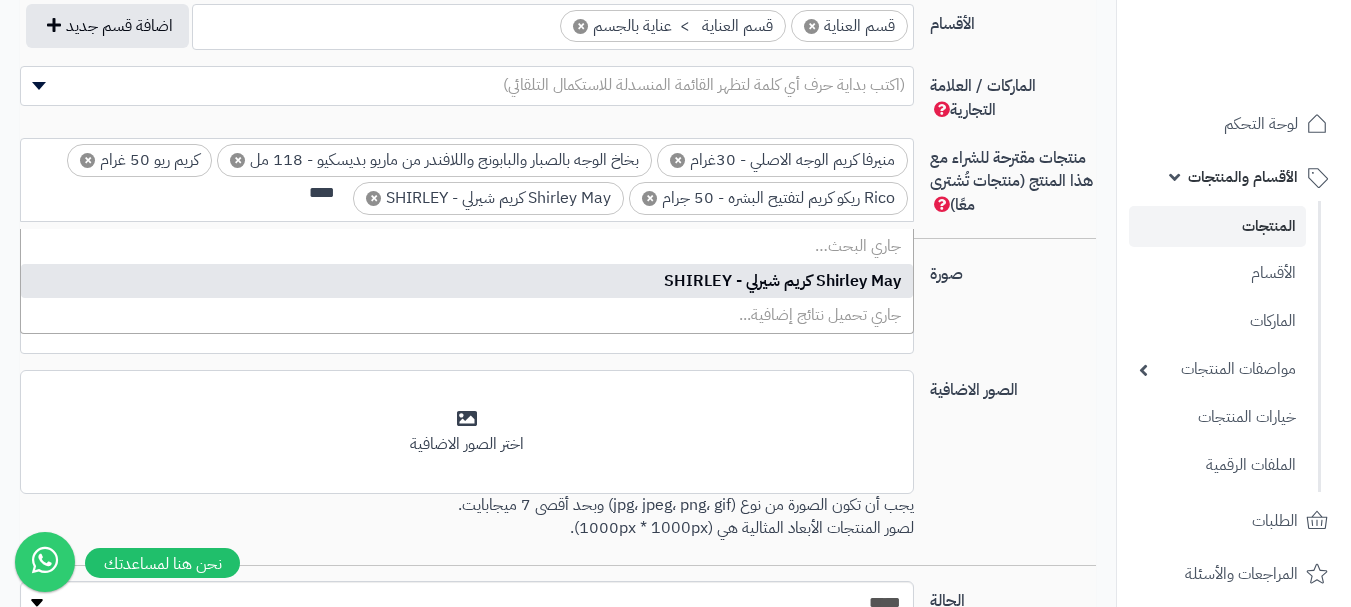 scroll, scrollTop: 0, scrollLeft: 0, axis: both 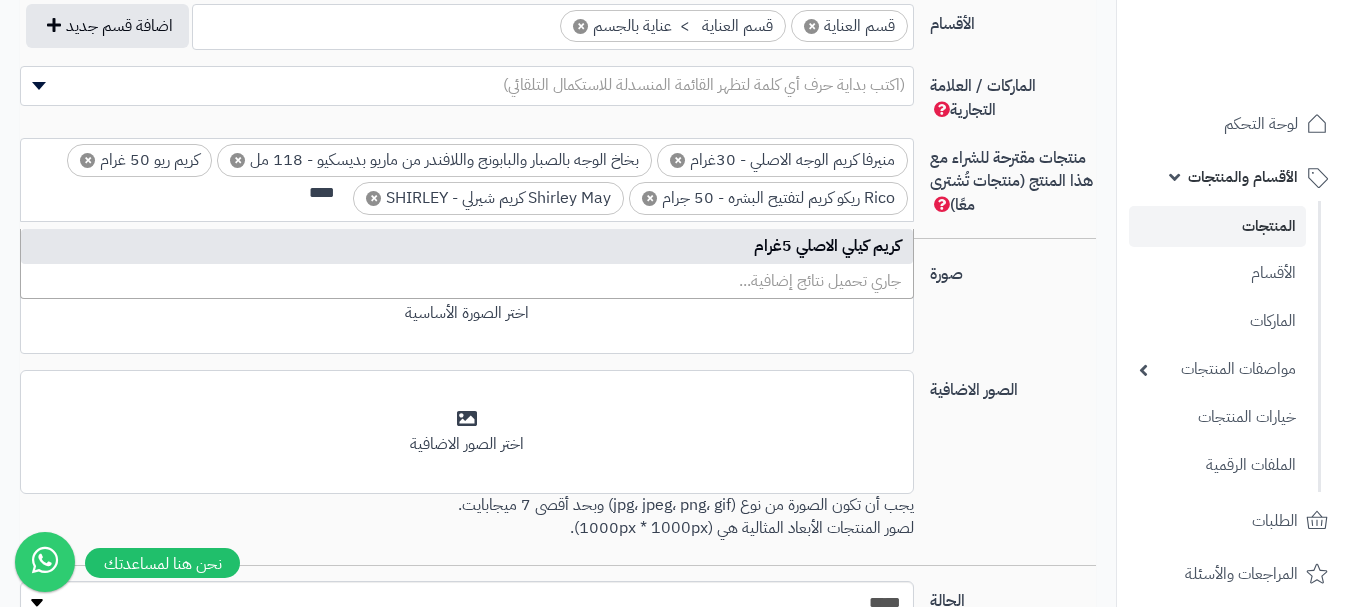 type on "****" 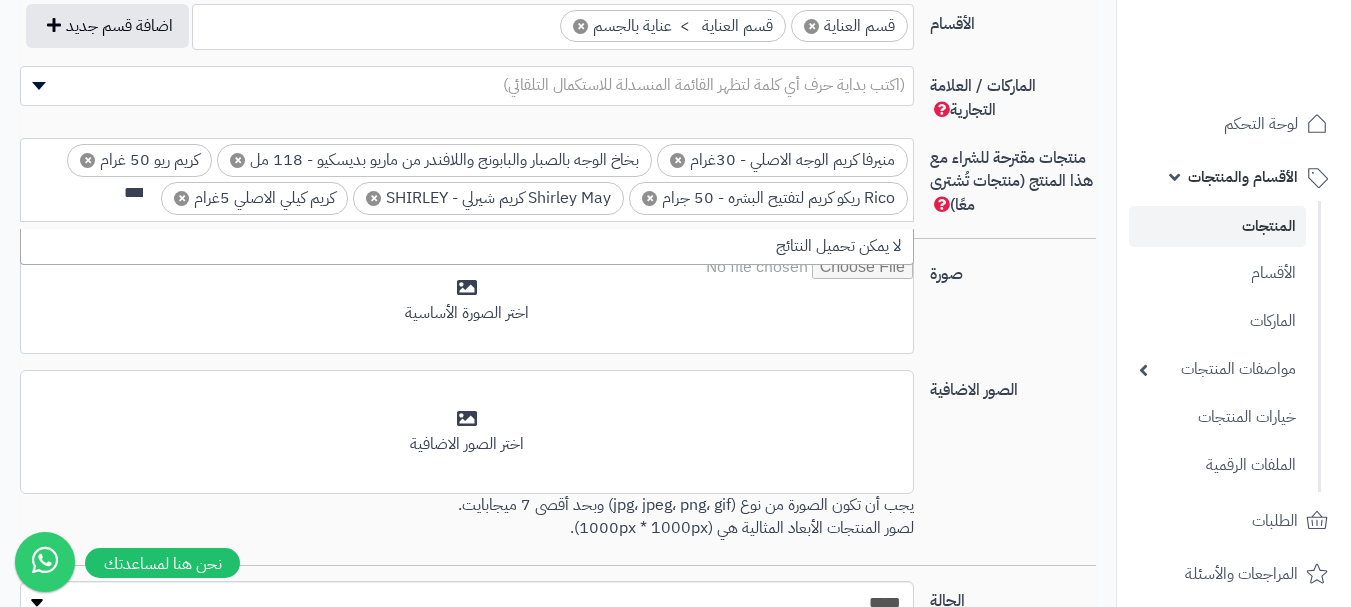 scroll, scrollTop: 0, scrollLeft: 0, axis: both 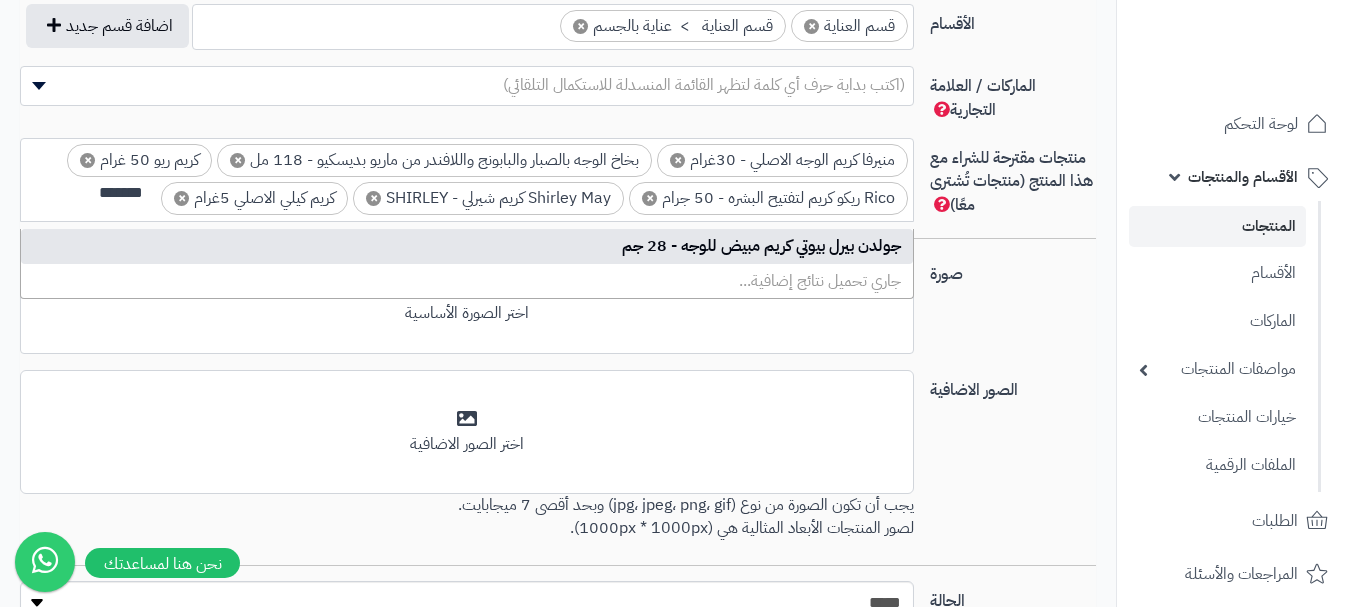 type on "*******" 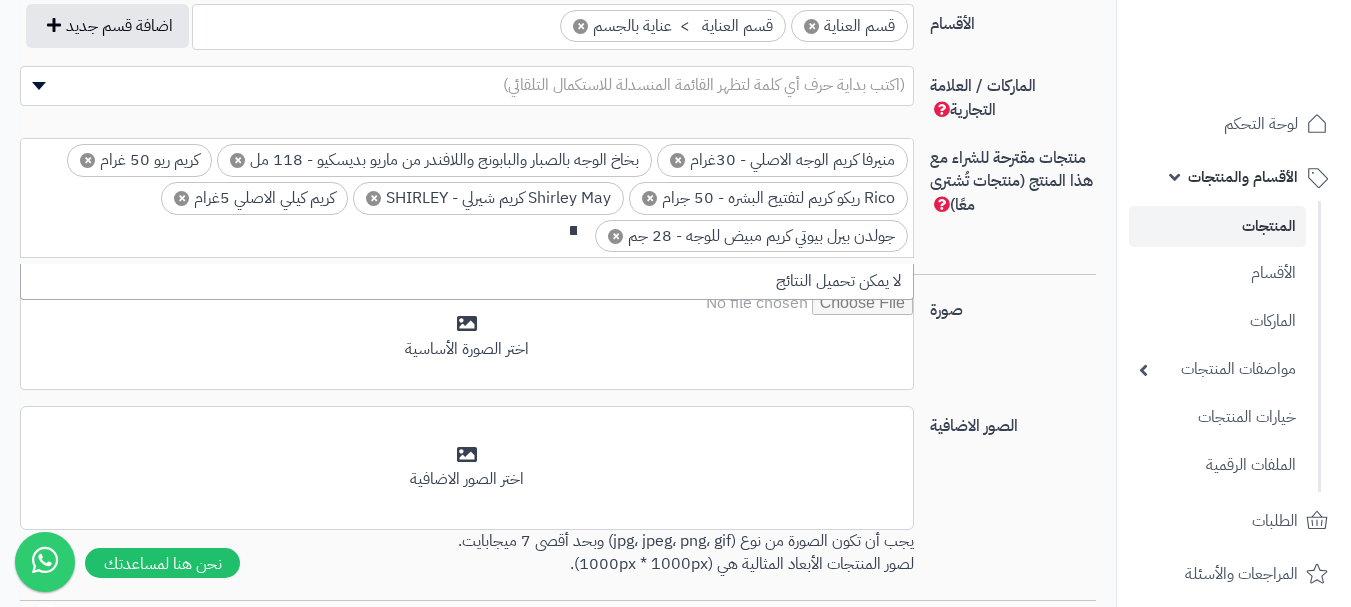 scroll, scrollTop: 0, scrollLeft: 0, axis: both 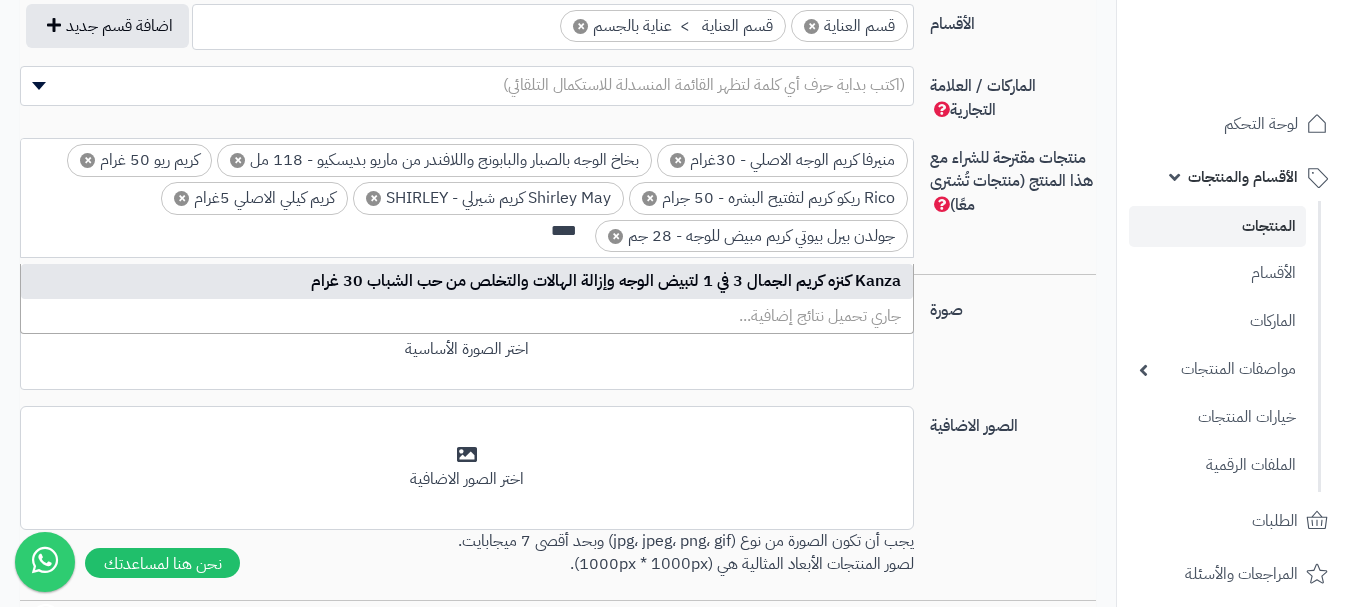type on "****" 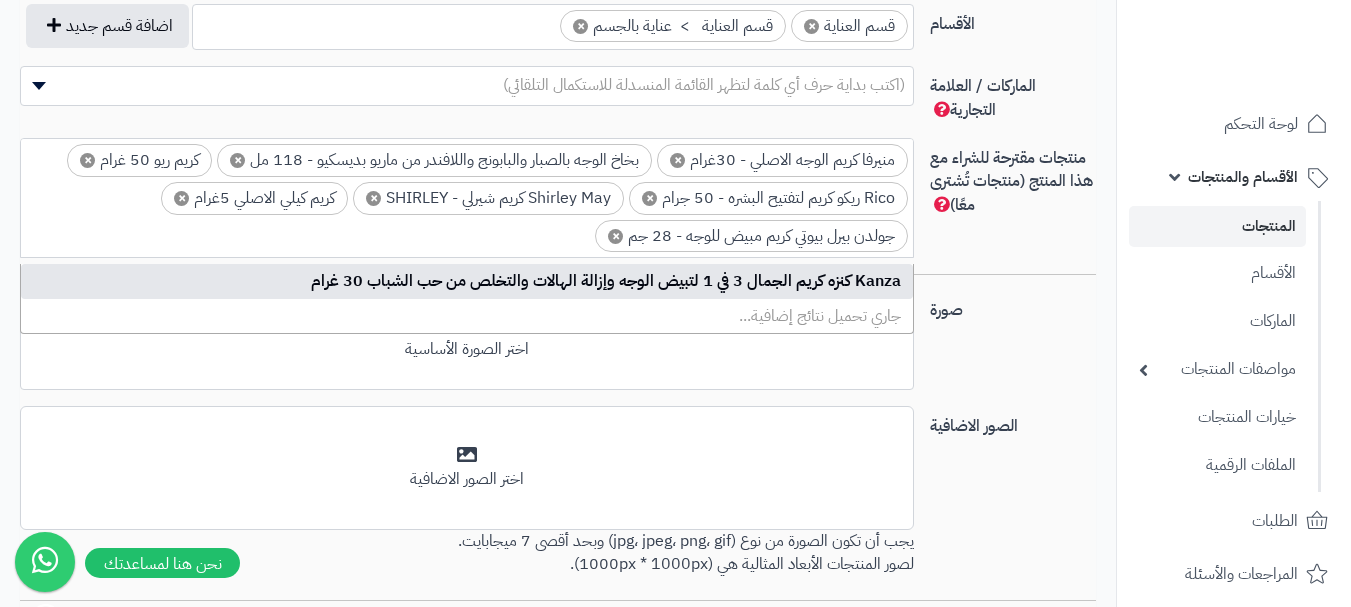 scroll, scrollTop: 40, scrollLeft: 0, axis: vertical 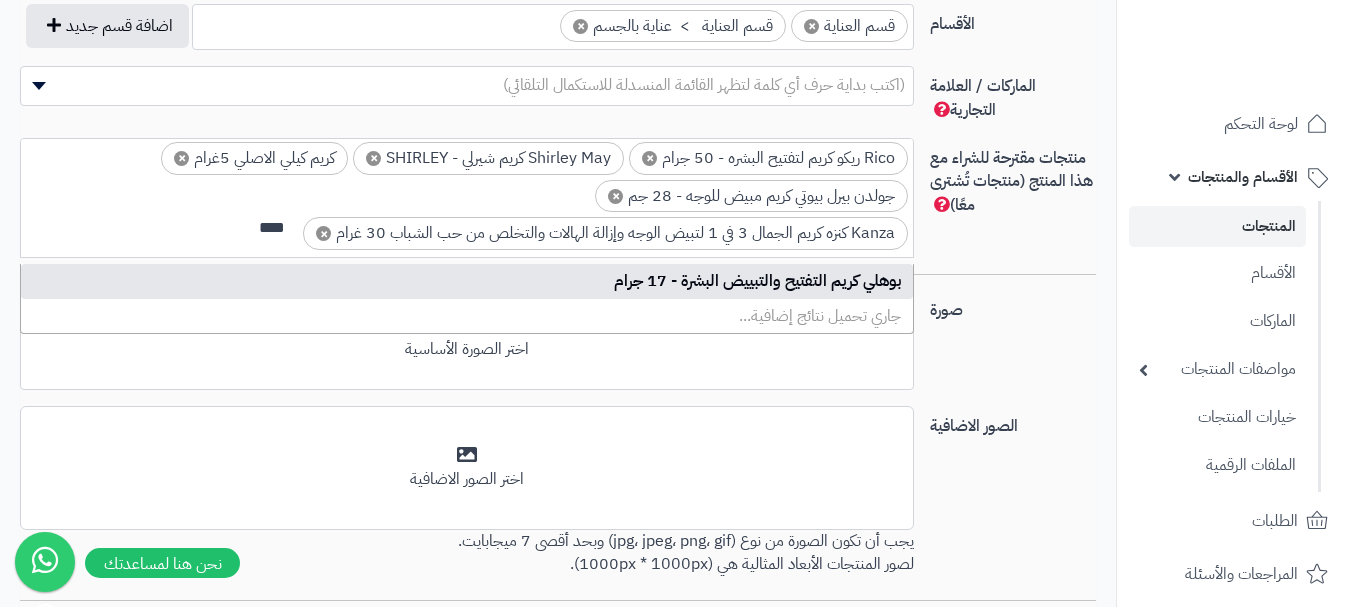 type on "****" 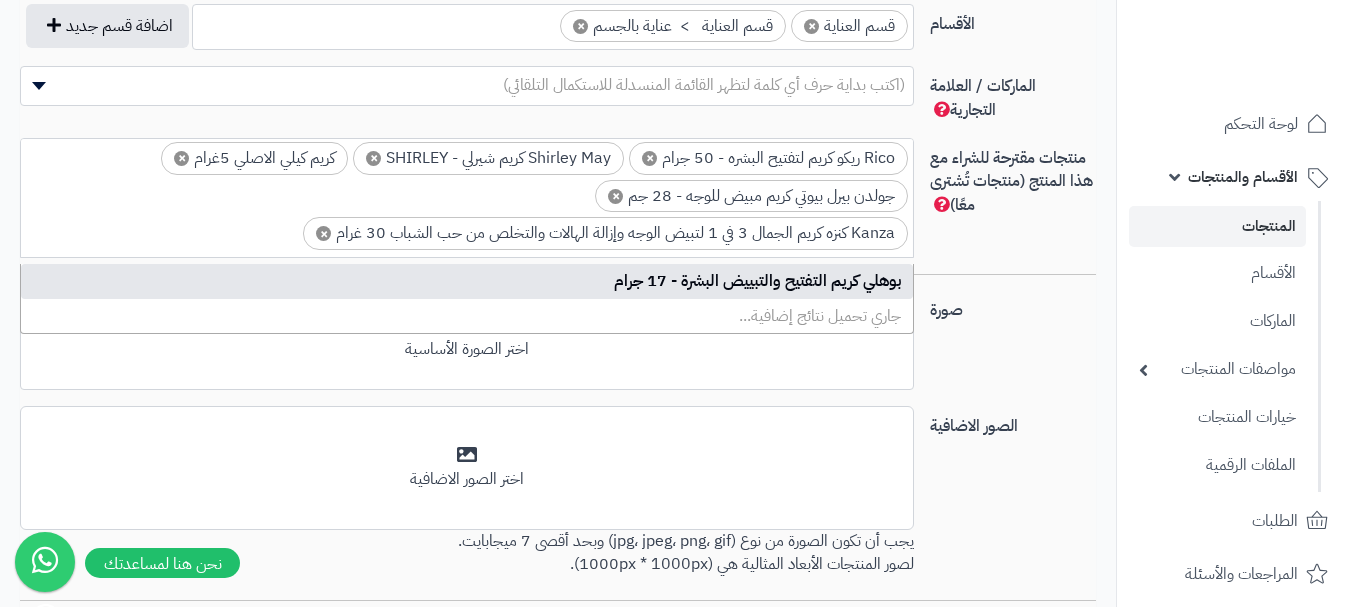 scroll, scrollTop: 0, scrollLeft: 0, axis: both 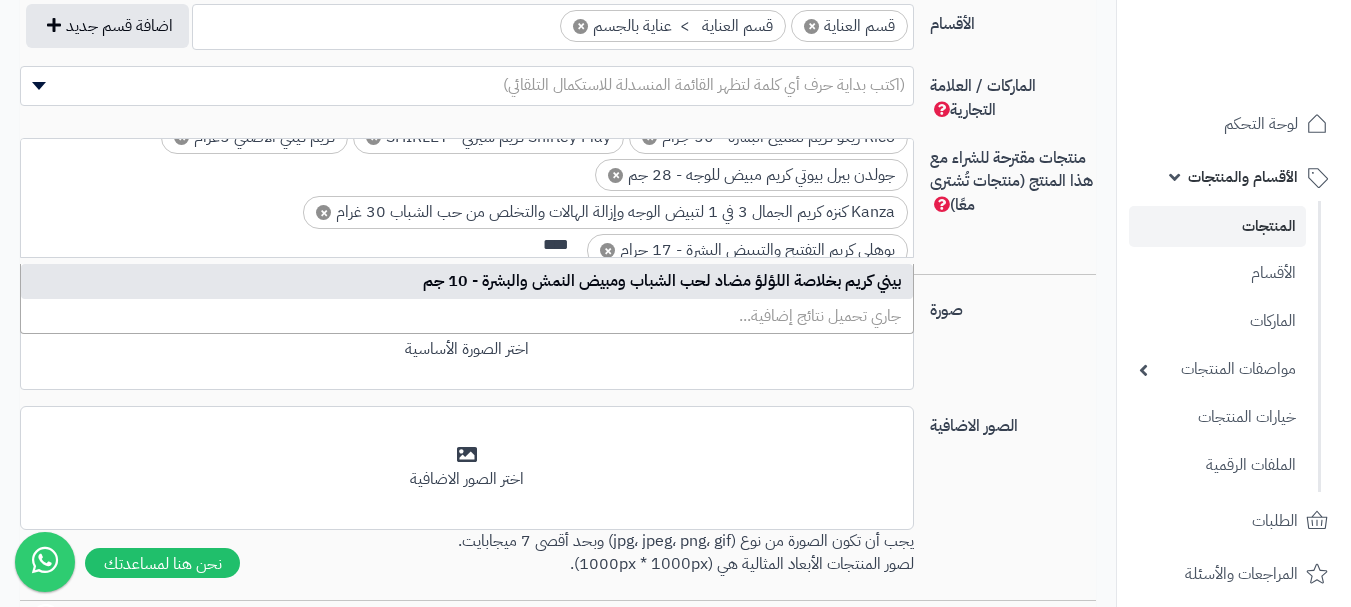 type on "****" 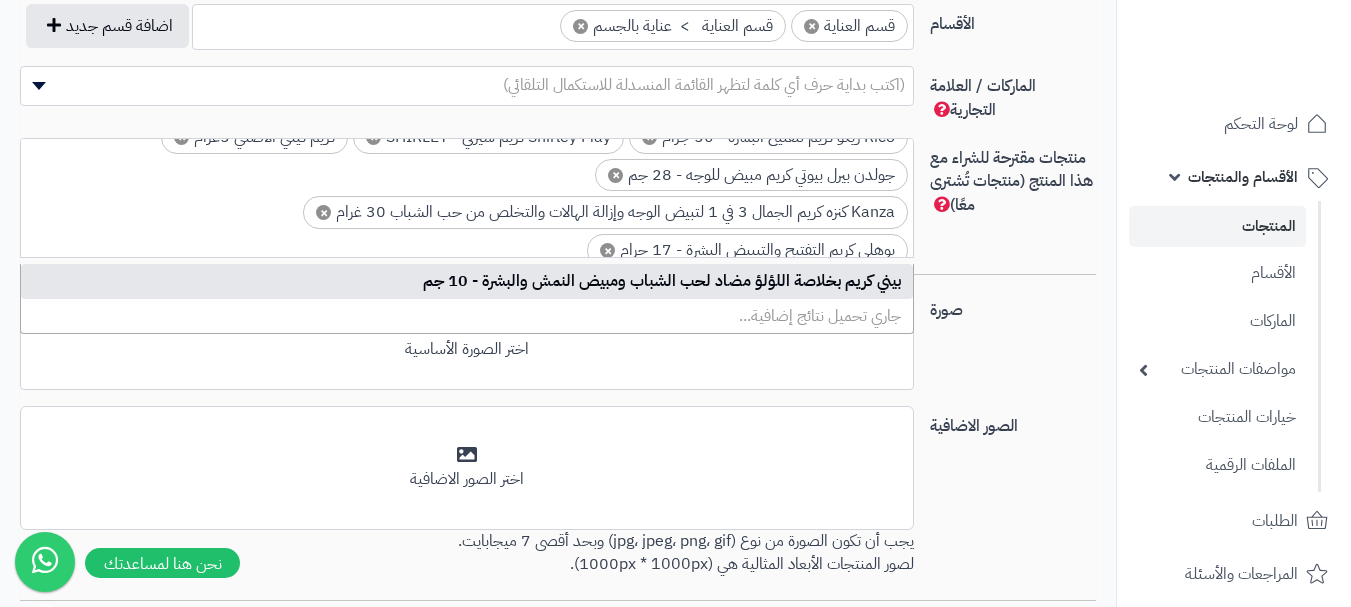 scroll, scrollTop: 106, scrollLeft: 0, axis: vertical 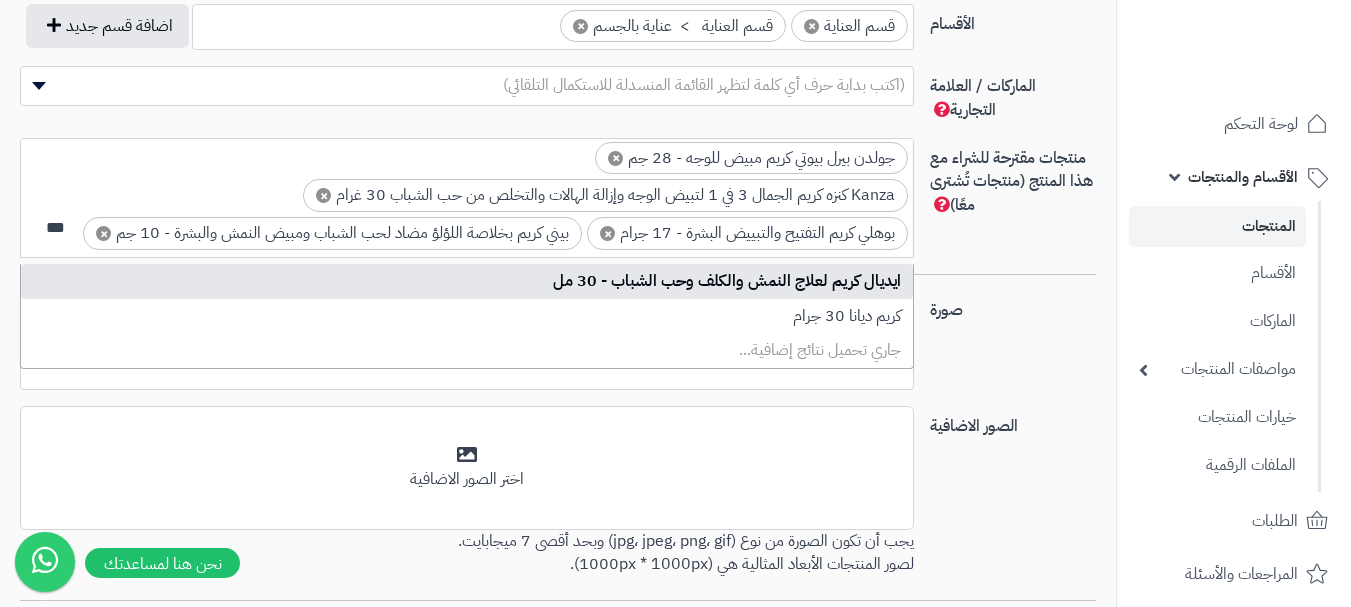 type on "***" 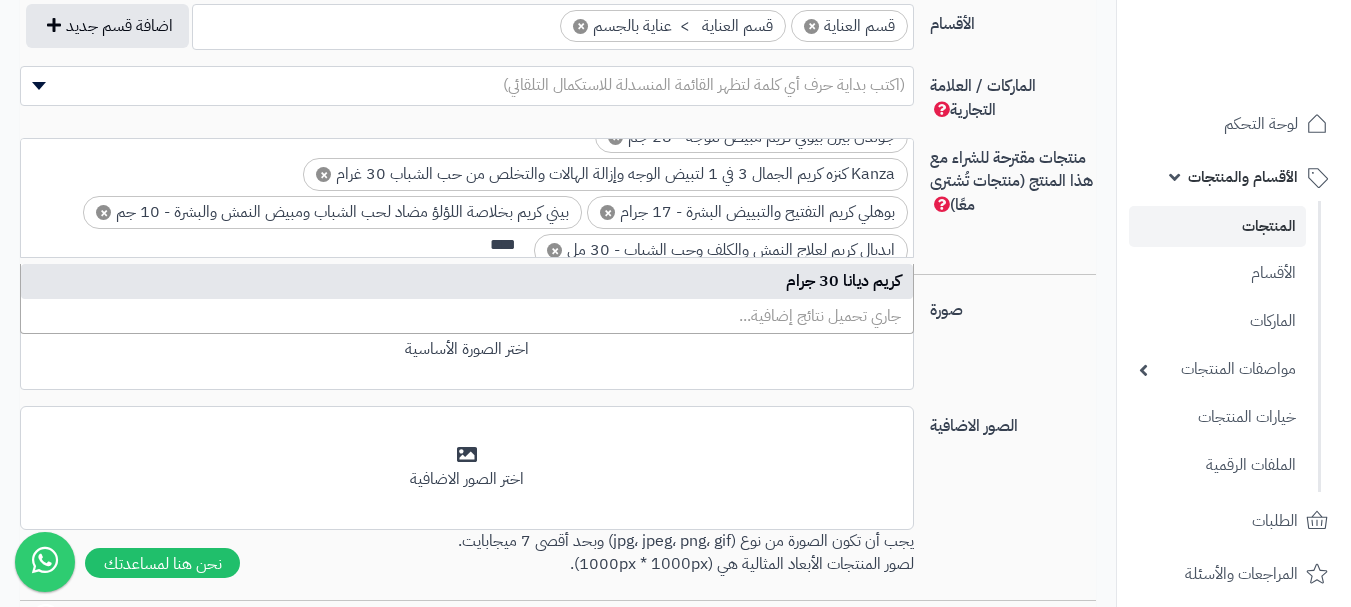 type on "****" 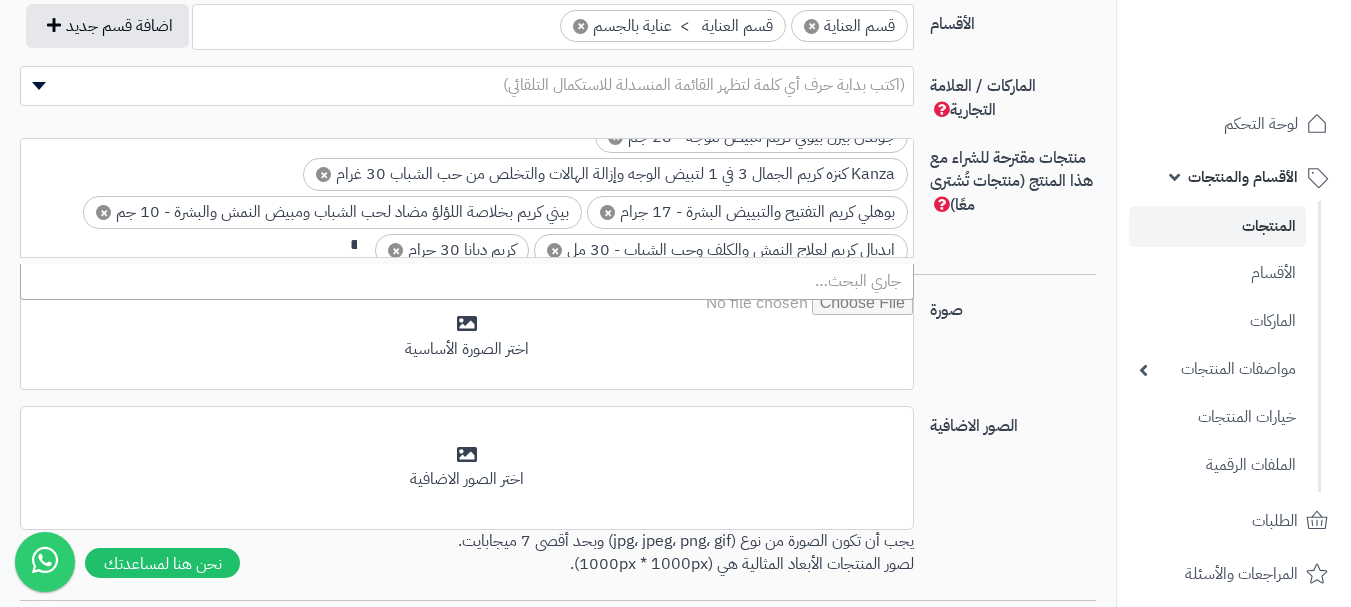 scroll, scrollTop: 0, scrollLeft: -8, axis: horizontal 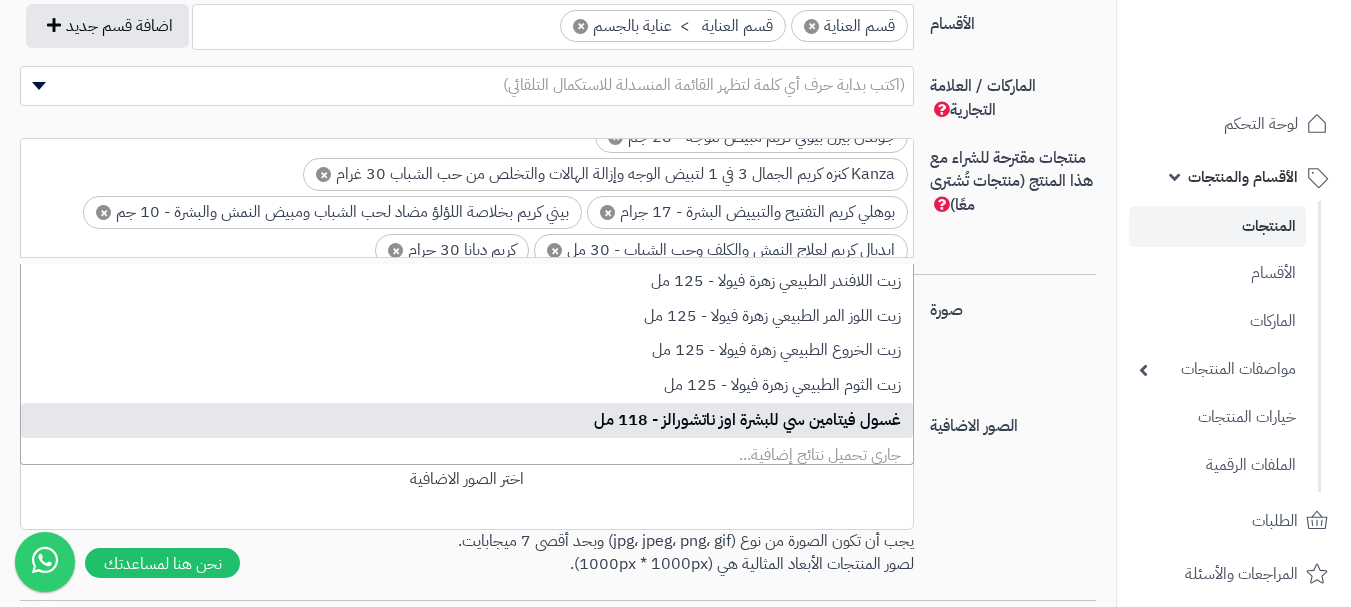 type on "*" 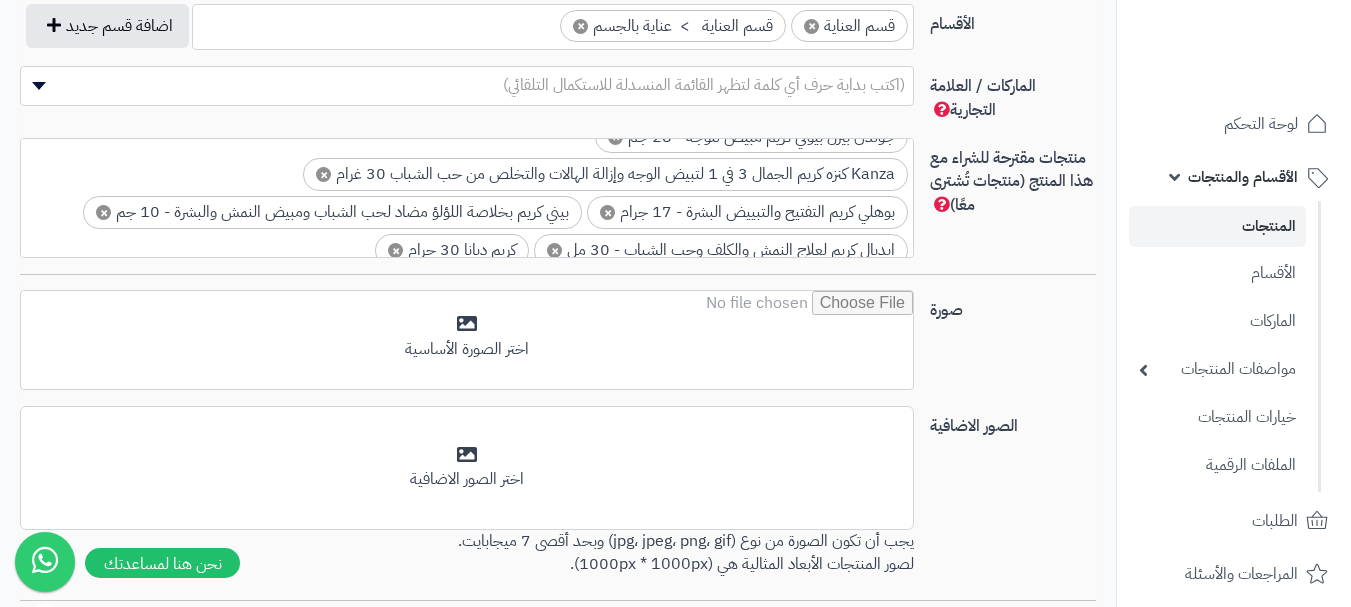 scroll, scrollTop: 0, scrollLeft: -9, axis: horizontal 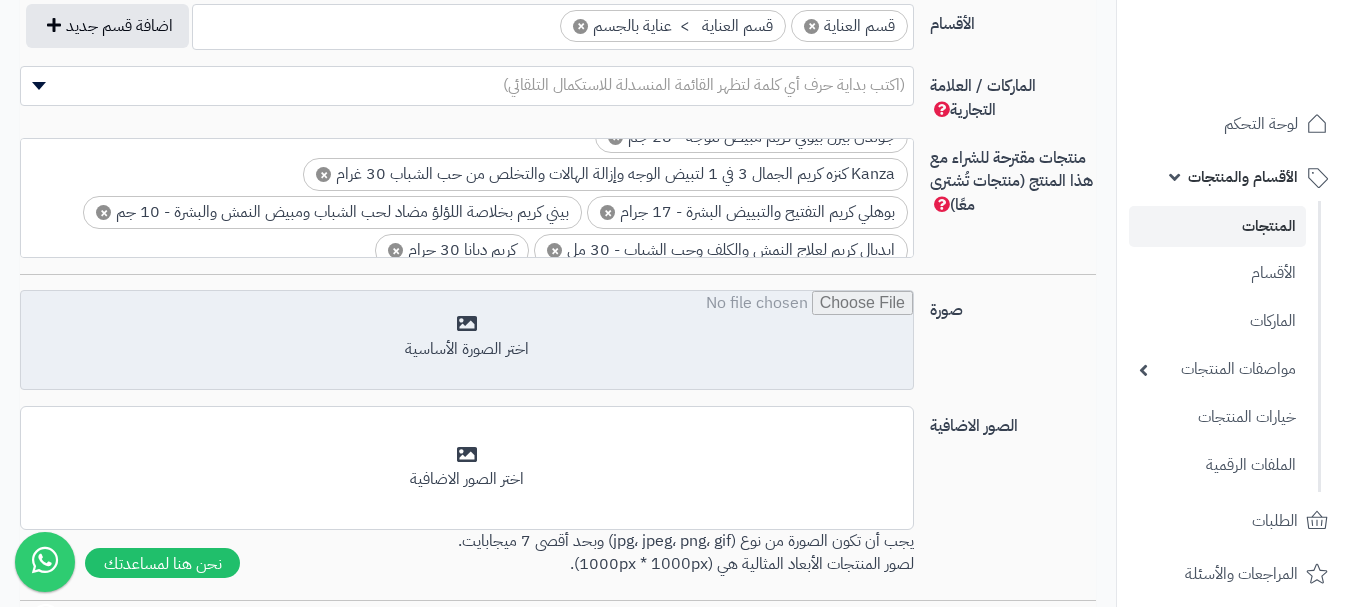 click at bounding box center (467, 341) 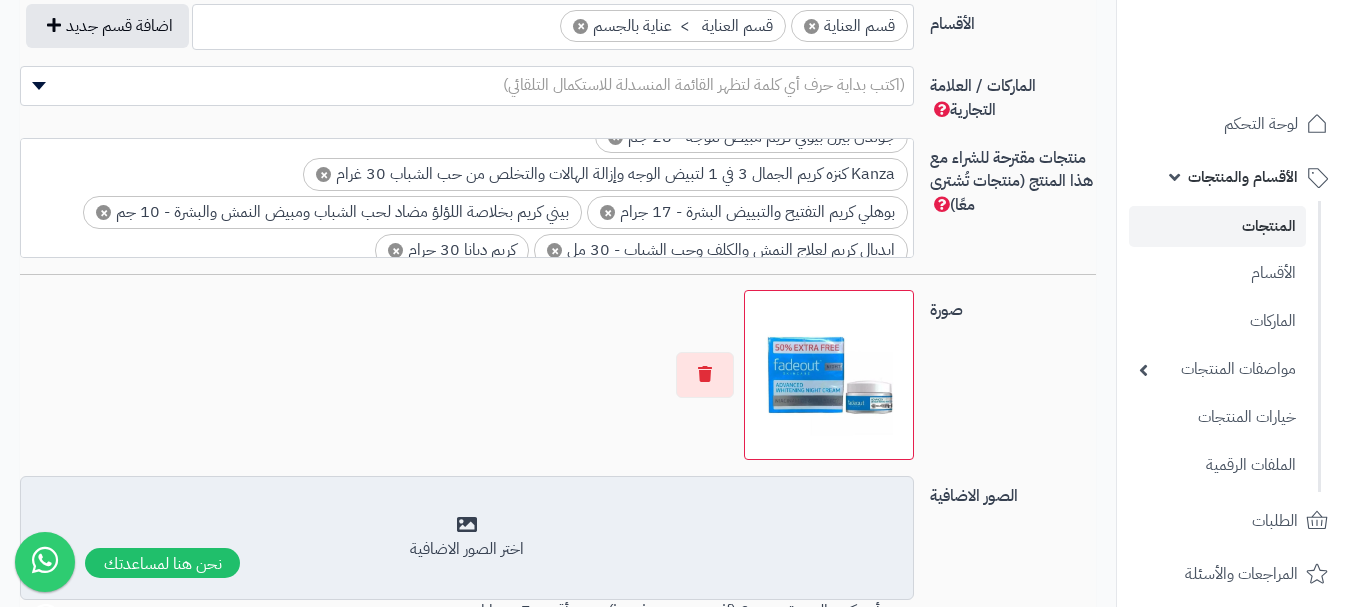 click on "اختر الصور الاضافية" at bounding box center (467, 538) 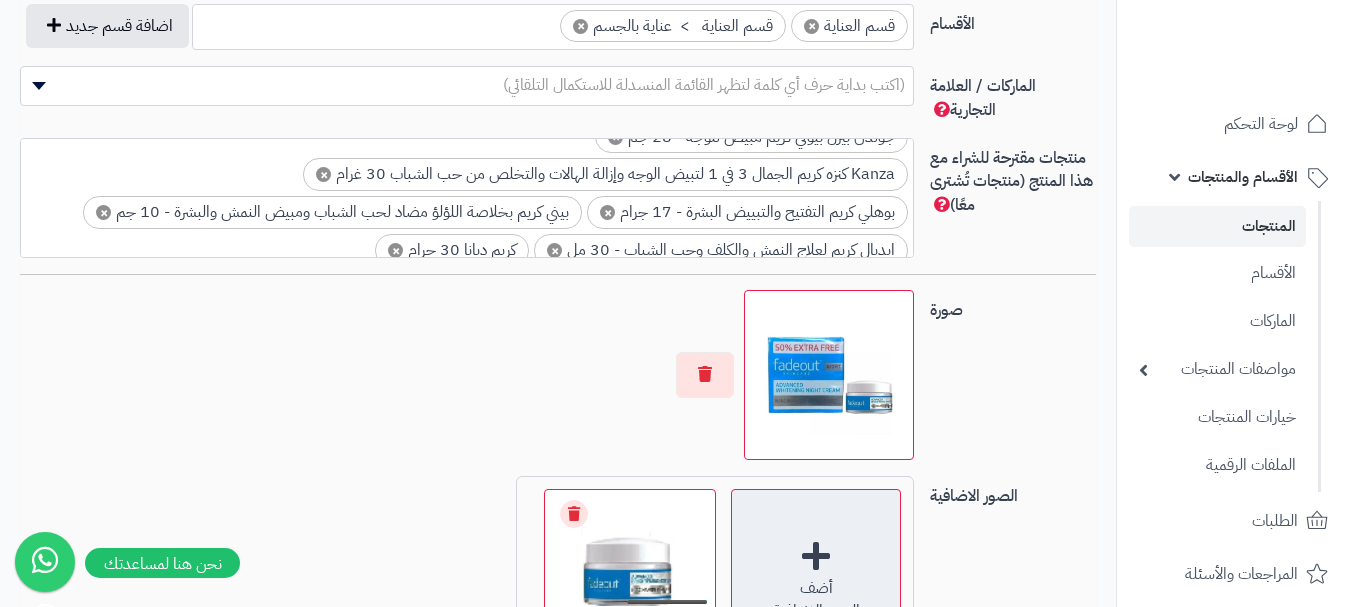 click on "أضف الصور الاضافية" at bounding box center (816, 574) 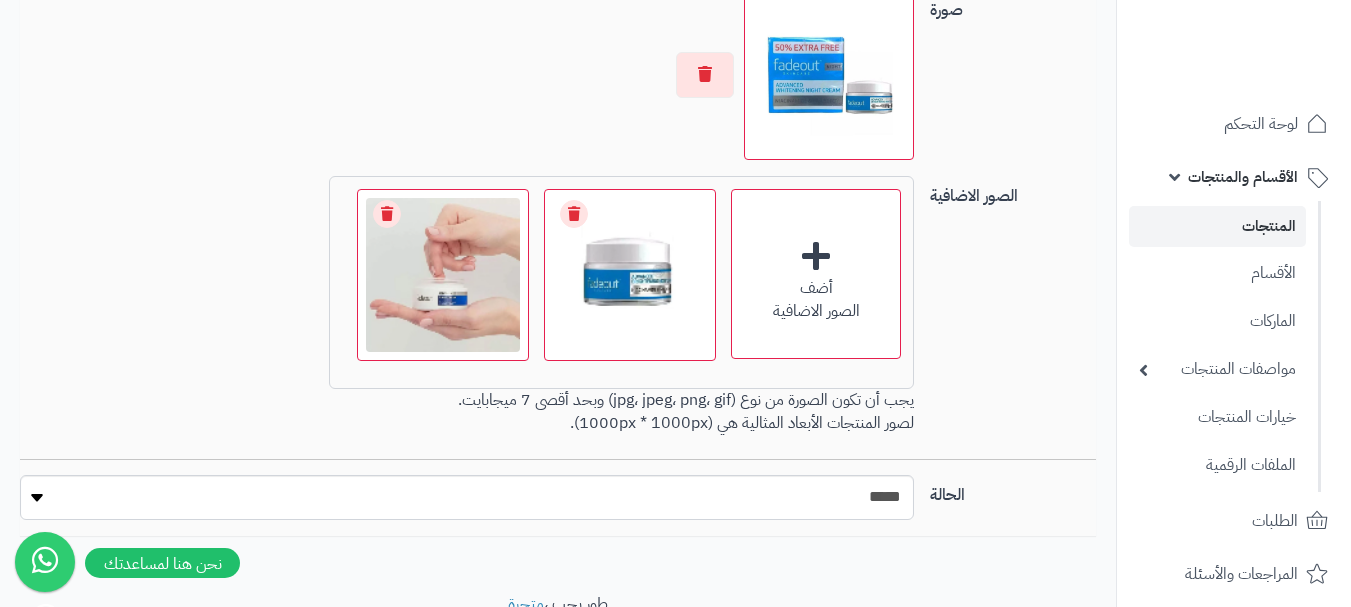 scroll, scrollTop: 1100, scrollLeft: 0, axis: vertical 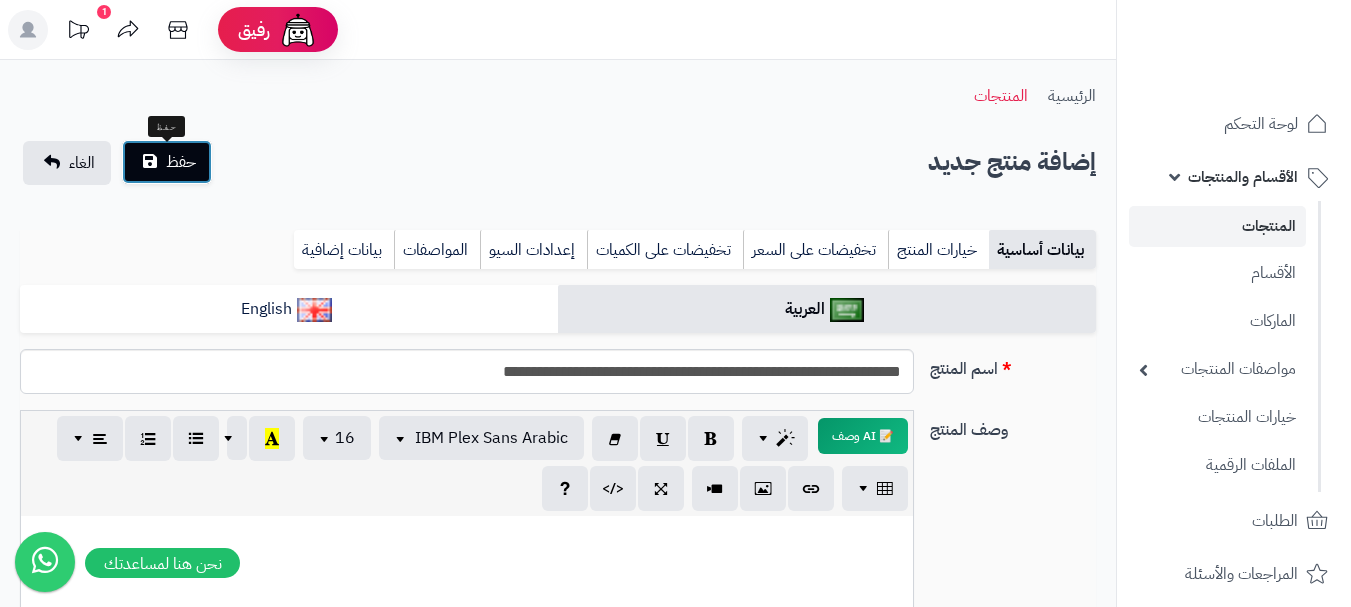 click on "حفظ" at bounding box center (167, 162) 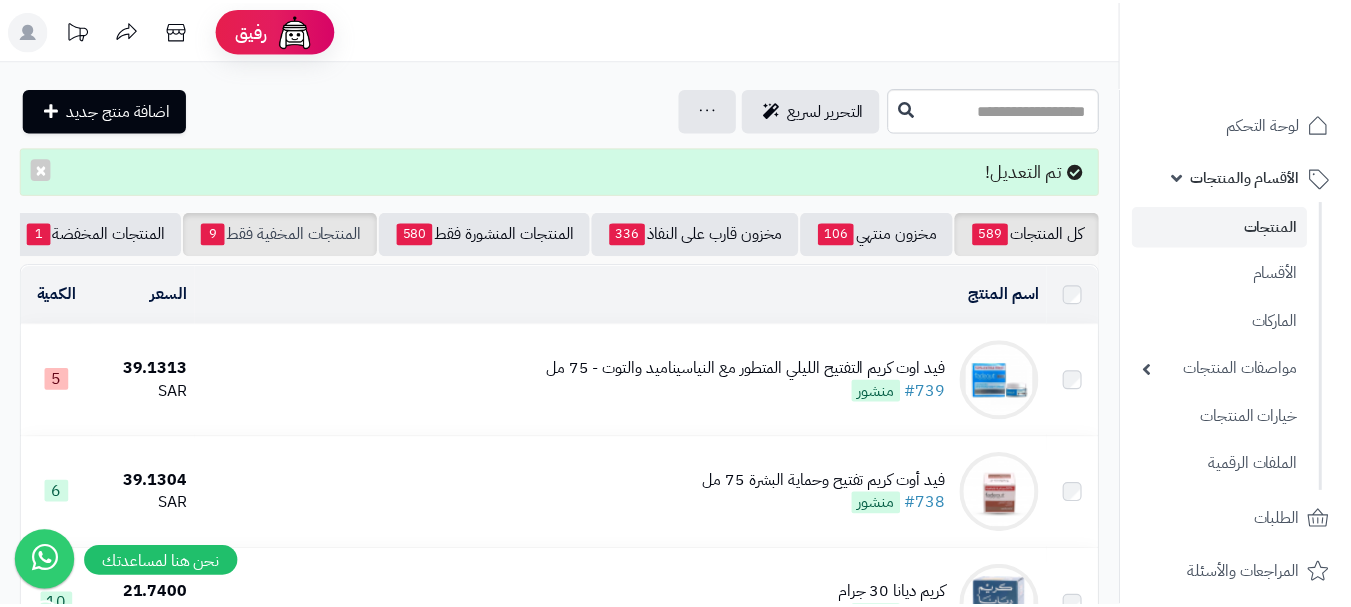 scroll, scrollTop: 0, scrollLeft: 0, axis: both 